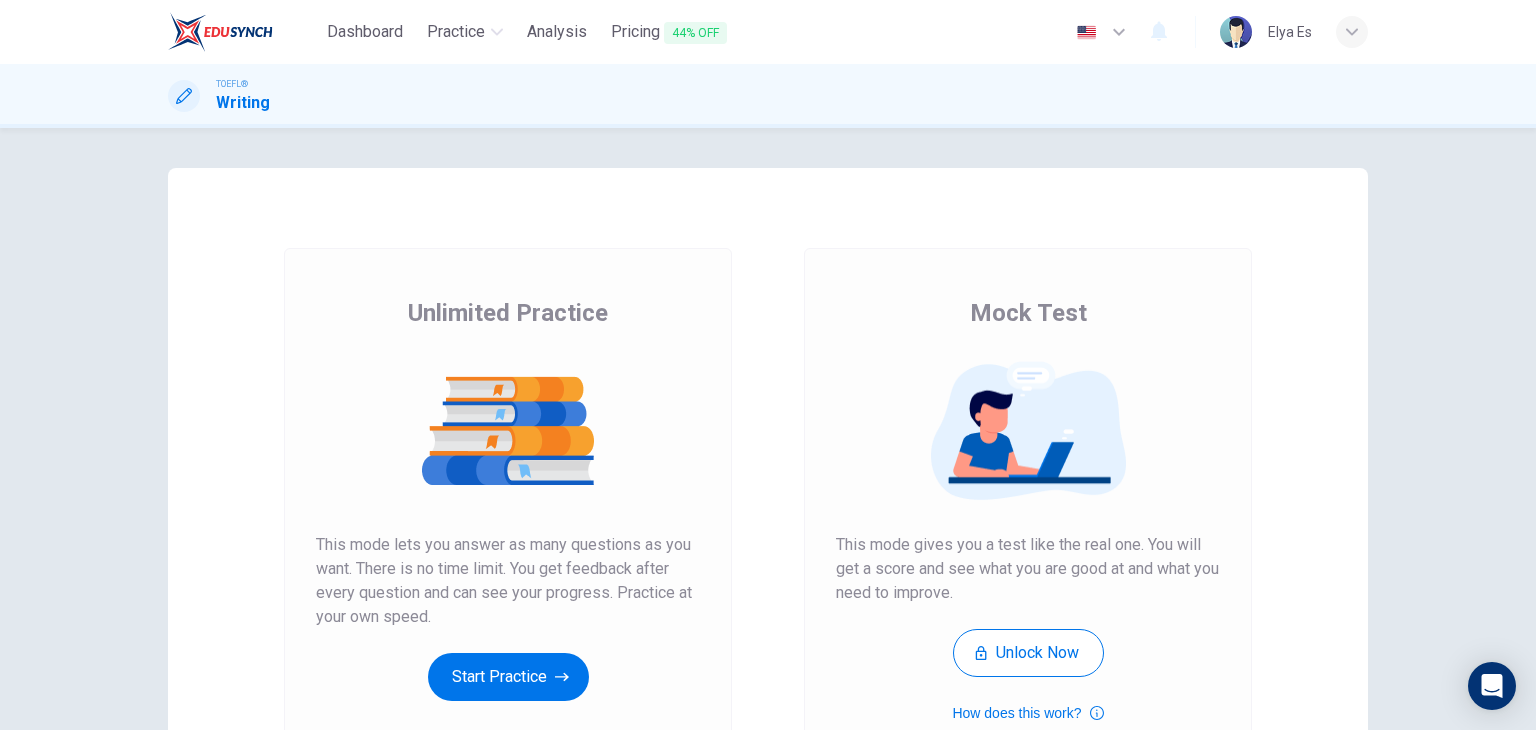 scroll, scrollTop: 0, scrollLeft: 0, axis: both 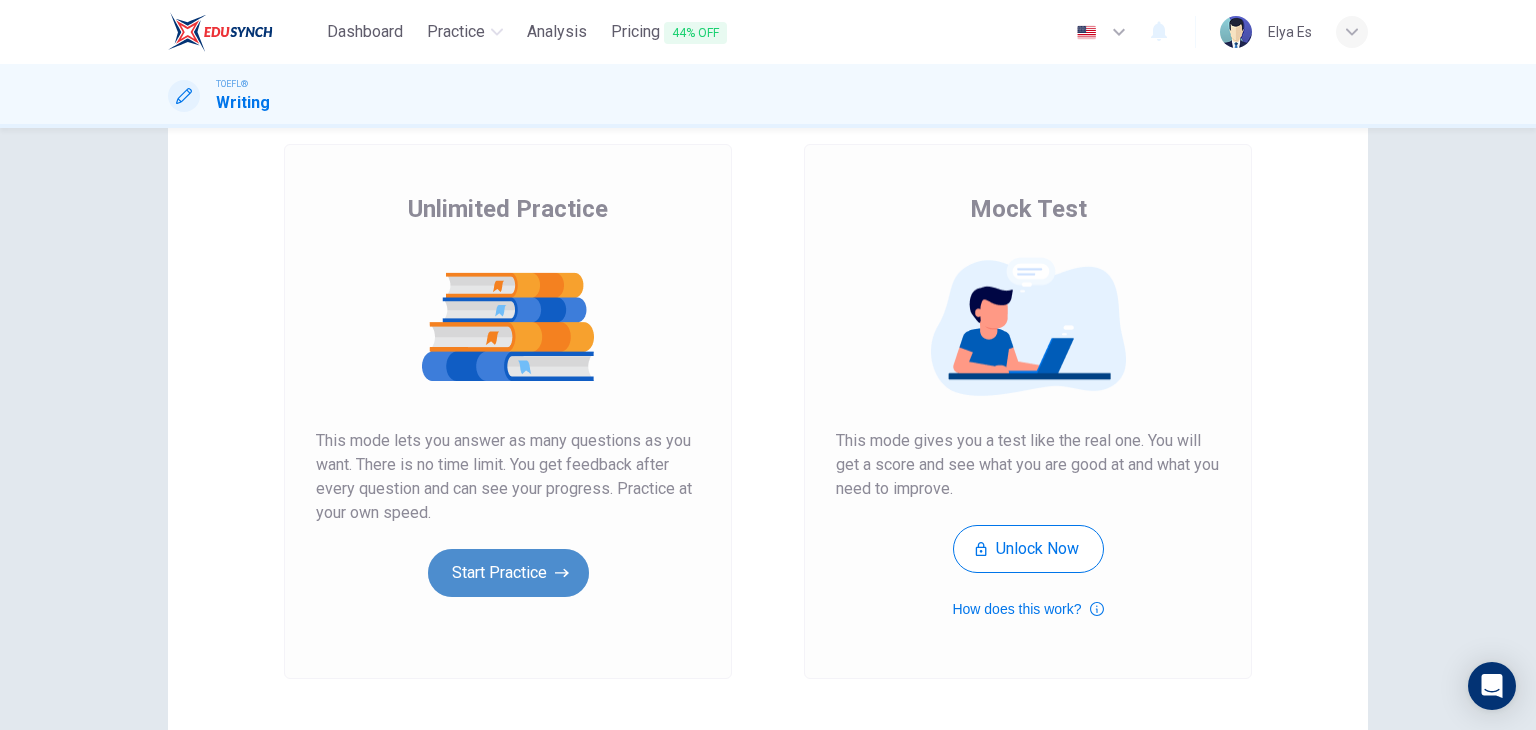 click on "Start Practice" at bounding box center [508, 573] 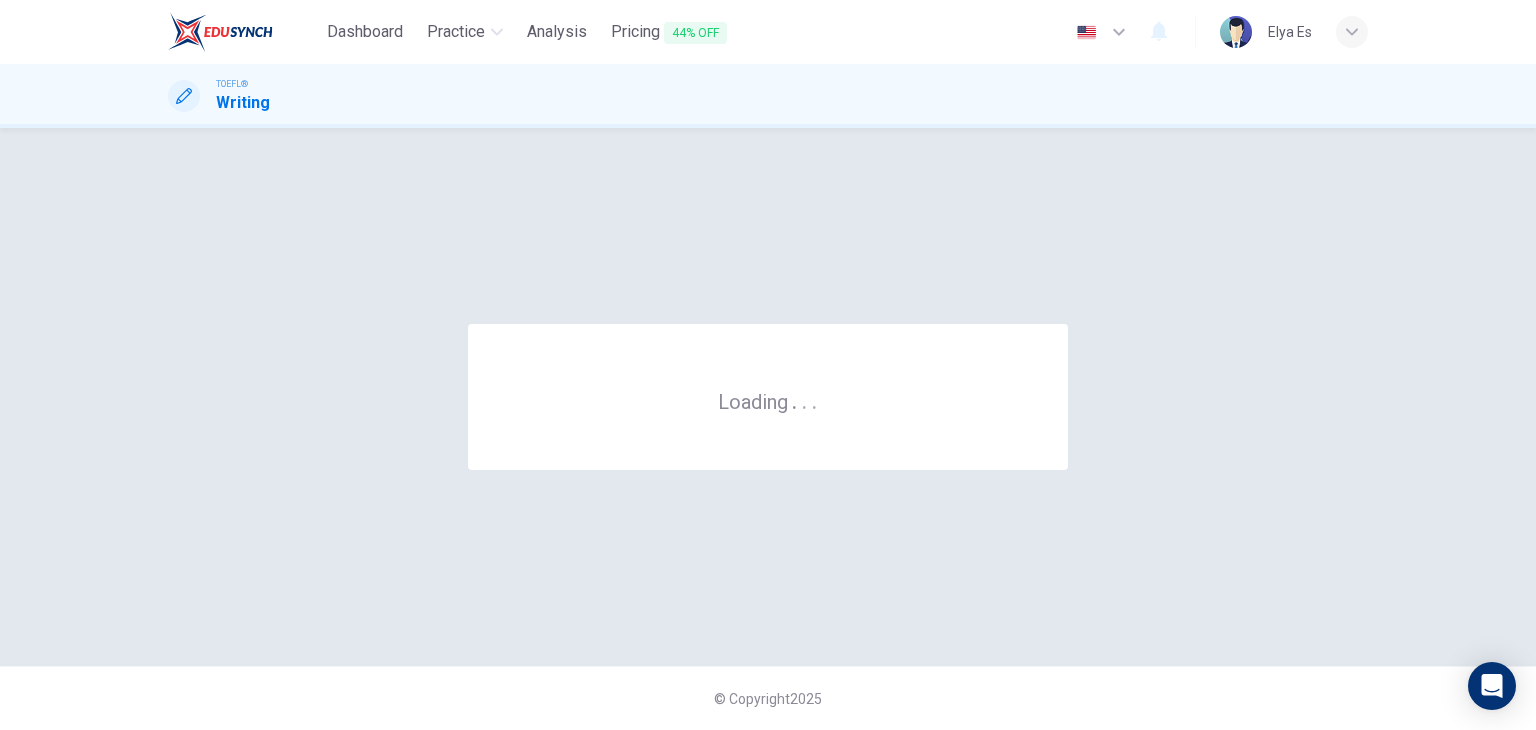 scroll, scrollTop: 0, scrollLeft: 0, axis: both 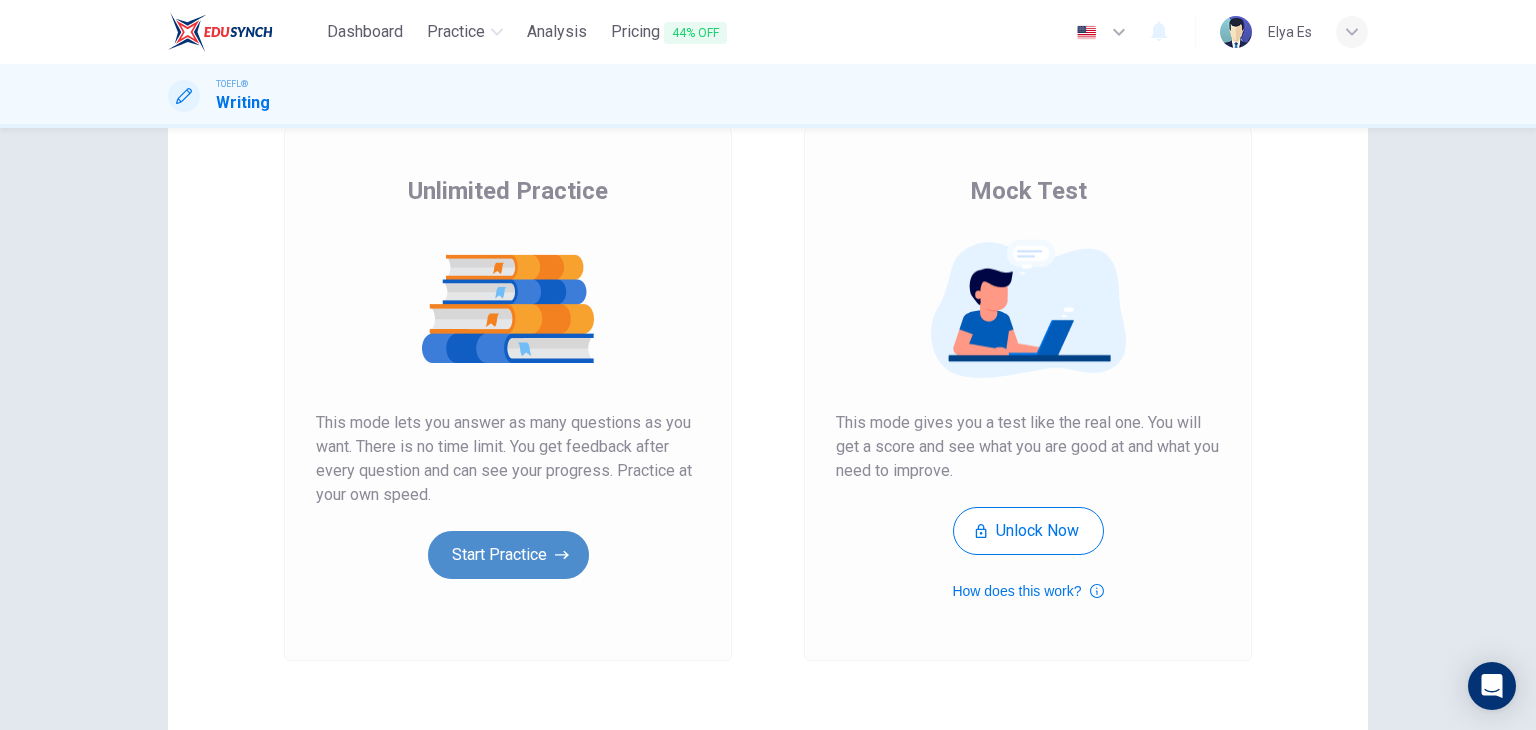 click on "Start Practice" at bounding box center (508, 555) 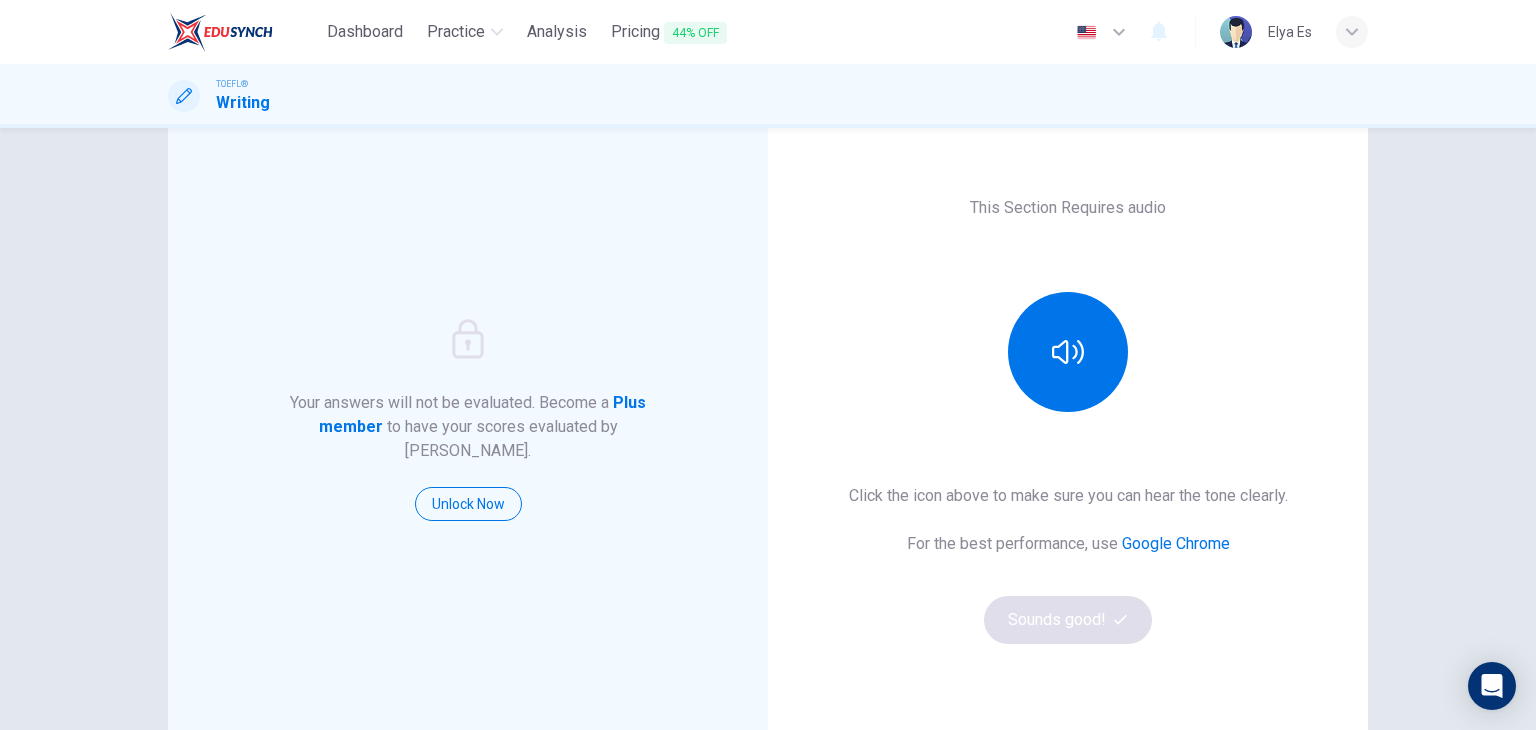 scroll, scrollTop: 94, scrollLeft: 0, axis: vertical 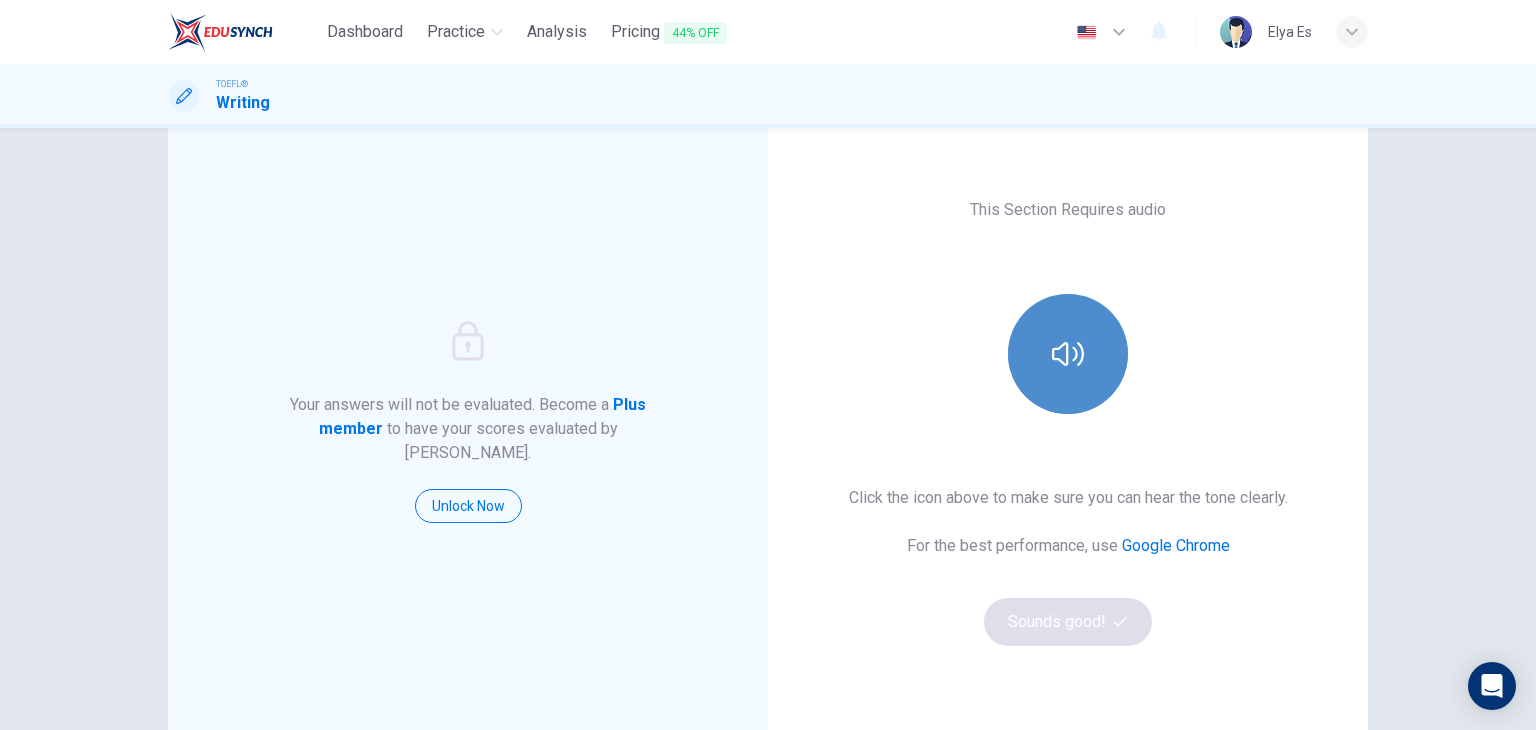 click at bounding box center [1068, 354] 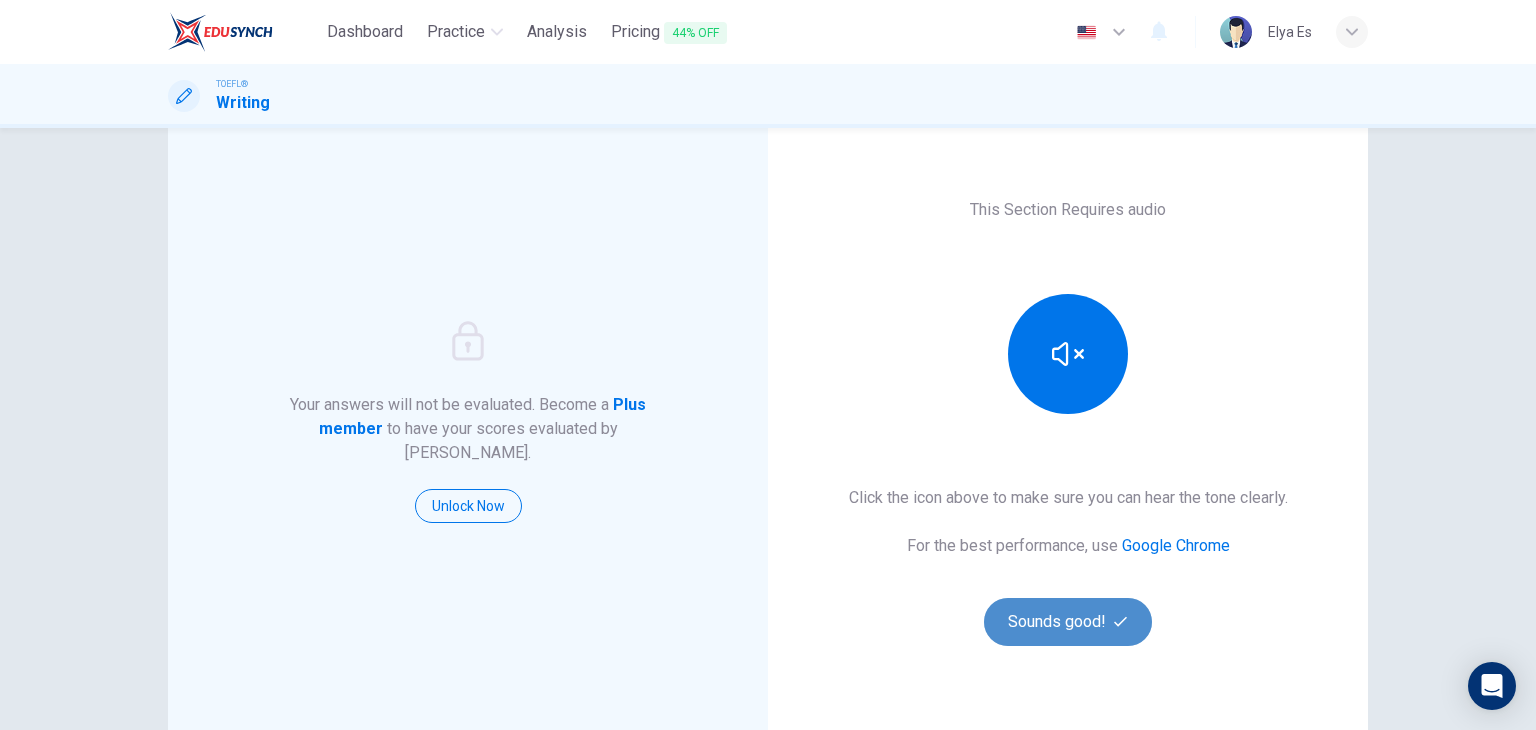 click 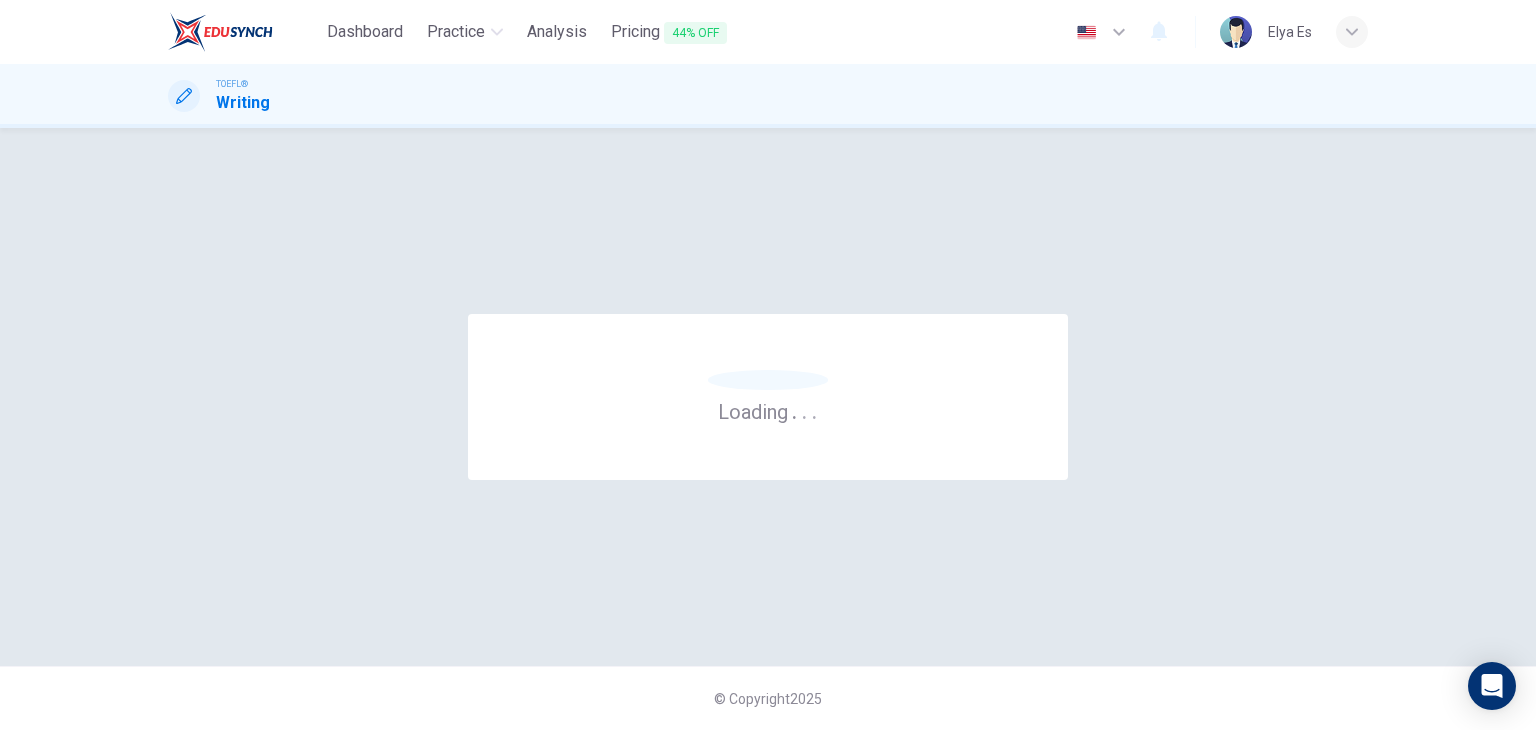 scroll, scrollTop: 0, scrollLeft: 0, axis: both 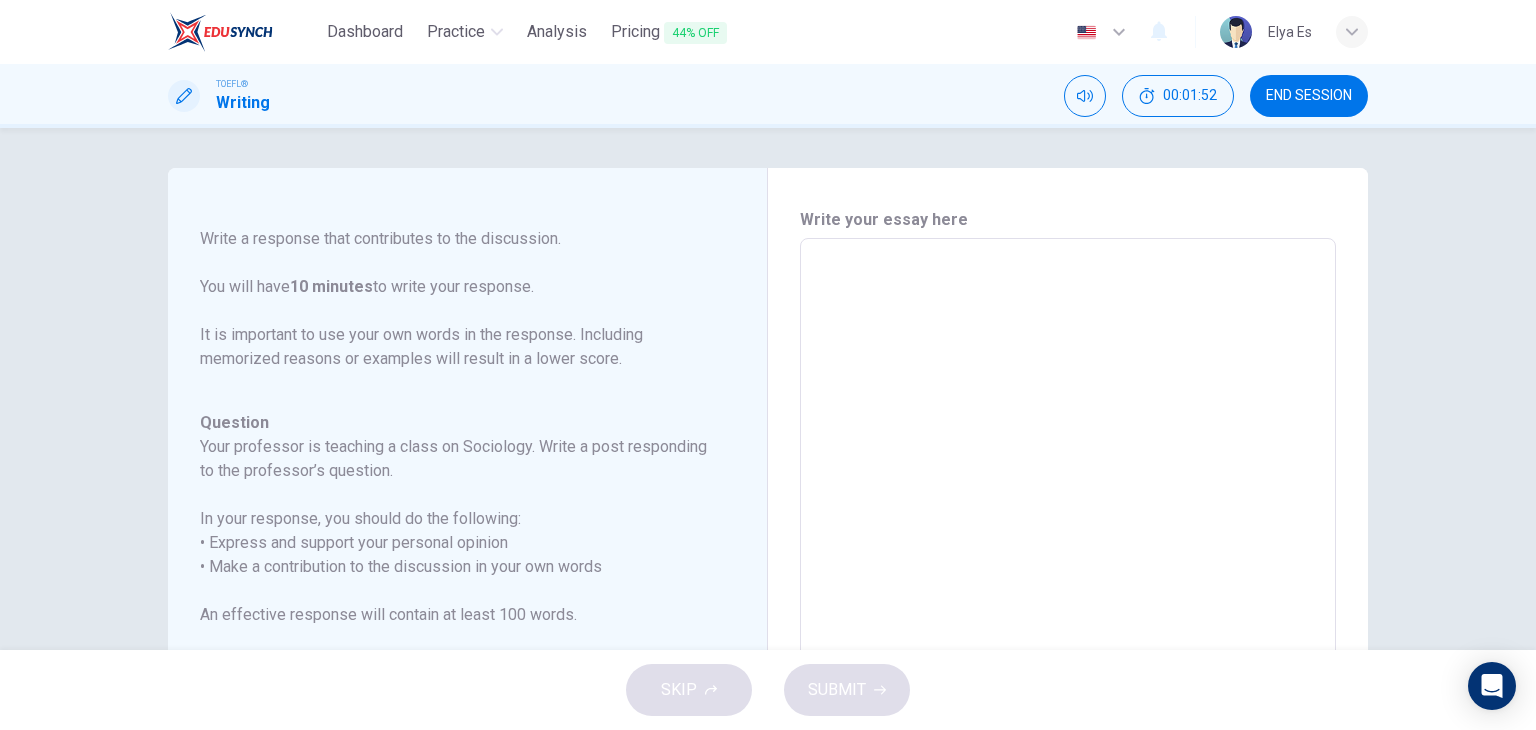 click at bounding box center [1068, 572] 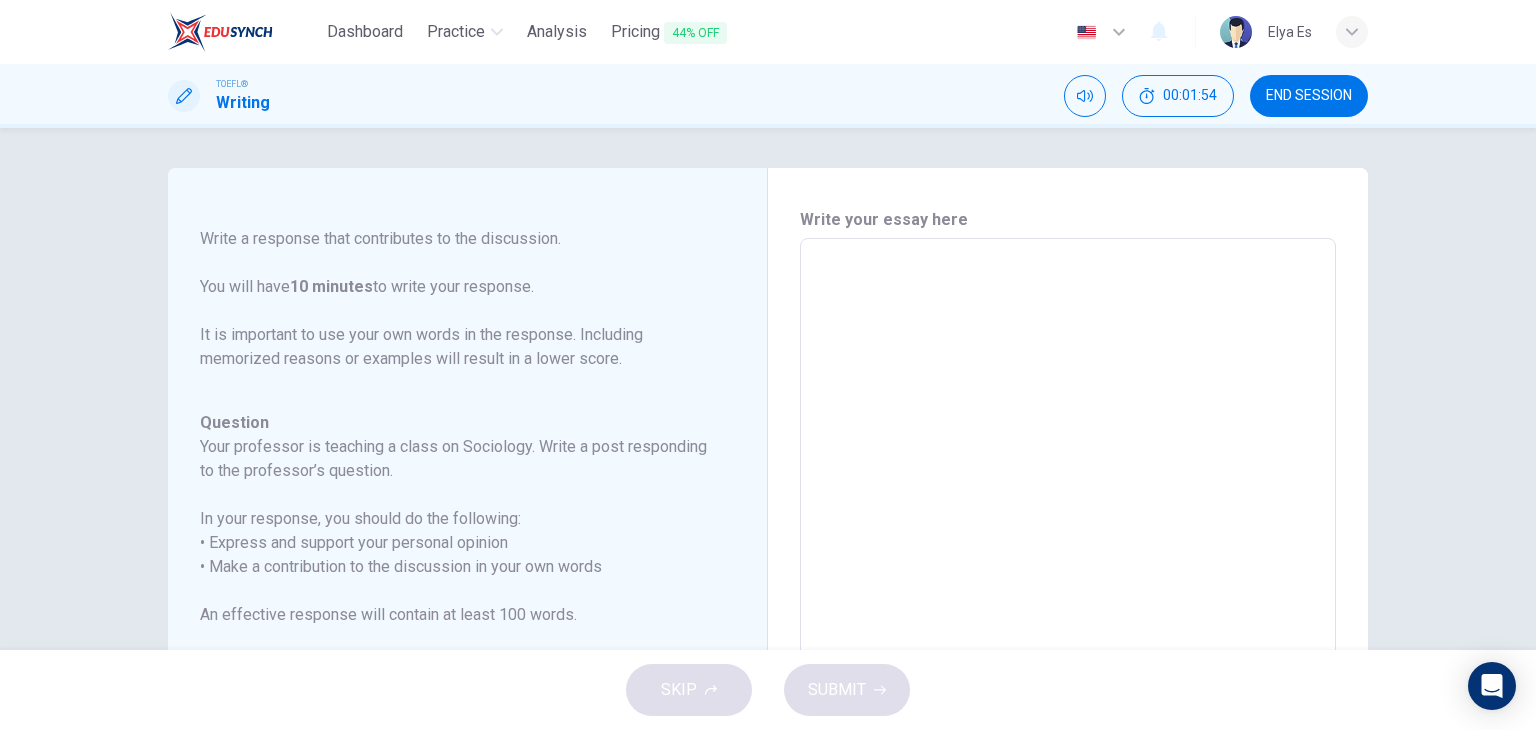 type on "P" 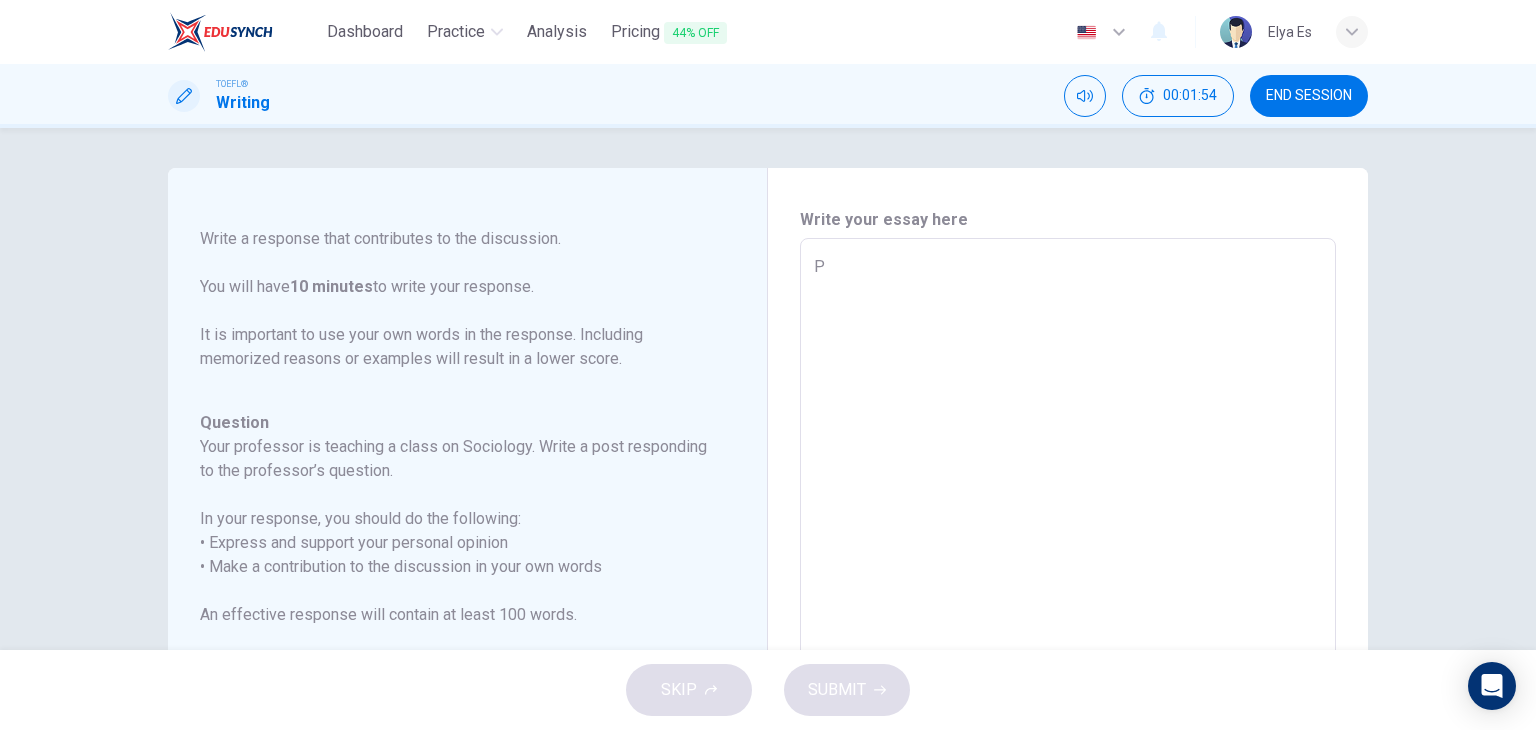 type on "x" 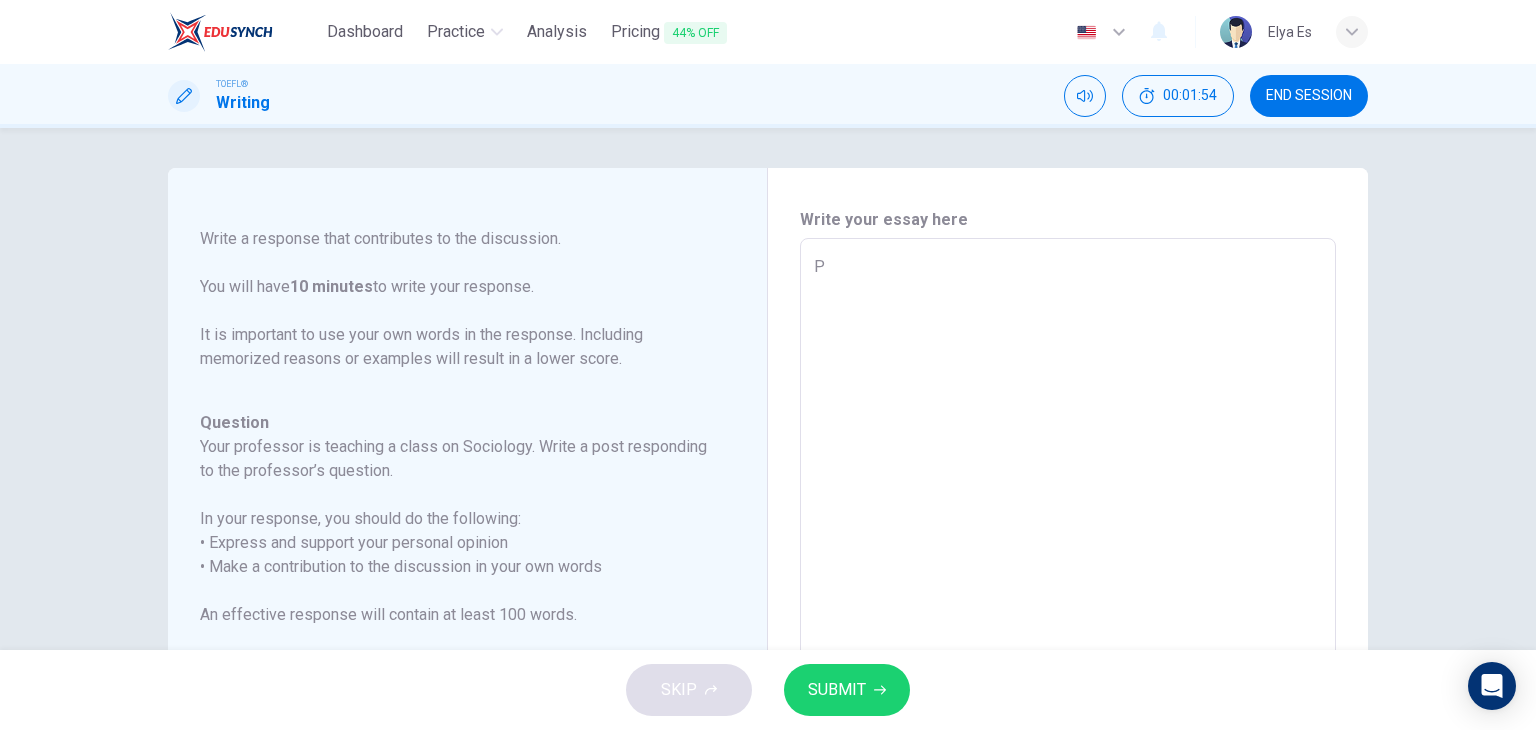 type on "Pe" 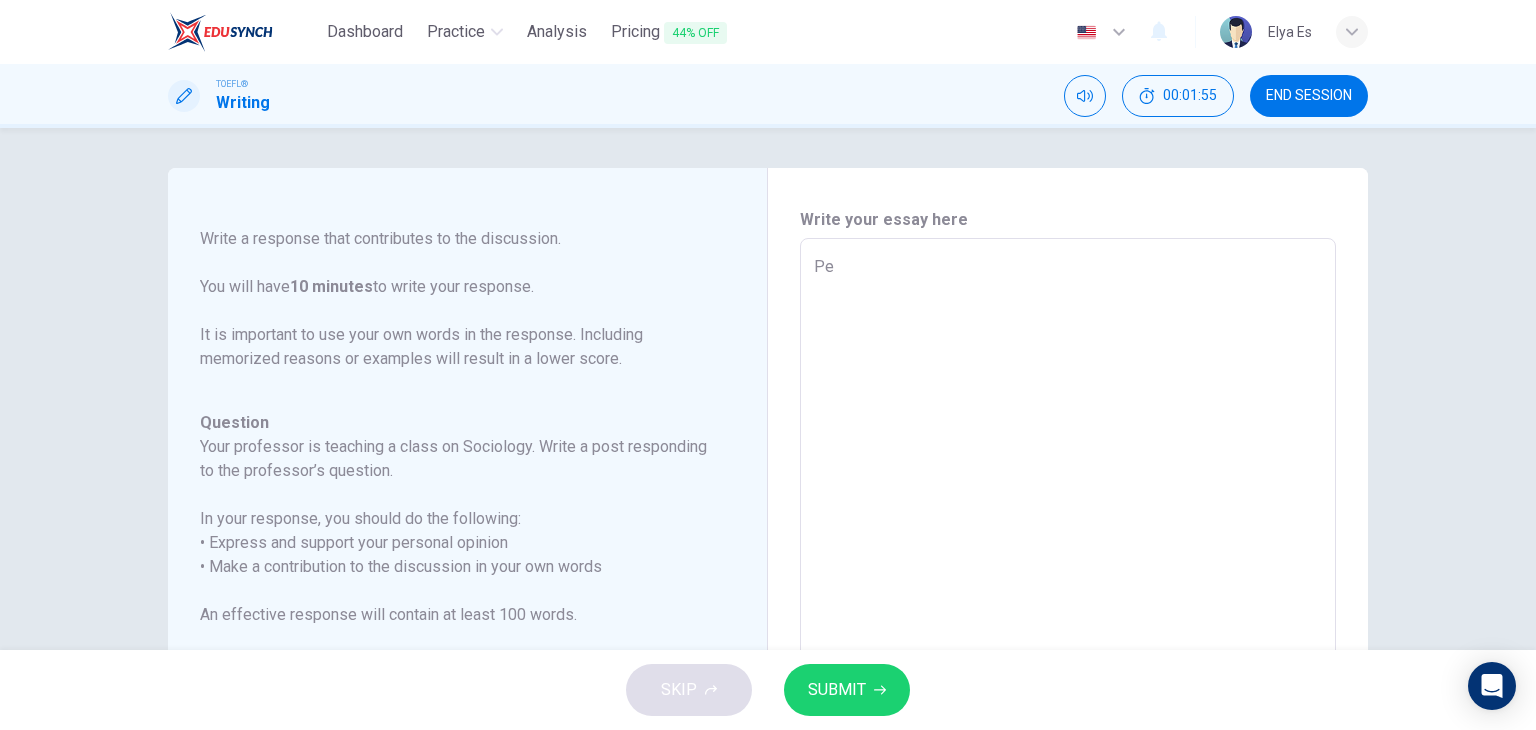 type on "Per" 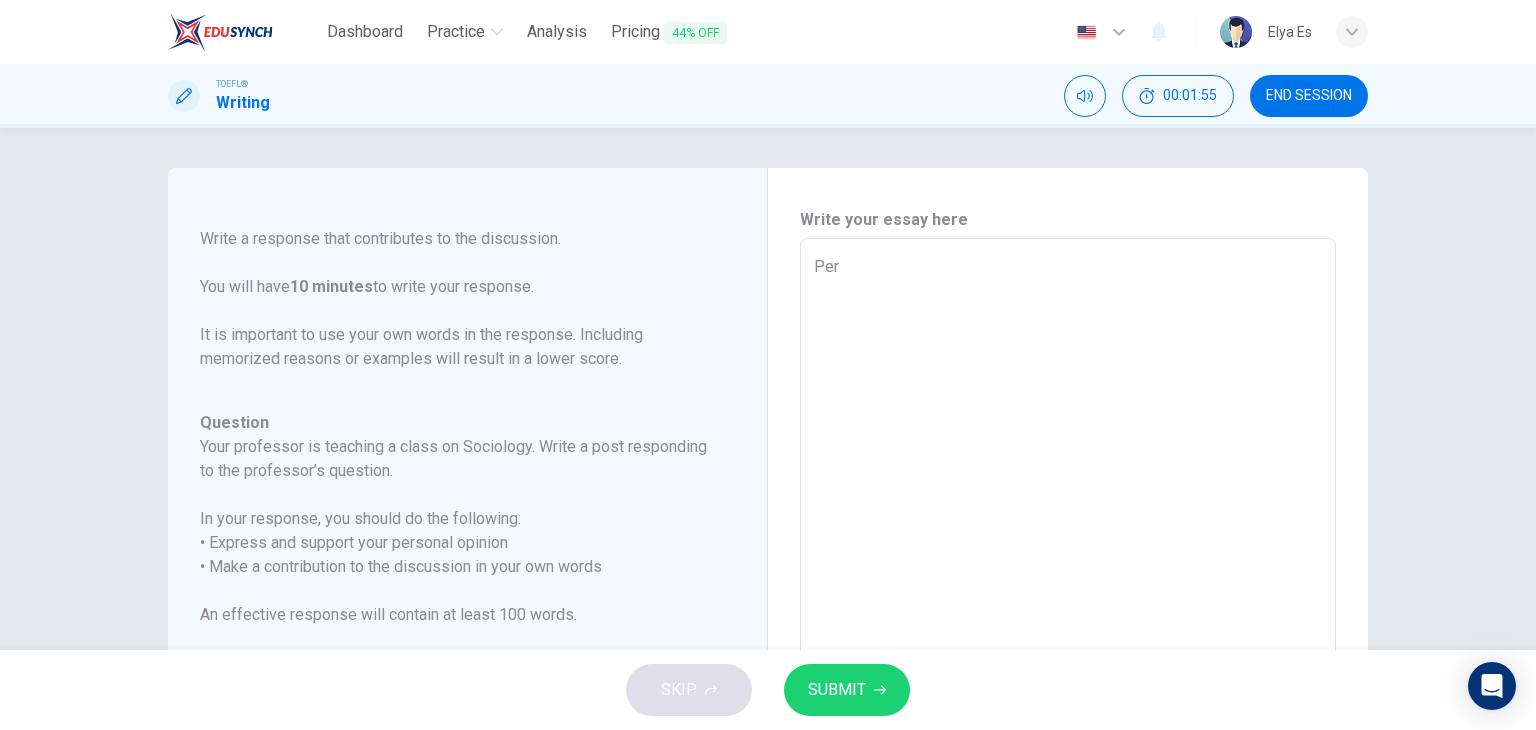 type on "x" 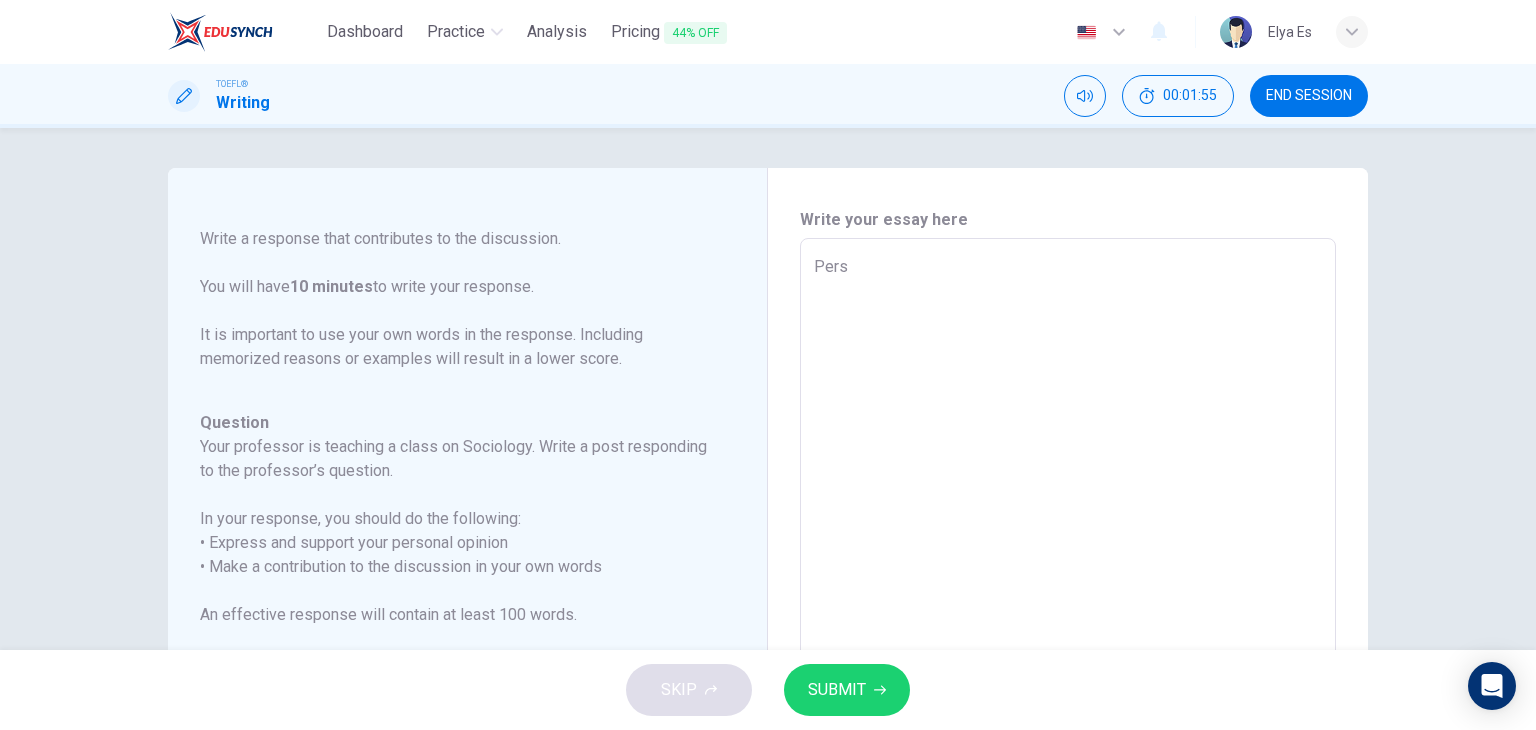 type on "x" 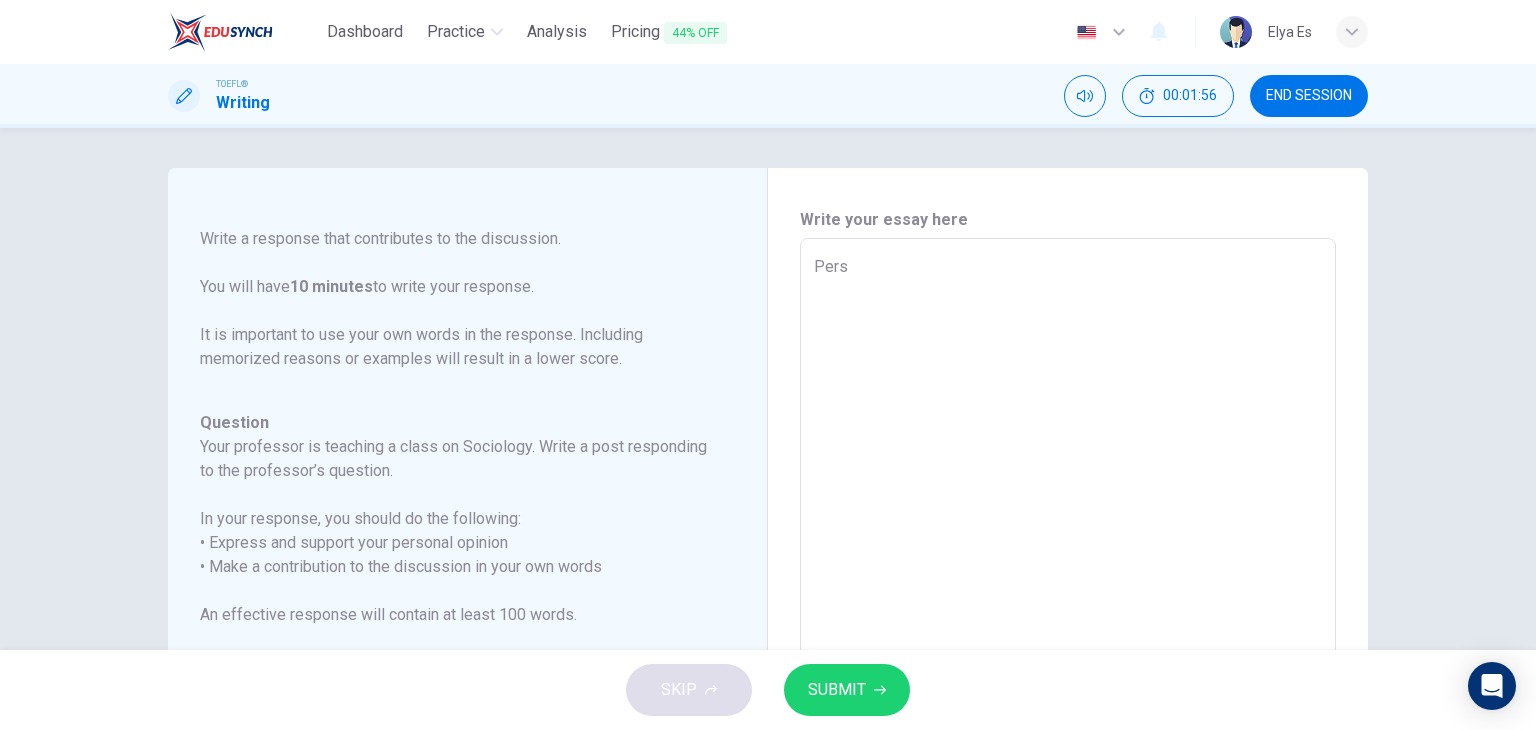 type on "Perso" 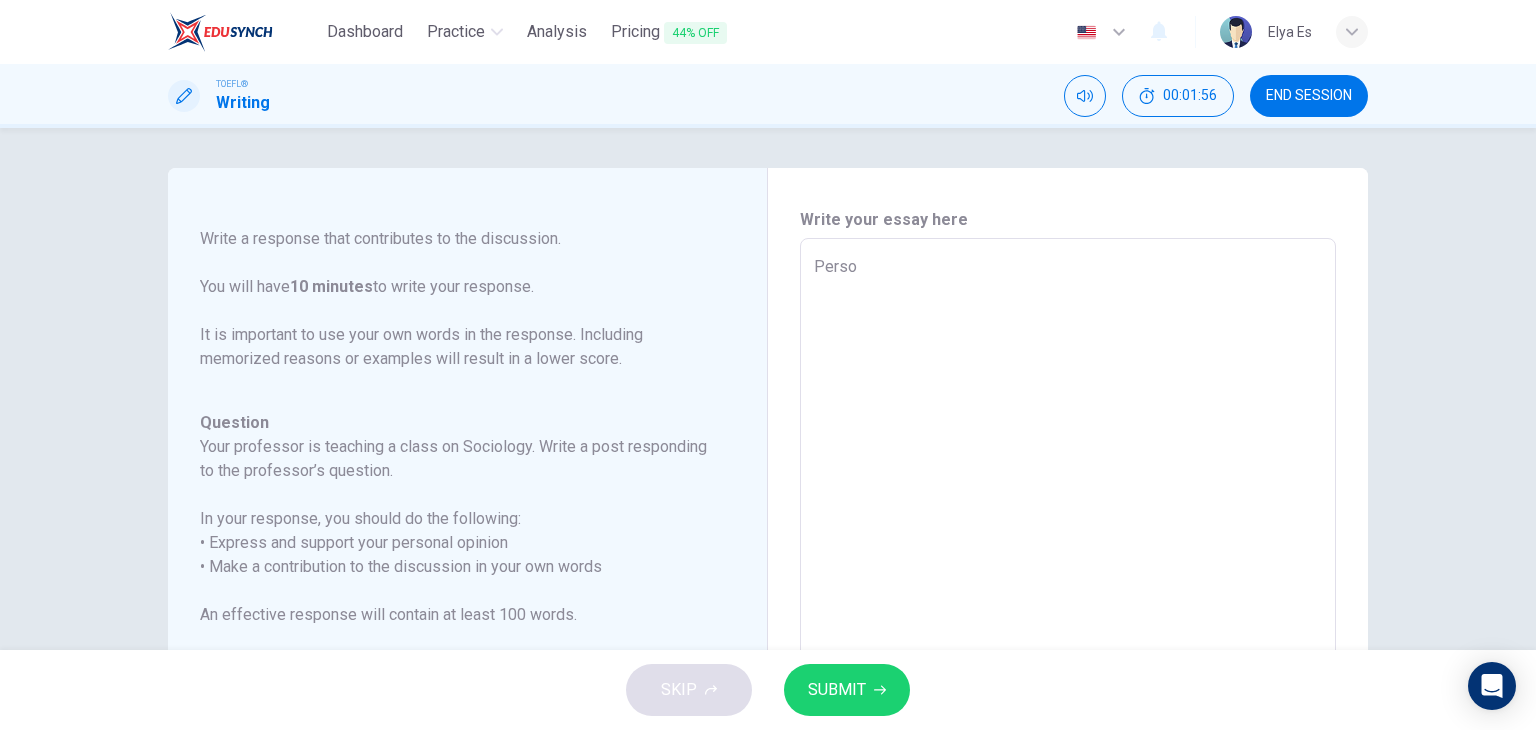 type on "x" 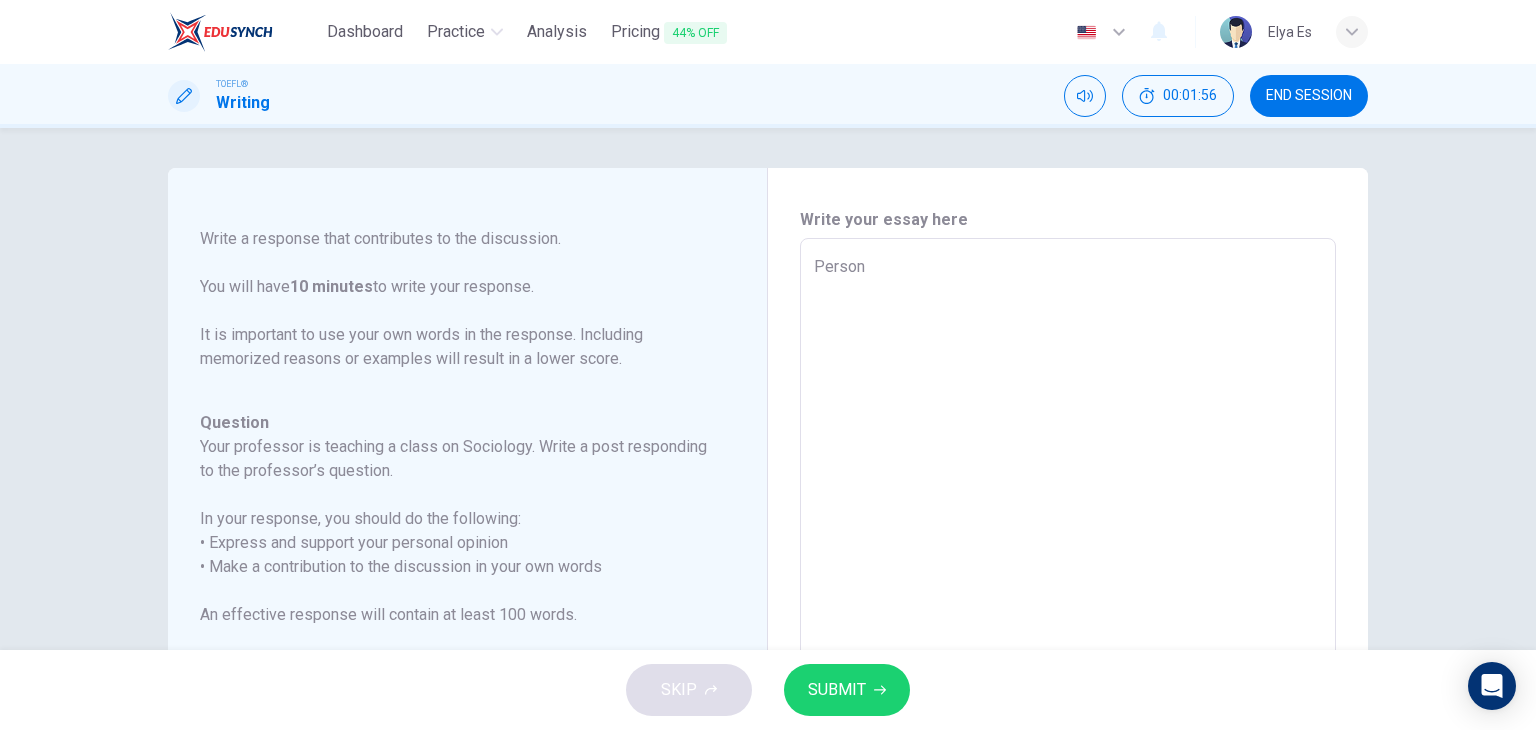 type on "x" 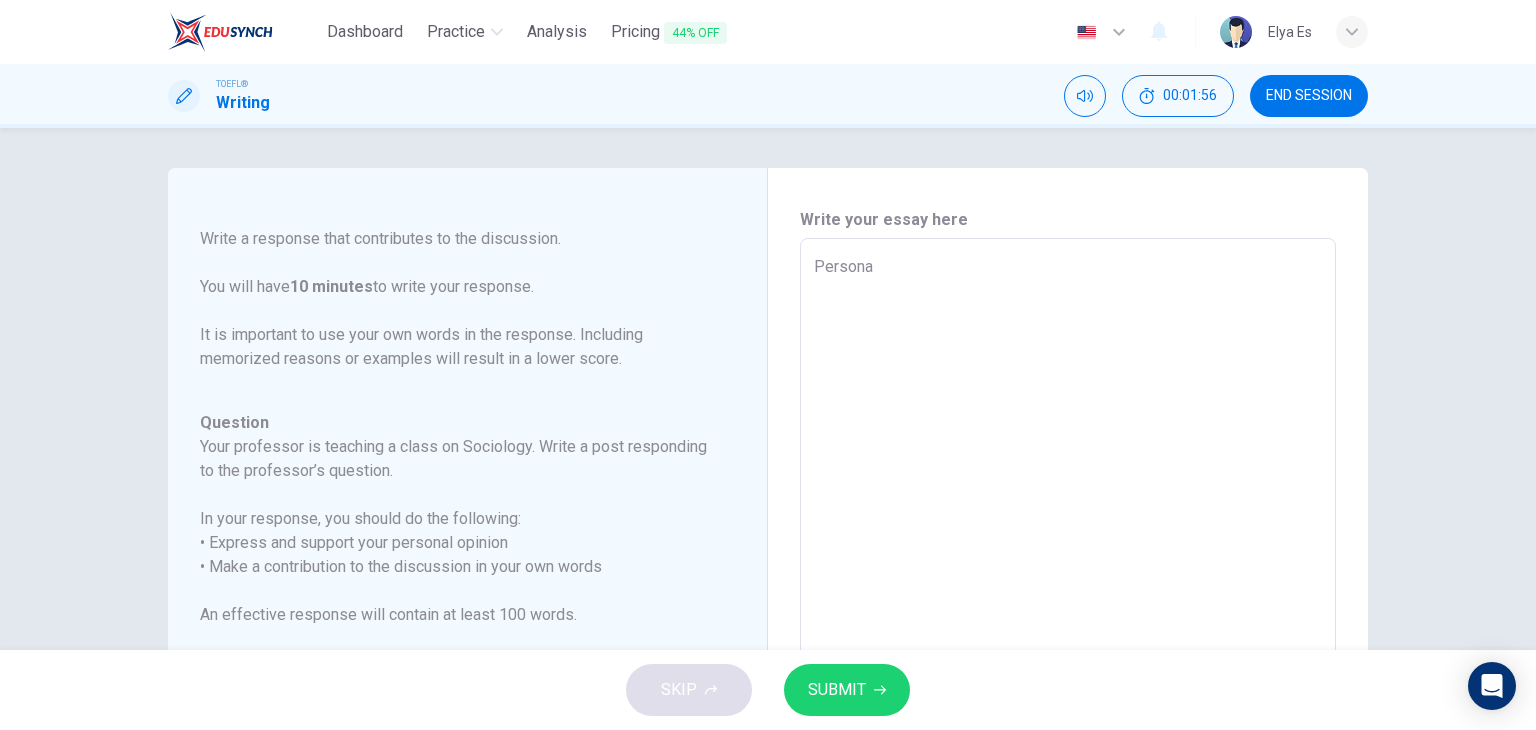 type on "x" 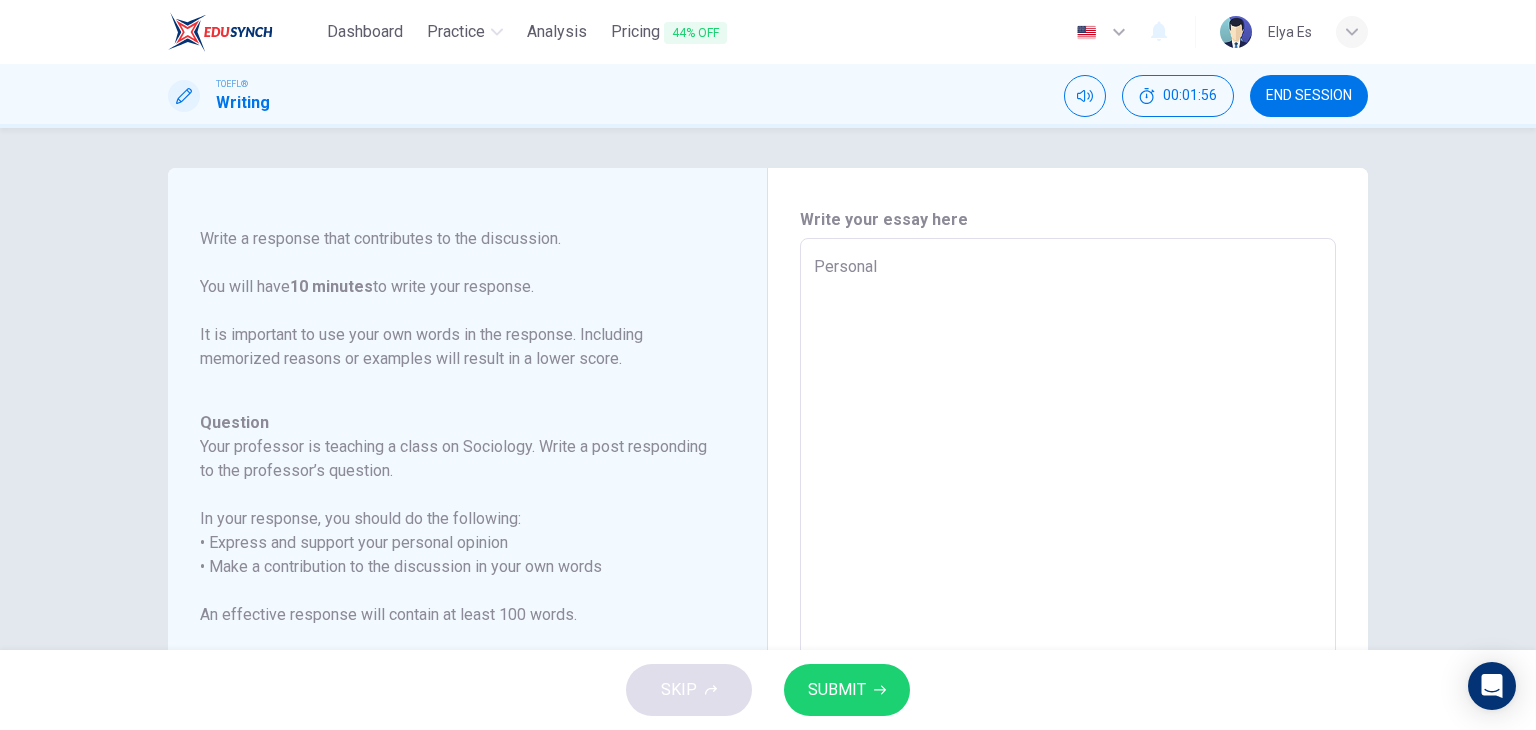 type on "x" 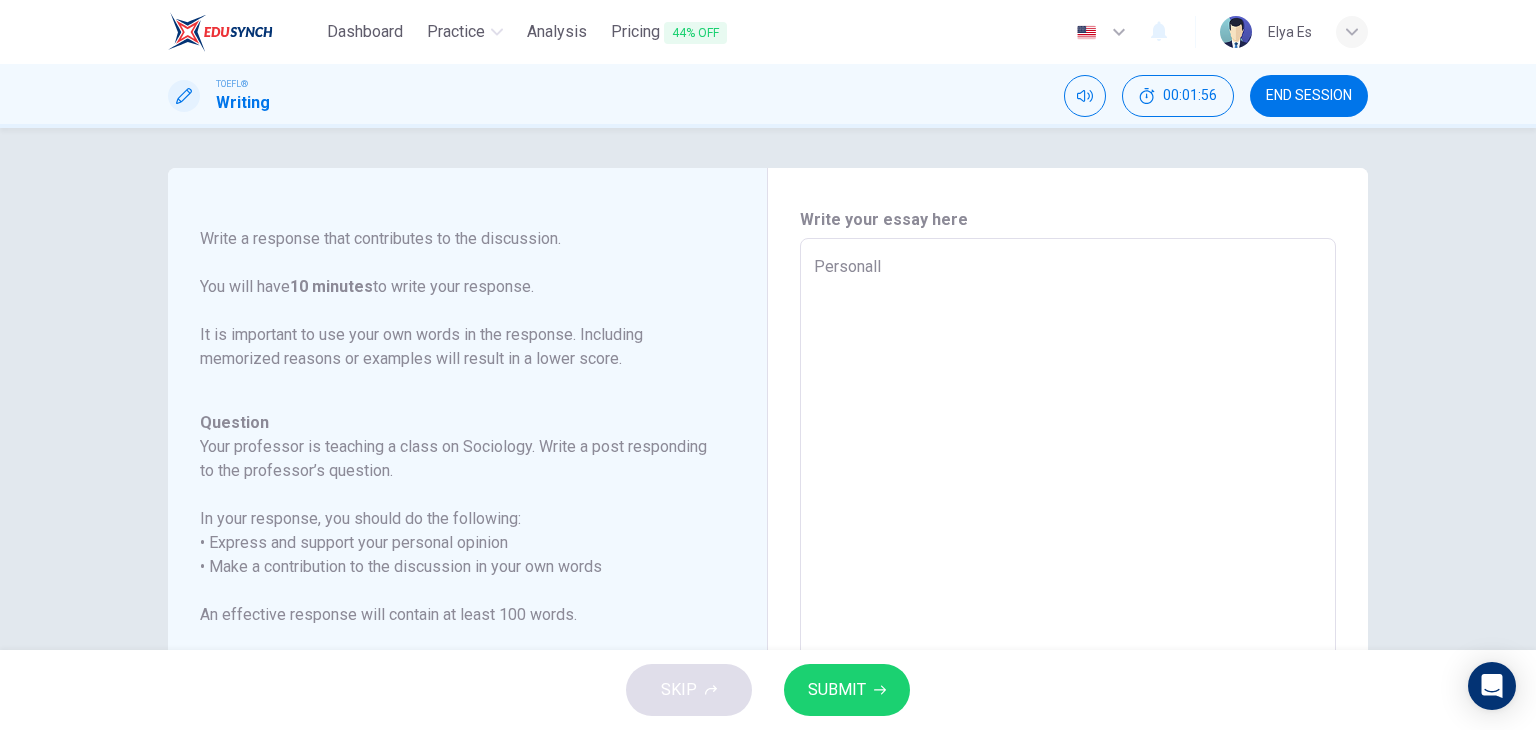 type on "x" 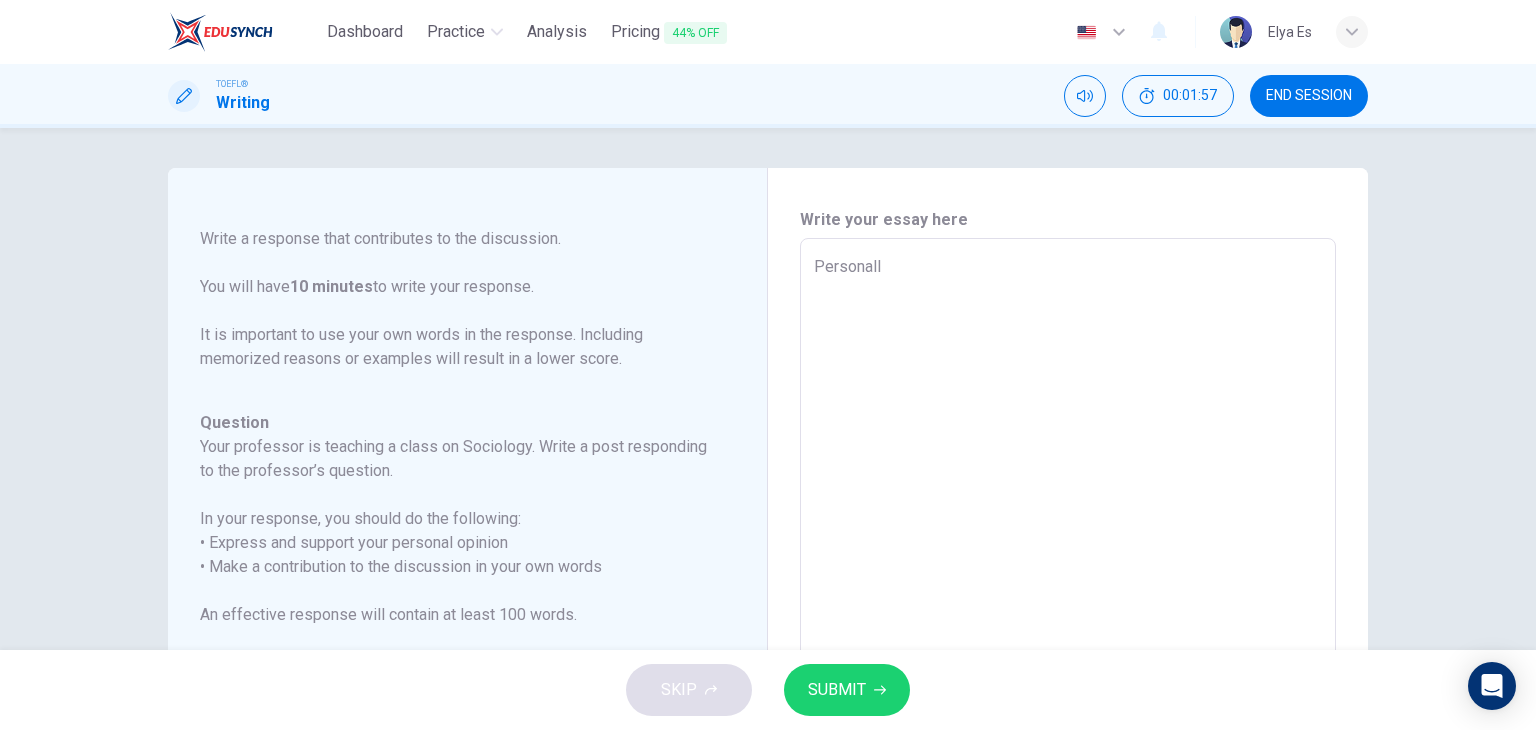 type on "Personally" 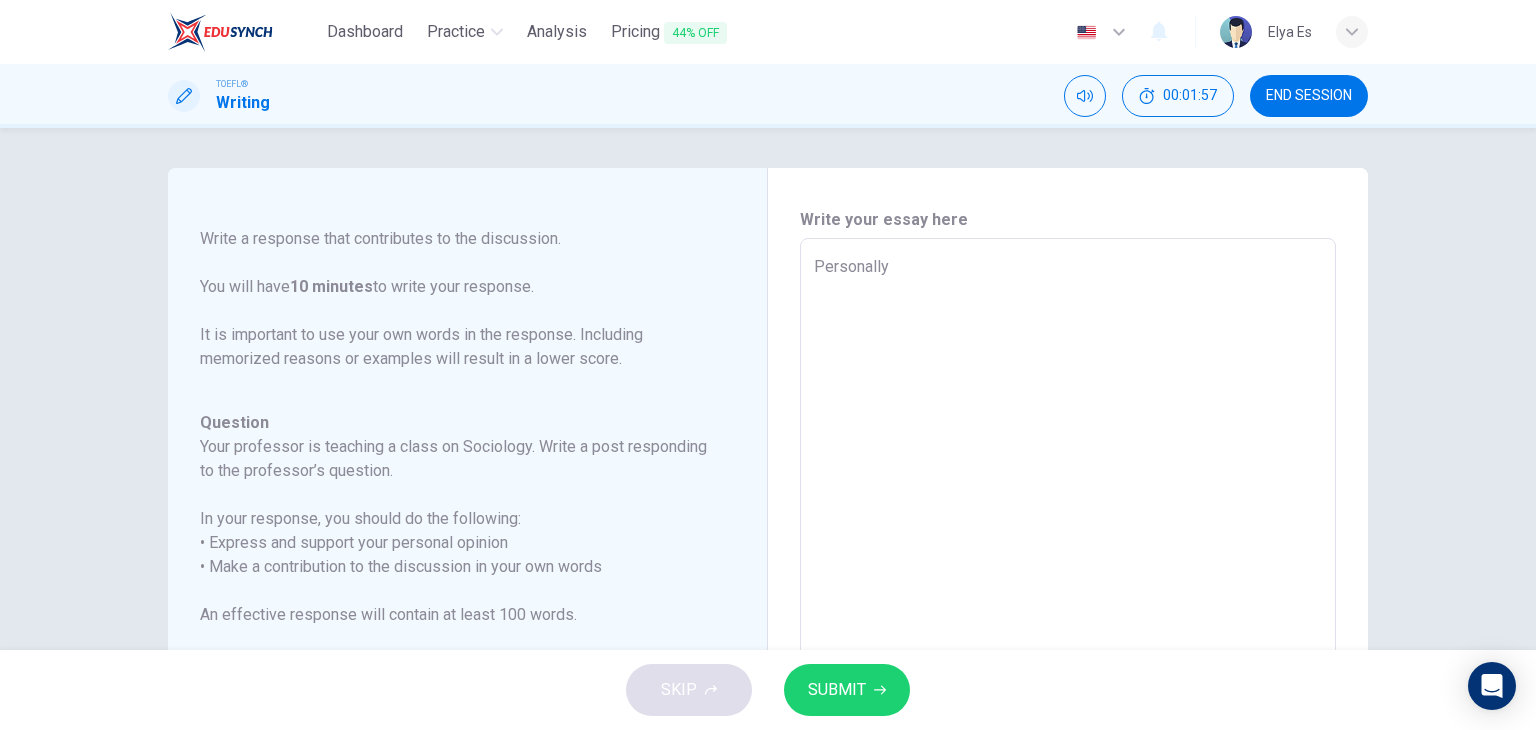 type on "x" 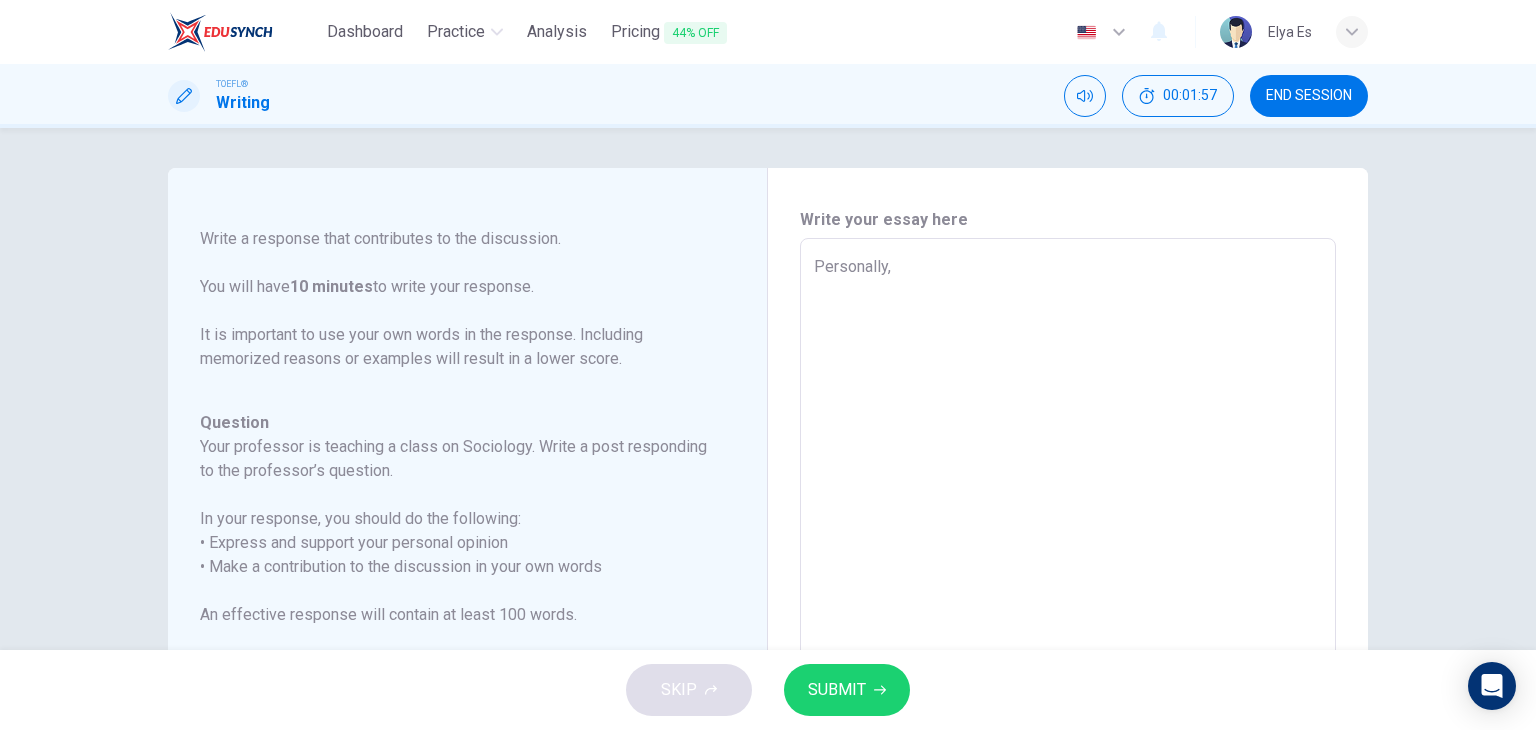 type on "Personally," 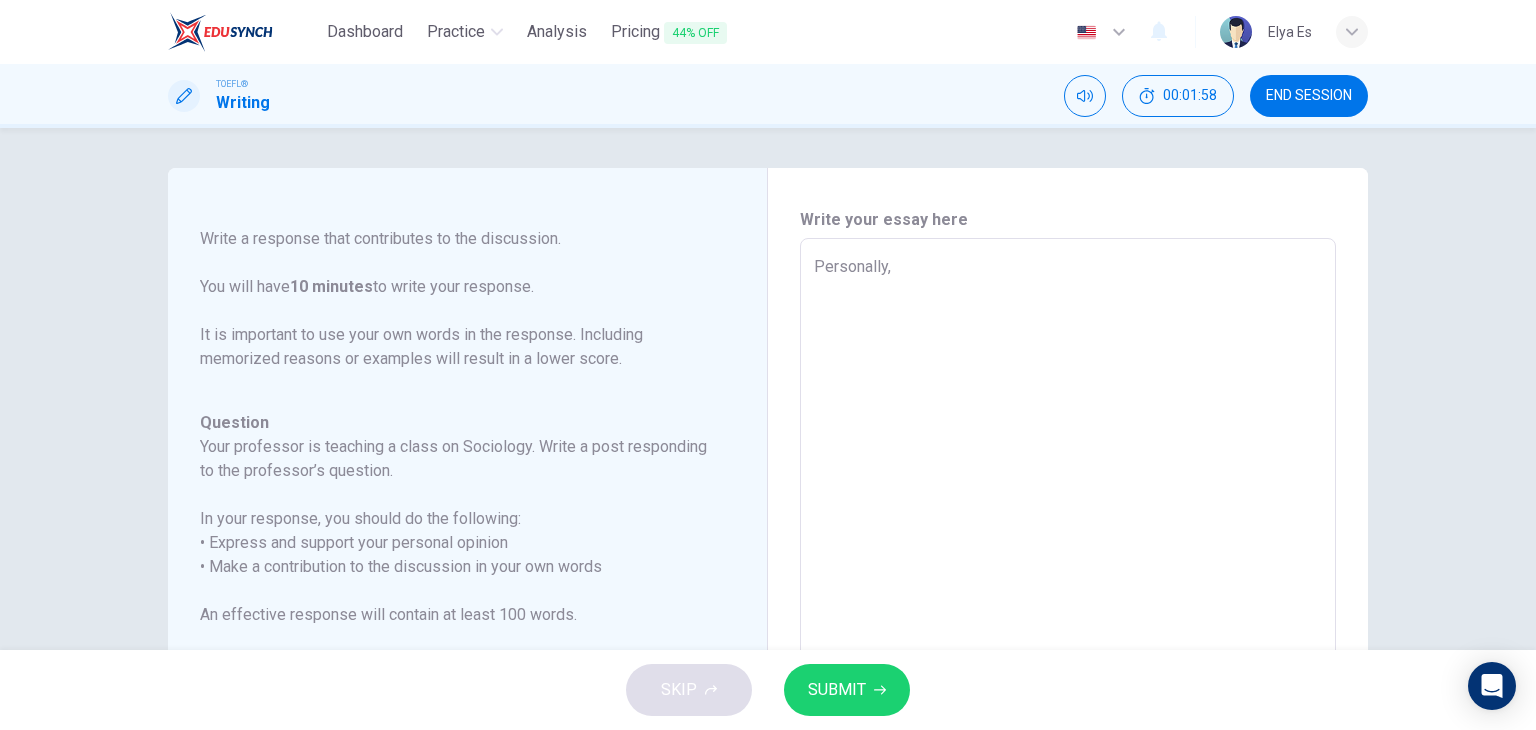type on "Personally, I" 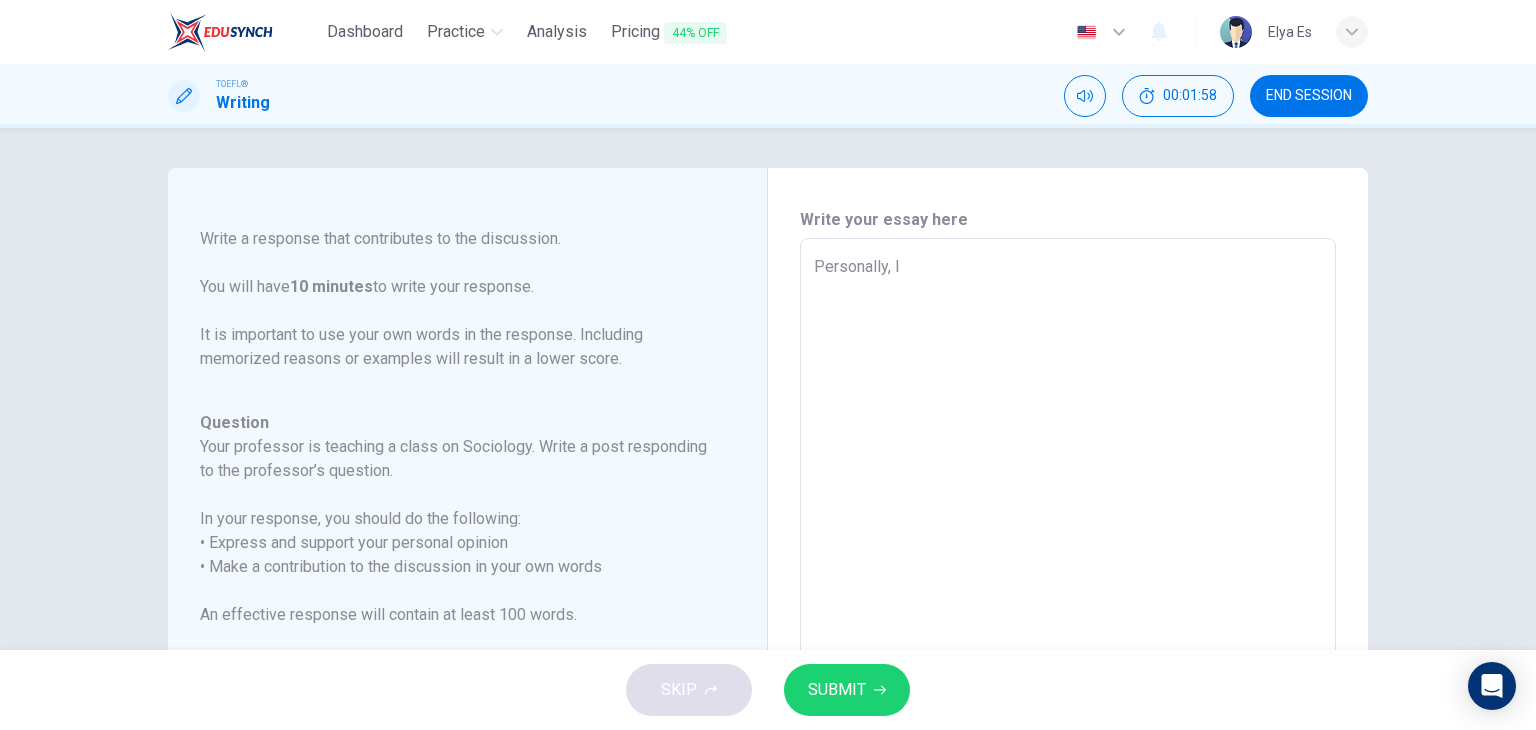 type on "Personally, I" 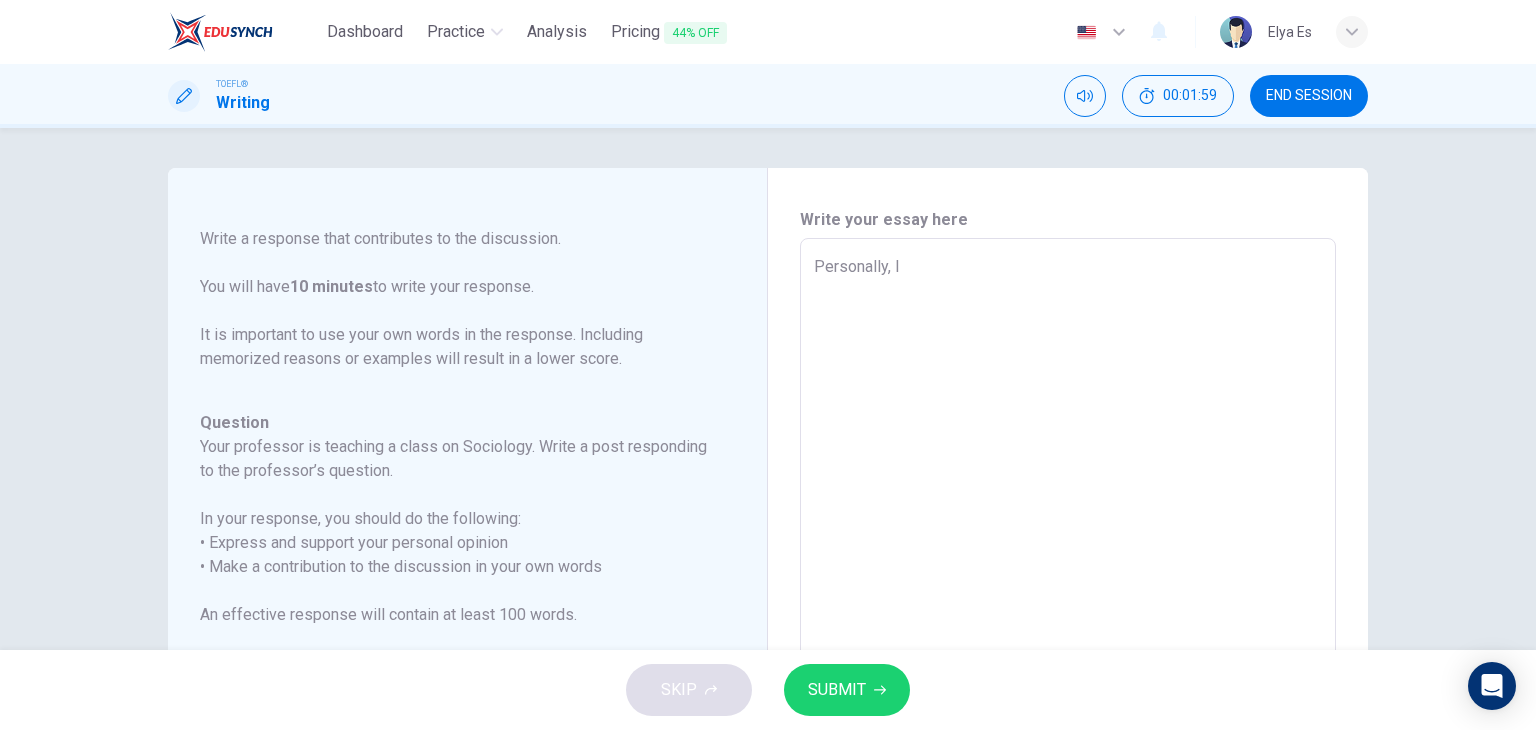 type on "Personally, I b" 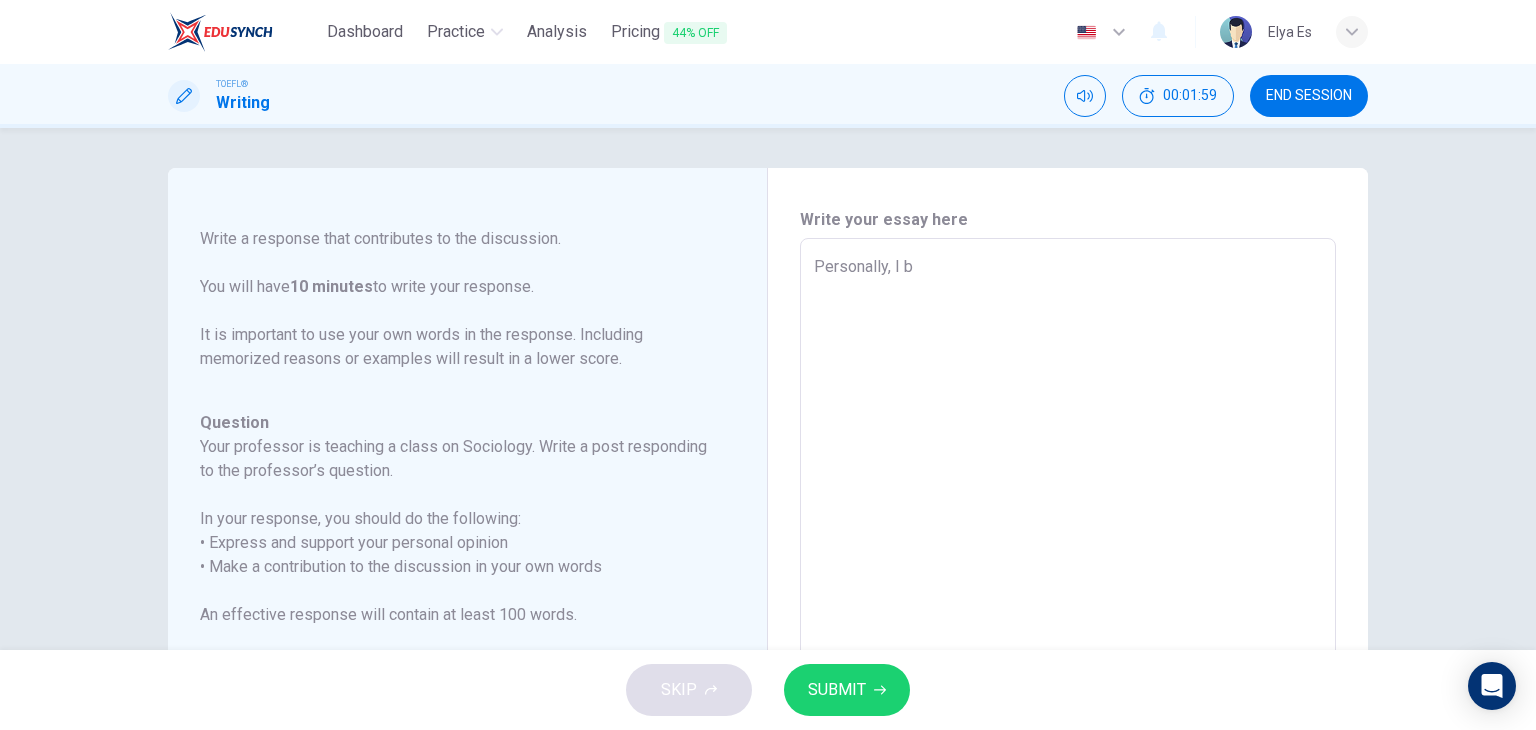 type on "x" 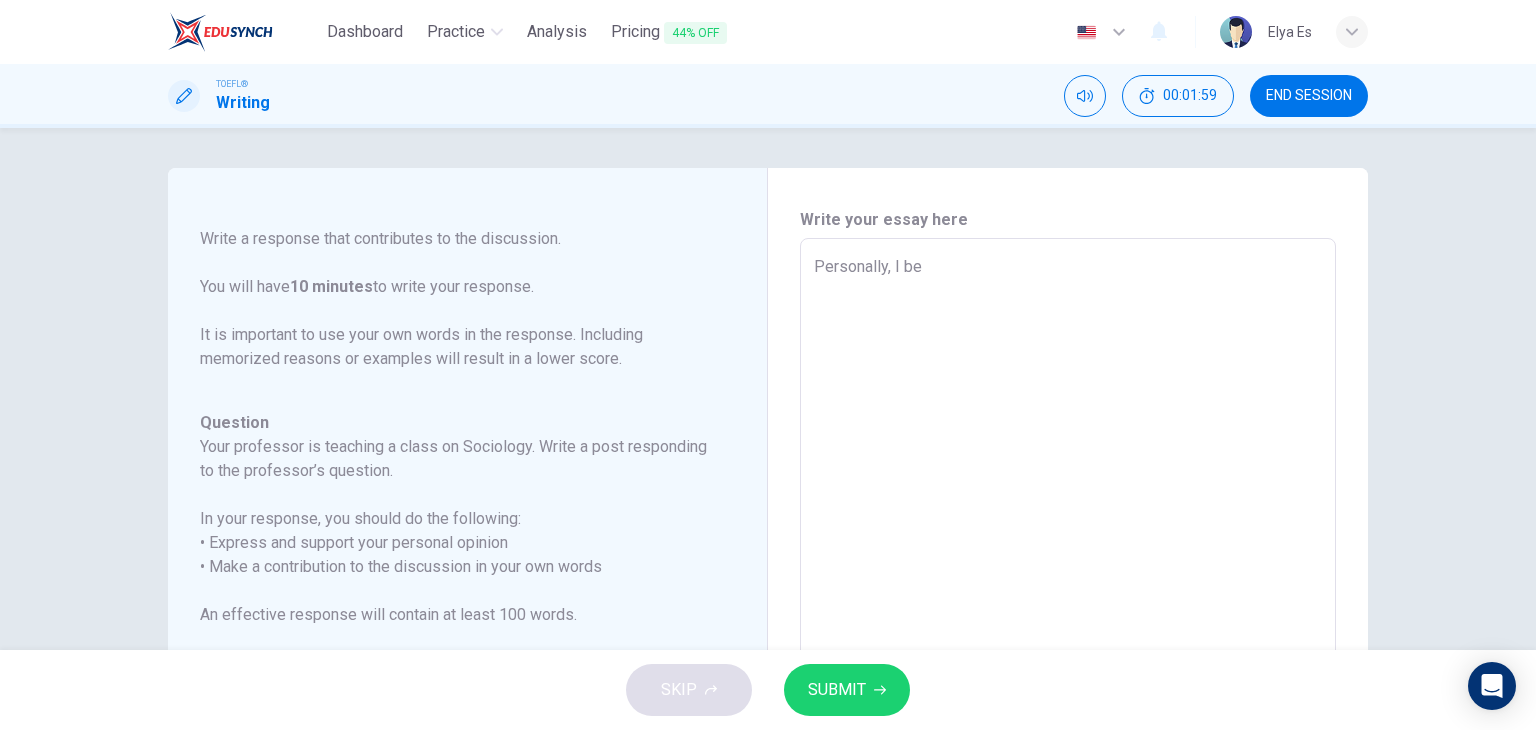 type on "x" 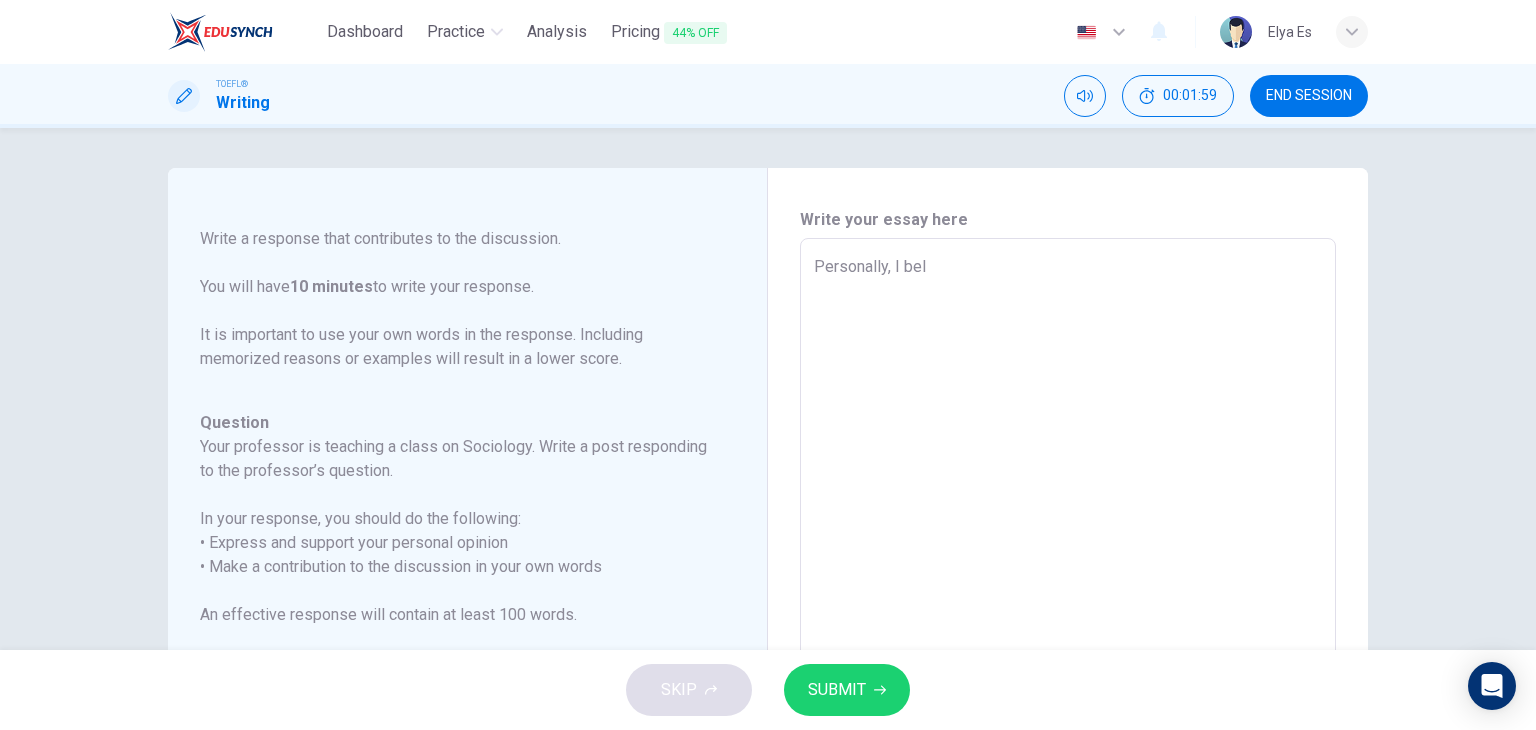 type on "x" 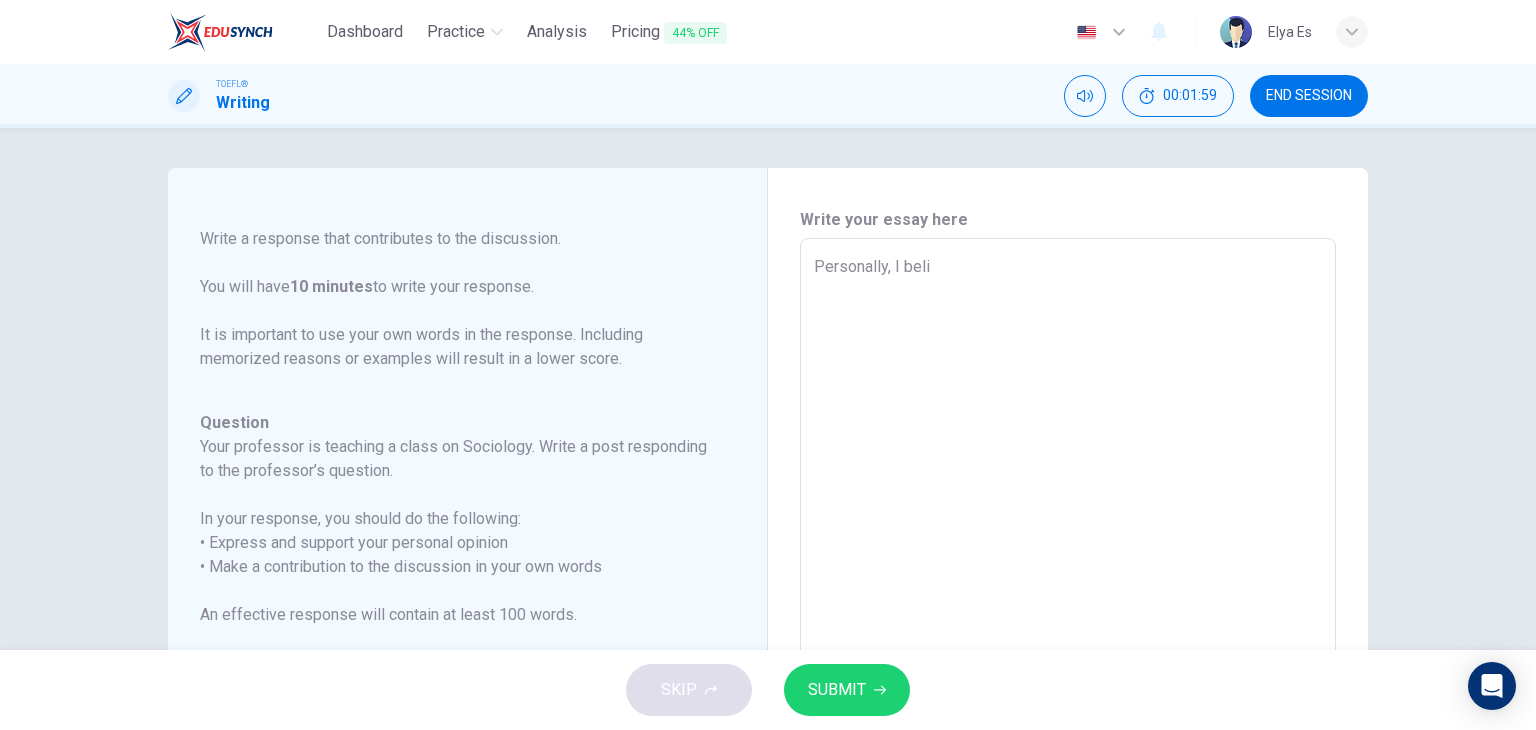 type on "x" 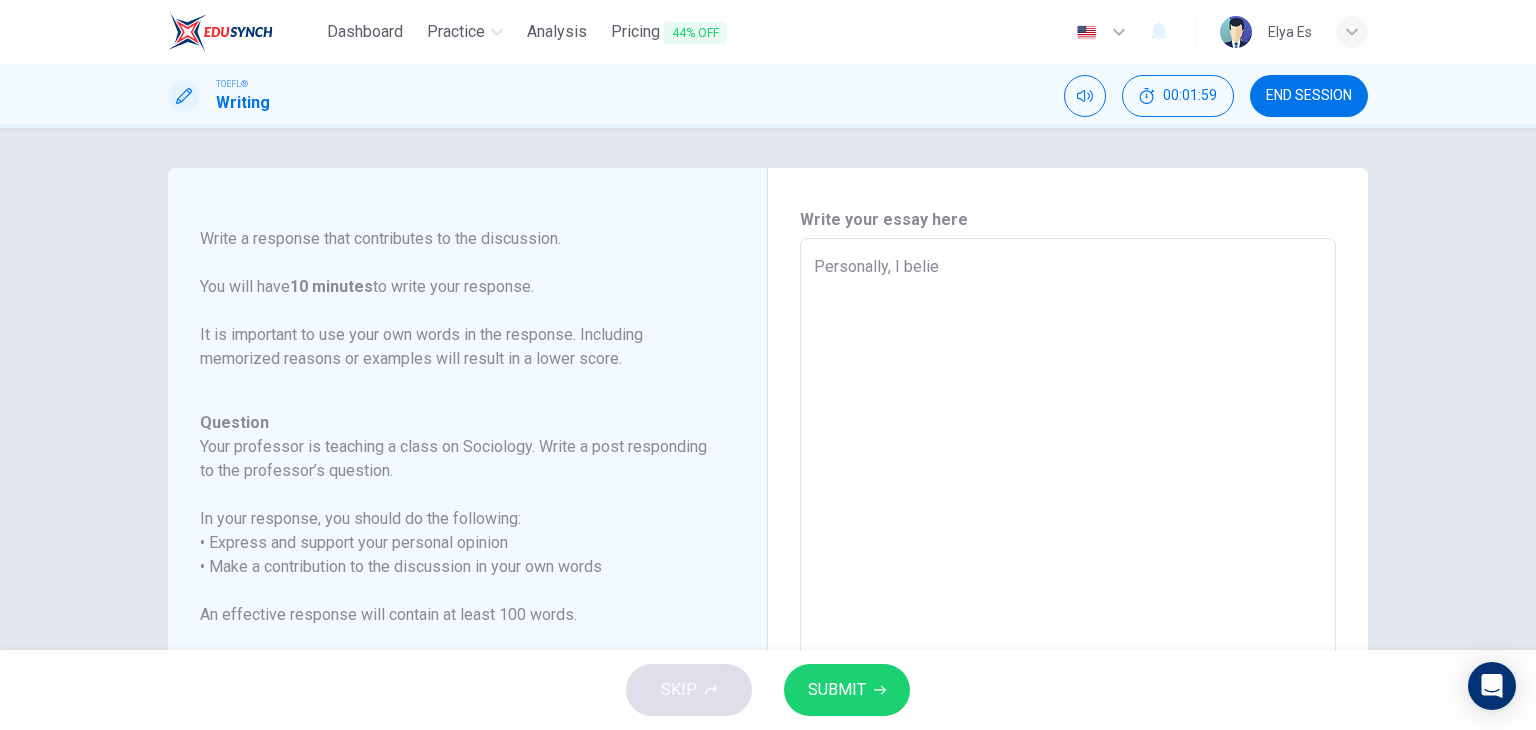 type on "x" 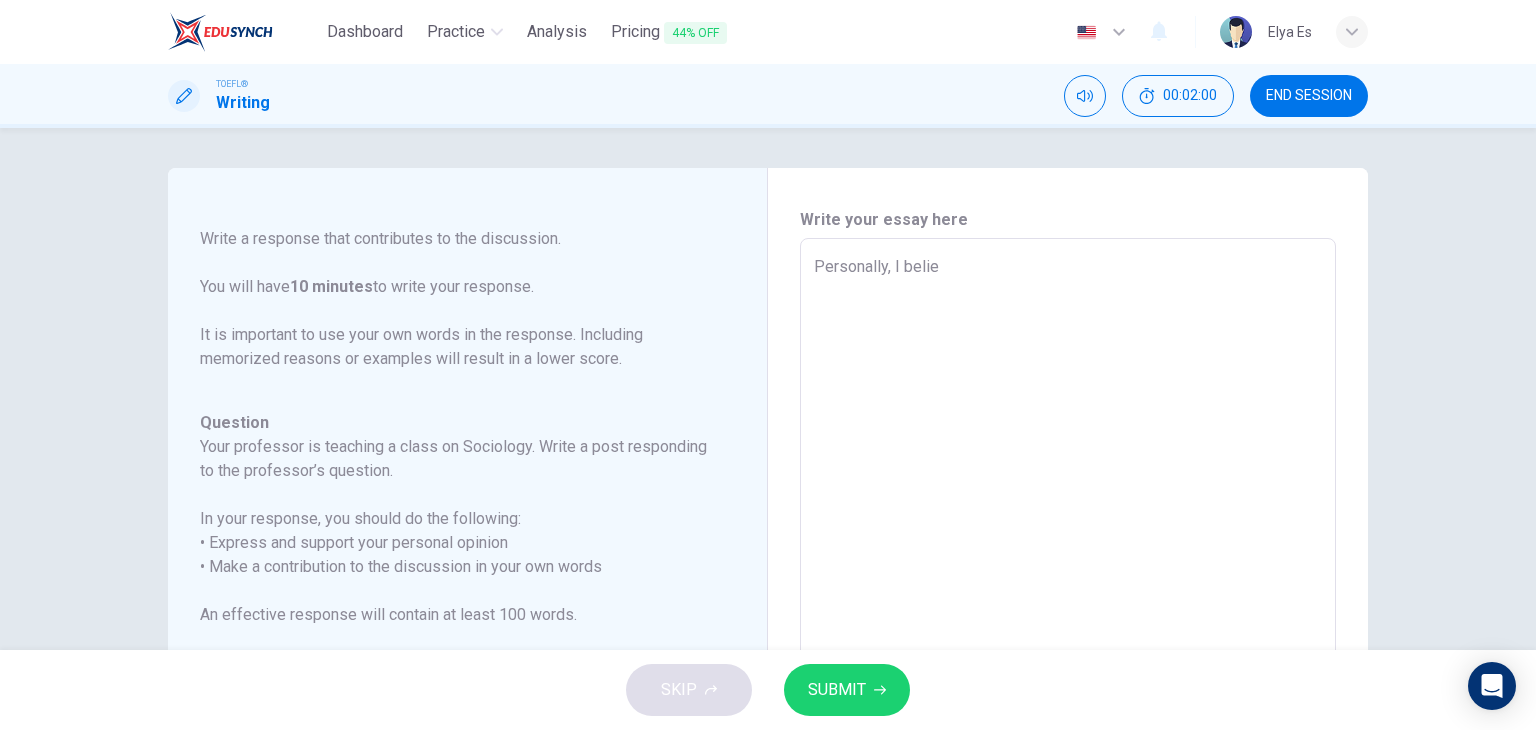 type on "Personally, I believ" 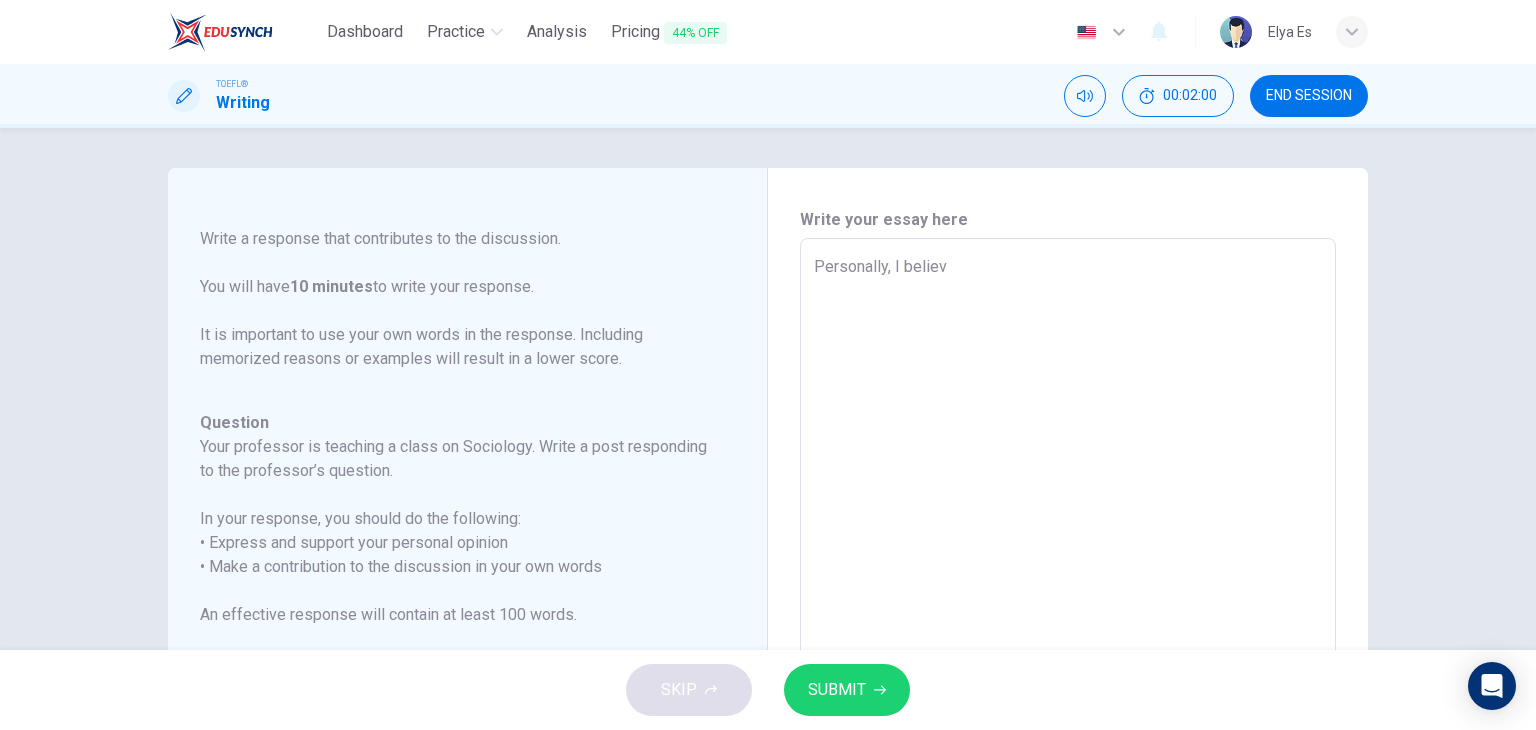 type on "x" 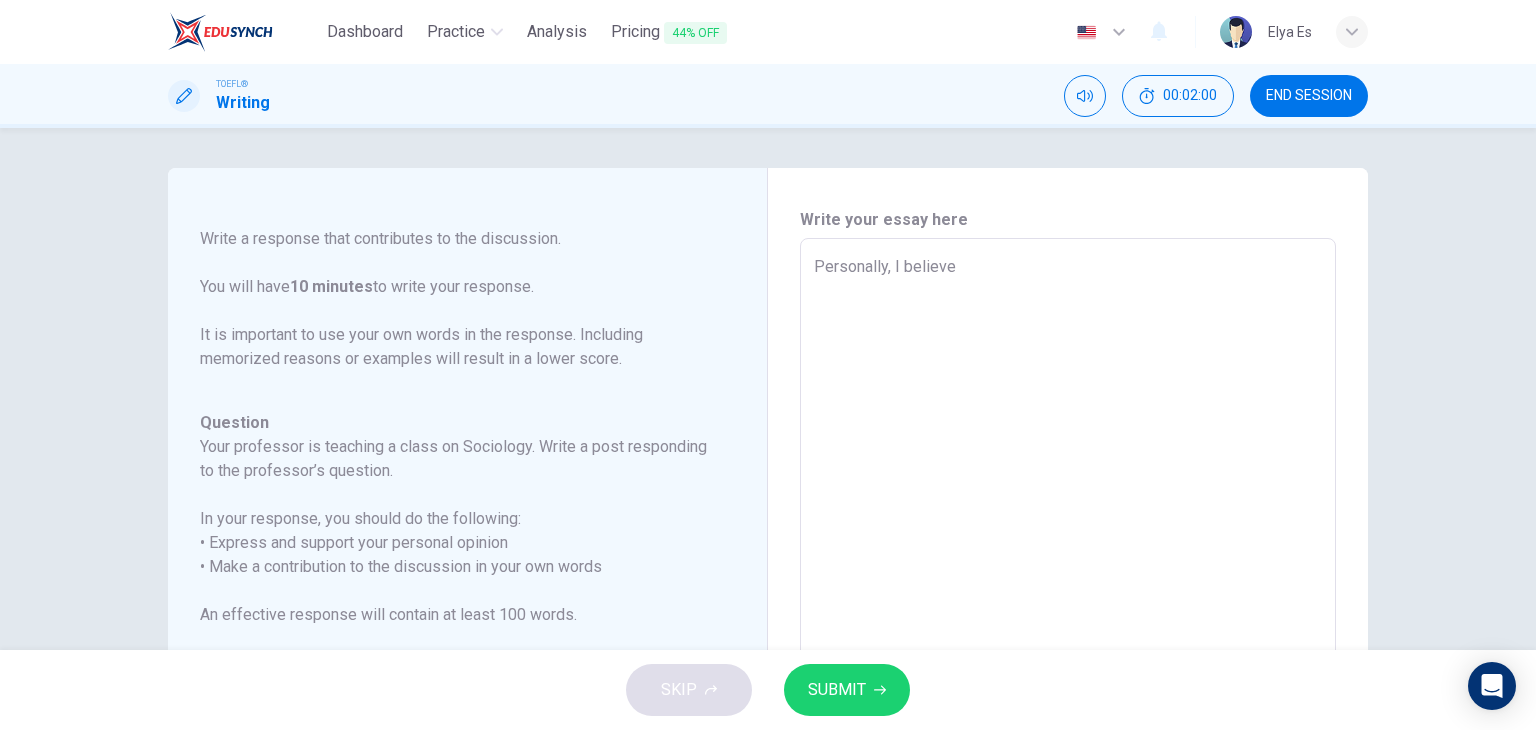 type on "x" 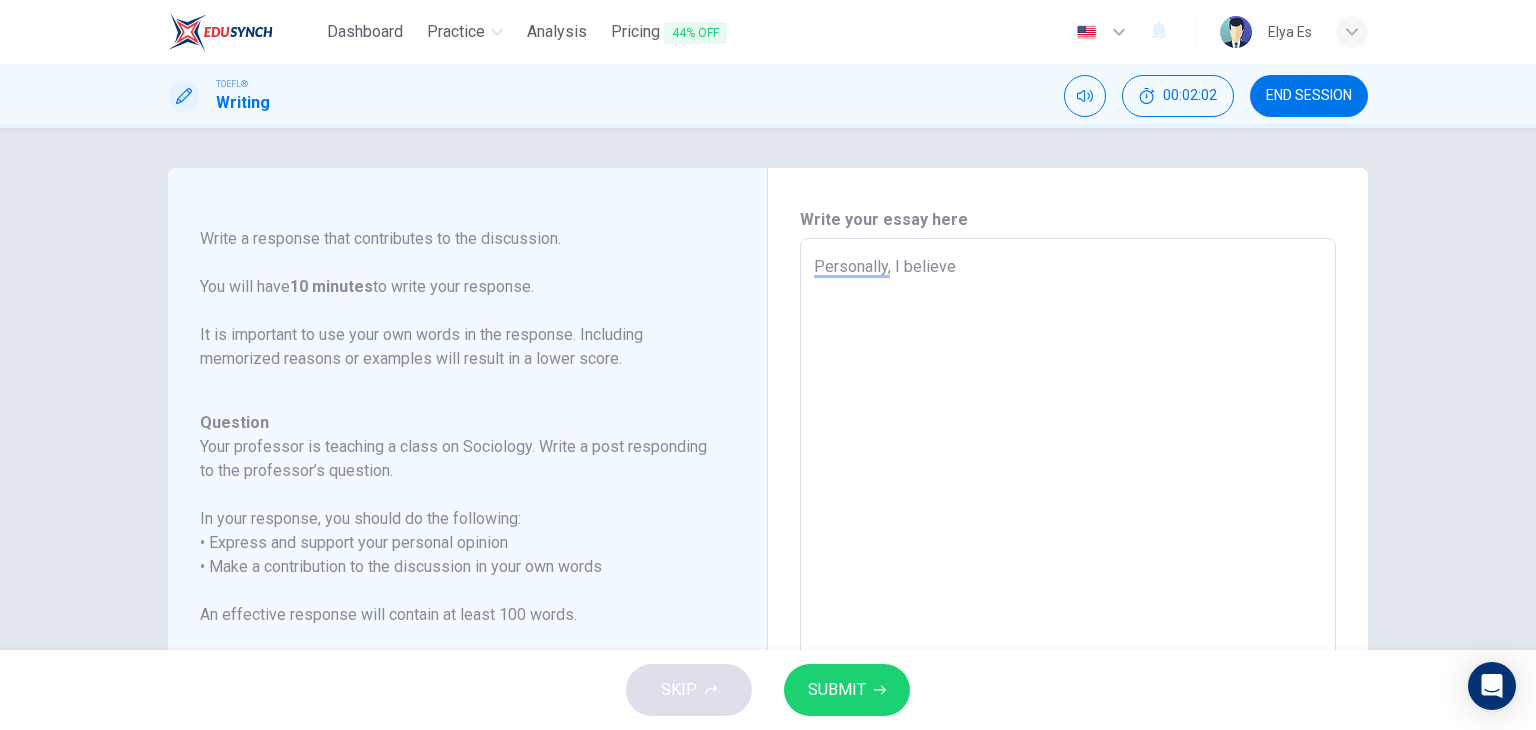 type on "Personally, I believe t" 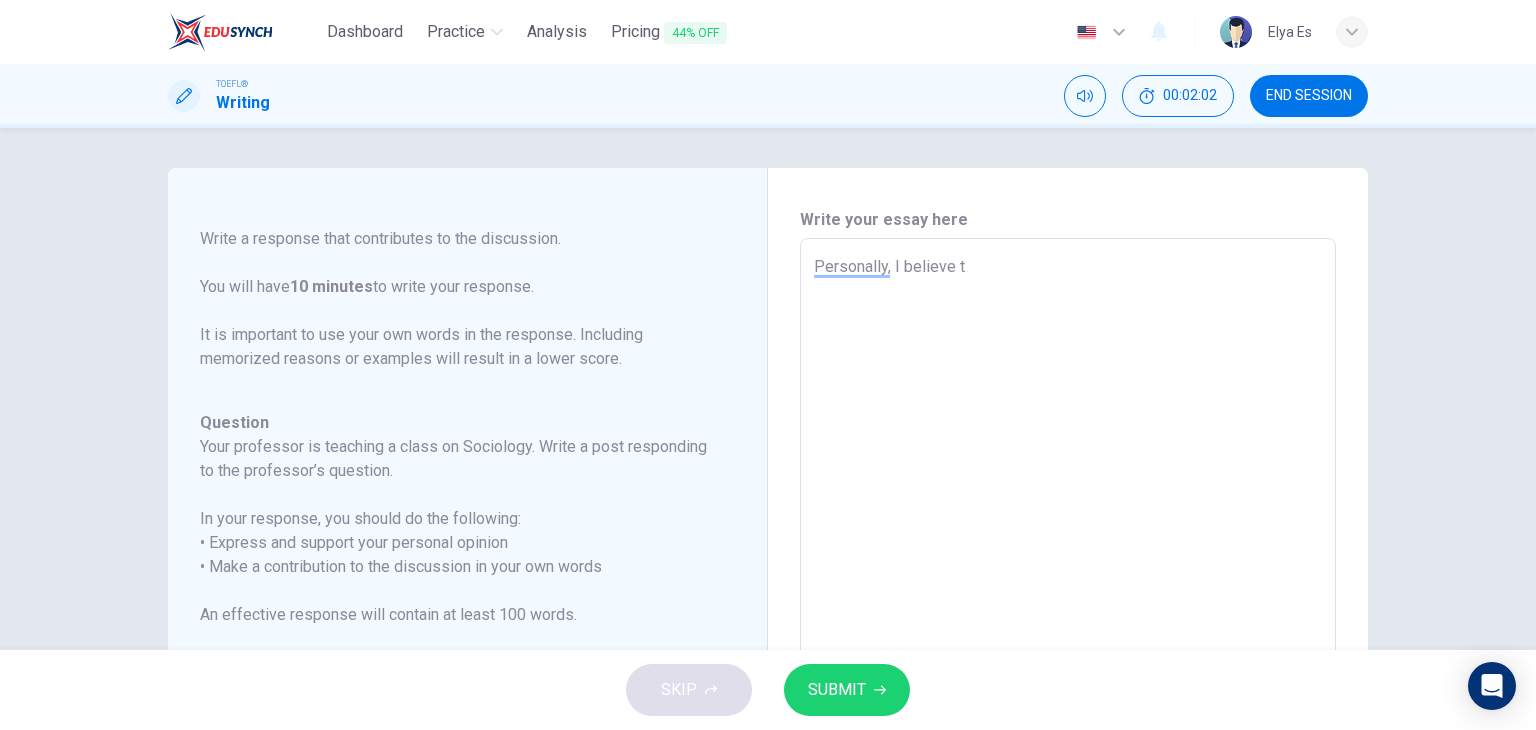 type on "x" 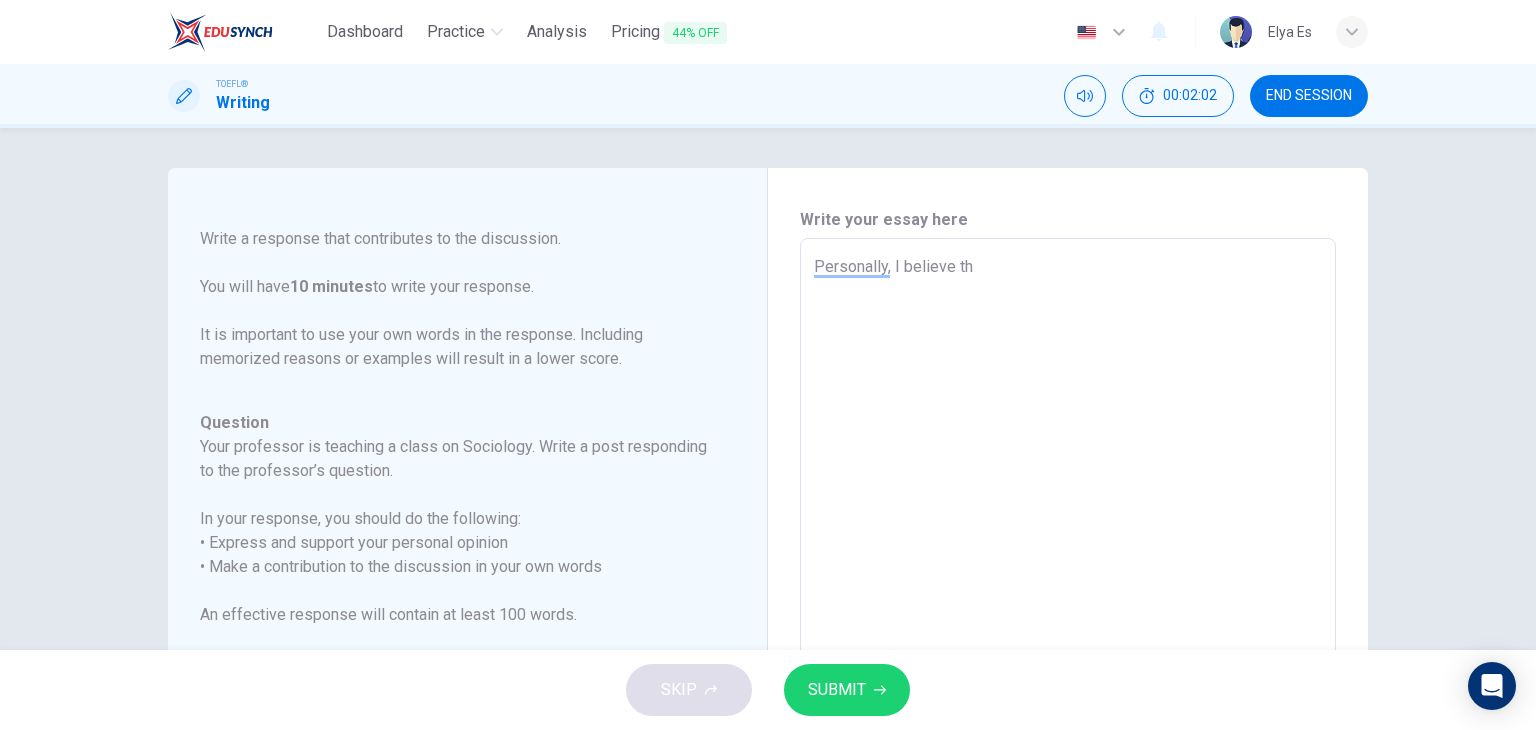 type on "x" 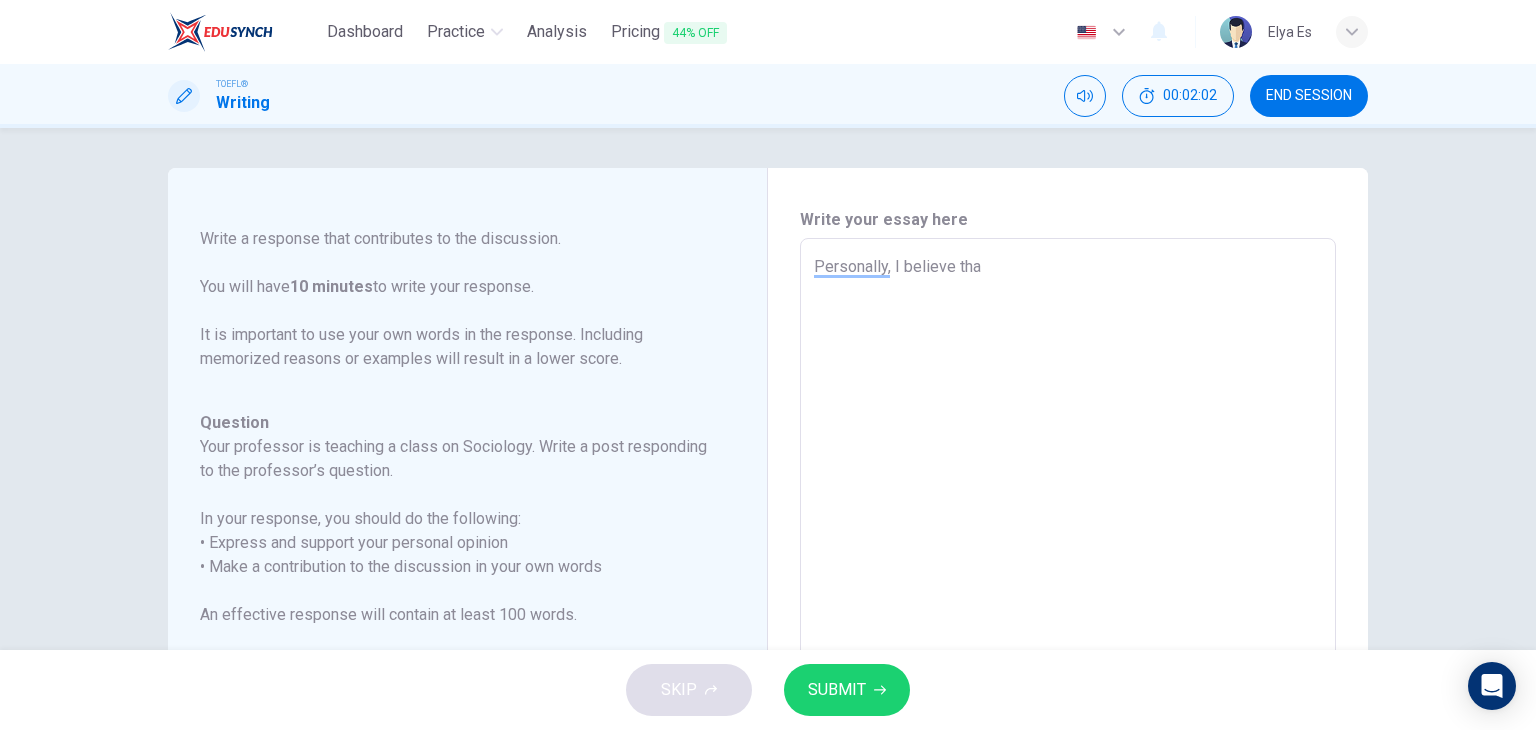 type on "Personally, I believe that" 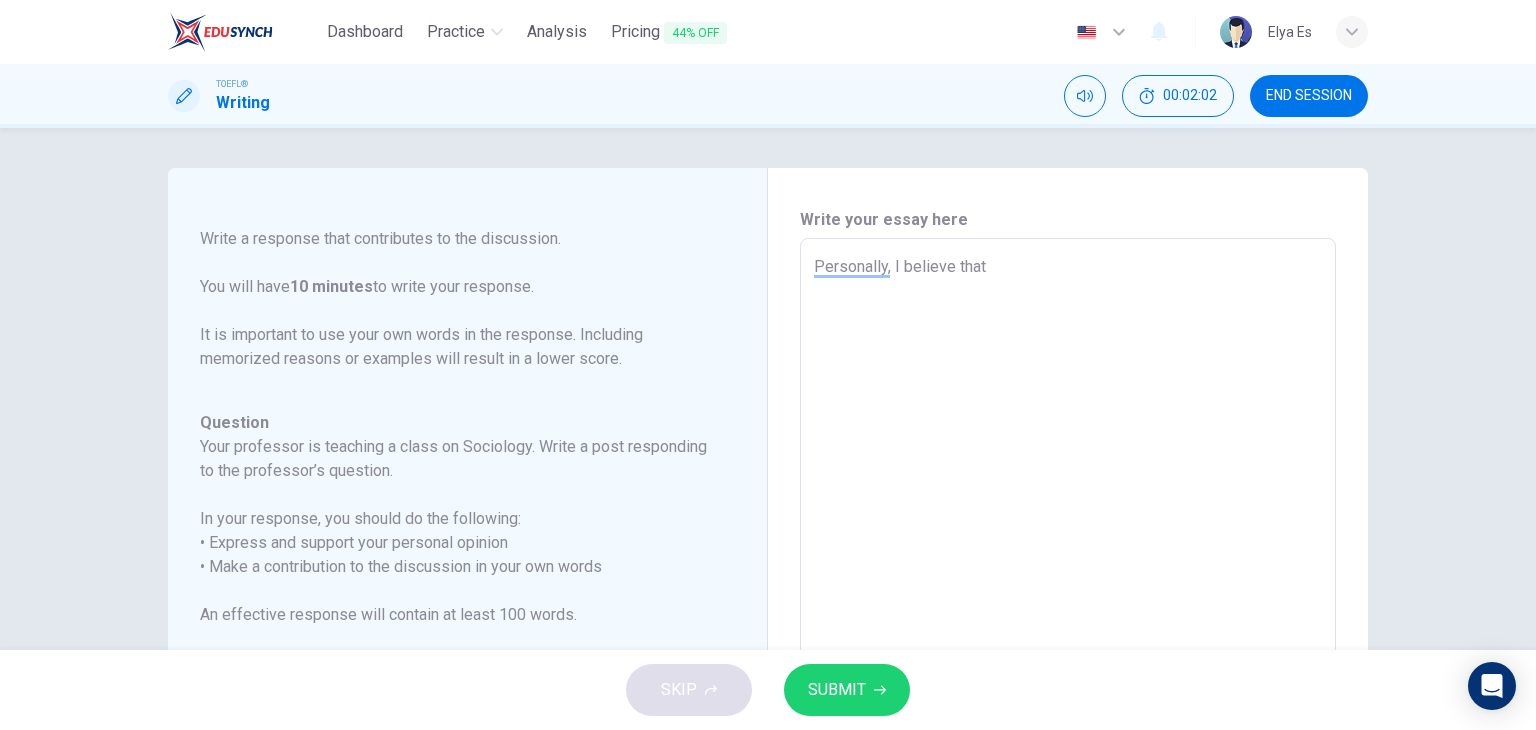 type on "x" 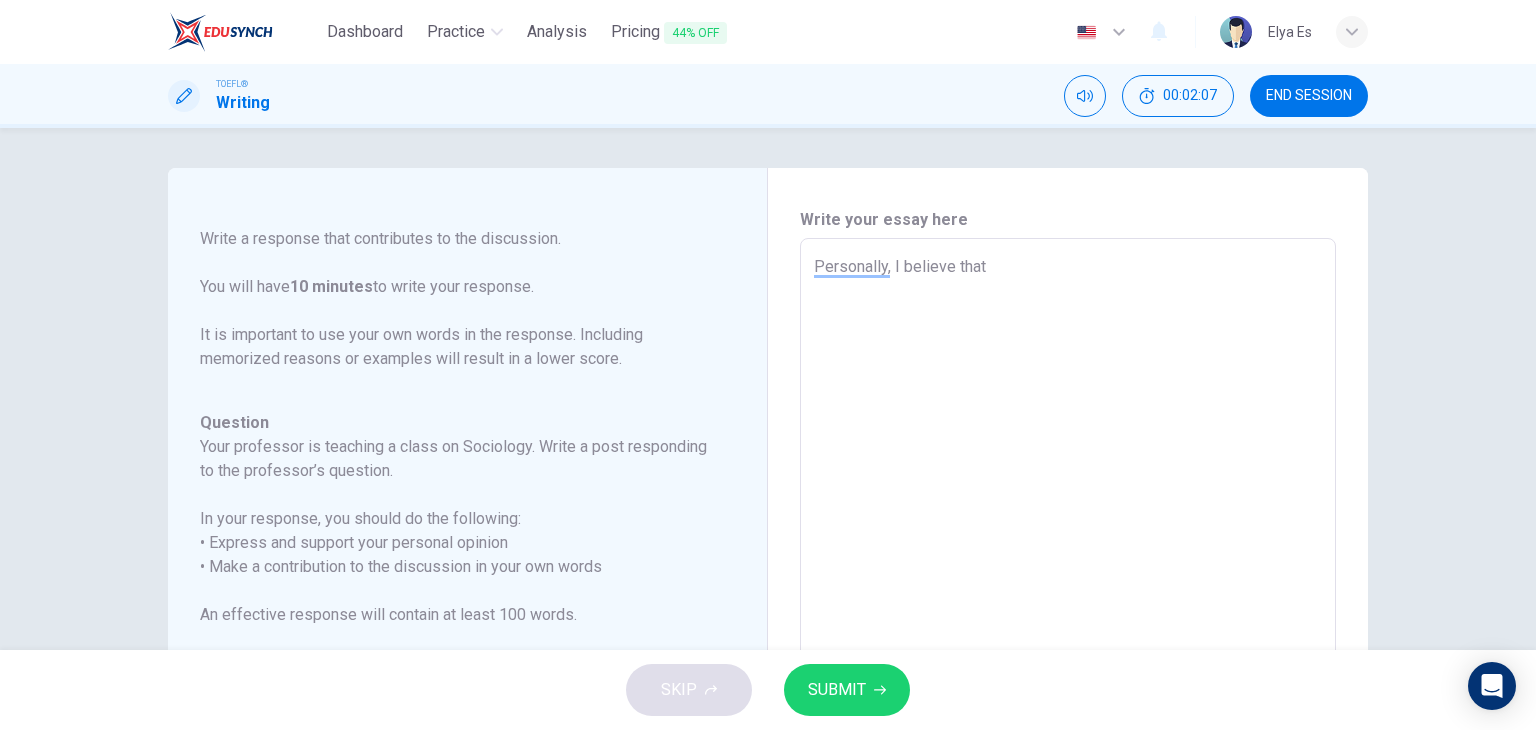 click on "Personally, I believe that" at bounding box center (1068, 572) 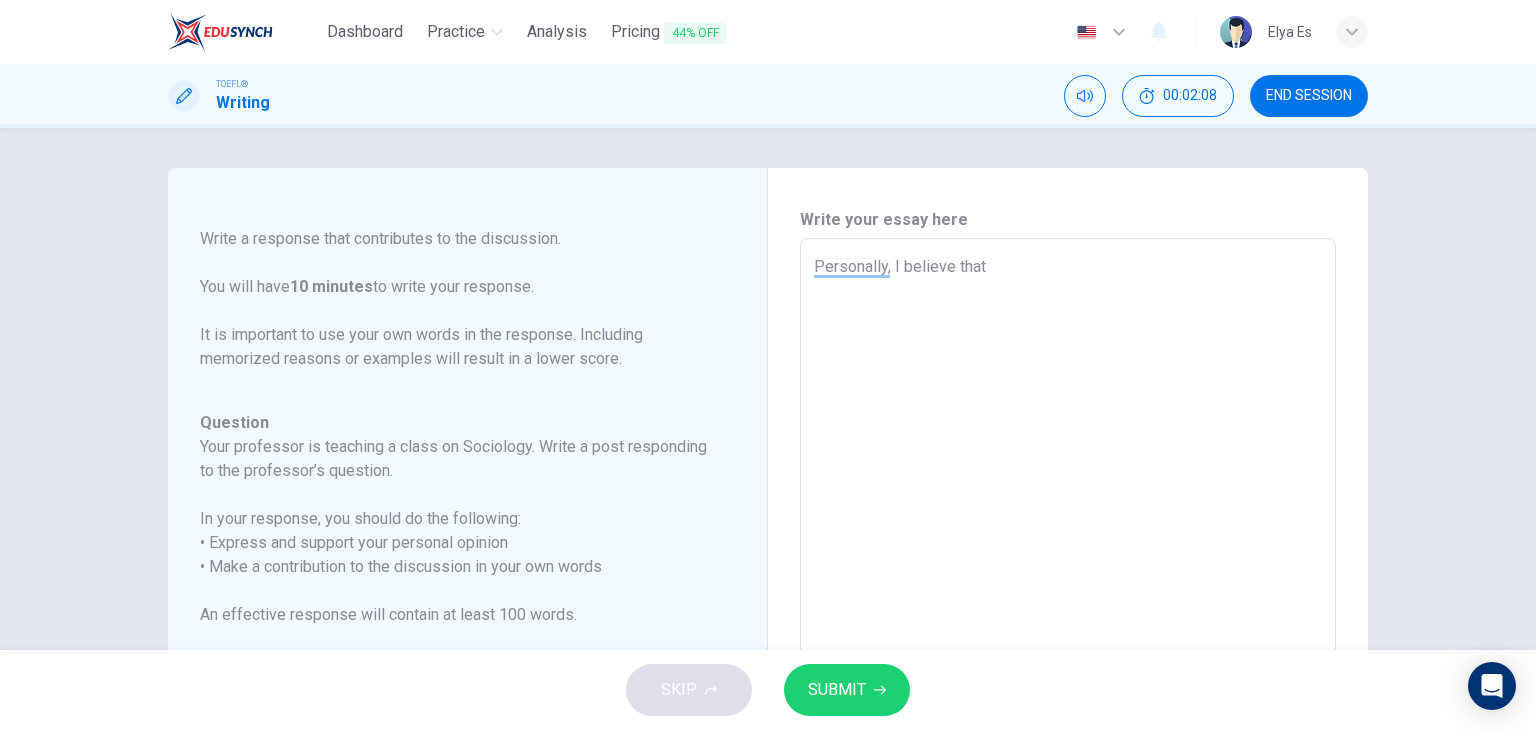 click on "Personally, I believe that" at bounding box center [1068, 572] 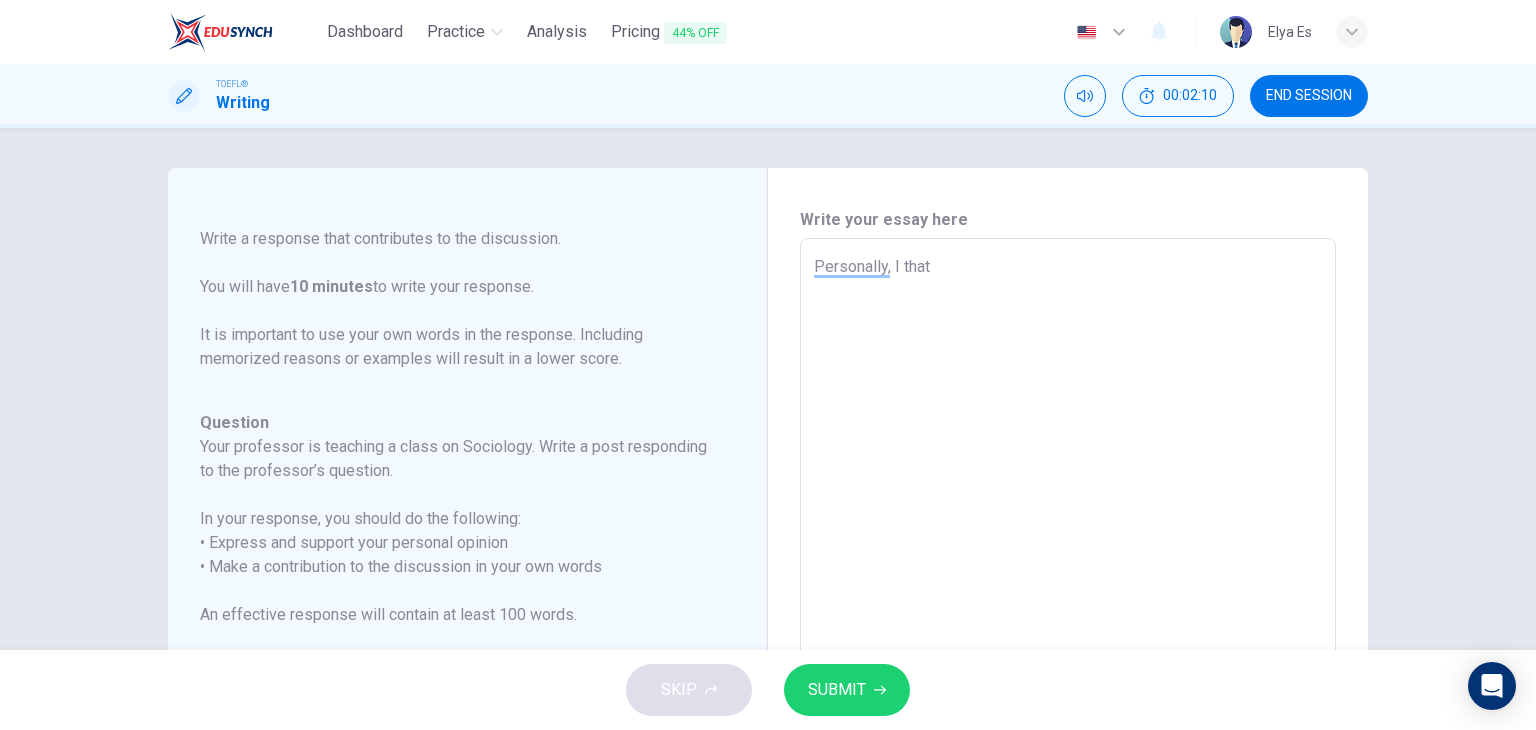 type on "Personally, I that" 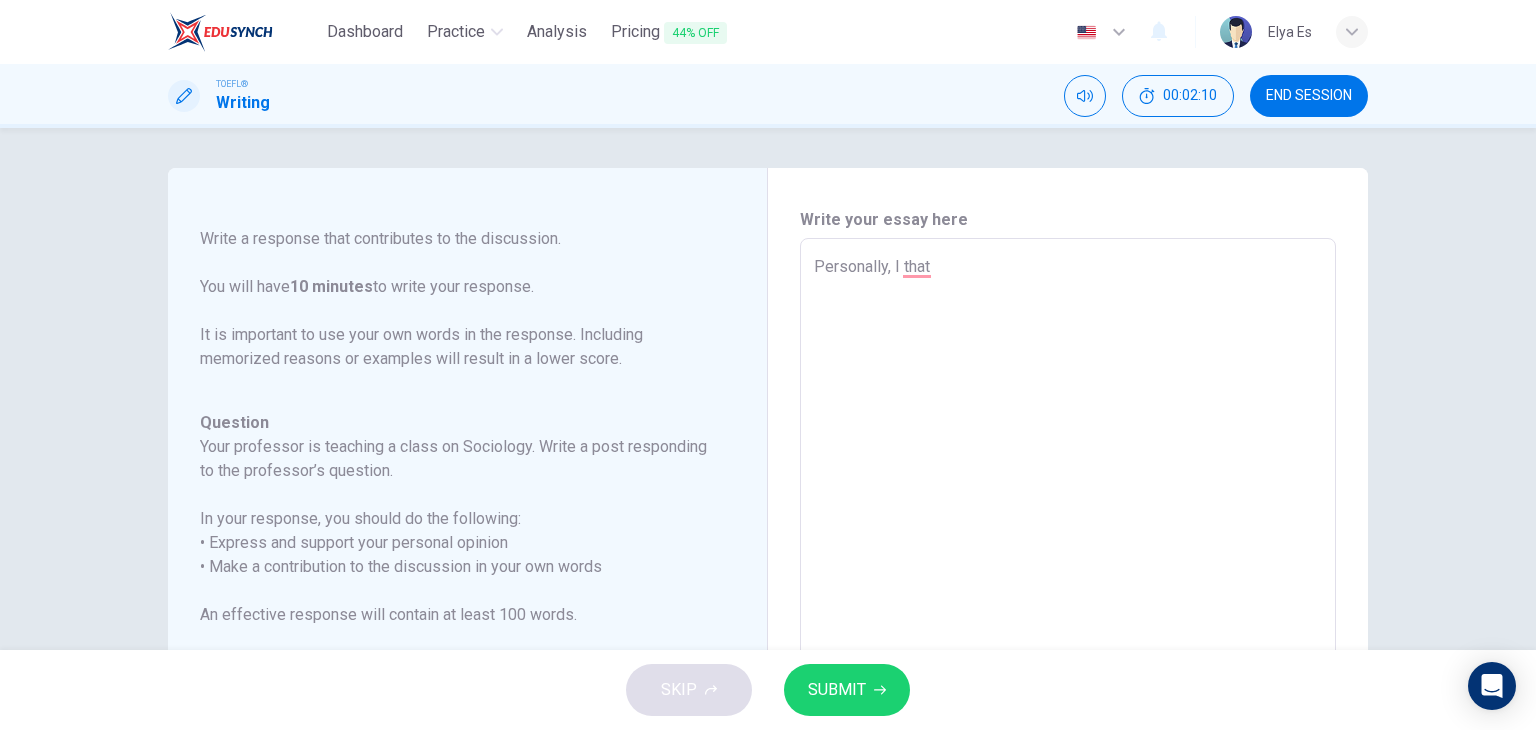 type on "Personally, I tha" 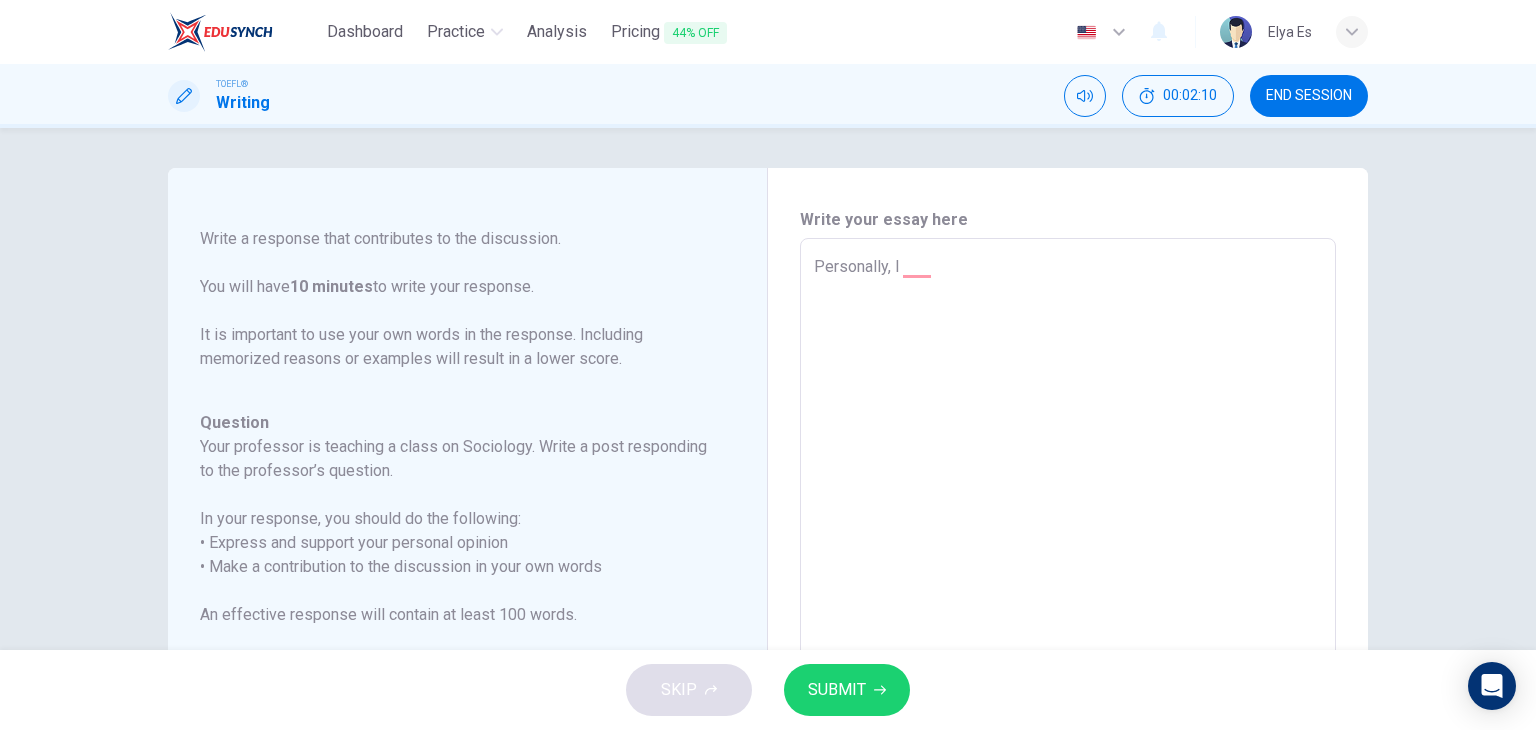 type on "Personally, I" 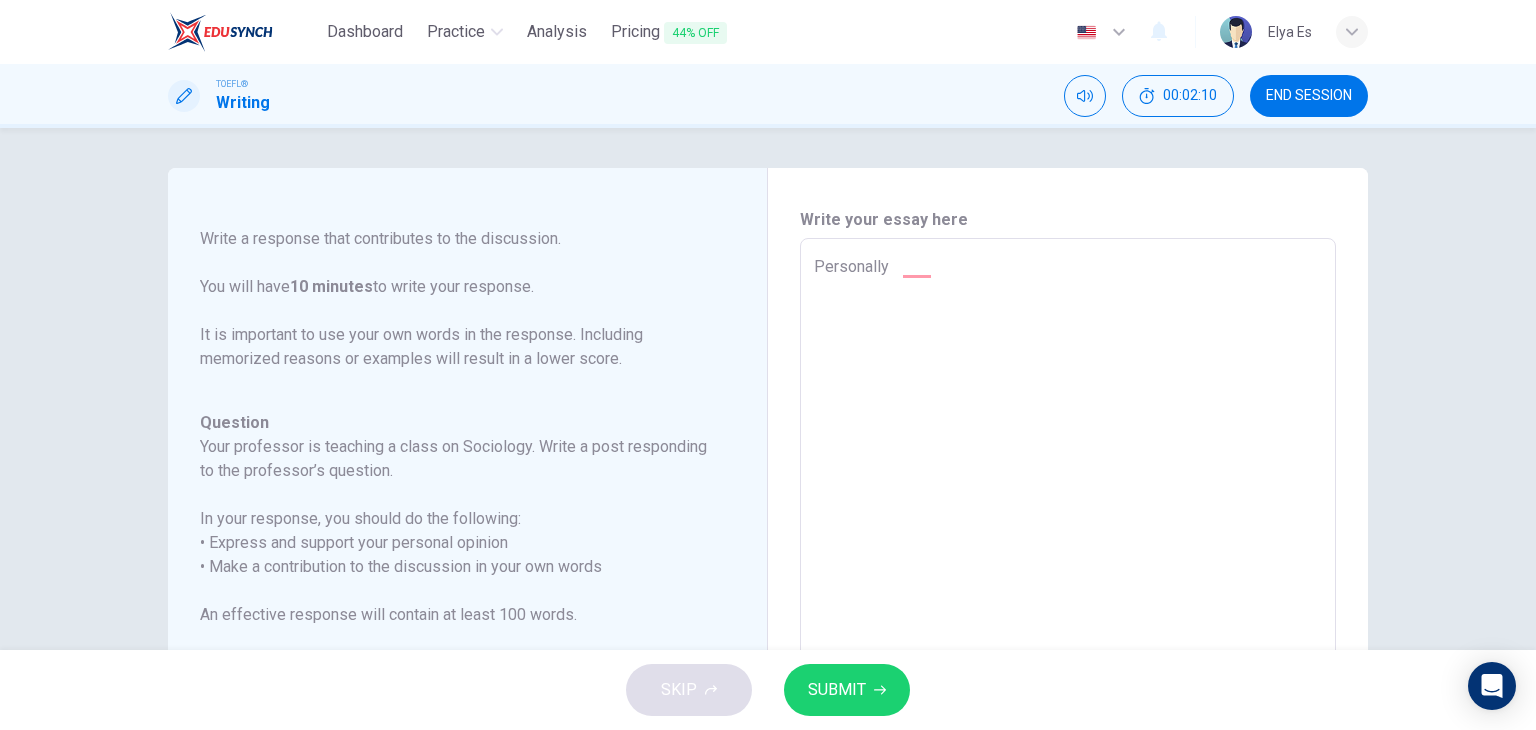 type on "Personall" 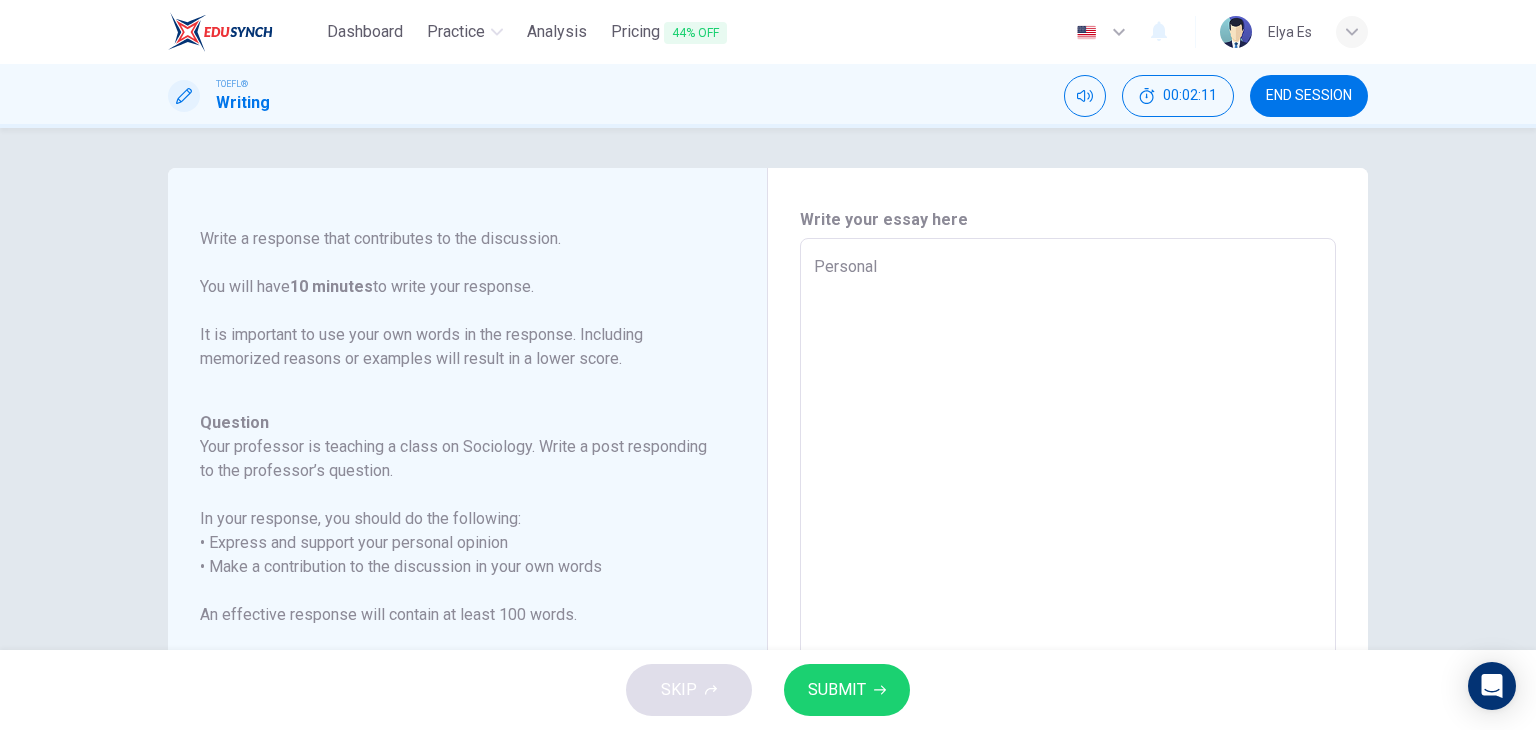 type on "Persona" 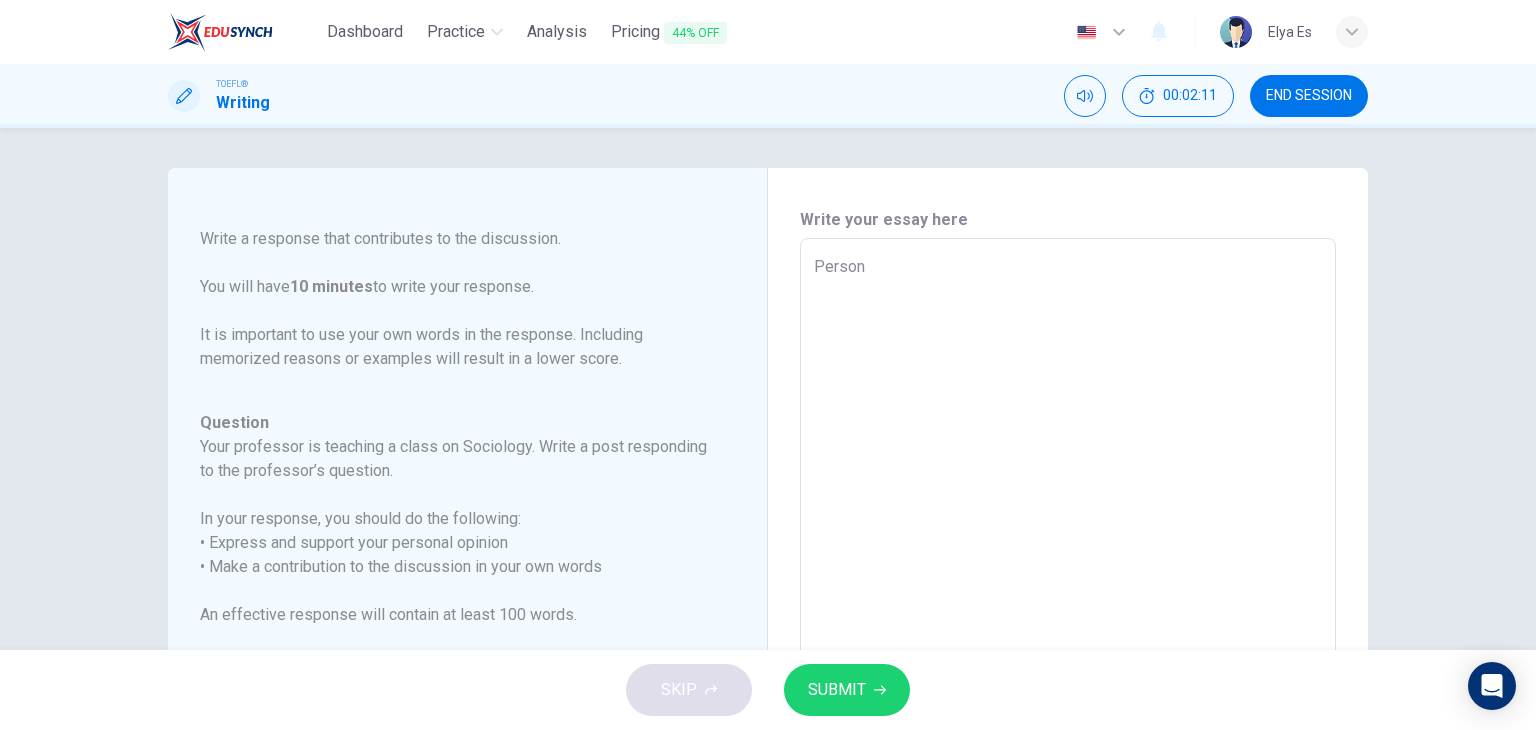 type on "Perso" 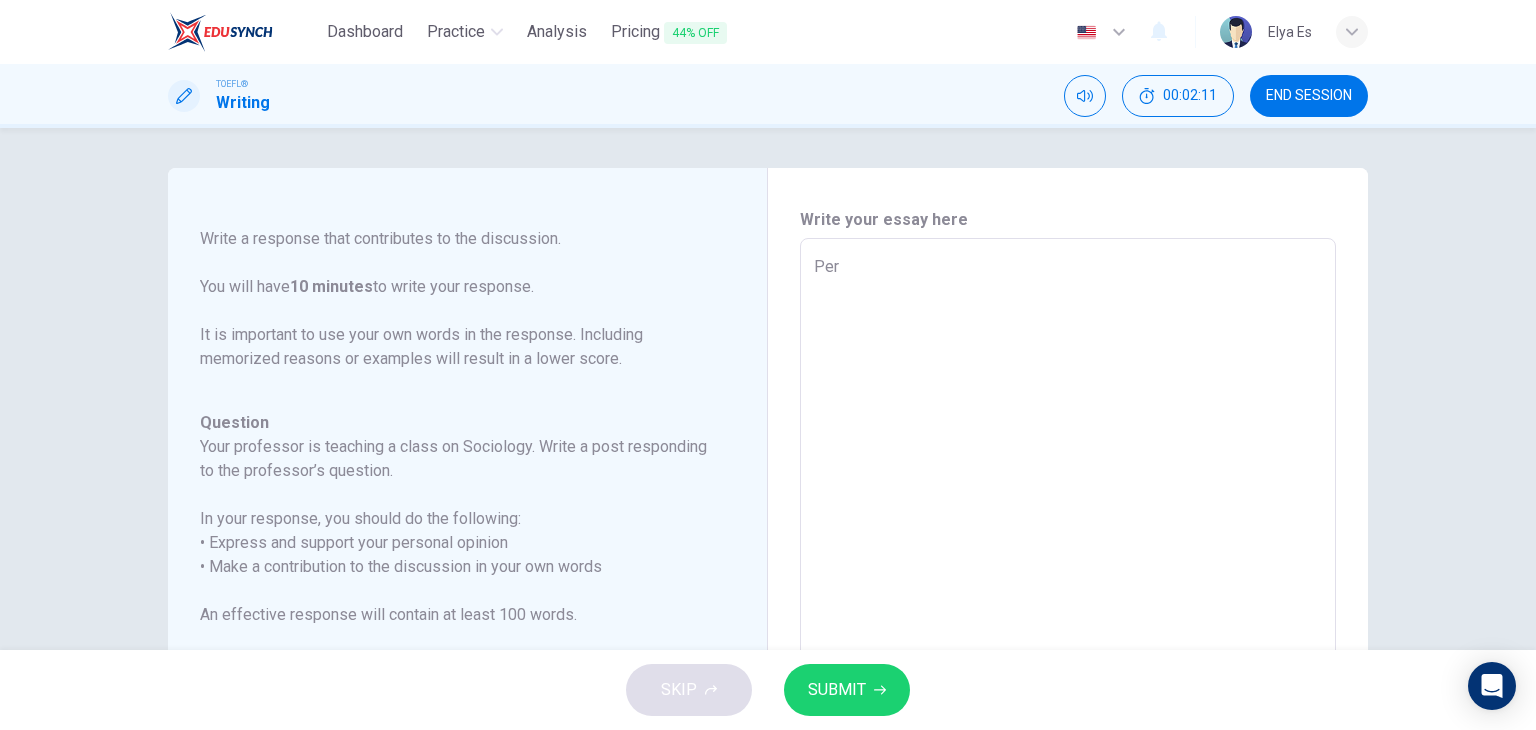 type on "Pe" 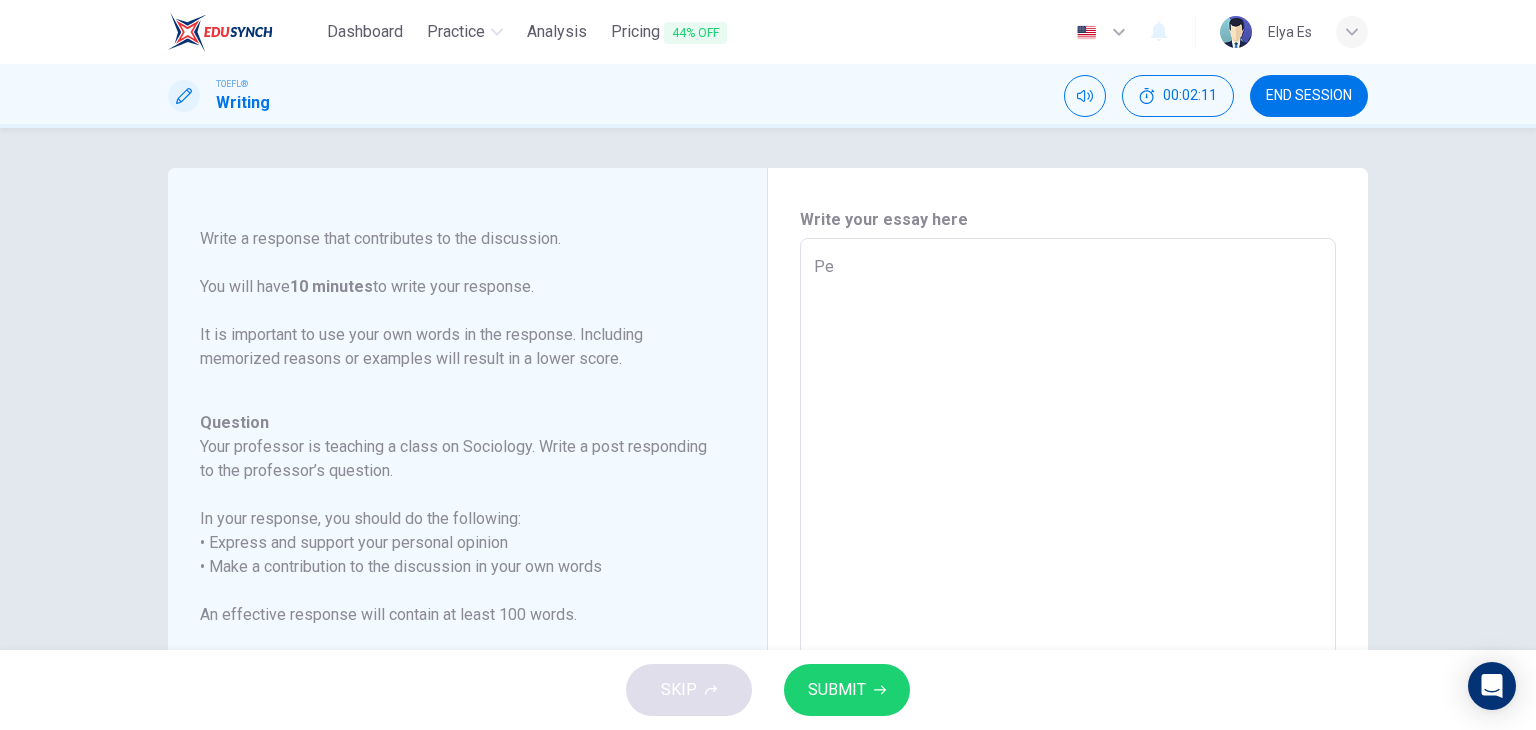 type on "P" 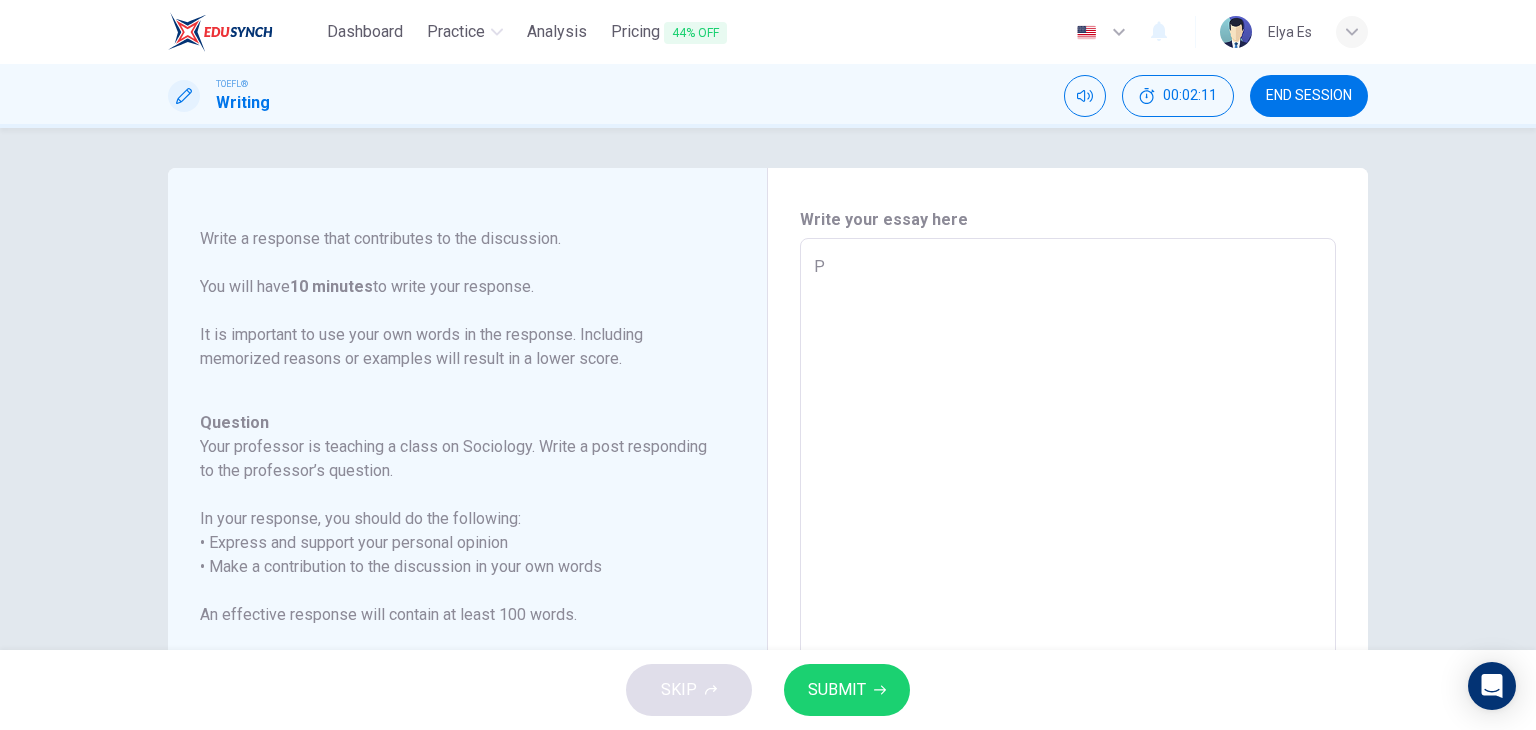 type 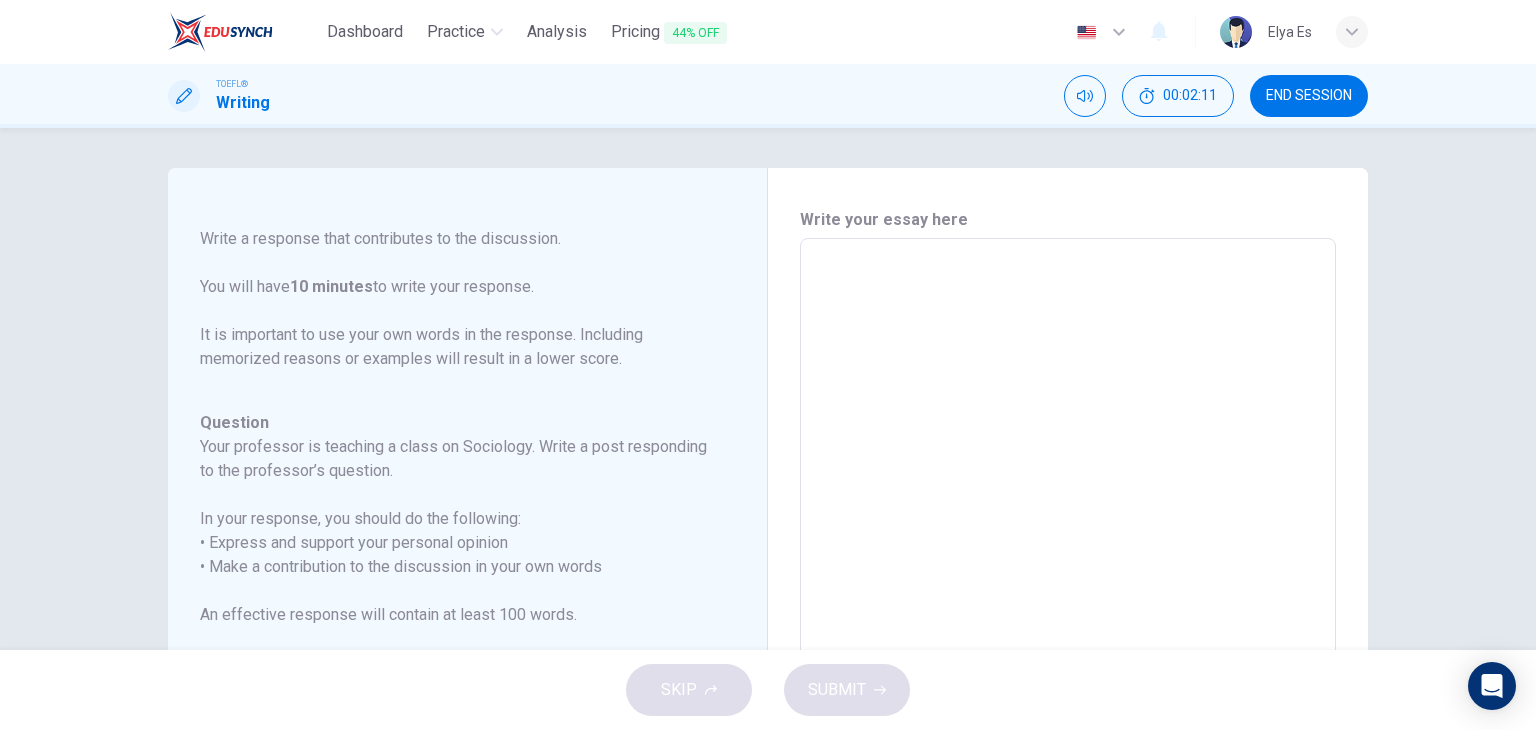 type on "F" 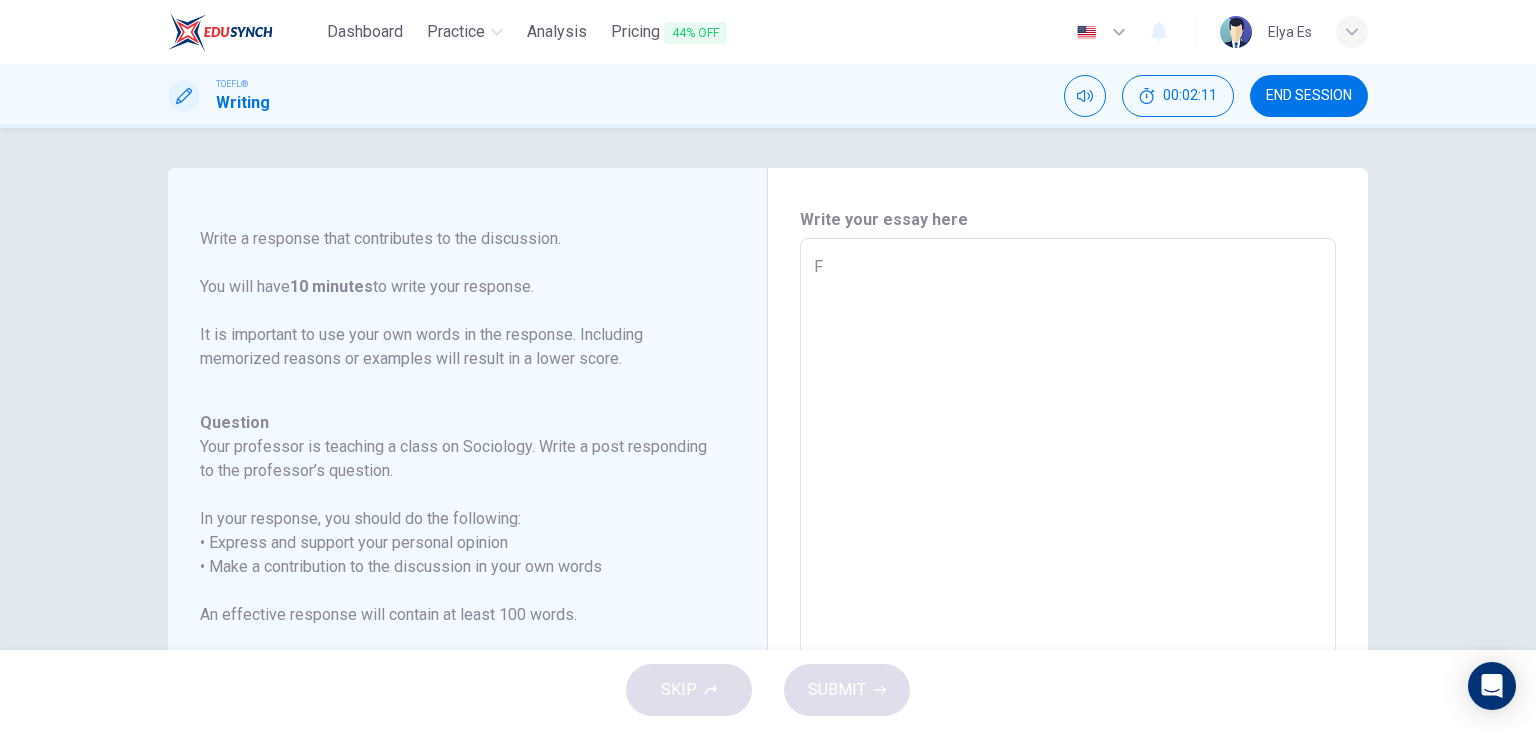 type on "x" 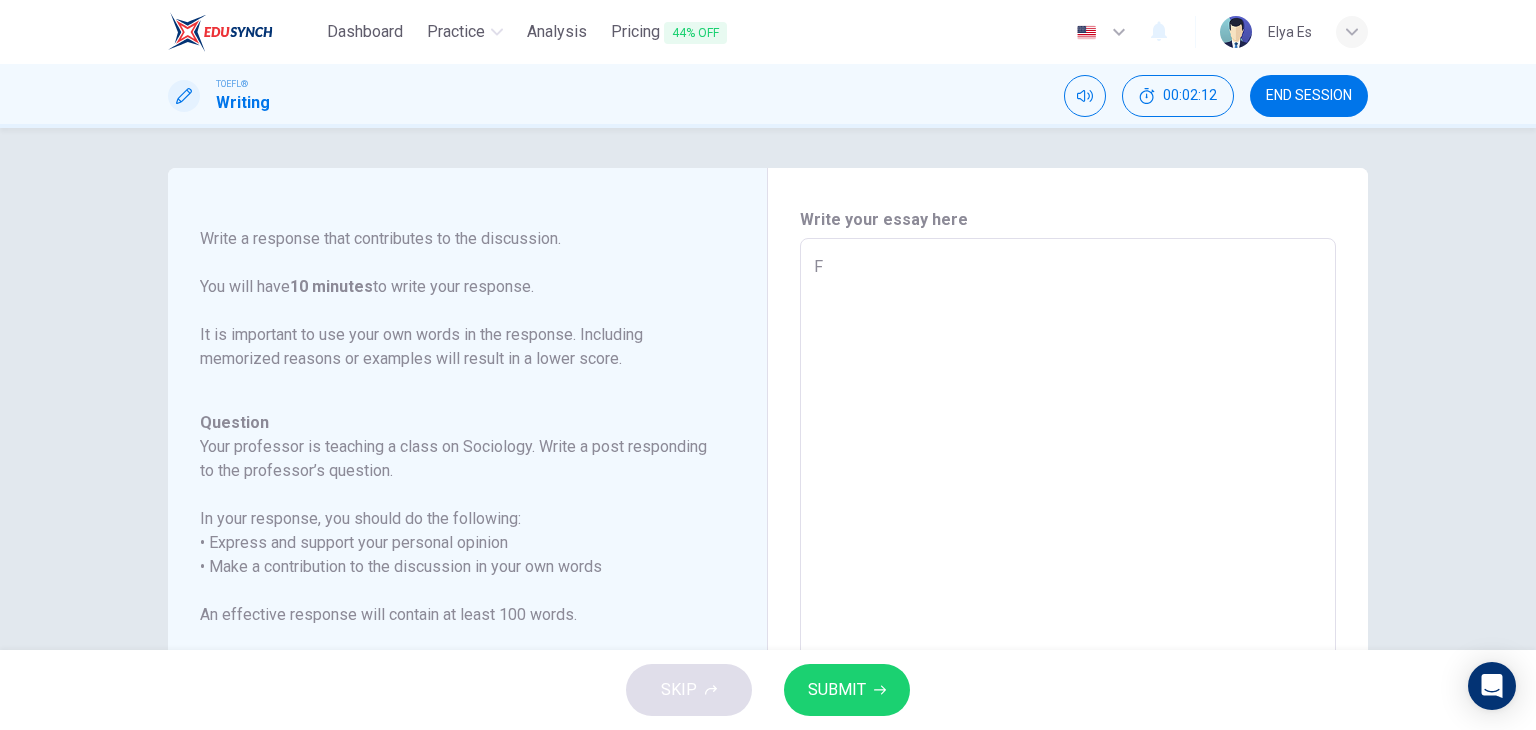 type on "Fr" 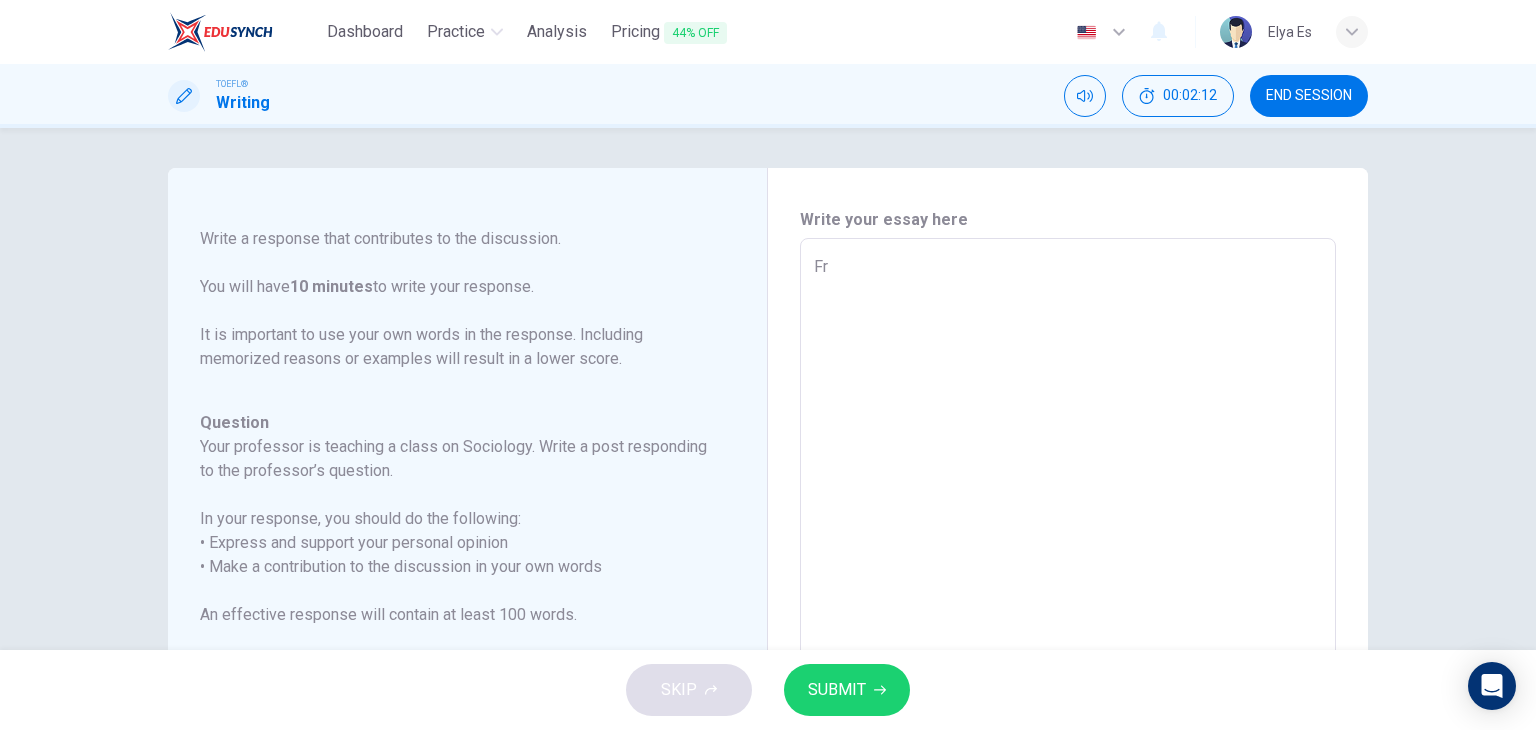 type on "x" 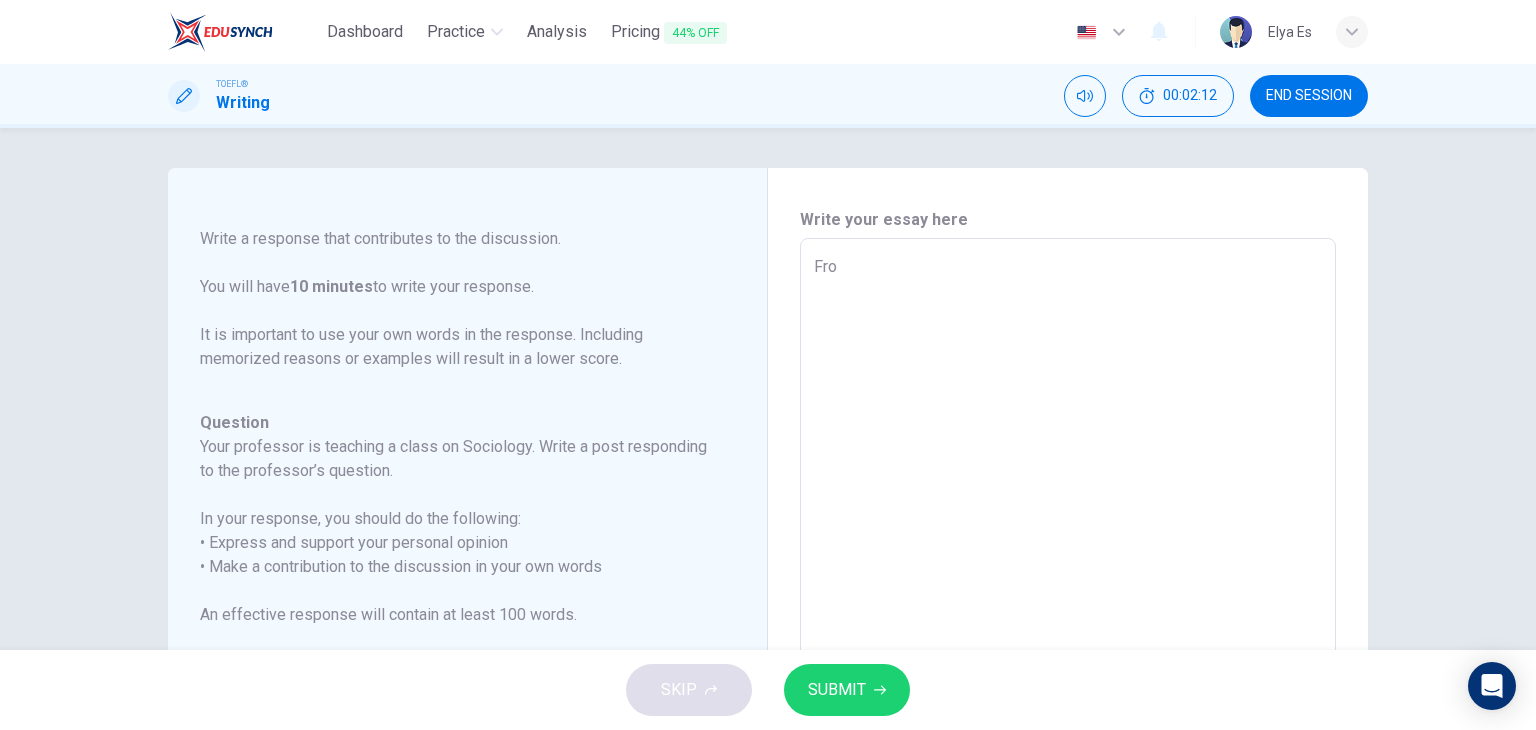 type on "x" 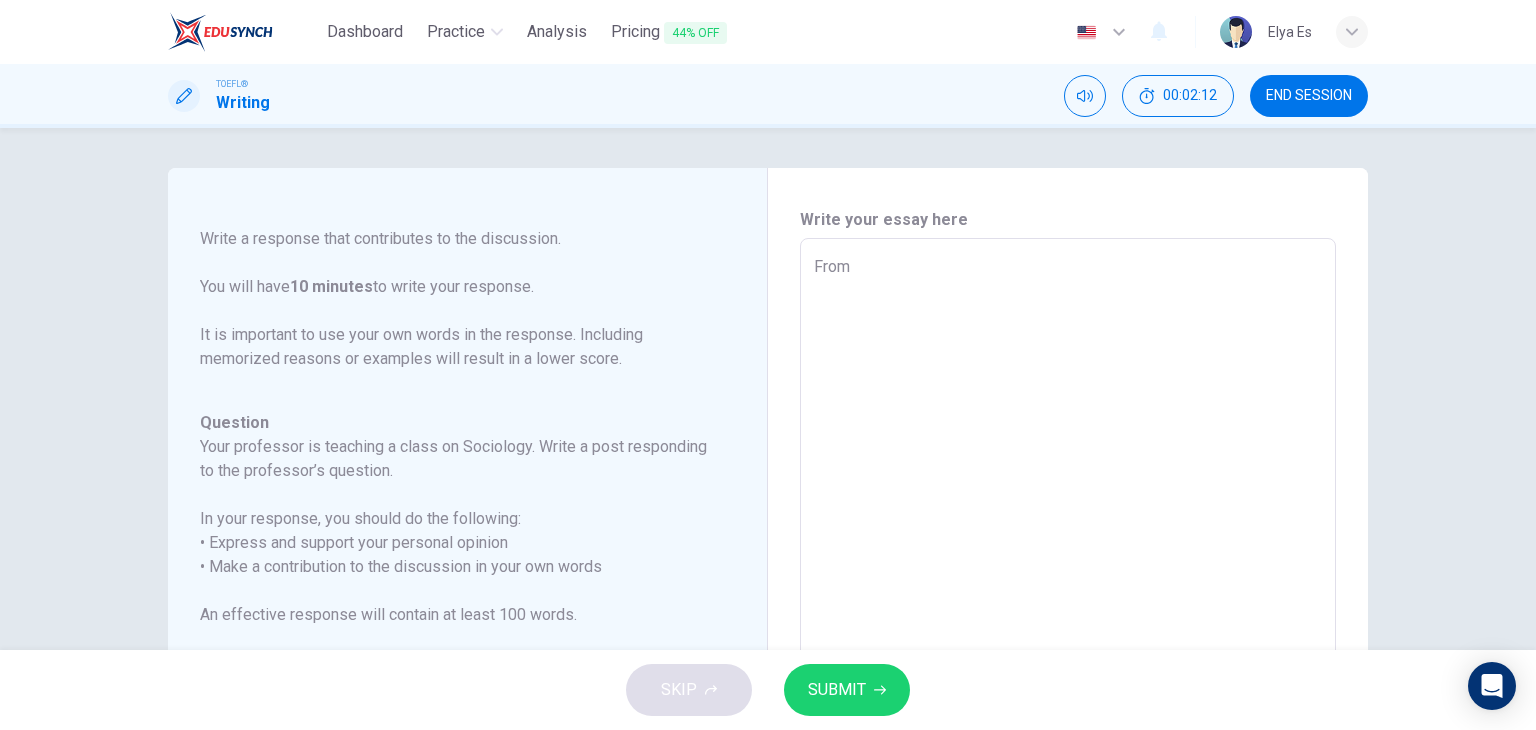 type on "From" 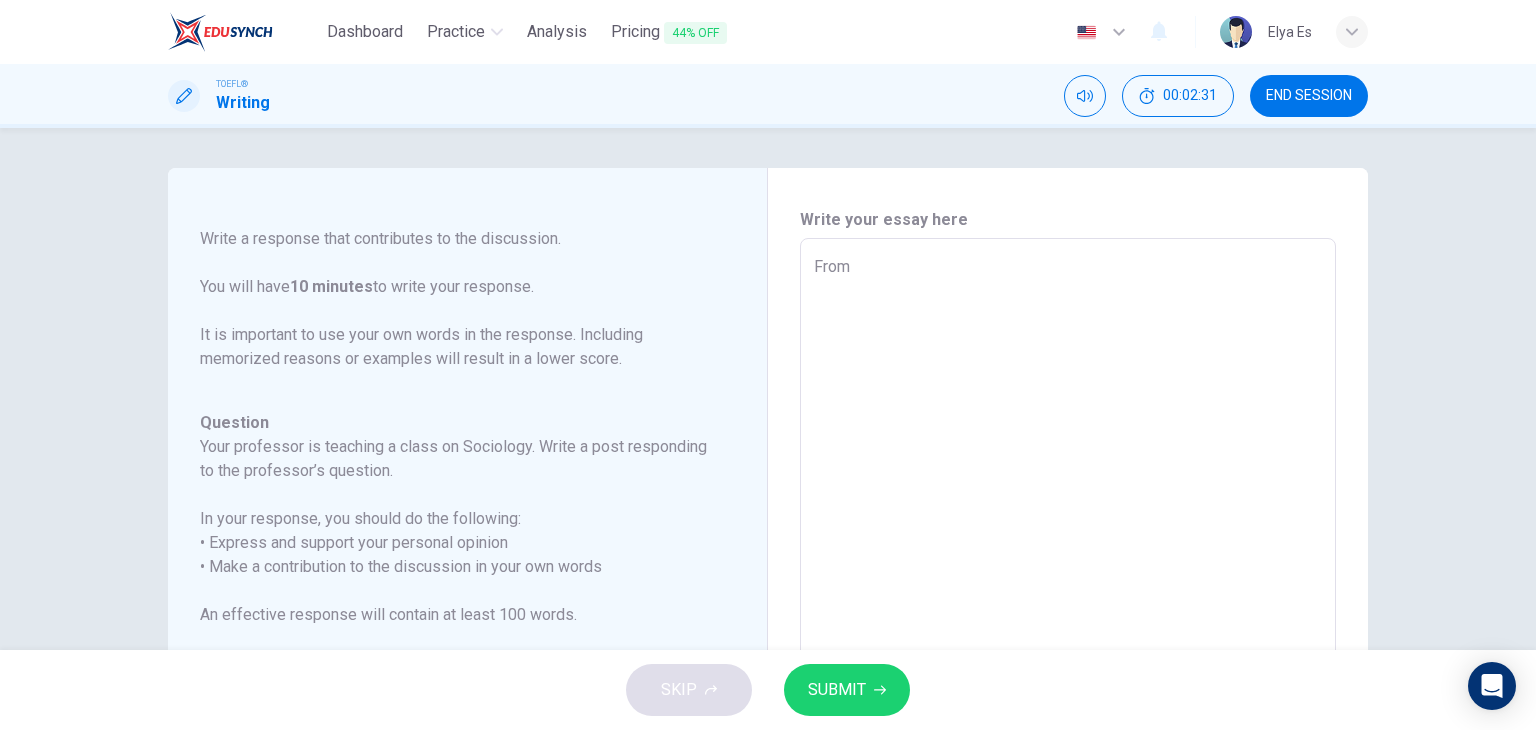 type on "From m" 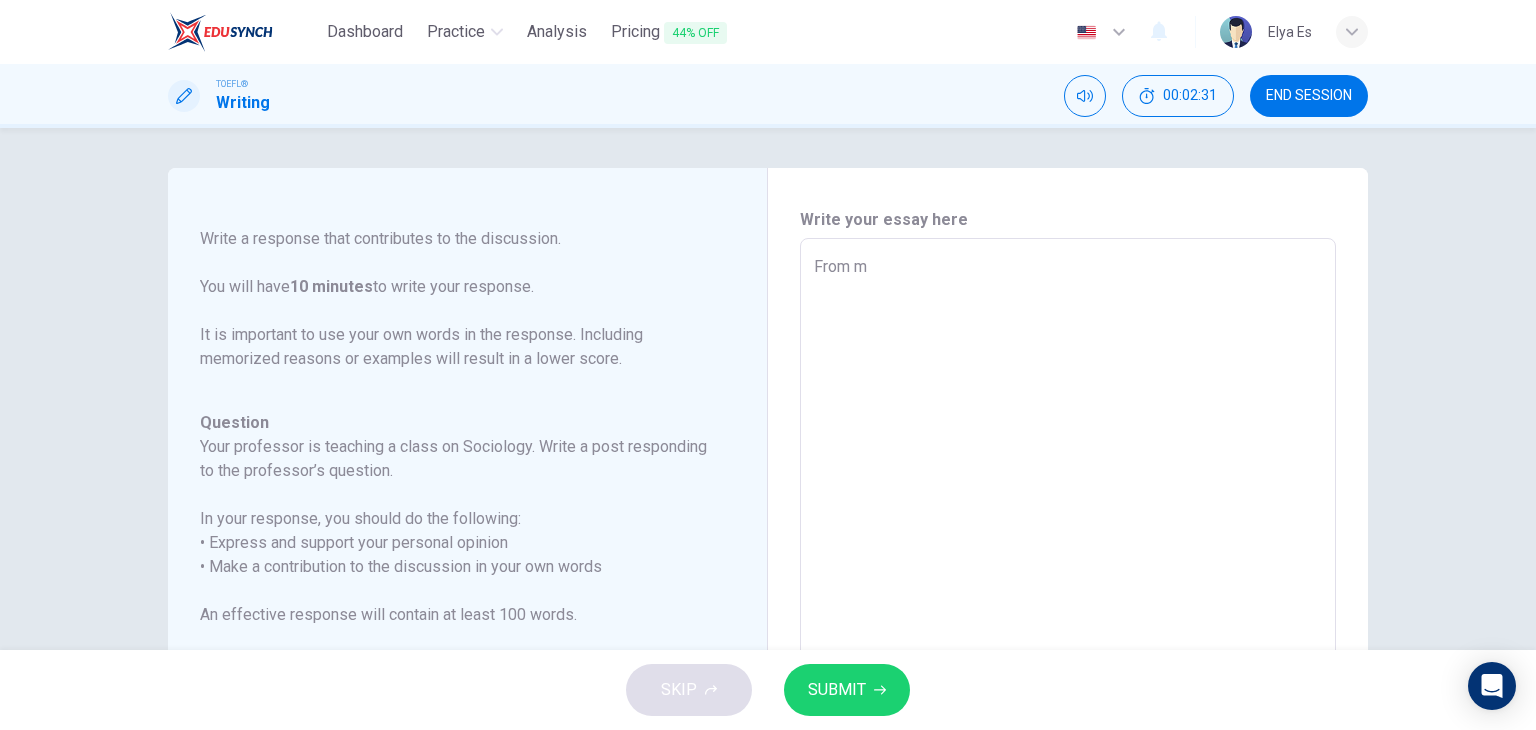 type on "From my" 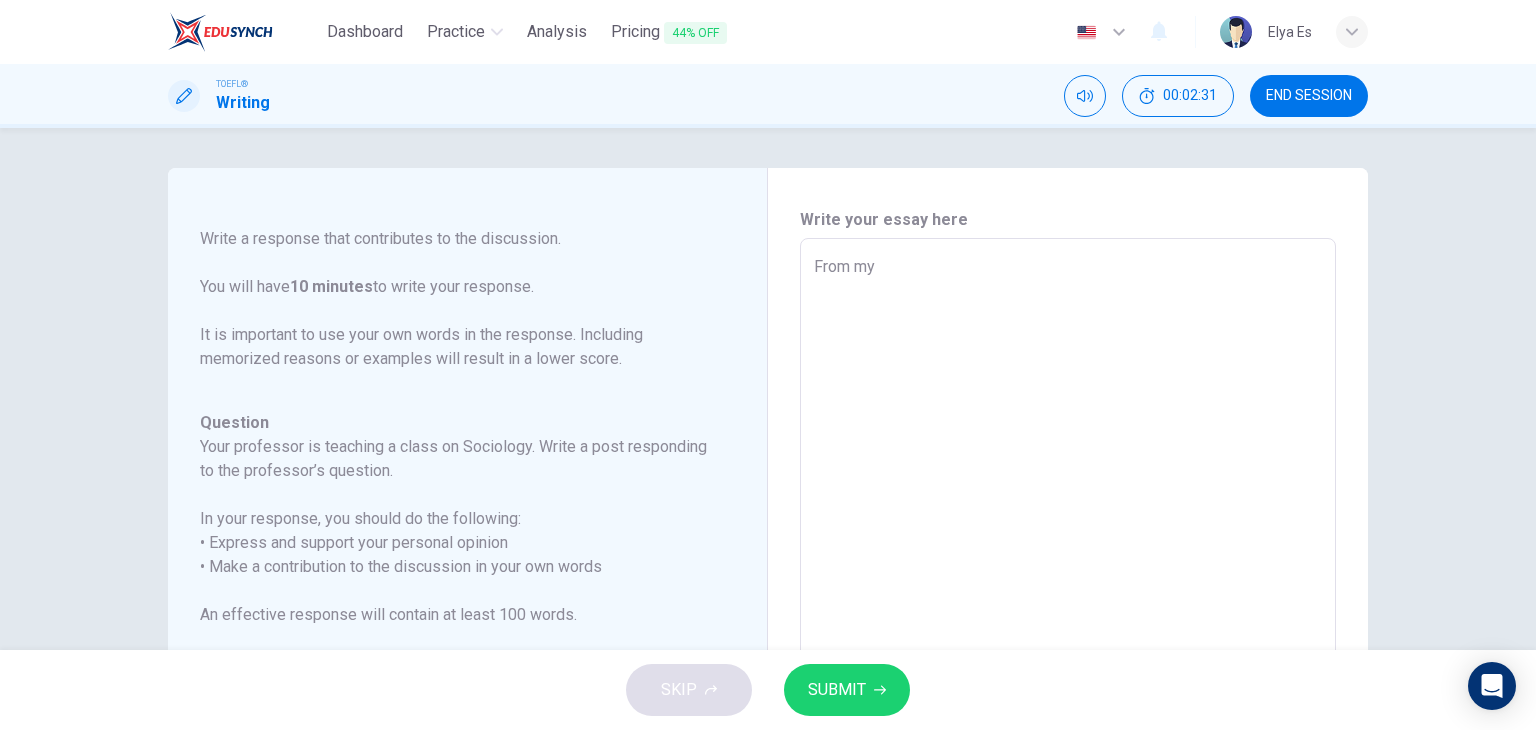 type on "x" 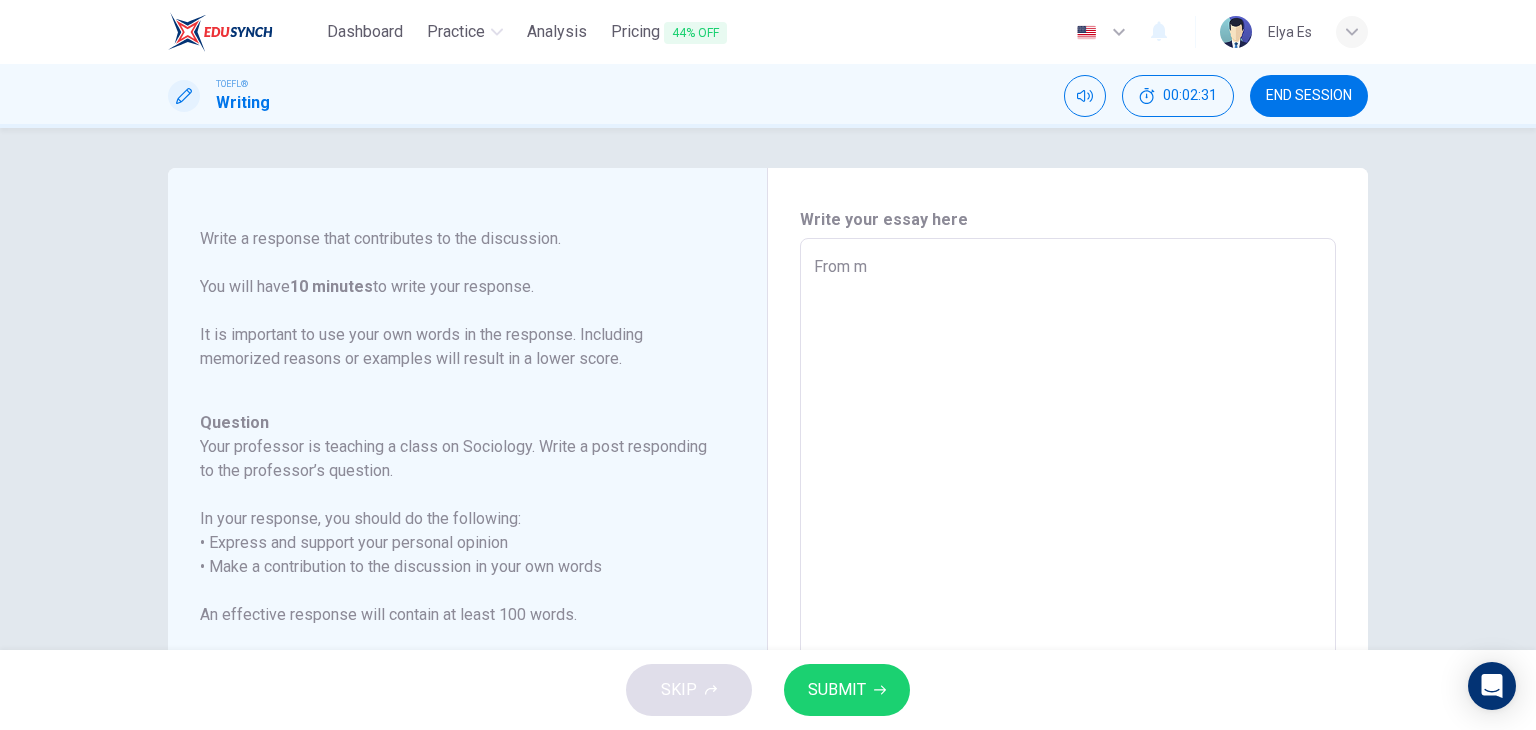 type on "x" 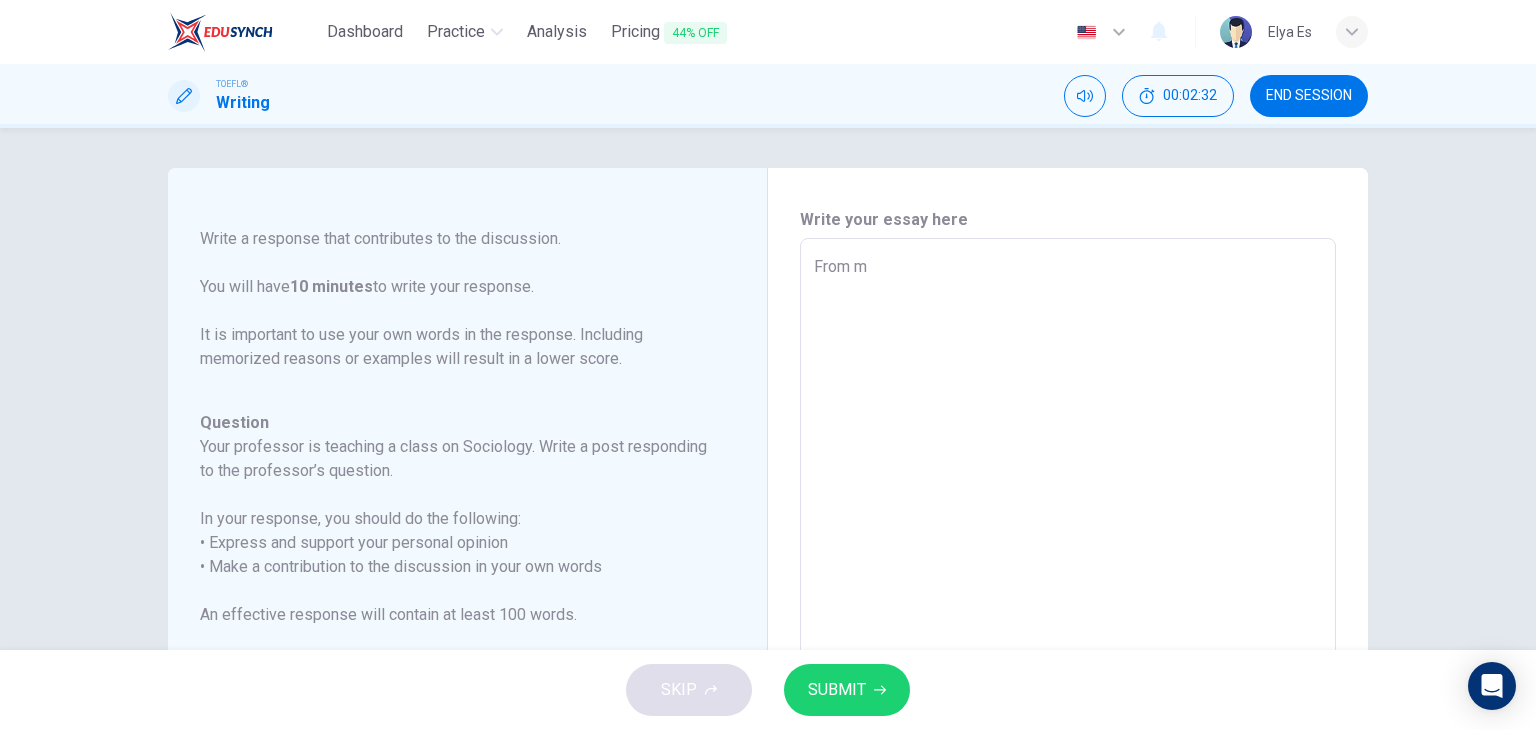 type on "From" 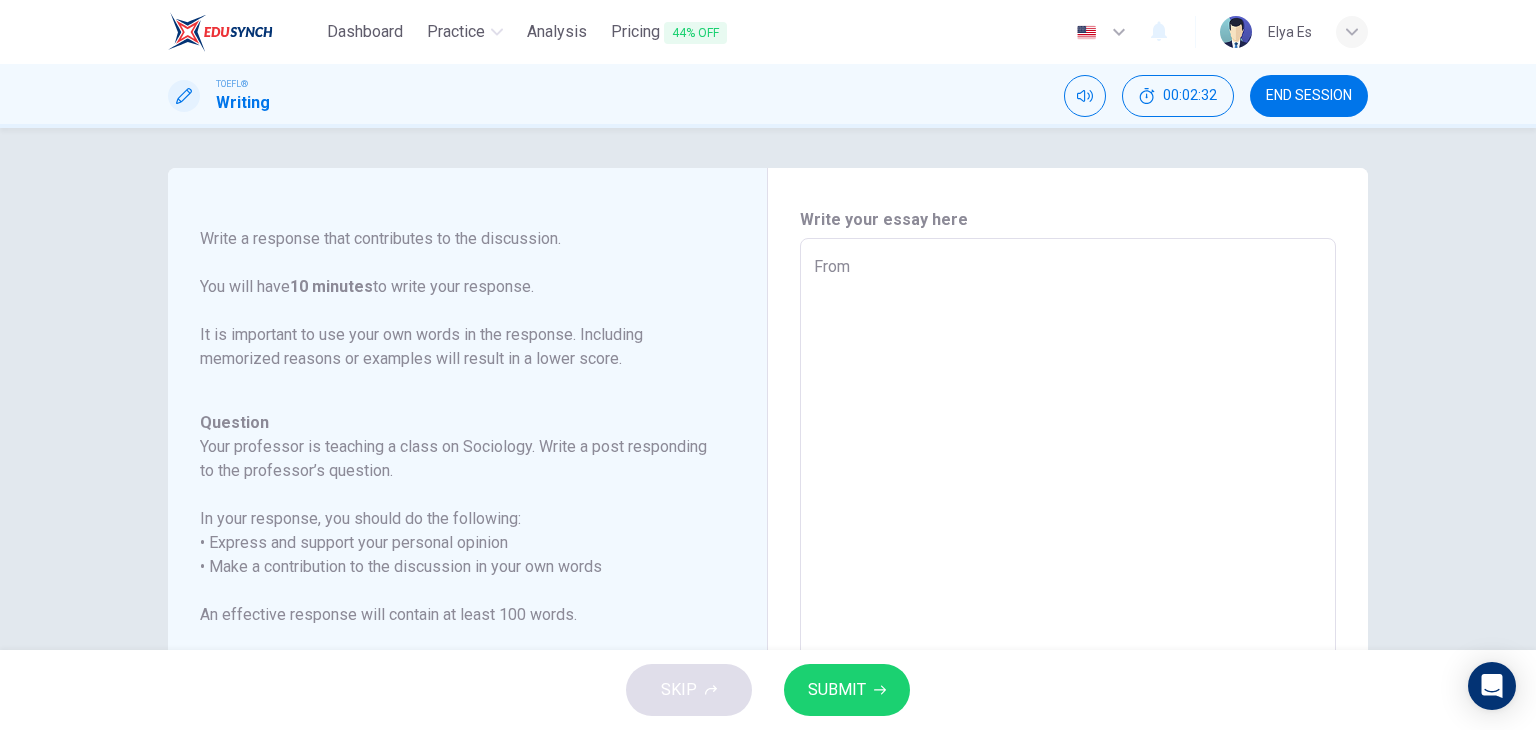 type on "x" 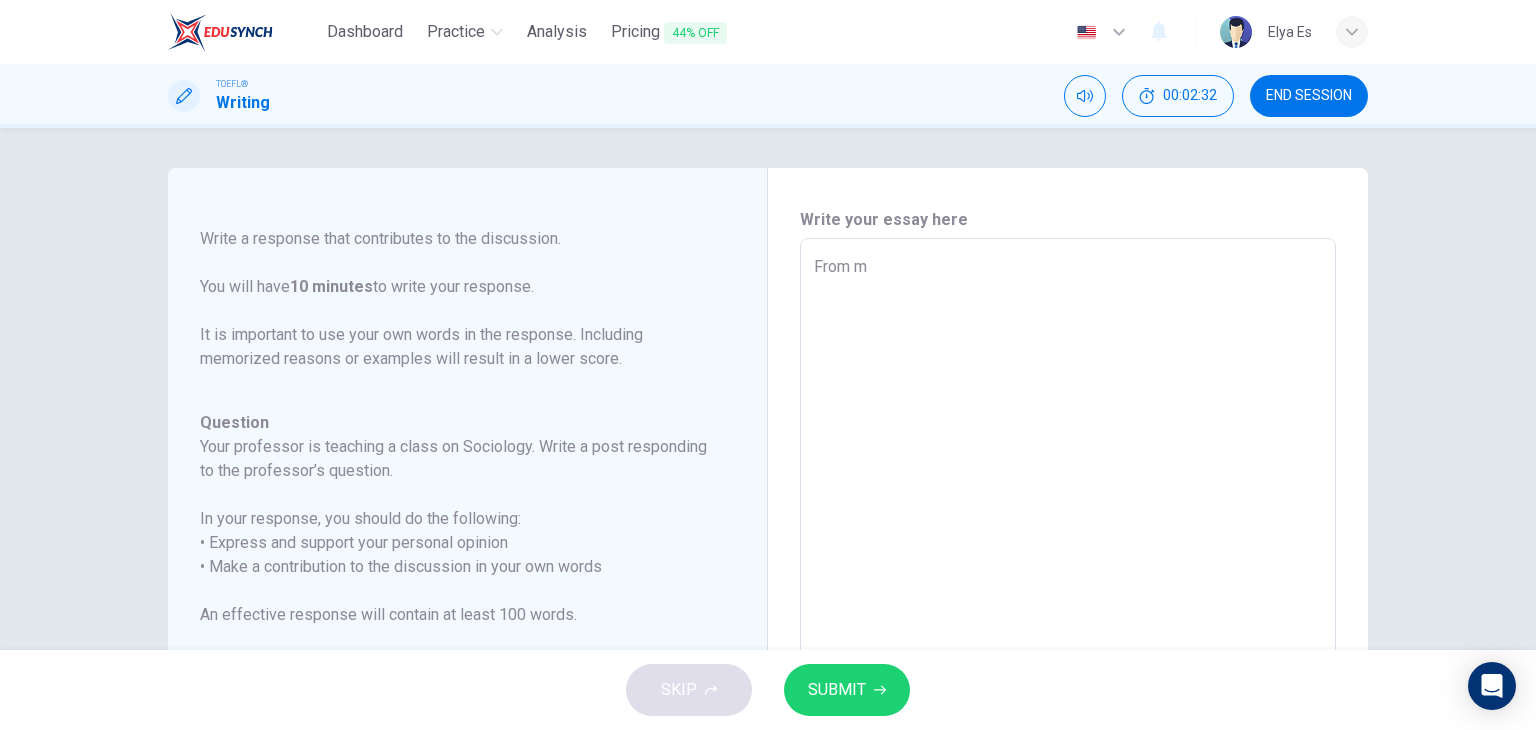 type on "x" 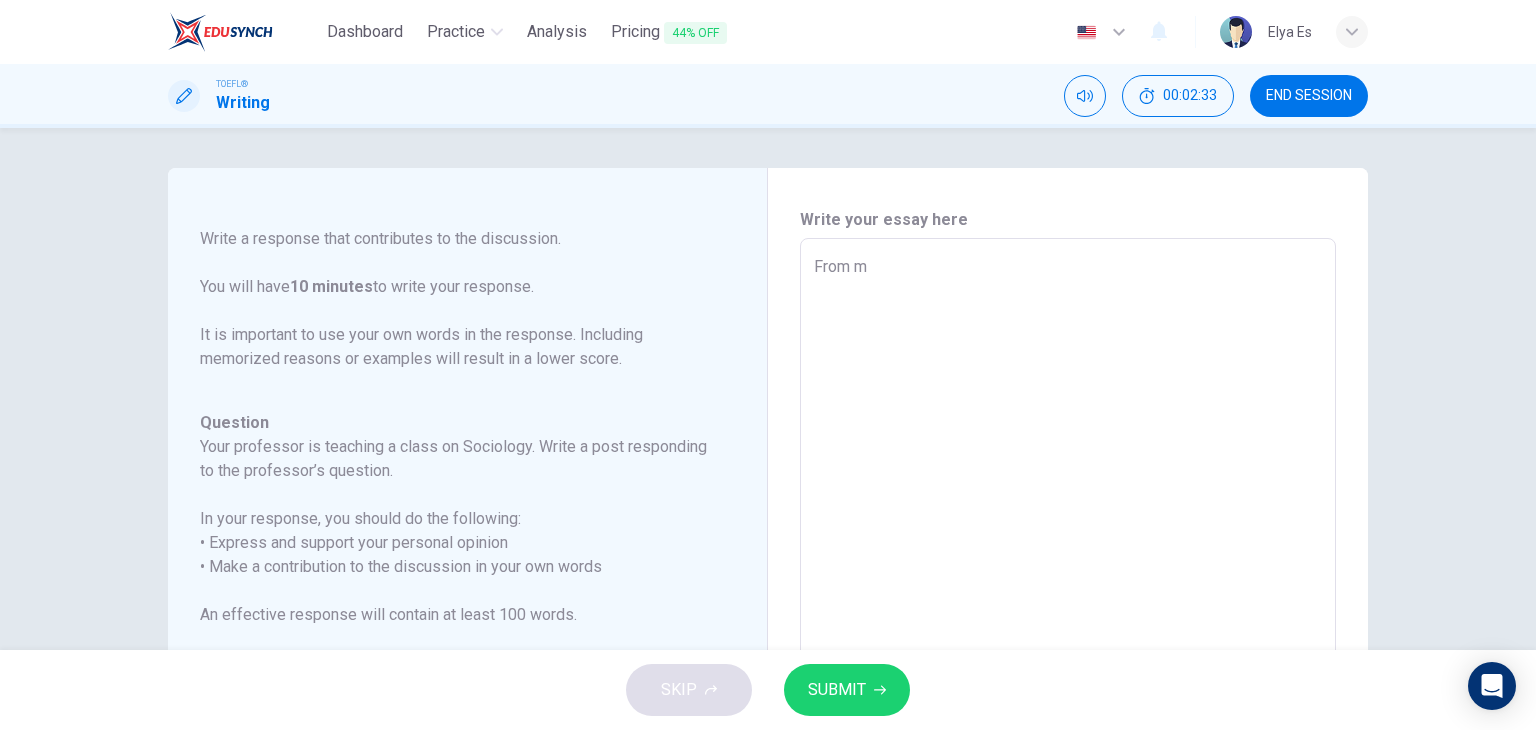 type on "From my" 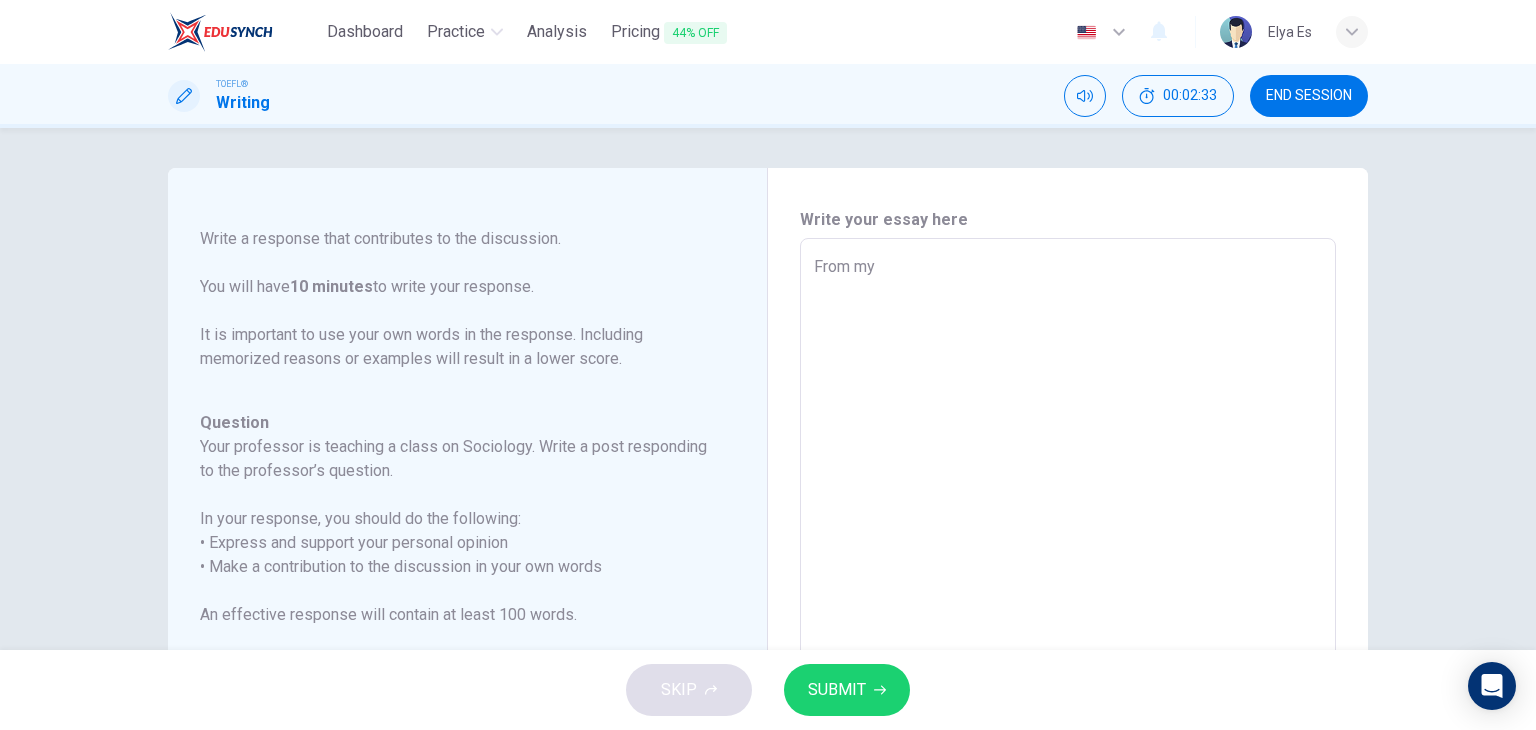 type on "x" 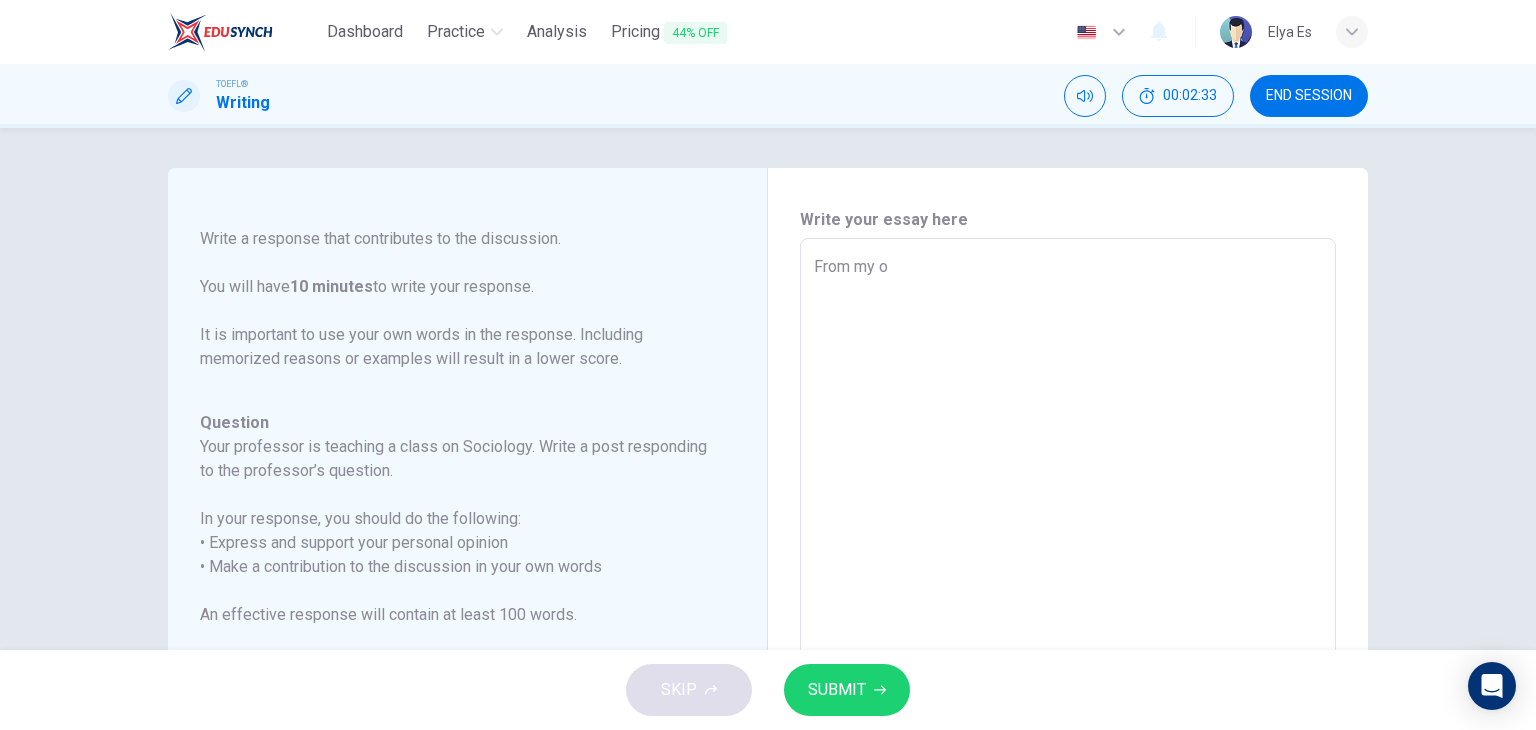 type on "x" 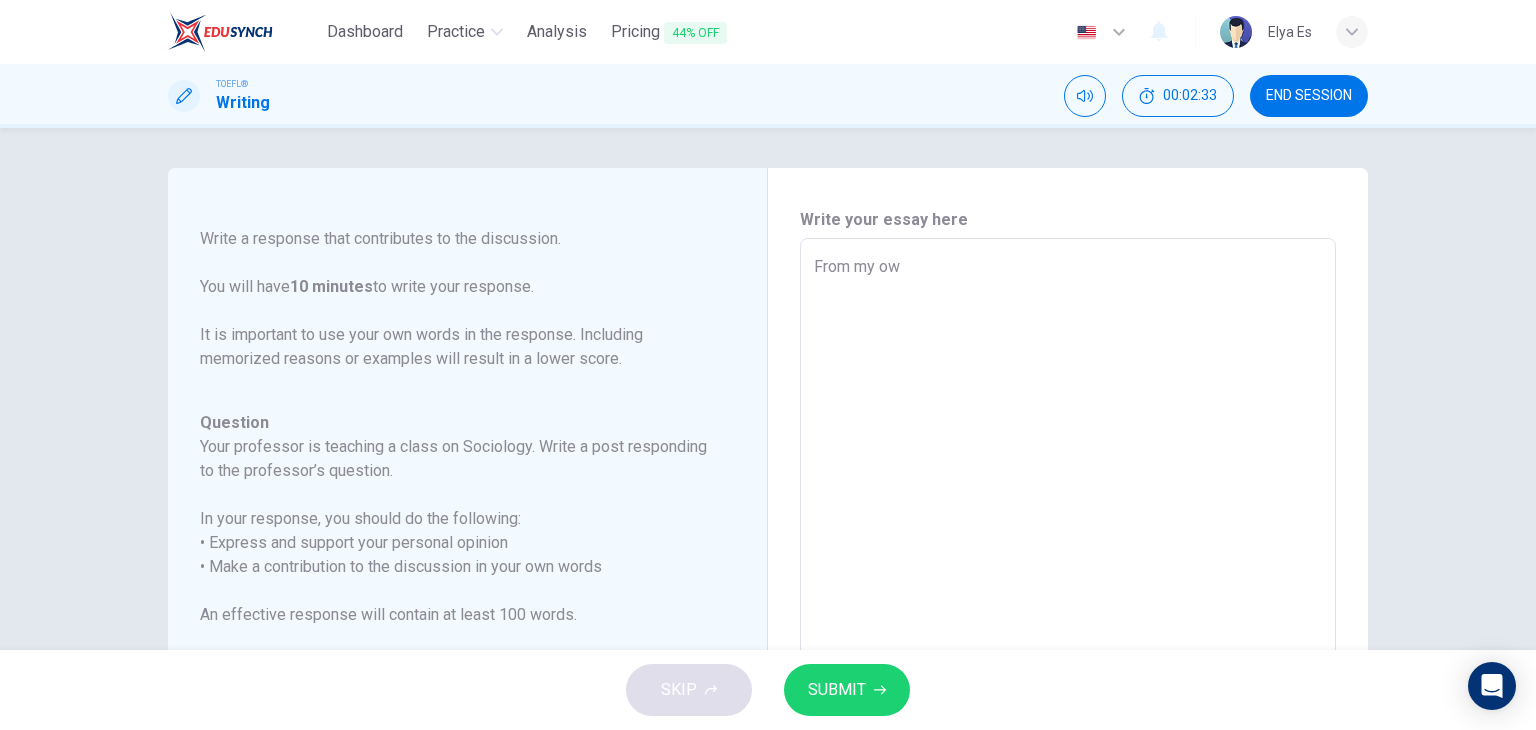 type on "x" 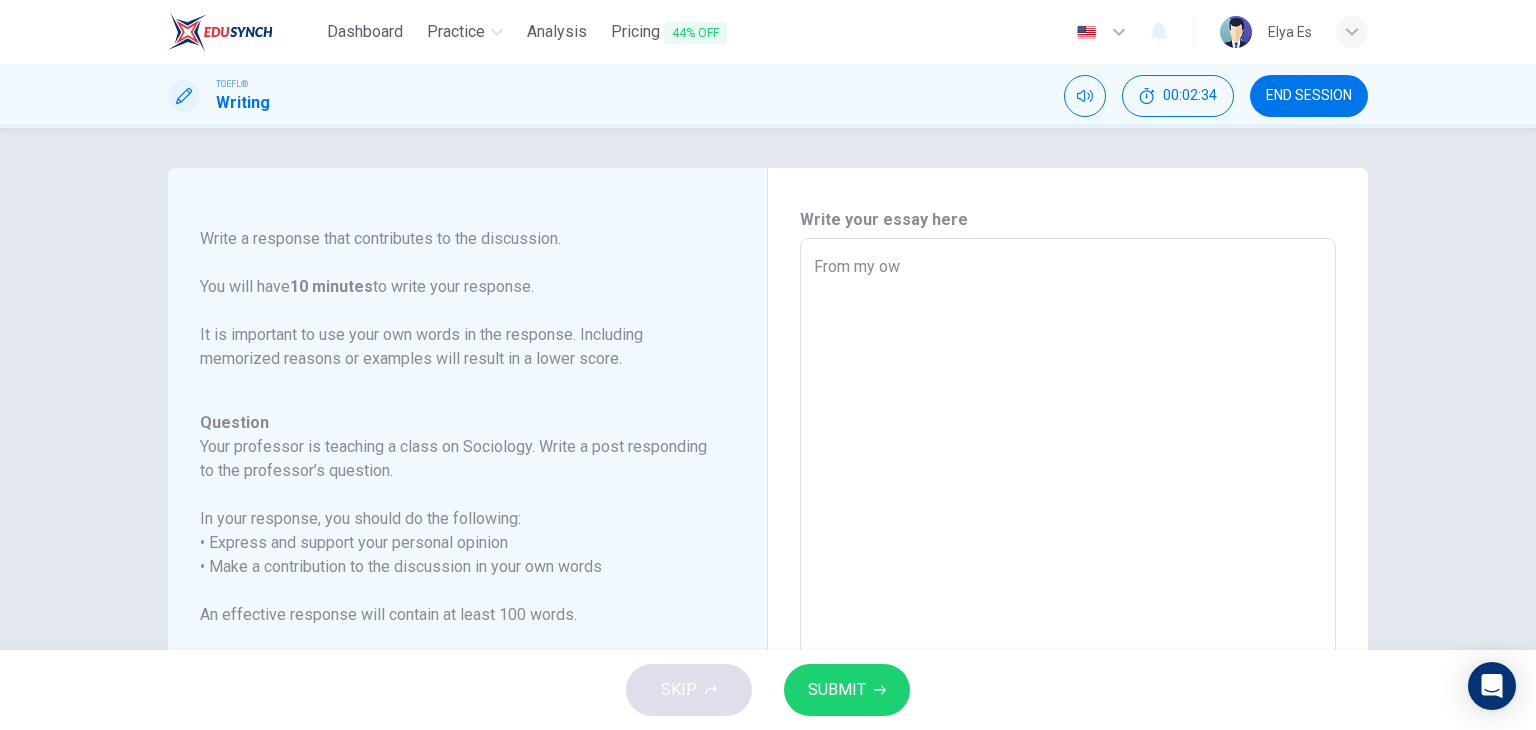 type on "From my own" 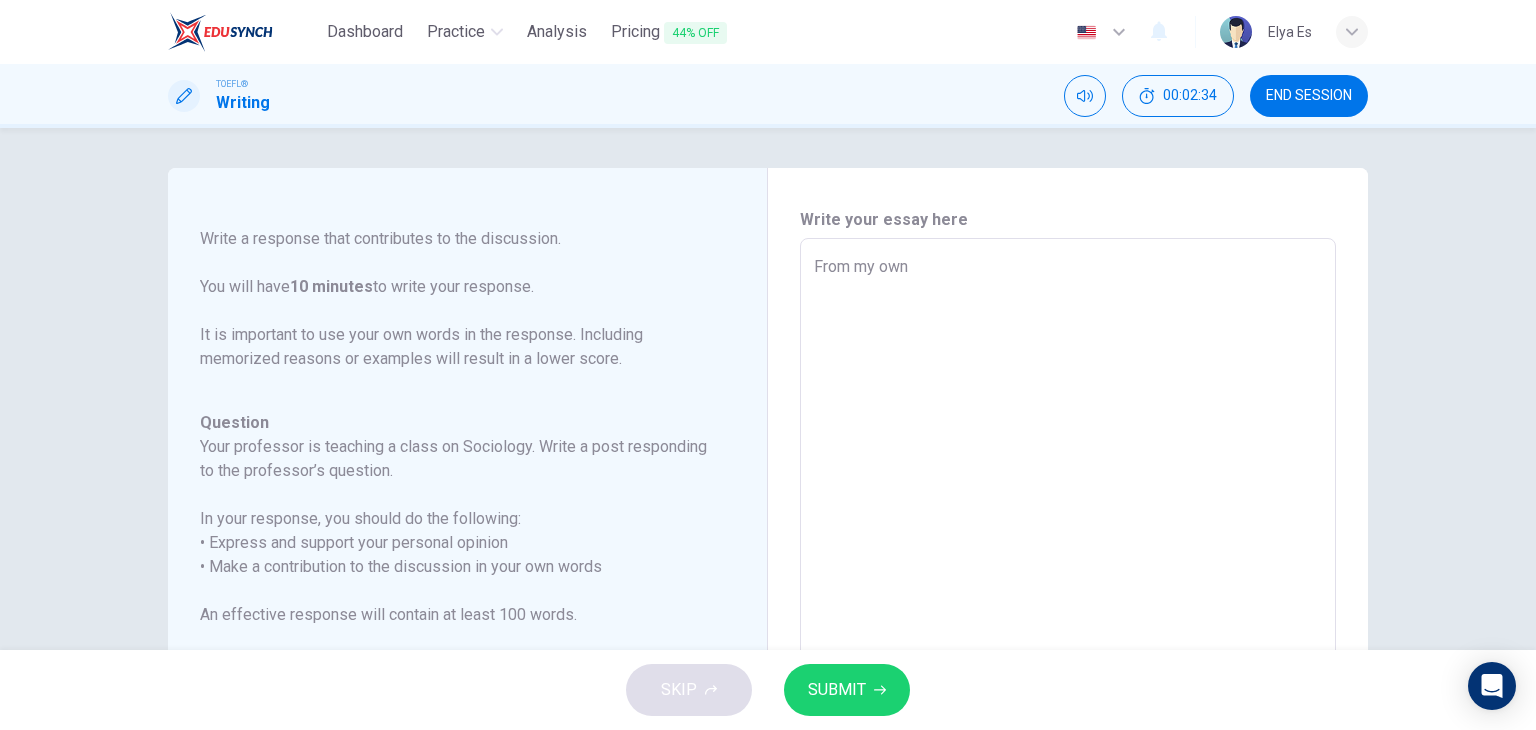 type on "x" 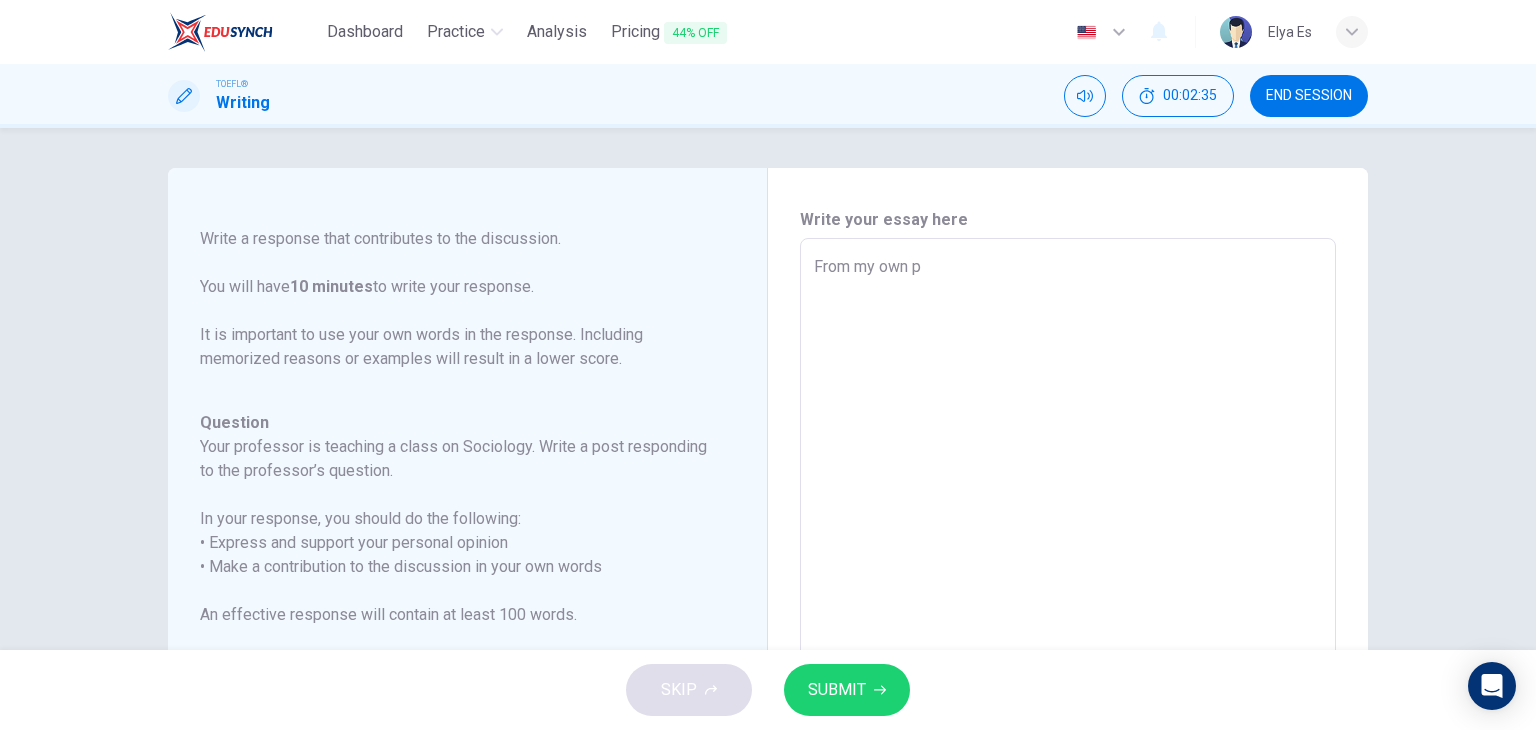 type on "From my own pe" 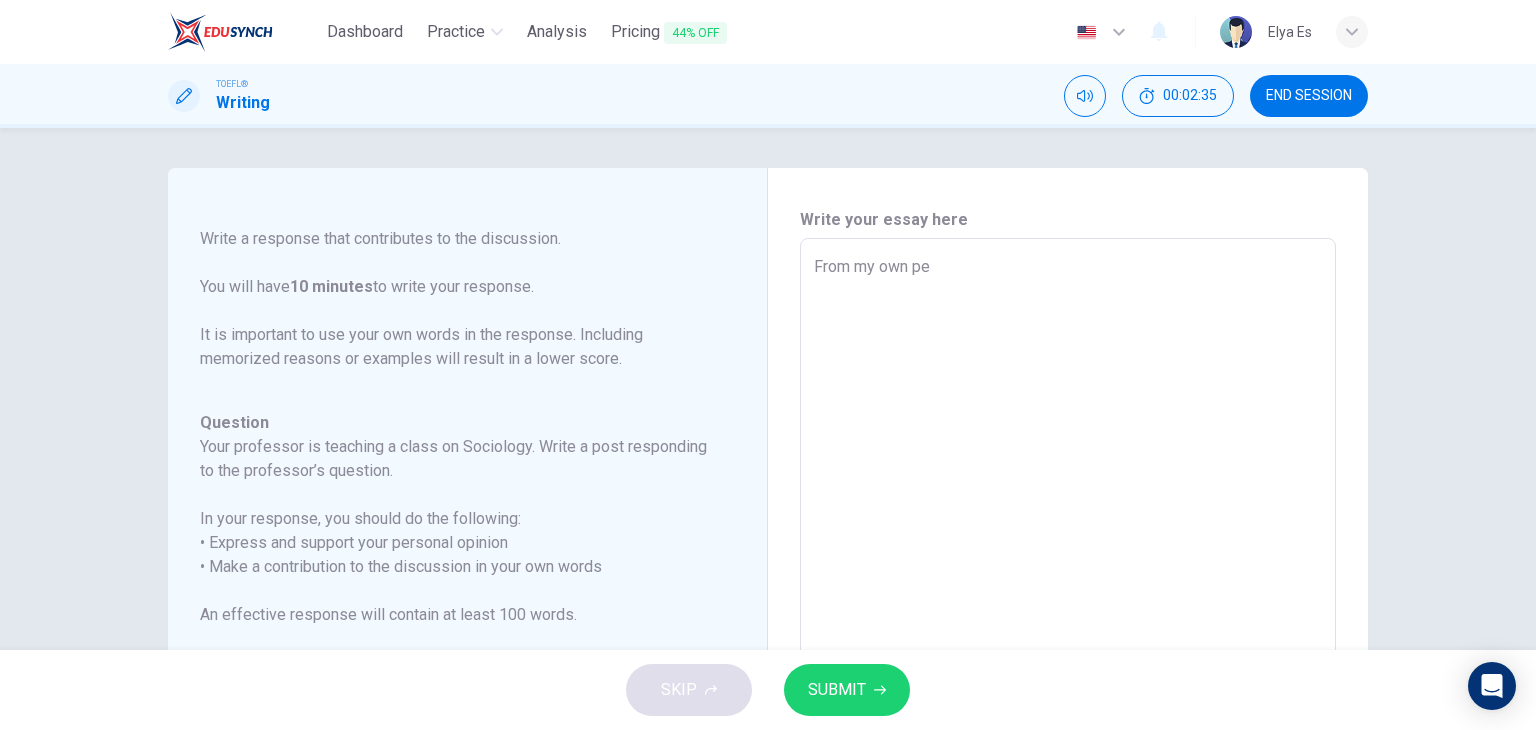 type on "x" 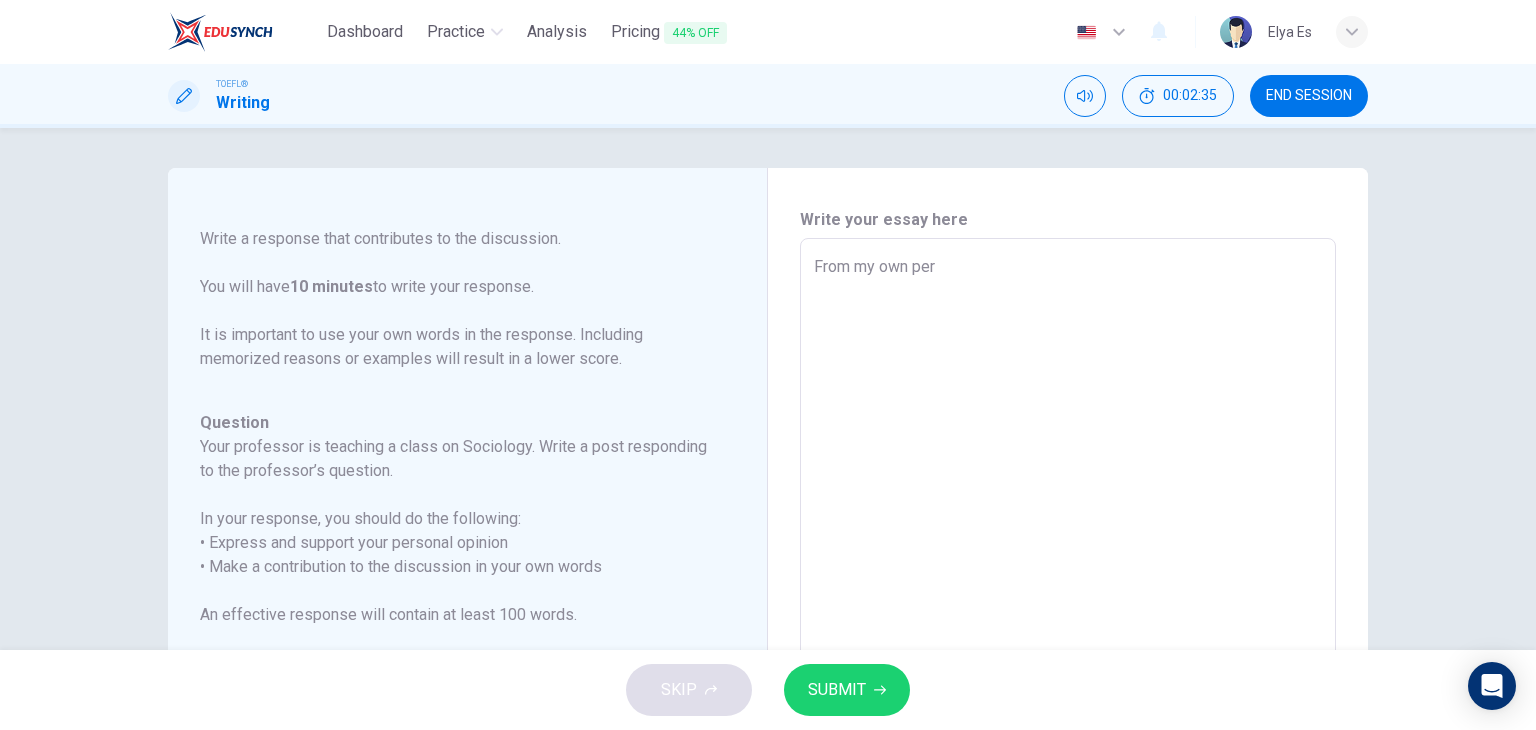 type on "x" 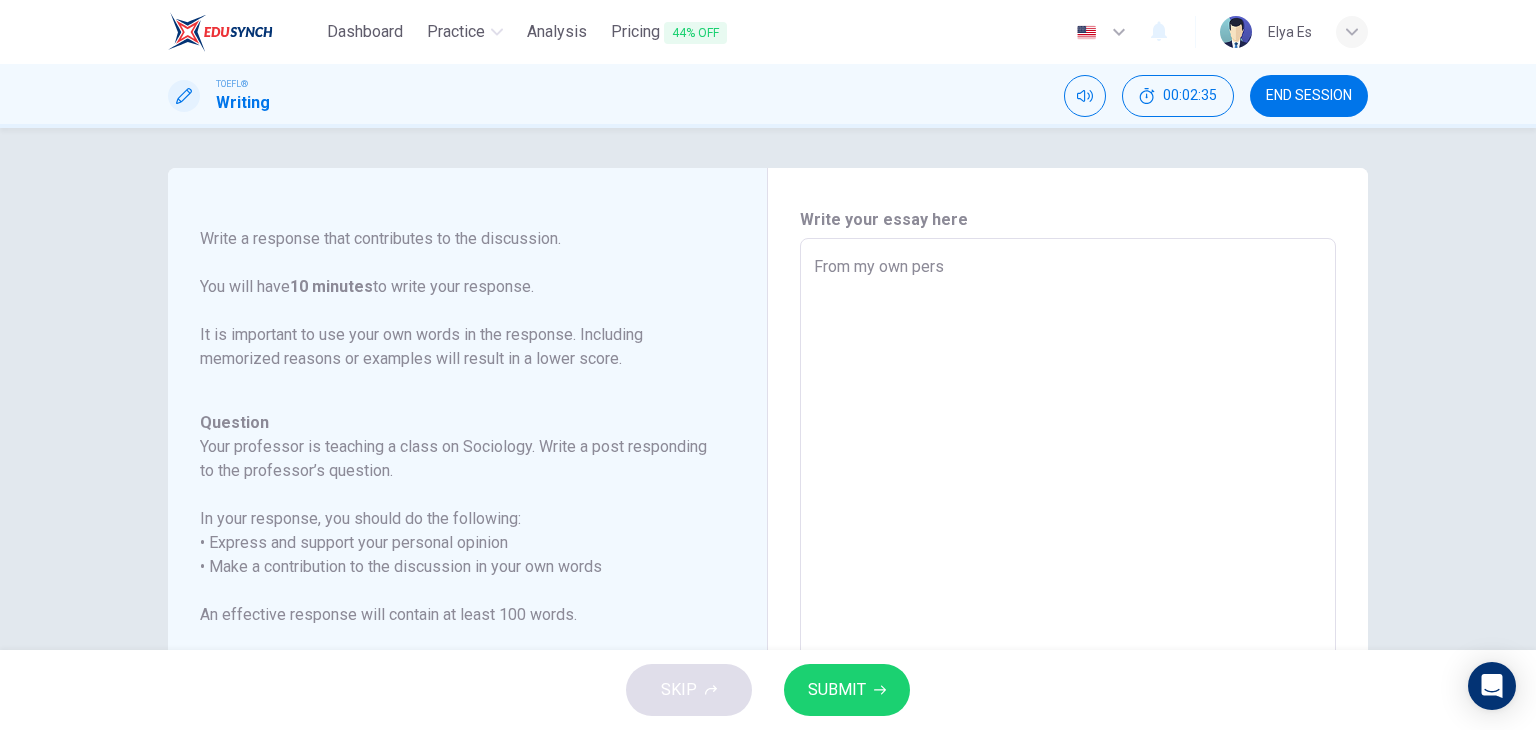 type on "x" 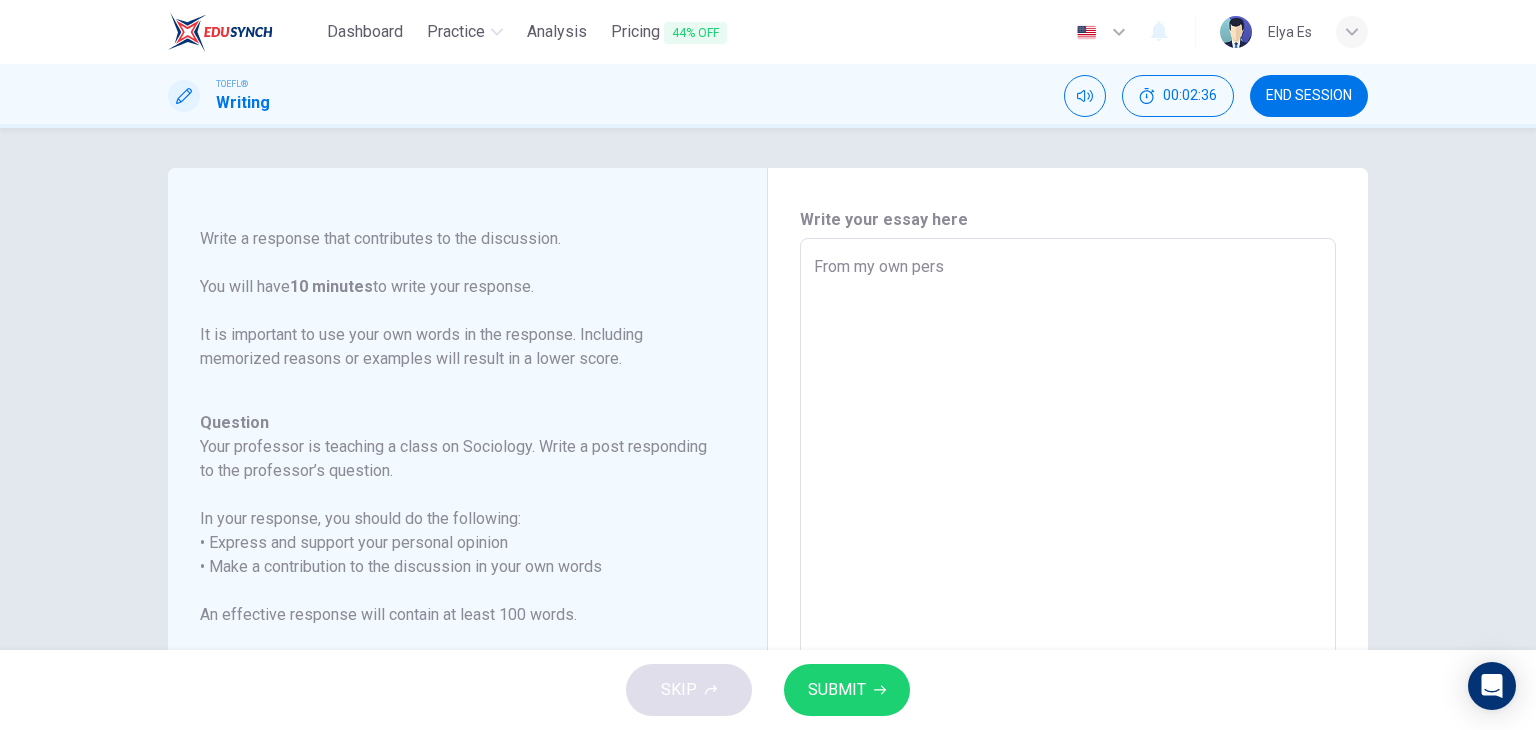 type on "From my own persp" 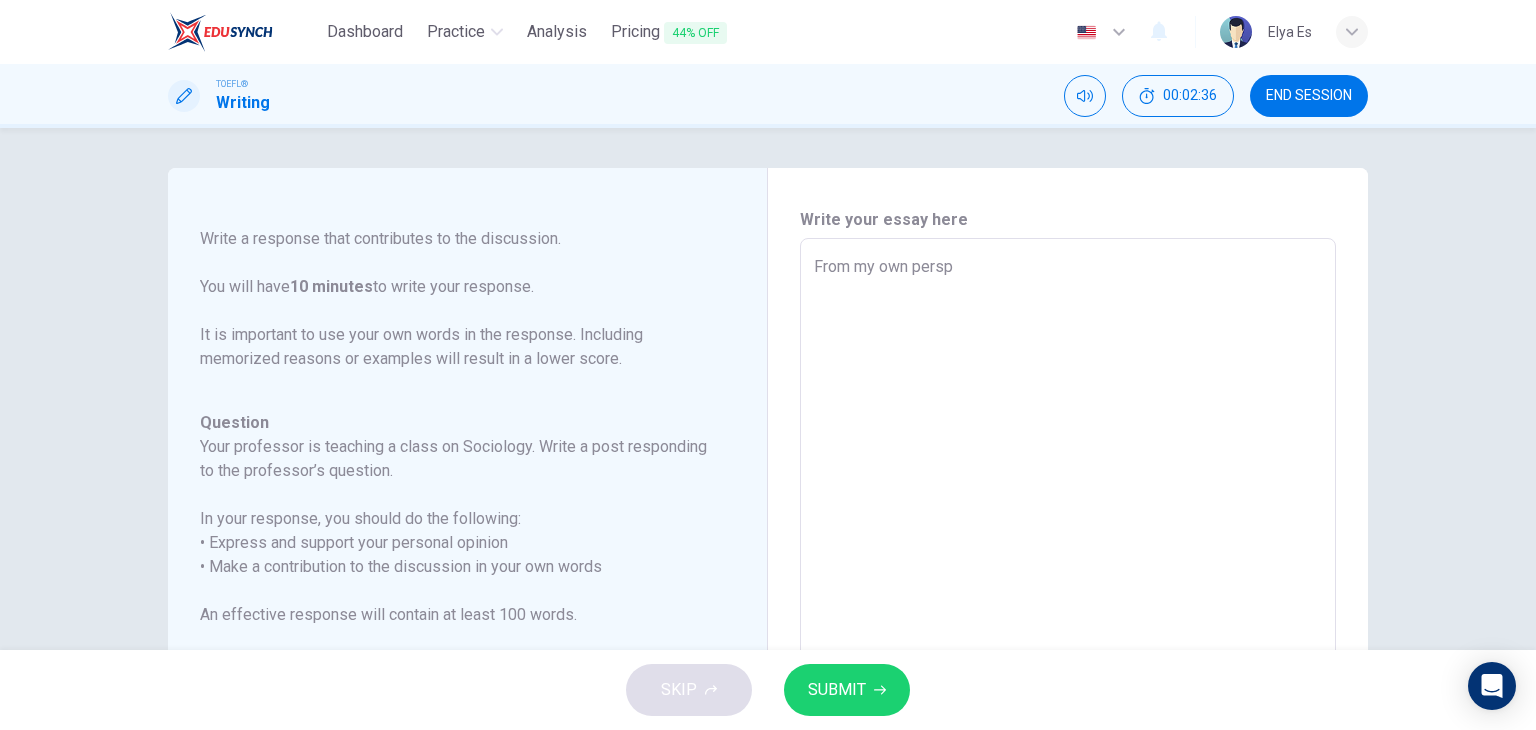type on "x" 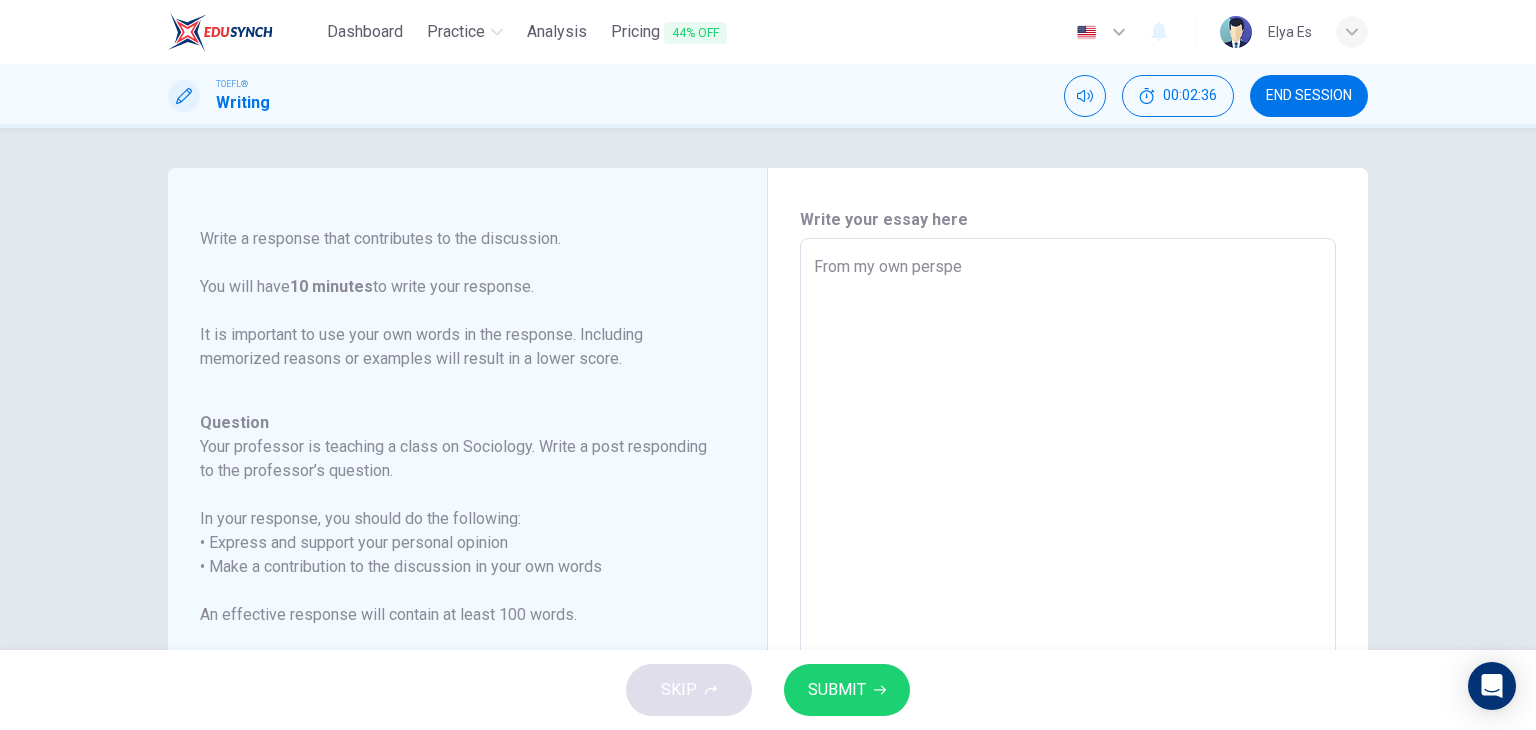 type on "x" 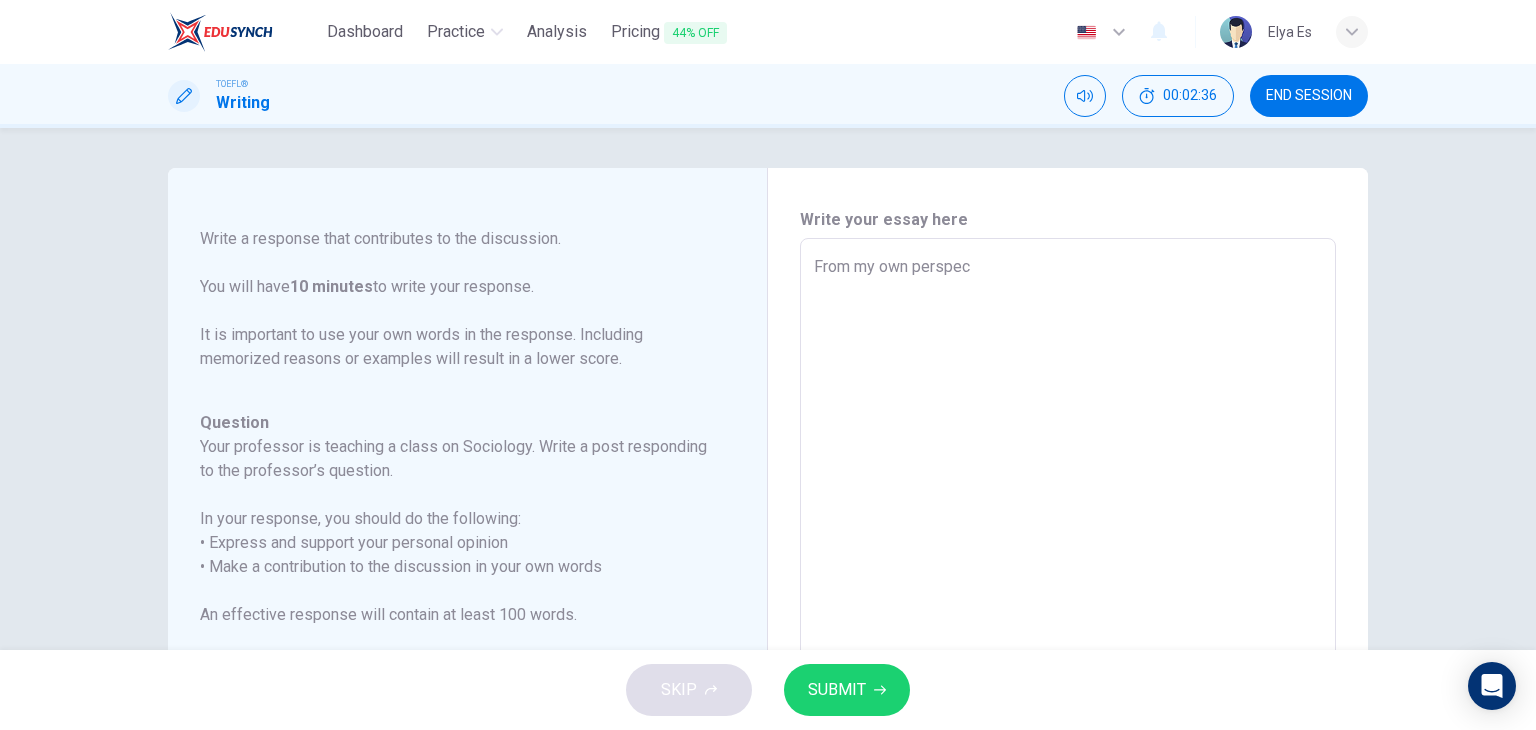 type on "x" 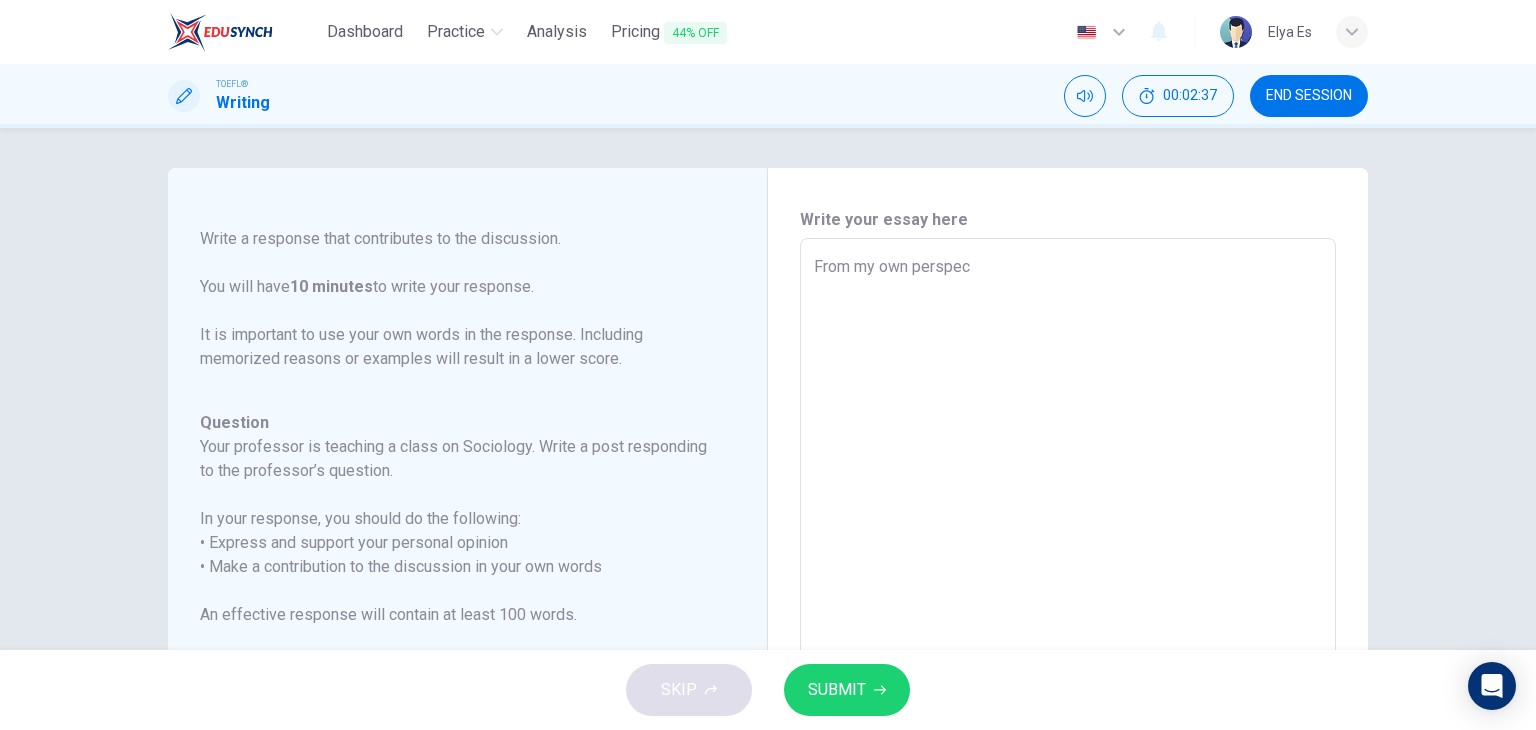type on "From my own perspect" 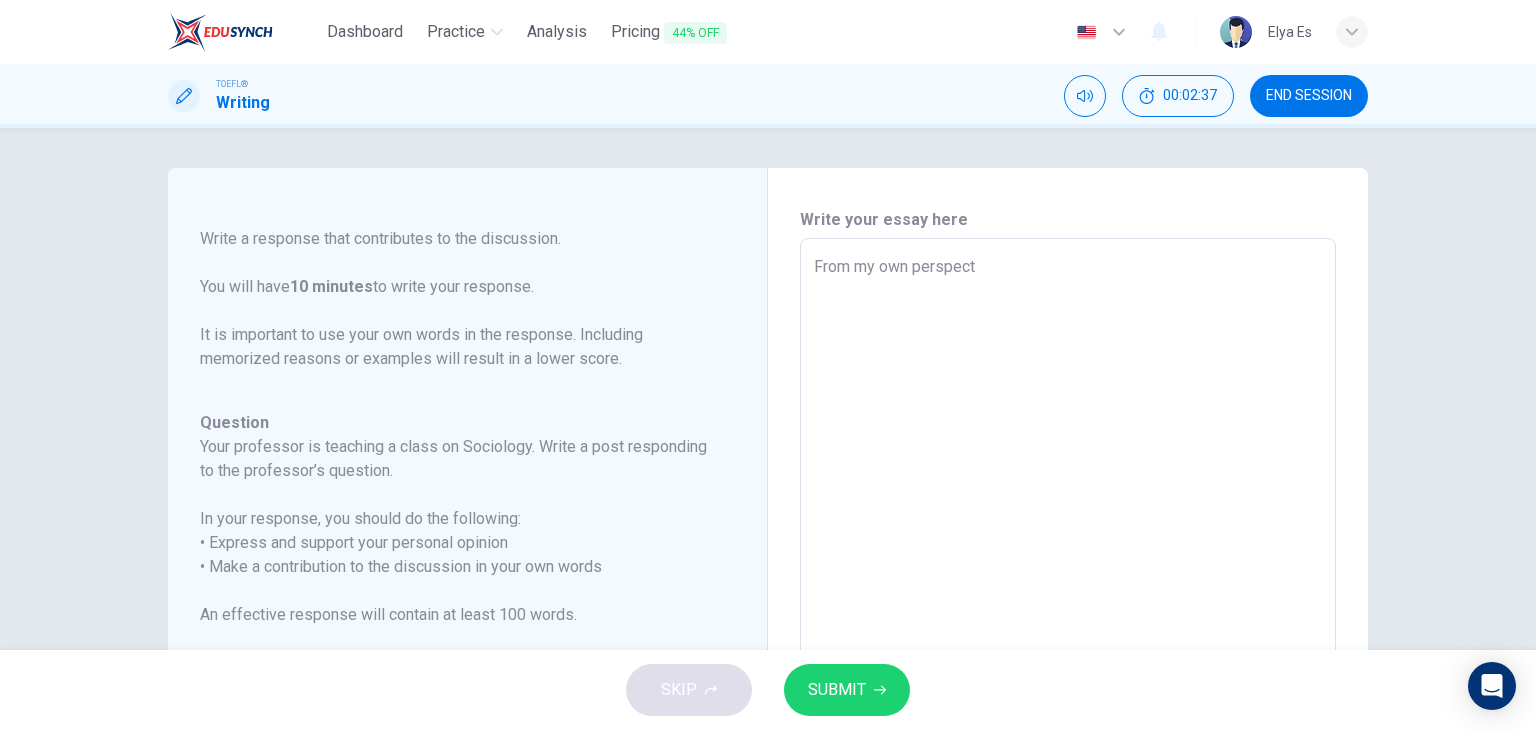 type on "x" 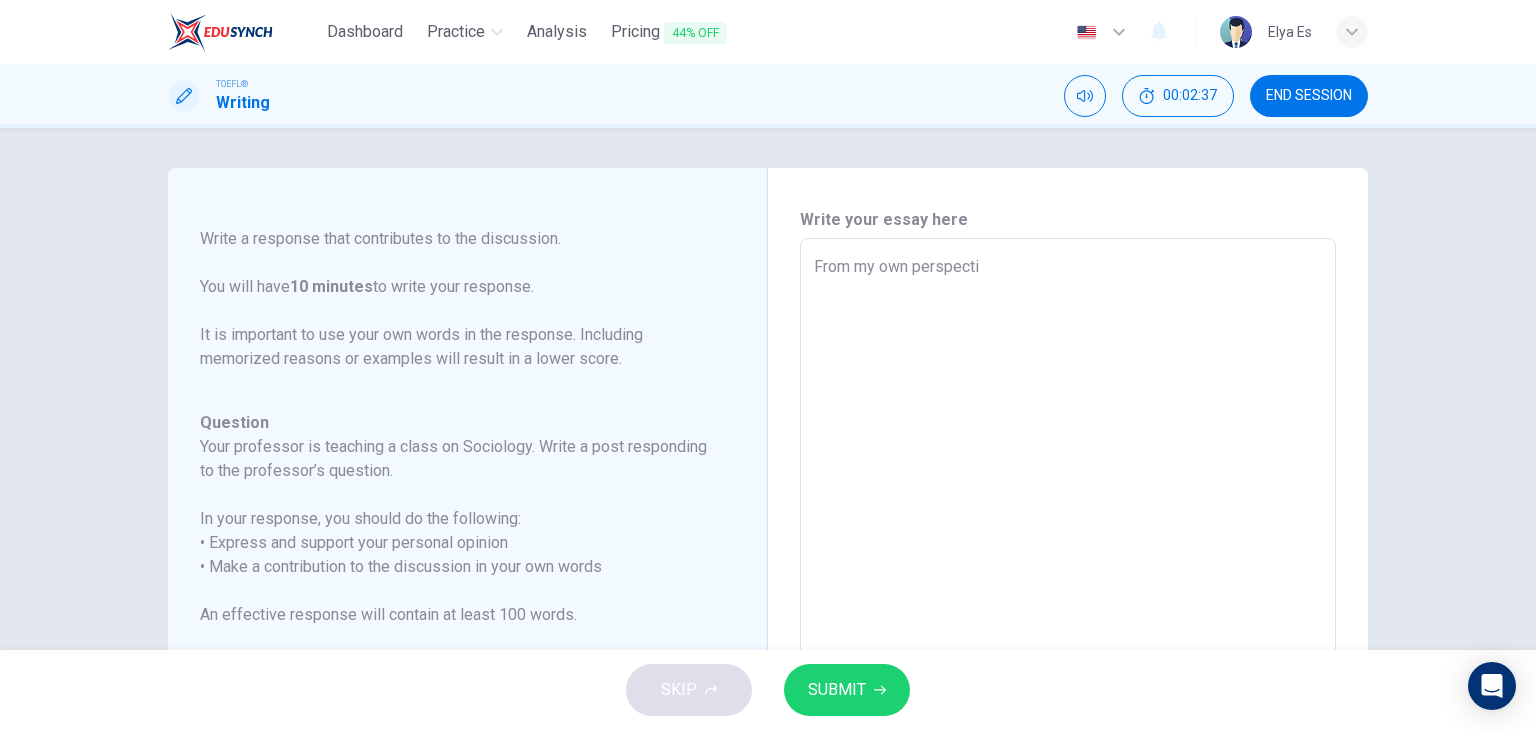 type on "x" 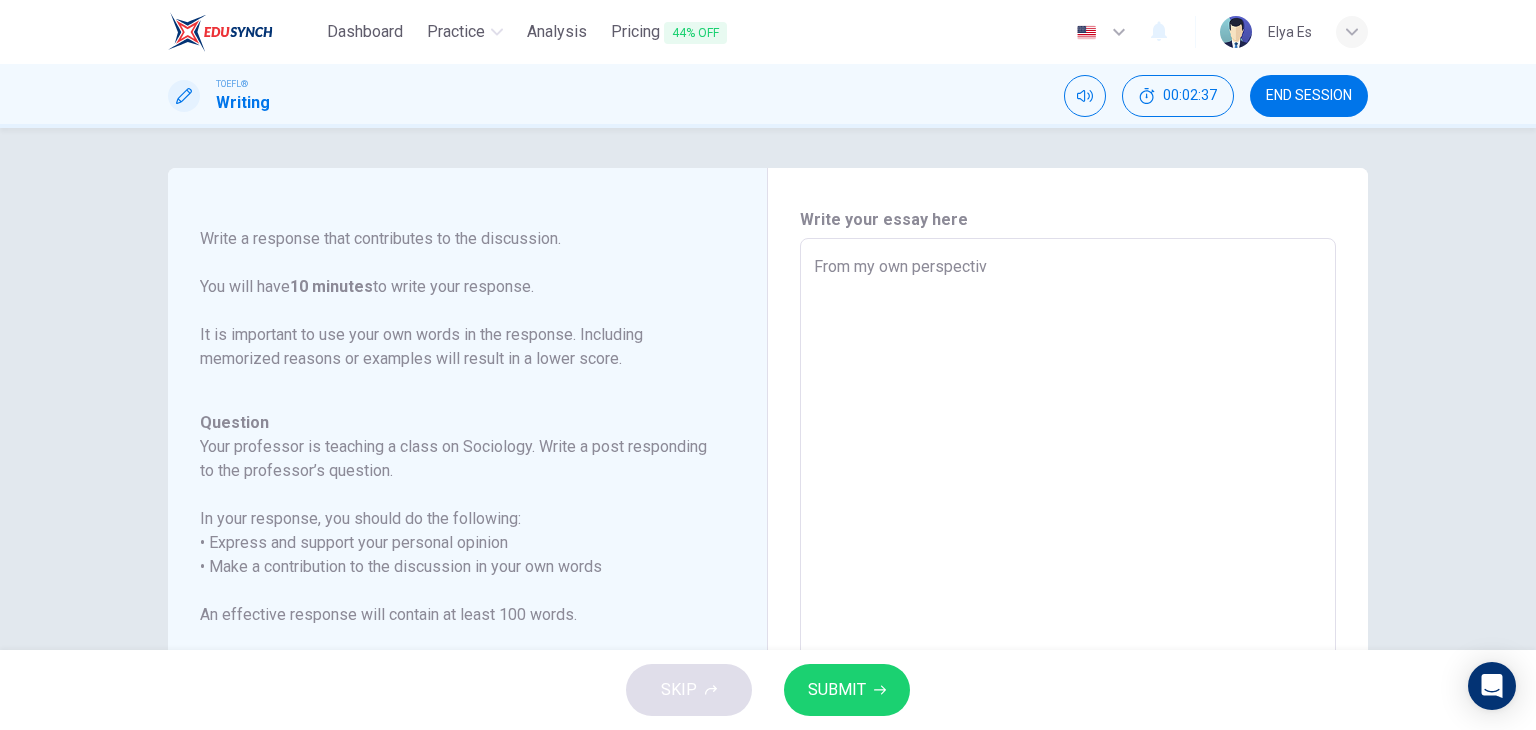 type on "From my own perspective" 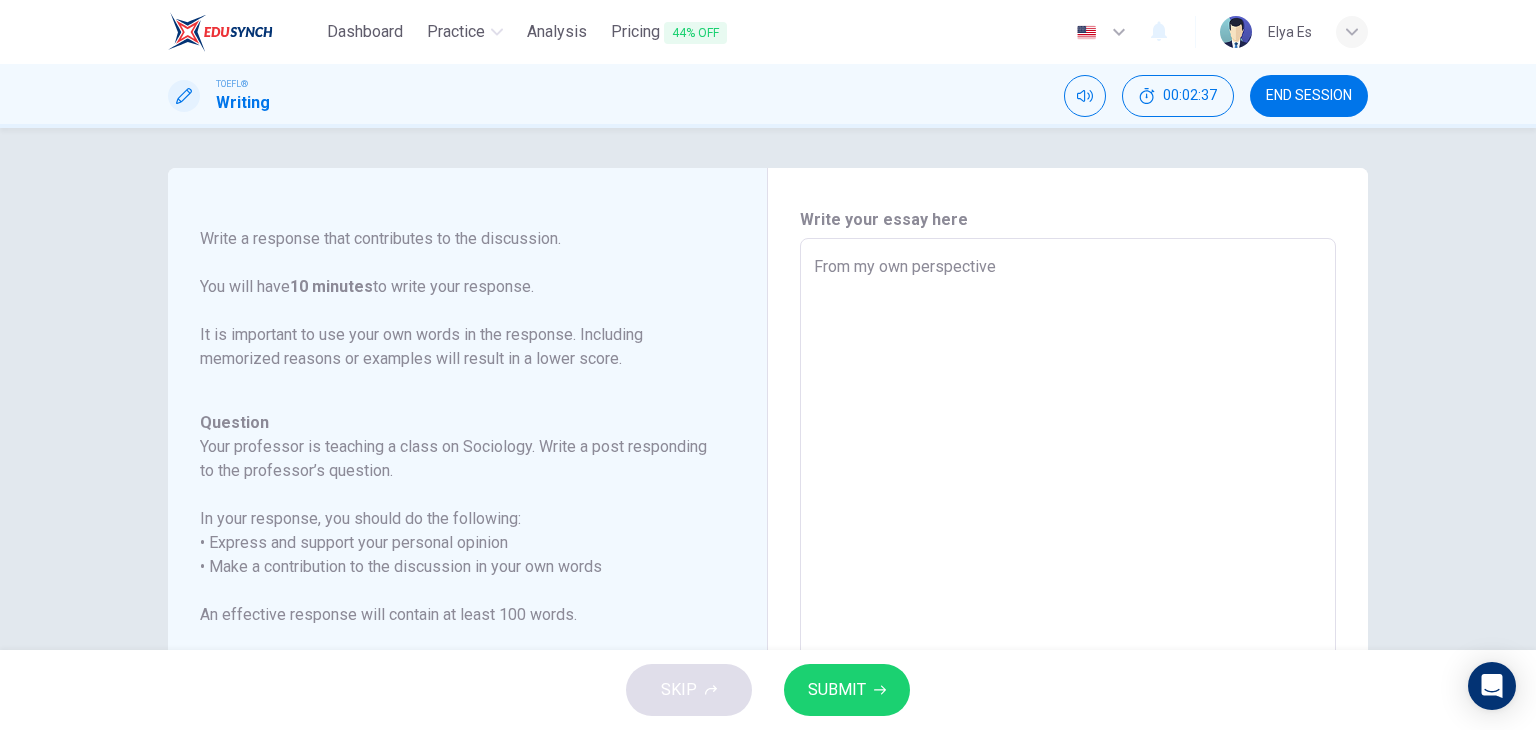 type on "x" 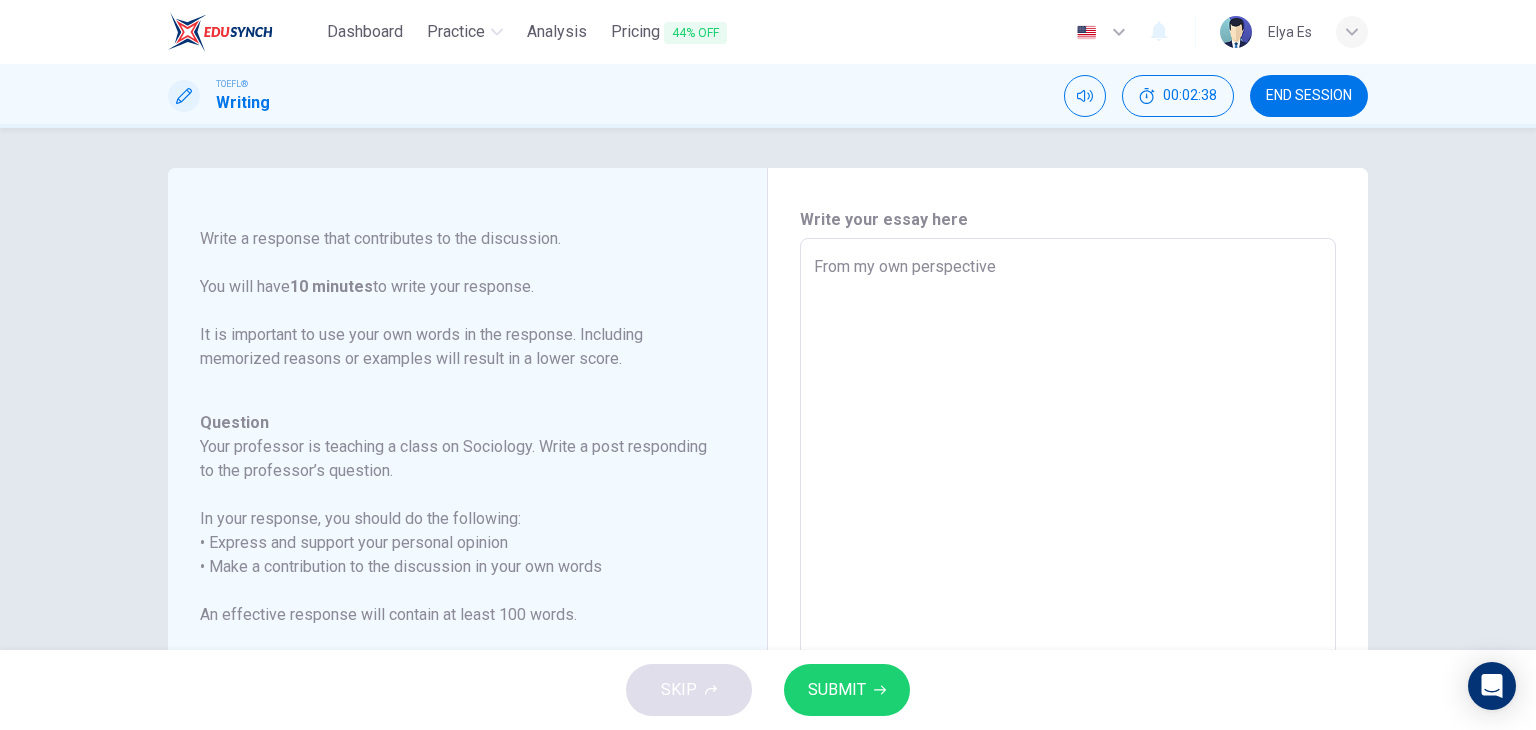 type on "From my own perspective," 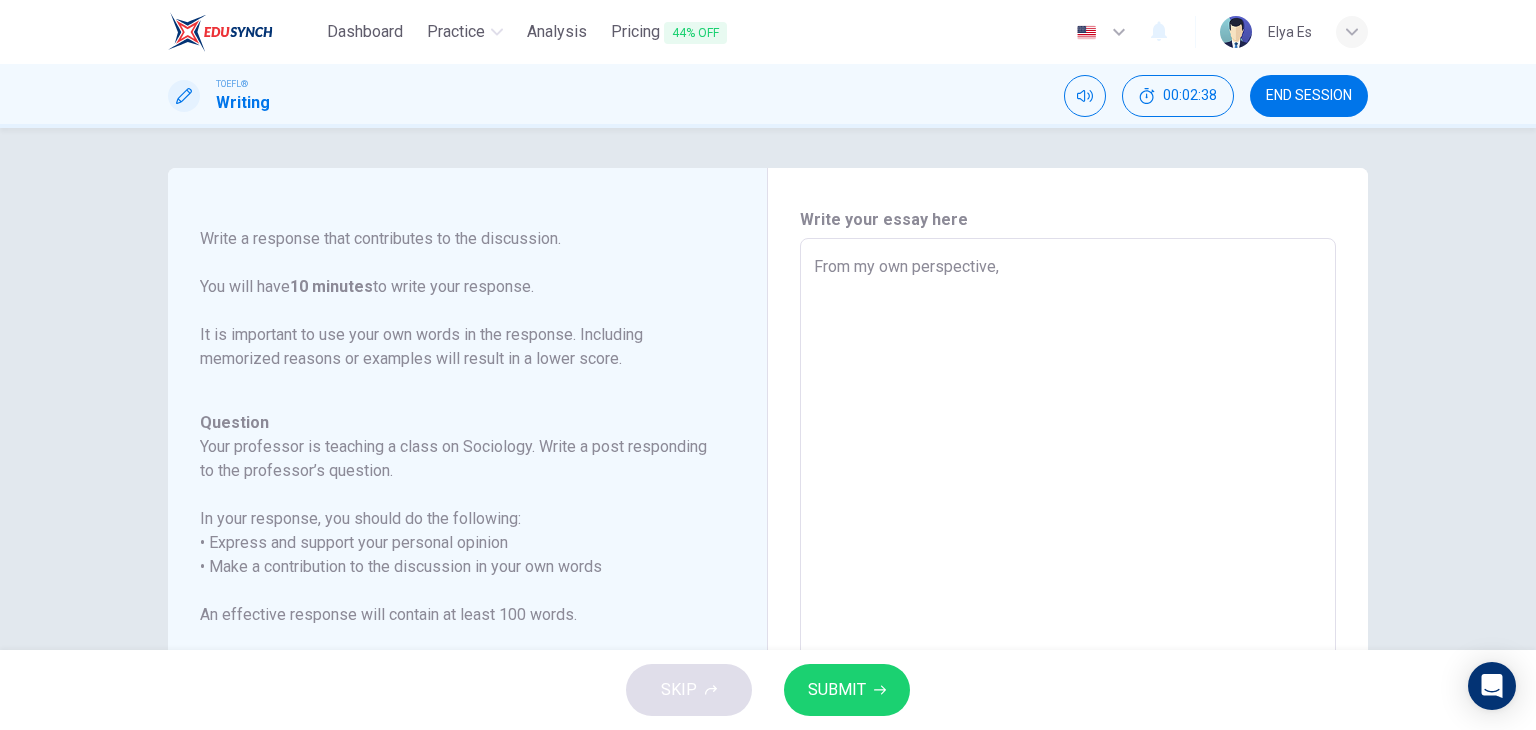 type on "From my own perspective," 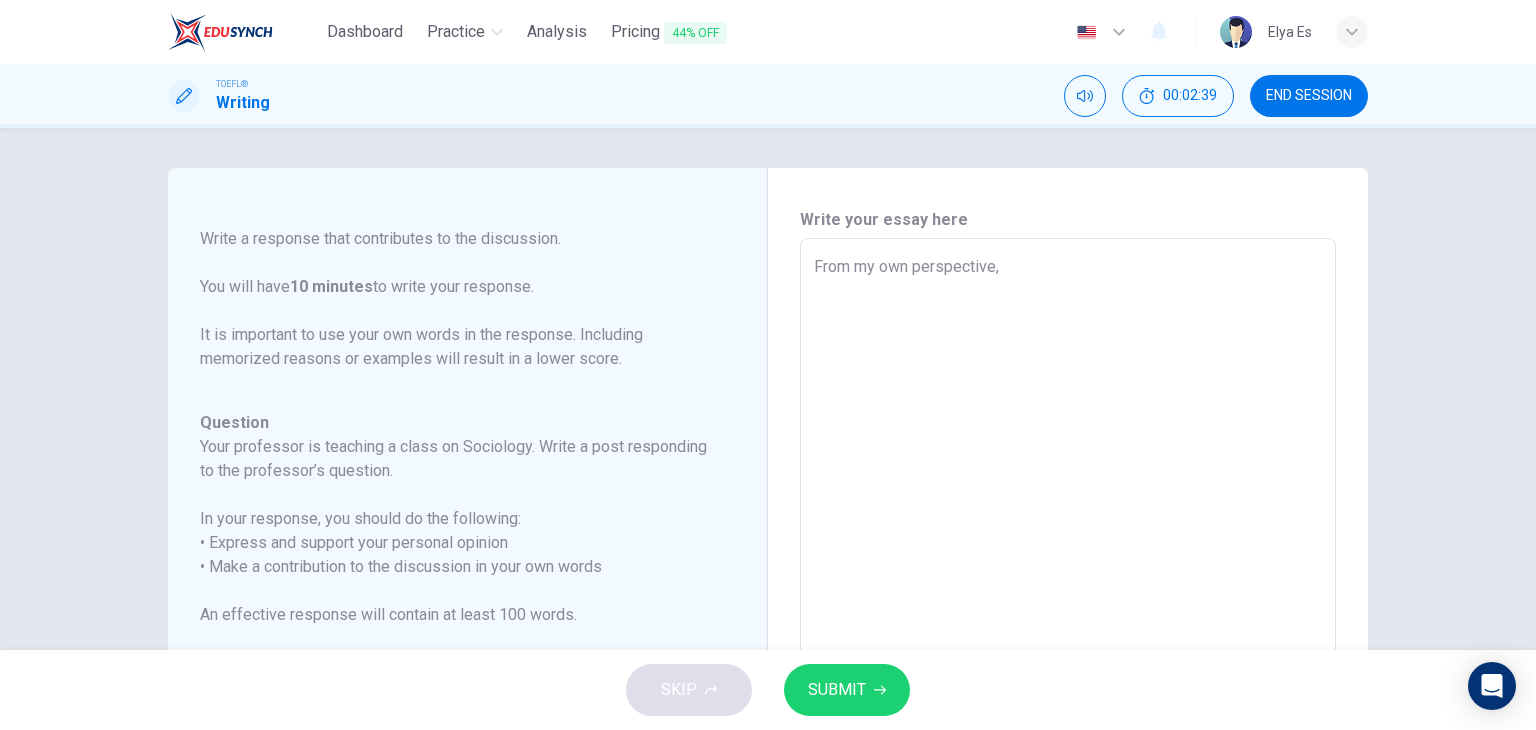 type on "From my own perspective, H" 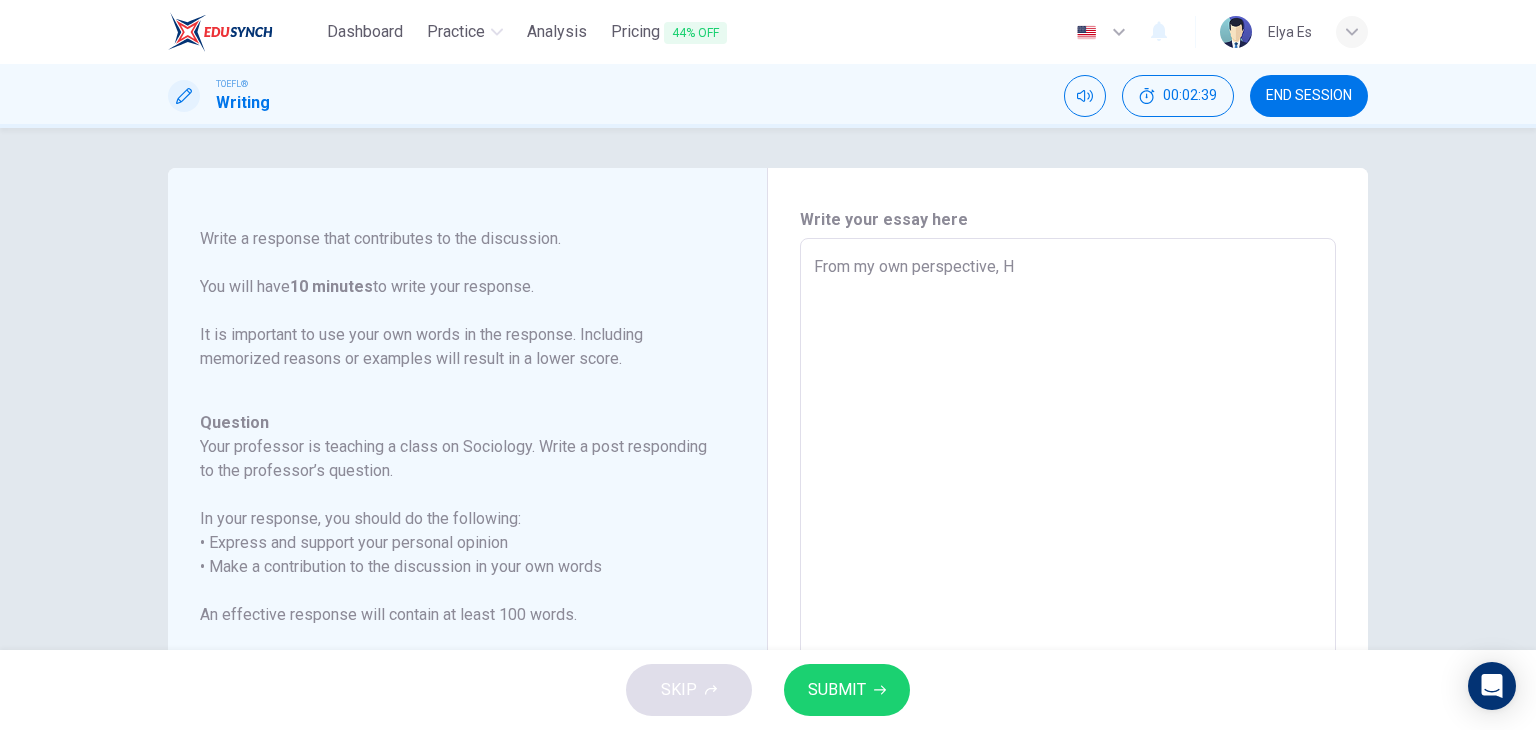 type on "x" 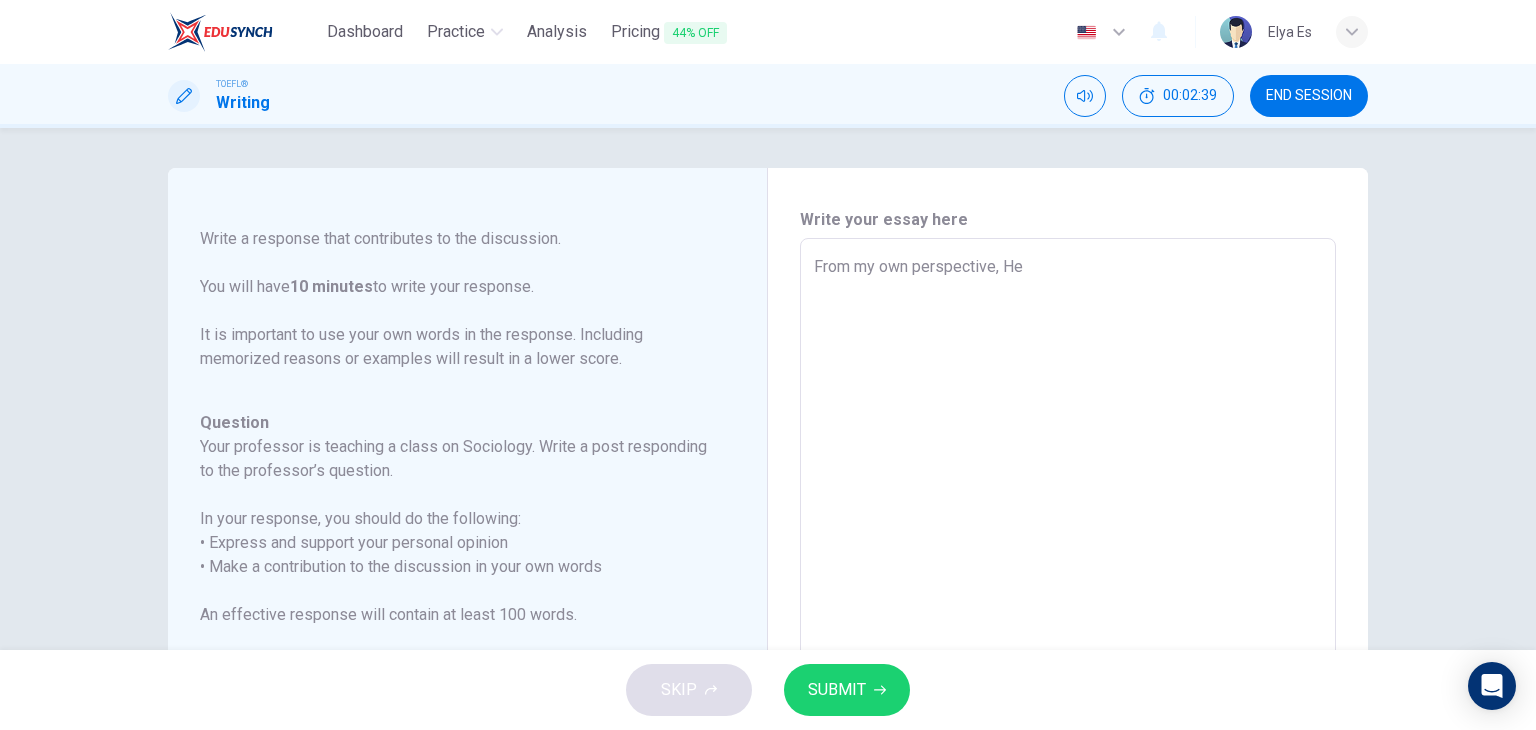 type on "x" 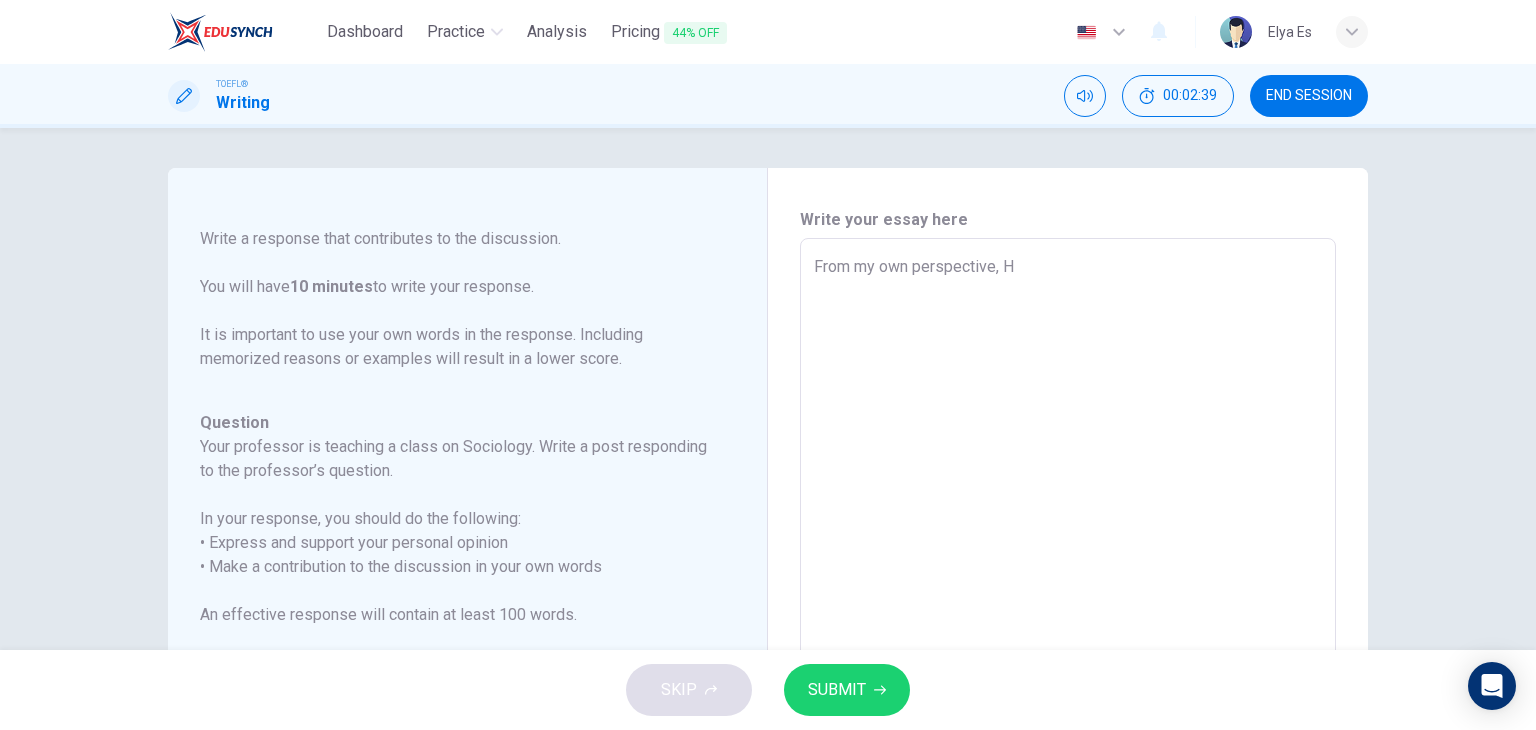 type on "x" 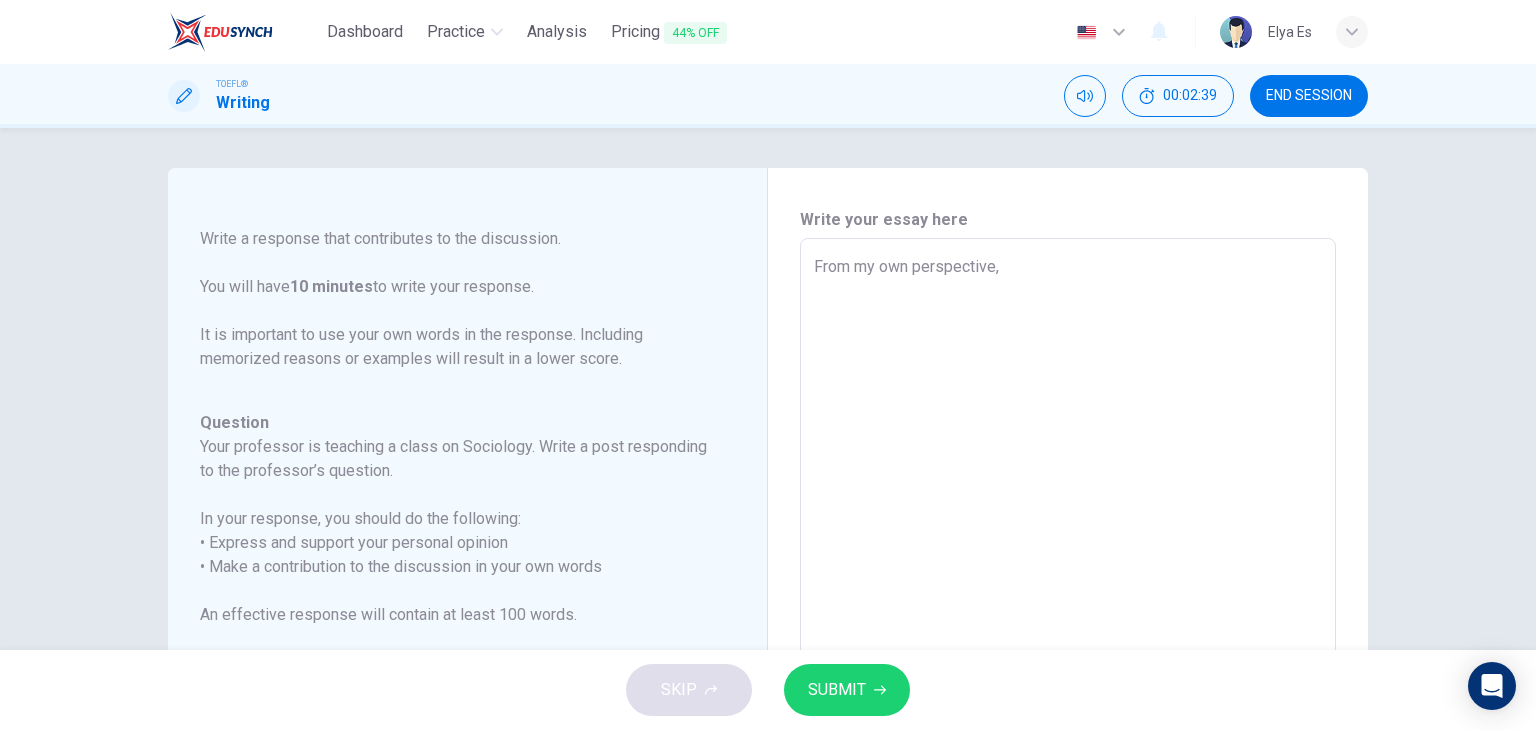 type on "x" 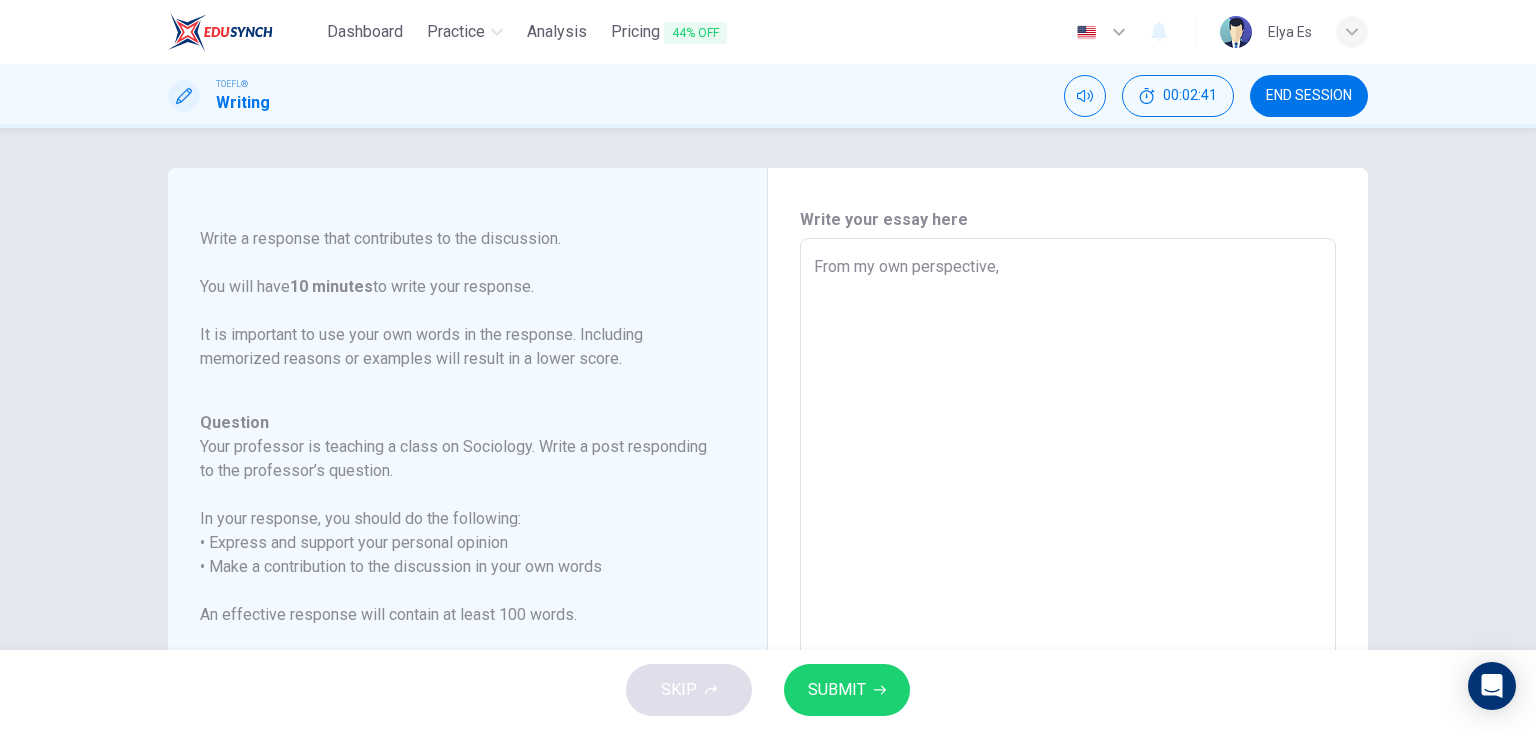 type on "From my own perspective, G" 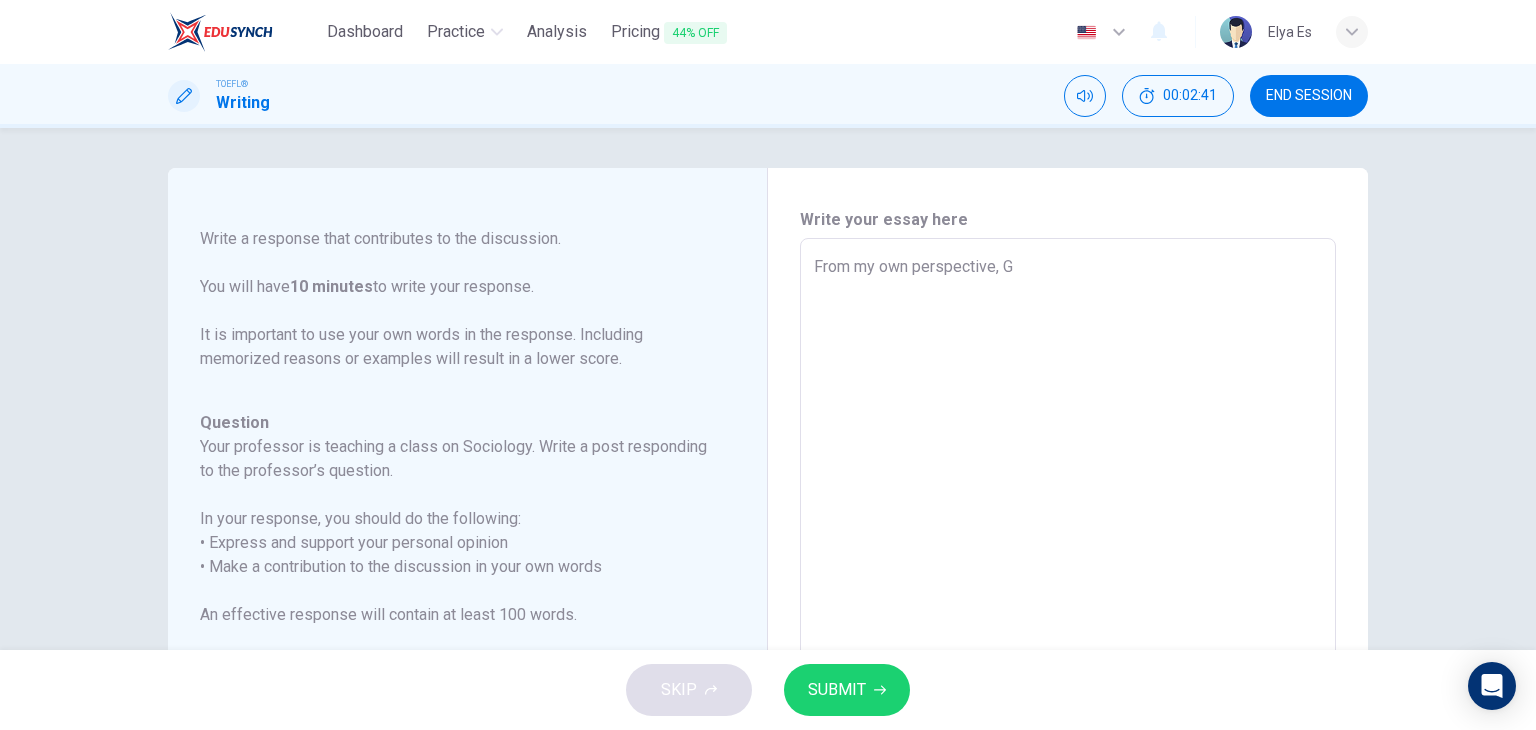 type on "x" 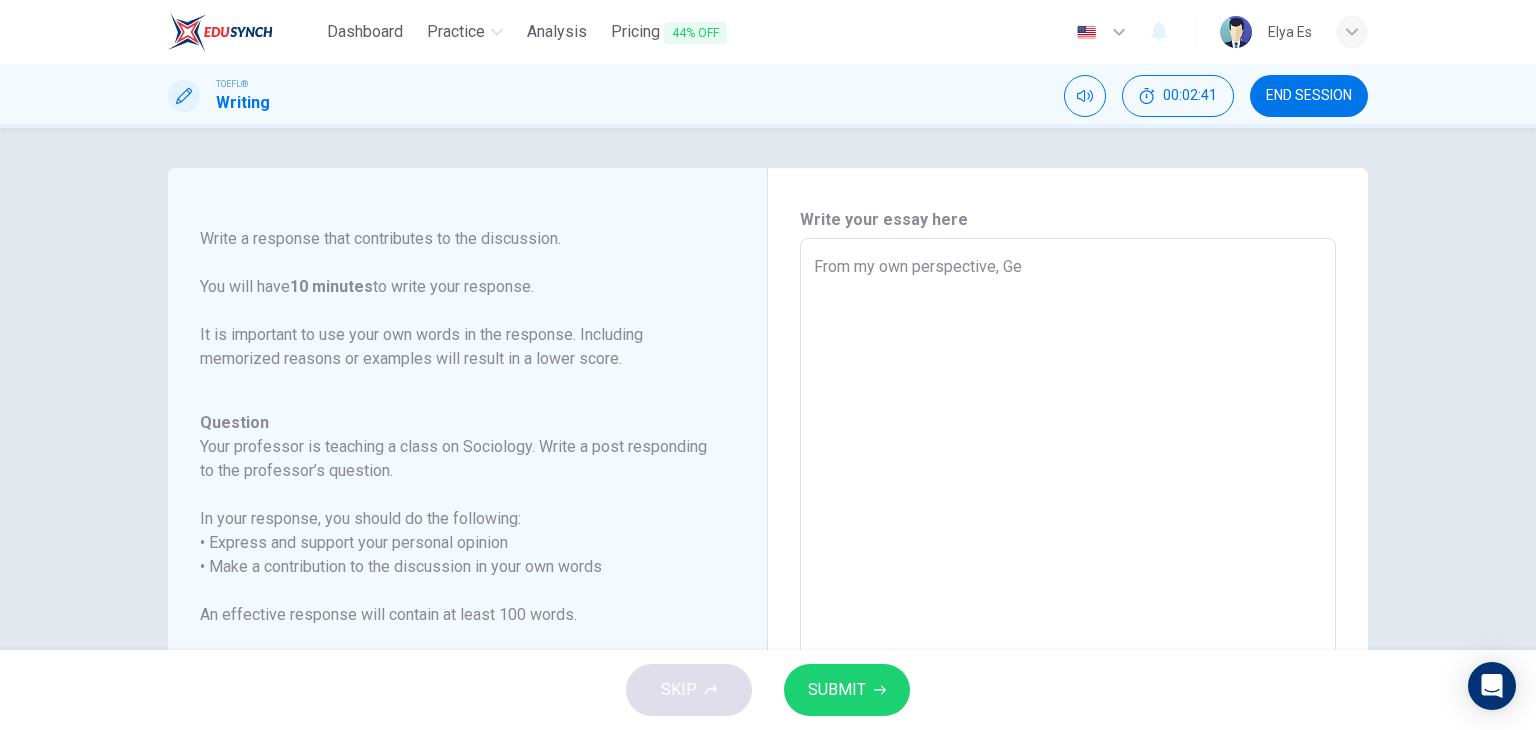 type on "From my own perspective, Gen" 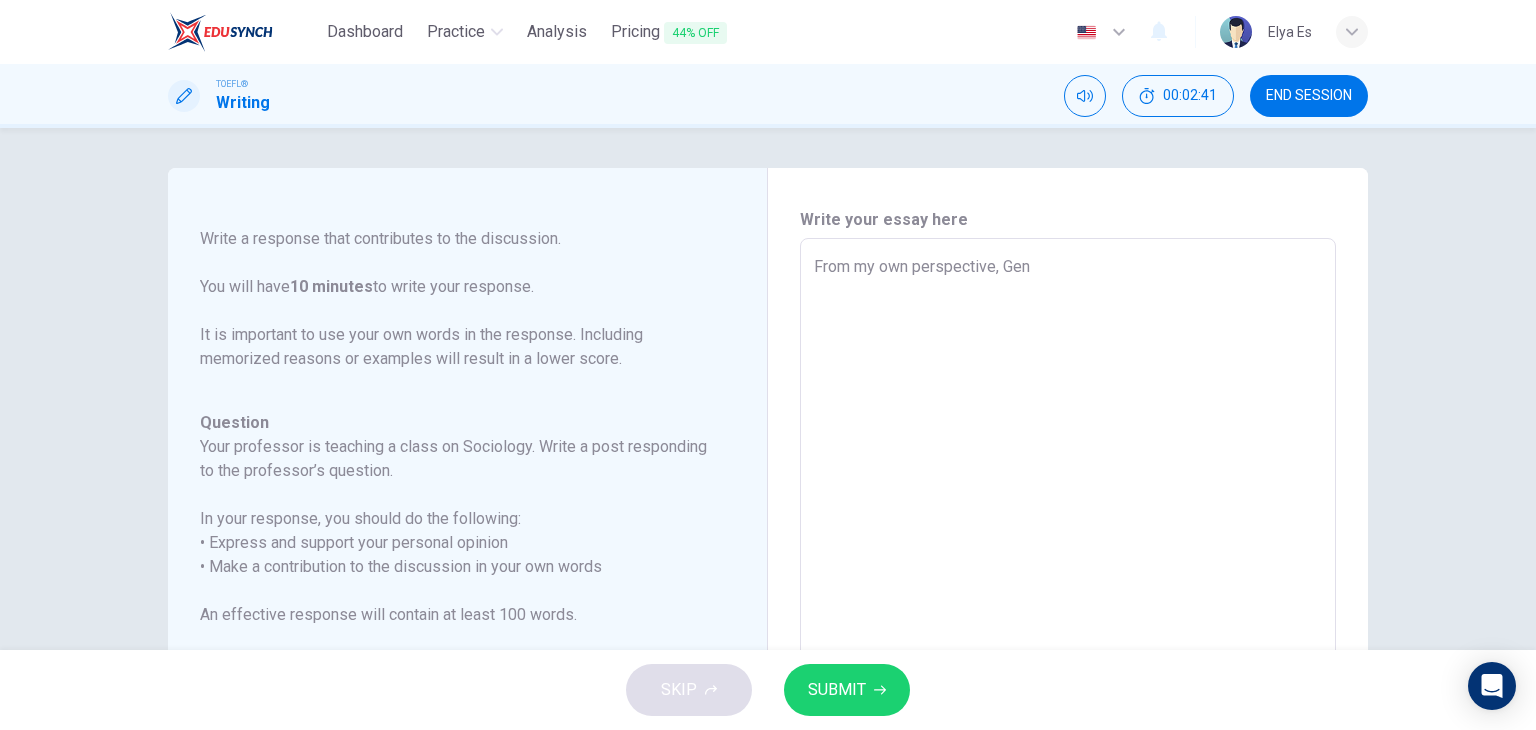 type on "x" 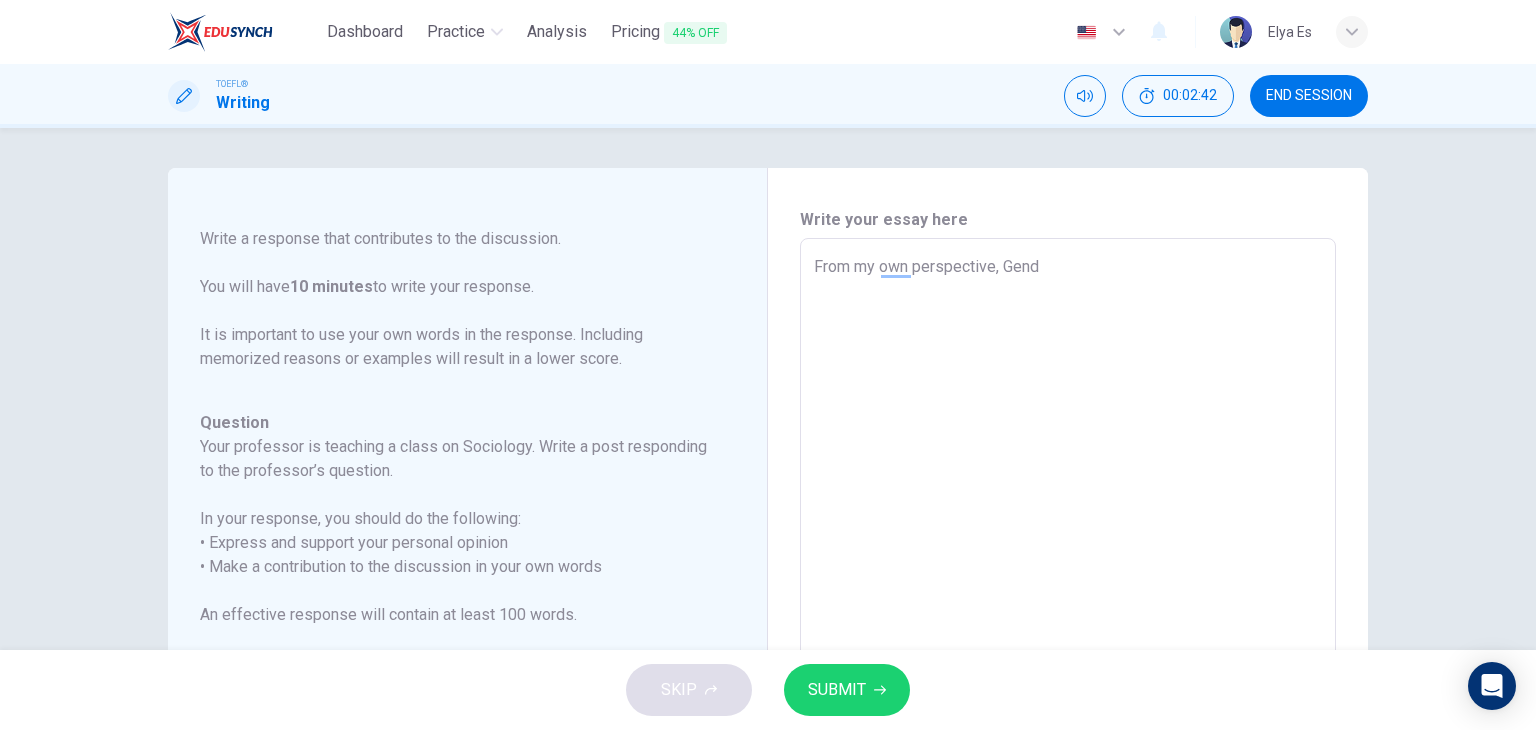 type on "From my own perspective, Gende" 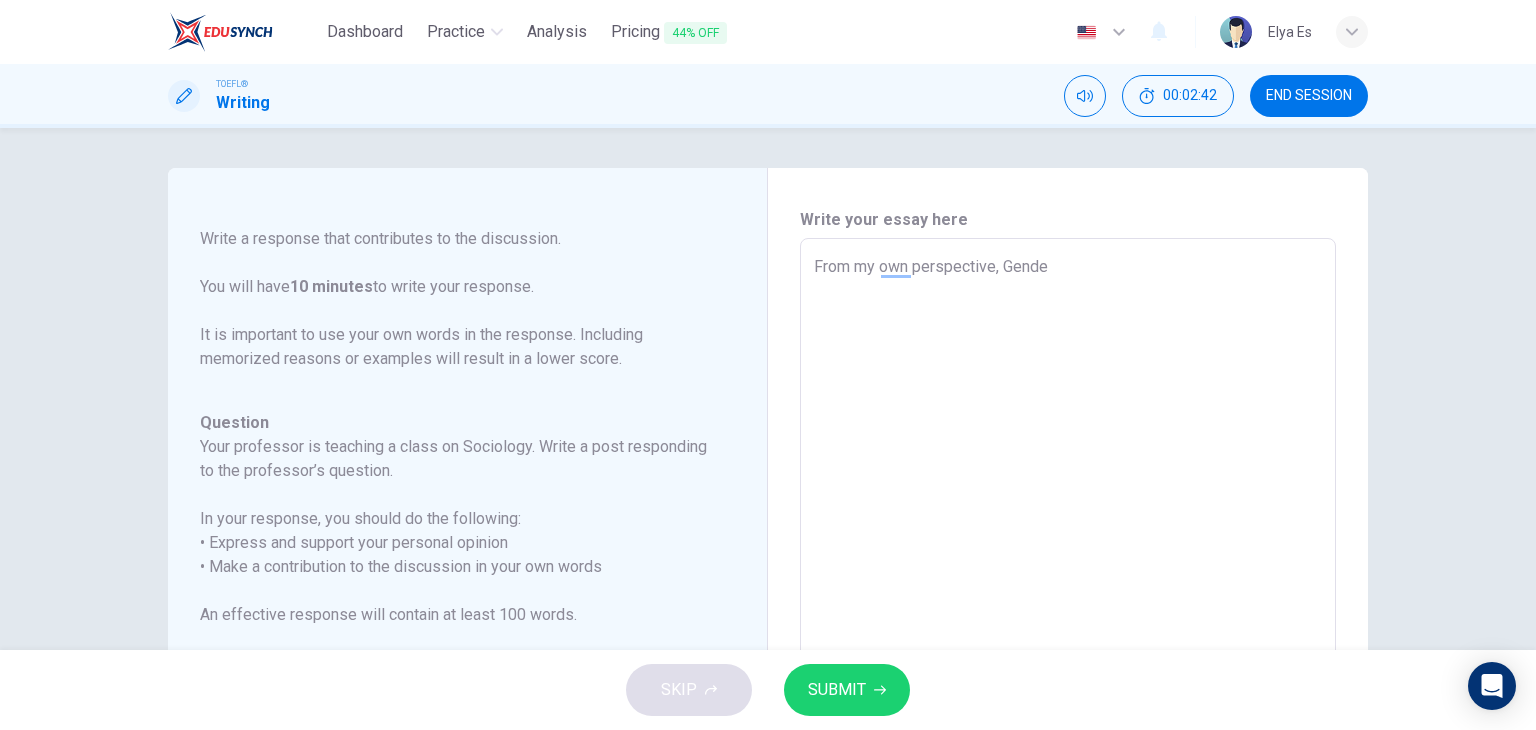 type on "x" 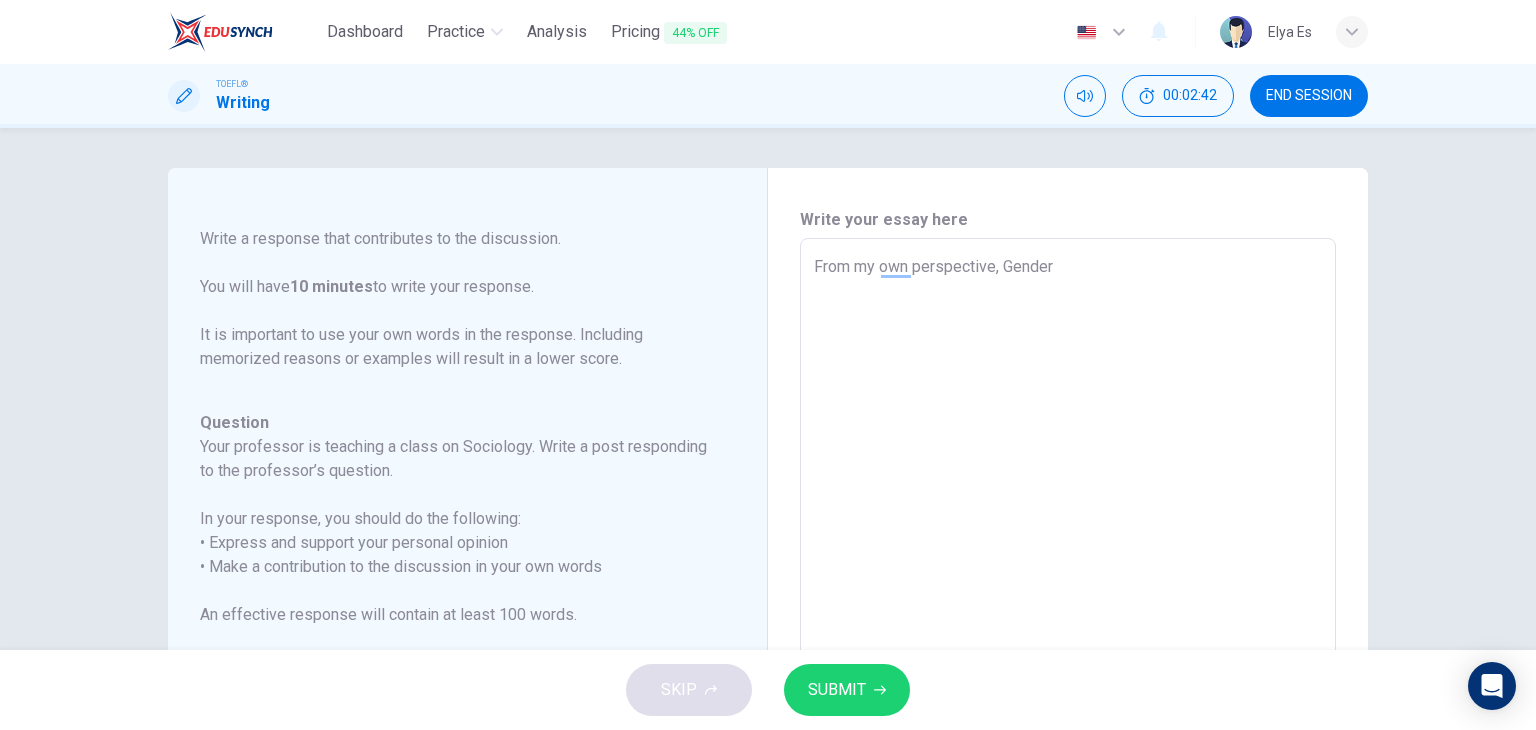 type on "x" 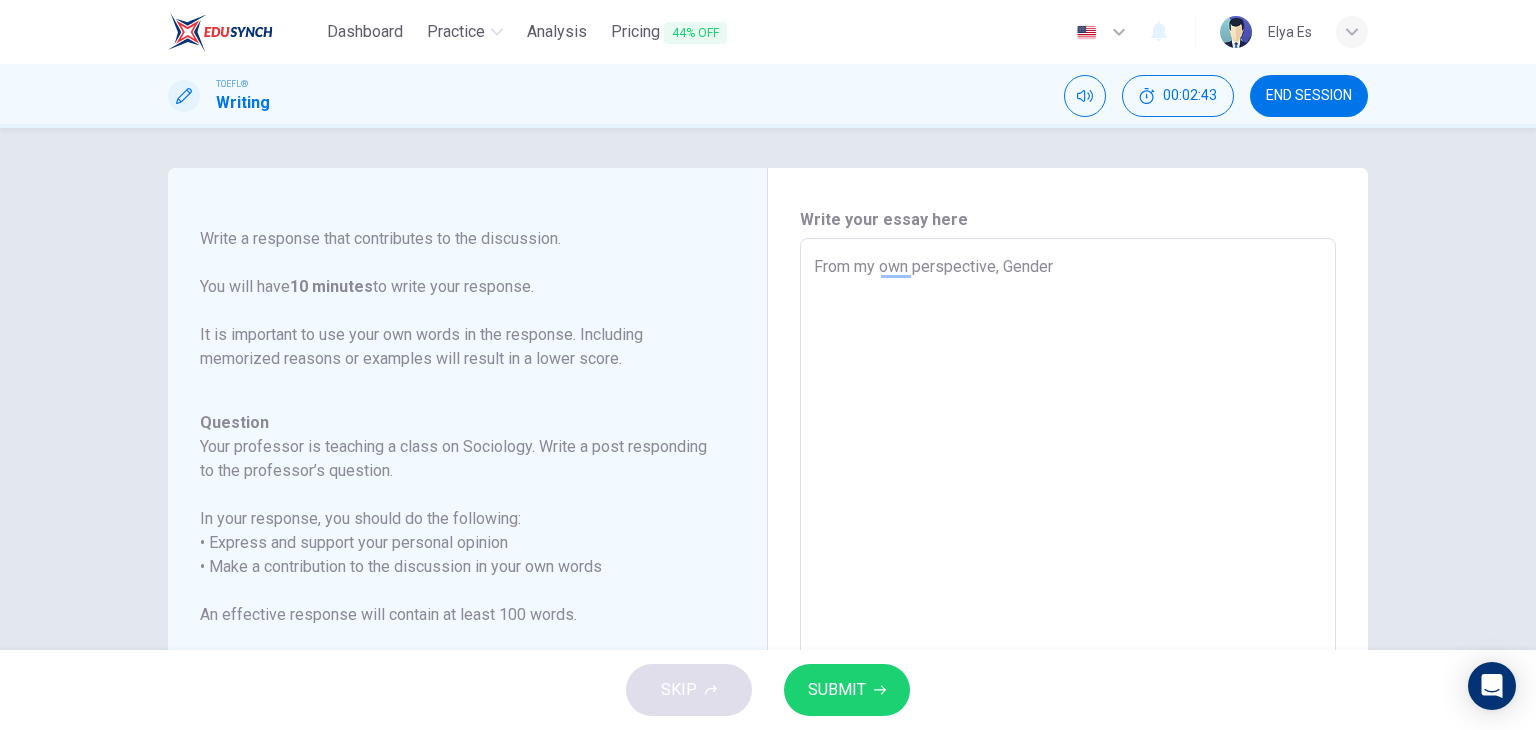 type on "From my own perspective, Gender" 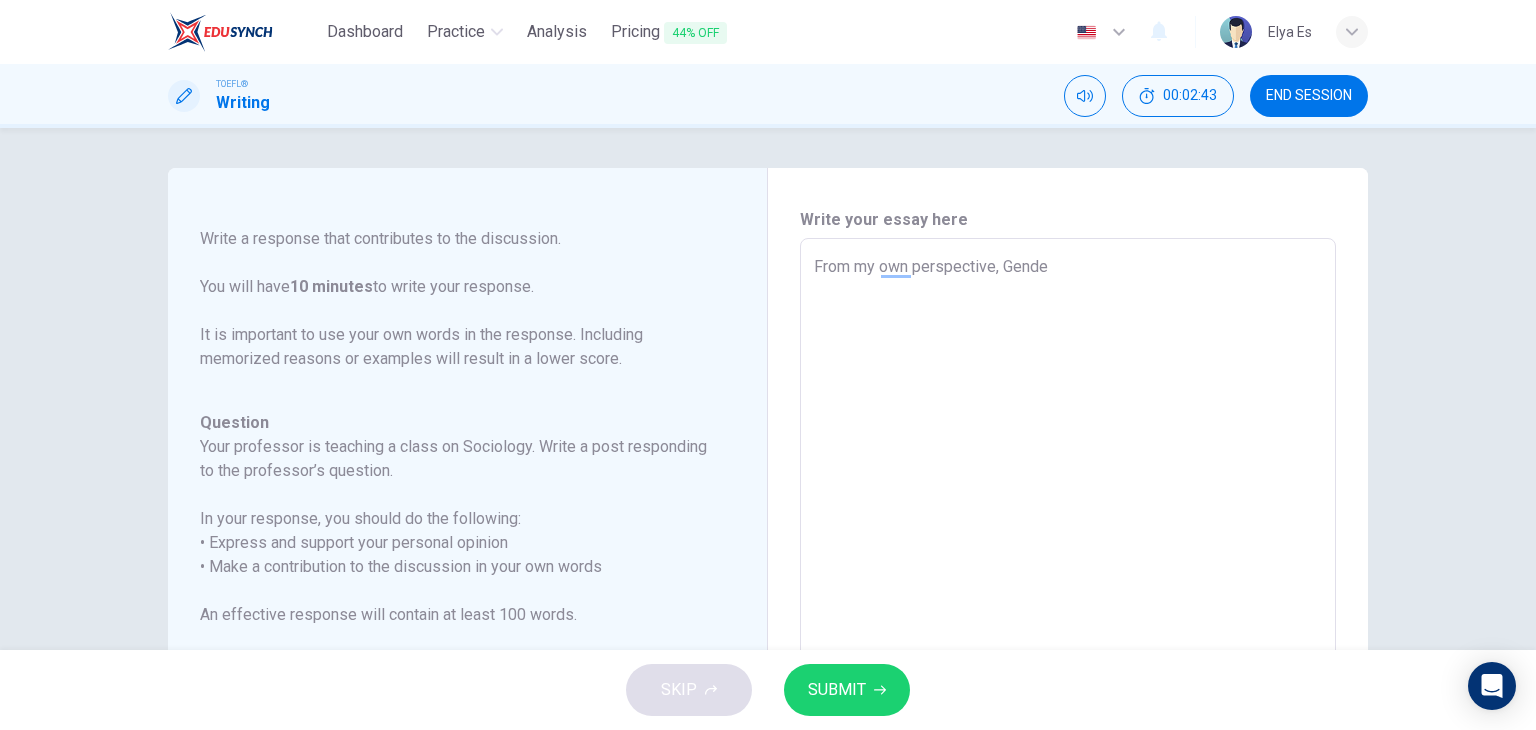 type on "x" 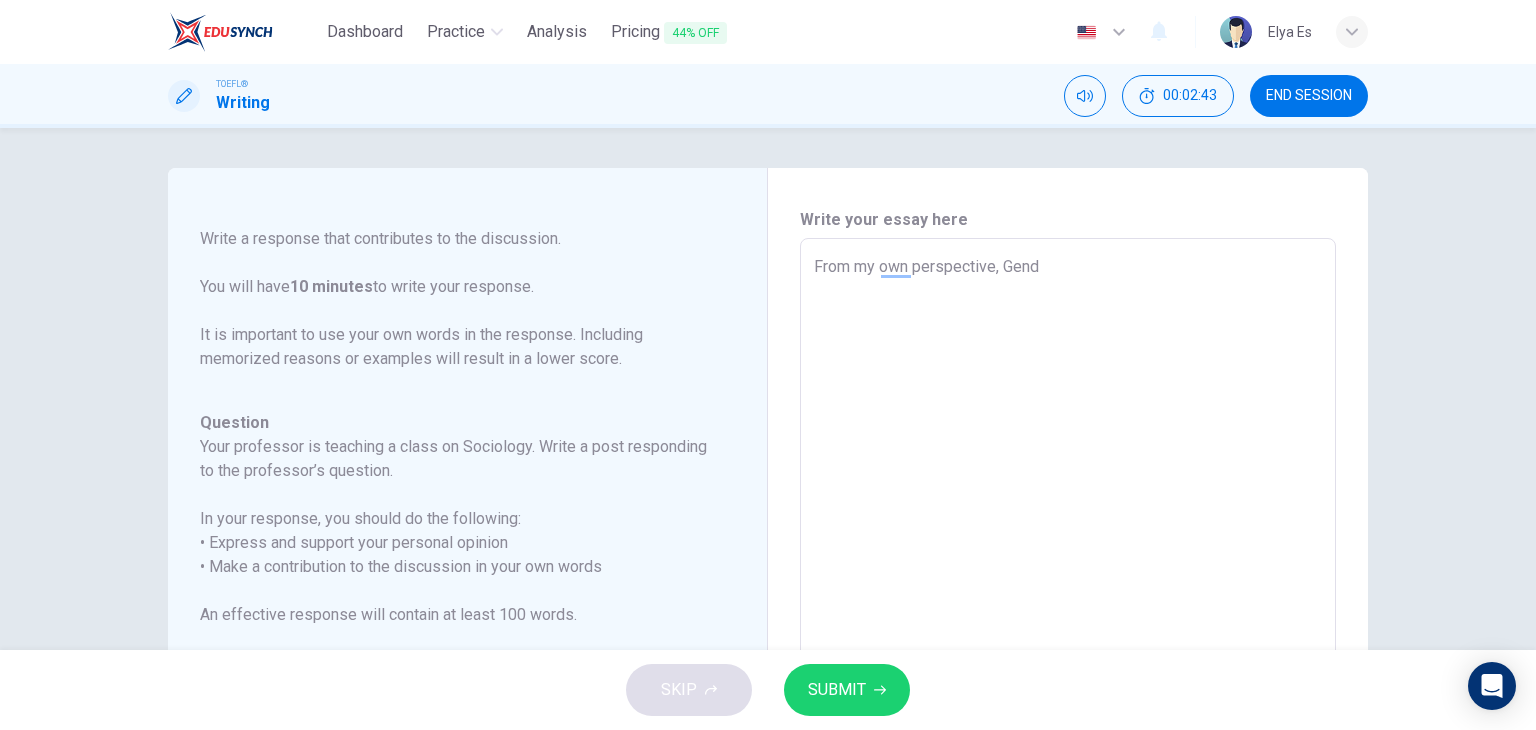 type on "x" 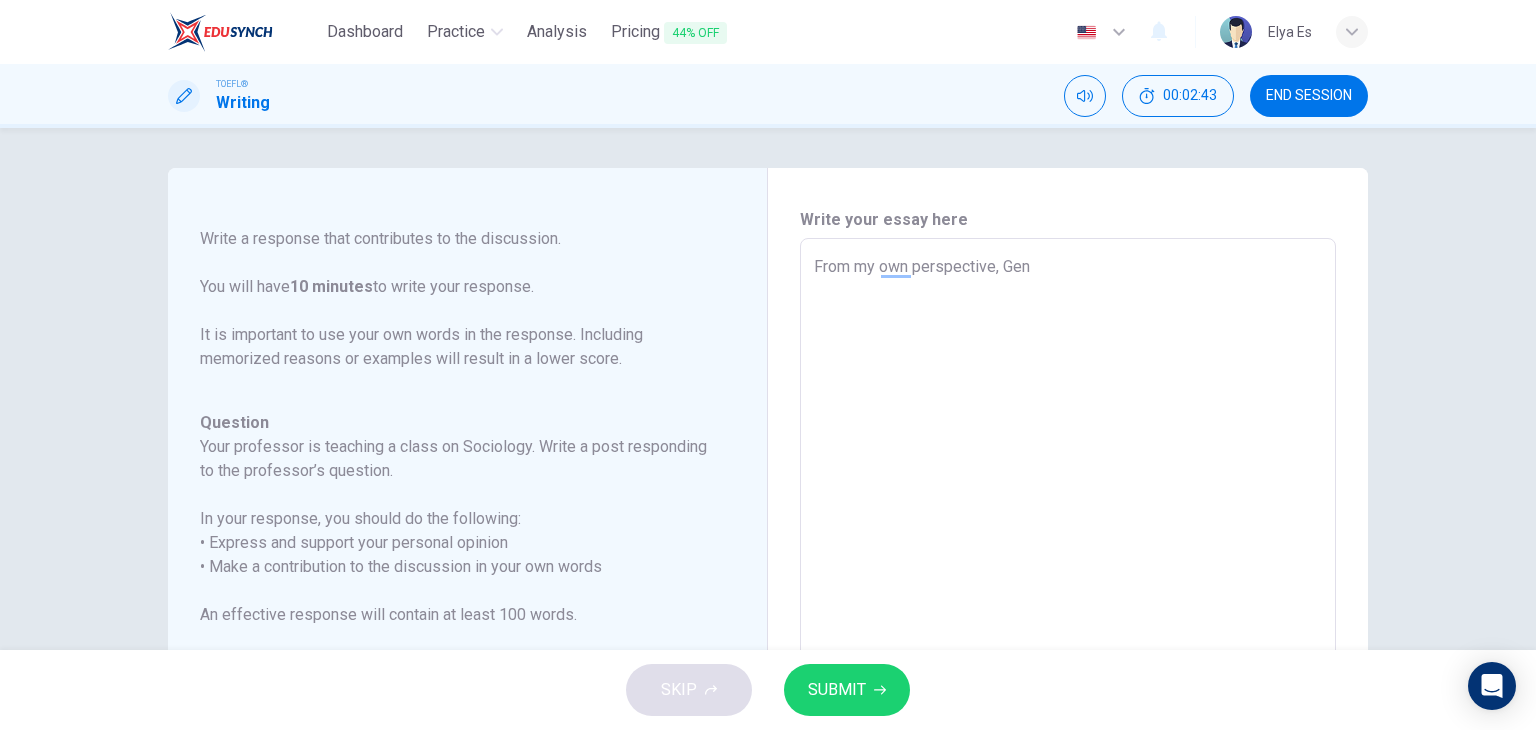 type on "From my own perspective, Ge" 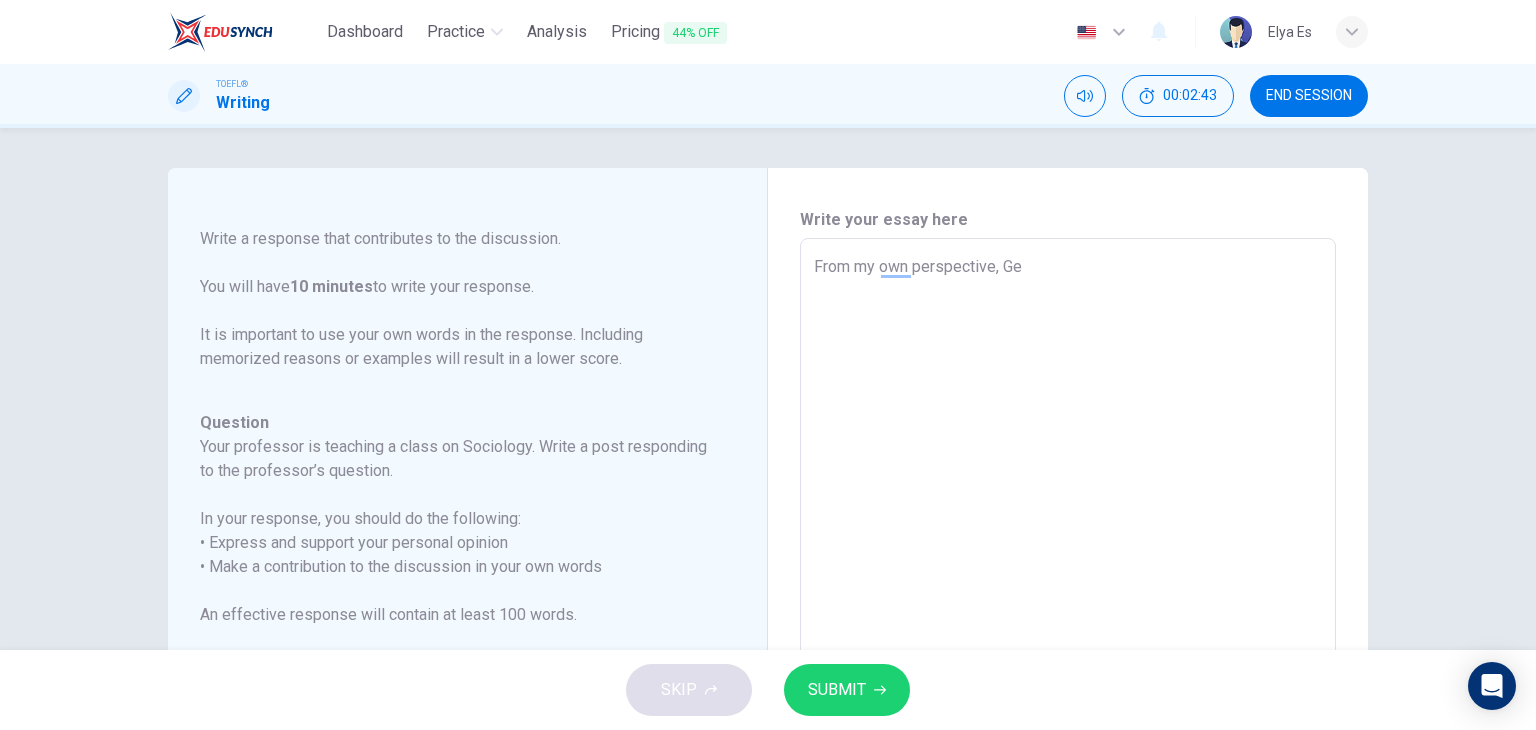 type on "x" 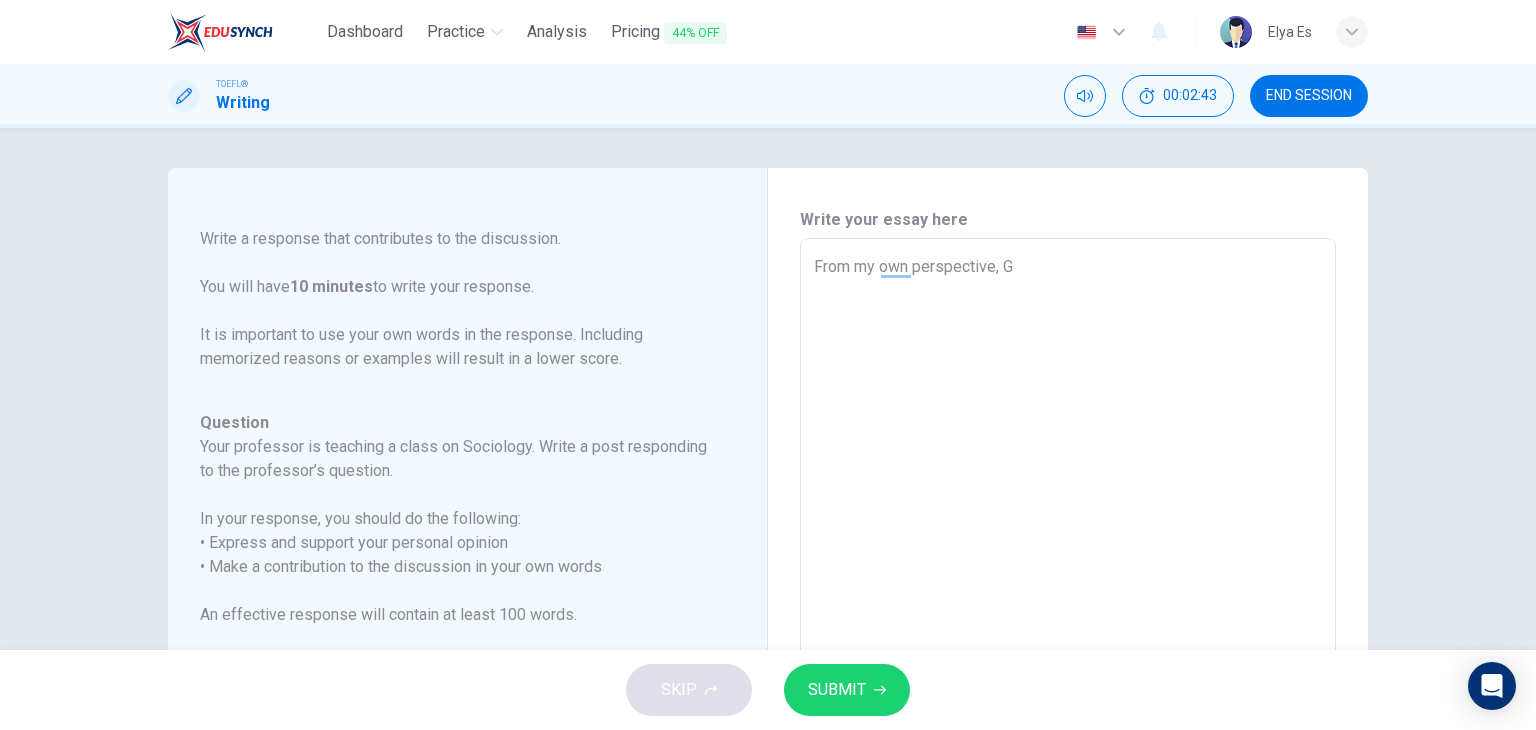 type on "x" 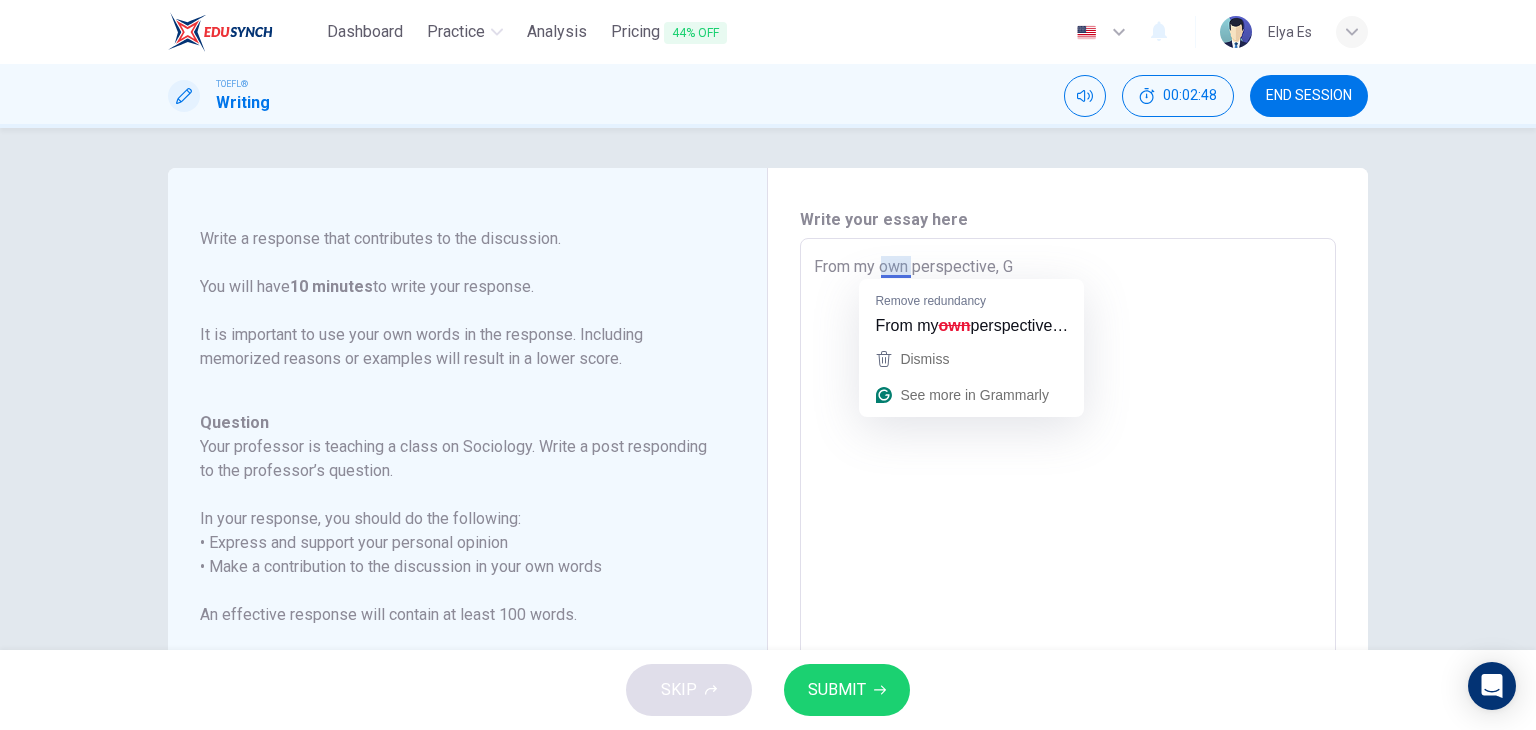 click on "From my own perspective, G" at bounding box center (1068, 572) 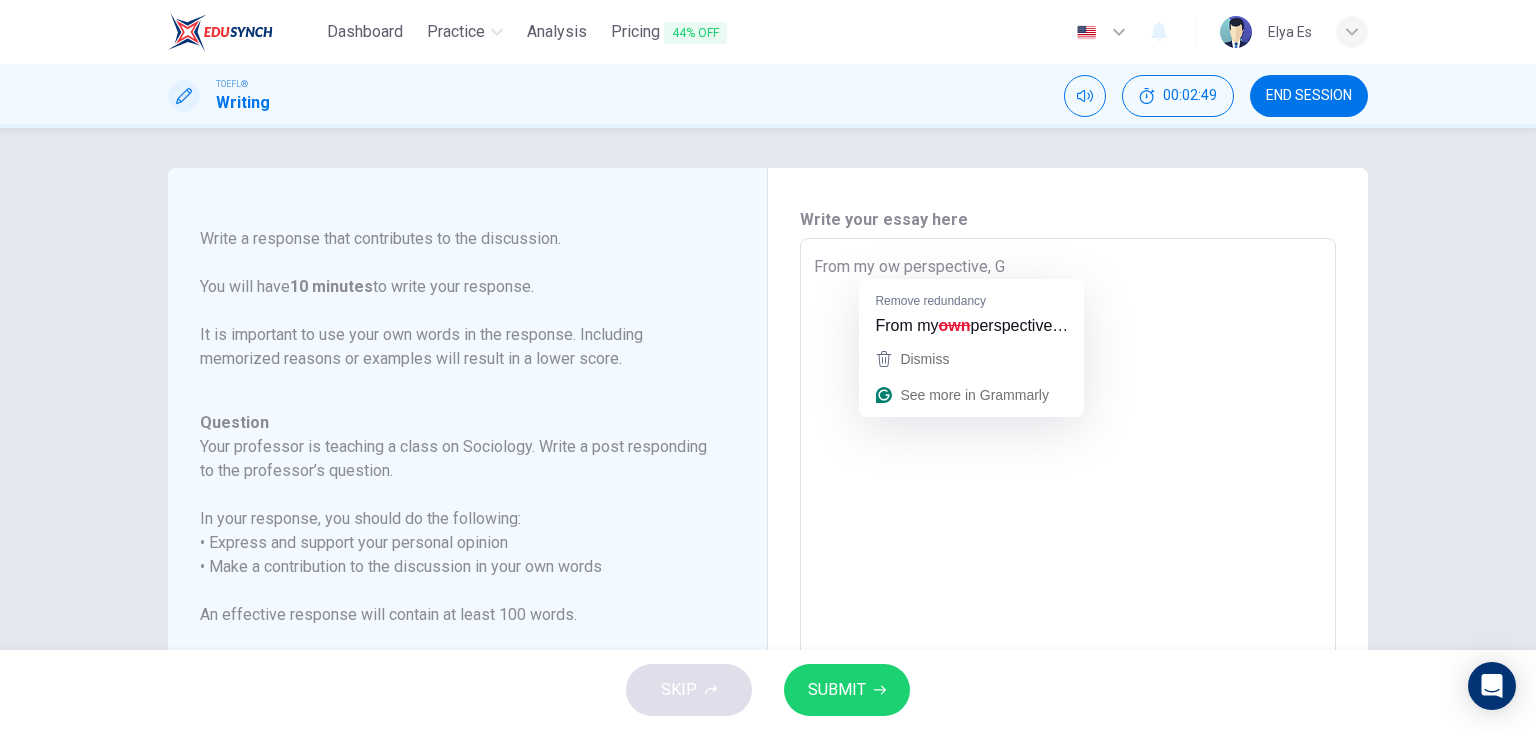 type on "x" 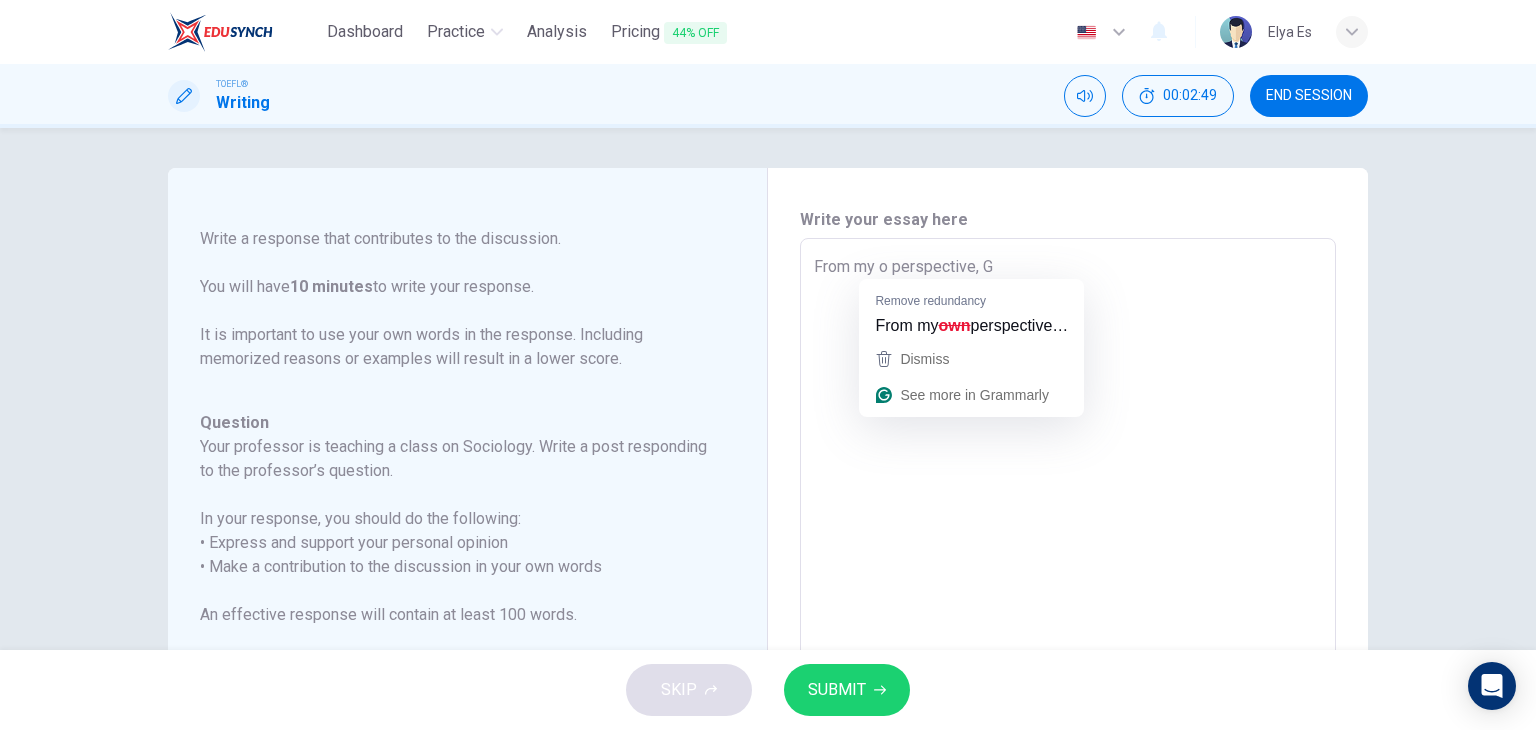 type on "x" 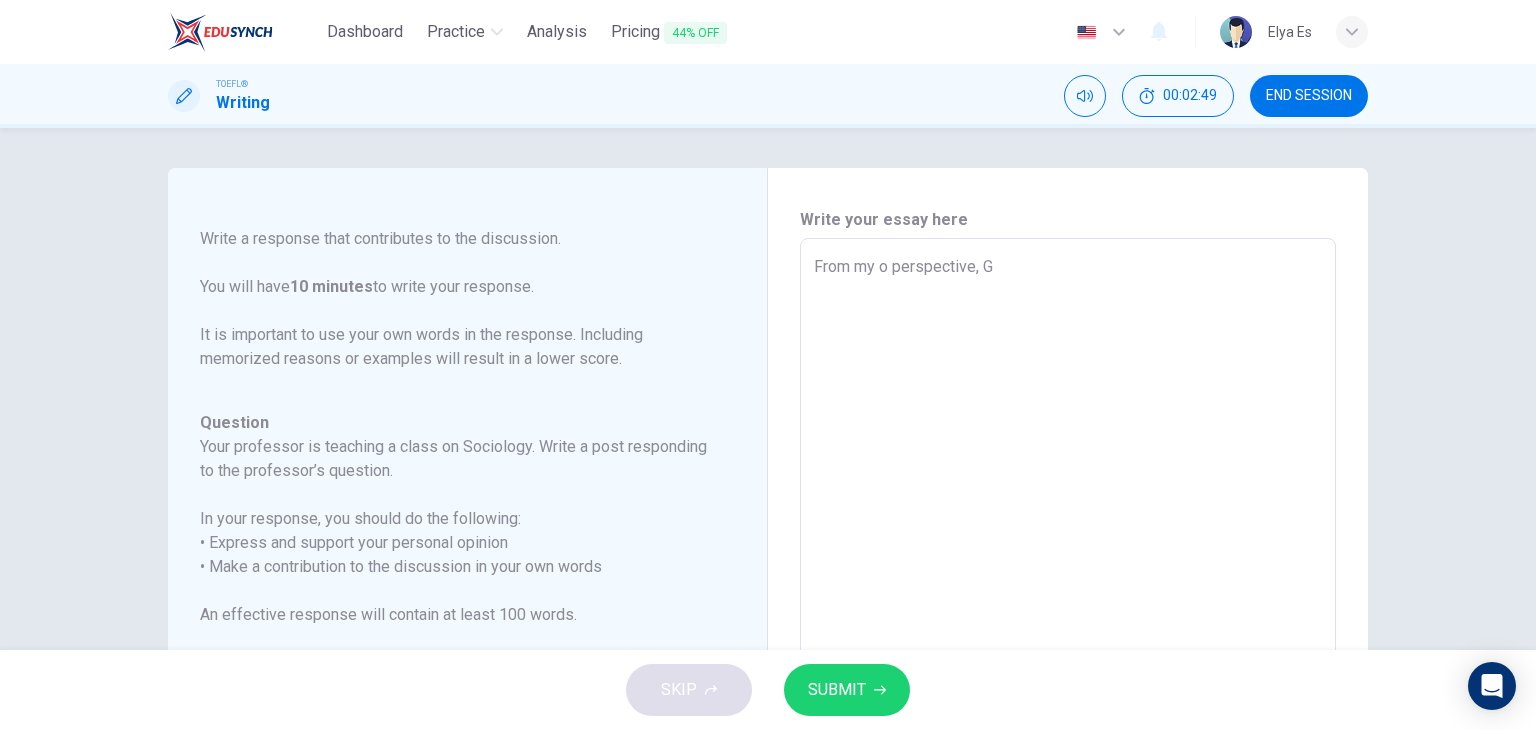 type on "From my  perspective, G" 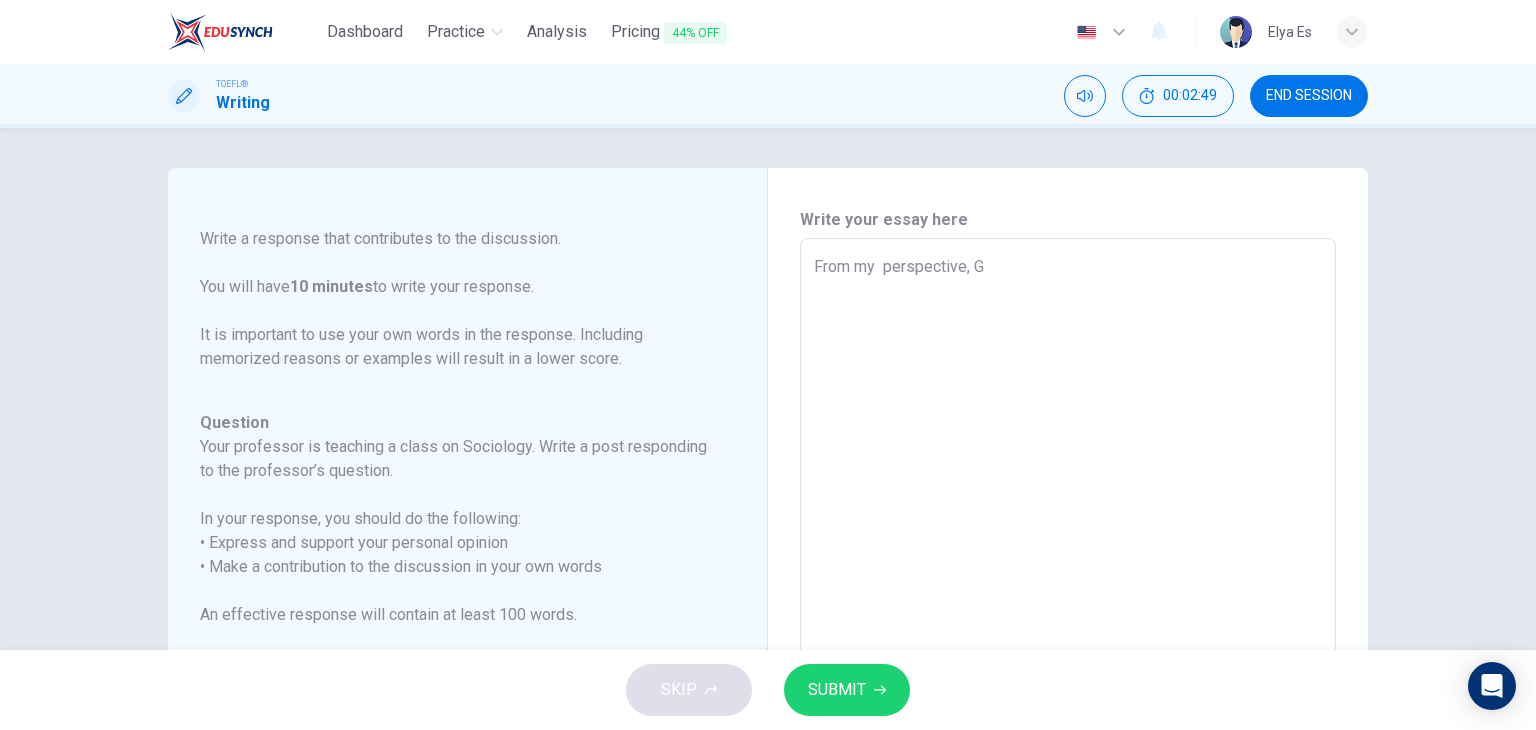 type on "x" 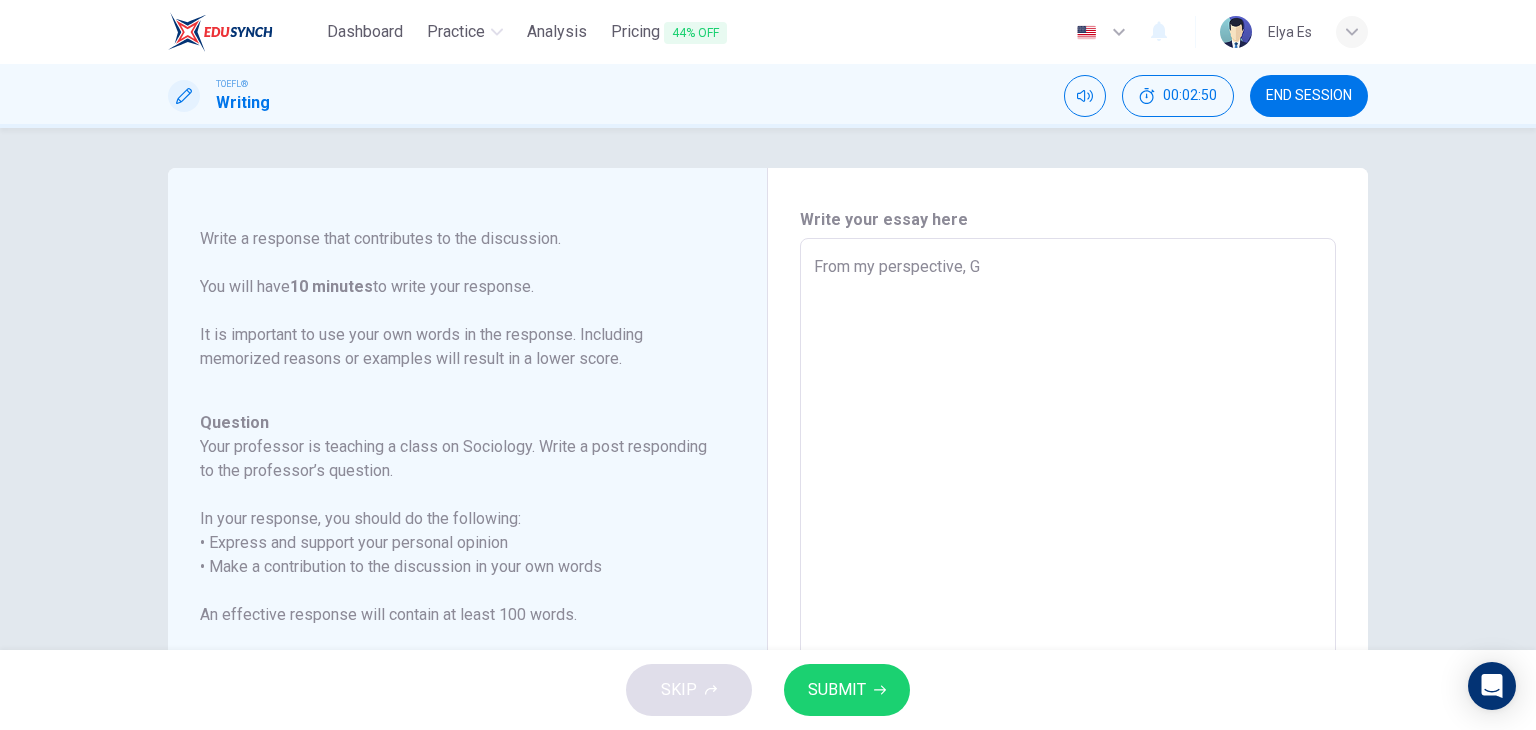 click on "From my perspective, G" at bounding box center (1068, 572) 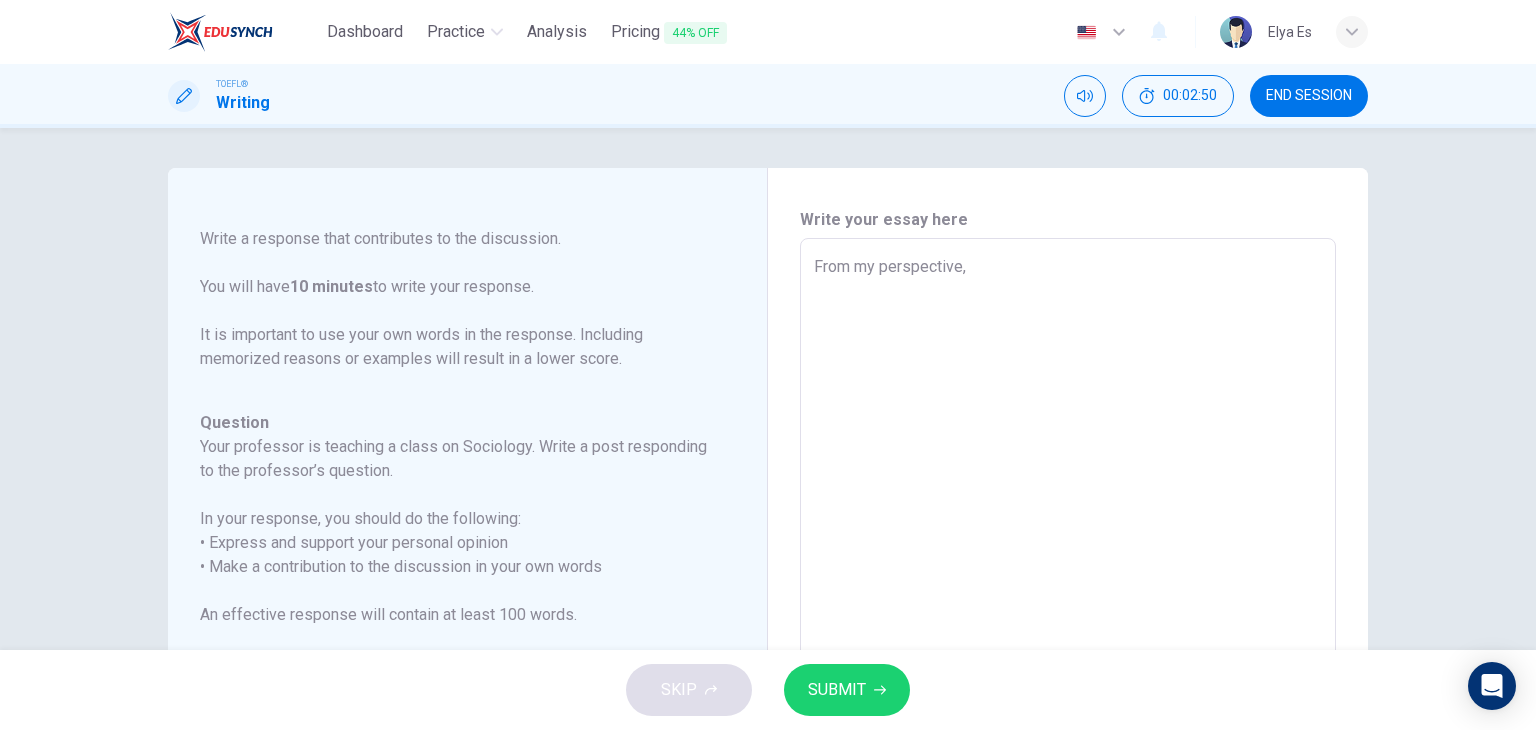 type on "x" 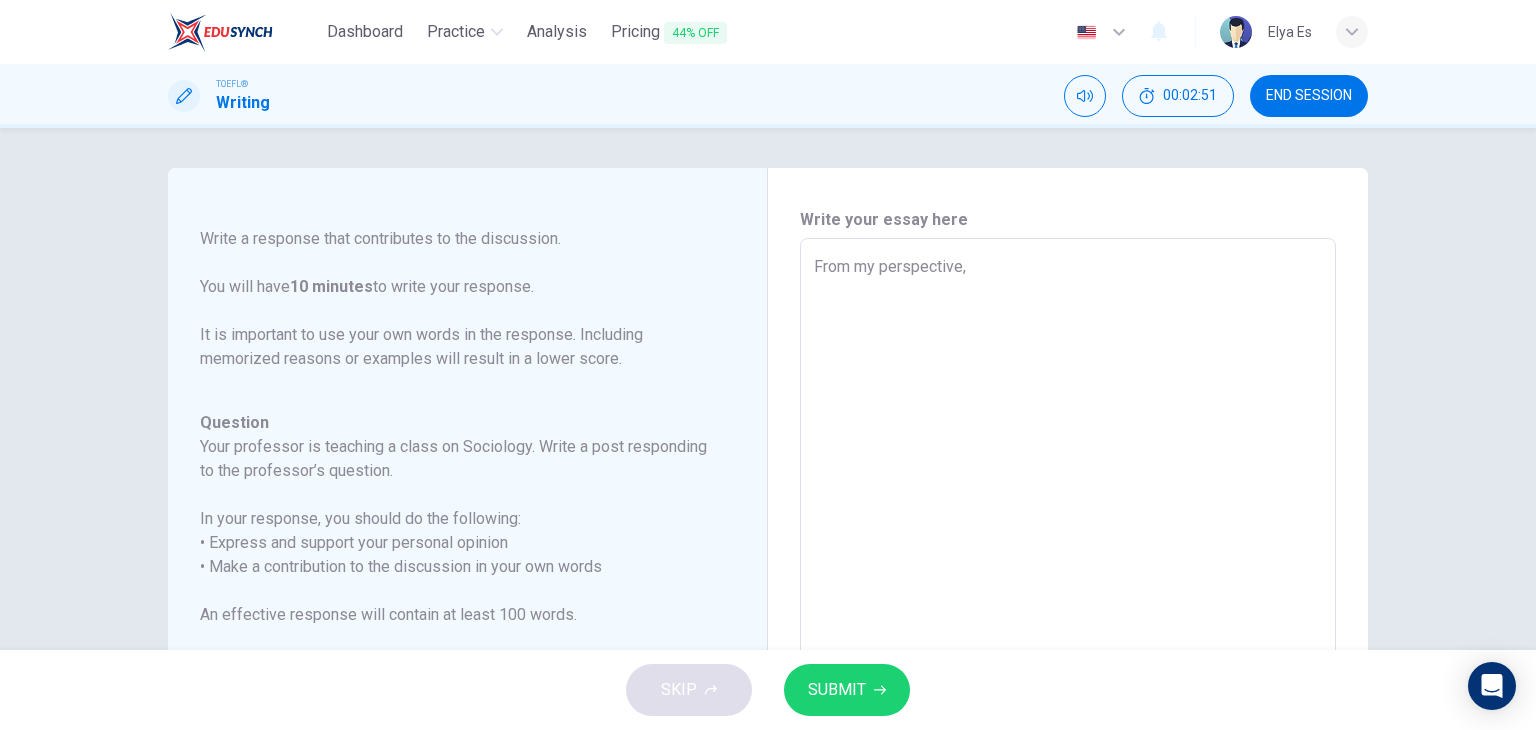 type on "From my perspective, g" 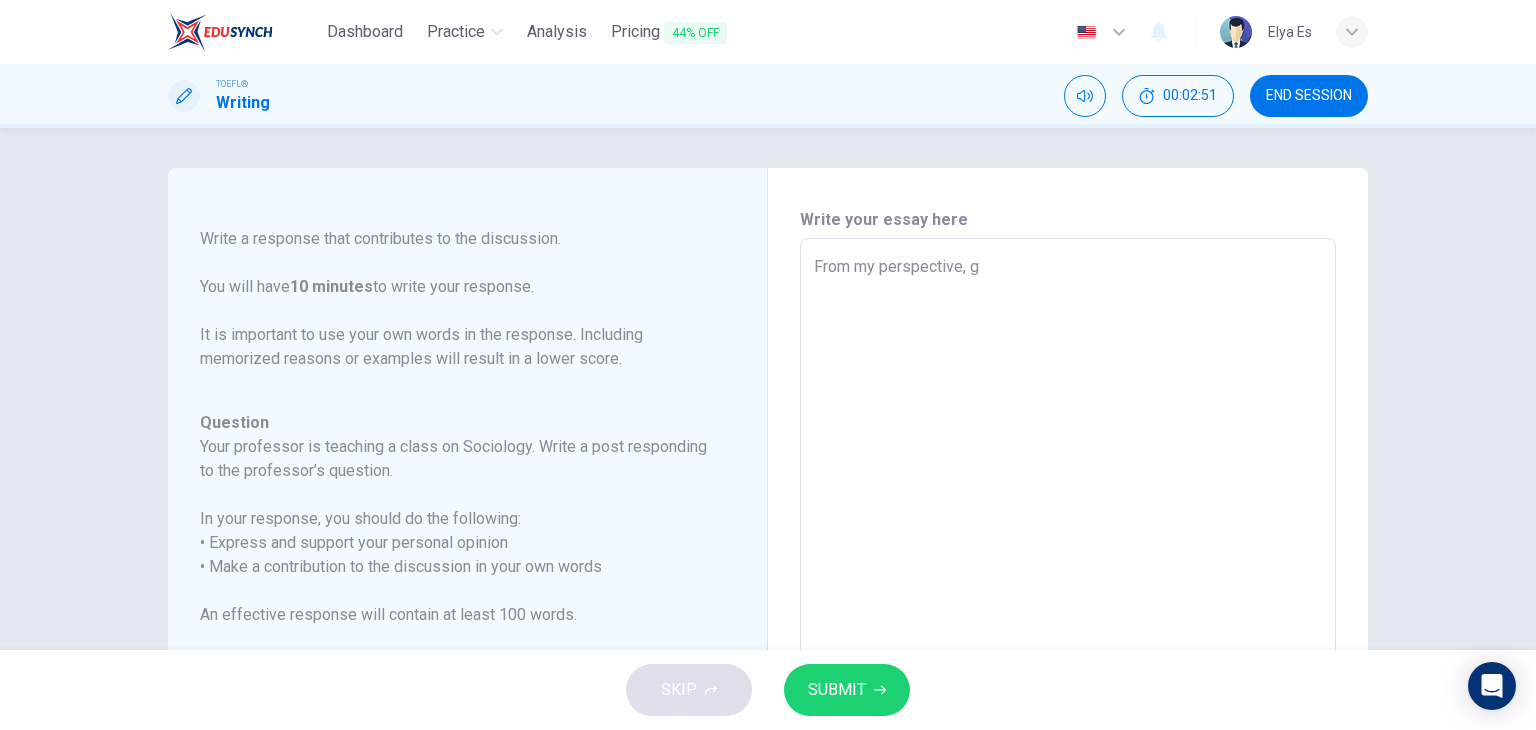 type on "x" 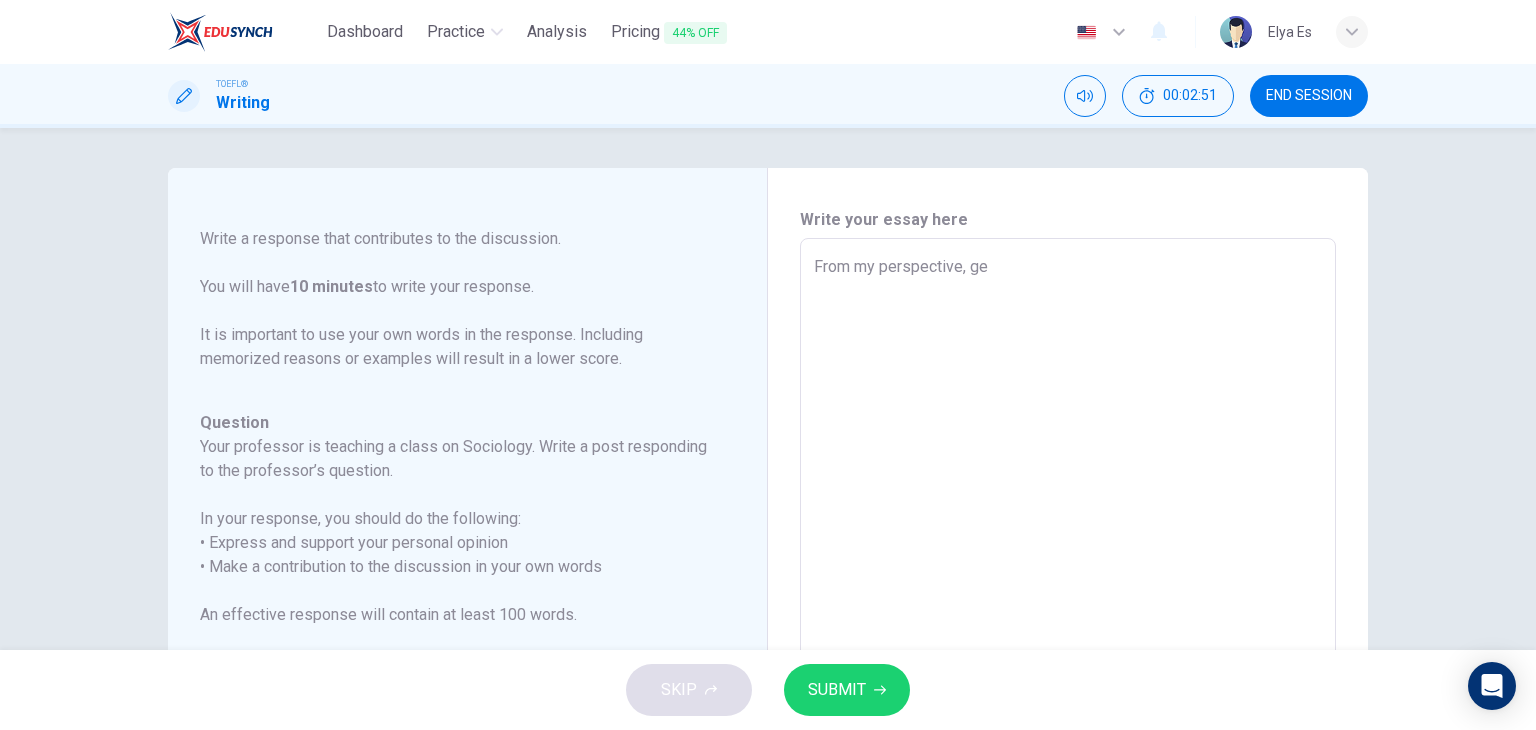 type on "x" 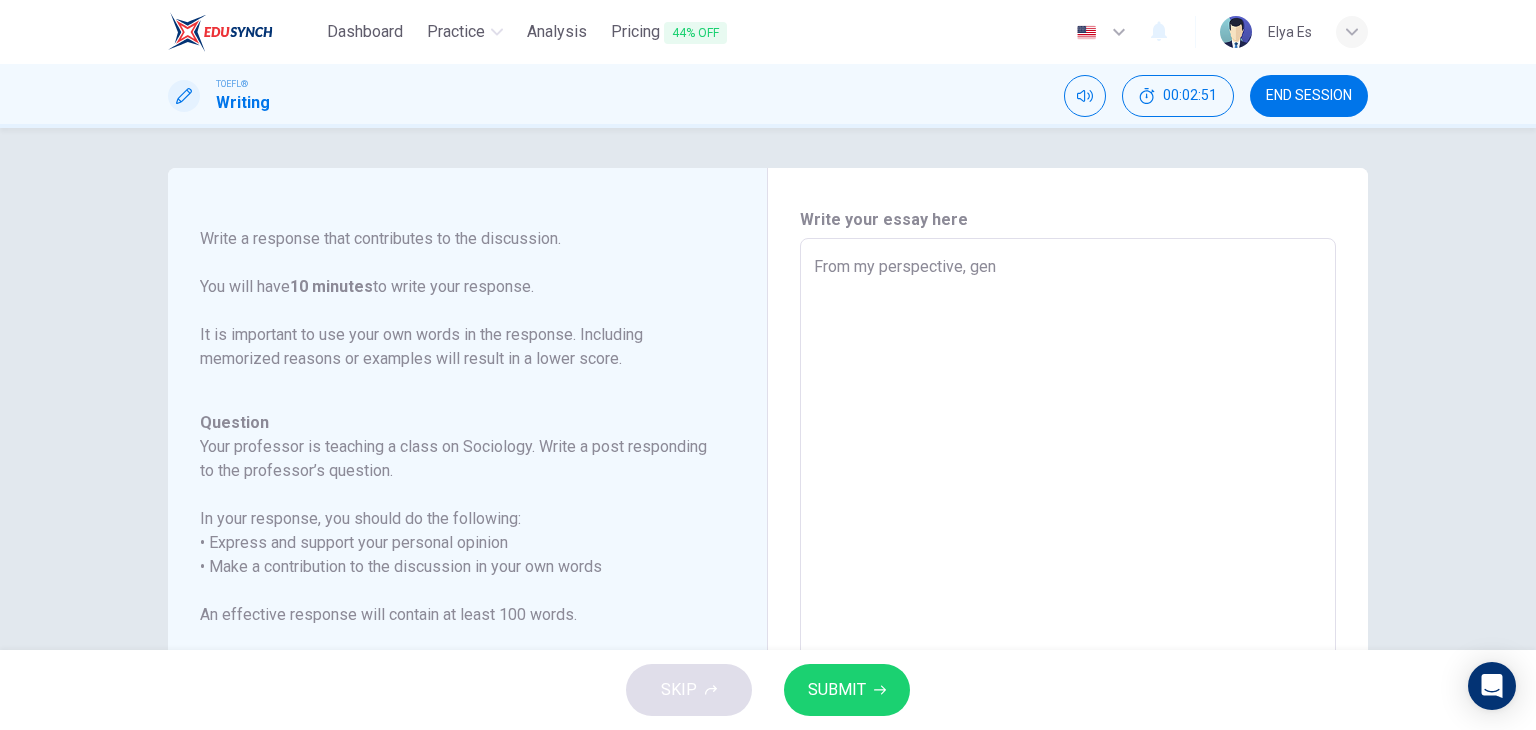 type on "x" 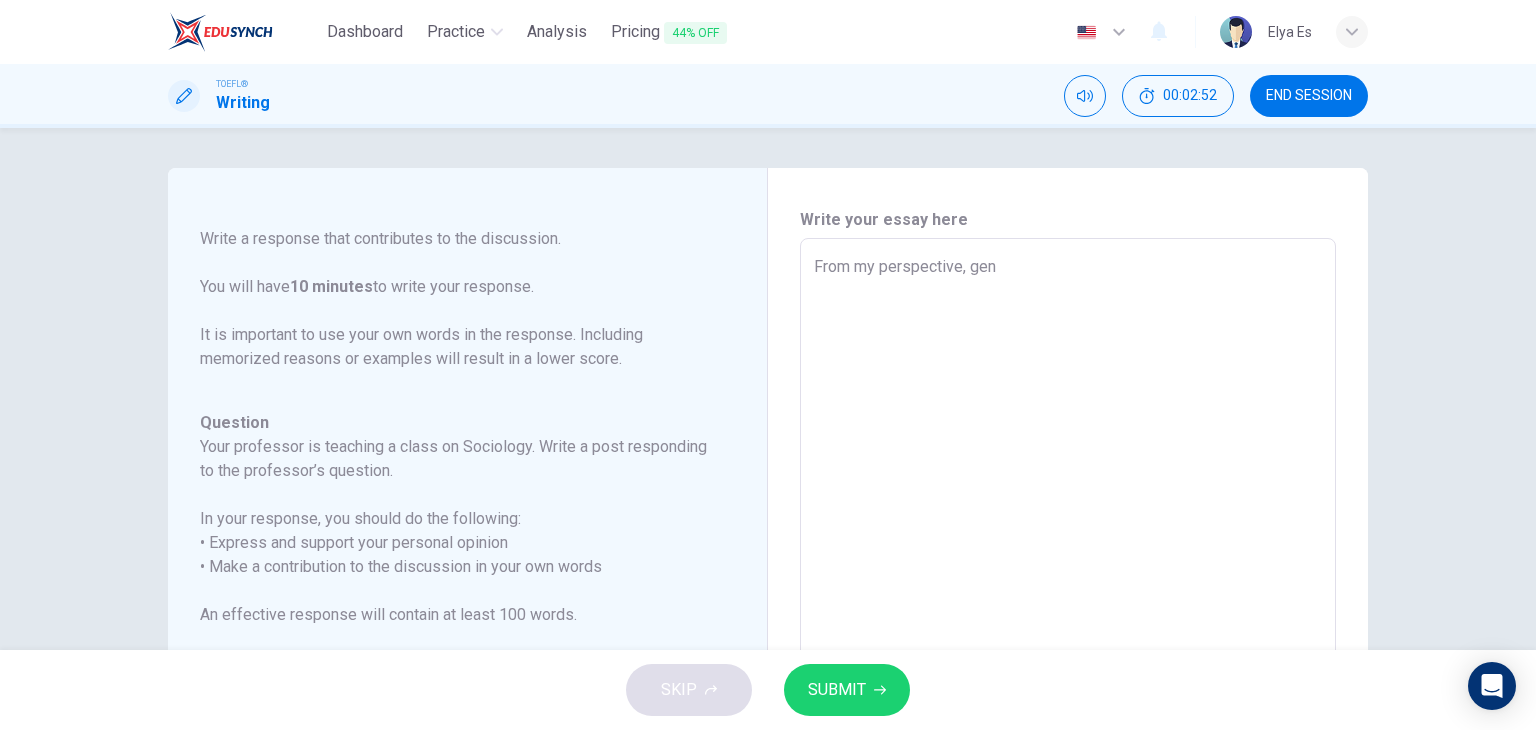 type on "From my perspective, gend" 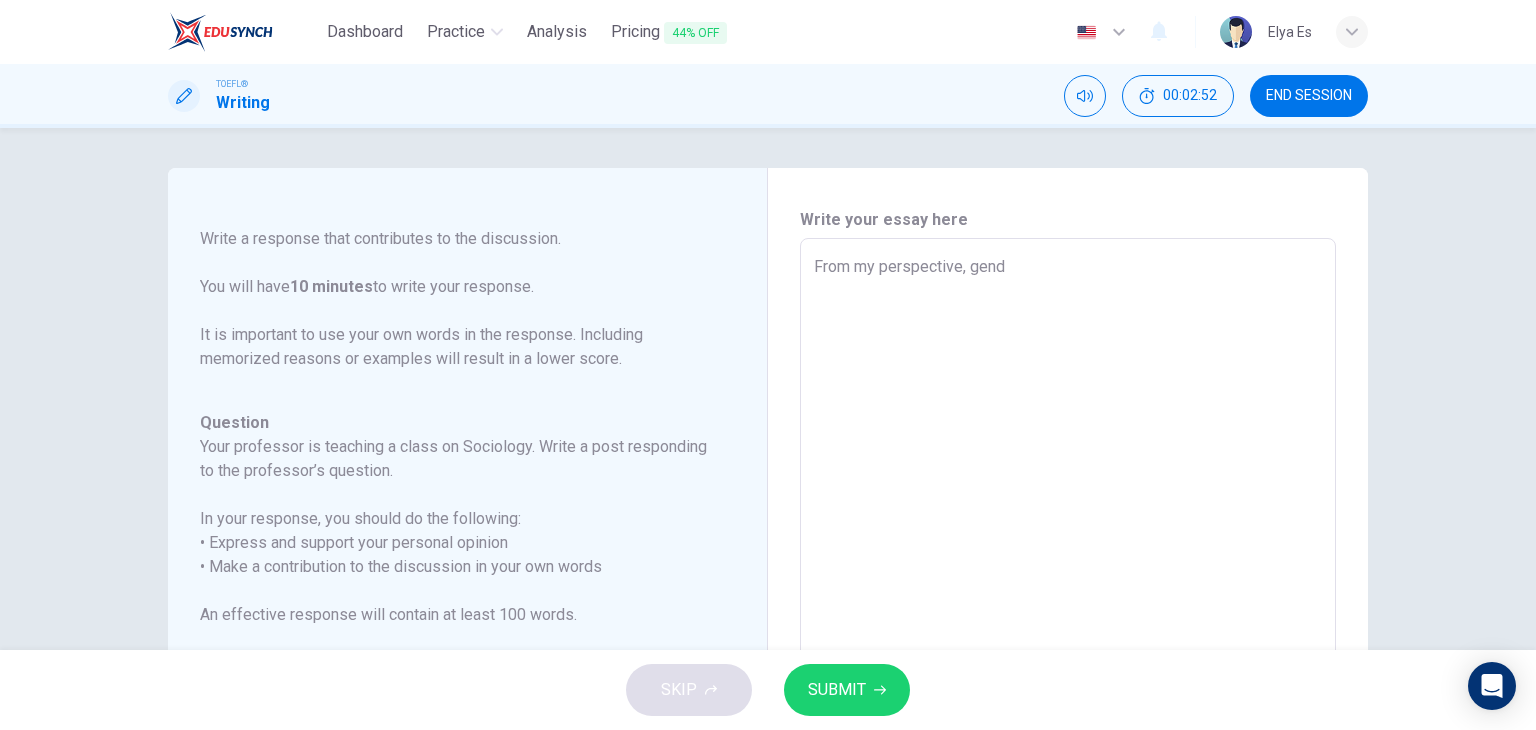 type on "From my perspective, gende" 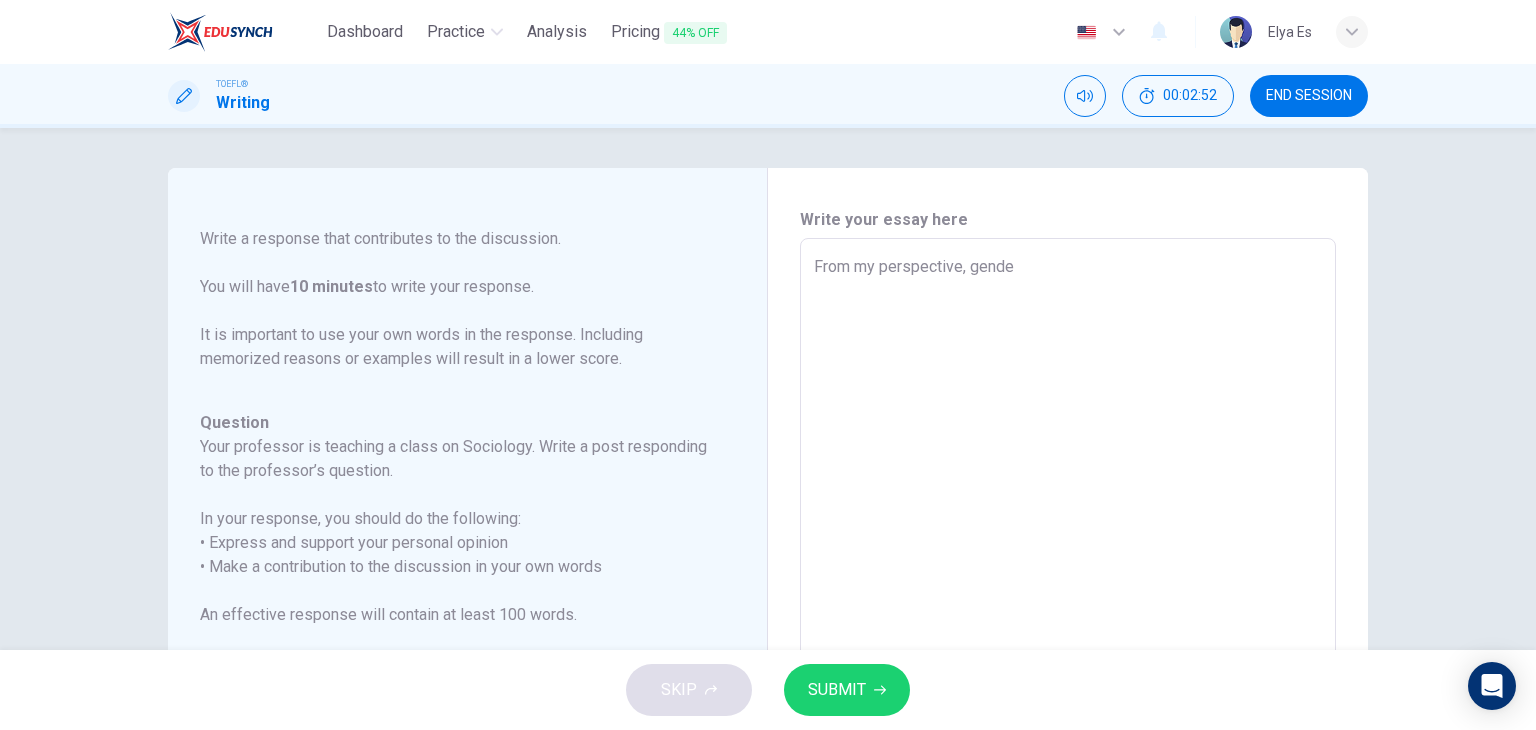 type on "x" 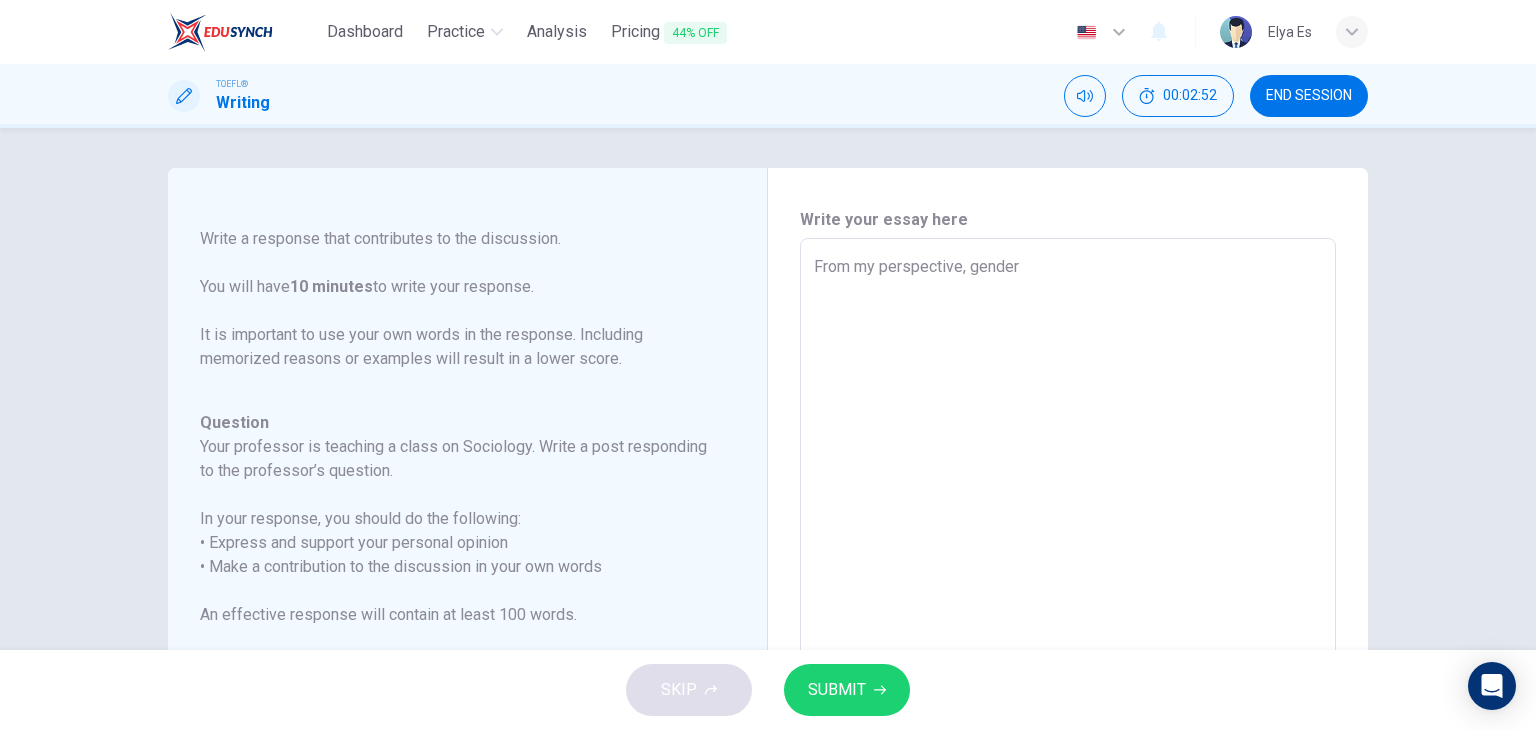 type on "x" 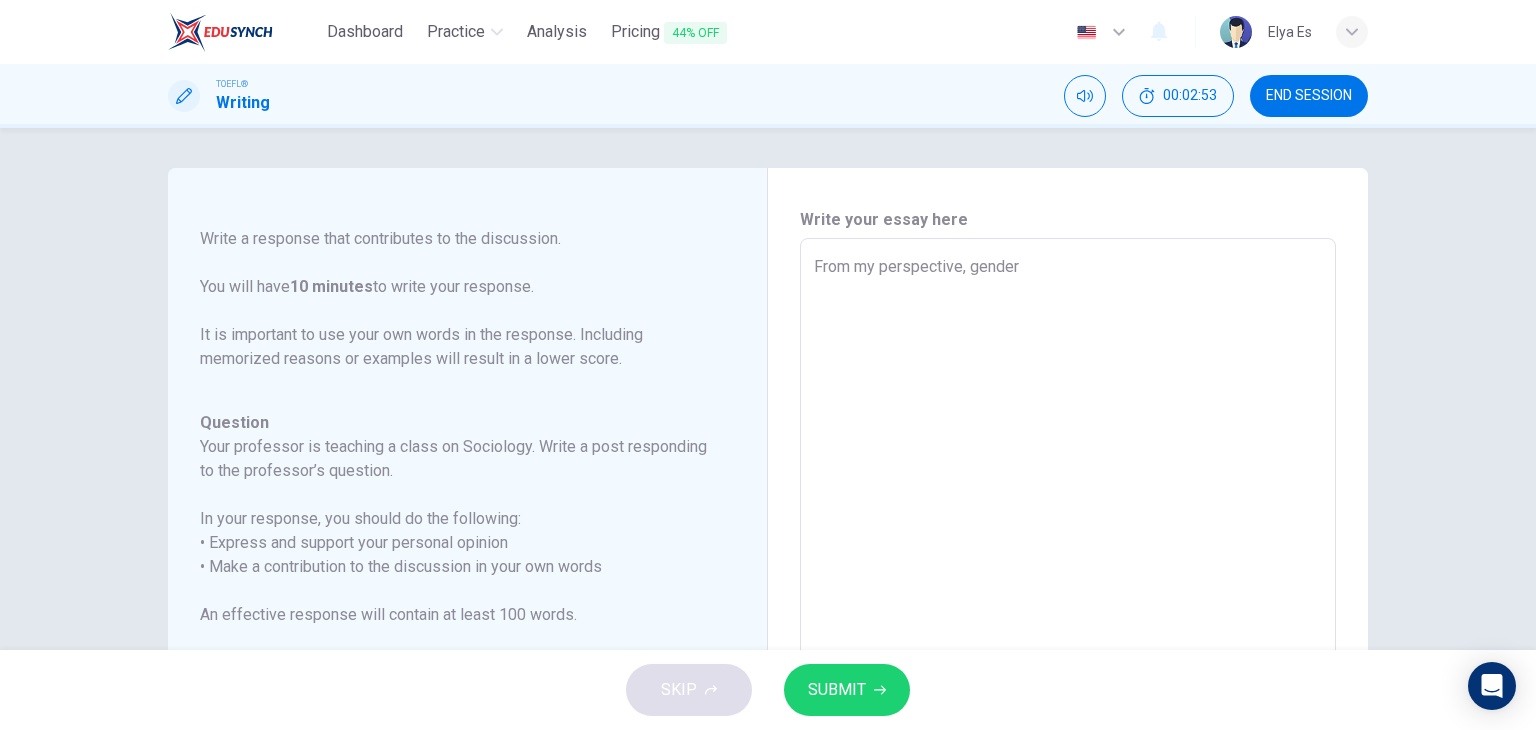 type on "From my perspective, gender i" 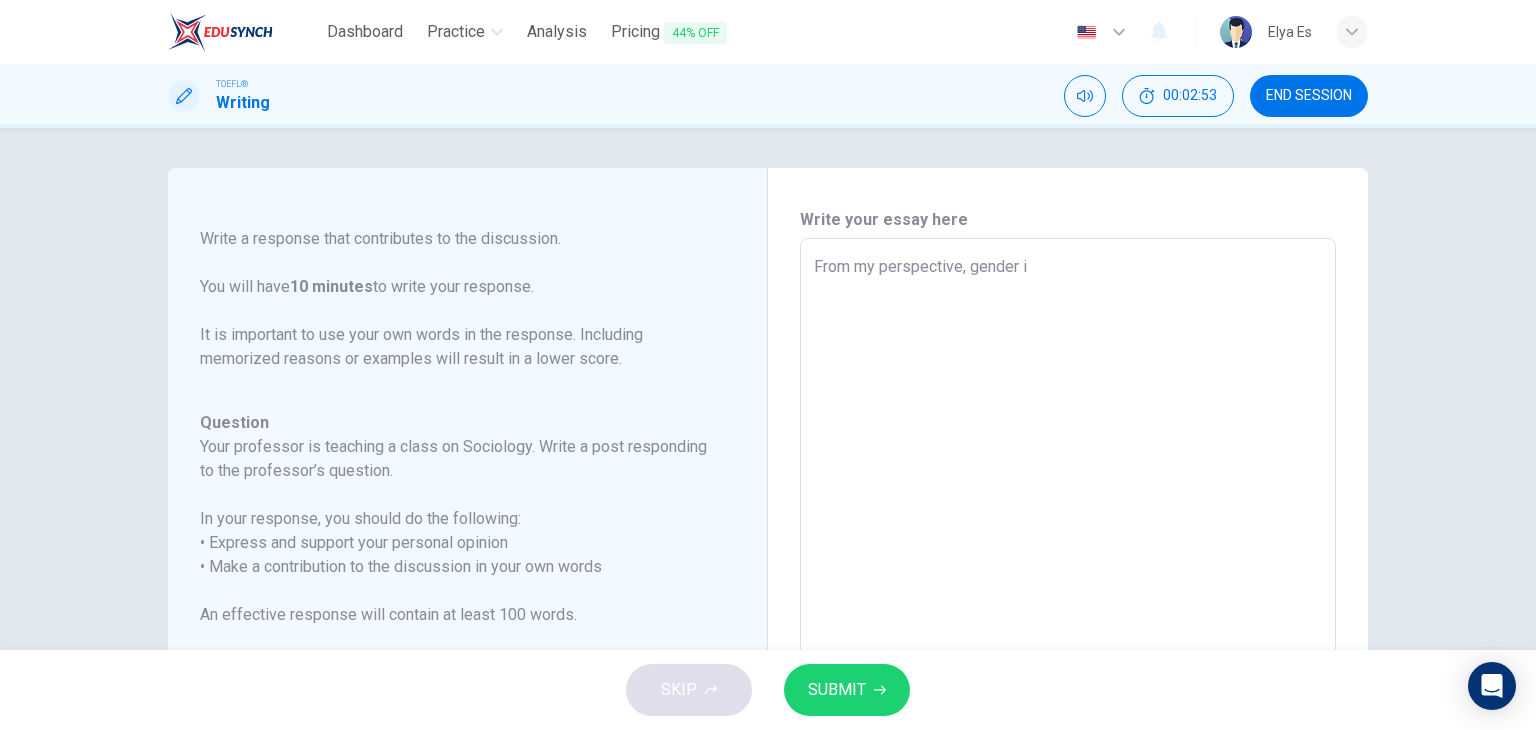 type on "From my perspective, gender is" 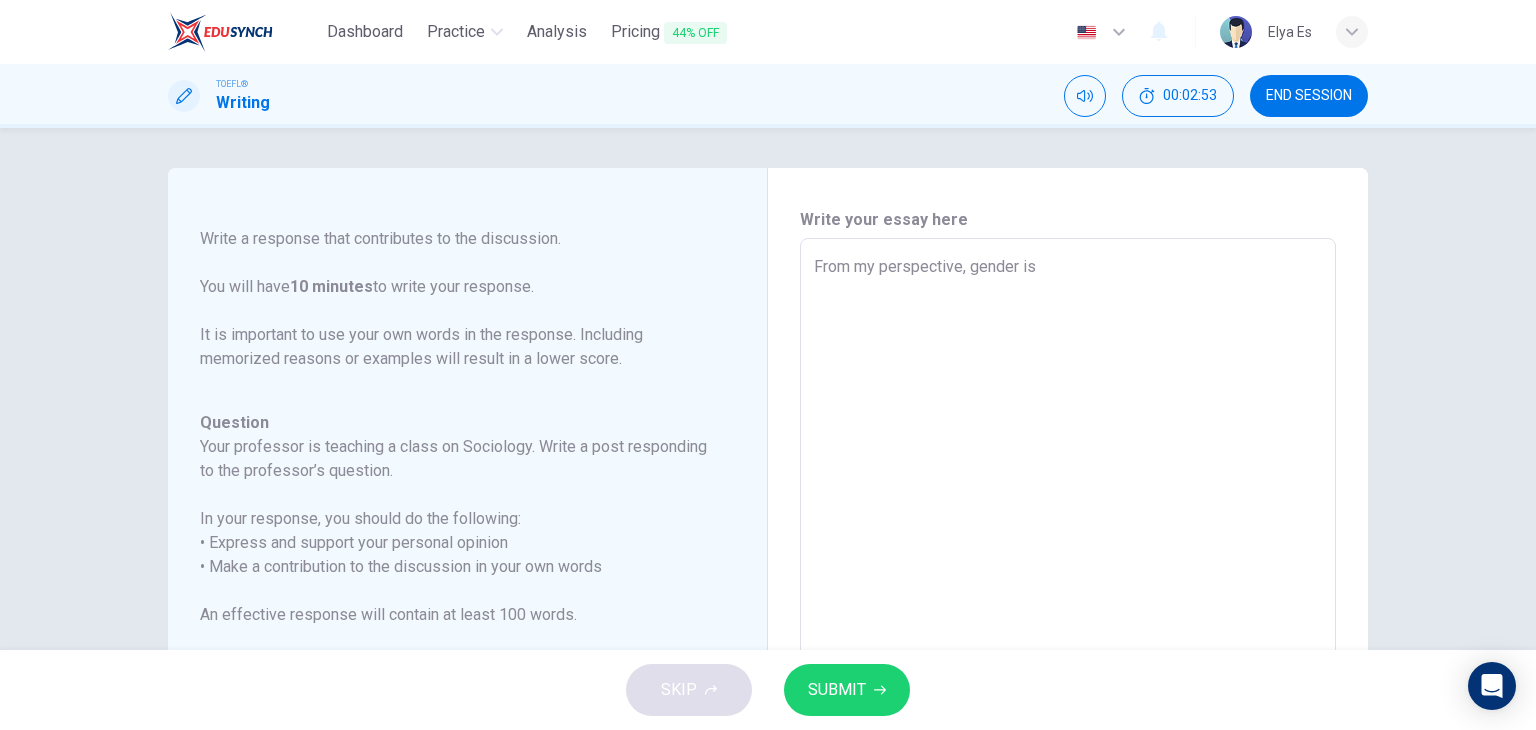 type on "x" 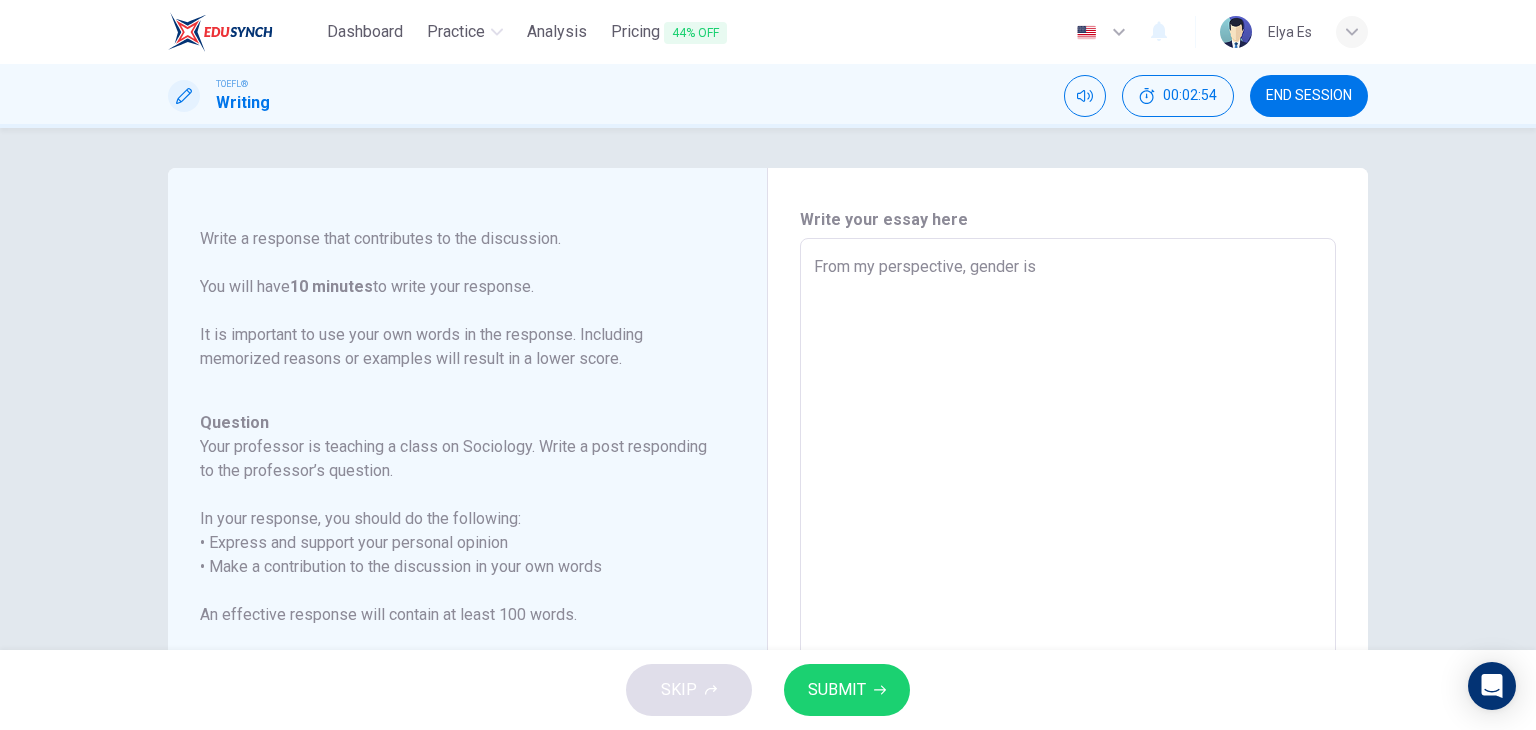 type on "From my perspective, gender is a" 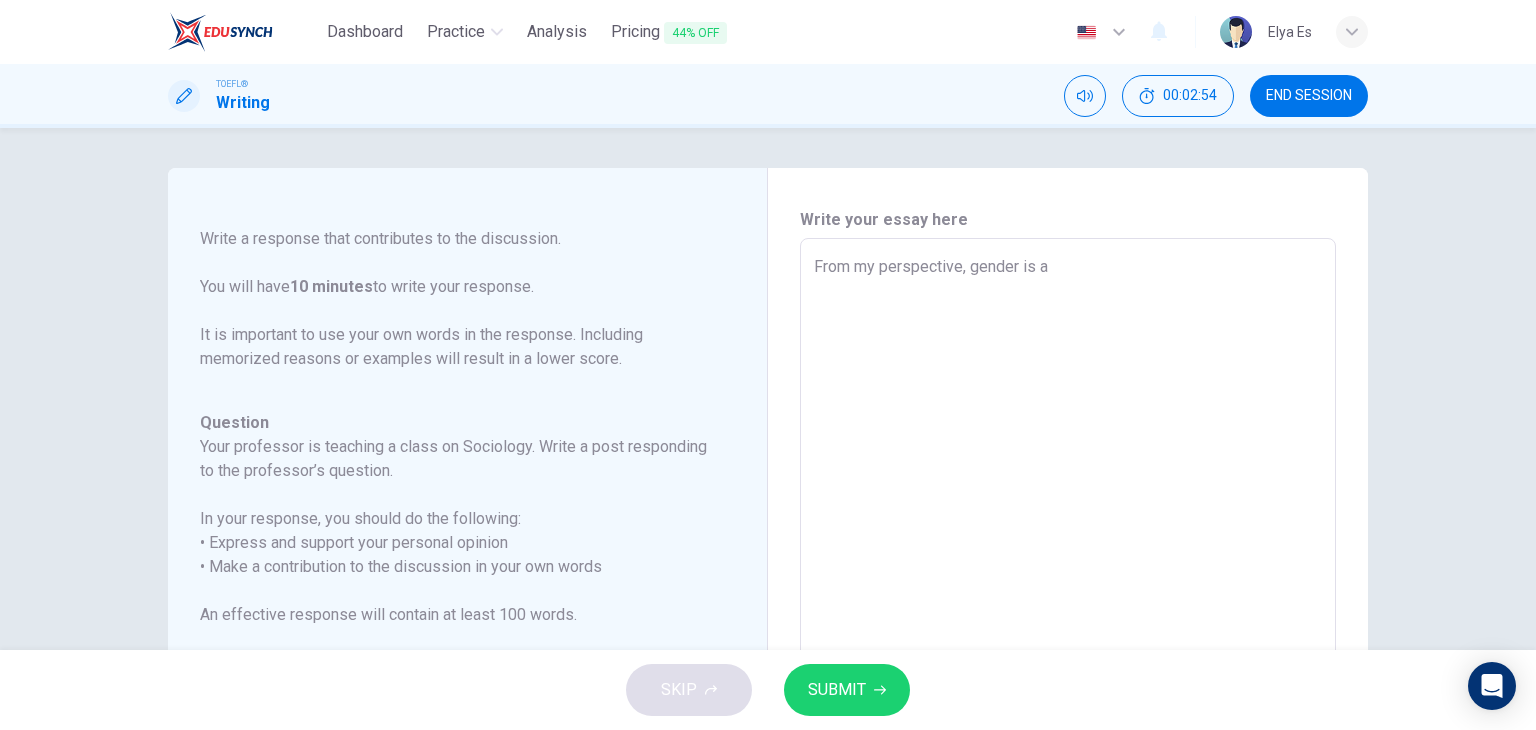 type on "x" 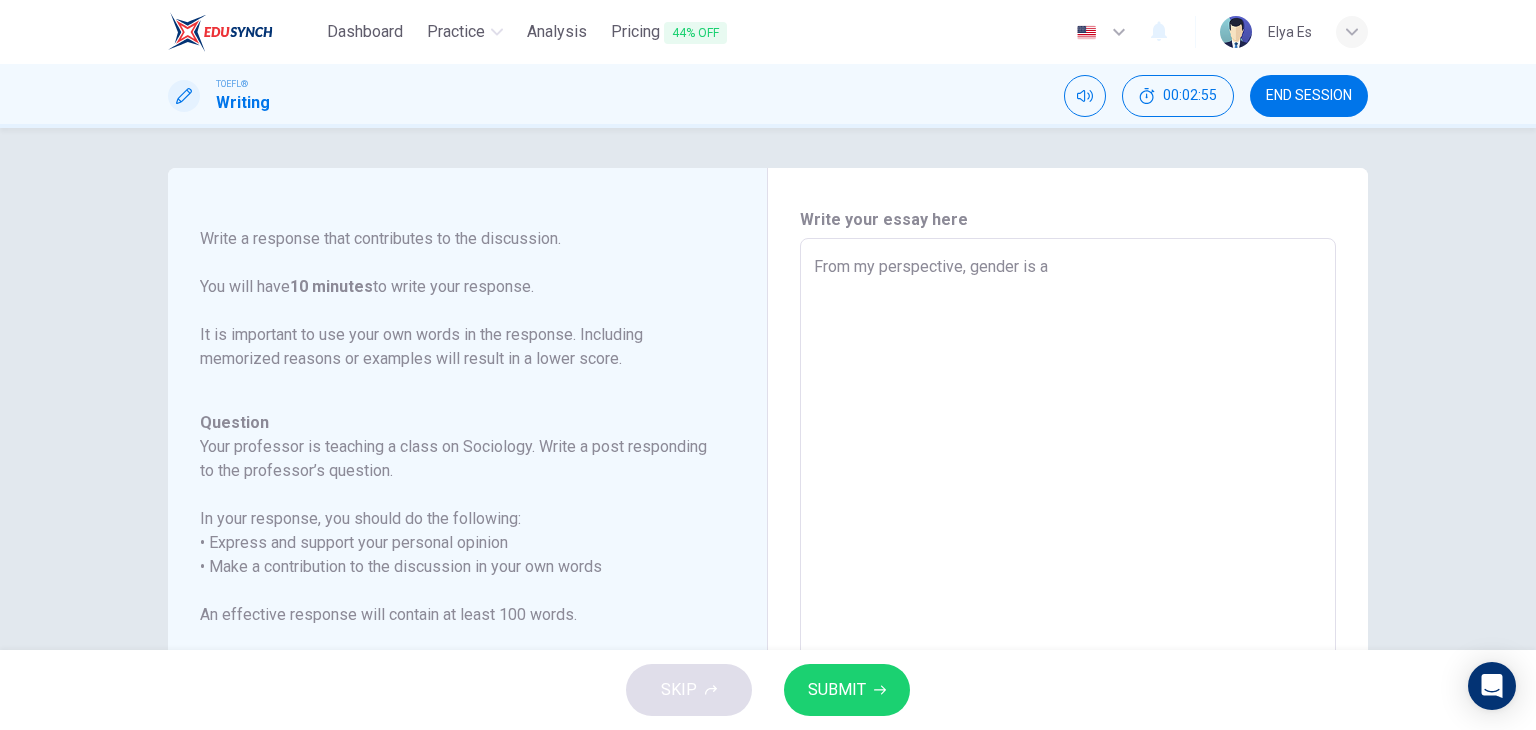type on "From my perspective, gender is a" 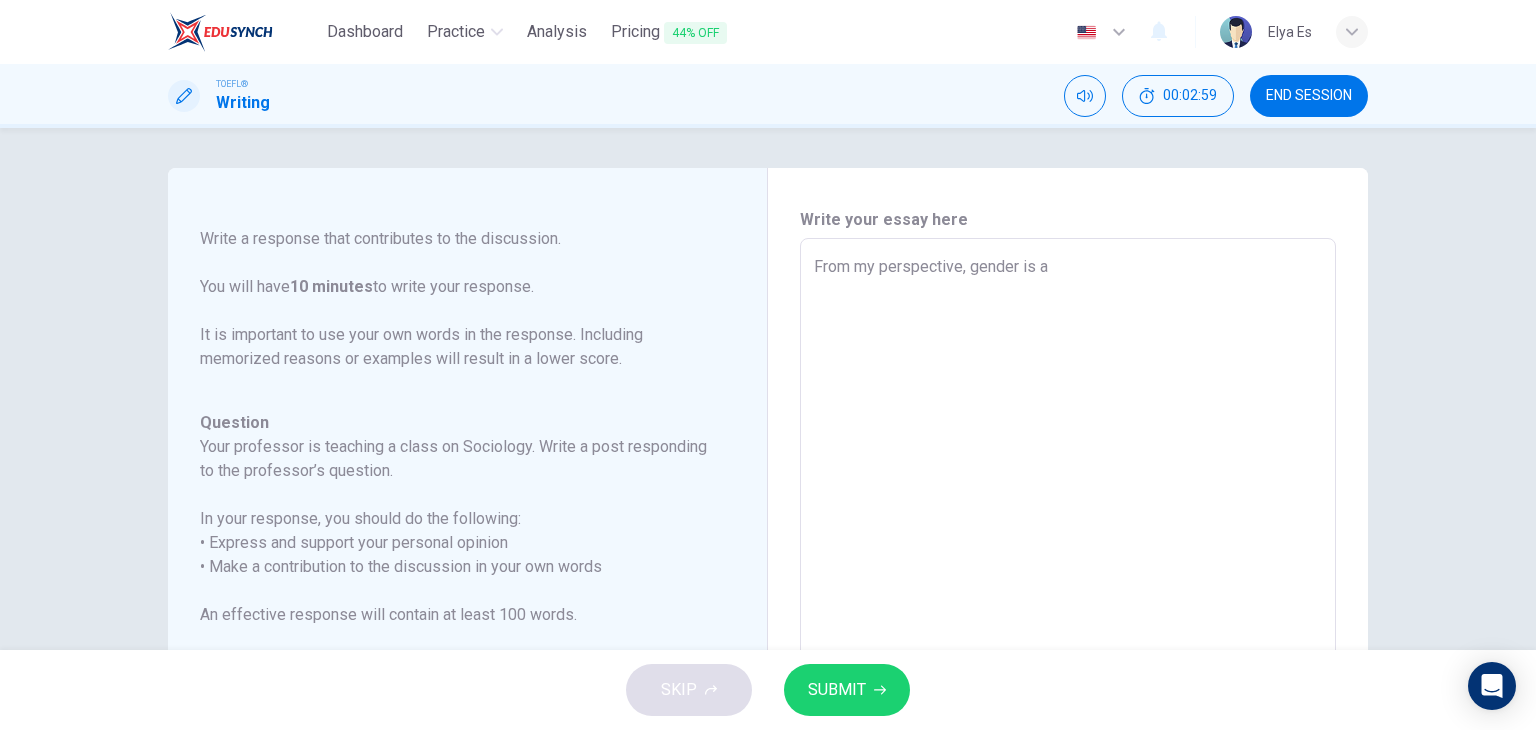type on "From my perspective, gender is a c" 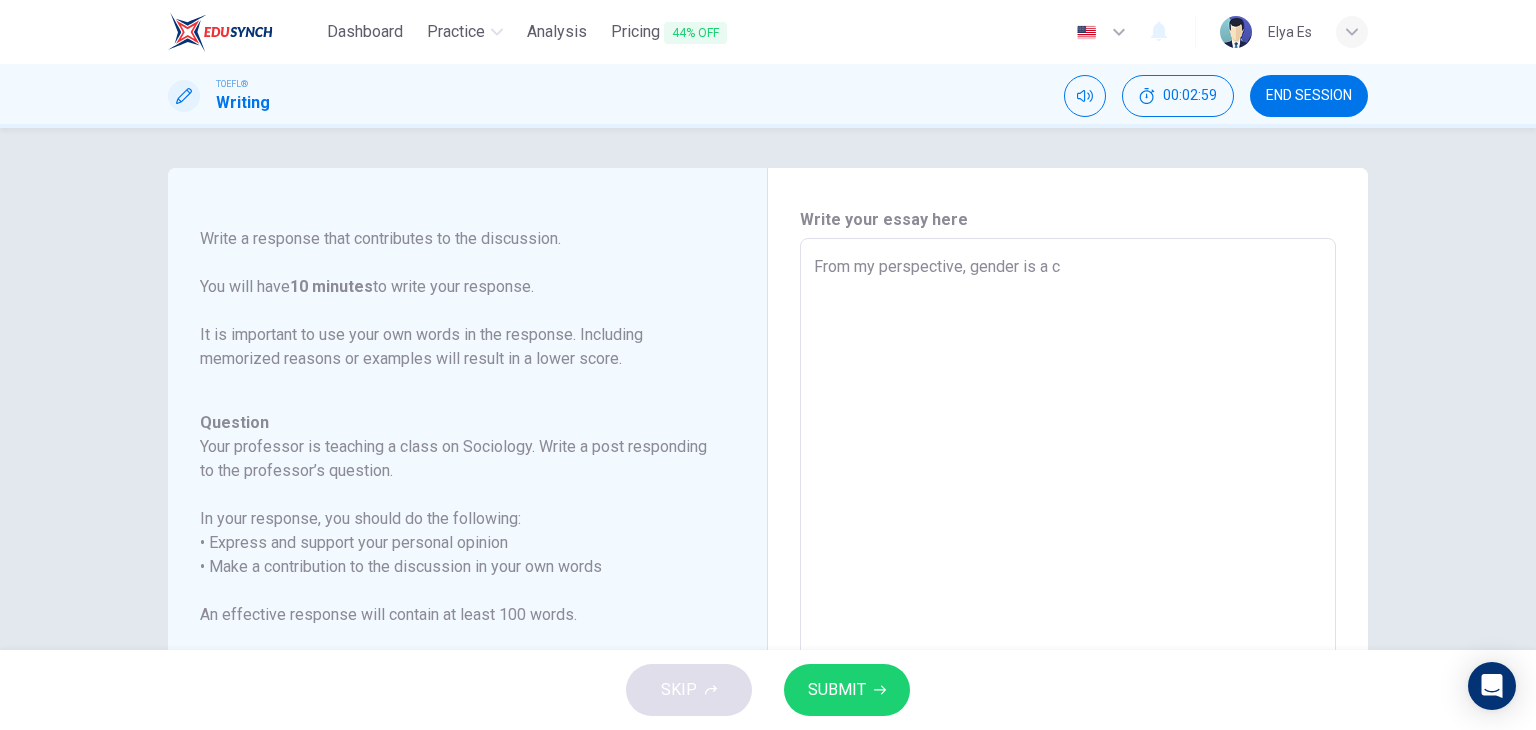 type on "x" 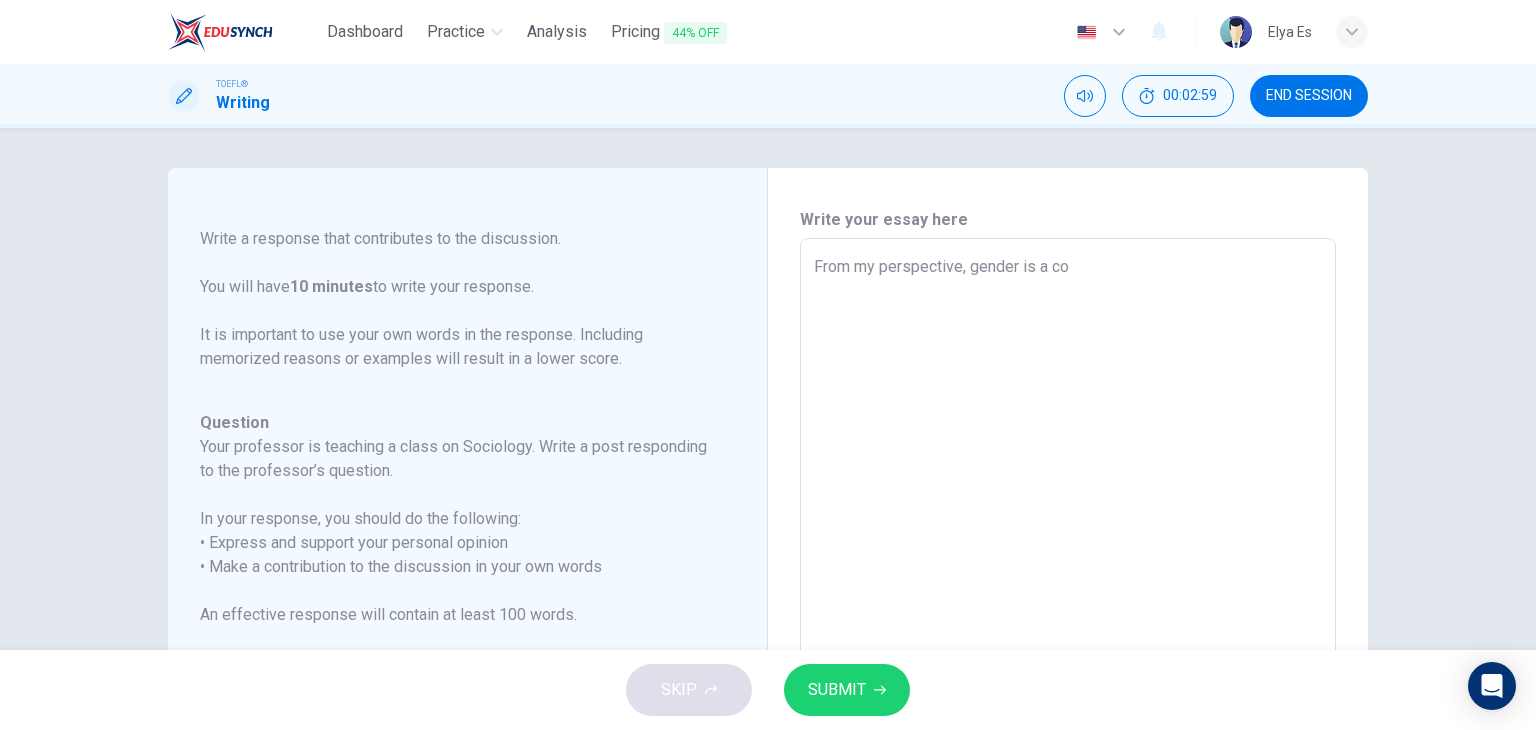 type on "x" 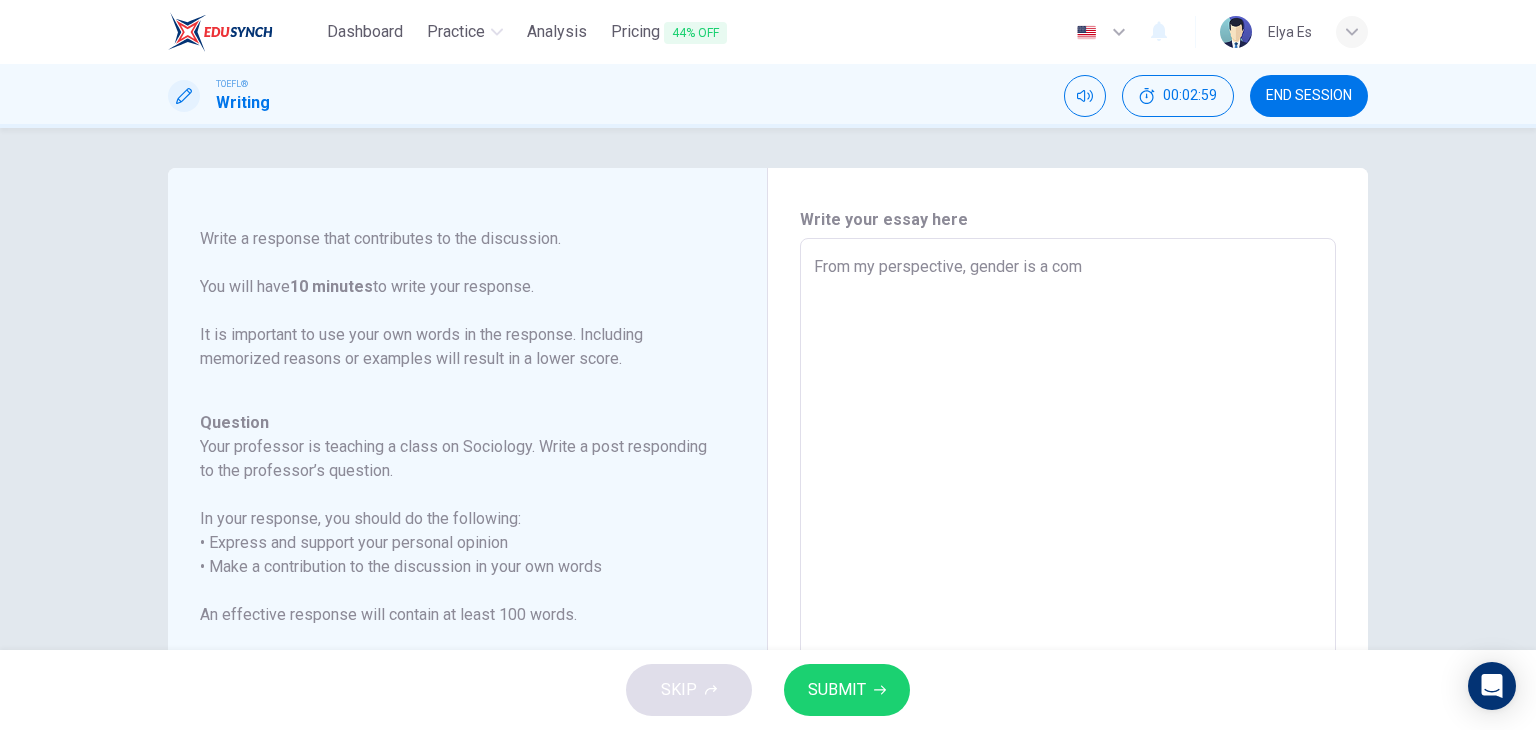 type 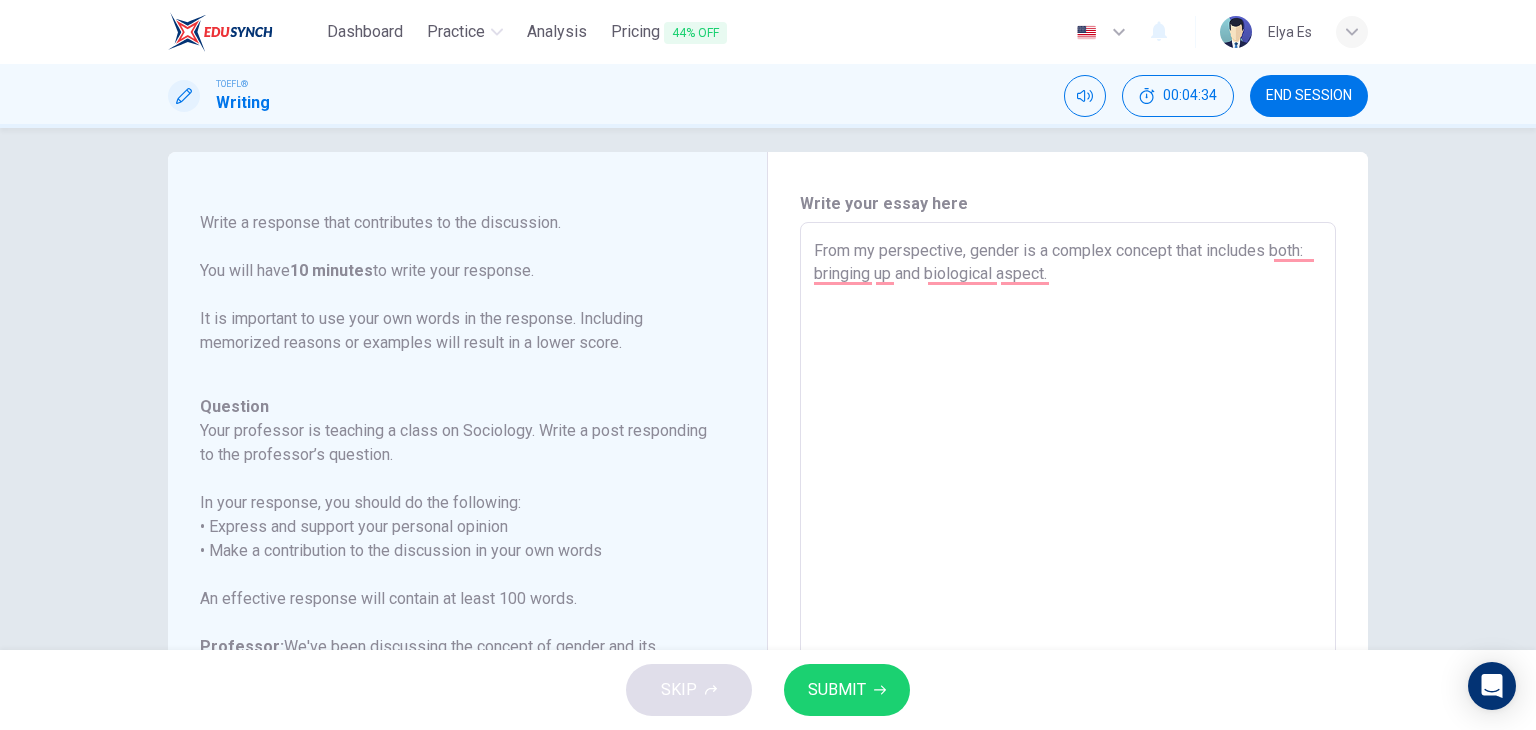 scroll, scrollTop: 0, scrollLeft: 0, axis: both 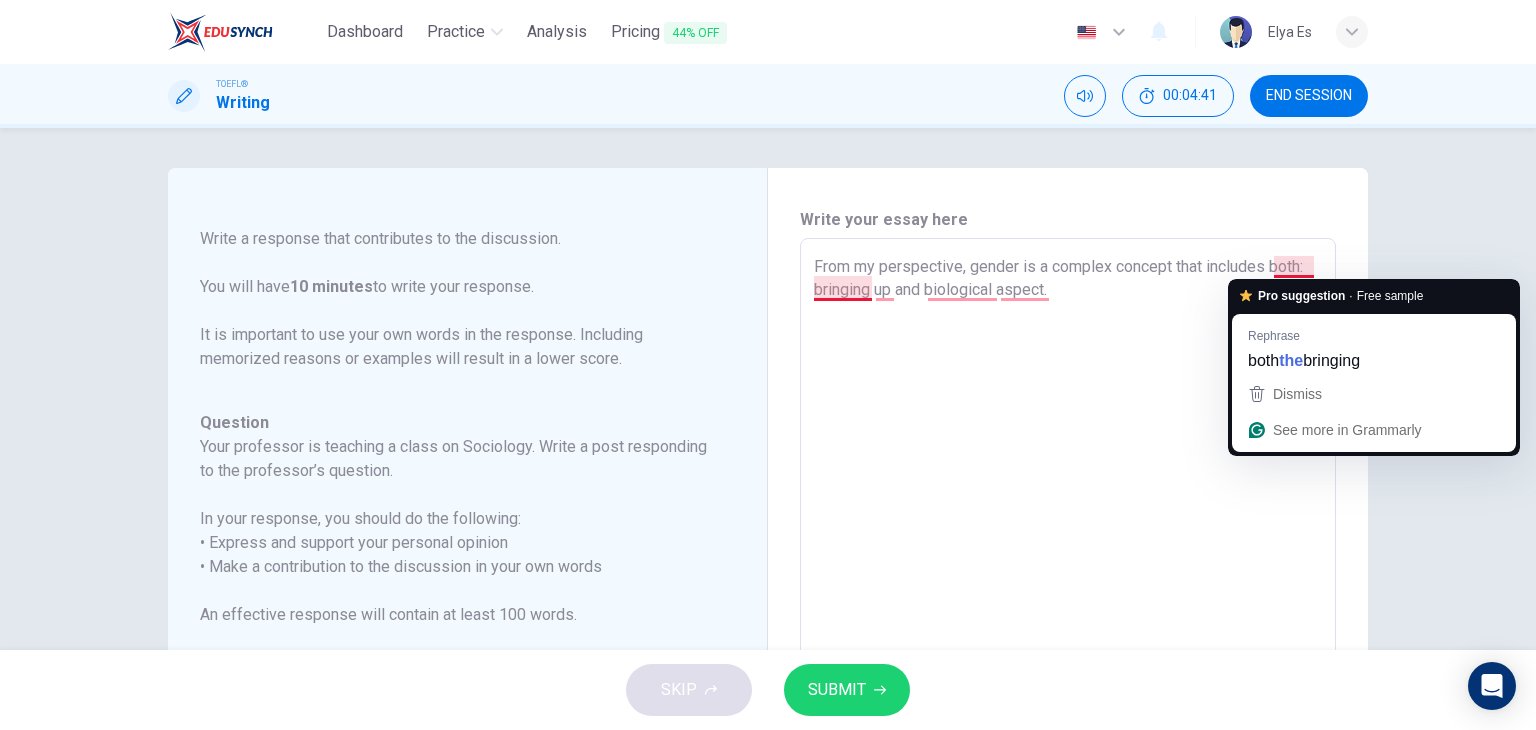 click on "From my perspective, gender is a complex concept that includes both: bringing up and biological aspect." at bounding box center (1068, 572) 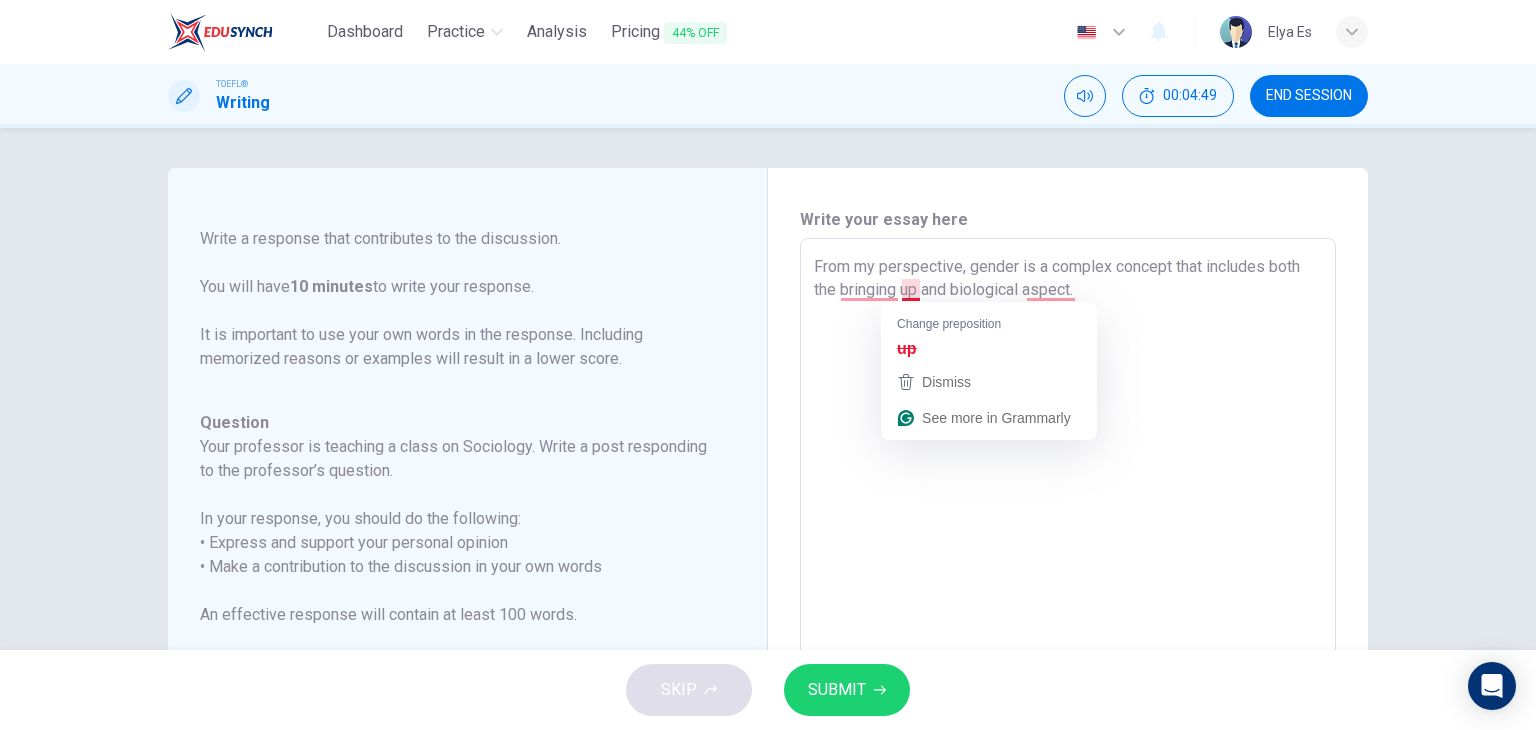 click on "From my perspective, gender is a complex concept that includes both the bringing up and biological aspect." at bounding box center [1068, 572] 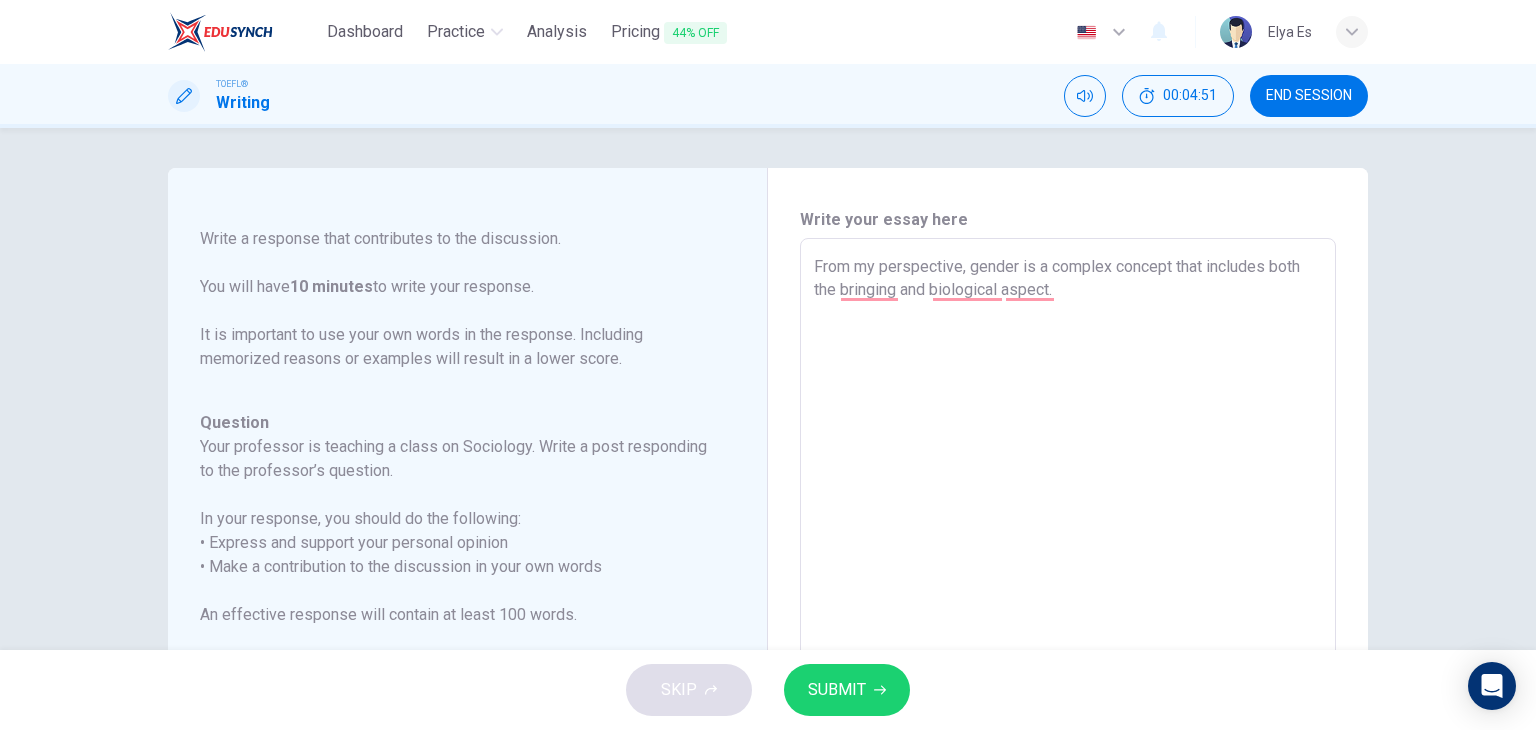 click on "From my perspective, gender is a complex concept that includes both the bringing and biological aspect." at bounding box center [1068, 572] 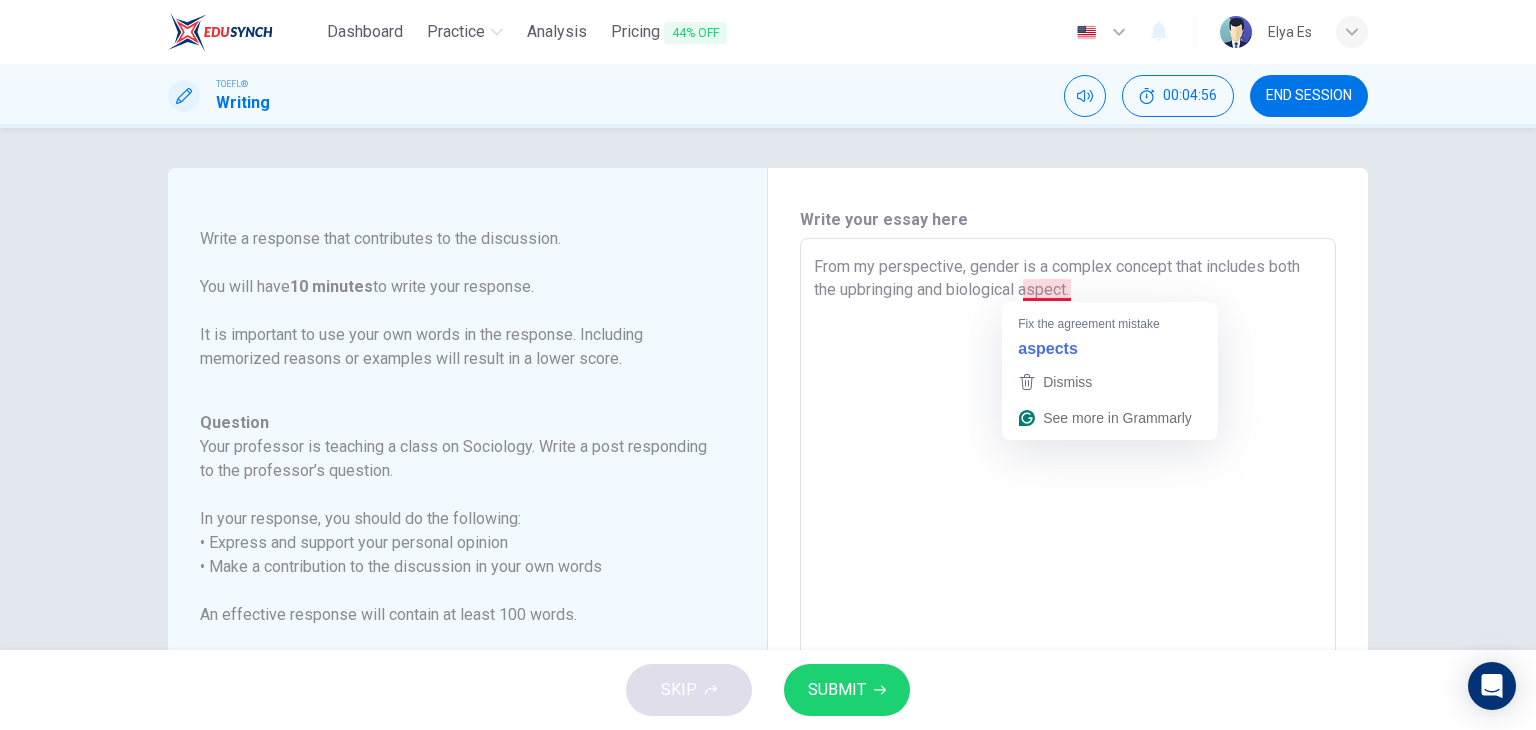 click on "From my perspective, gender is a complex concept that includes both the upbringing and biological aspect." at bounding box center (1068, 572) 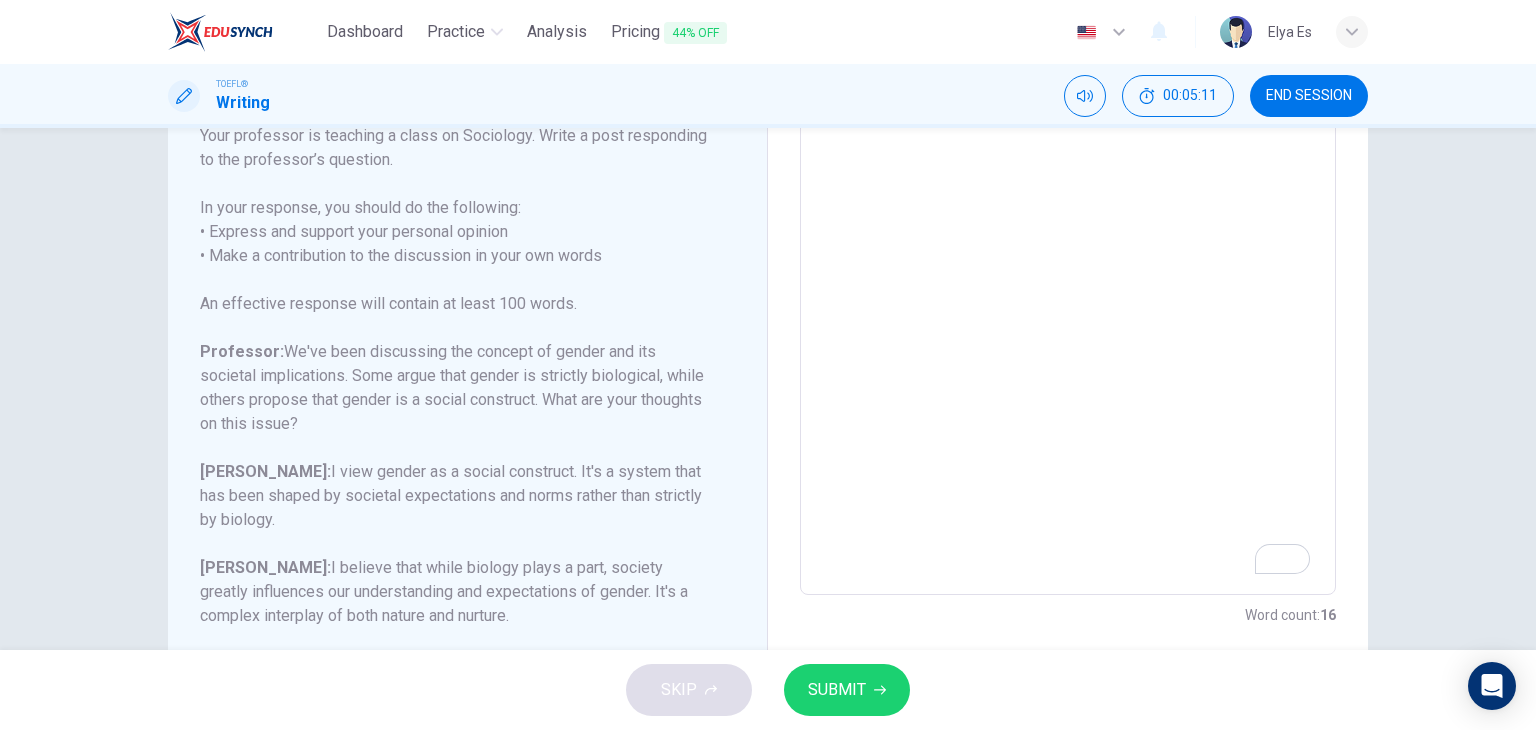 scroll, scrollTop: 315, scrollLeft: 0, axis: vertical 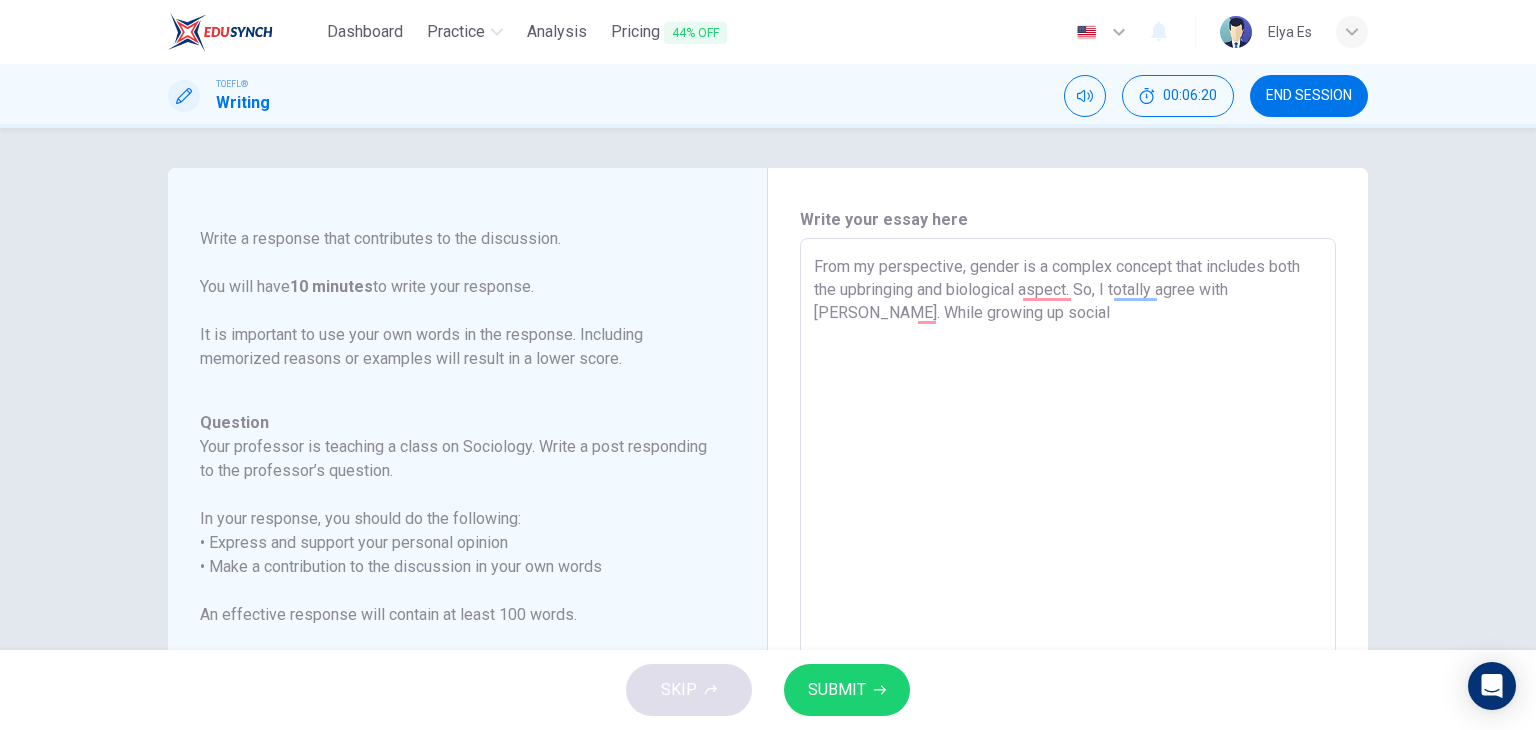 click on "From my perspective, gender is a complex concept that includes both the upbringing and biological aspect. So, I totally agree with Isabella. While growing up social" at bounding box center (1068, 572) 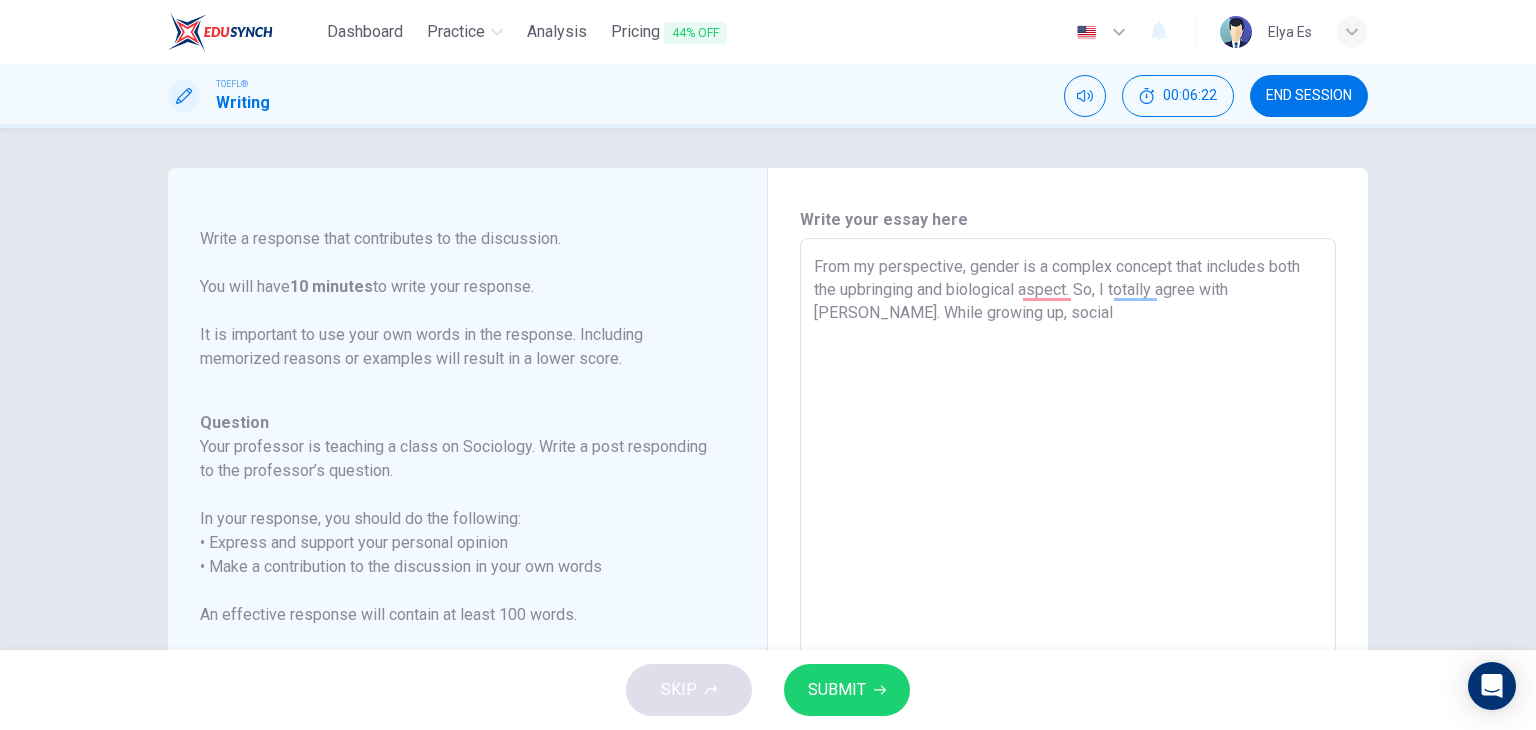 click on "From my perspective, gender is a complex concept that includes both the upbringing and biological aspect. So, I totally agree with Isabella. While growing up, social" at bounding box center (1068, 572) 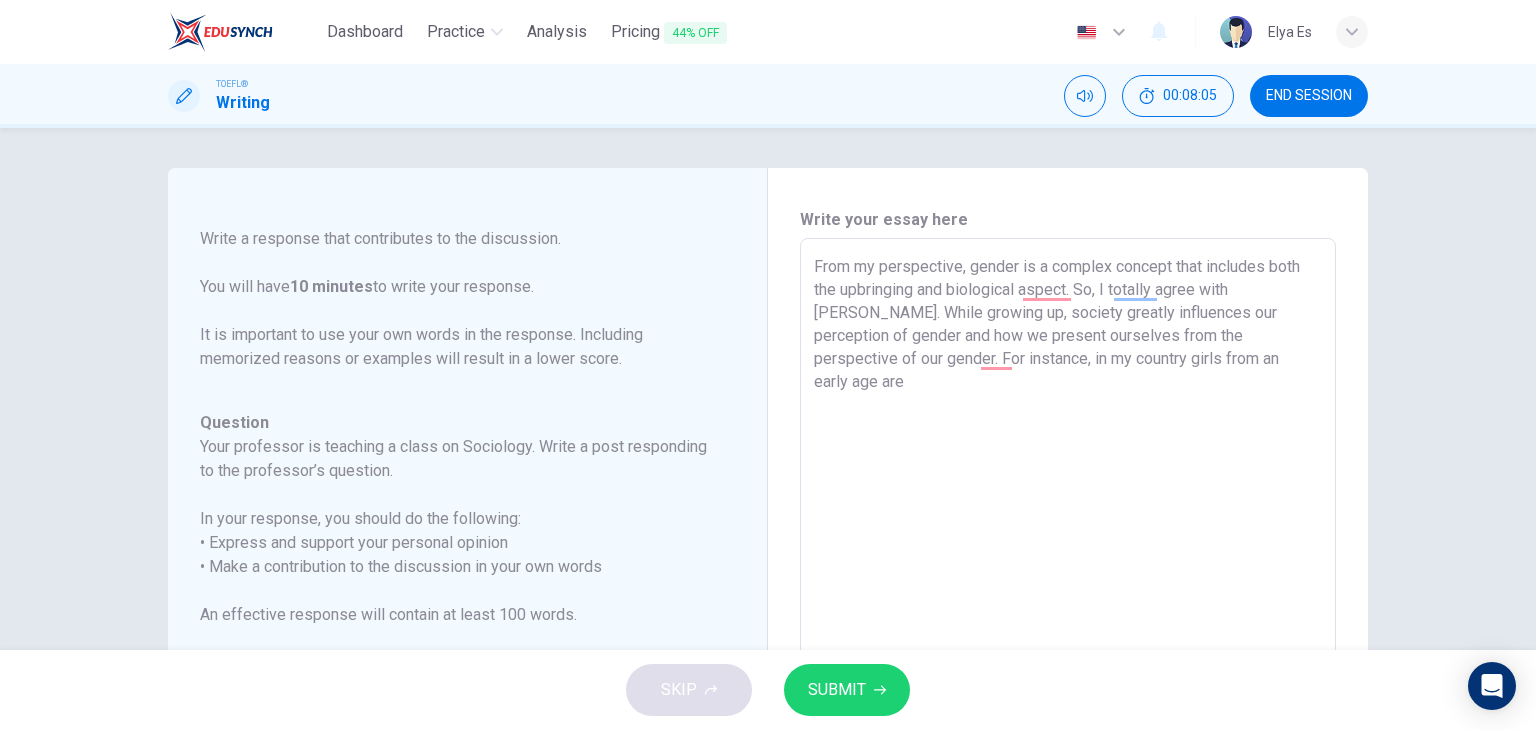 click on "From my perspective, gender is a complex concept that includes both the upbringing and biological aspect. So, I totally agree with Isabella. While growing up, society greatly influences our perception of gender and how we present ourselves from the perspective of our gender. For instance, in my country girls from an early age are" at bounding box center [1068, 572] 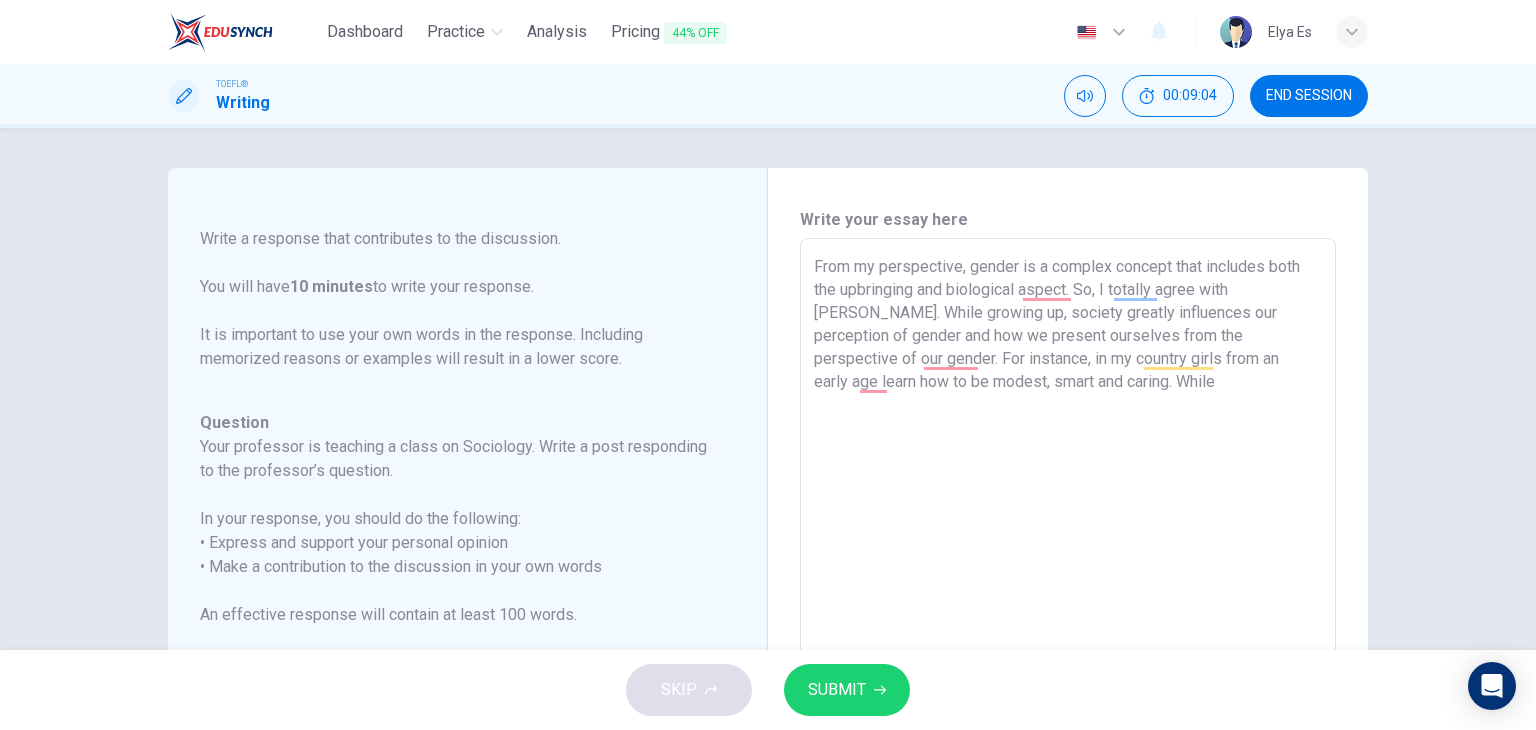 click on "From my perspective, gender is a complex concept that includes both the upbringing and biological aspect. So, I totally agree with Isabella. While growing up, society greatly influences our perception of gender and how we present ourselves from the perspective of our gender. For instance, in my country girls from an early age learn how to be modest, smart and caring. While" at bounding box center (1068, 572) 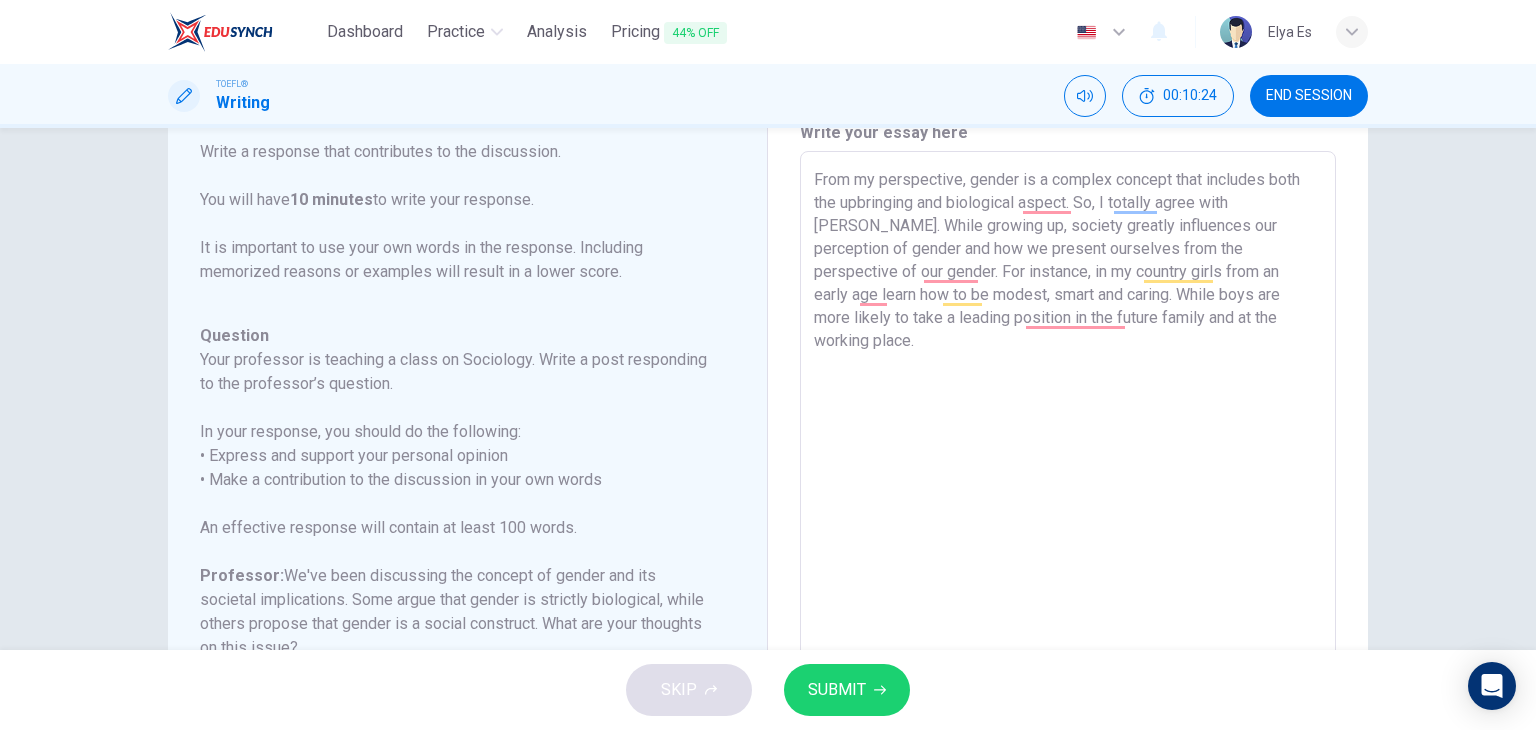 scroll, scrollTop: 123, scrollLeft: 0, axis: vertical 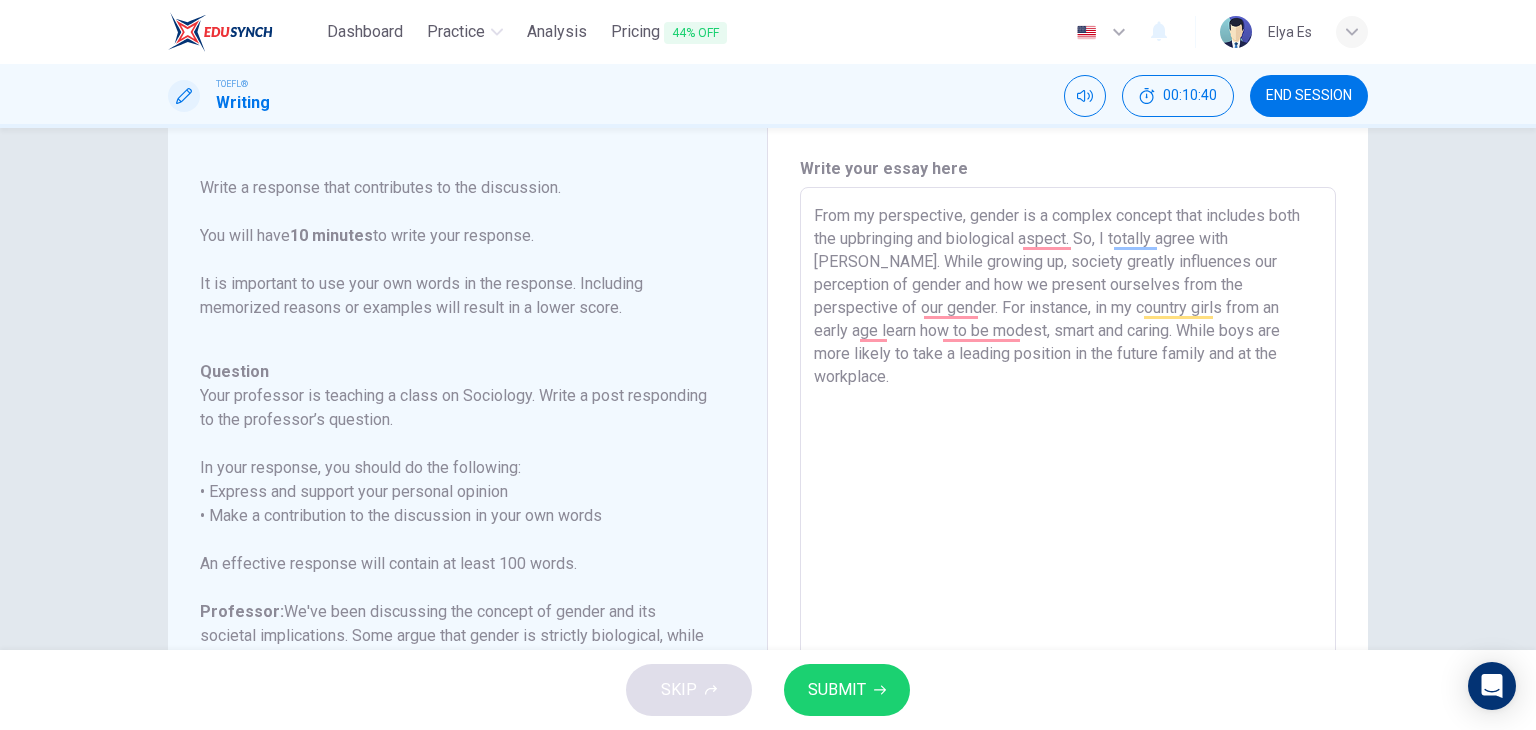 click on "From my perspective, gender is a complex concept that includes both the upbringing and biological aspect. So, I totally agree with Isabella. While growing up, society greatly influences our perception of gender and how we present ourselves from the perspective of our gender. For instance, in my country girls from an early age learn how to be modest, smart and caring. While boys are more likely to take a leading position in the future family and at the workplace." at bounding box center [1068, 521] 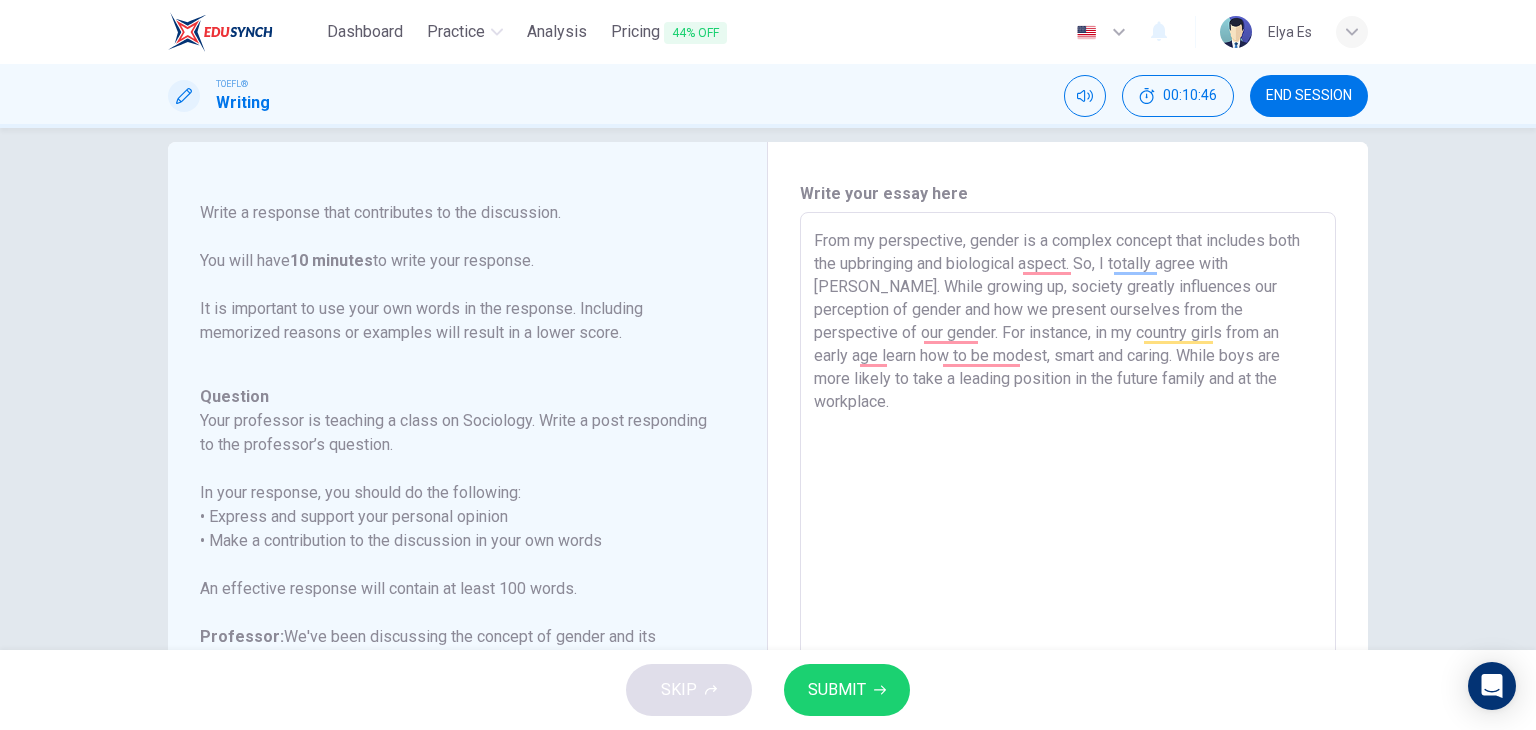 scroll, scrollTop: 24, scrollLeft: 0, axis: vertical 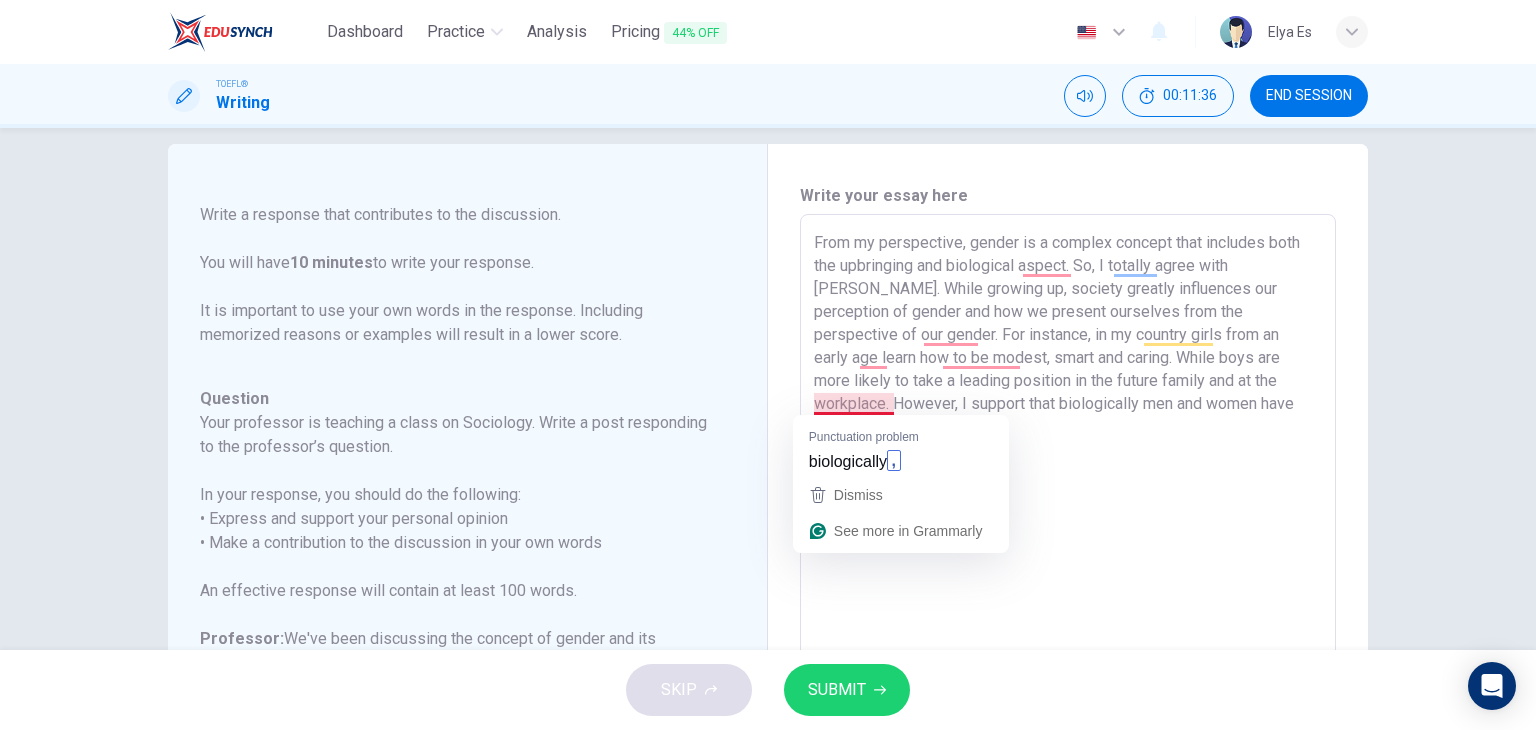 click on "From my perspective, gender is a complex concept that includes both the upbringing and biological aspect. So, I totally agree with [PERSON_NAME]. While growing up, society greatly influences our perception of gender and how we present ourselves from the perspective of our gender. For instance, in my country girls from an early age learn how to be modest, smart and caring. While boys are more likely to take a leading position in the future family and at the workplace. However, I support that biologically men and women have huge" at bounding box center (1068, 548) 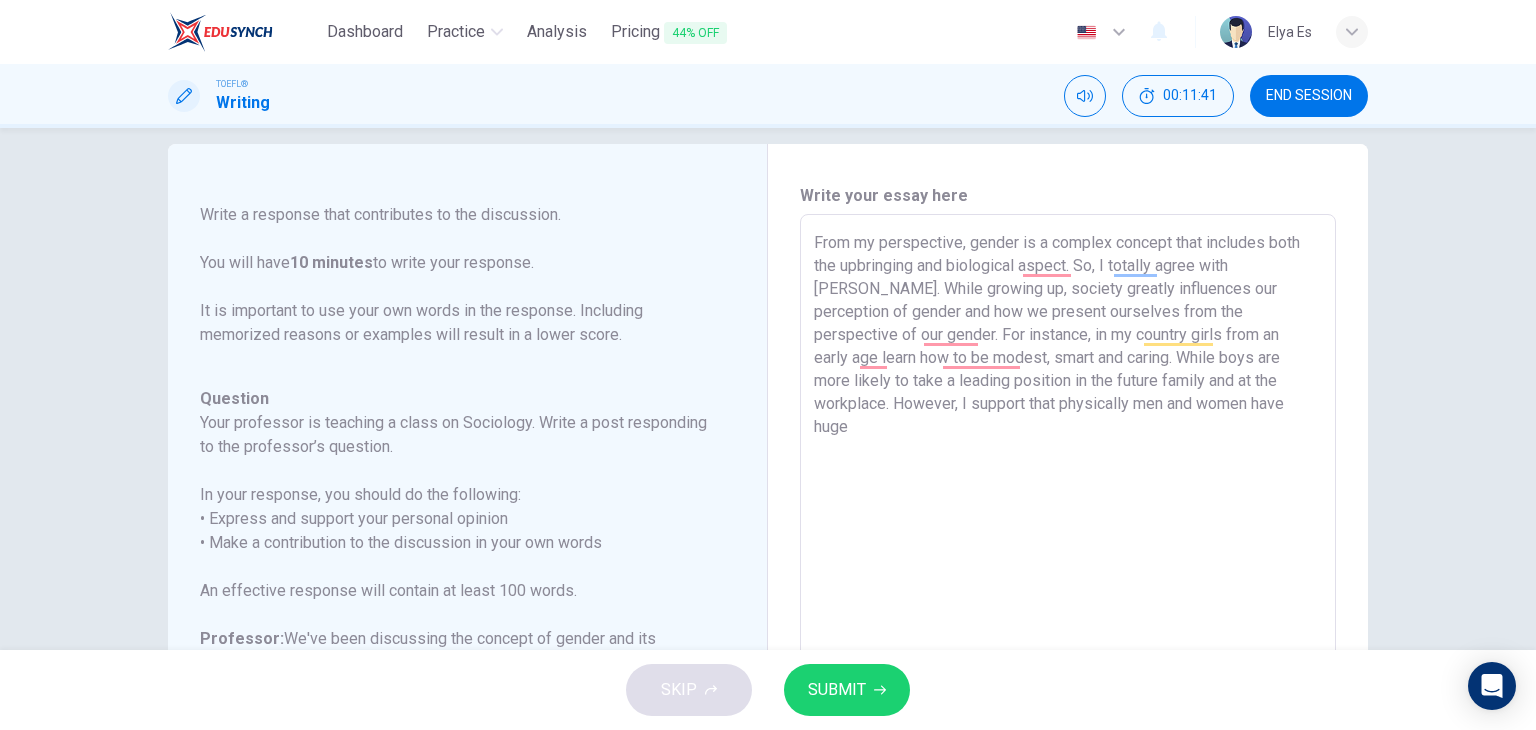 click on "From my perspective, gender is a complex concept that includes both the upbringing and biological aspect. So, I totally agree with [PERSON_NAME]. While growing up, society greatly influences our perception of gender and how we present ourselves from the perspective of our gender. For instance, in my country girls from an early age learn how to be modest, smart and caring. While boys are more likely to take a leading position in the future family and at the workplace. However, I support that physically men and women have huge" at bounding box center (1068, 548) 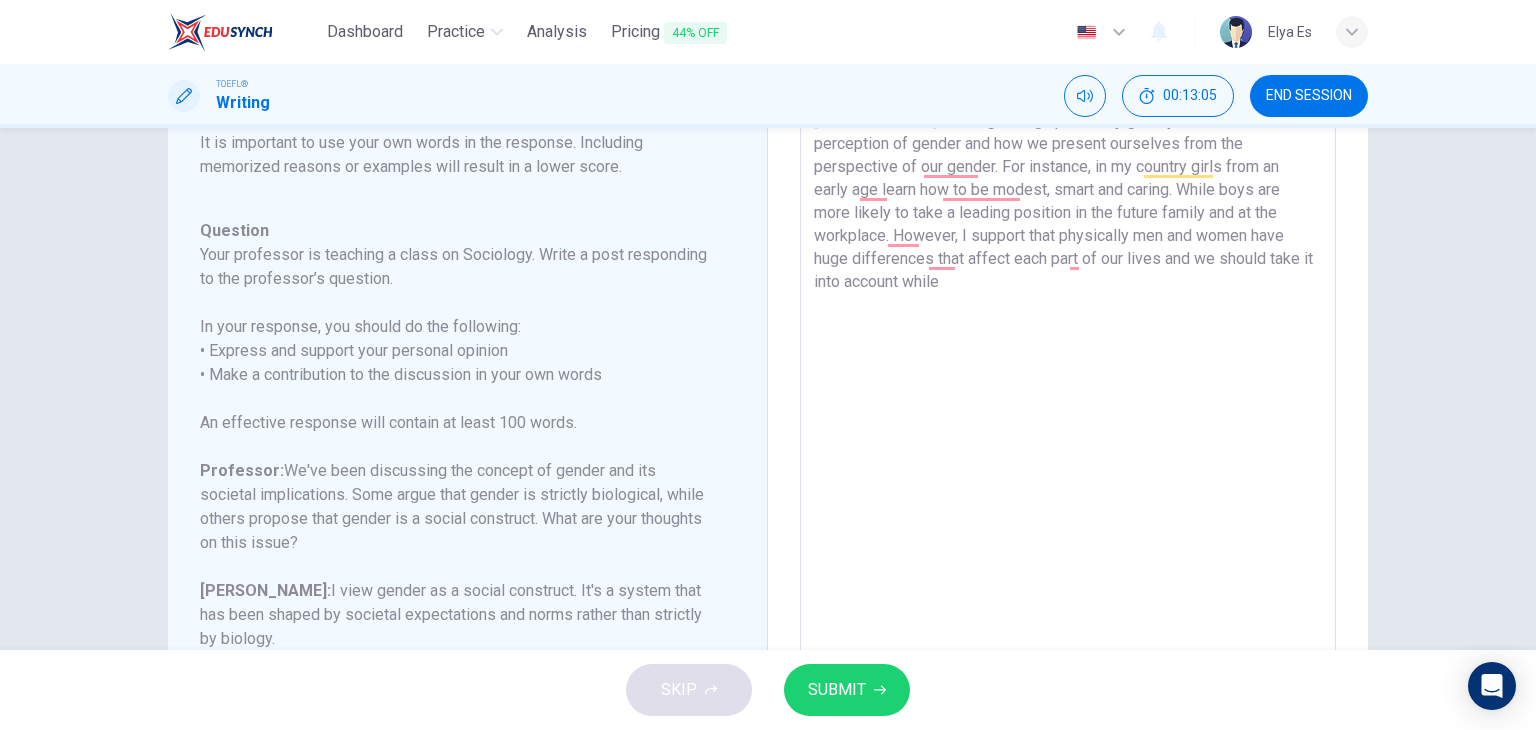 scroll, scrollTop: 240, scrollLeft: 0, axis: vertical 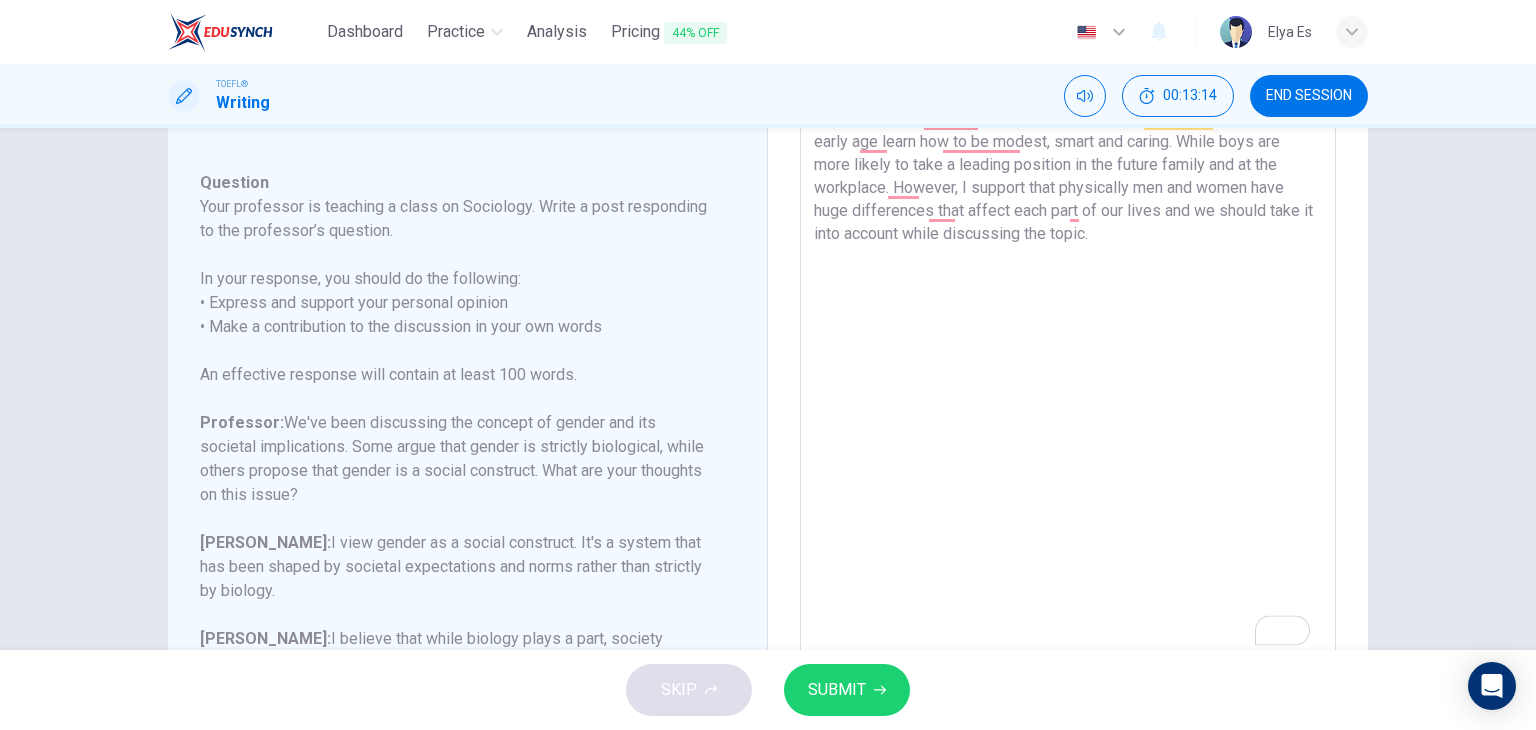 type on "From my perspective, gender is a complex concept that includes both the upbringing and biological aspect. So, I totally agree with [PERSON_NAME]. While growing up, society greatly influences our perception of gender and how we present ourselves from the perspective of our gender. For instance, in my country girls from an early age learn how to be modest, smart and caring. While boys are more likely to take a leading position in the future family and at the workplace. However, I support that physically men and women have huge differences that affect each part of our lives and we should take it into account while discussing the topic." 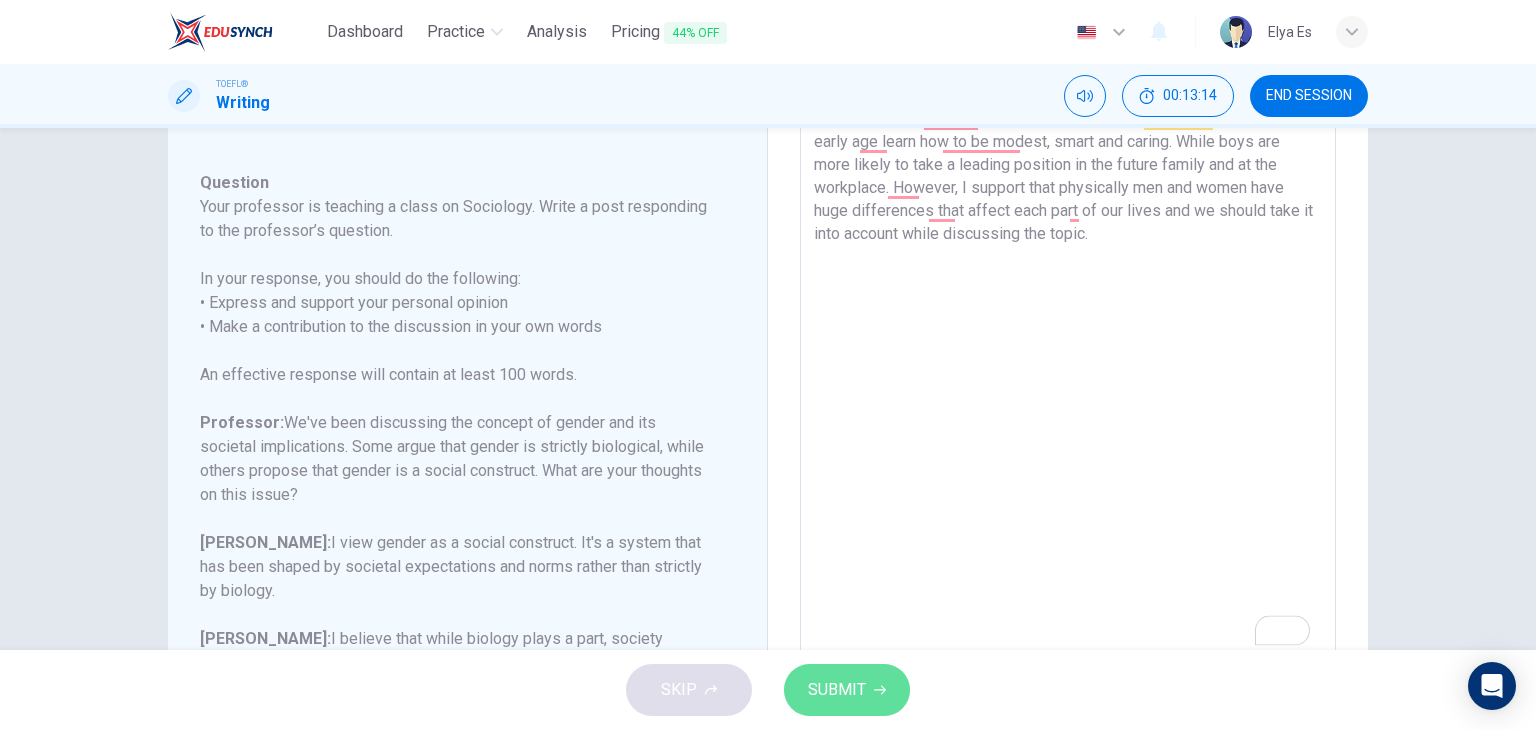 click on "SUBMIT" at bounding box center (837, 690) 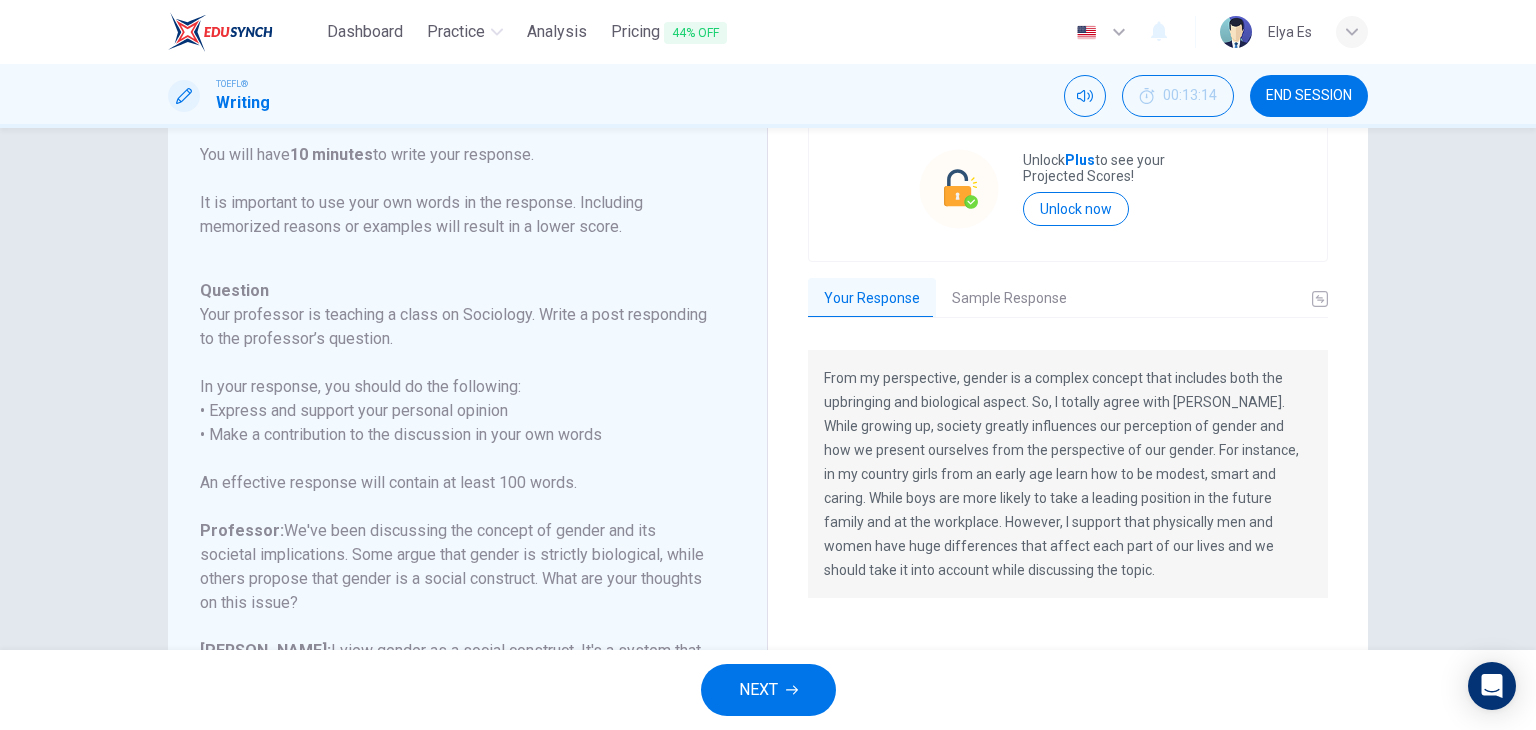 scroll, scrollTop: 203, scrollLeft: 0, axis: vertical 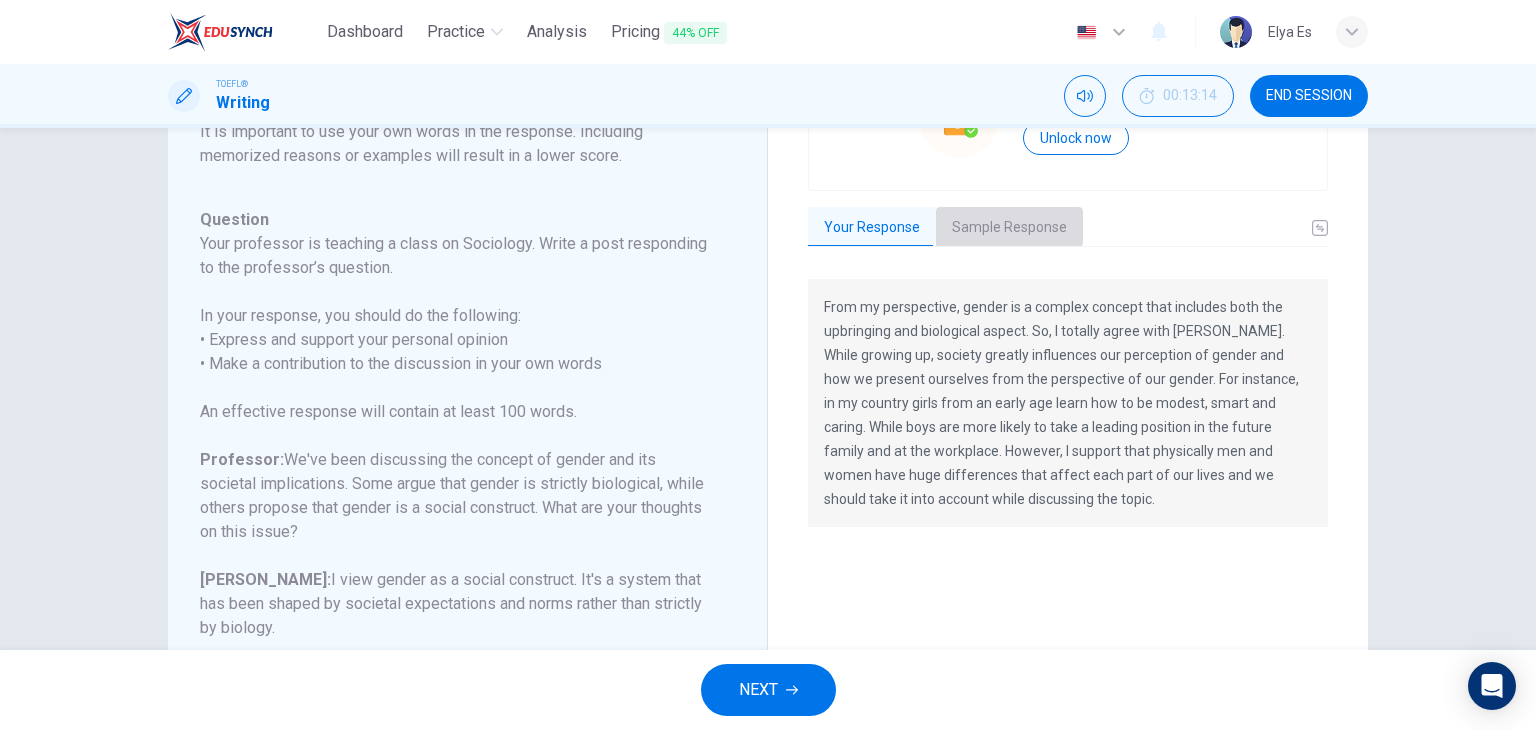 click on "Sample Response" at bounding box center [1009, 228] 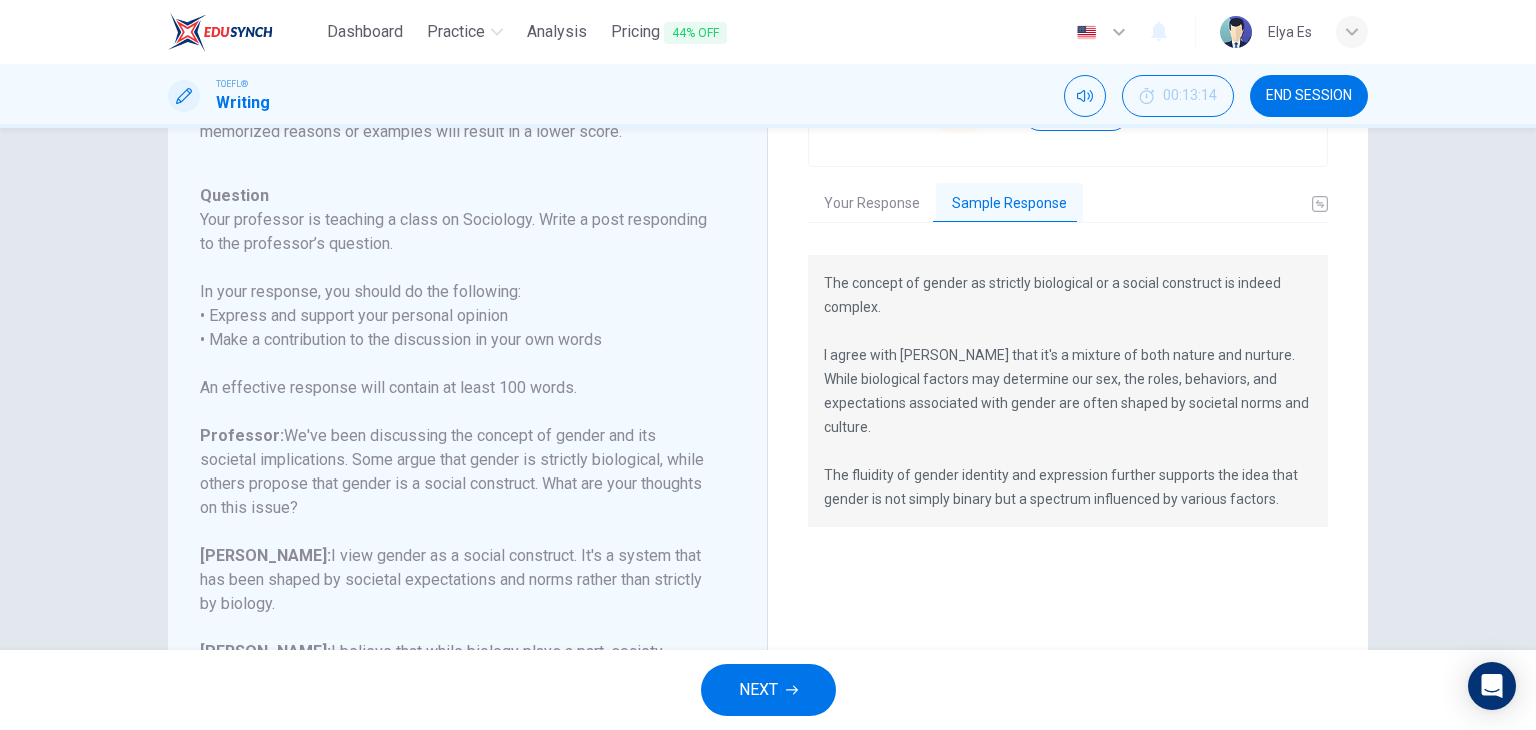 scroll, scrollTop: 232, scrollLeft: 0, axis: vertical 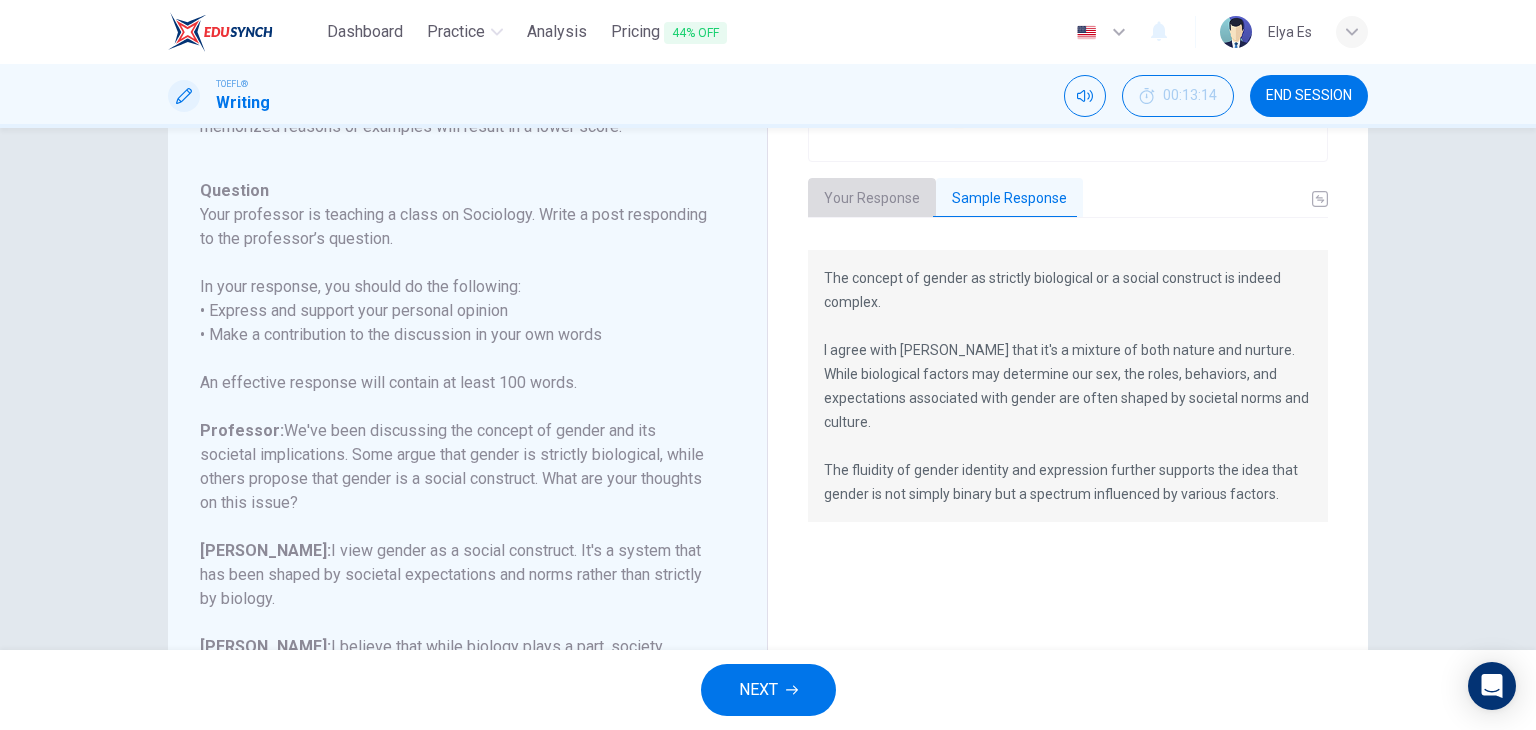 click on "Your Response" at bounding box center [872, 199] 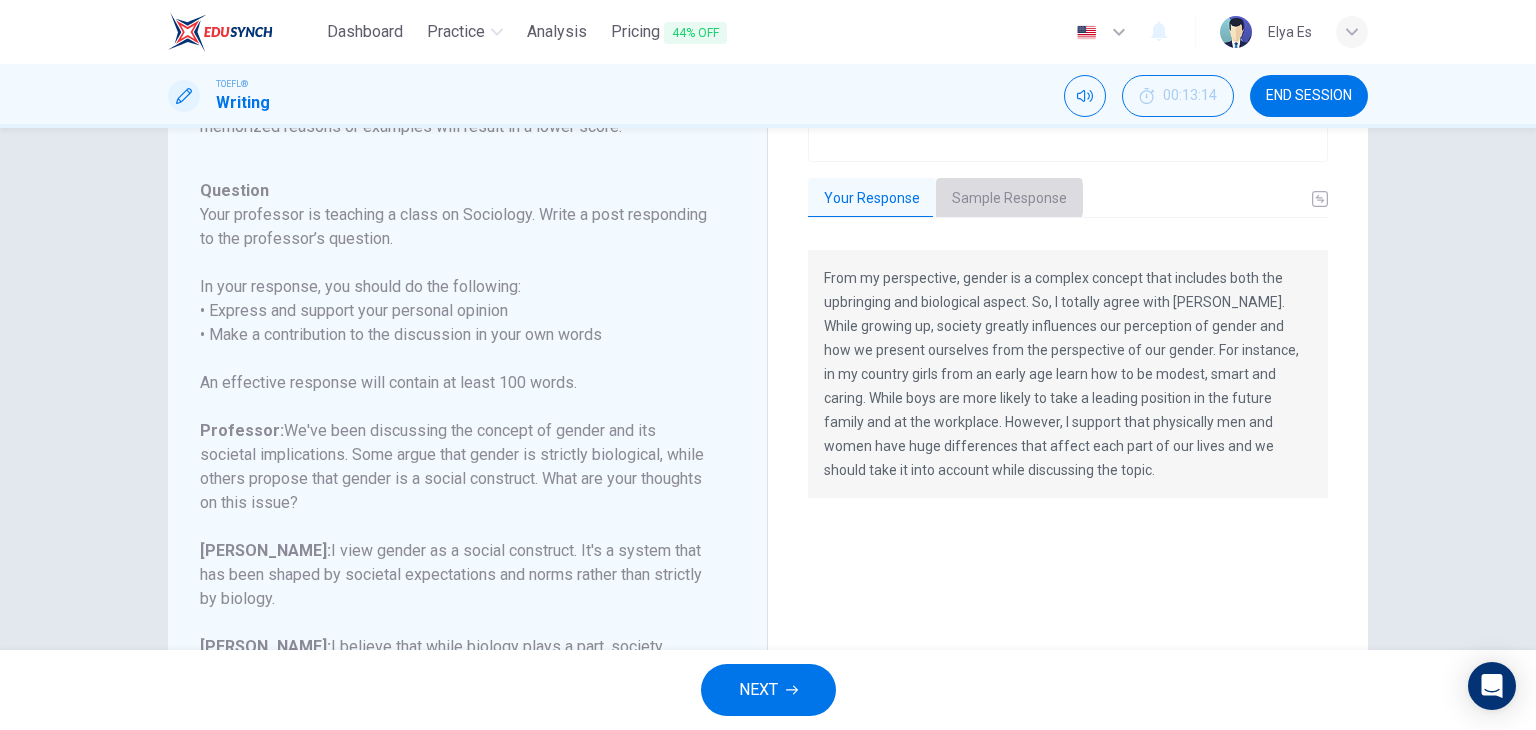 click on "Sample Response" at bounding box center [1009, 199] 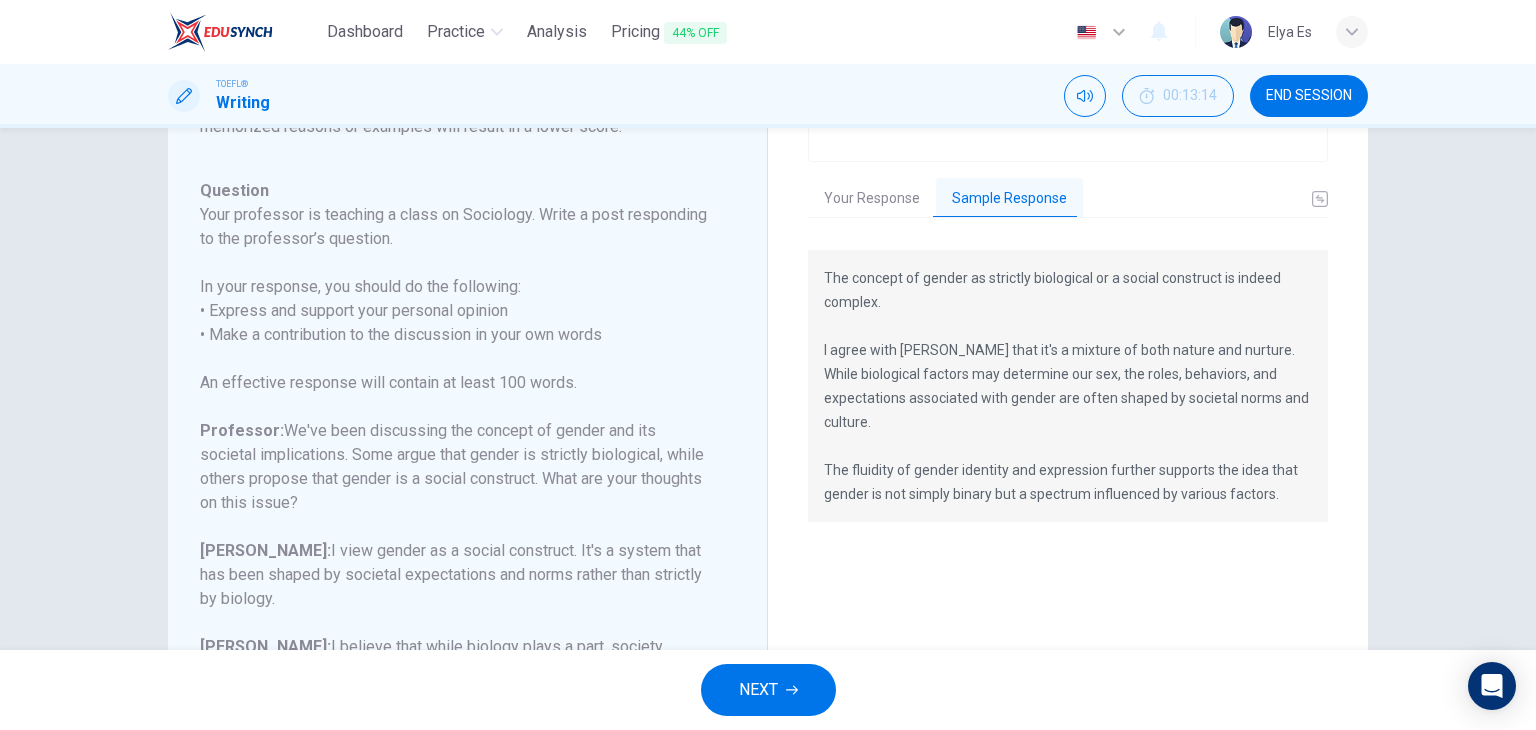 scroll, scrollTop: 368, scrollLeft: 0, axis: vertical 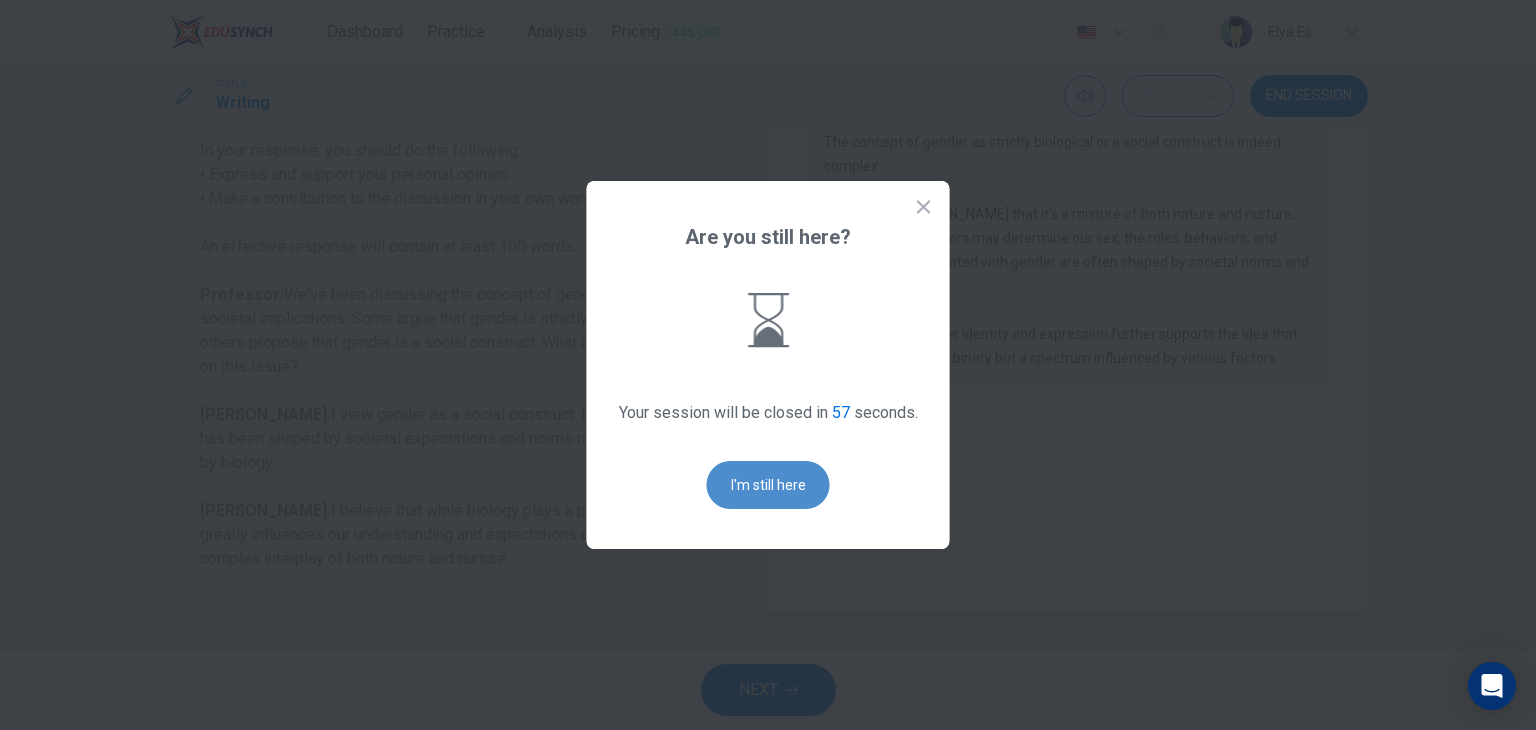 click on "I'm still here" at bounding box center (768, 485) 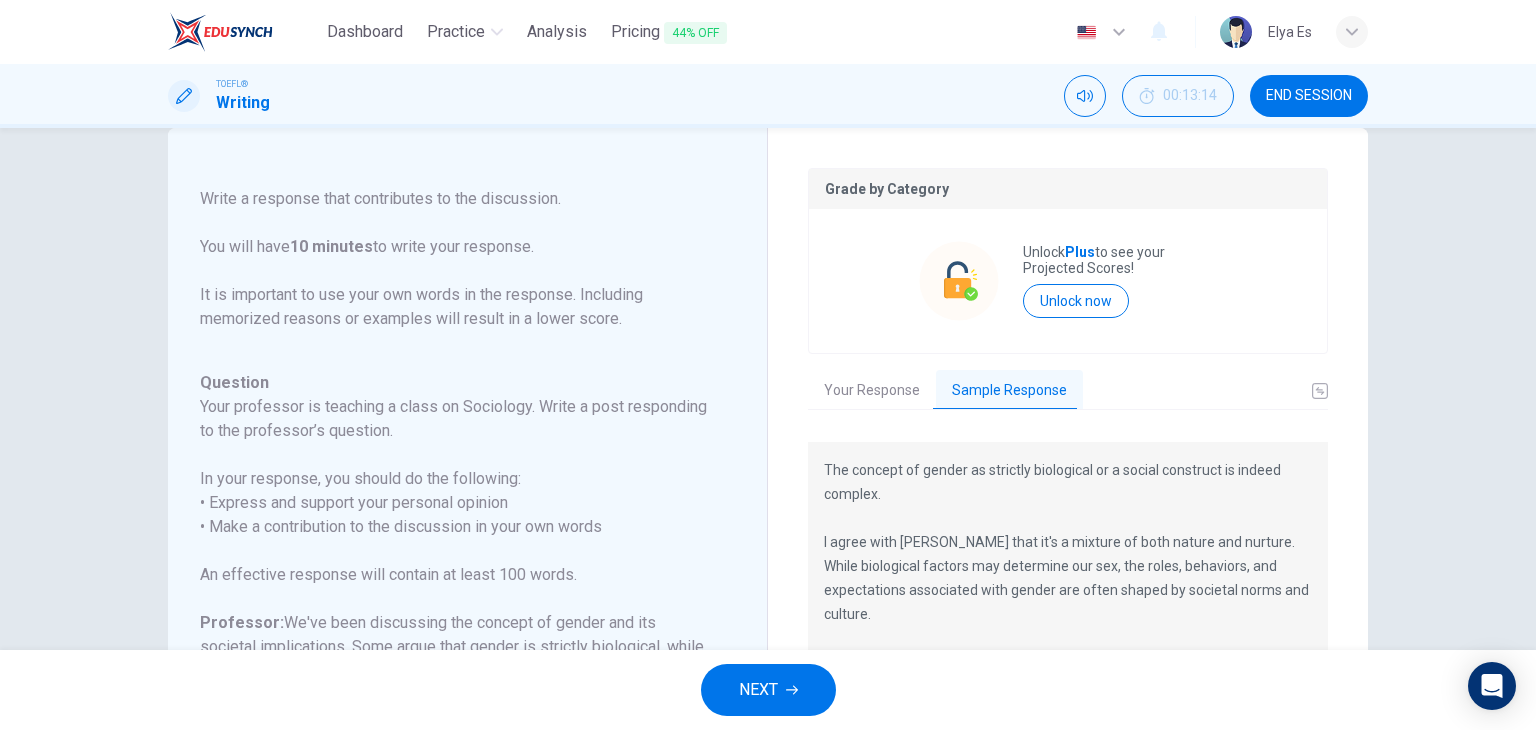 type 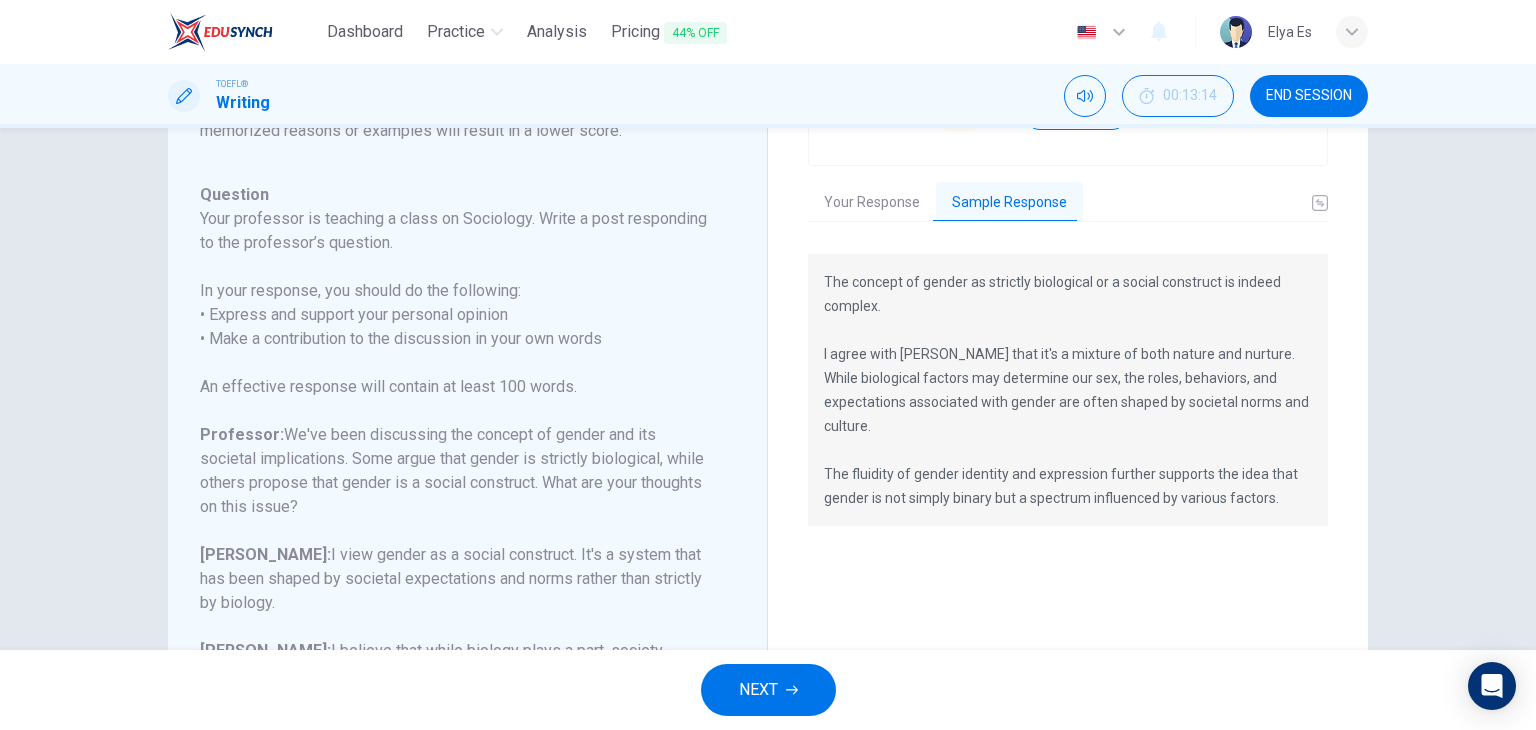 scroll, scrollTop: 305, scrollLeft: 0, axis: vertical 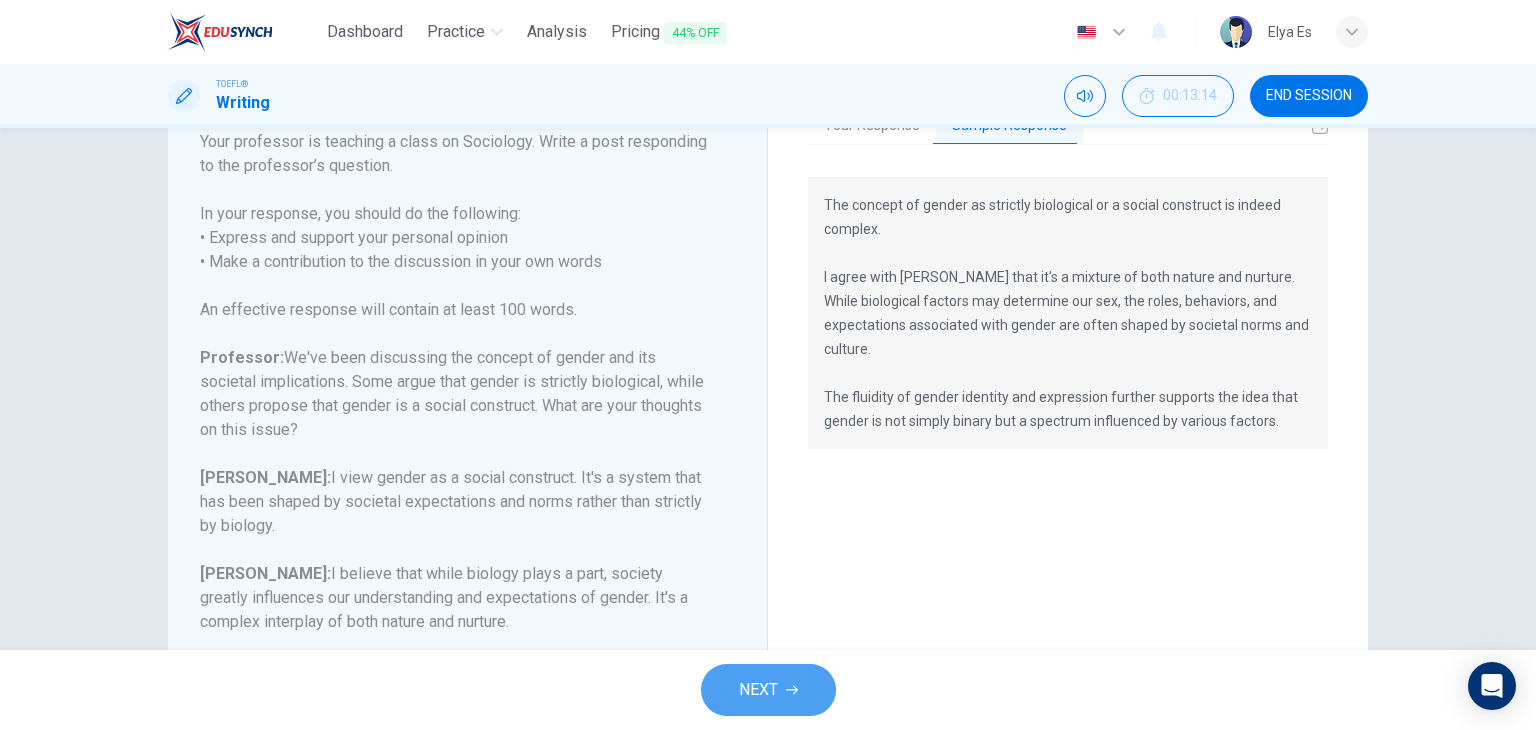 click on "NEXT" at bounding box center [768, 690] 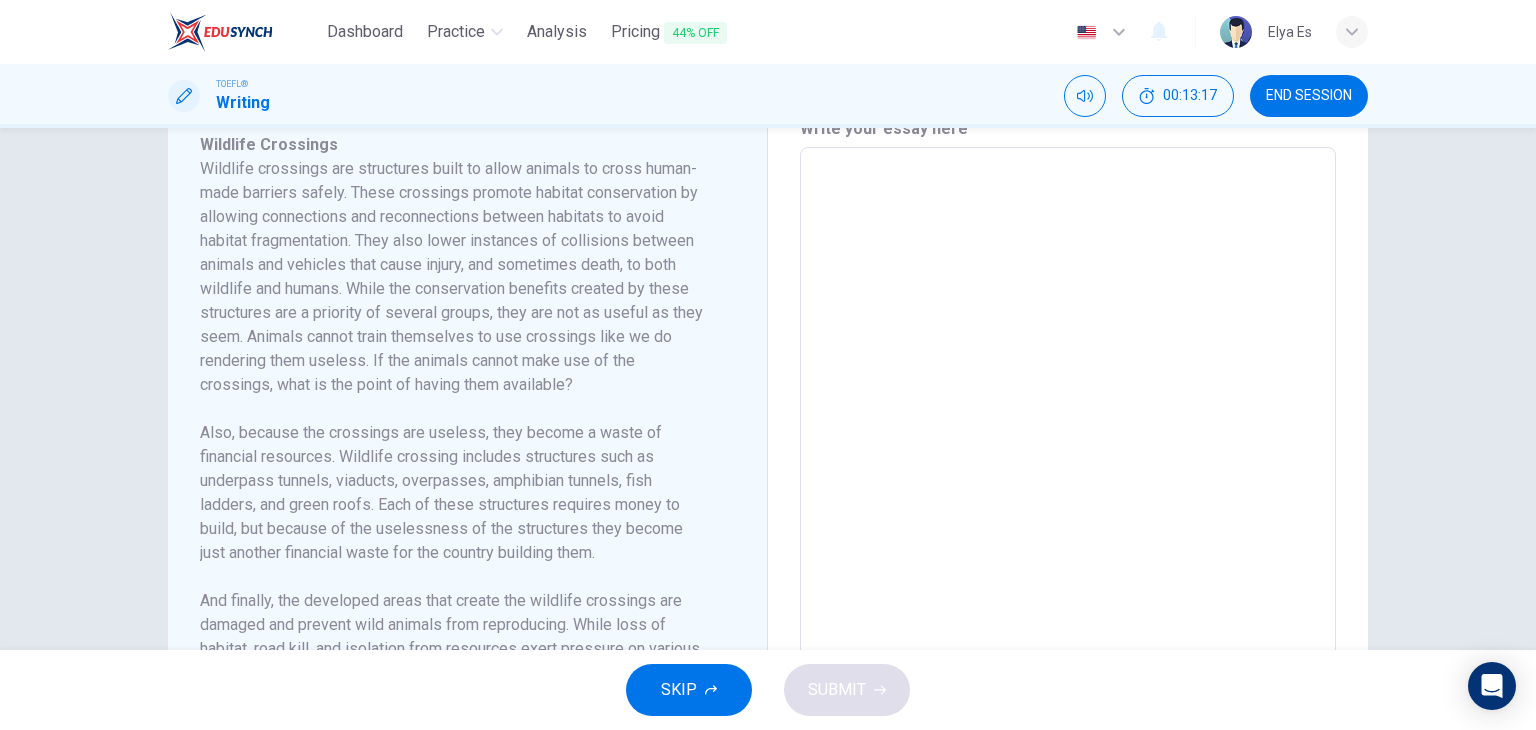 scroll, scrollTop: 623, scrollLeft: 0, axis: vertical 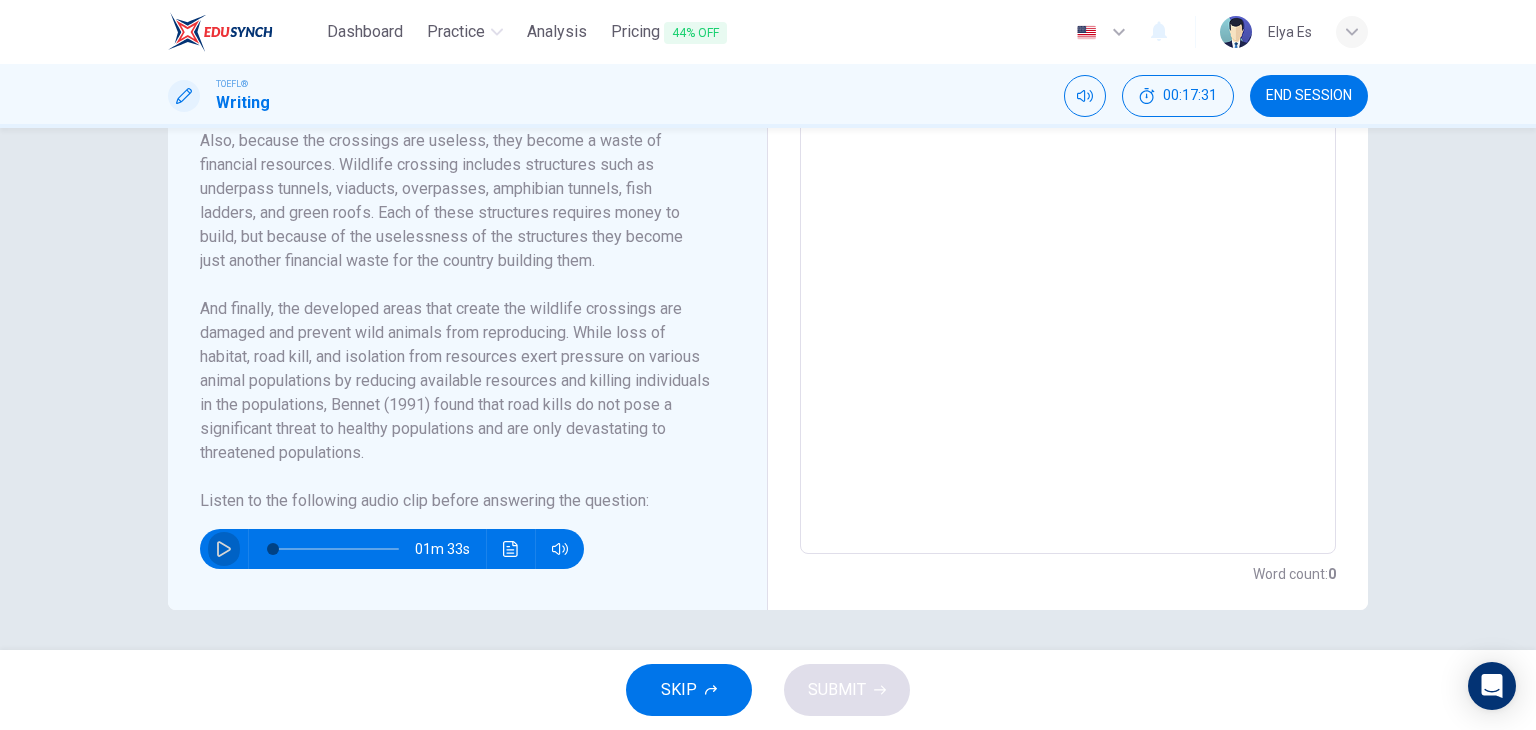 click at bounding box center [224, 549] 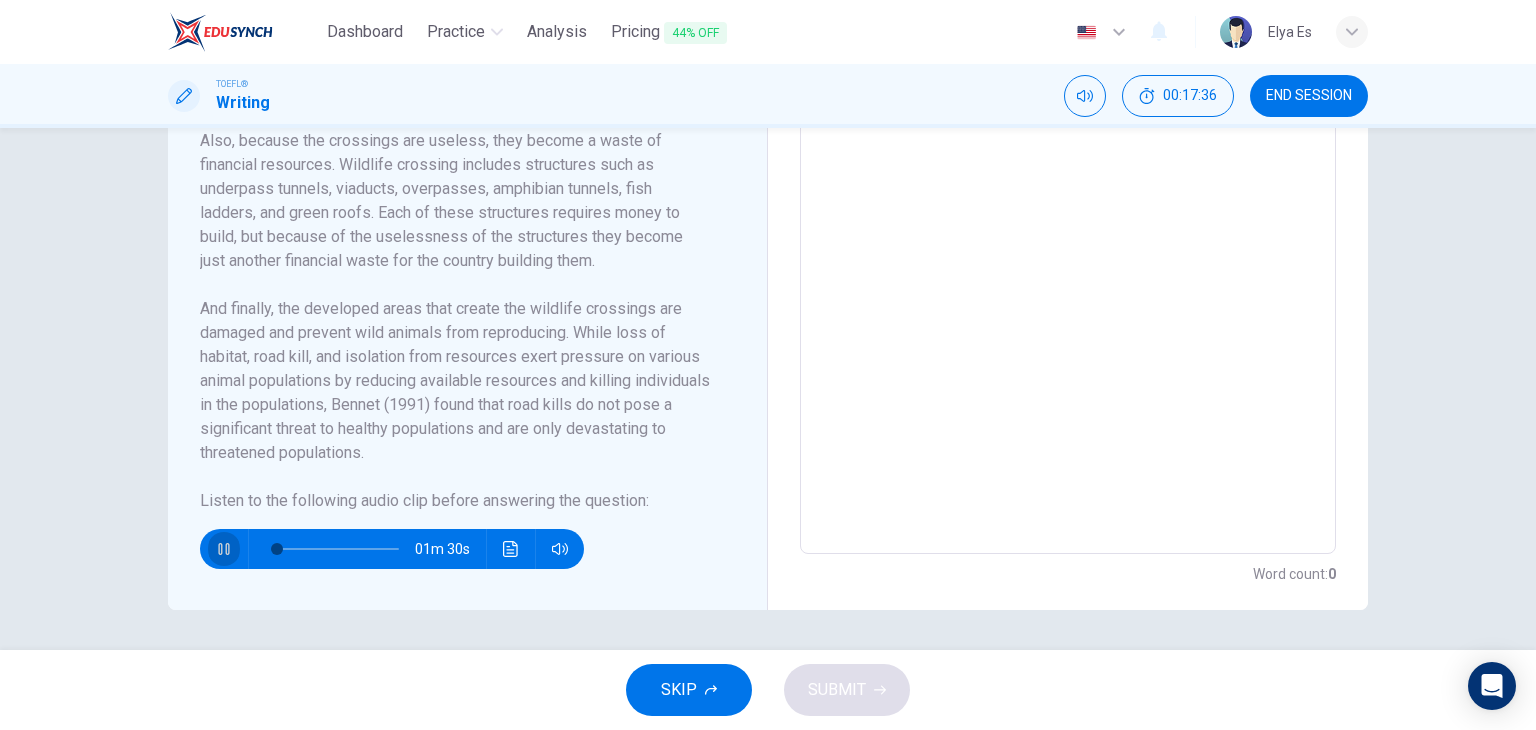 click 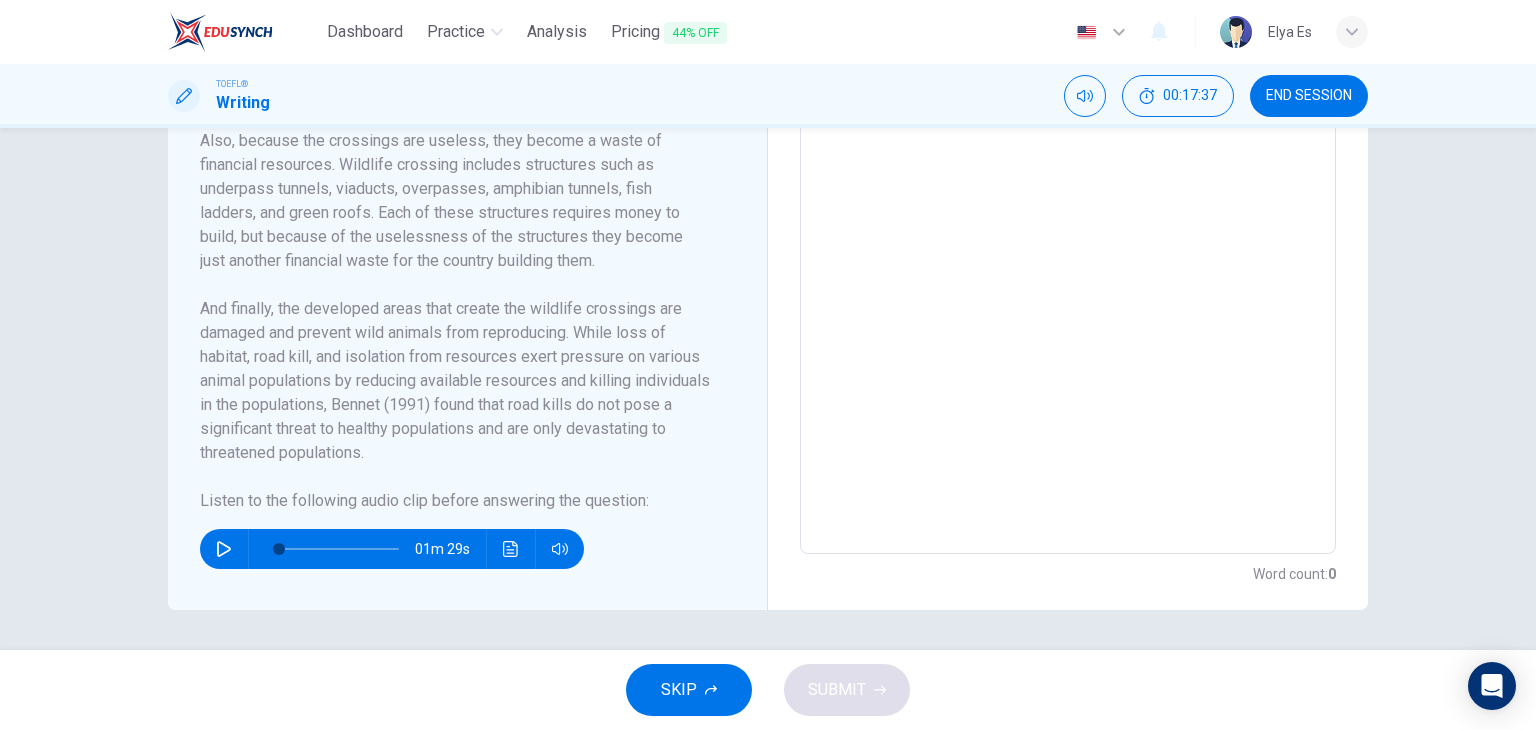 type 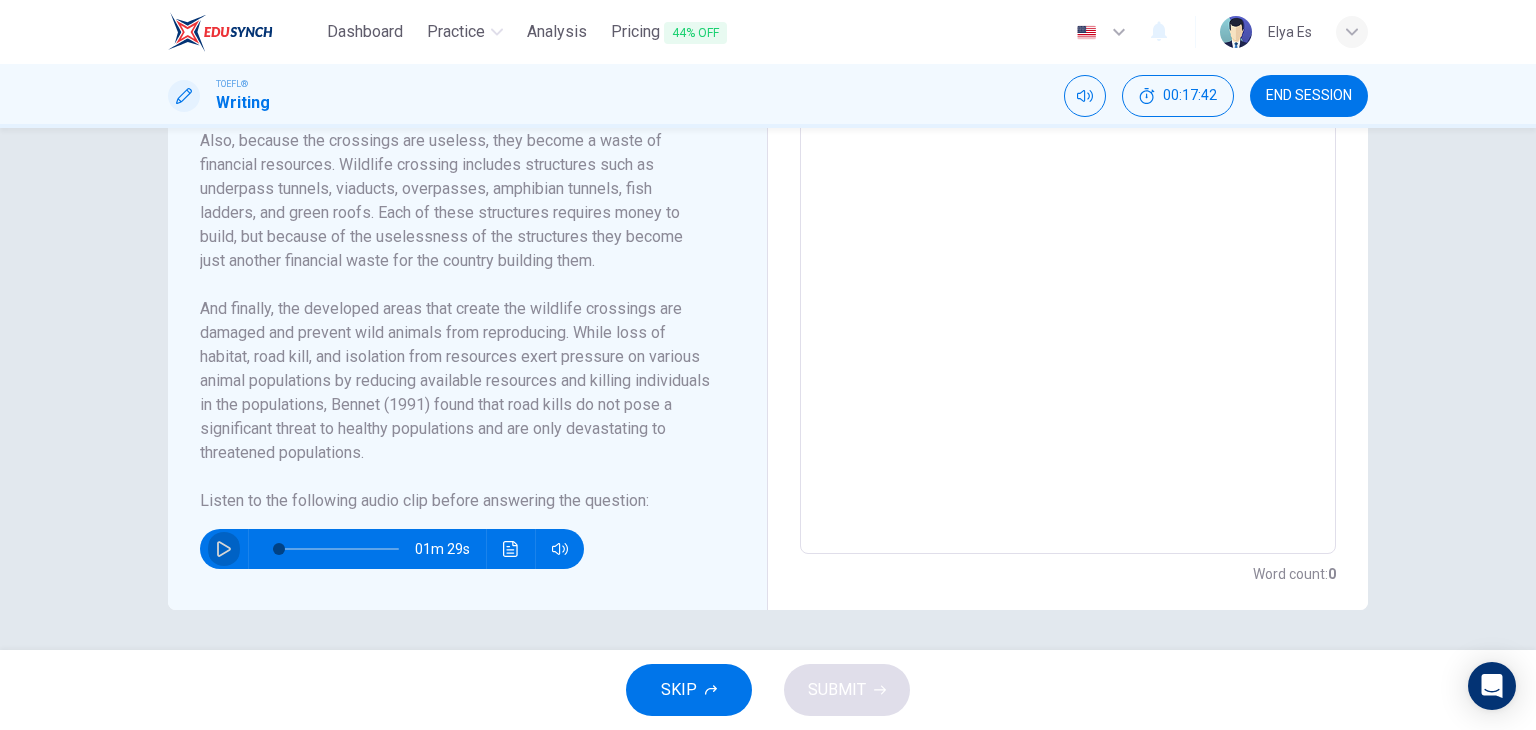 click 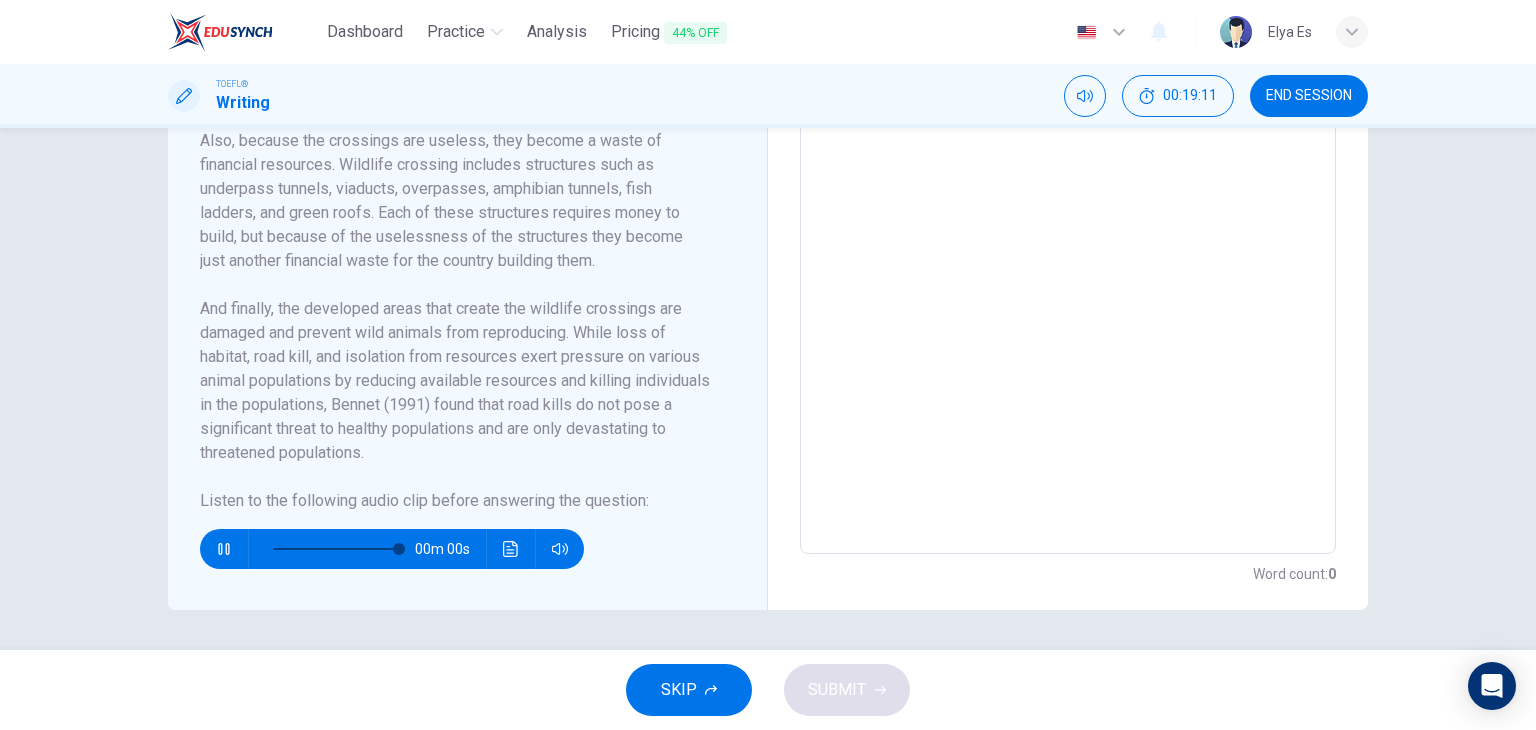 type on "0" 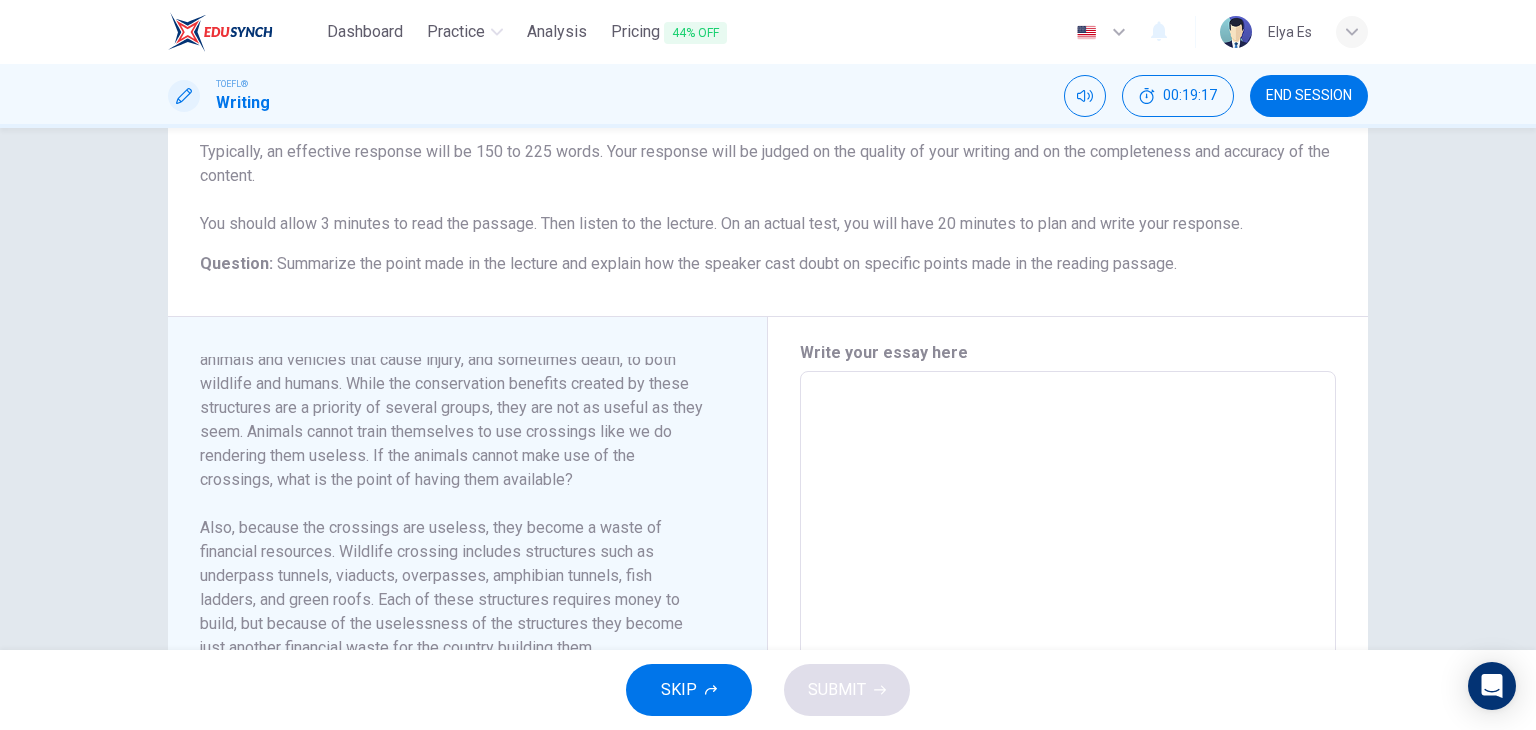 scroll, scrollTop: 235, scrollLeft: 0, axis: vertical 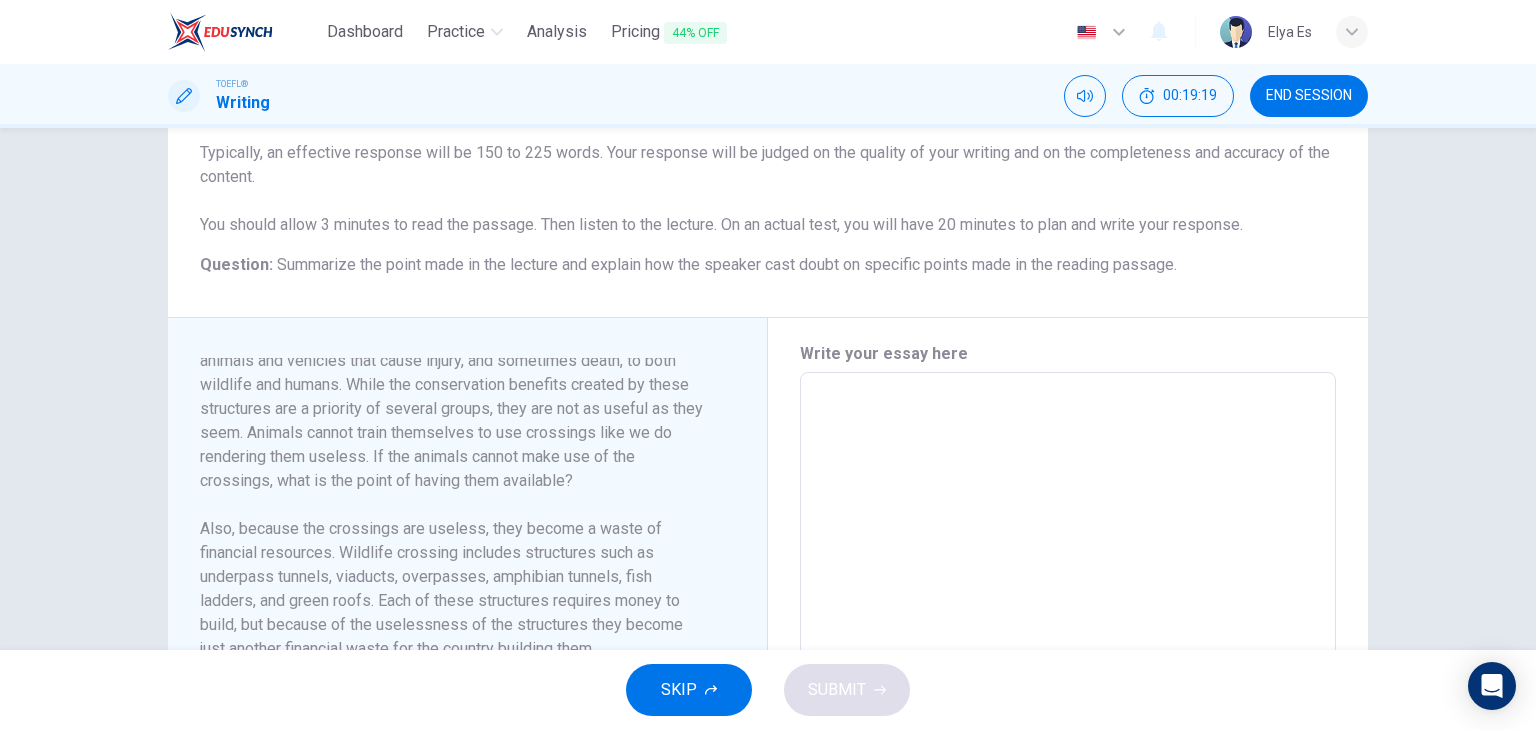 click at bounding box center [1068, 657] 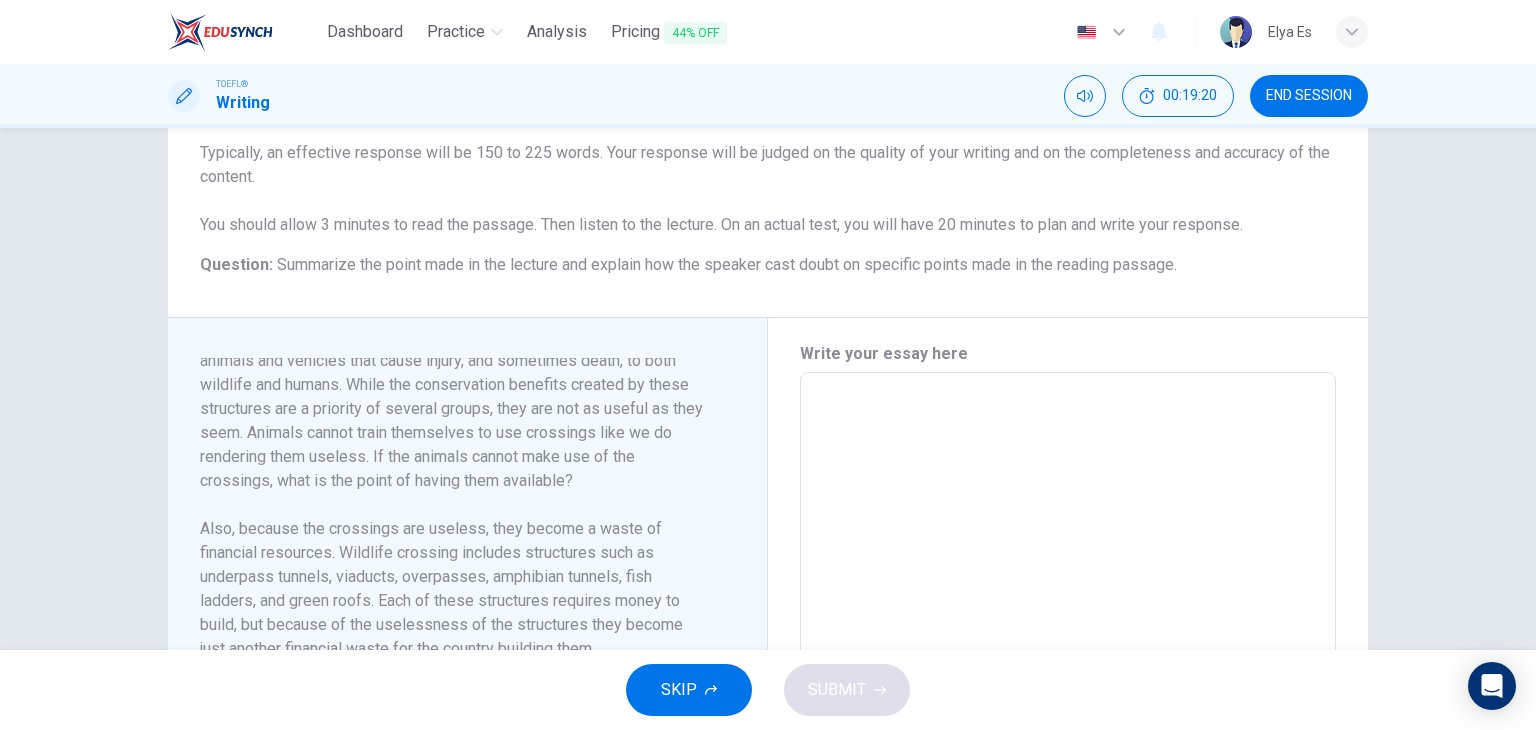 scroll, scrollTop: 0, scrollLeft: 0, axis: both 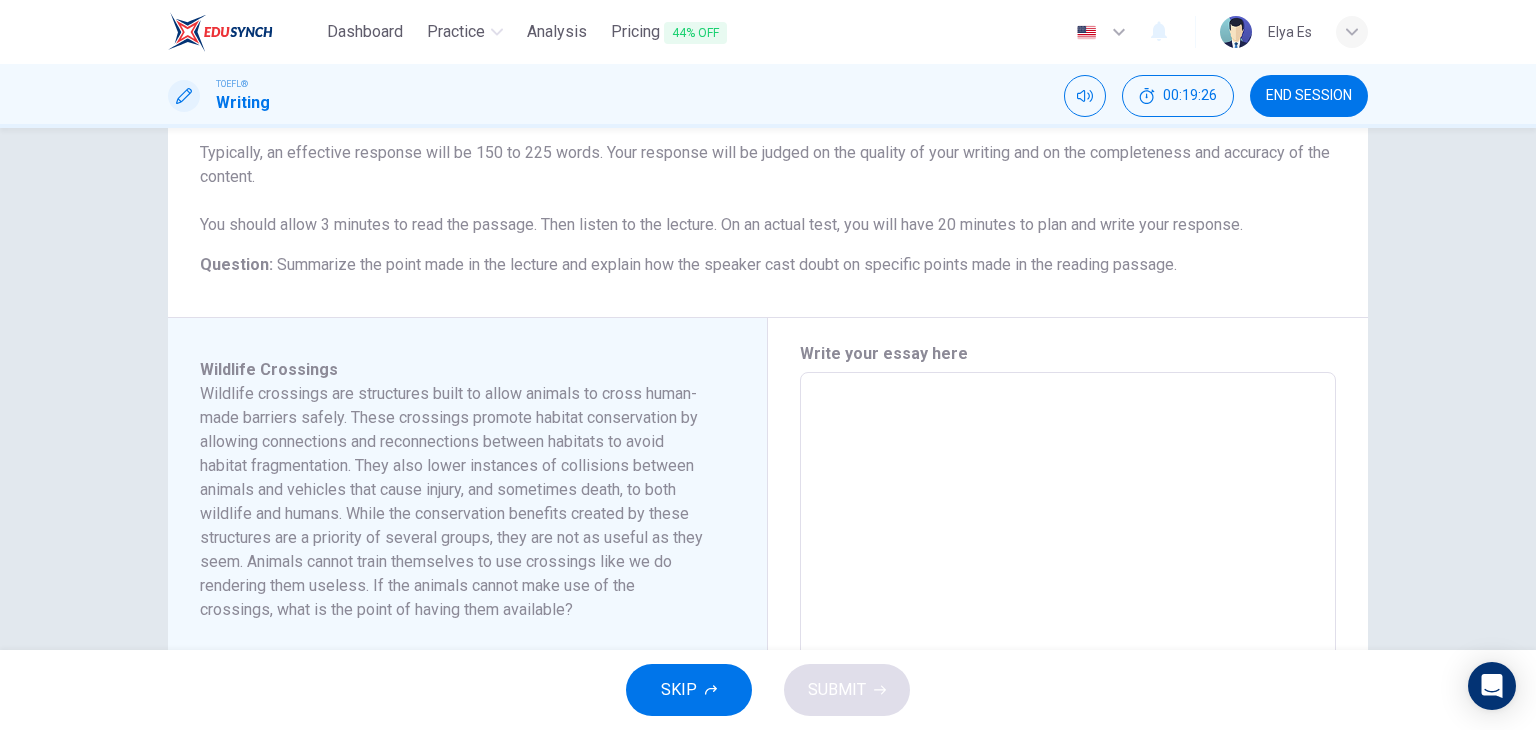 click at bounding box center [1068, 657] 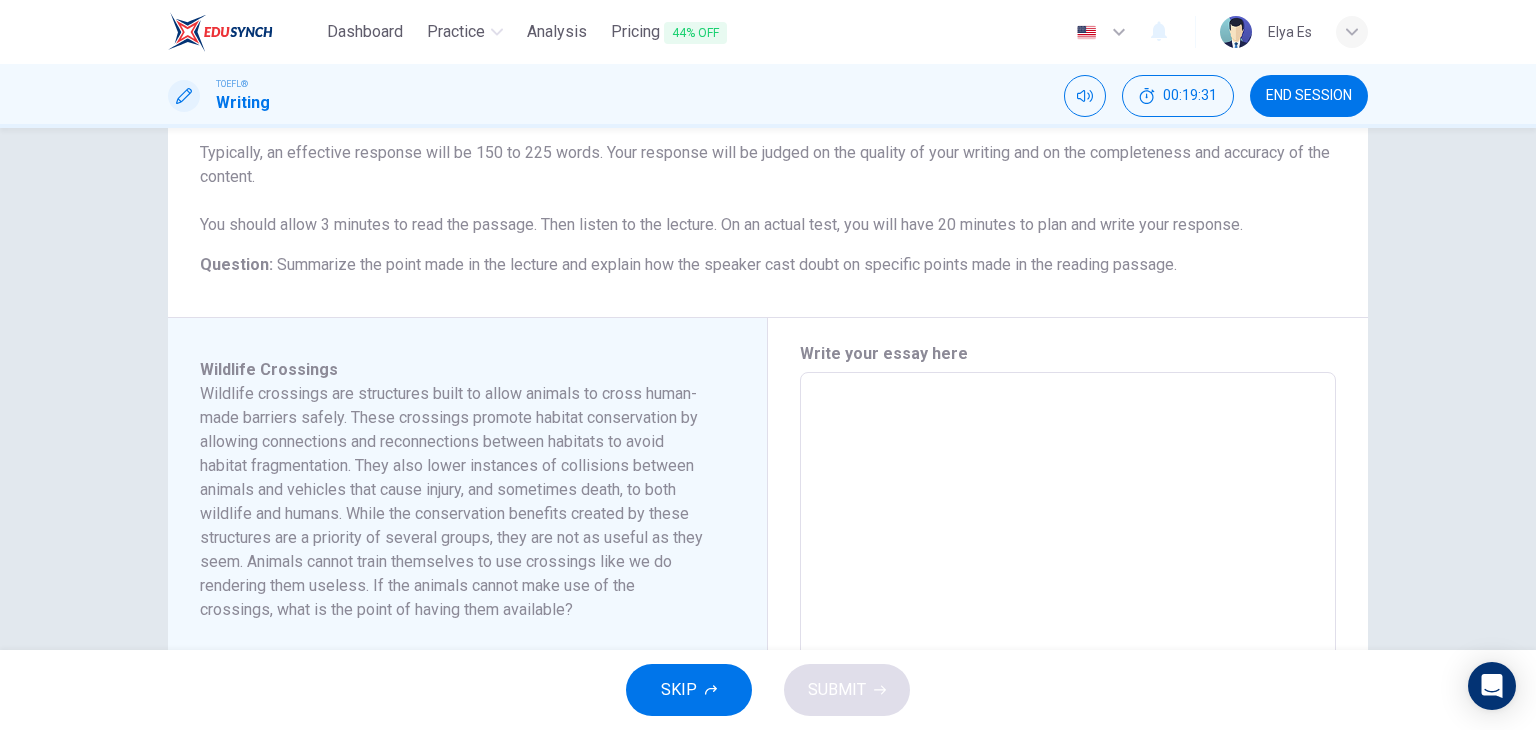 type on "T" 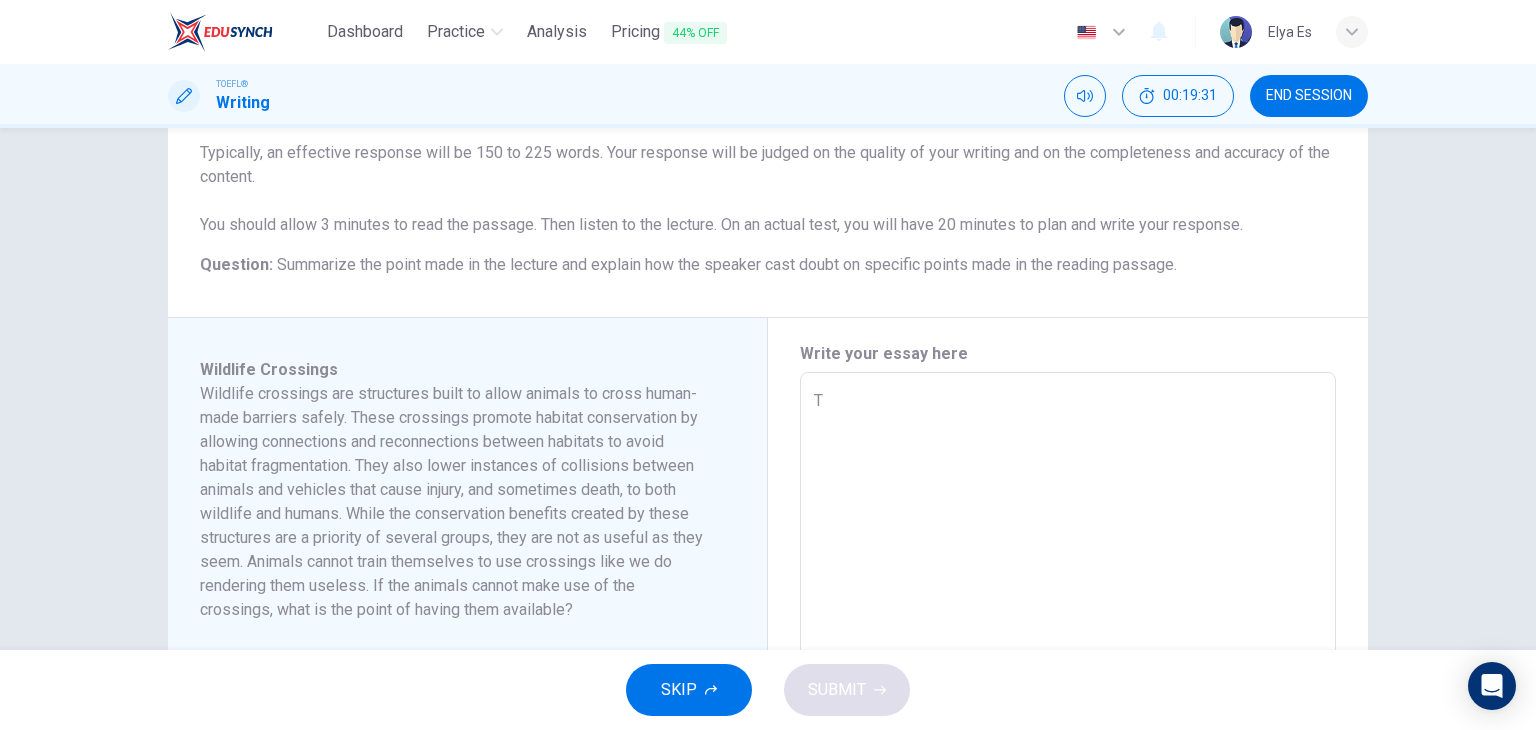 type on "x" 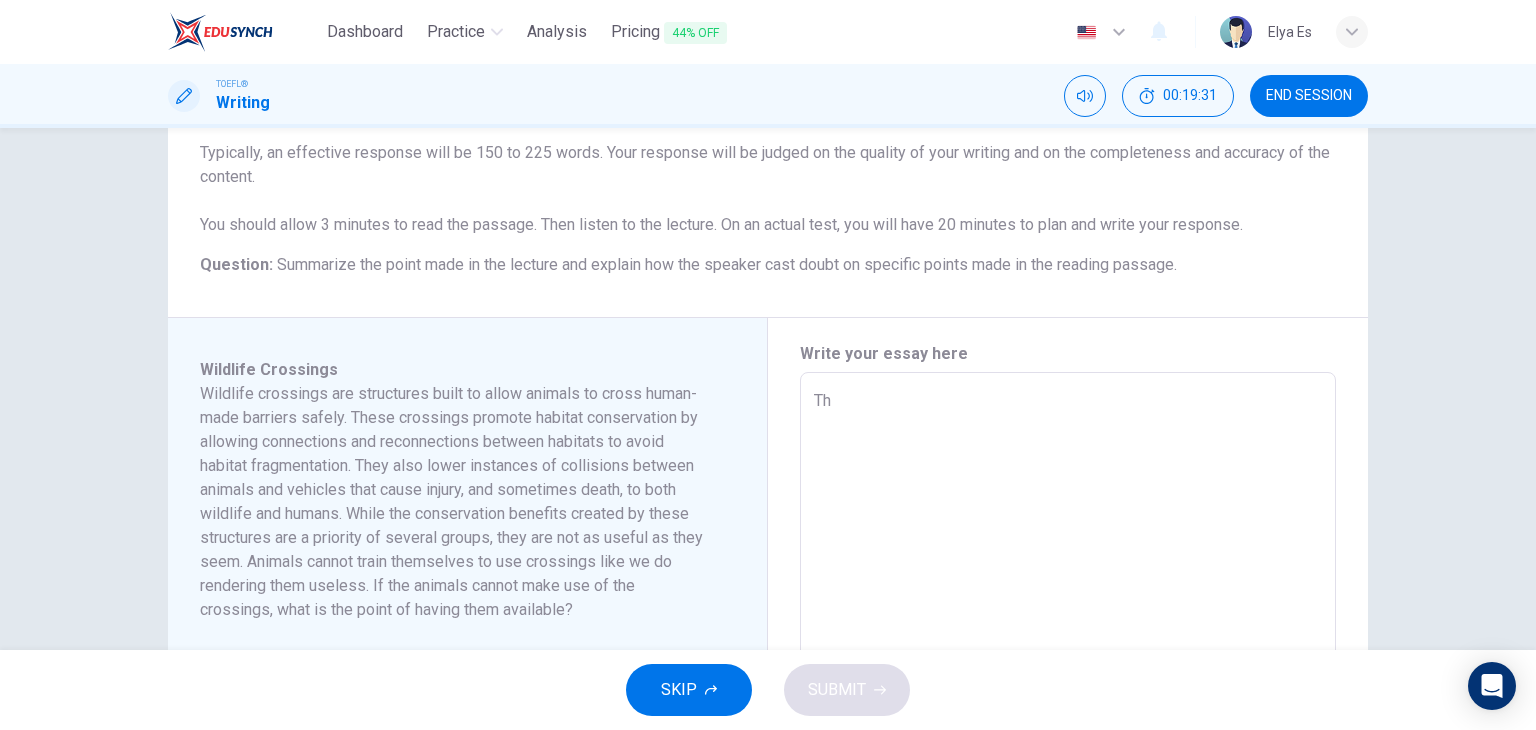 type on "x" 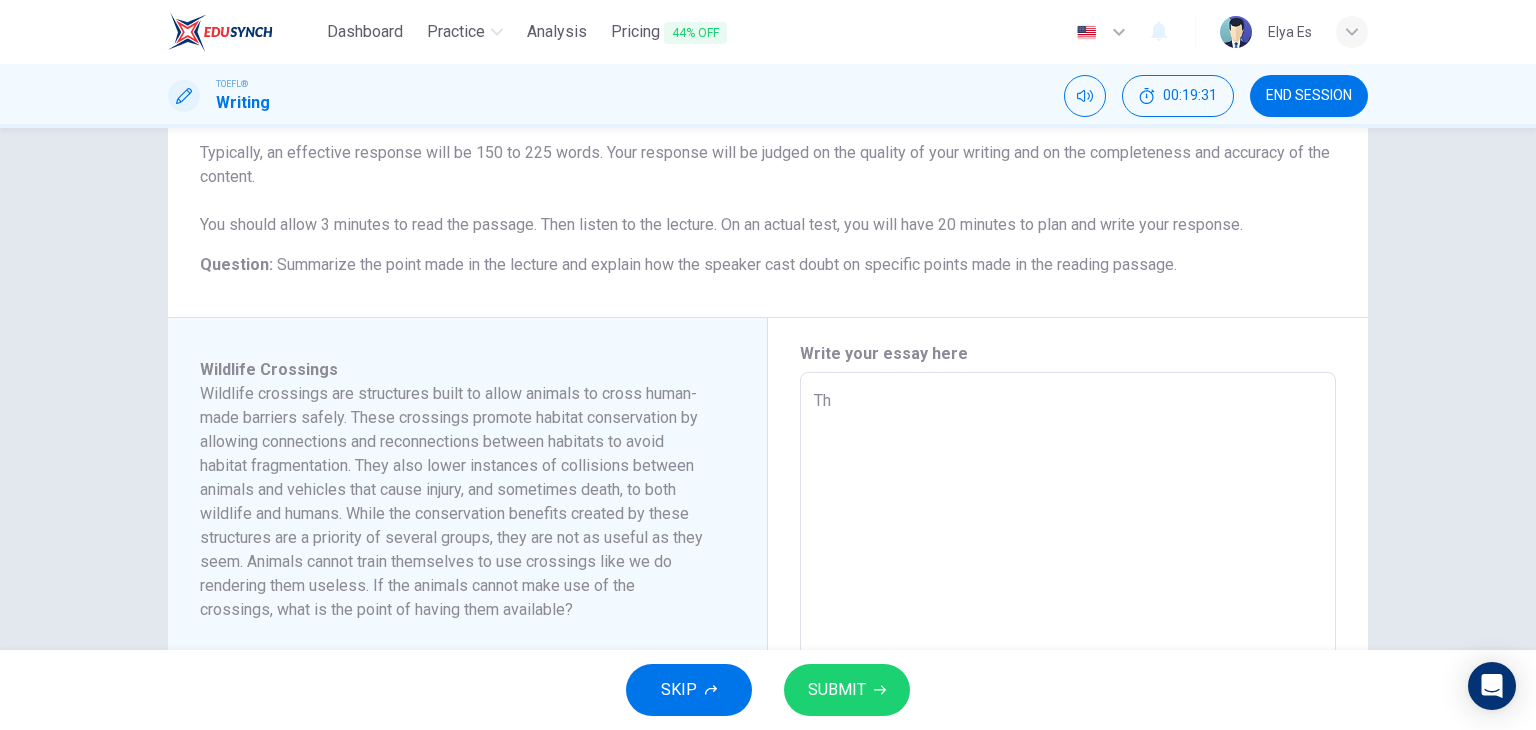 type on "The" 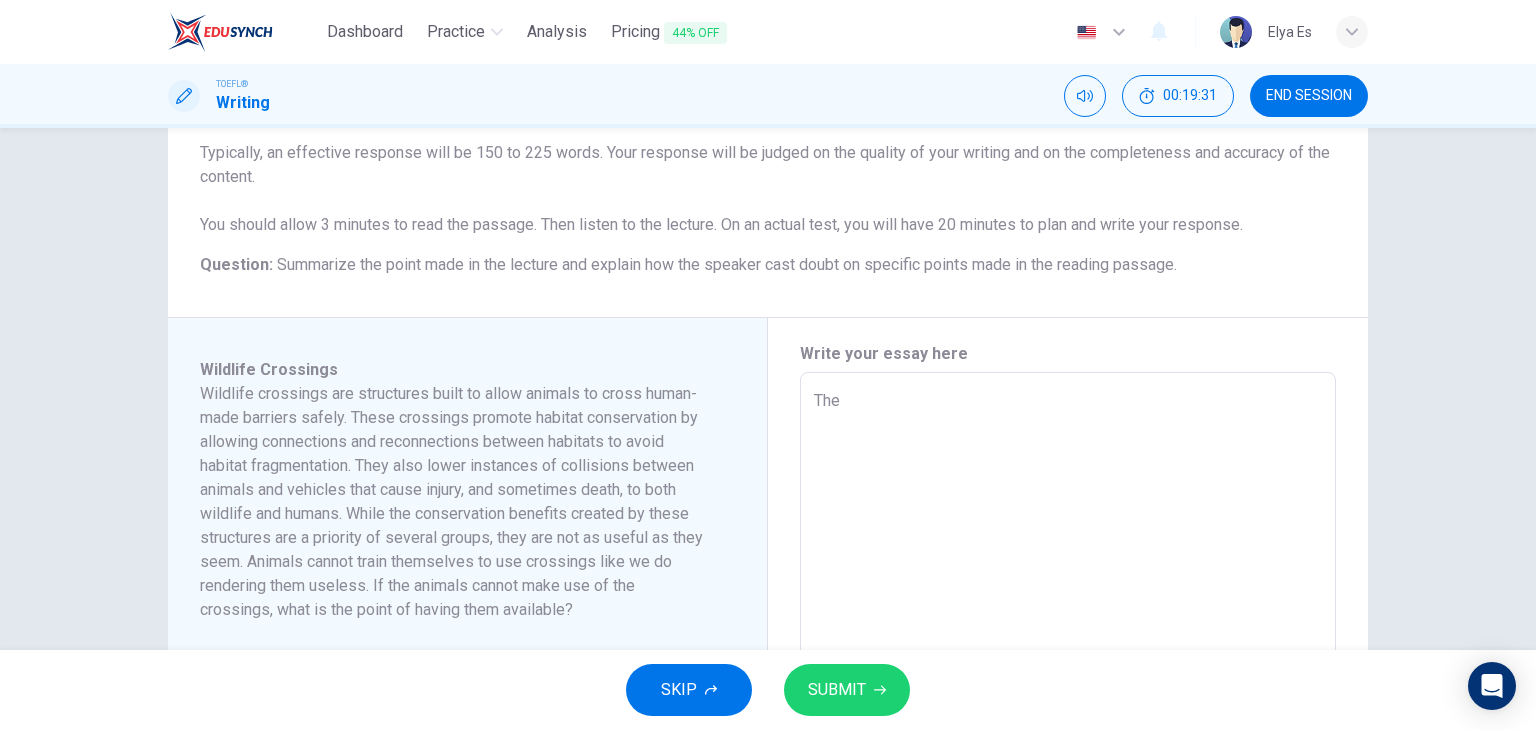 type on "The" 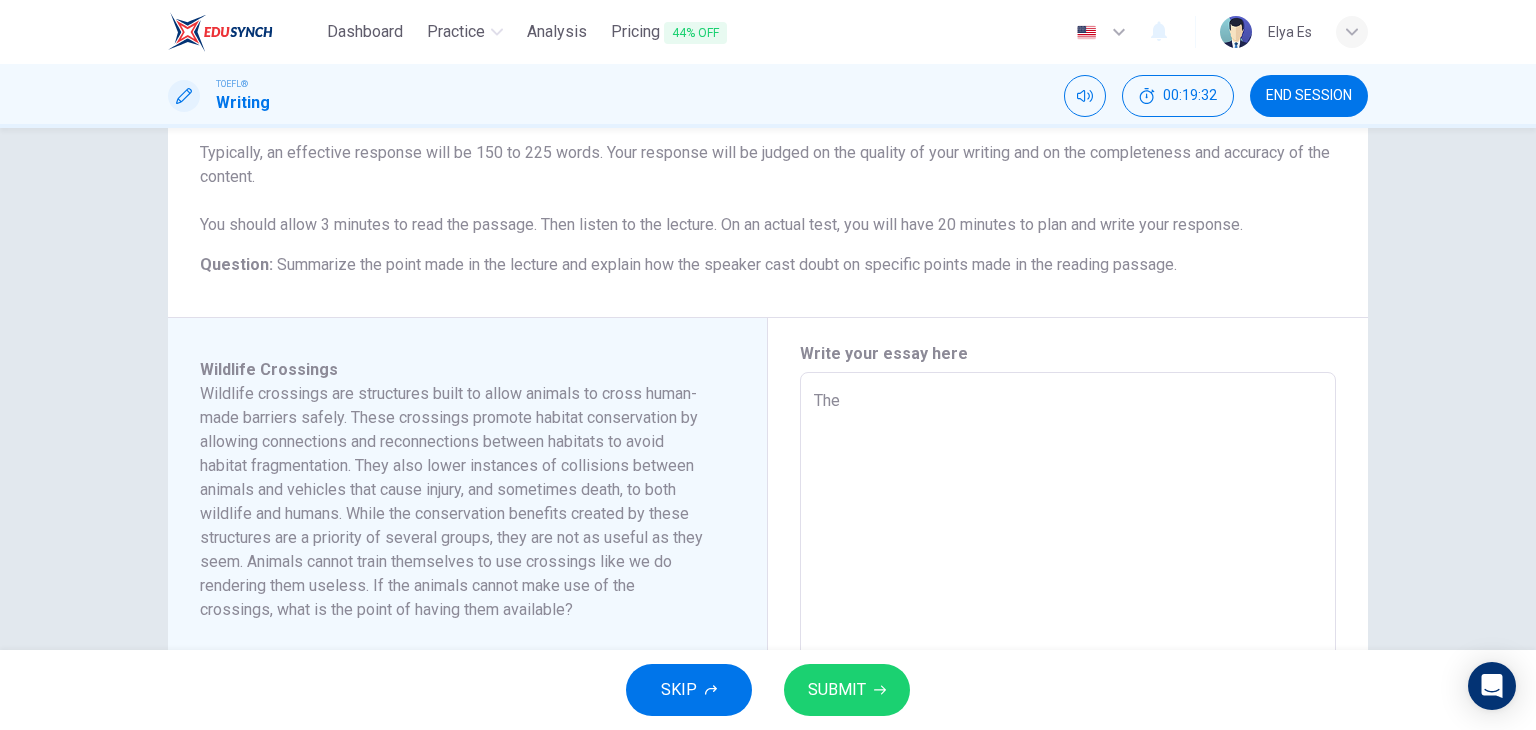 type on "The l" 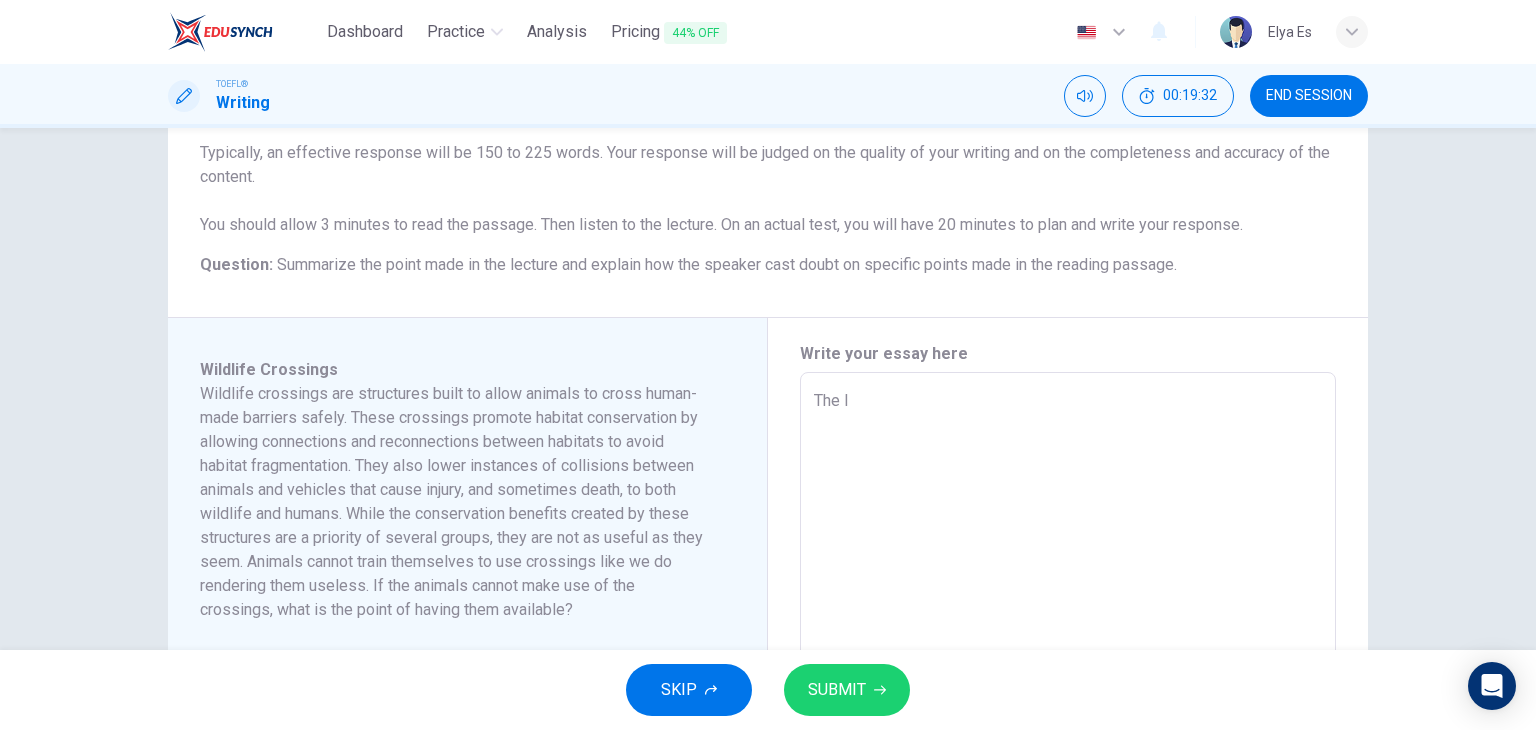 type on "x" 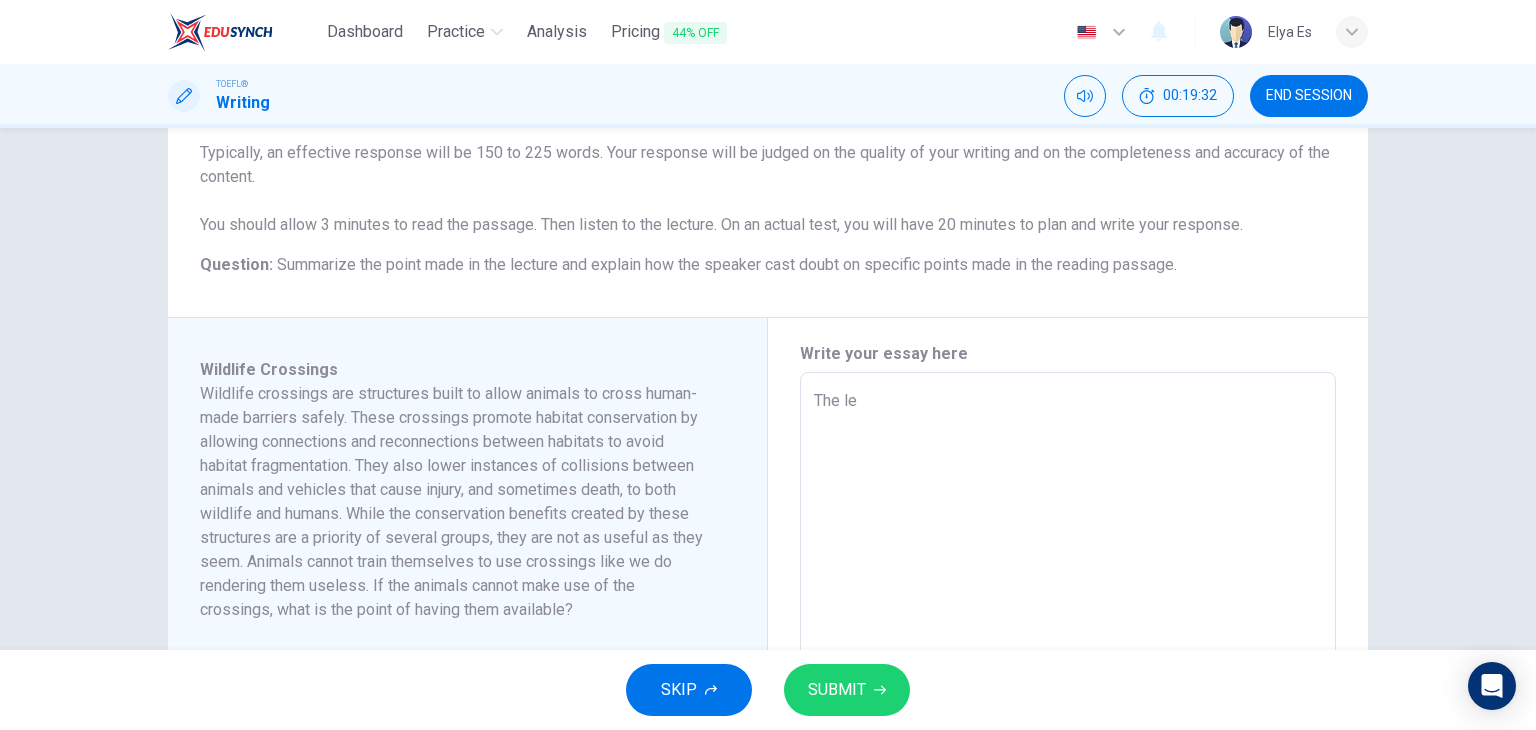 type on "x" 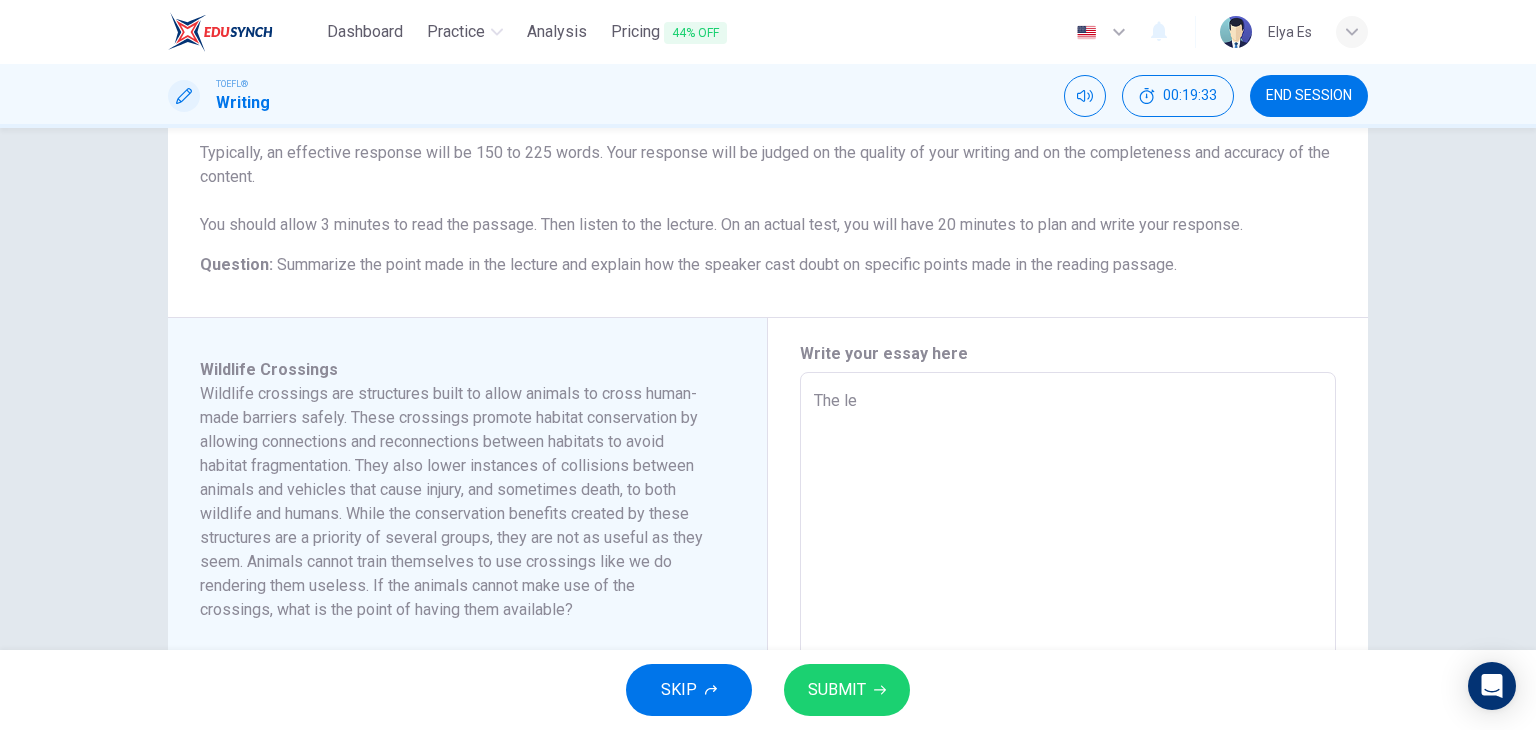 type on "The lec" 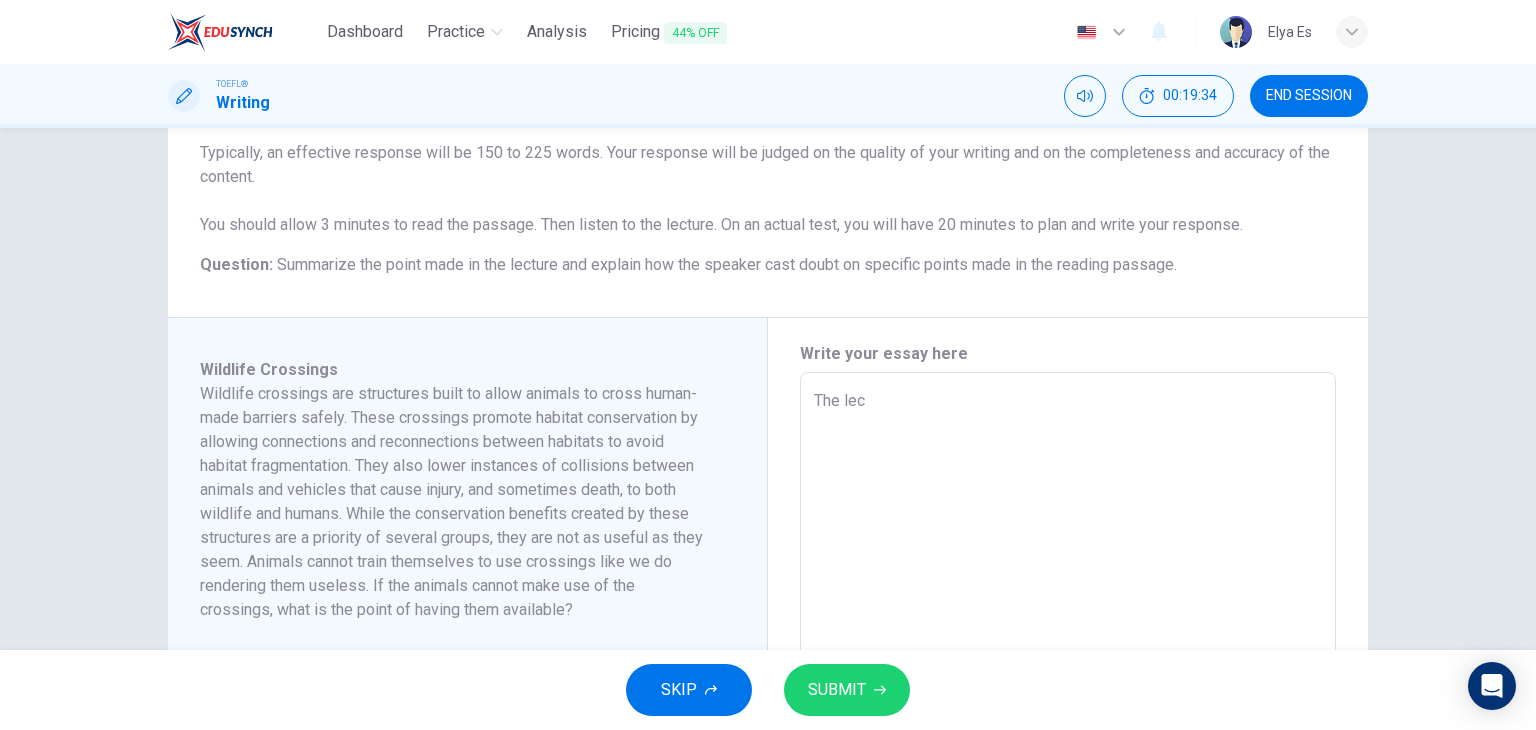 type on "The lect" 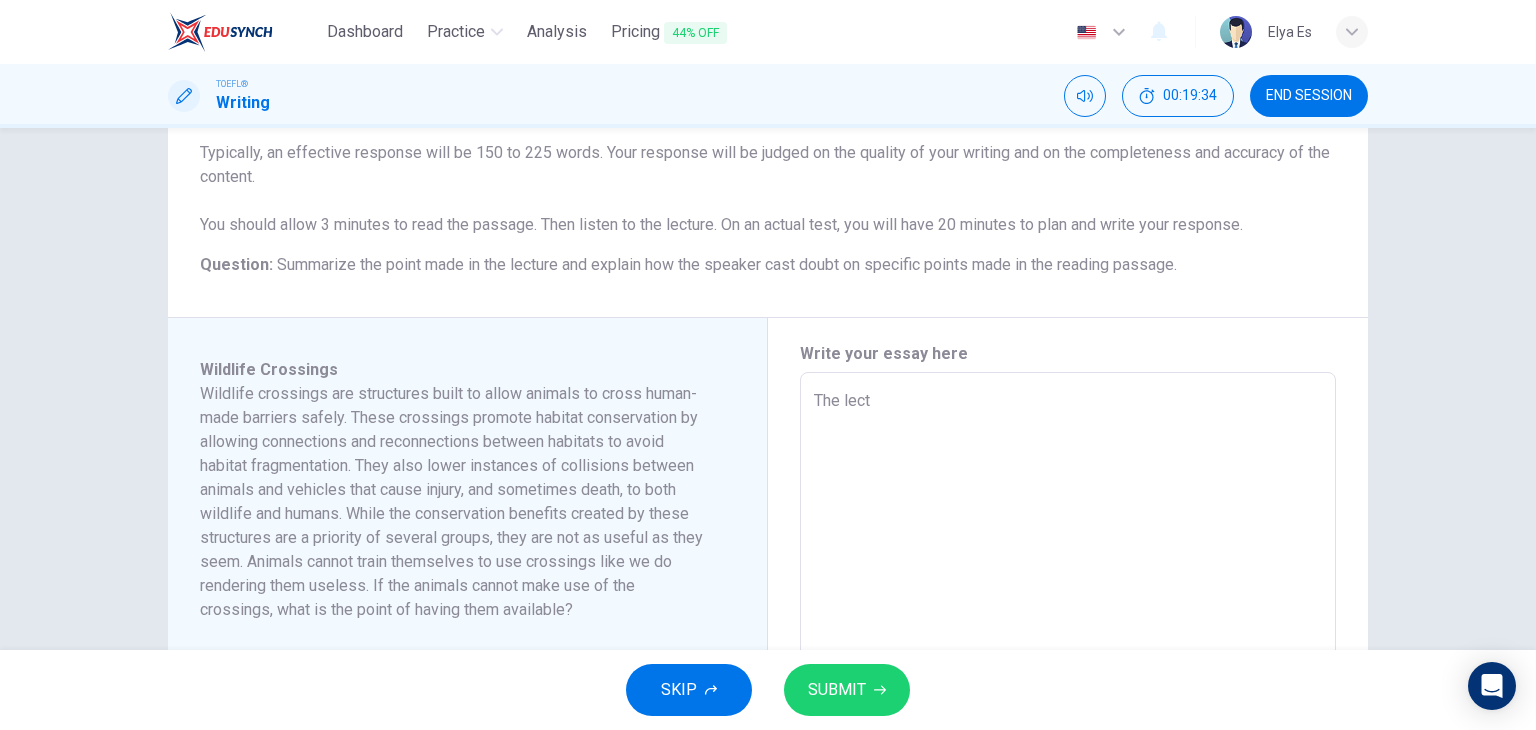 type on "The lecti" 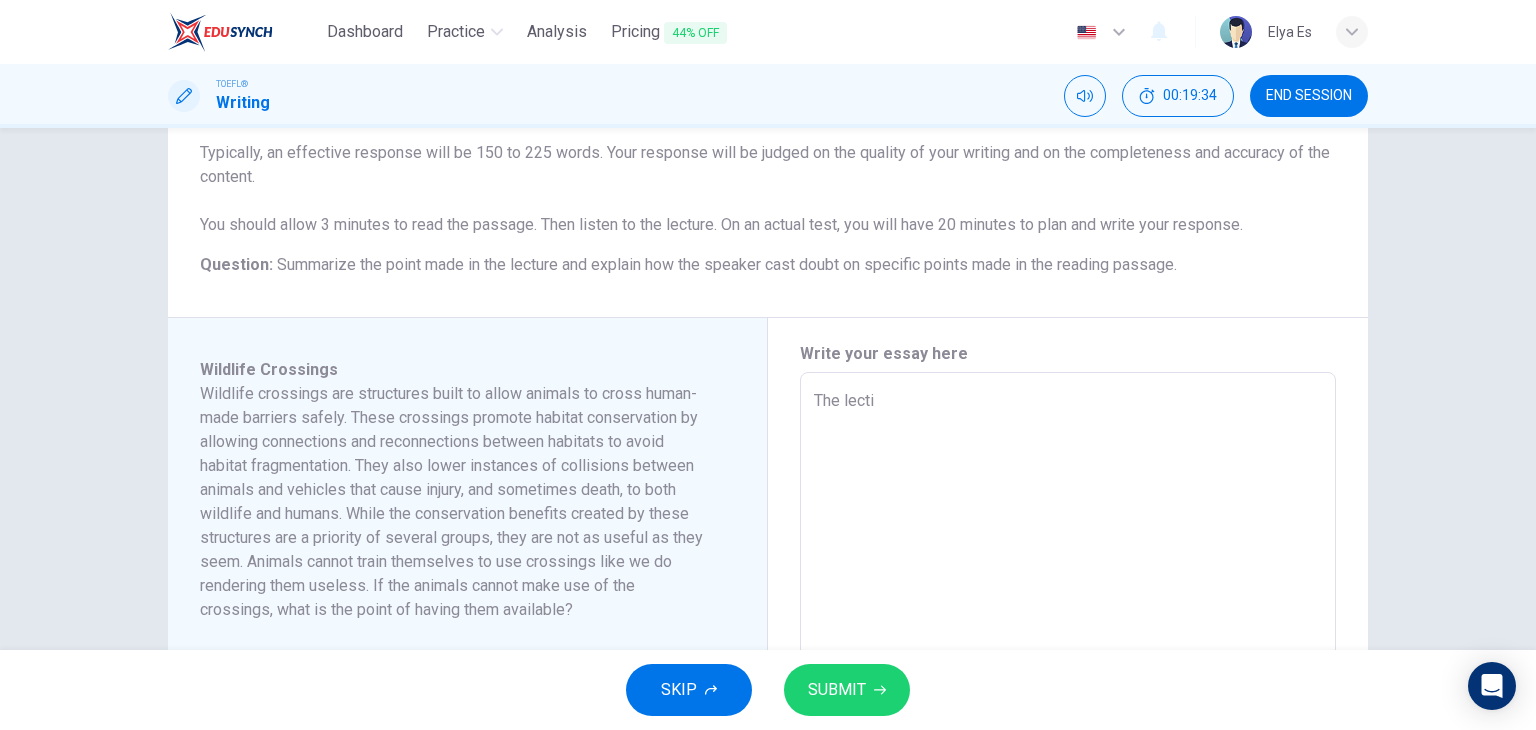type on "x" 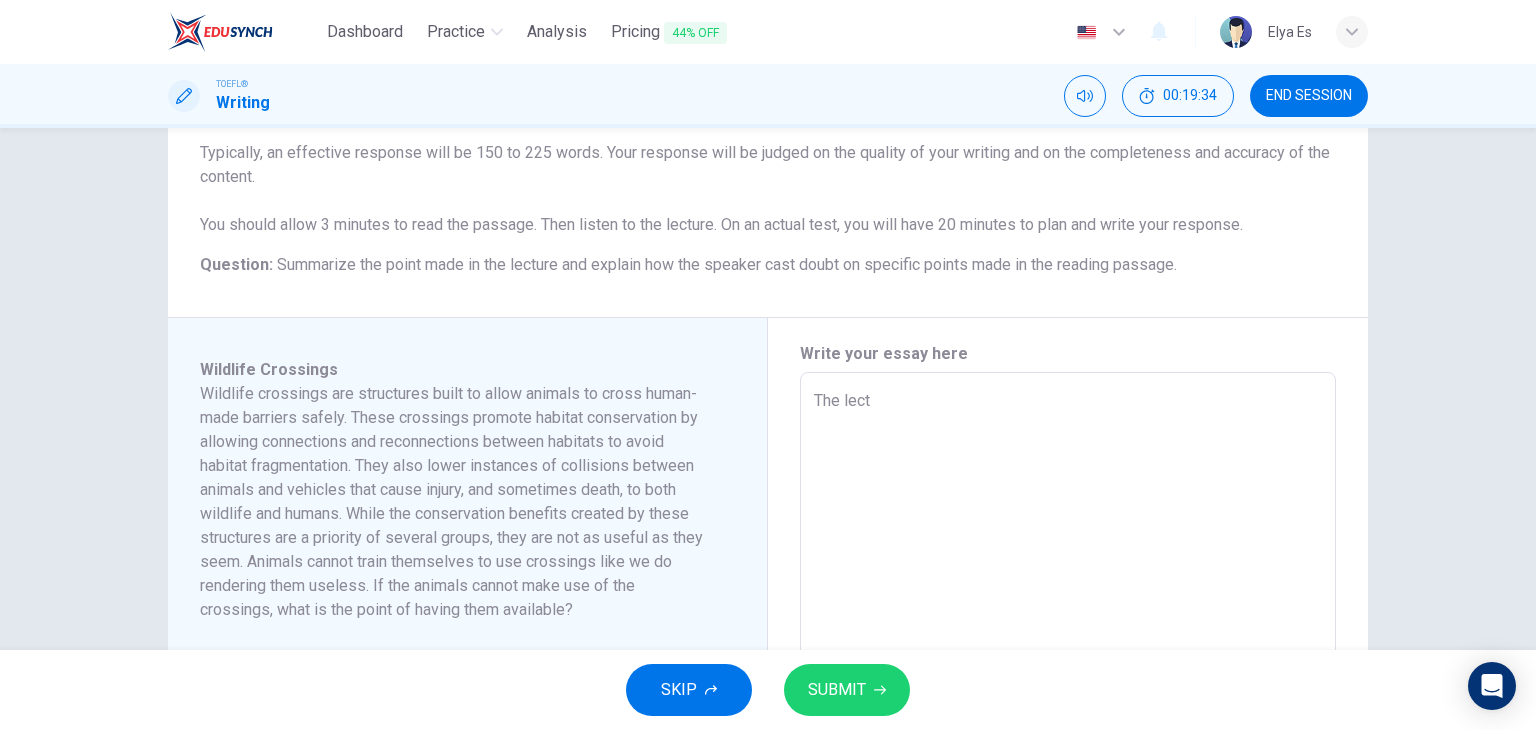 type on "x" 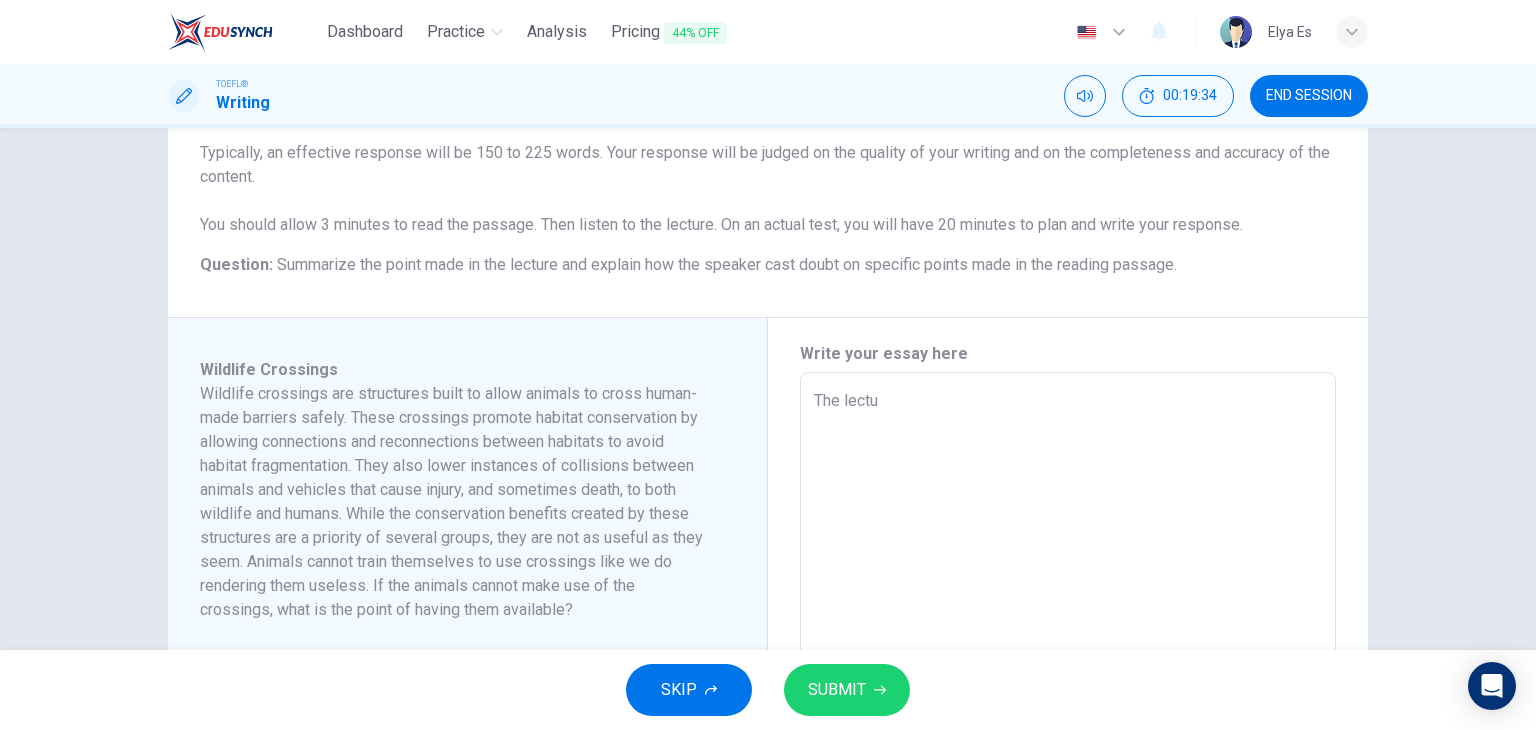 type on "x" 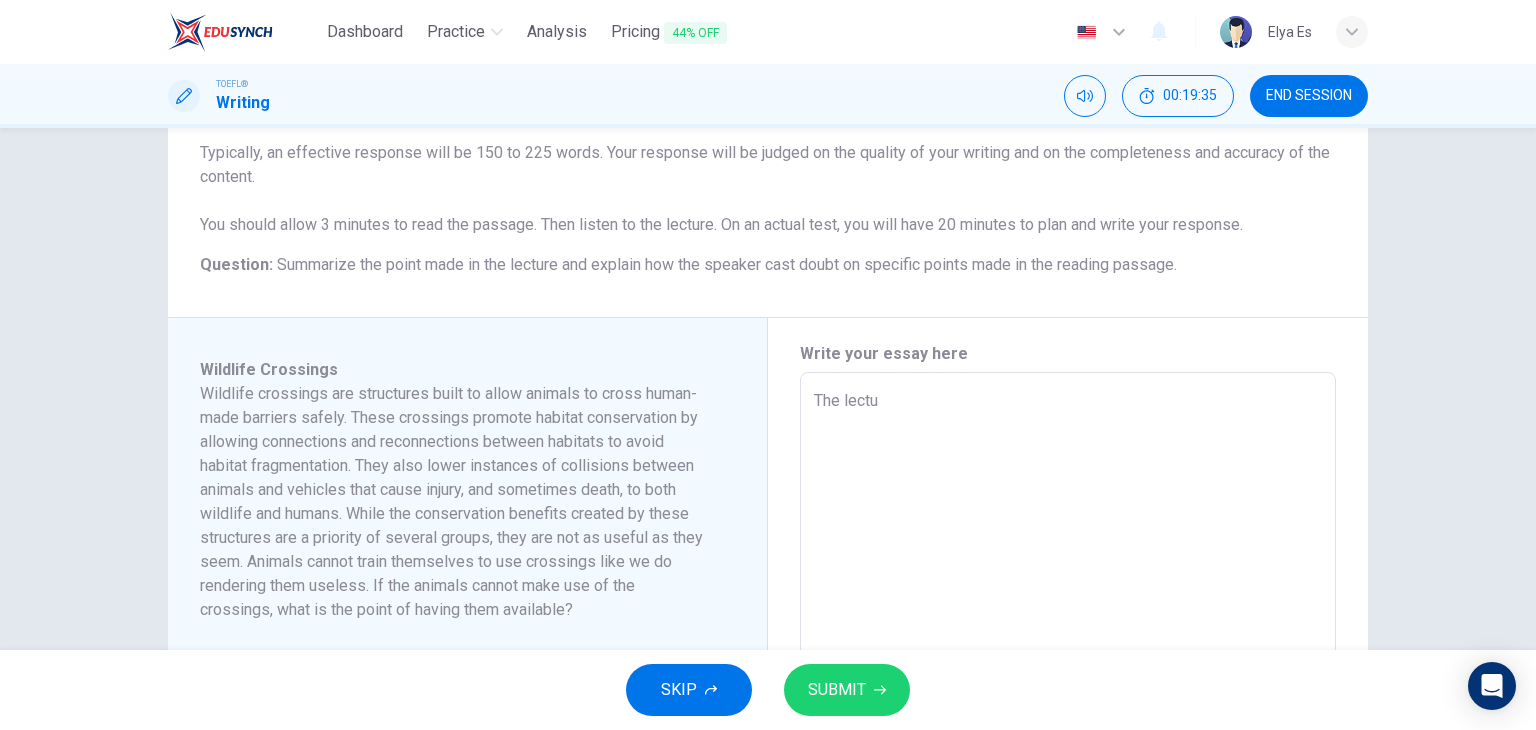 type on "The lectur" 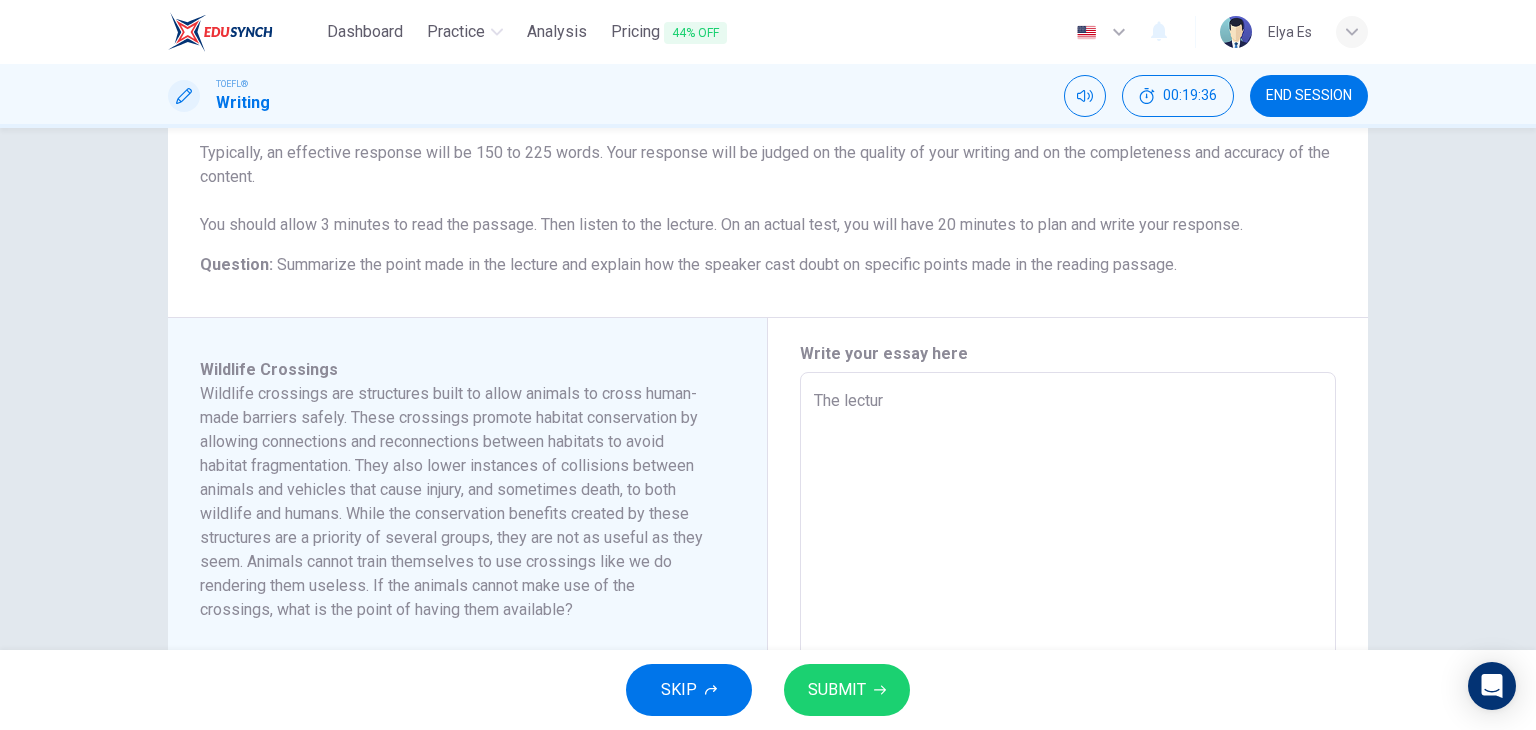 type on "The lecture" 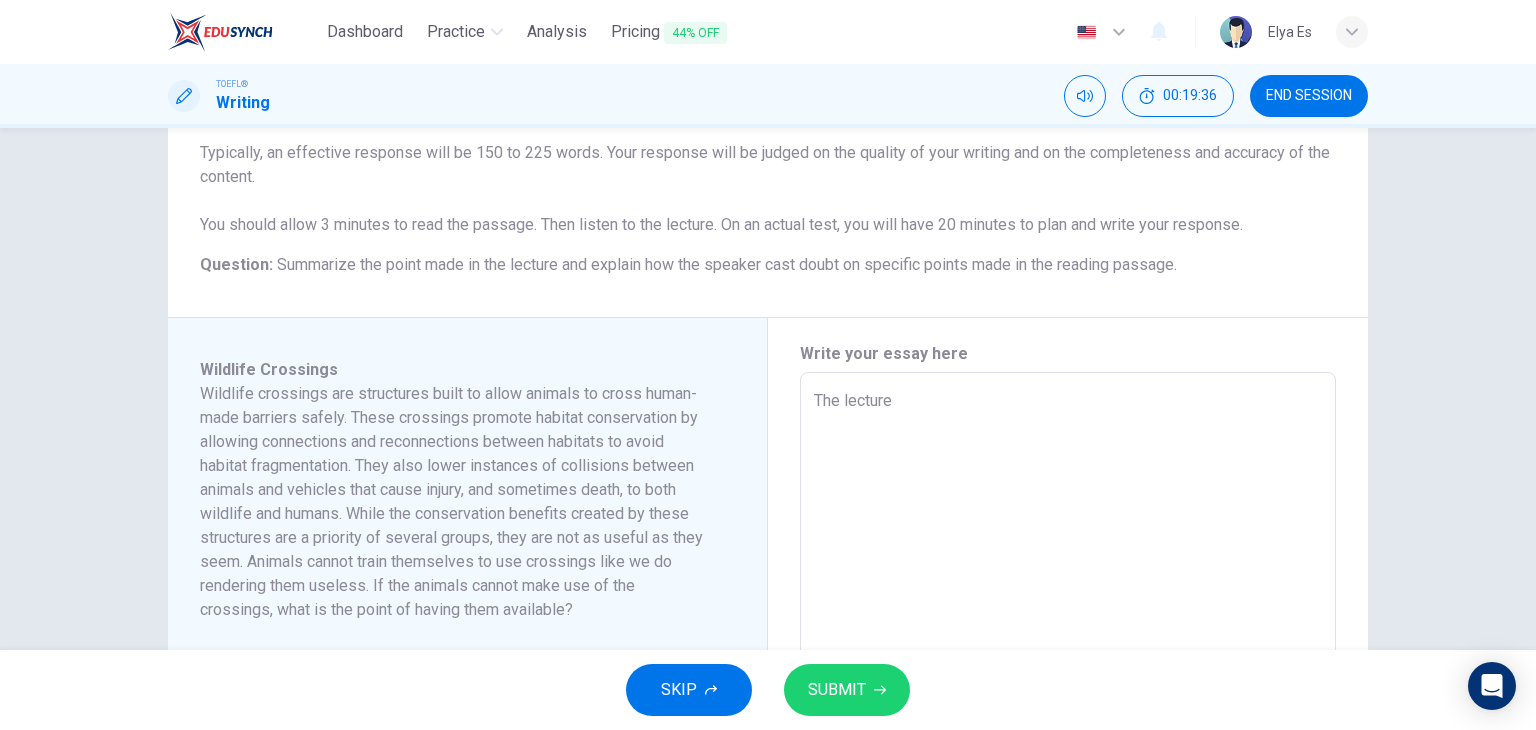 type on "The lecture" 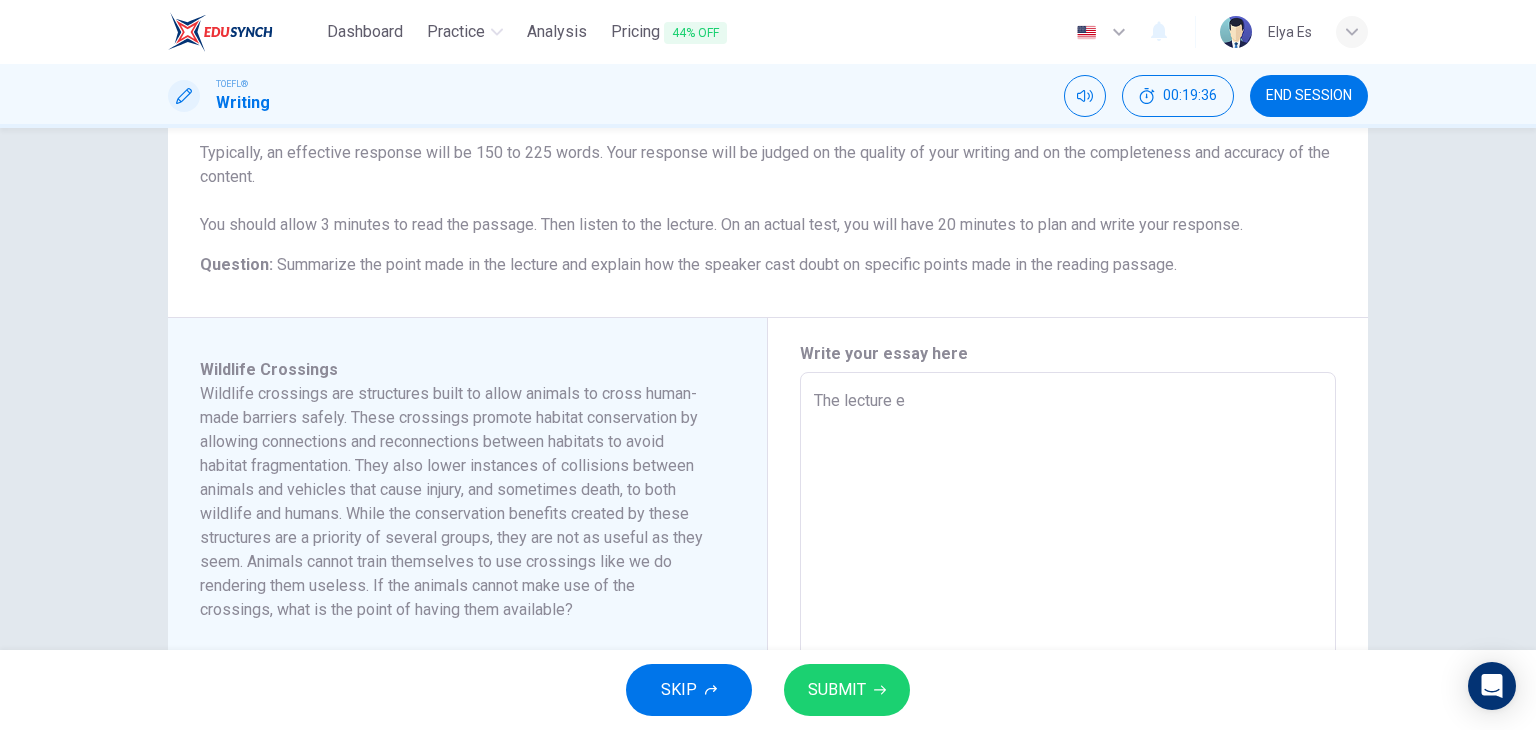 type on "x" 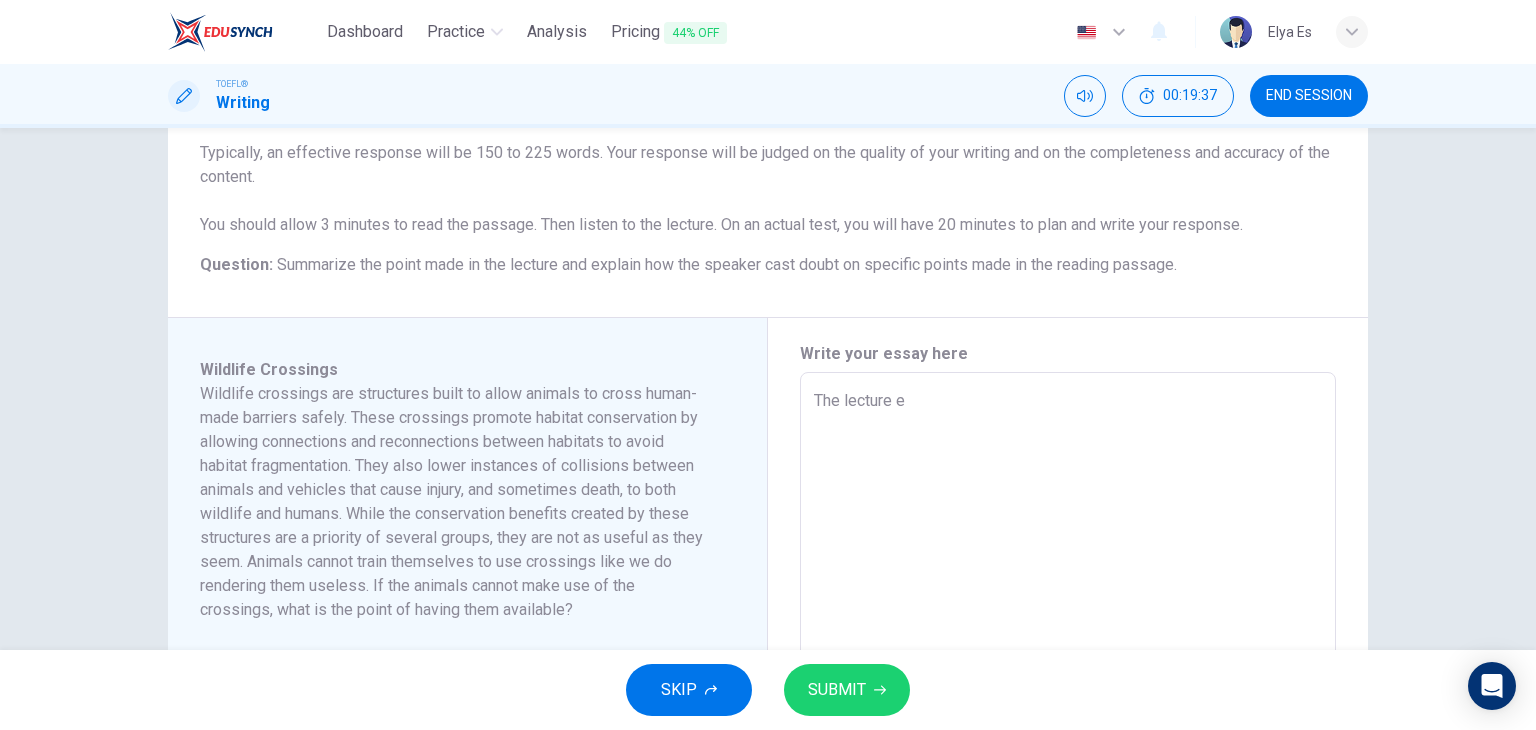 type on "The lecture ex" 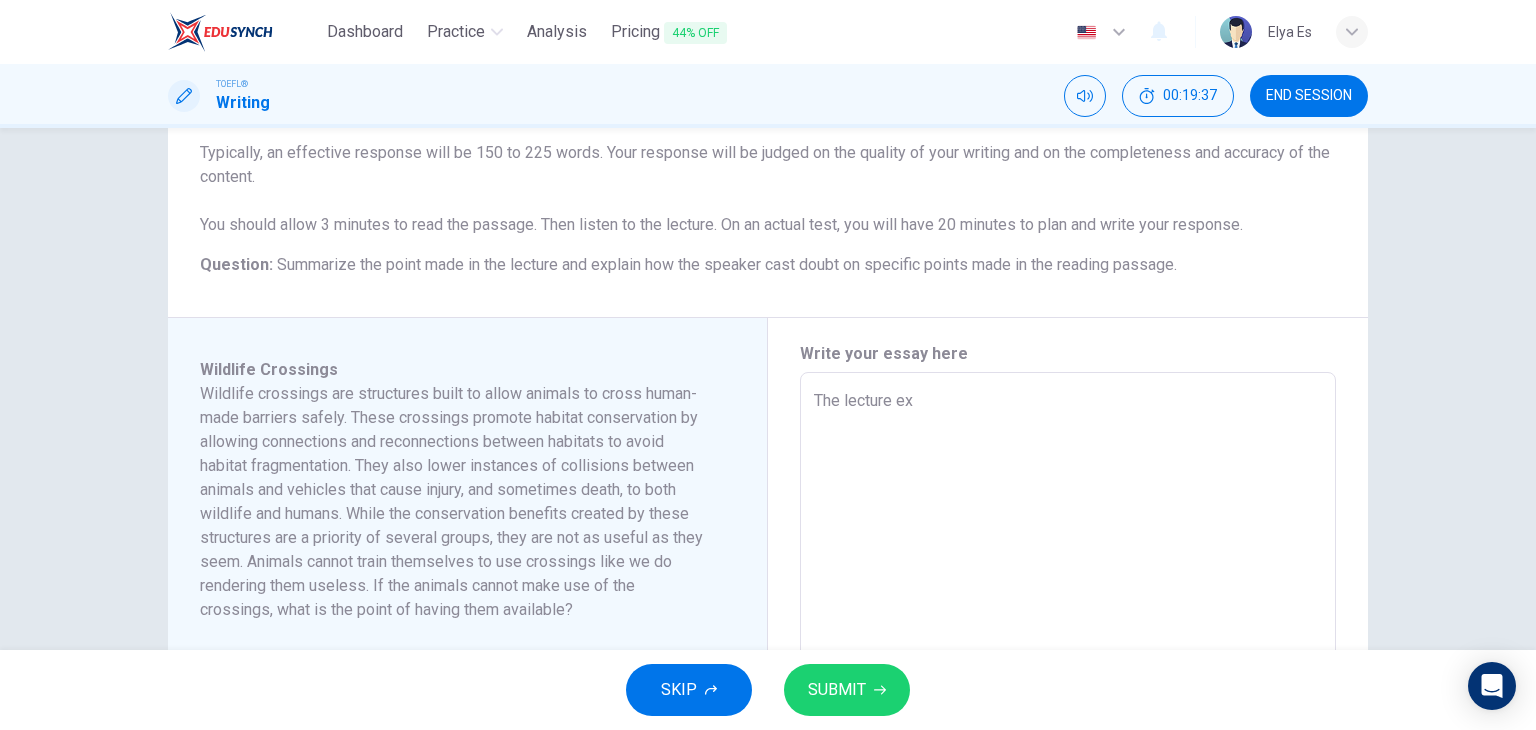 type on "The lecture exp" 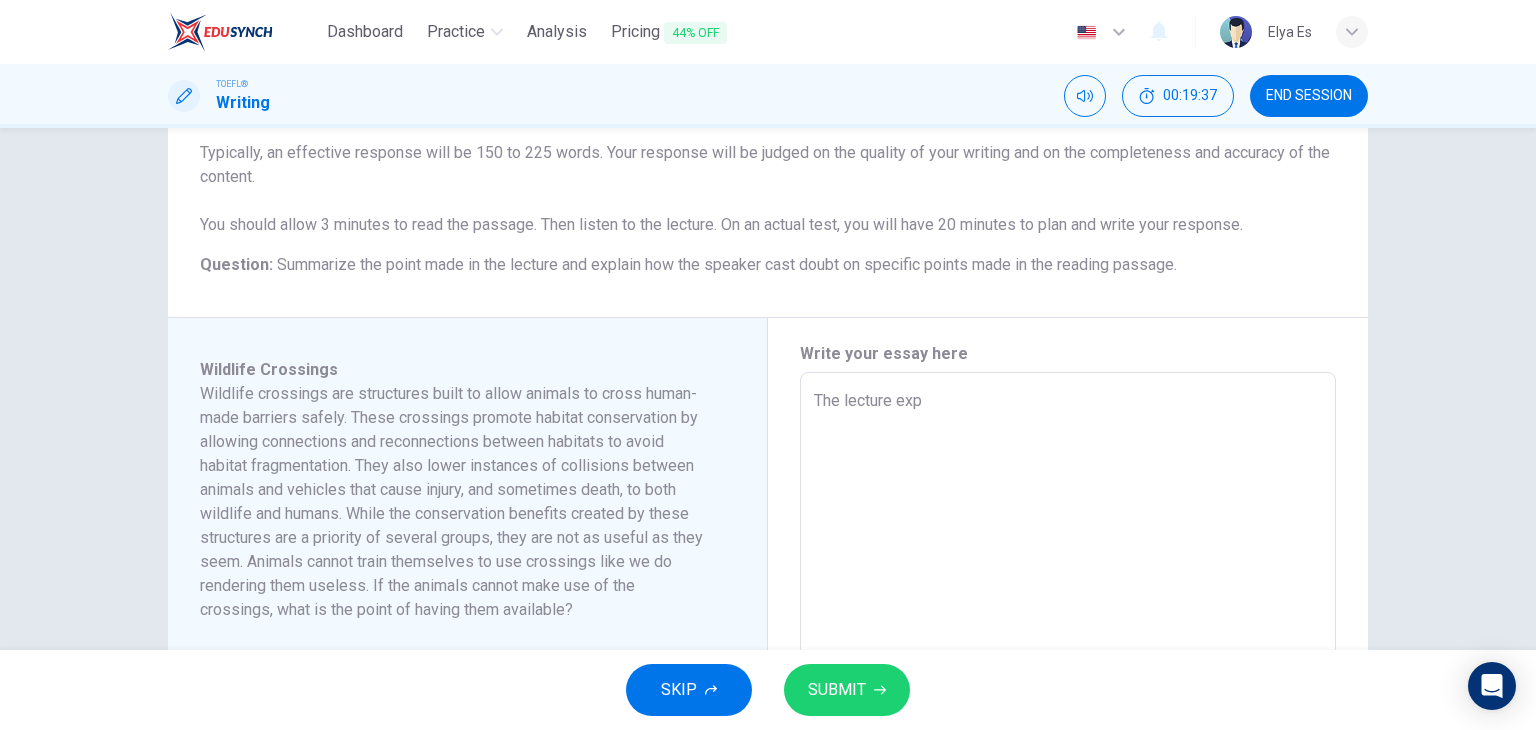 type on "x" 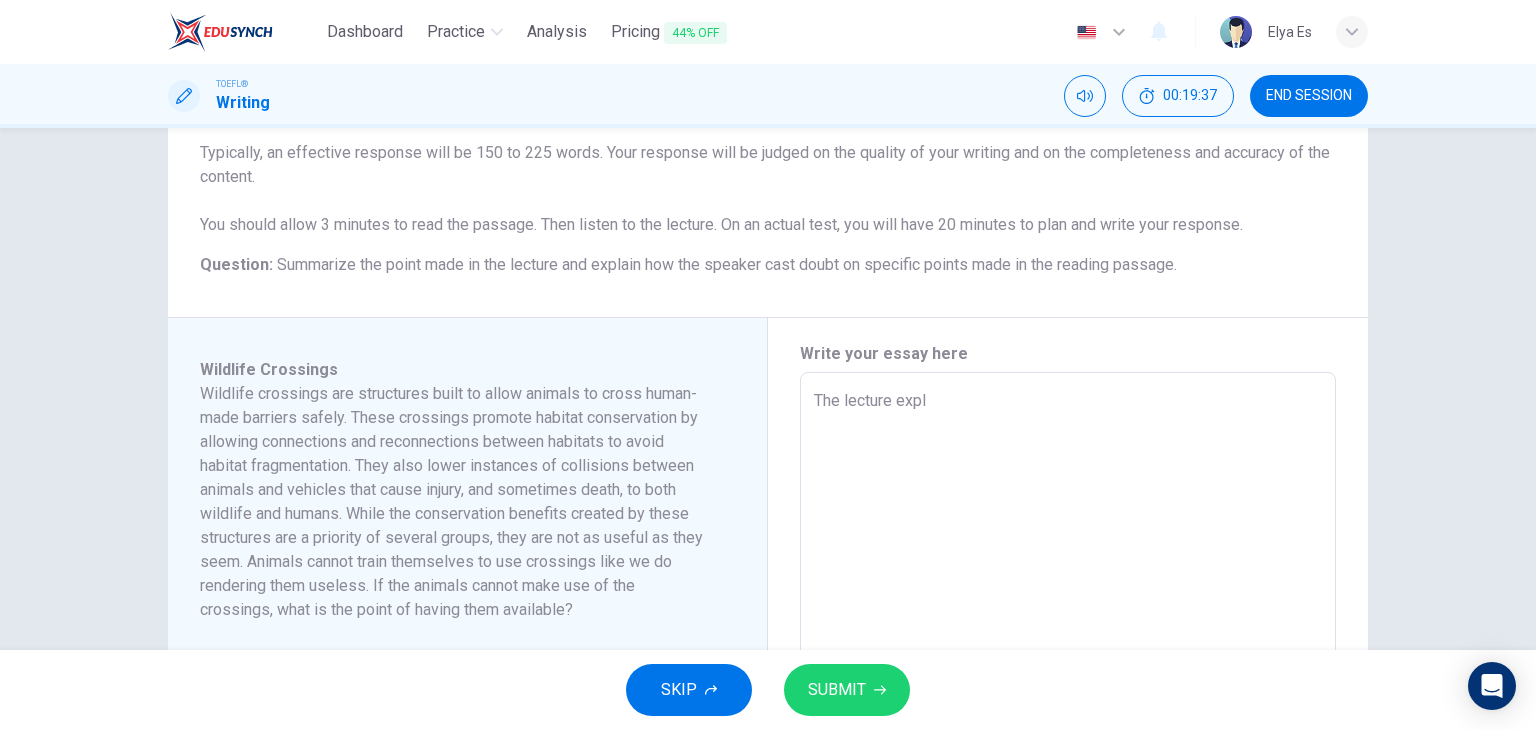 type on "x" 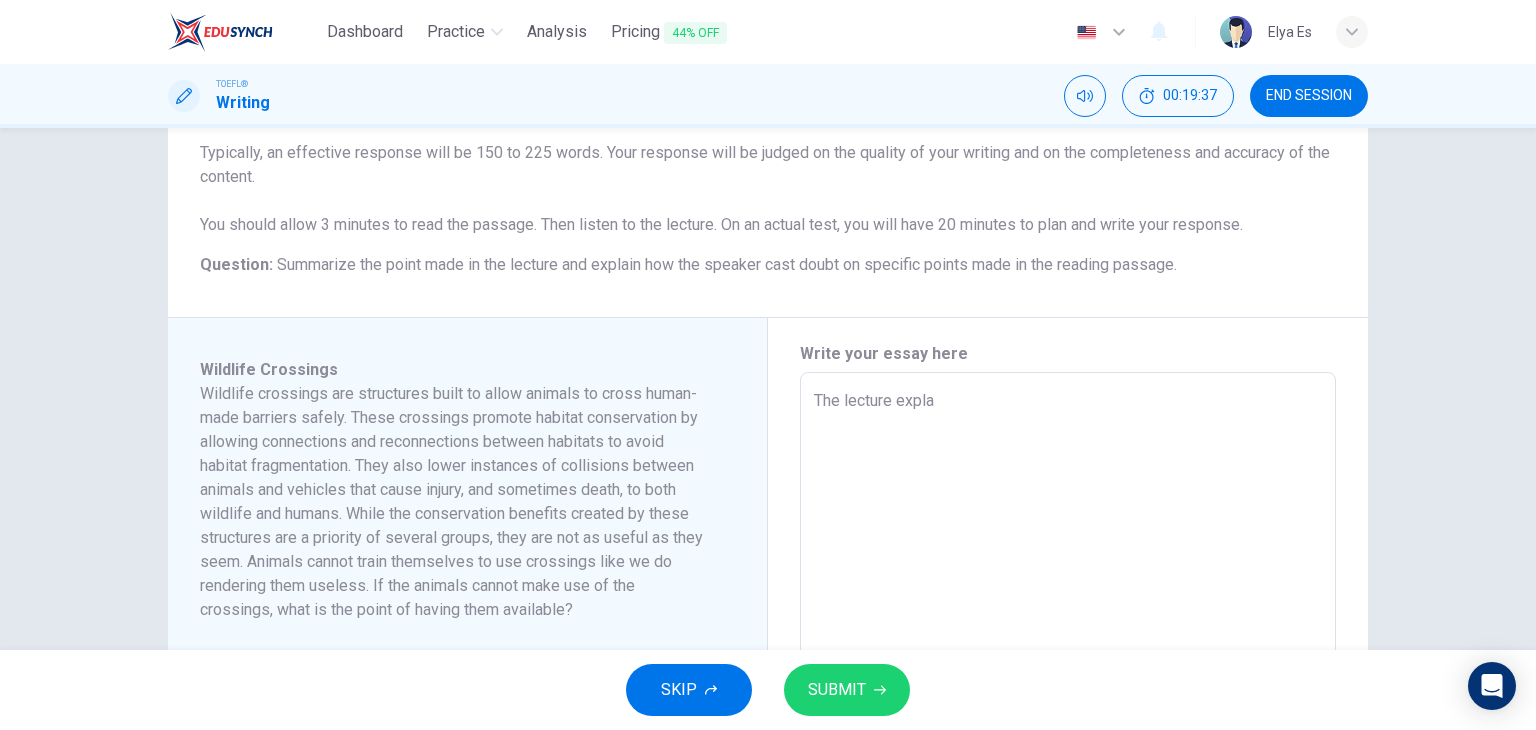 type on "x" 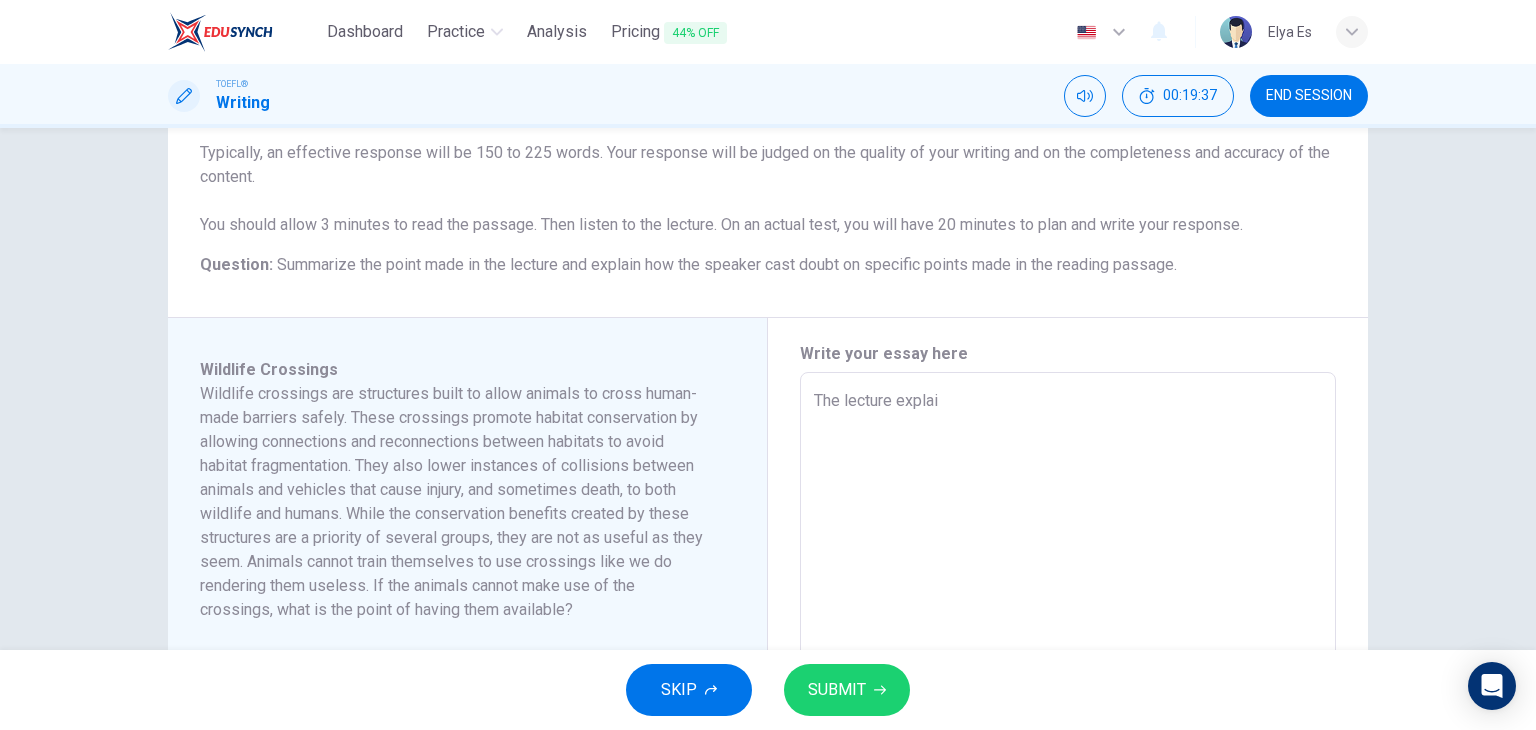 type on "x" 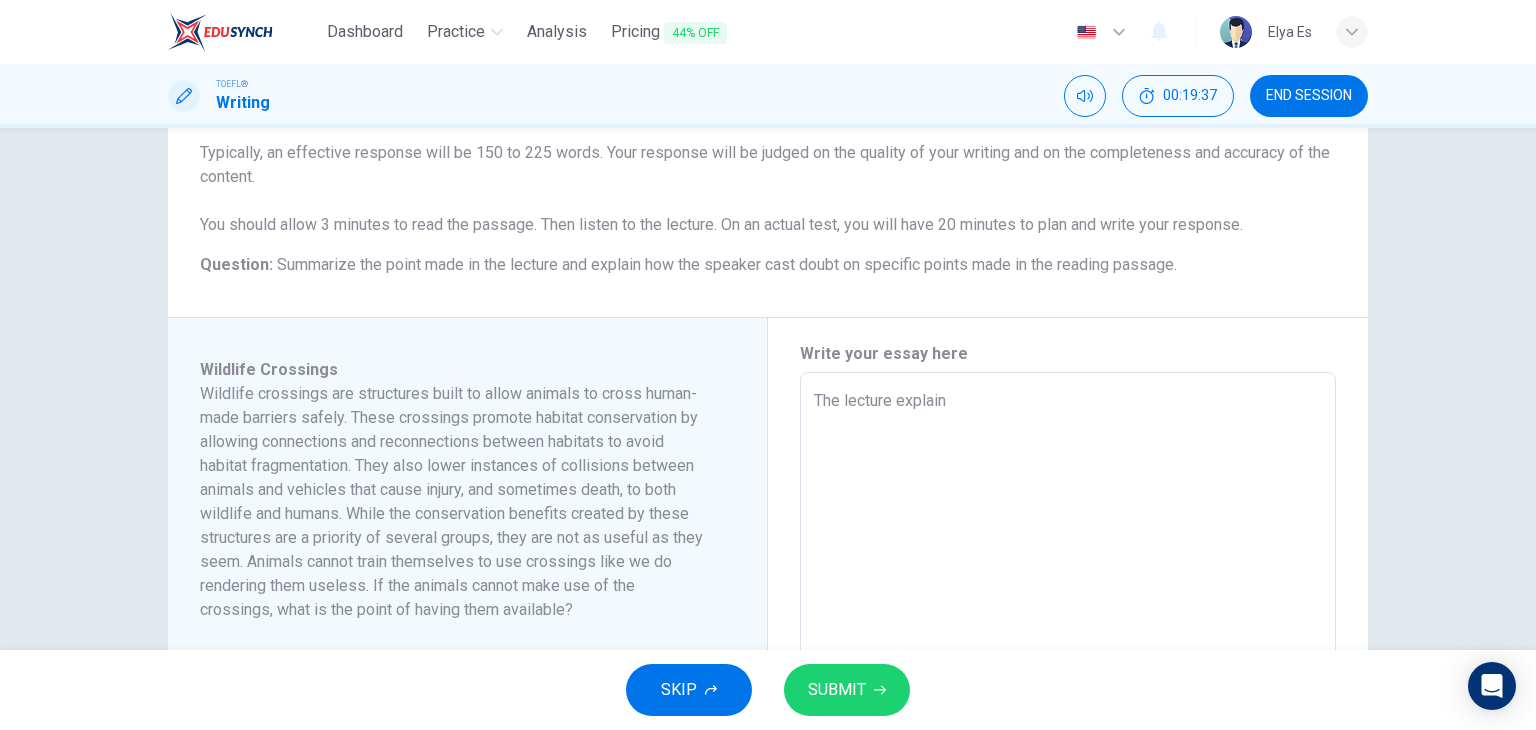 type on "x" 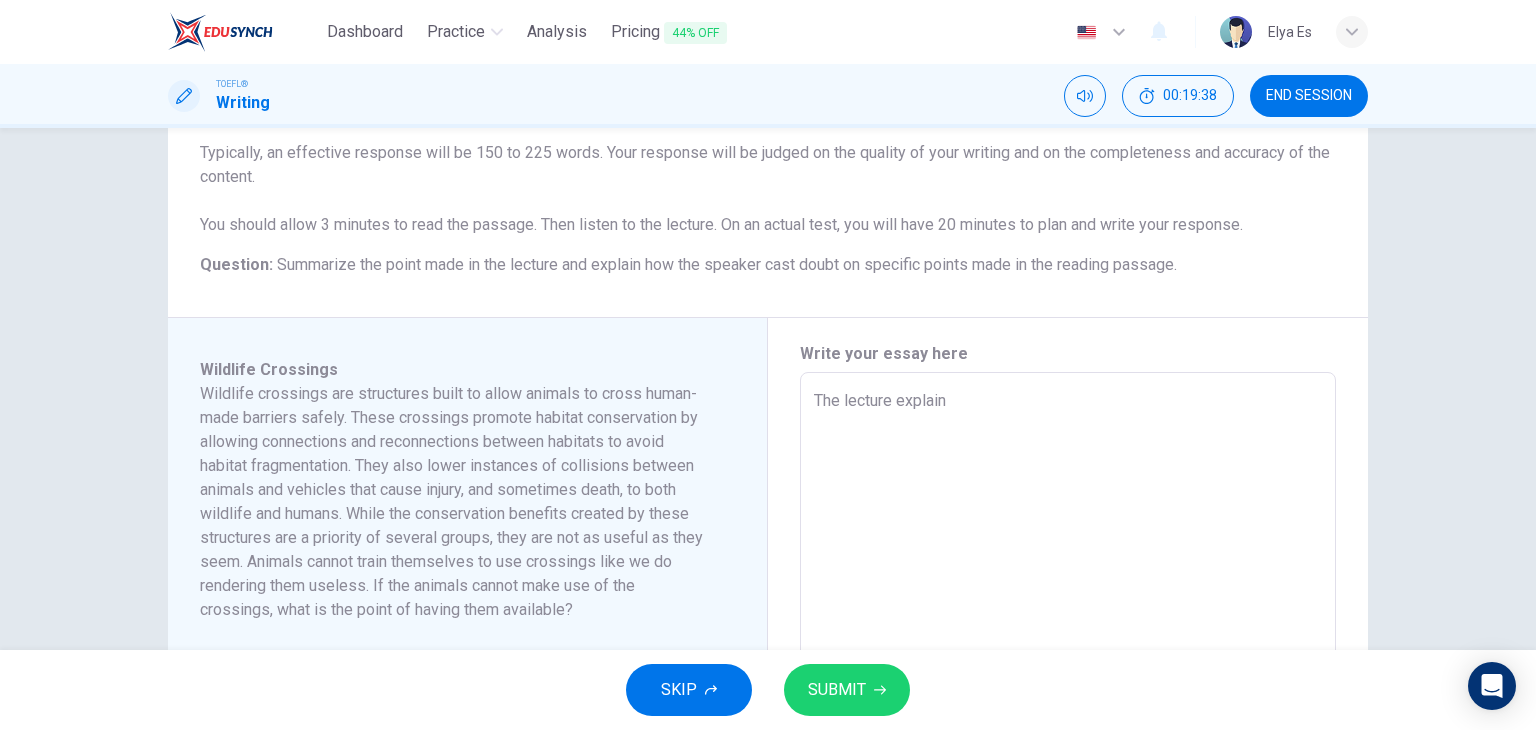 type on "The lecture explaine" 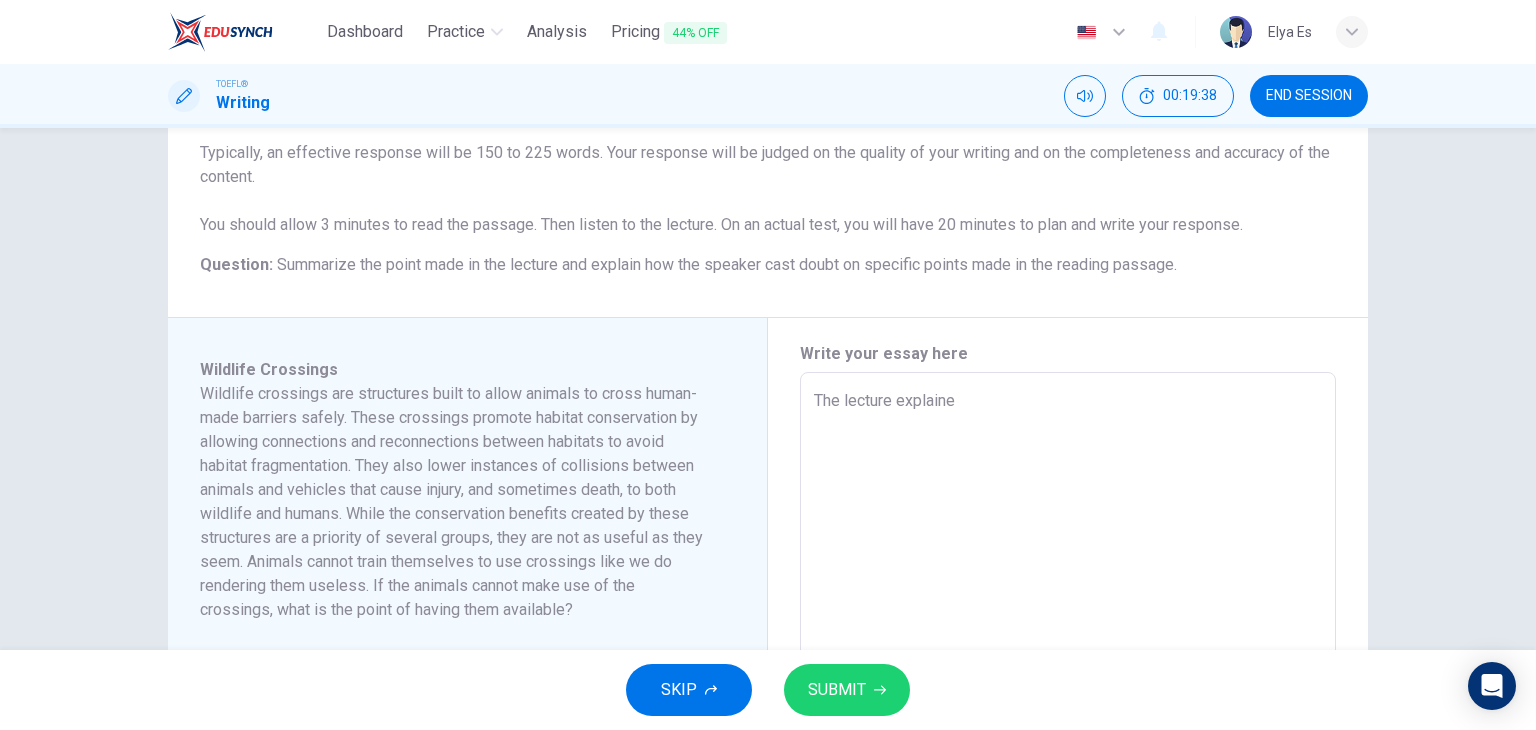 type on "x" 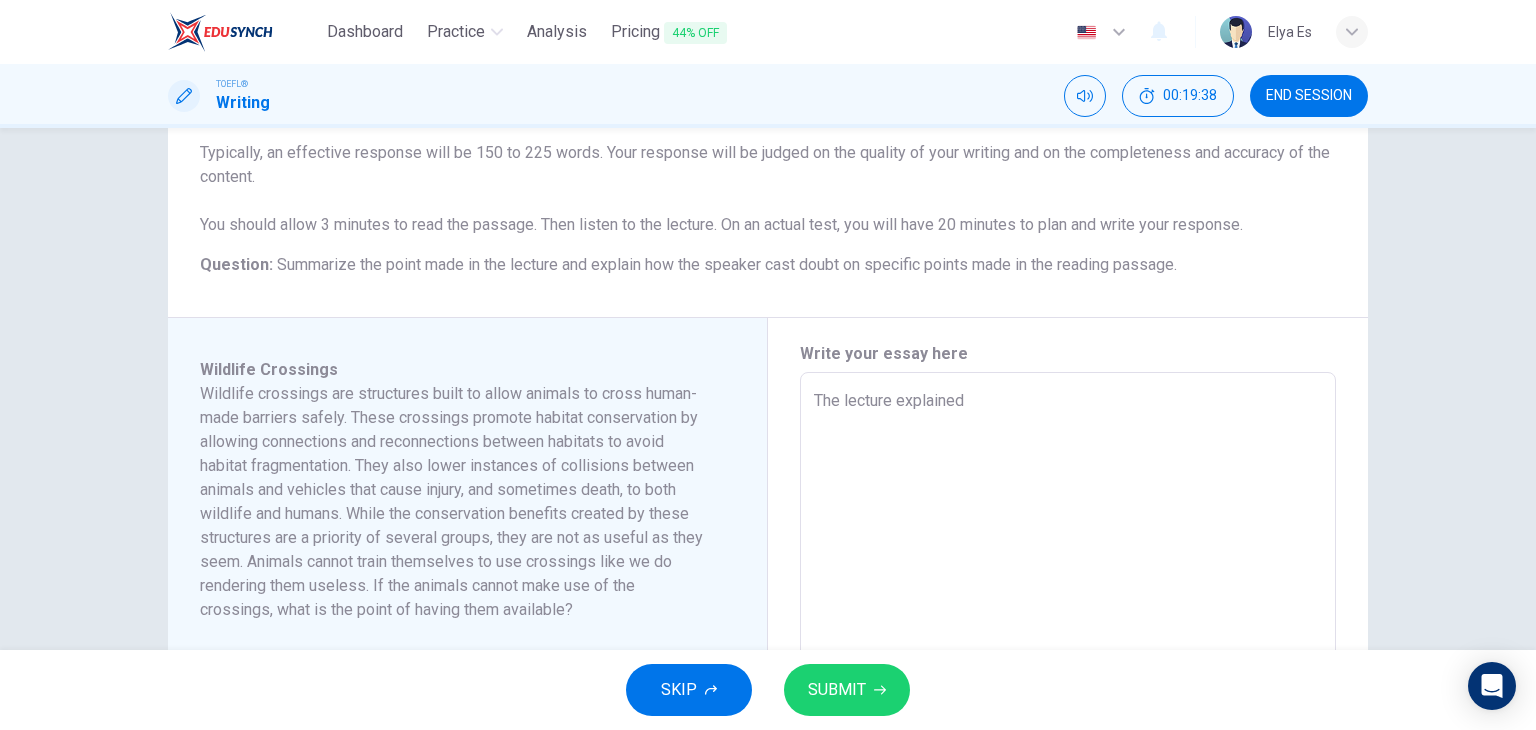 type on "x" 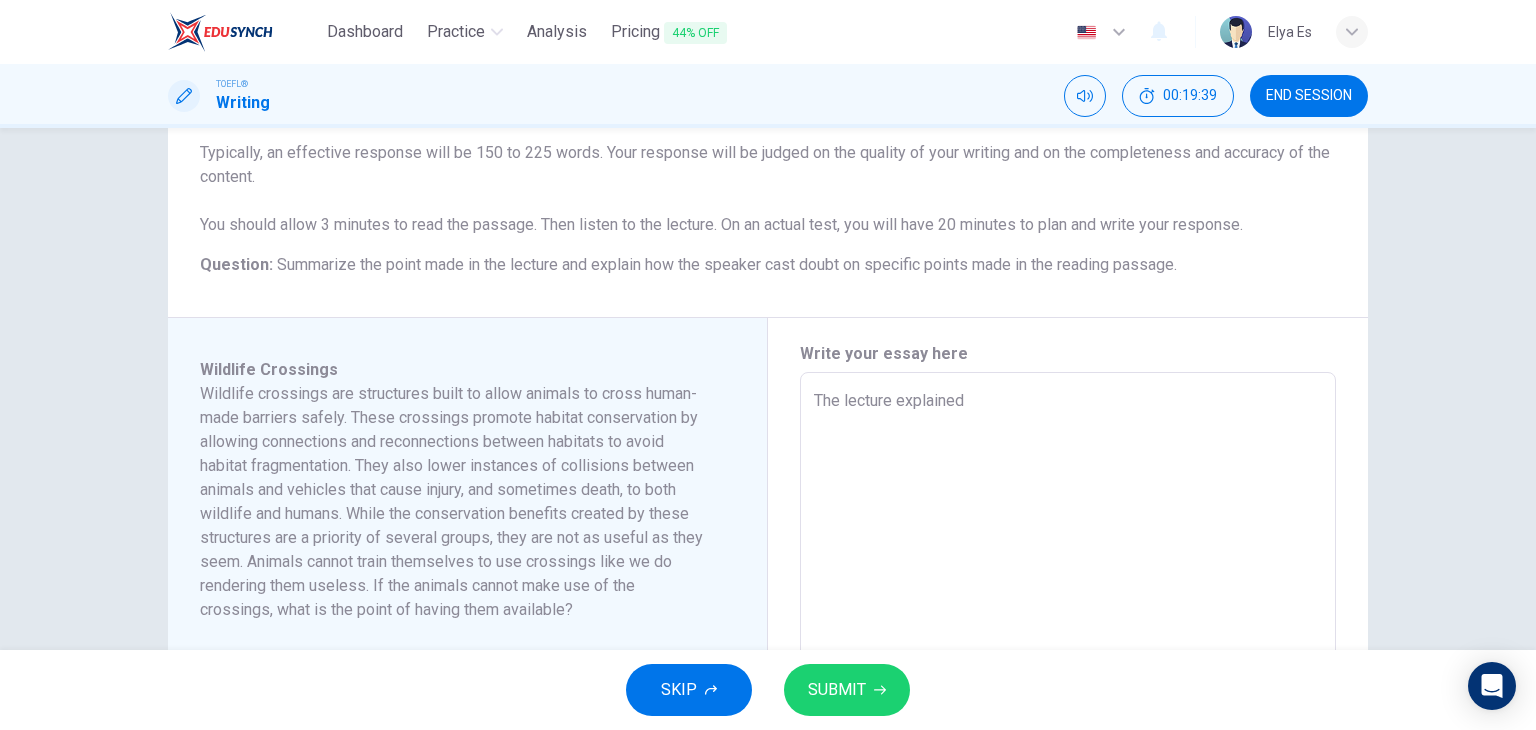 type on "The lecture explained h" 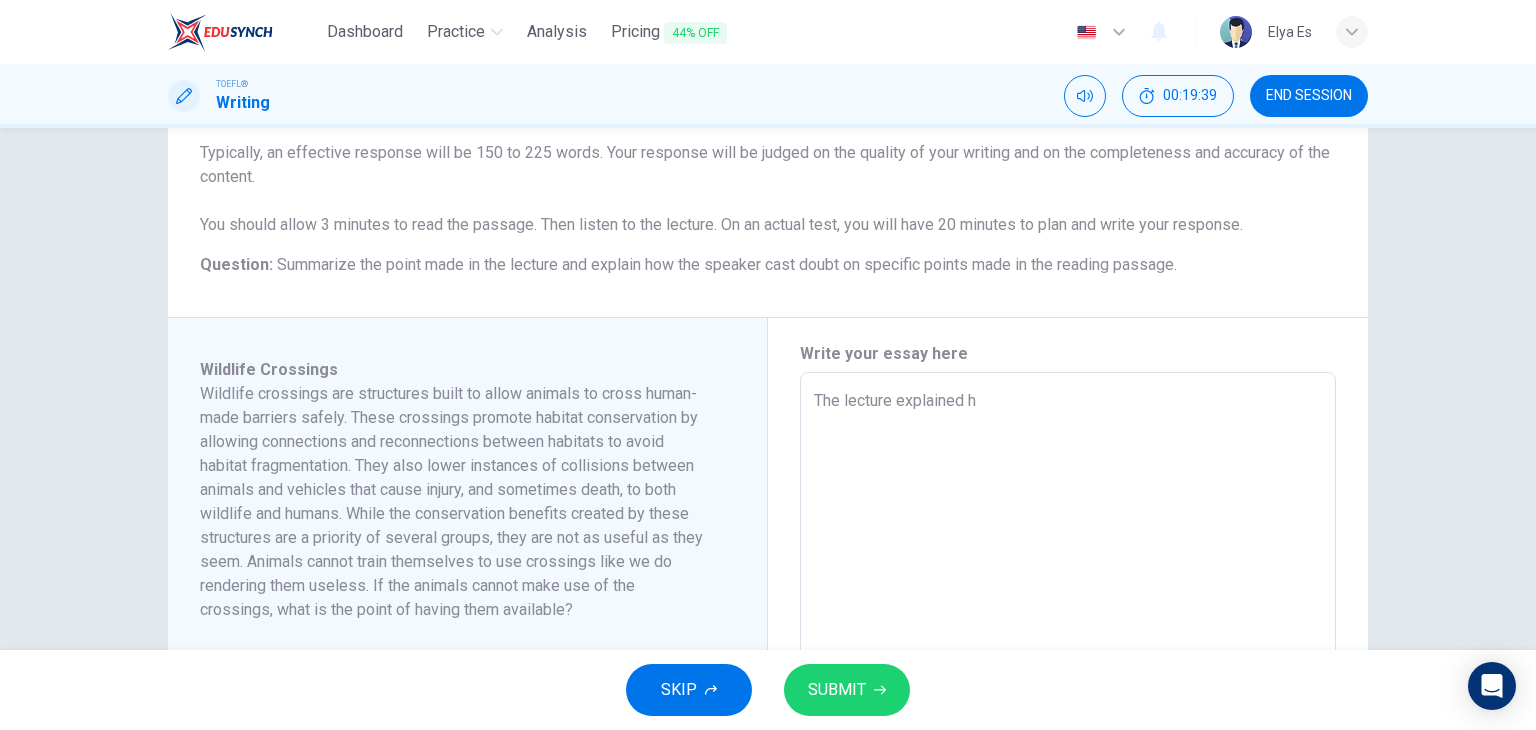 type on "The lecture explained hq" 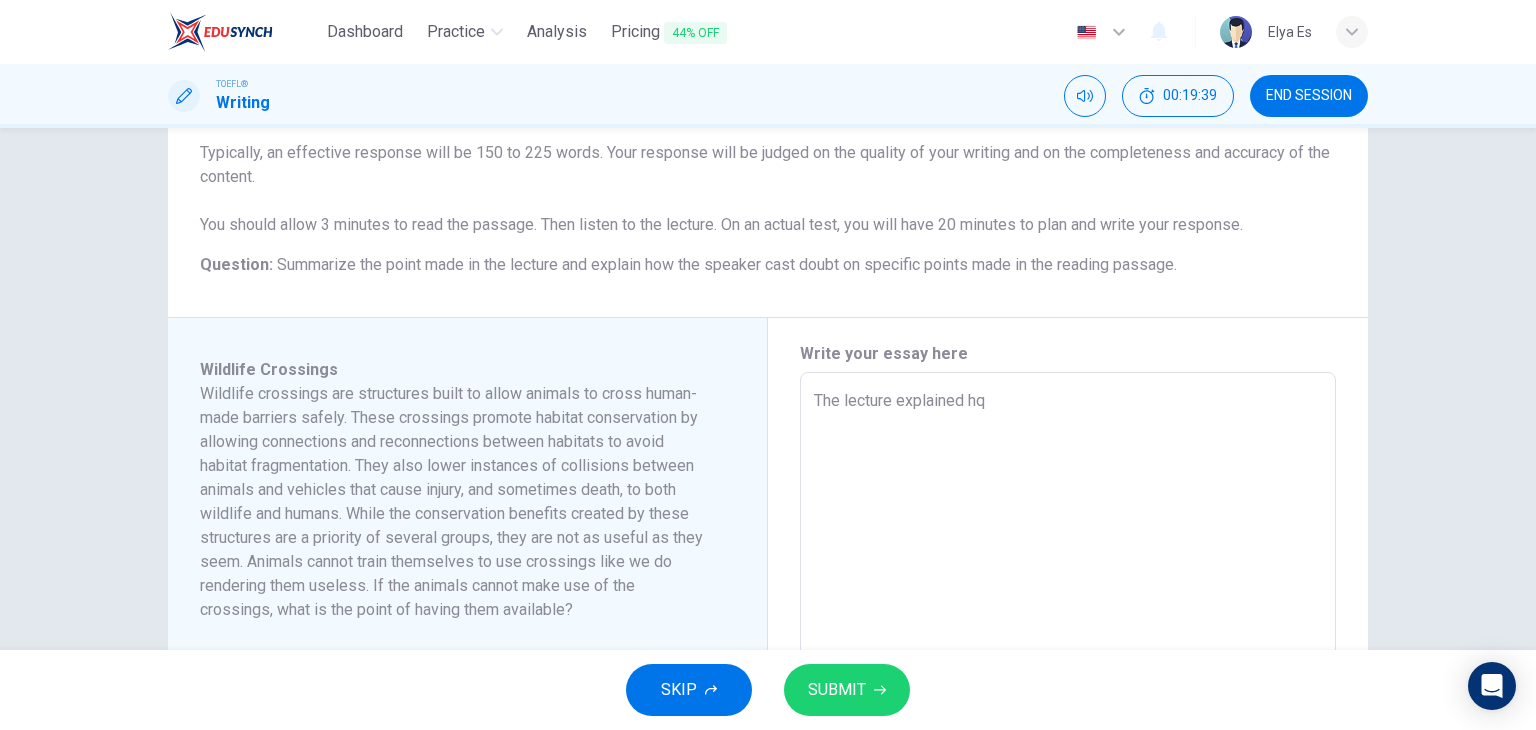 type on "The lecture explained hqo" 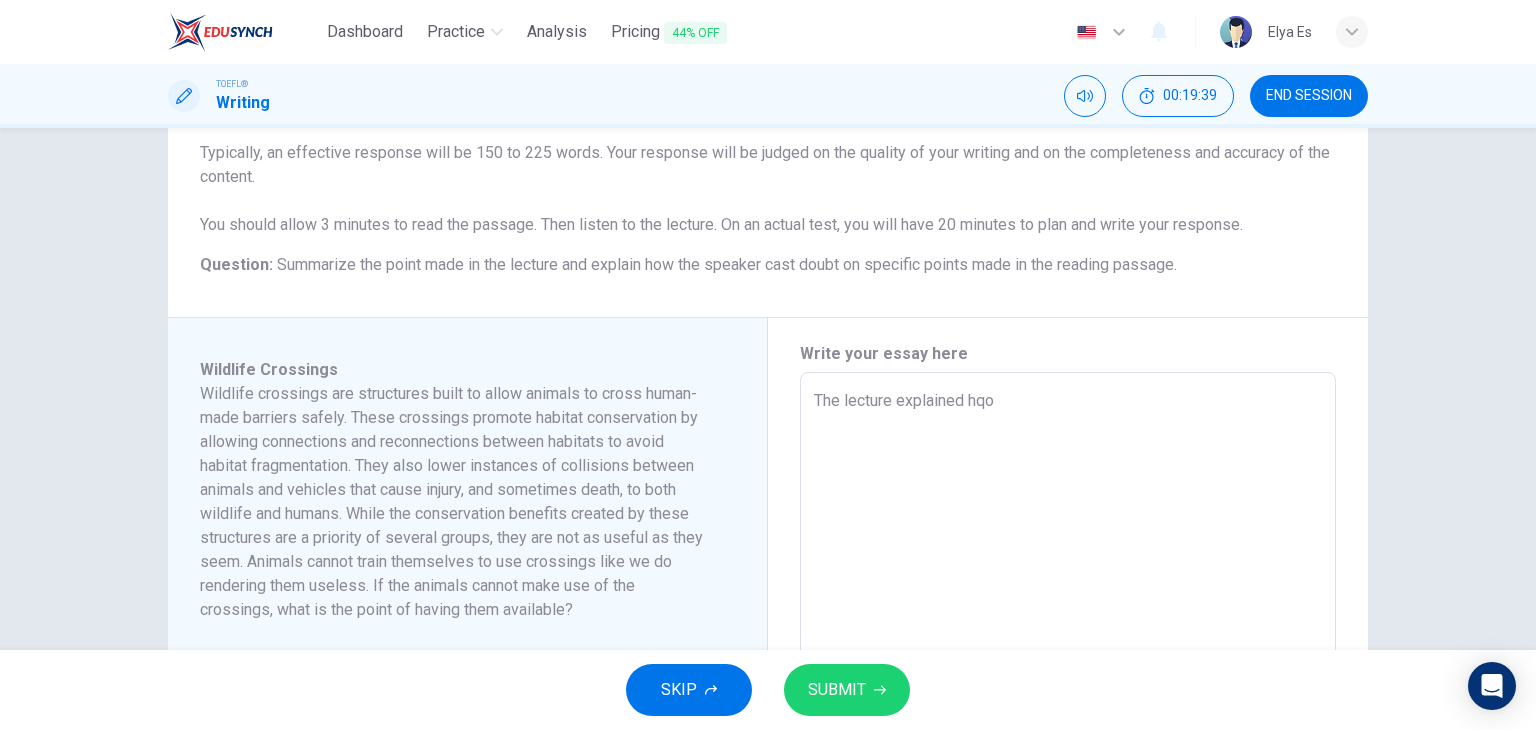 type on "x" 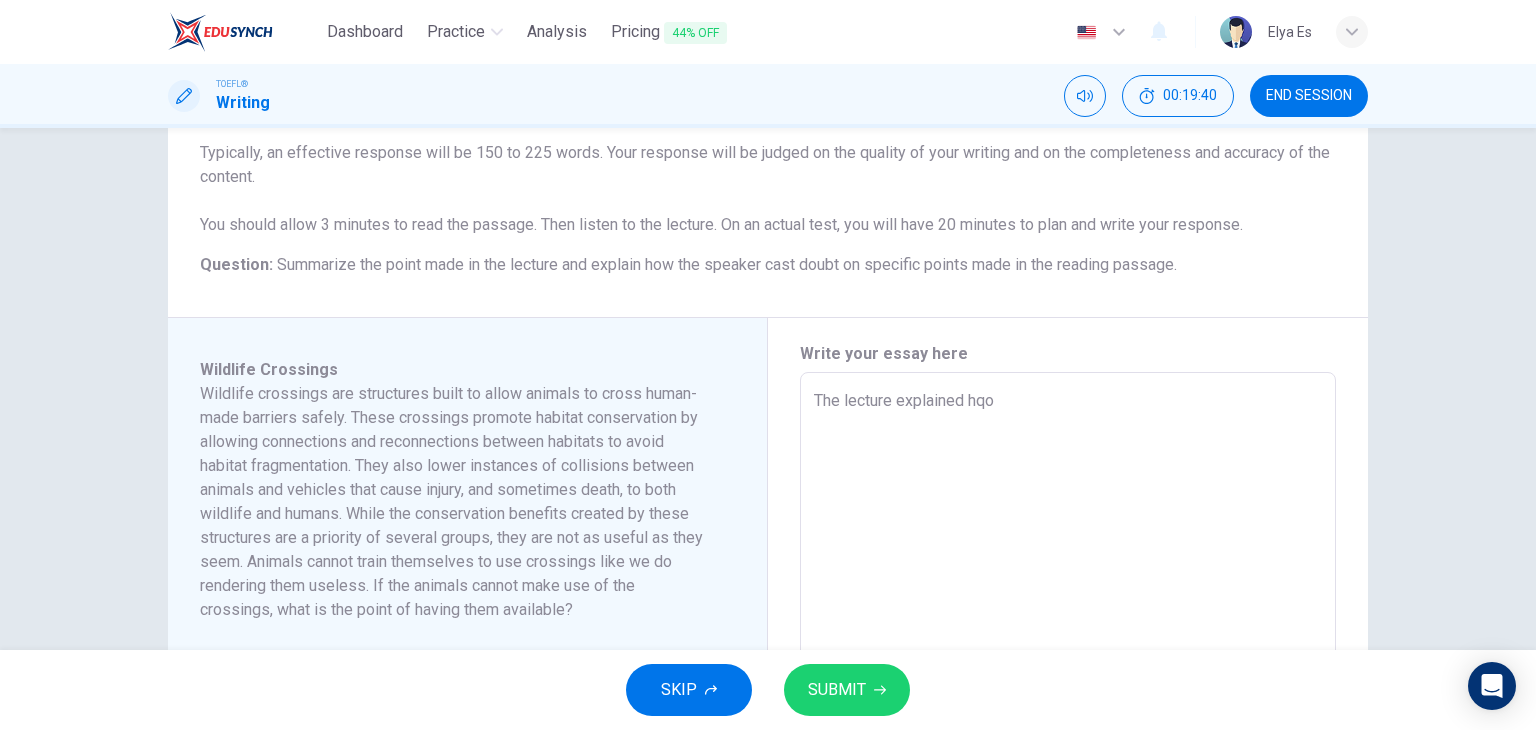 type on "The lecture explained hqo" 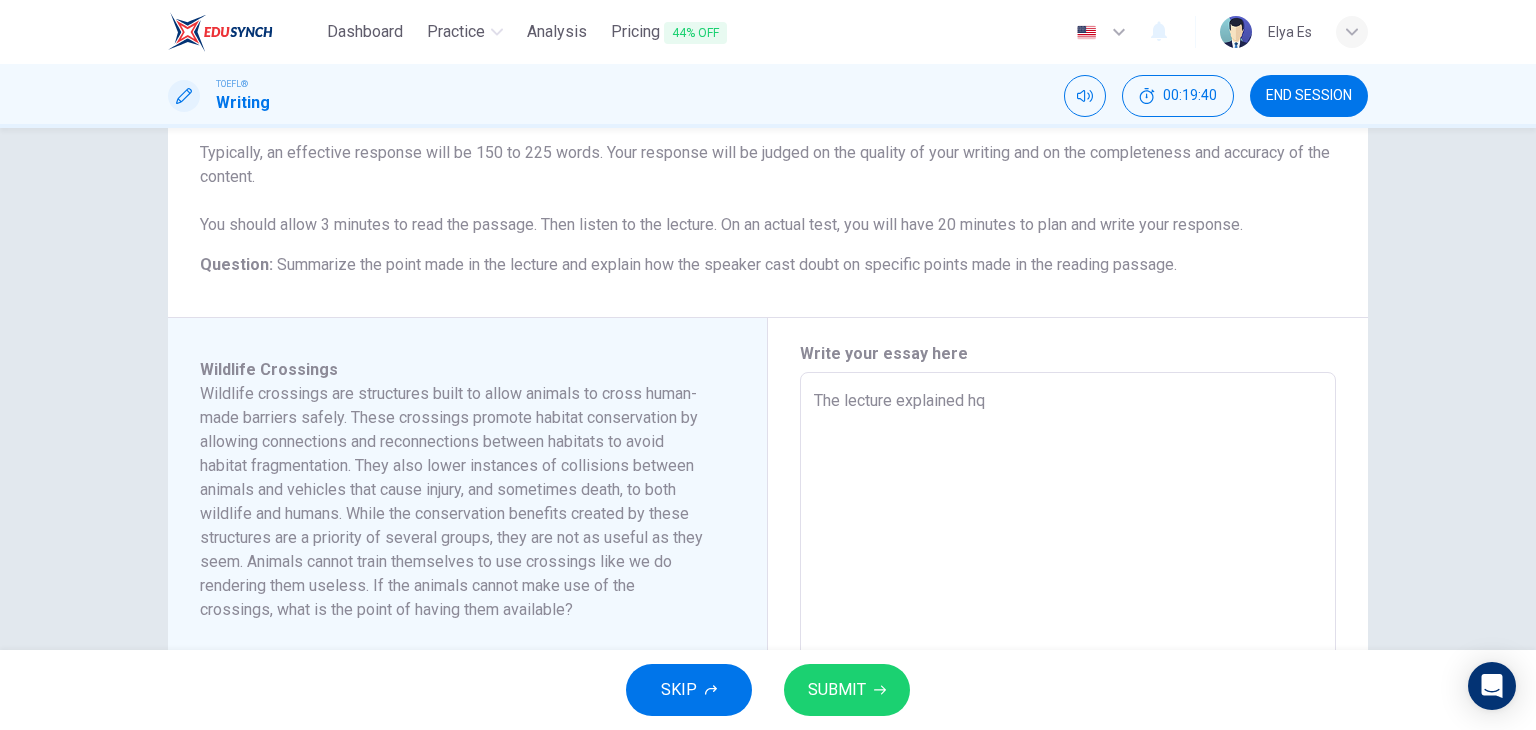 type on "x" 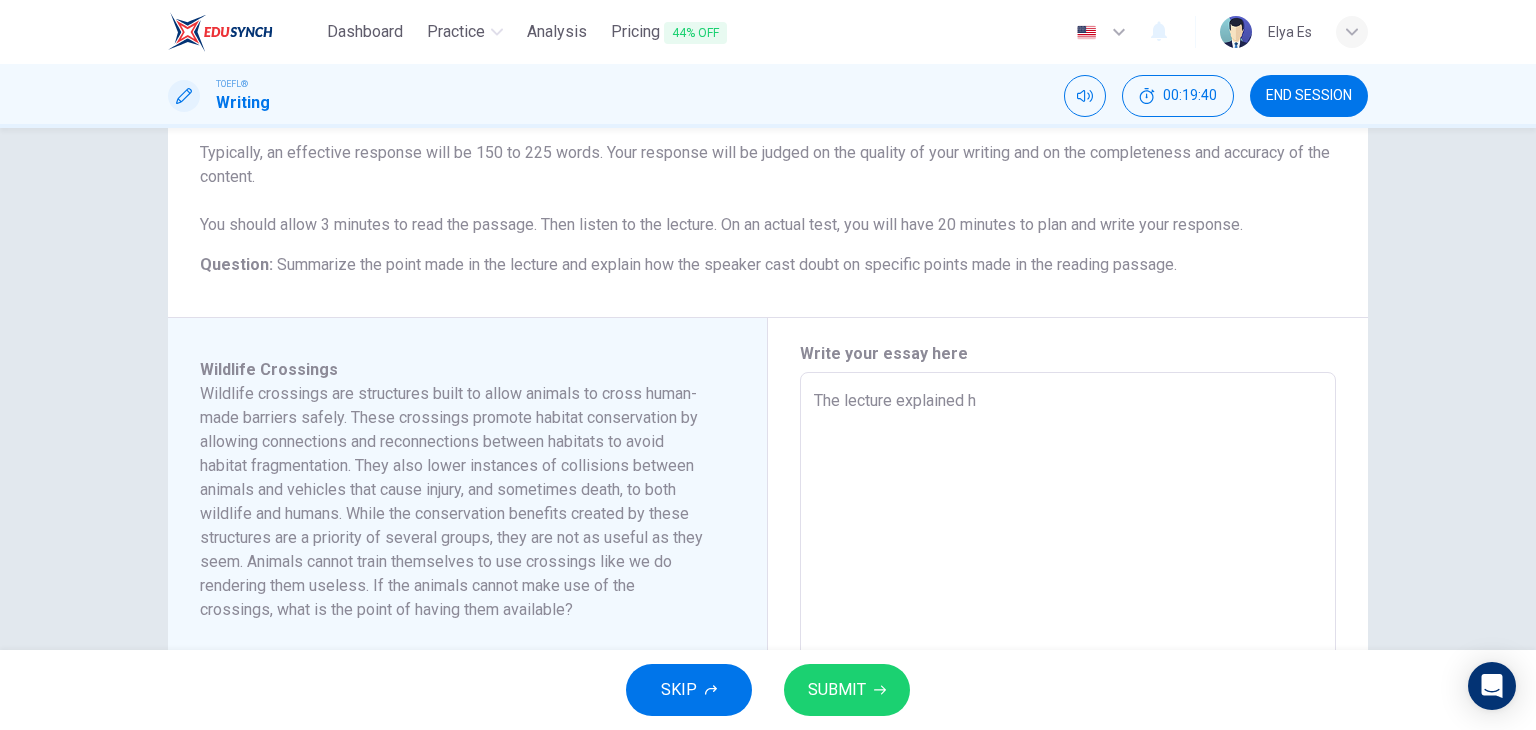 type on "x" 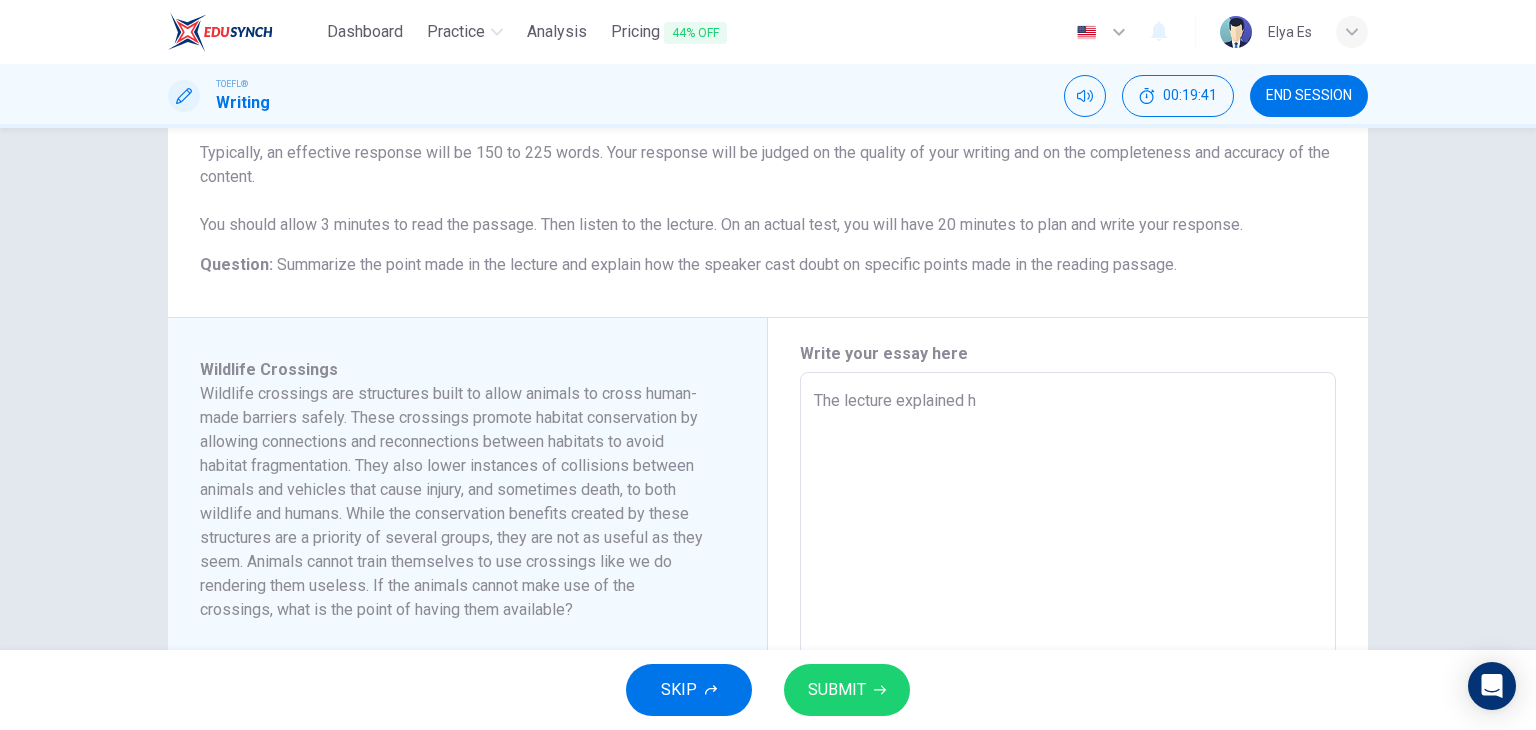 type on "The lecture explained ho" 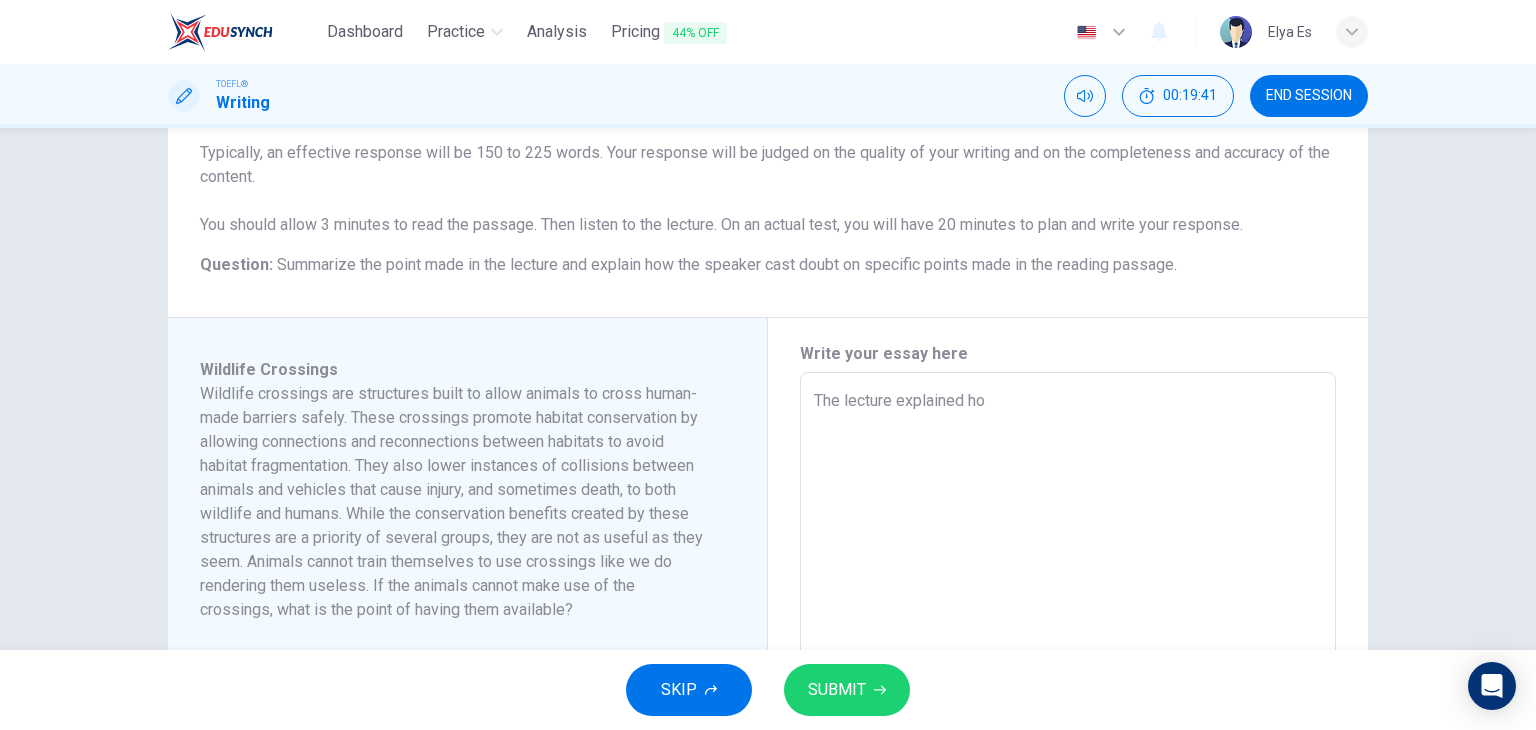 type on "The lecture explained hoq" 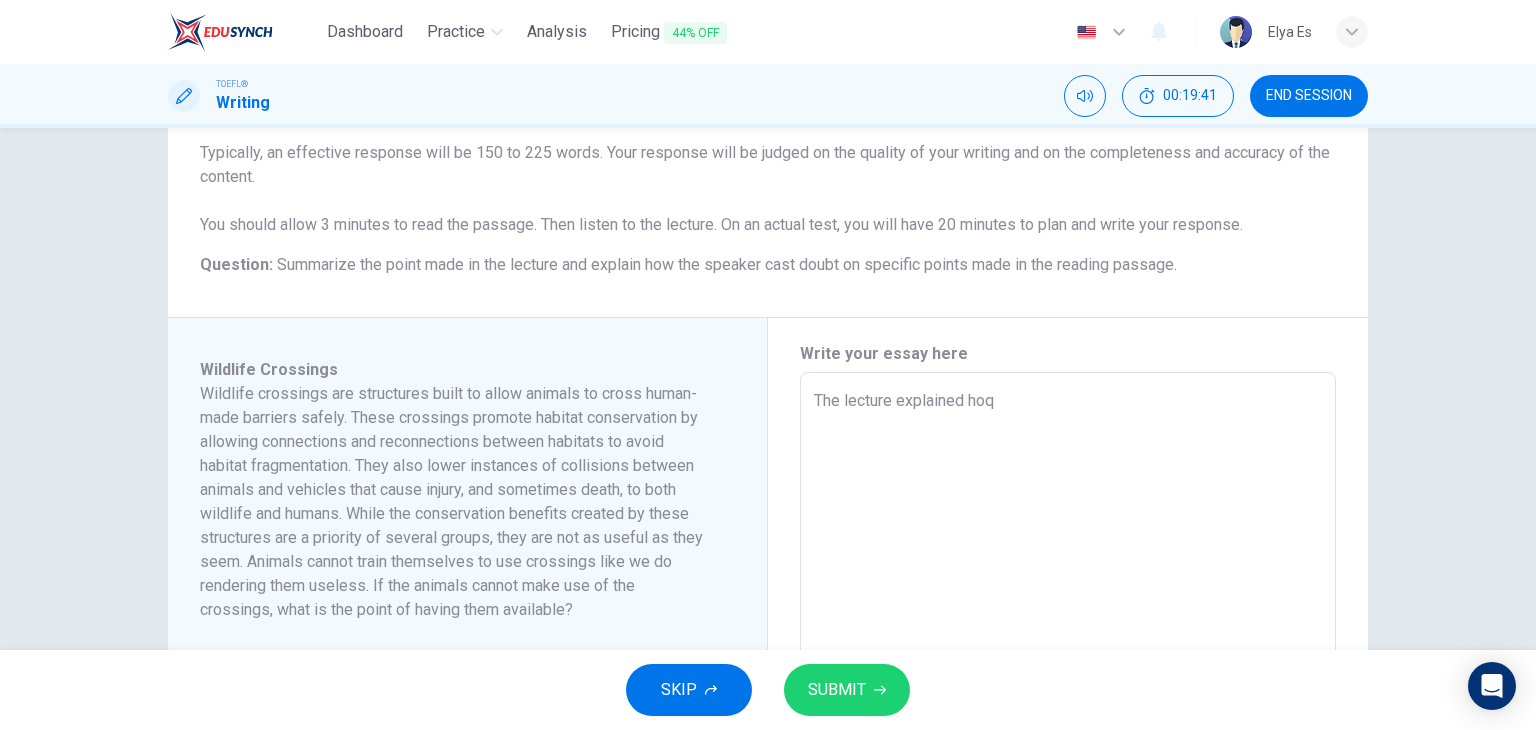 type on "x" 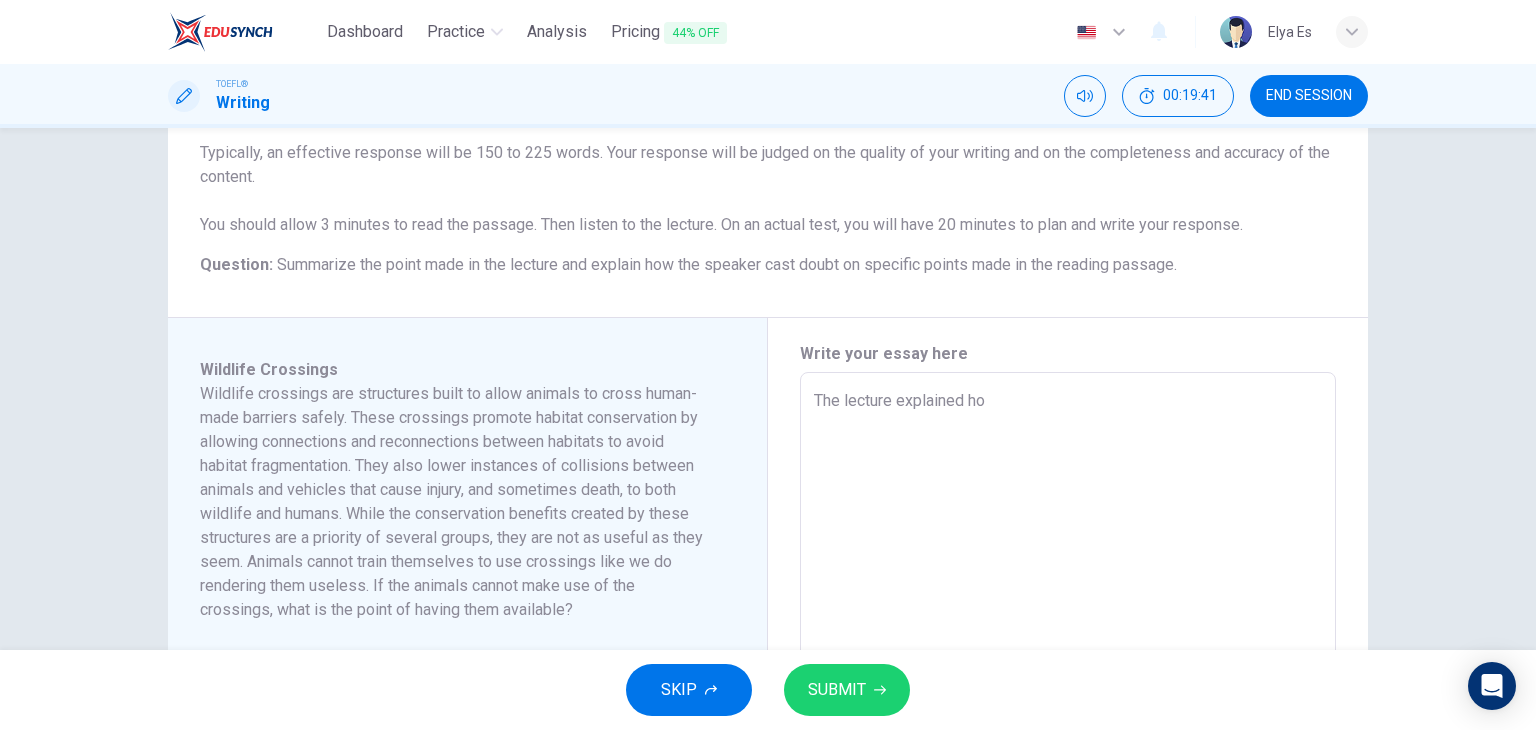 type on "x" 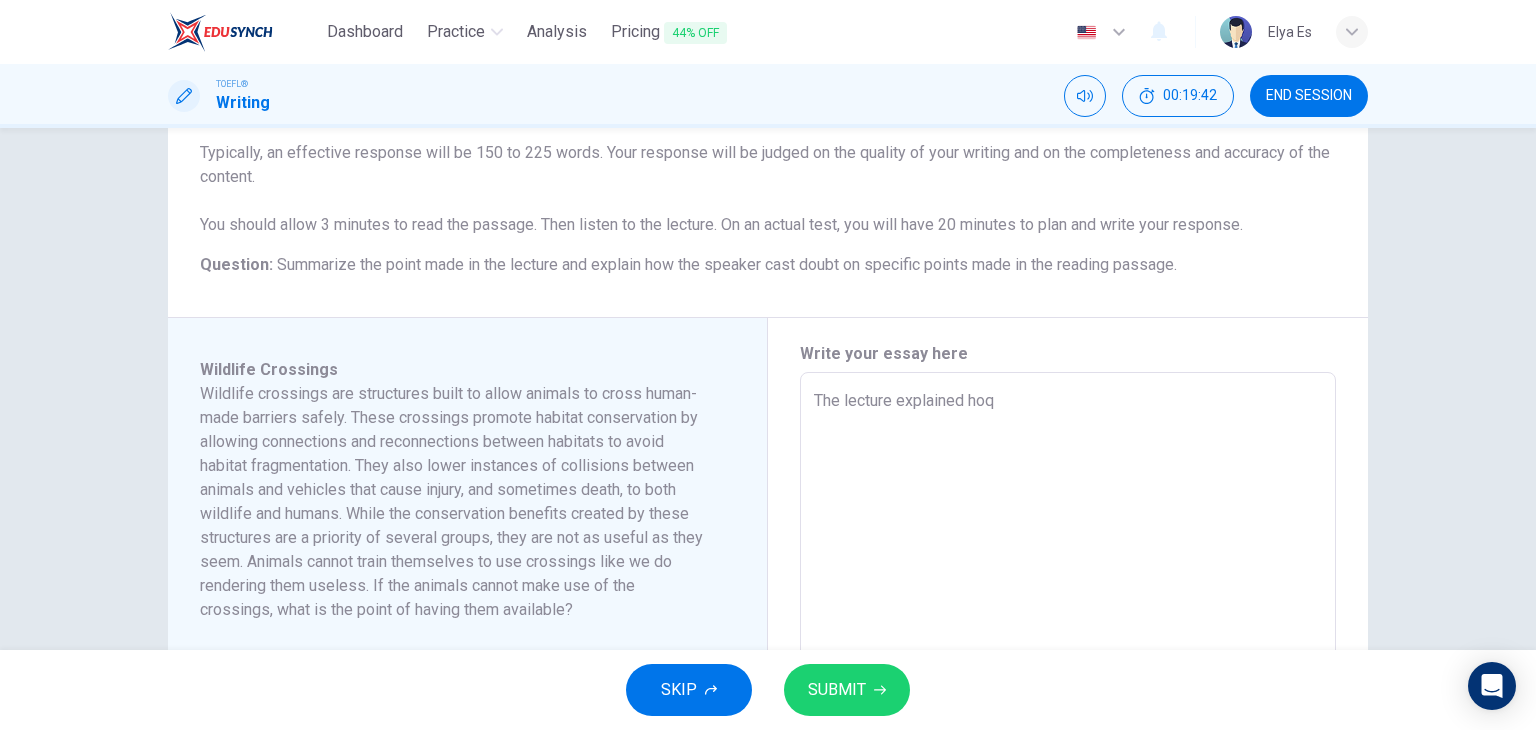 type on "The lecture explained hoq" 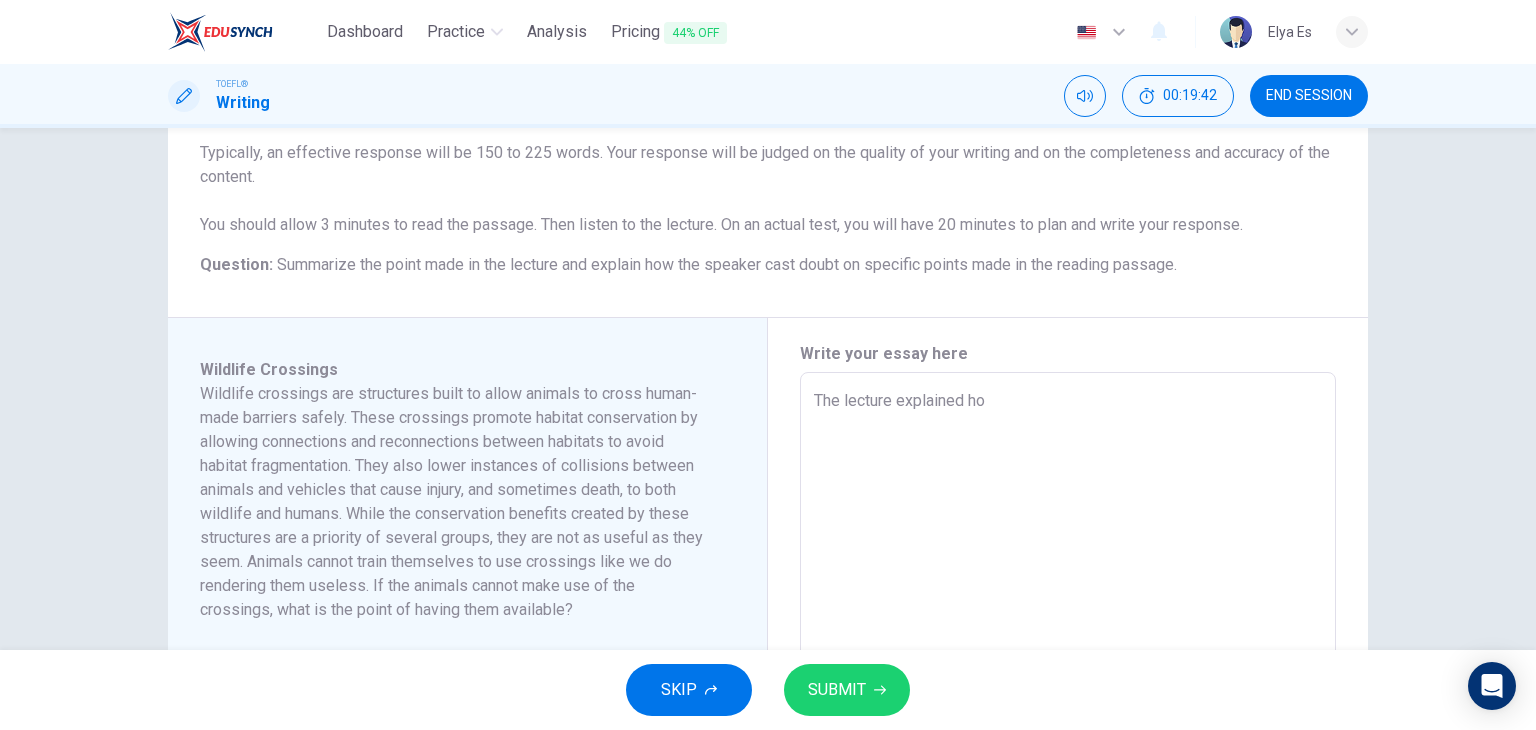 type on "x" 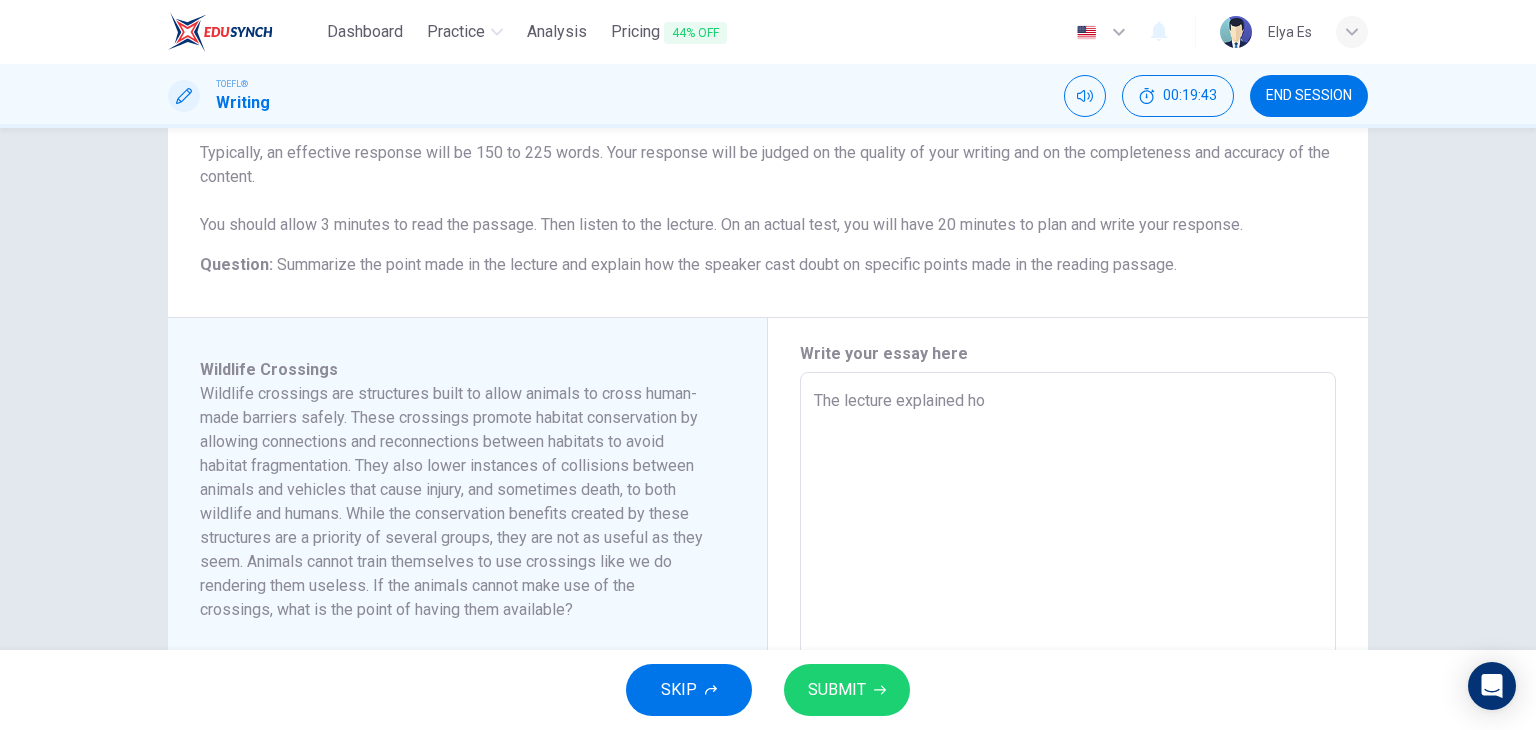 type on "The lecture explained how" 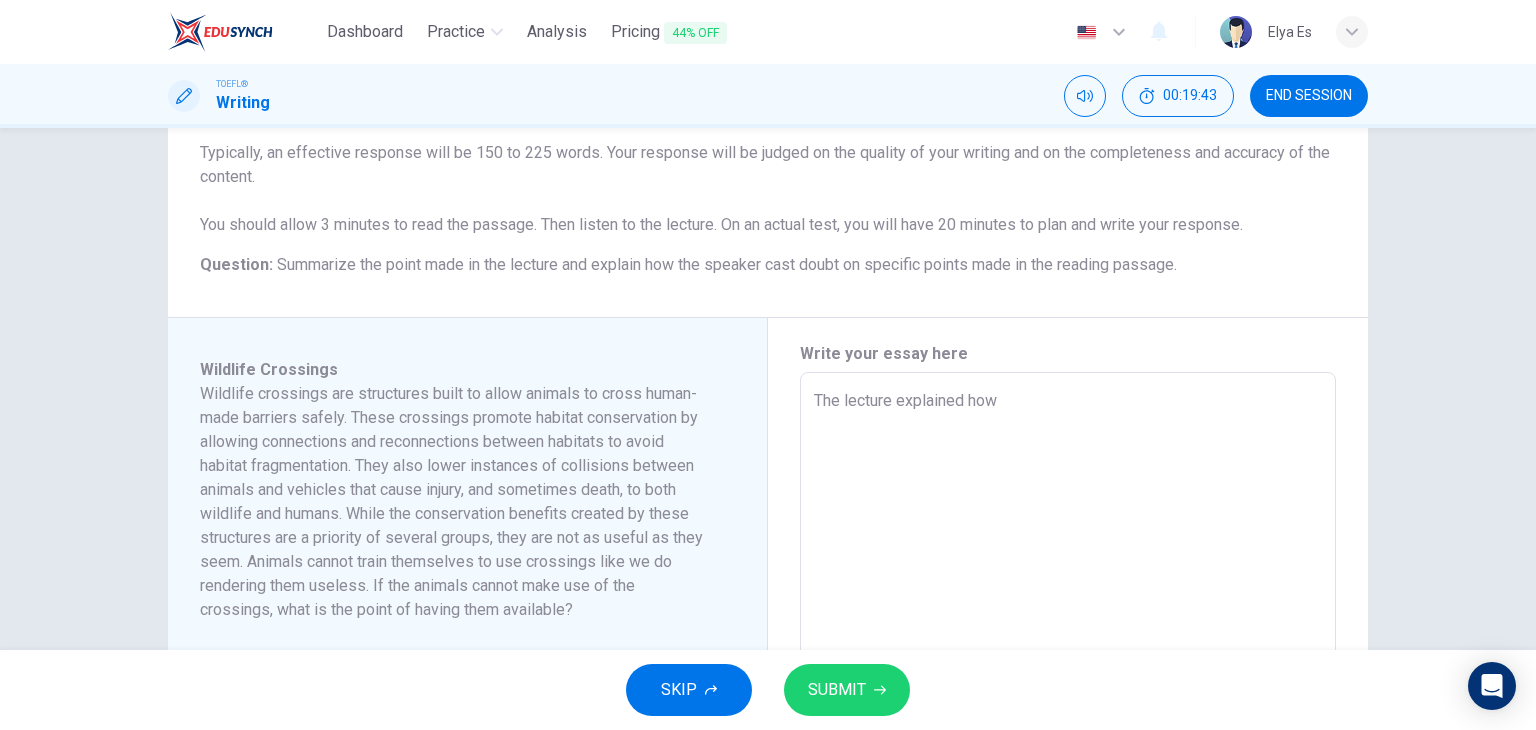 type on "The lecture explained how" 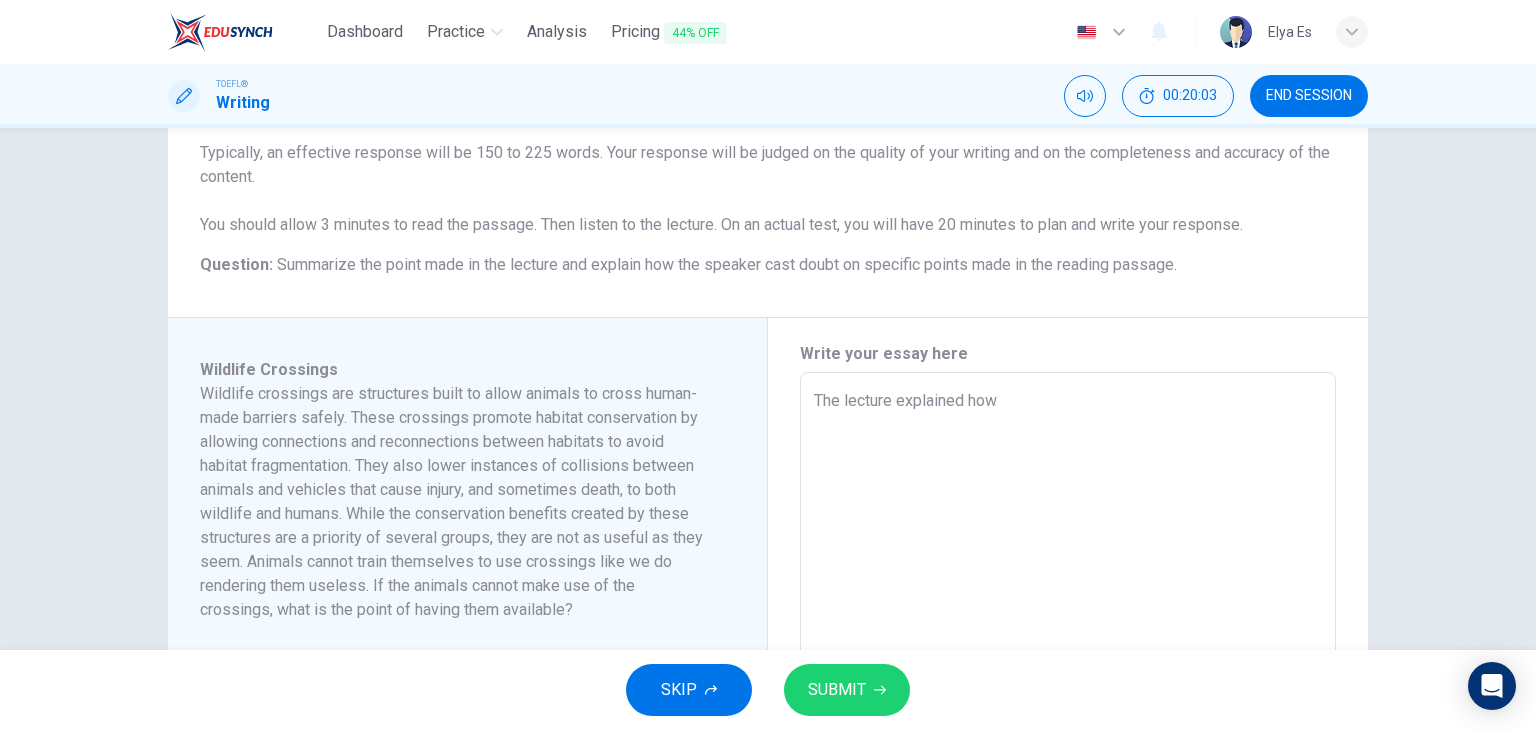 type on "The lecture explained how" 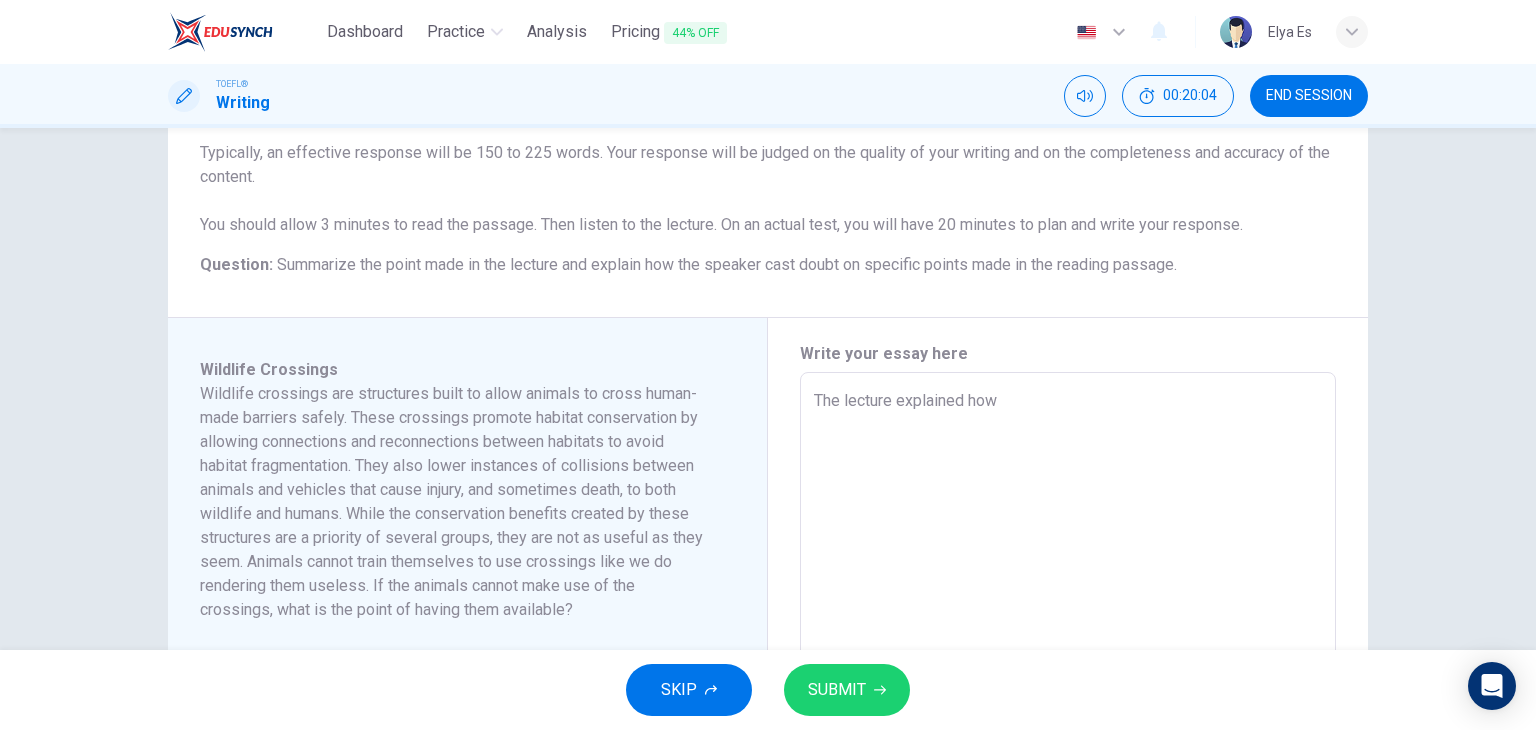 type on "The lecture explained ho" 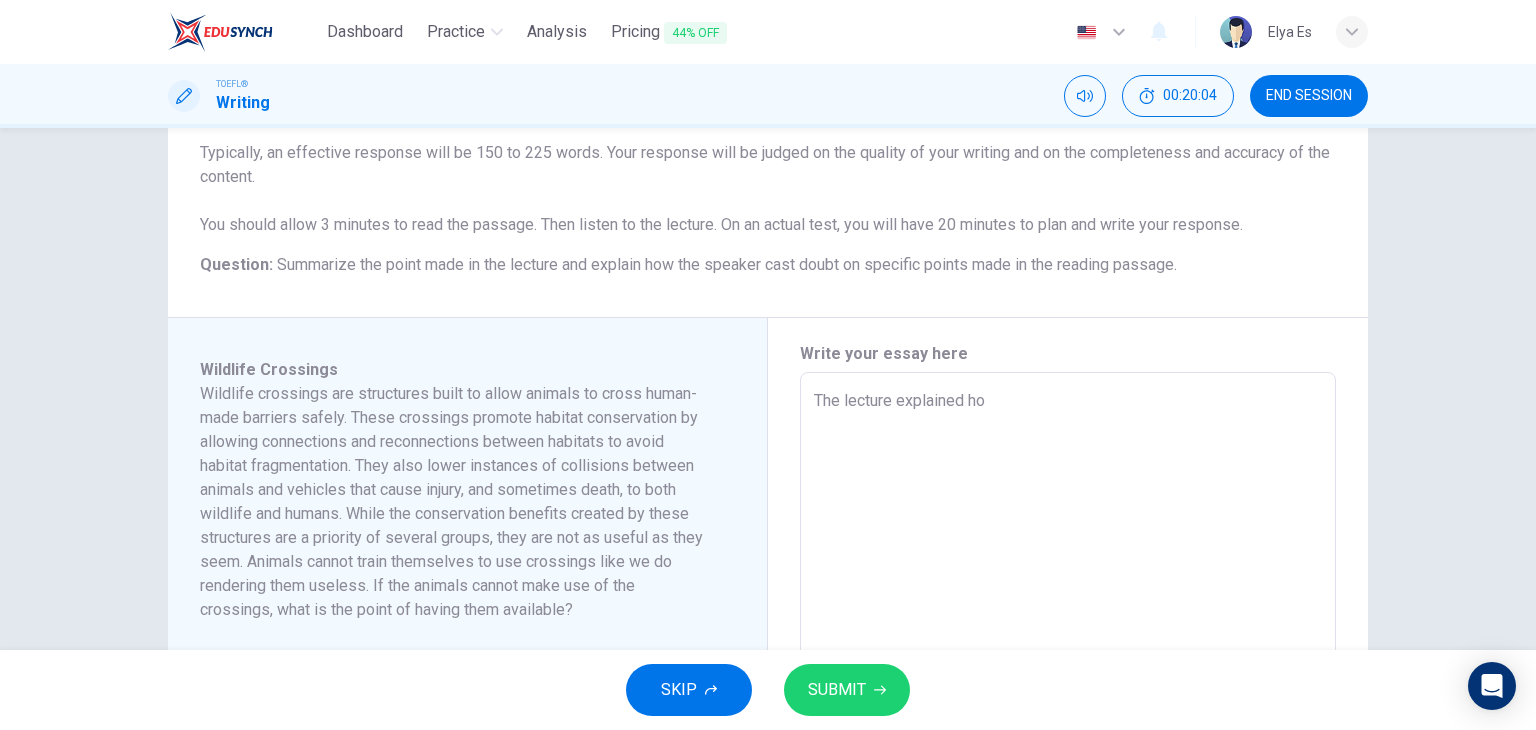 type on "x" 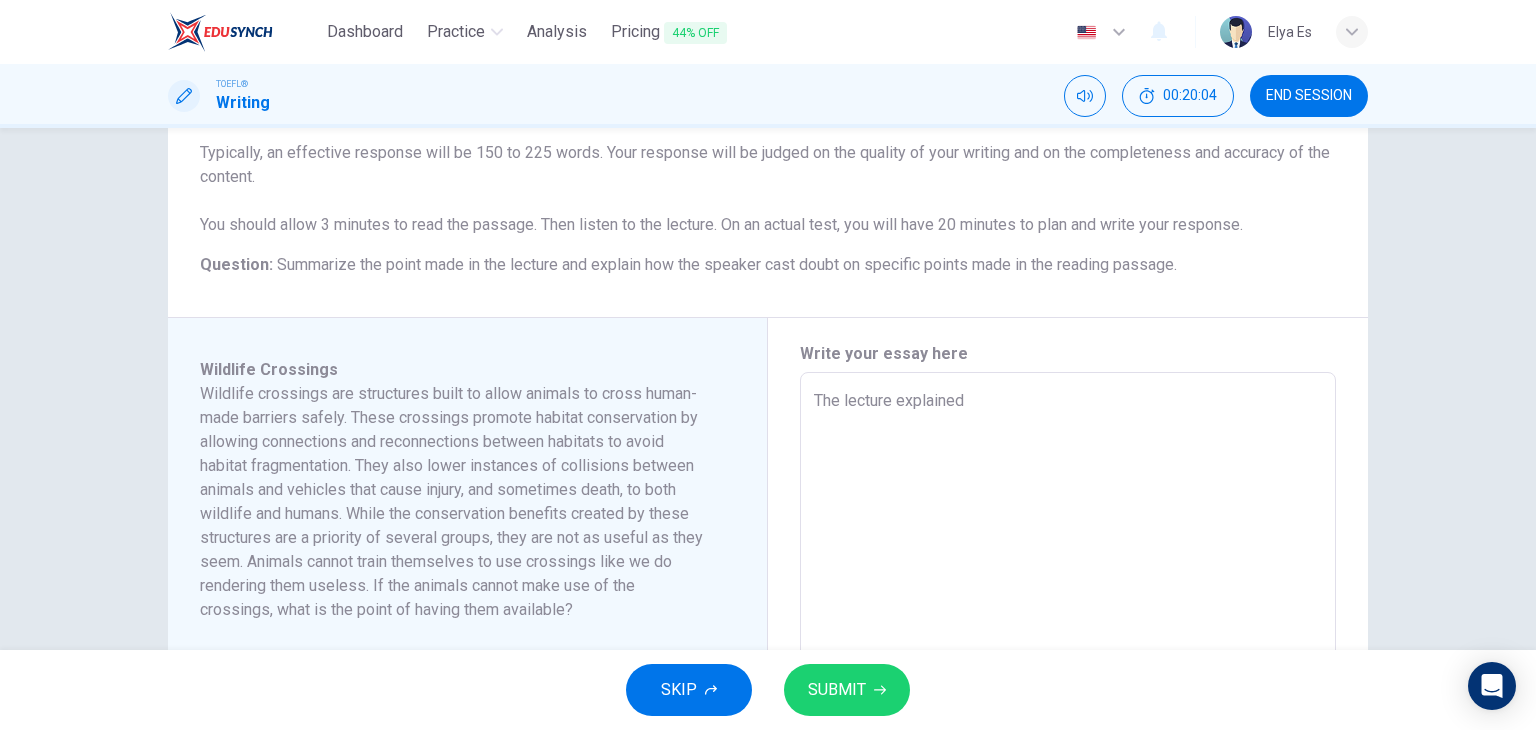 type on "The lecture explained" 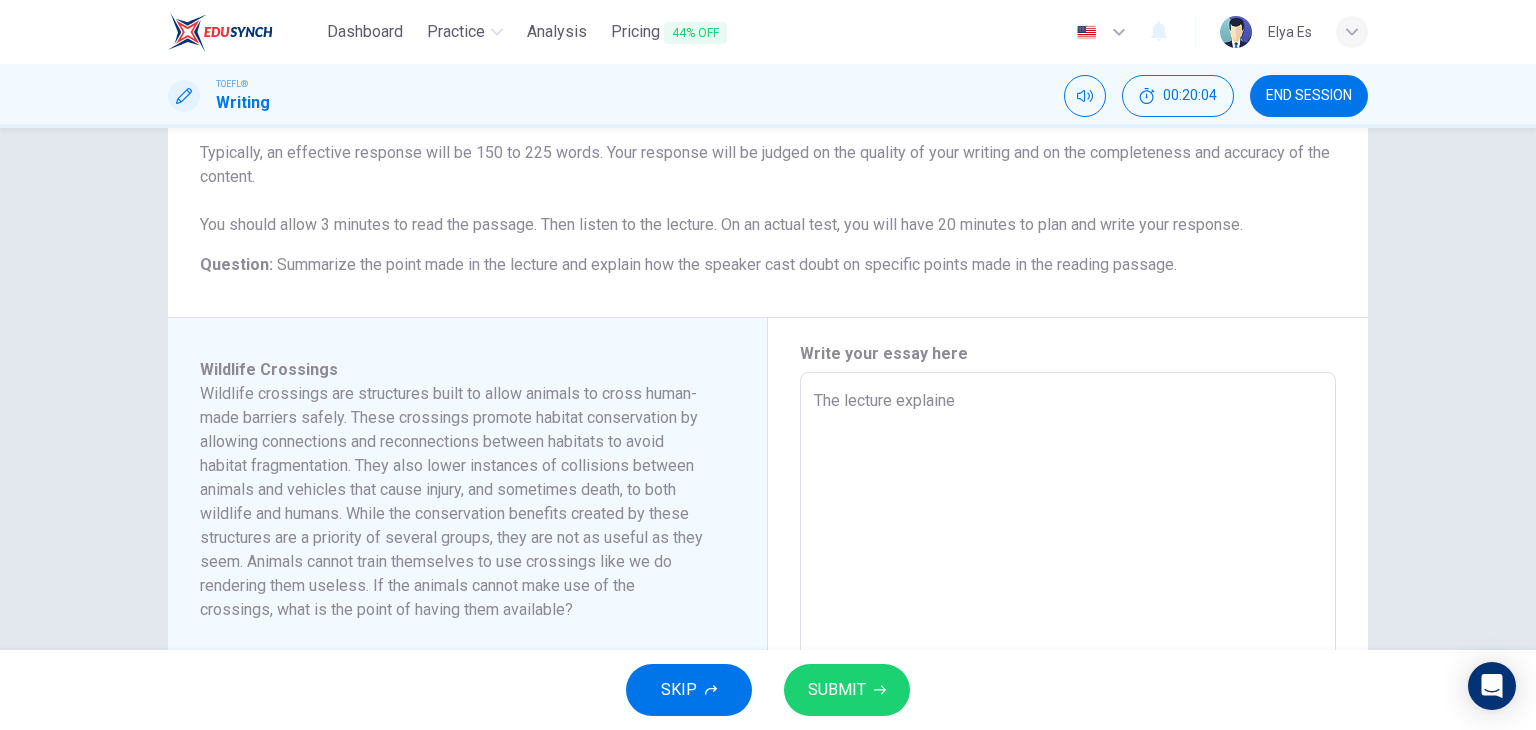 type on "The lecture explain" 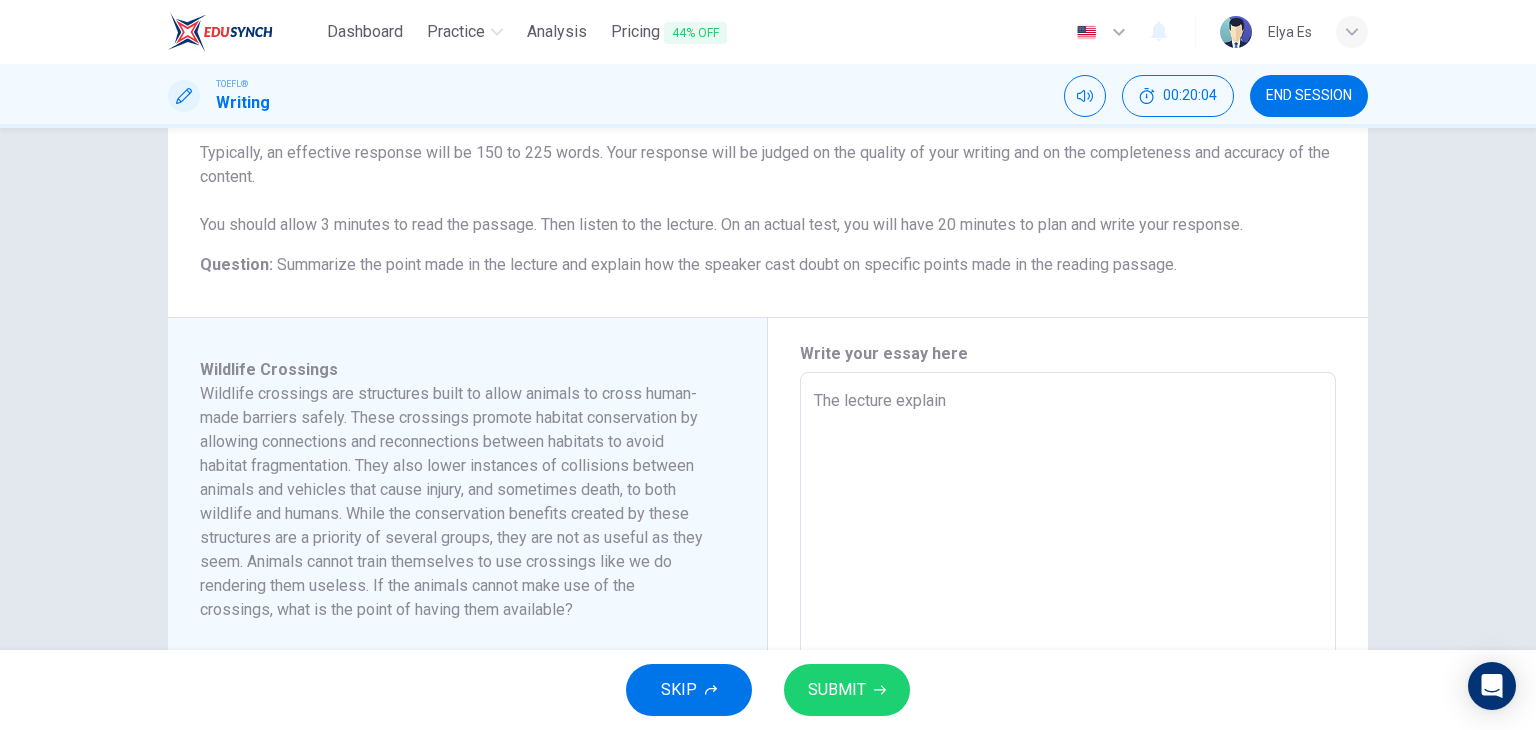 type on "The lecture explai" 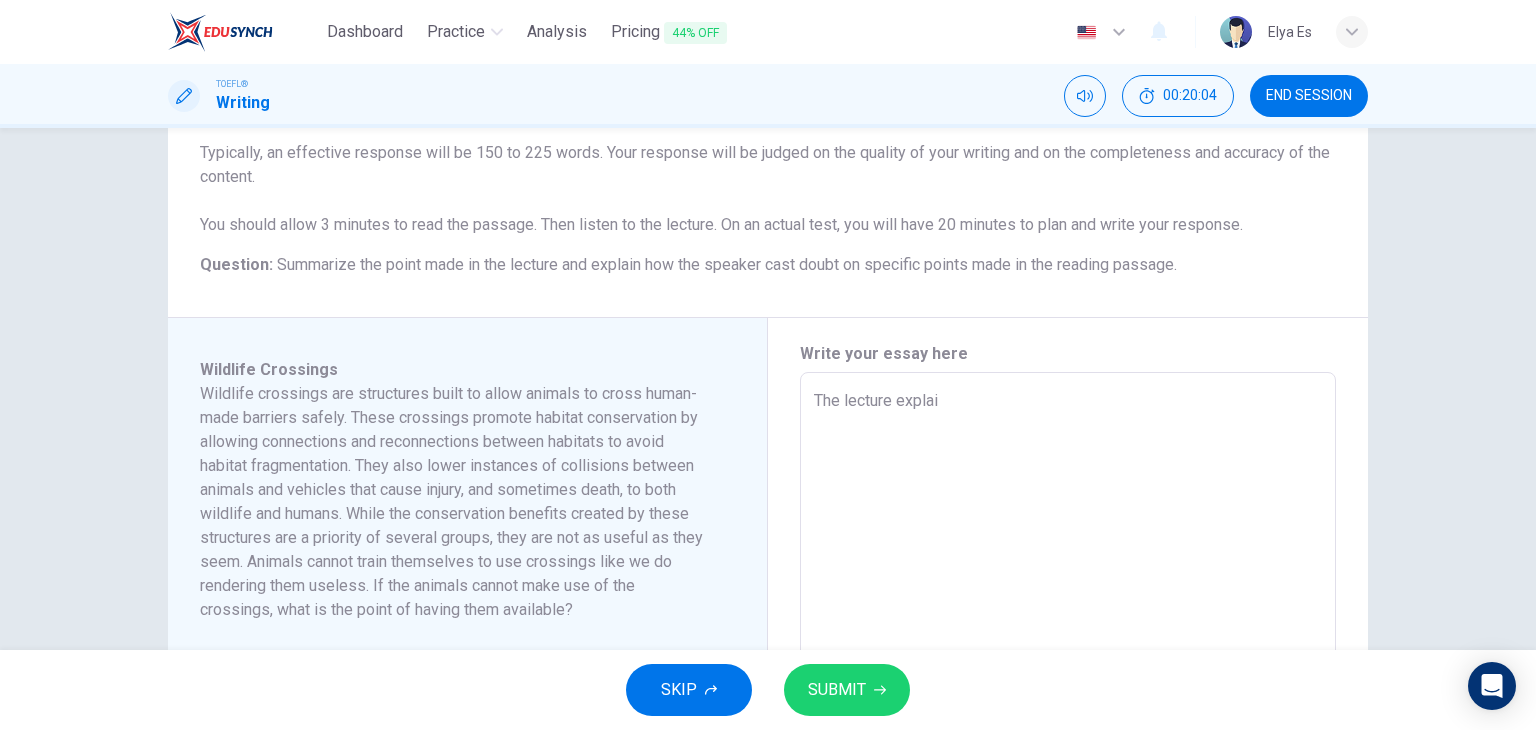 type on "The lecture expla" 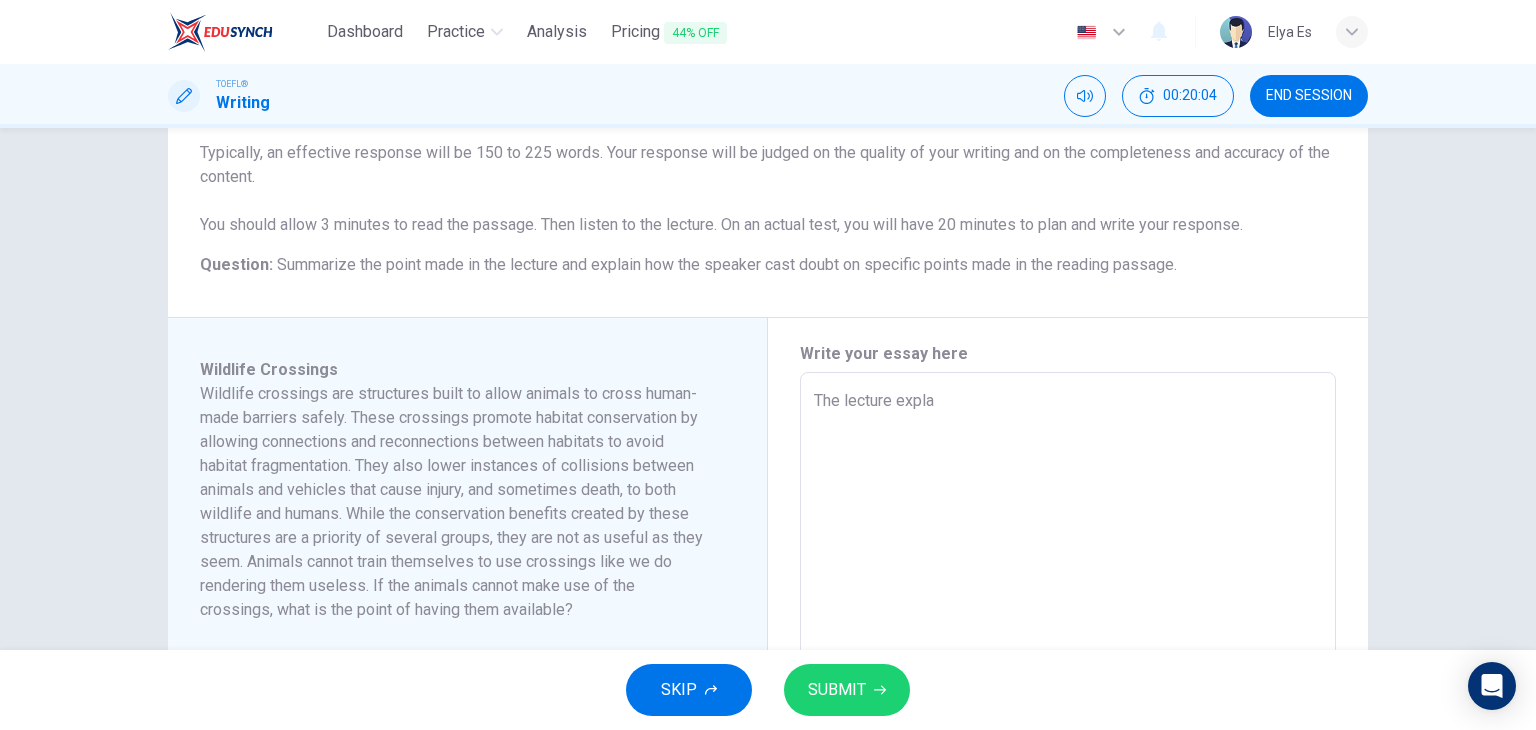 type on "The lecture expl" 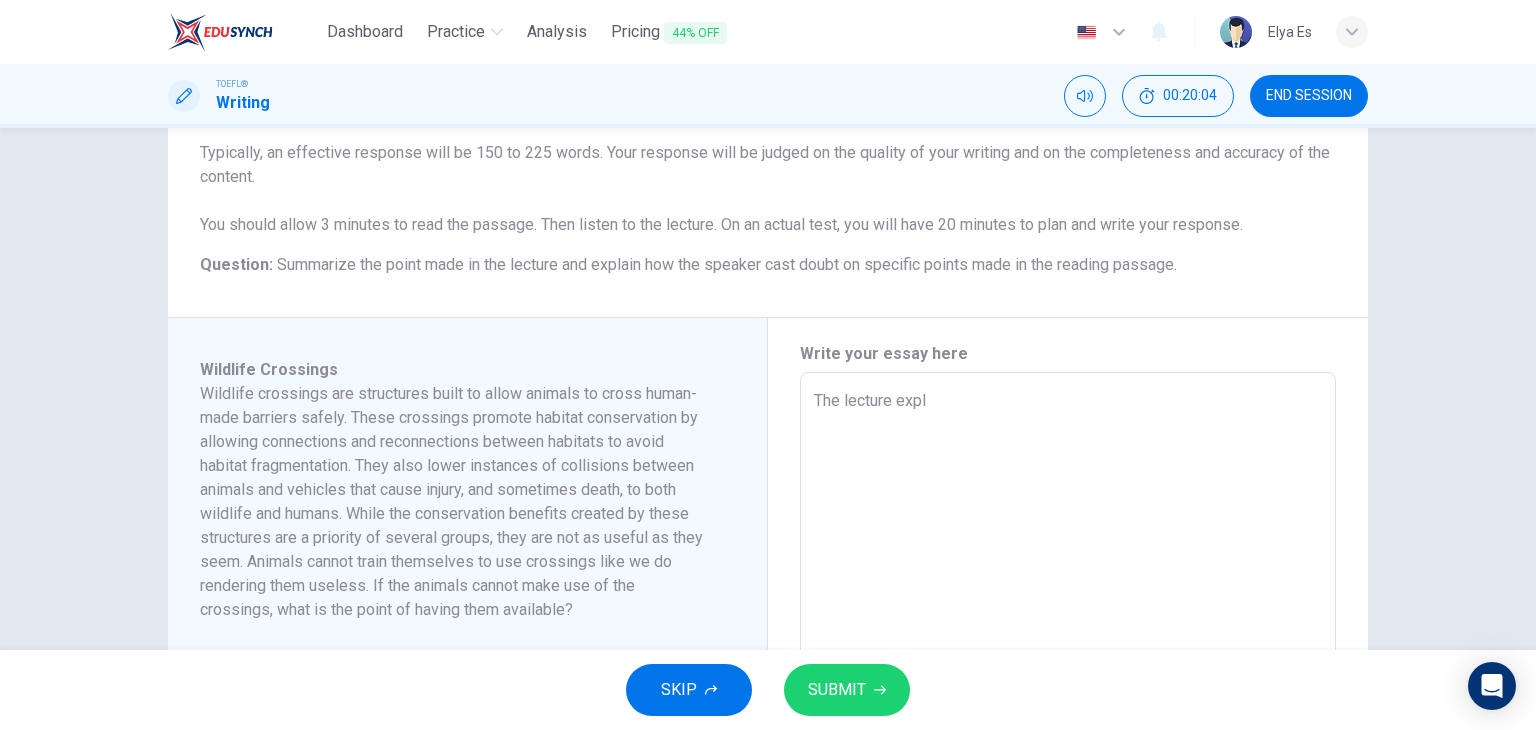 type on "The lecture exp" 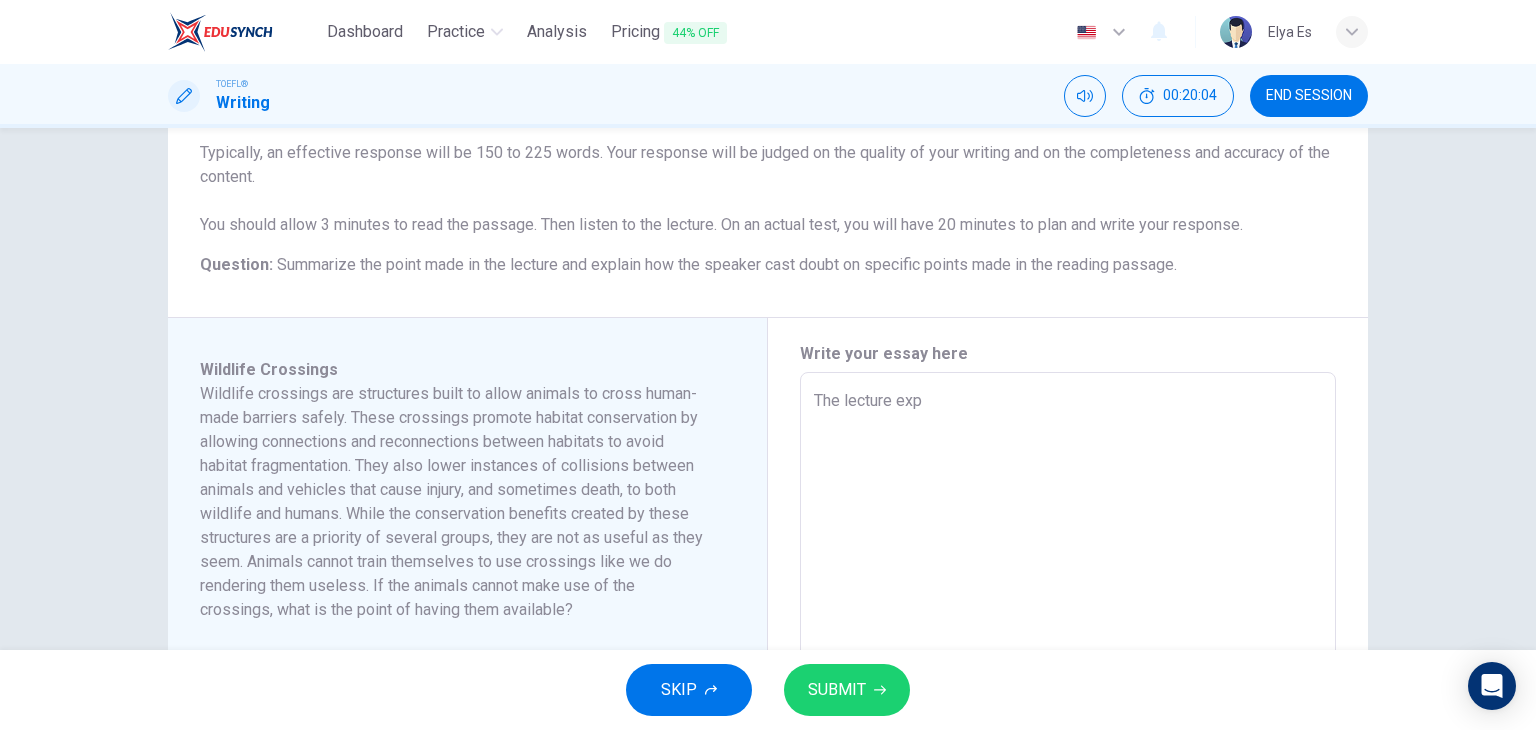 type on "x" 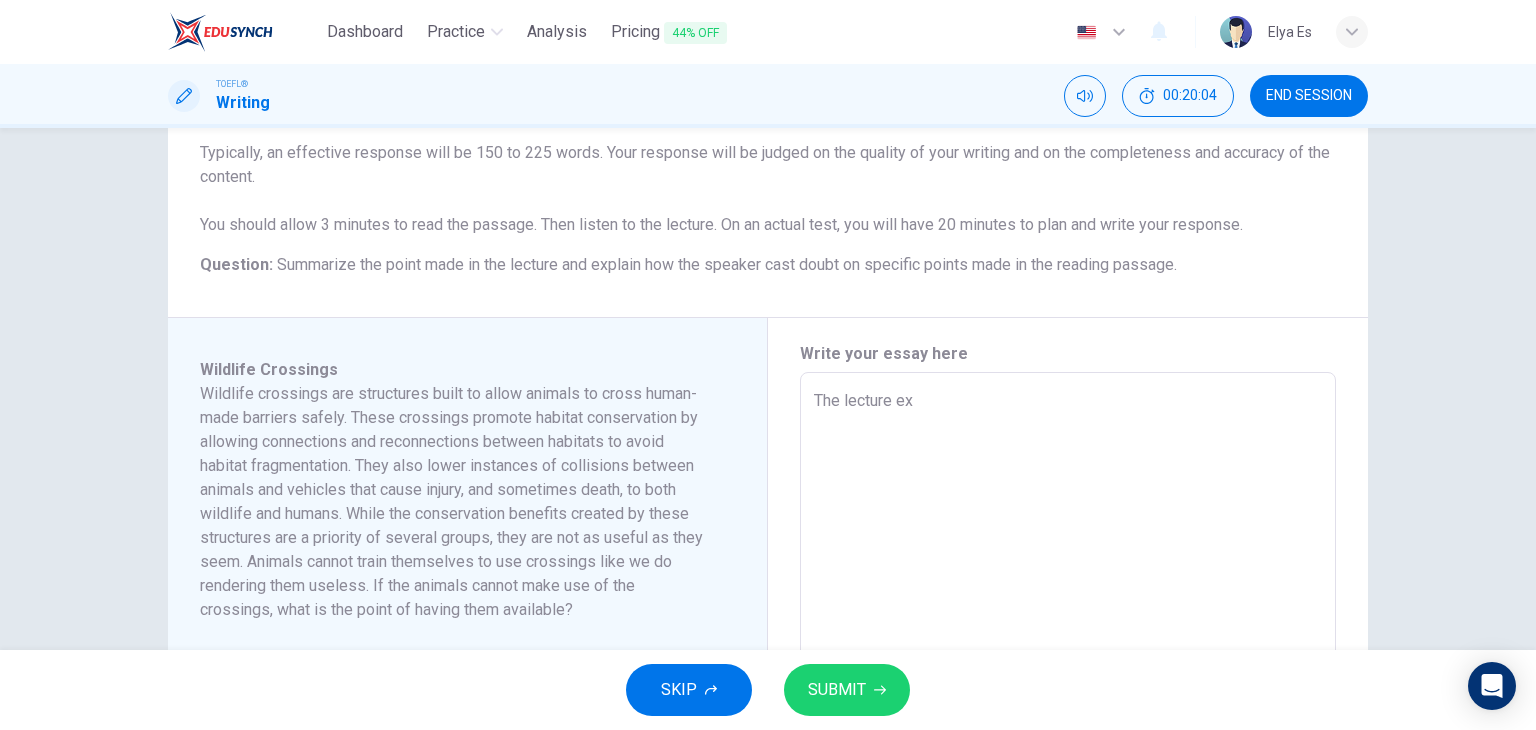 type on "The lecture e" 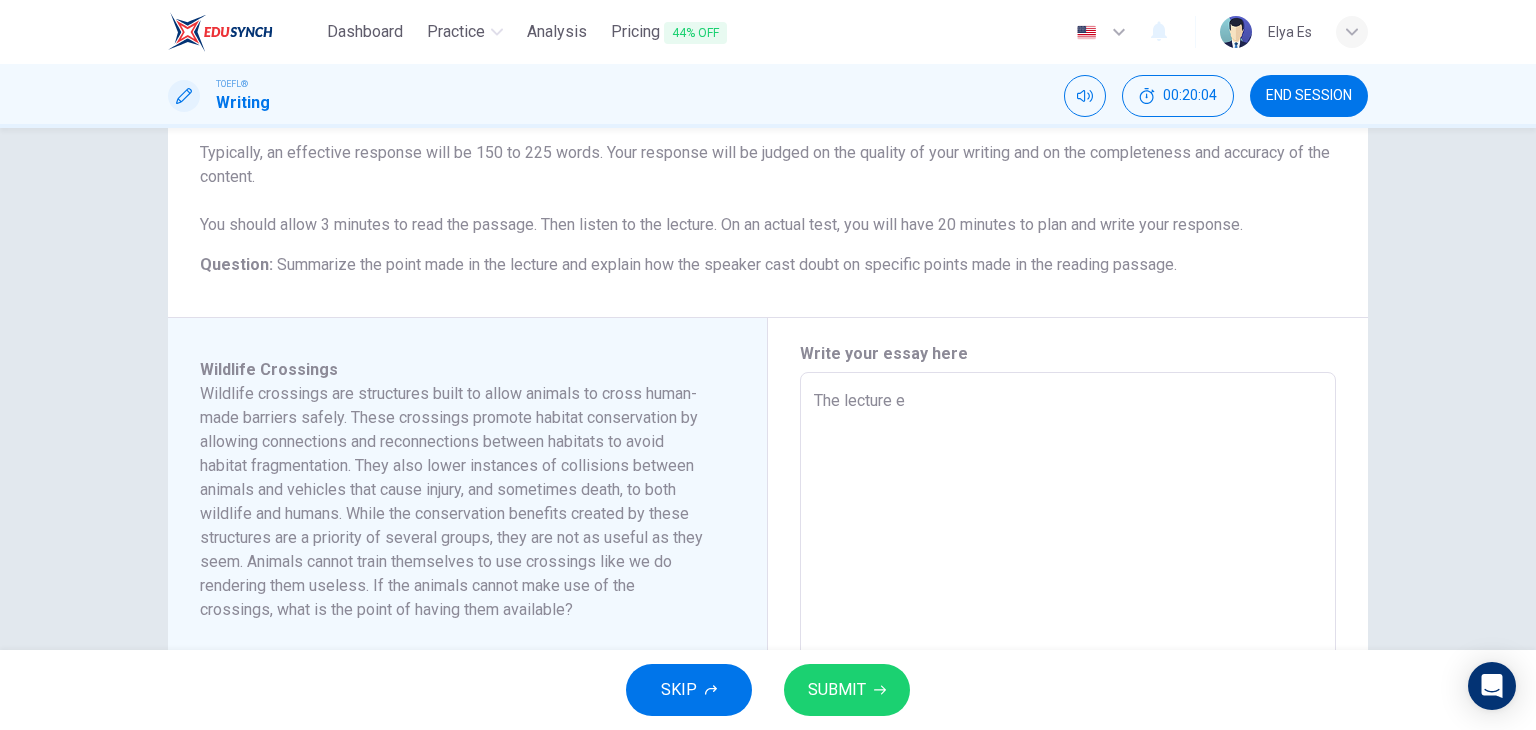 type on "The lecture" 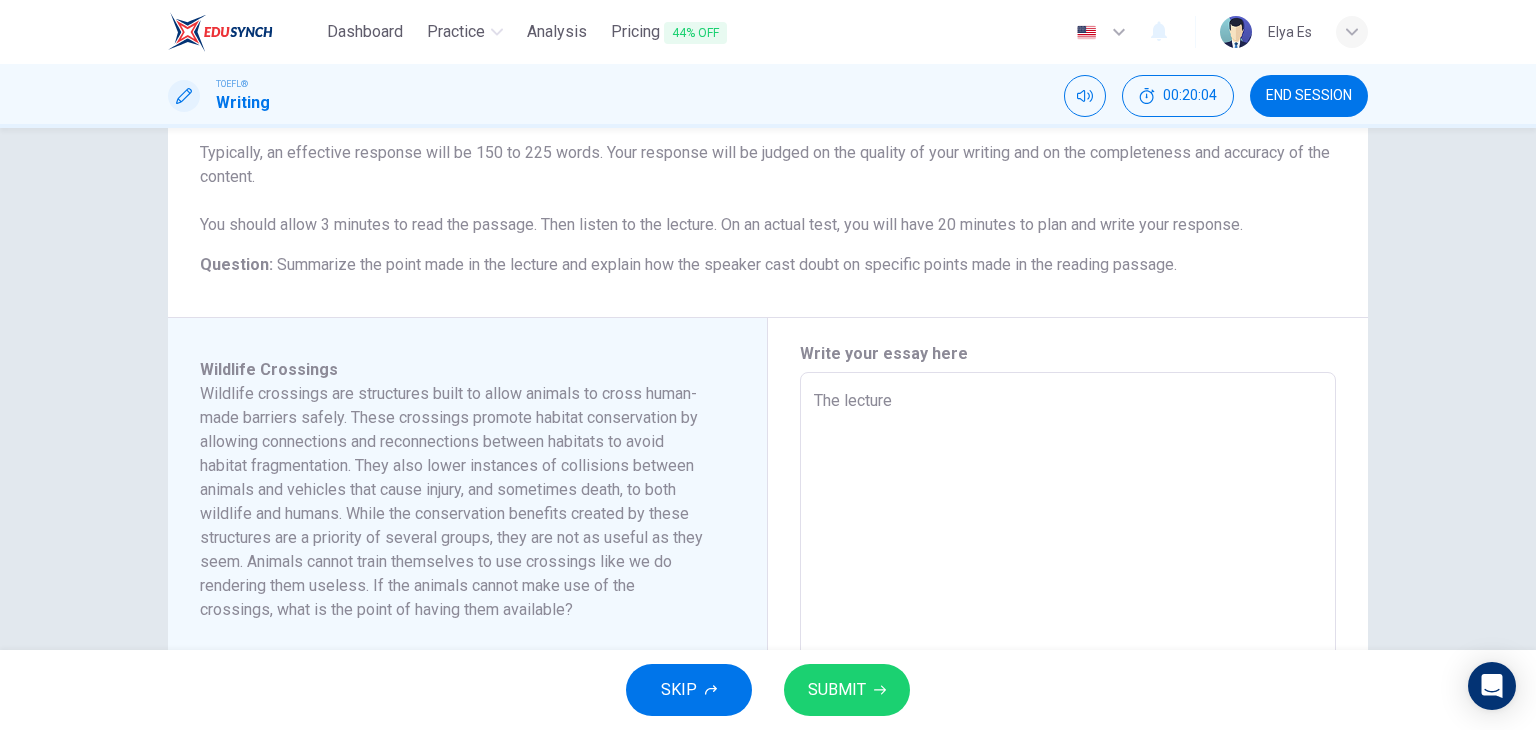 type on "The lecture" 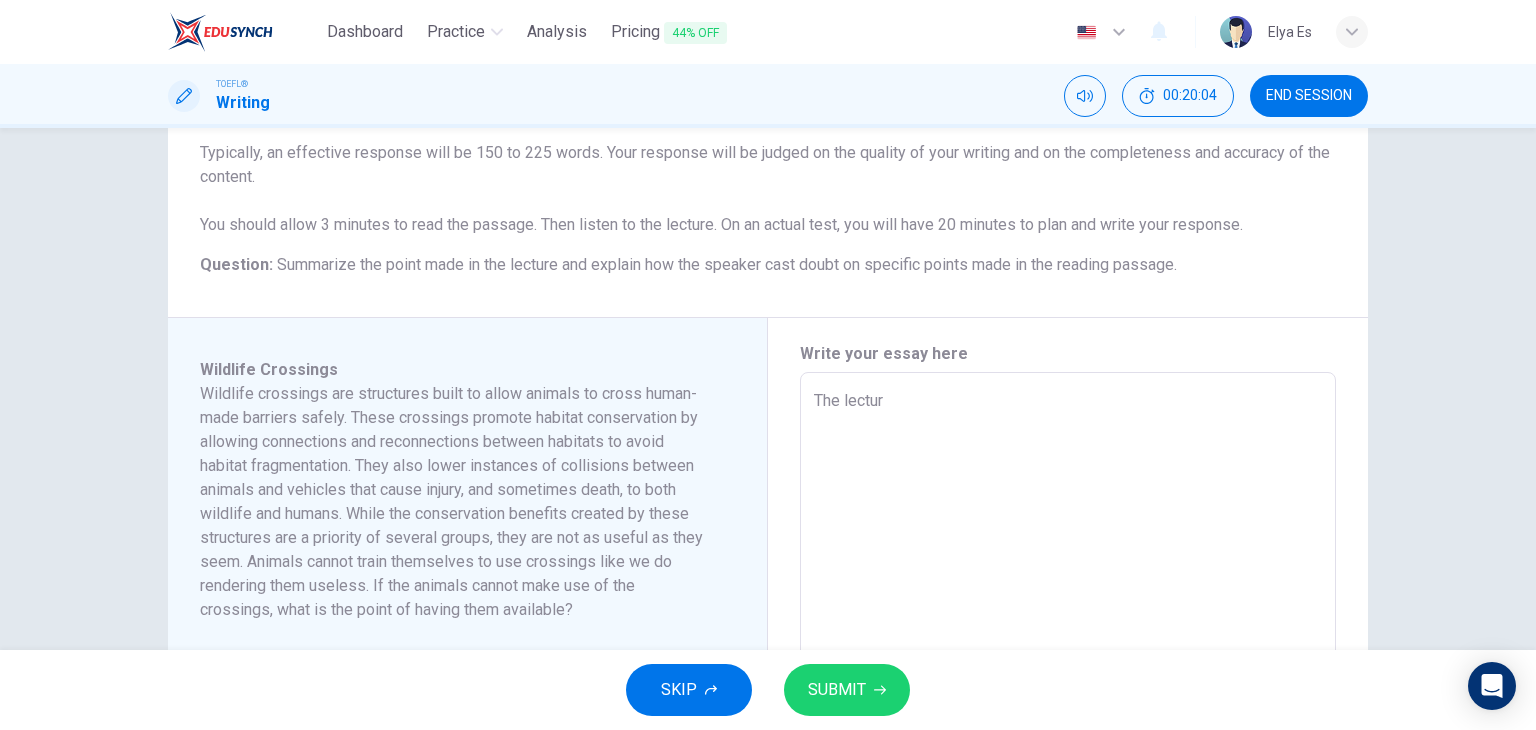 type on "The lectu" 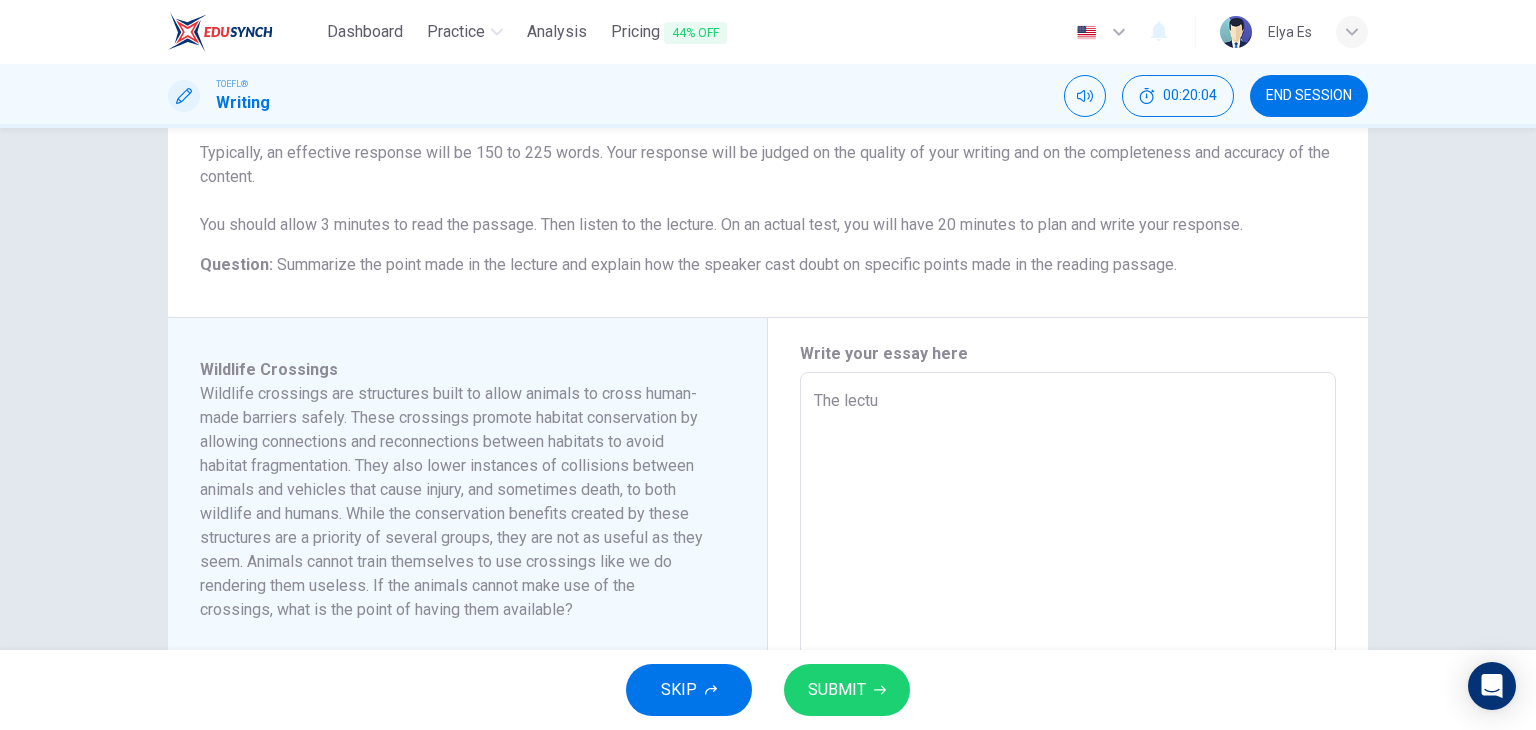 type on "x" 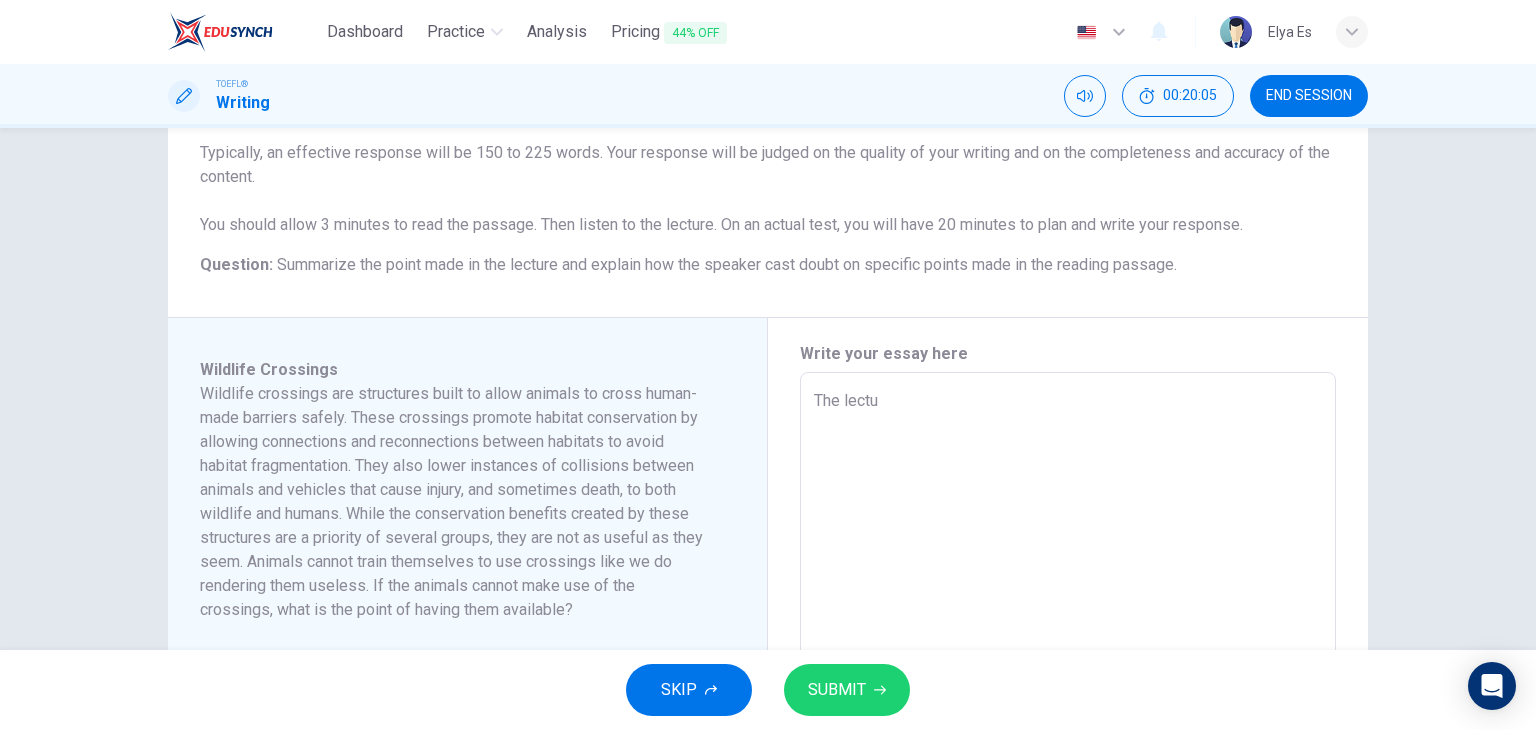 type on "The lect" 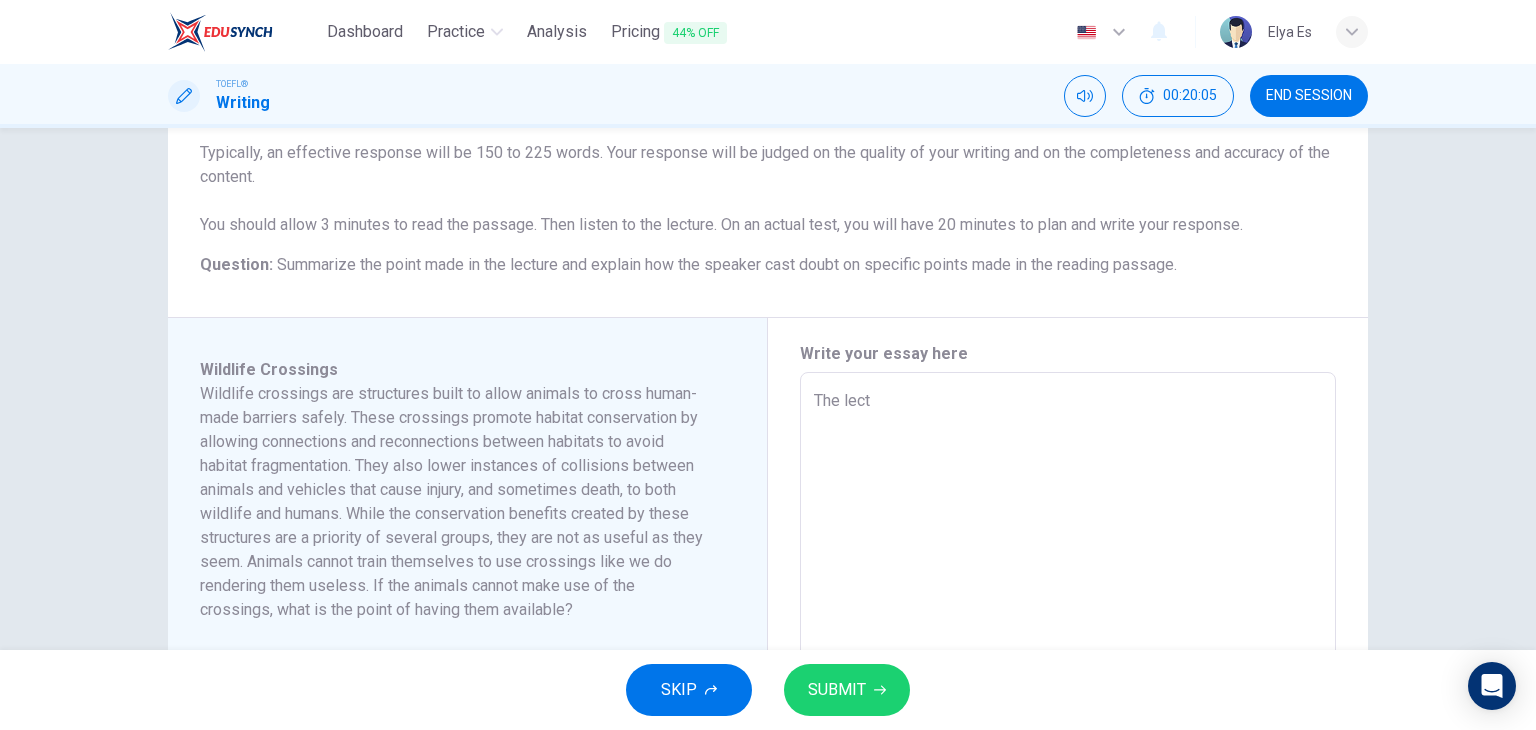 type on "x" 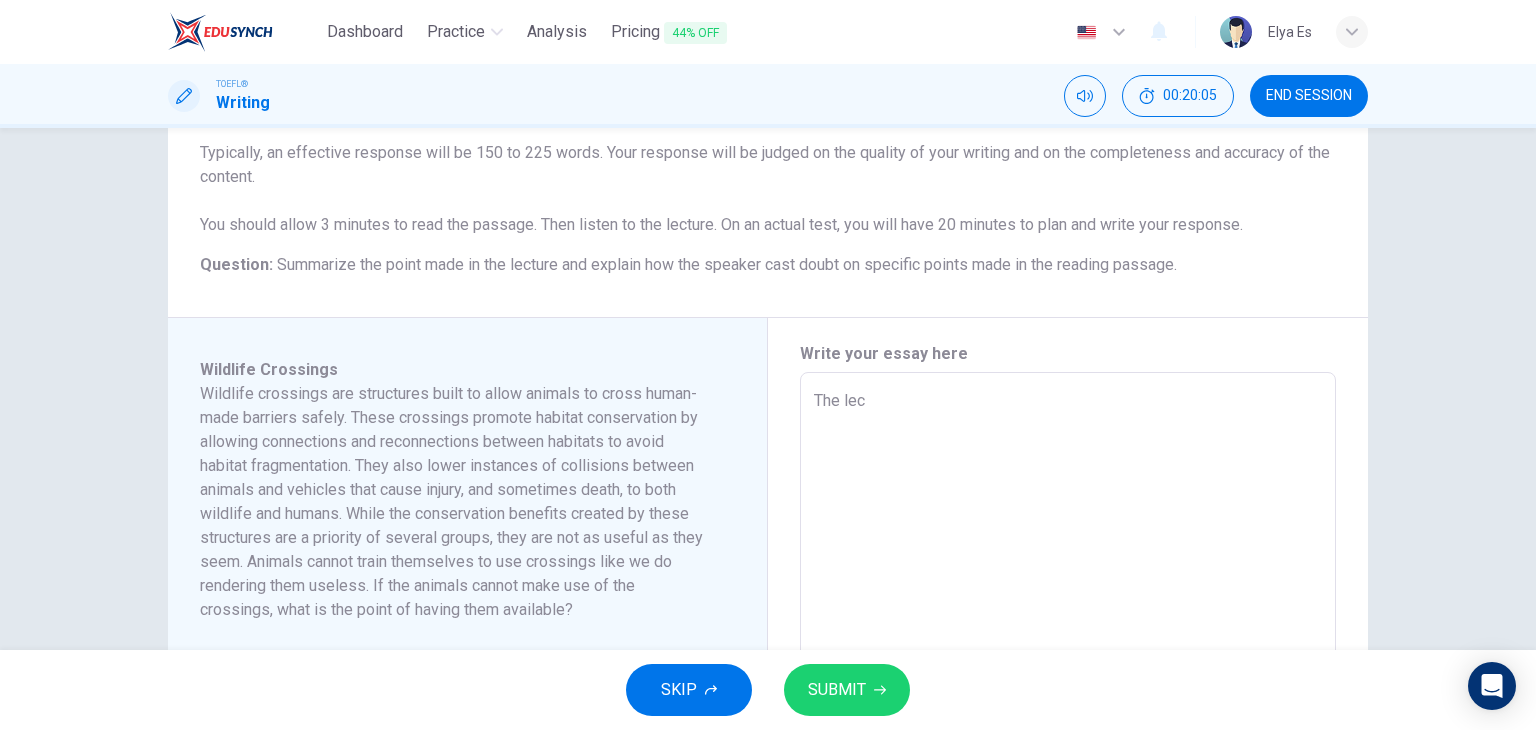 type on "x" 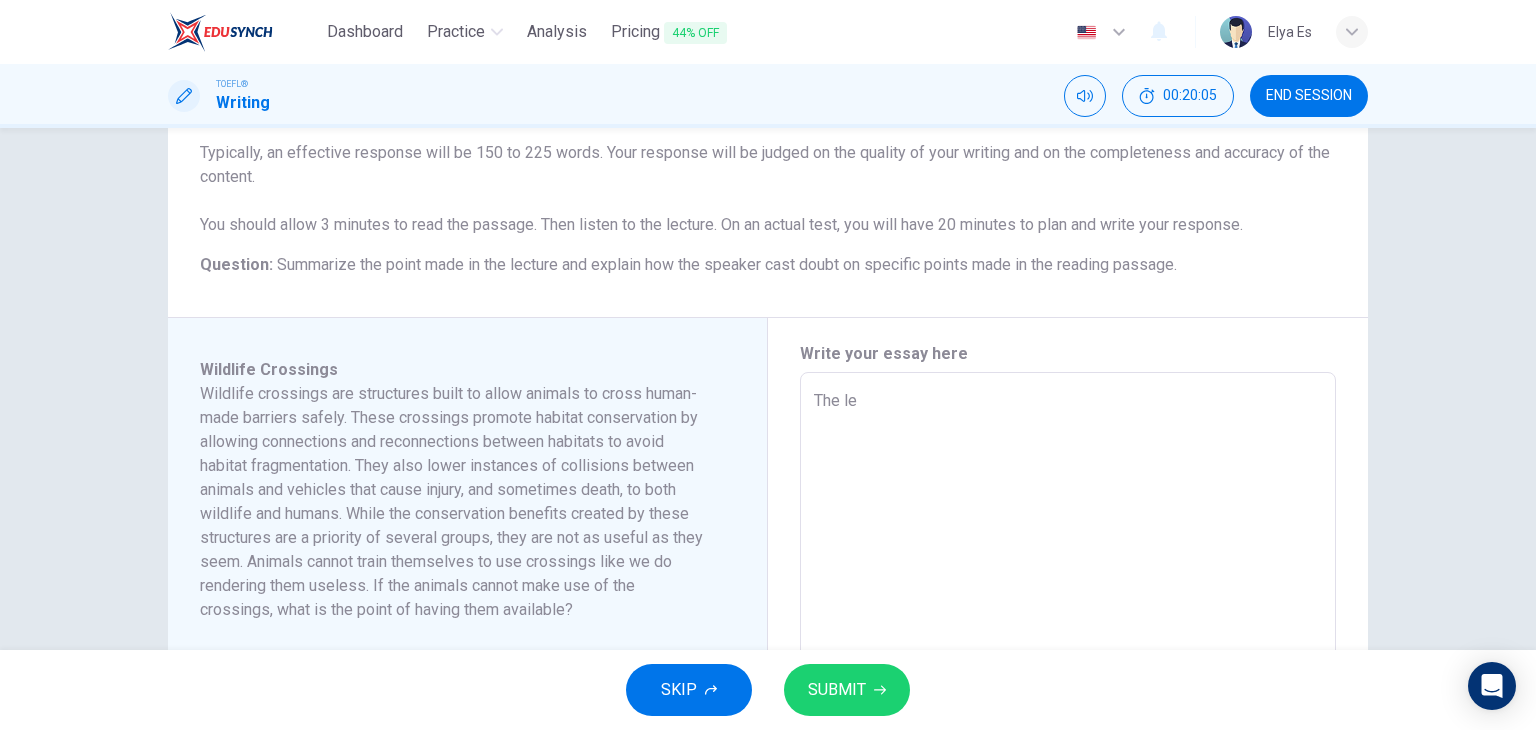 type on "x" 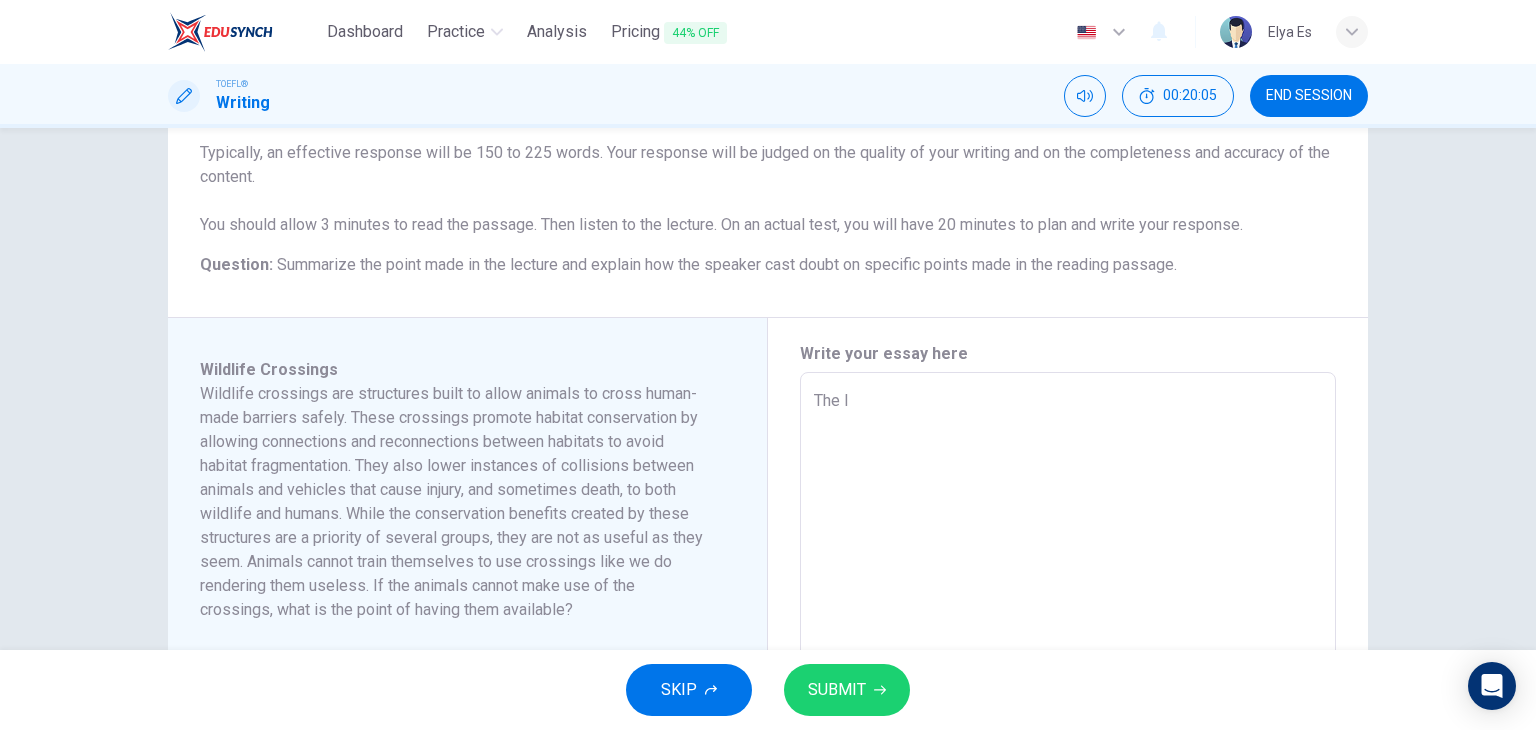 type on "x" 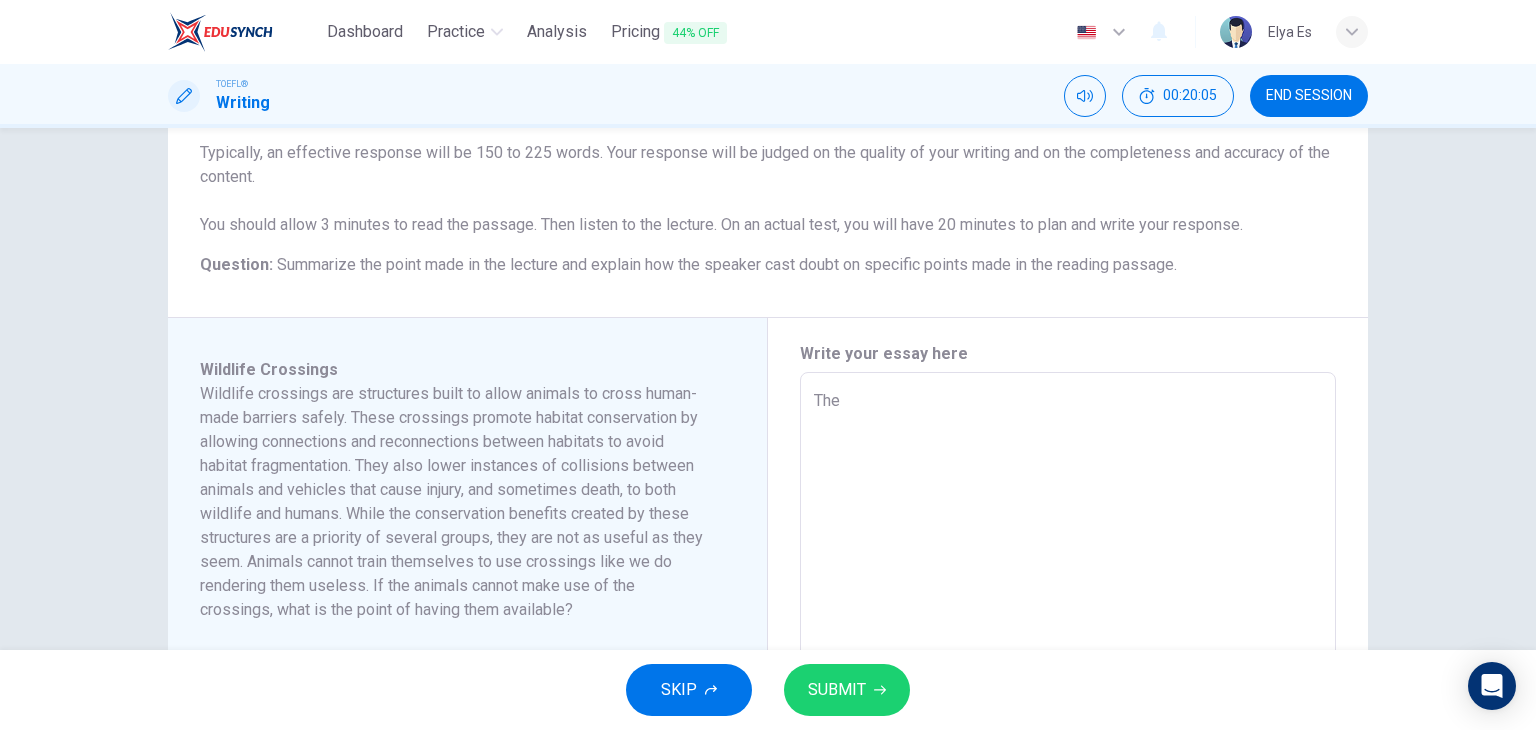 type on "x" 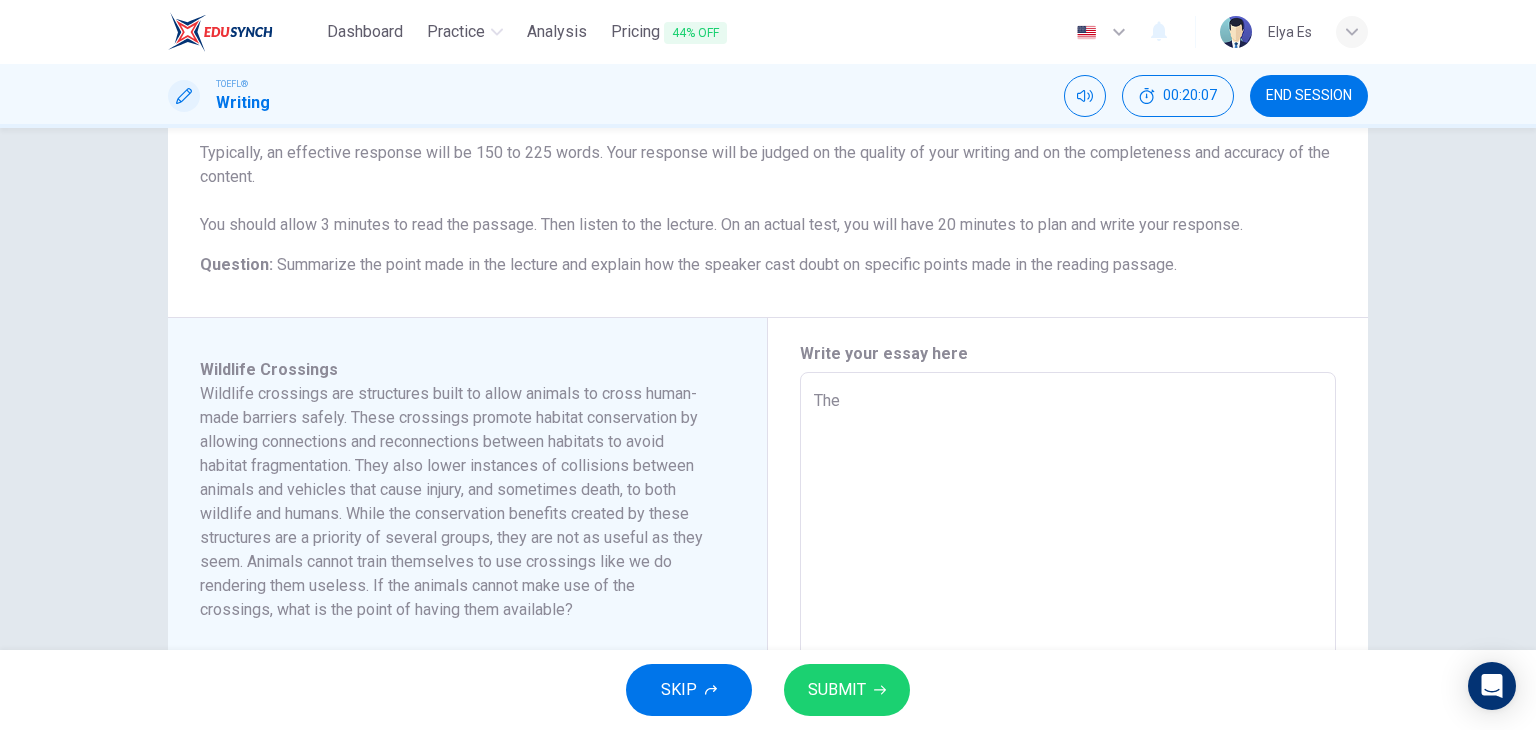 type on "The r" 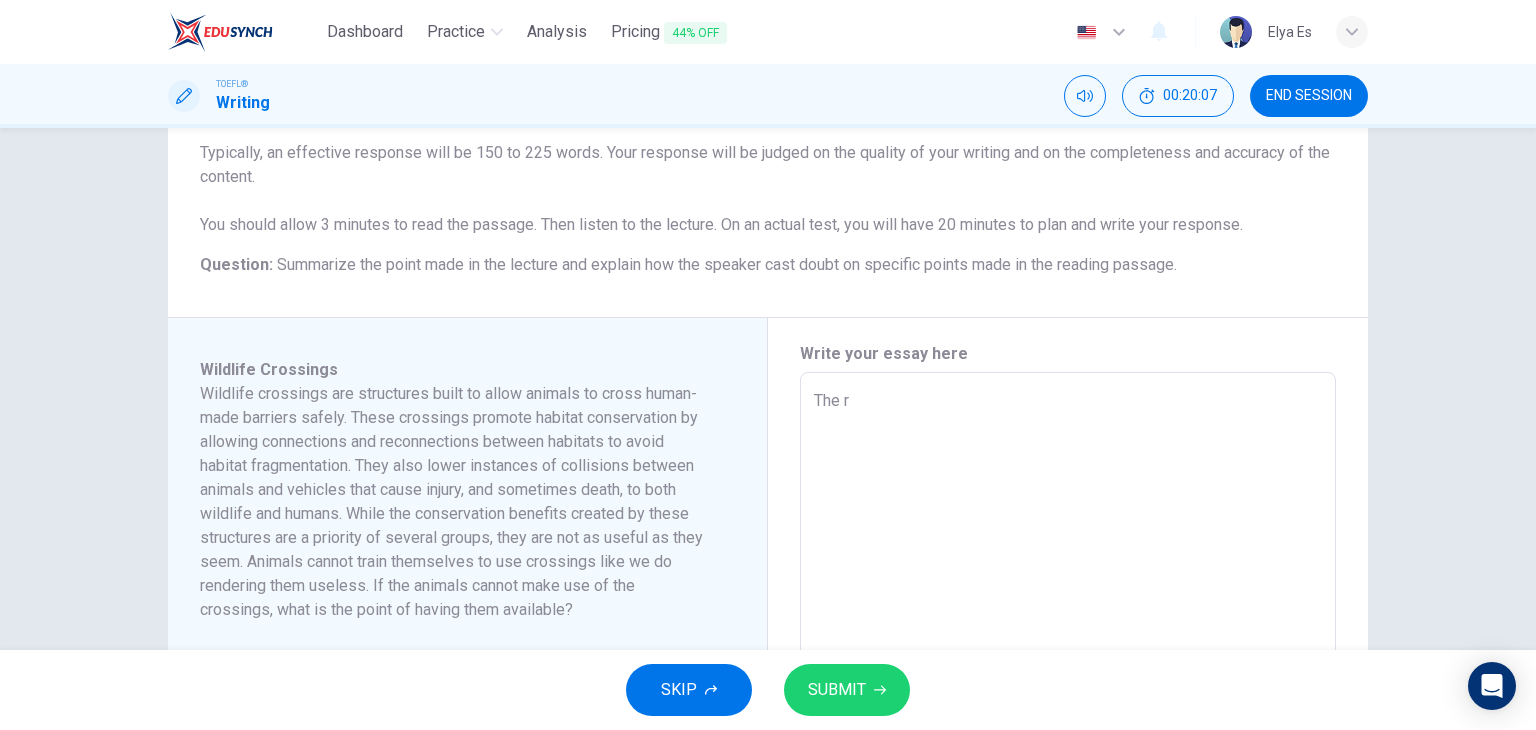 type on "The re" 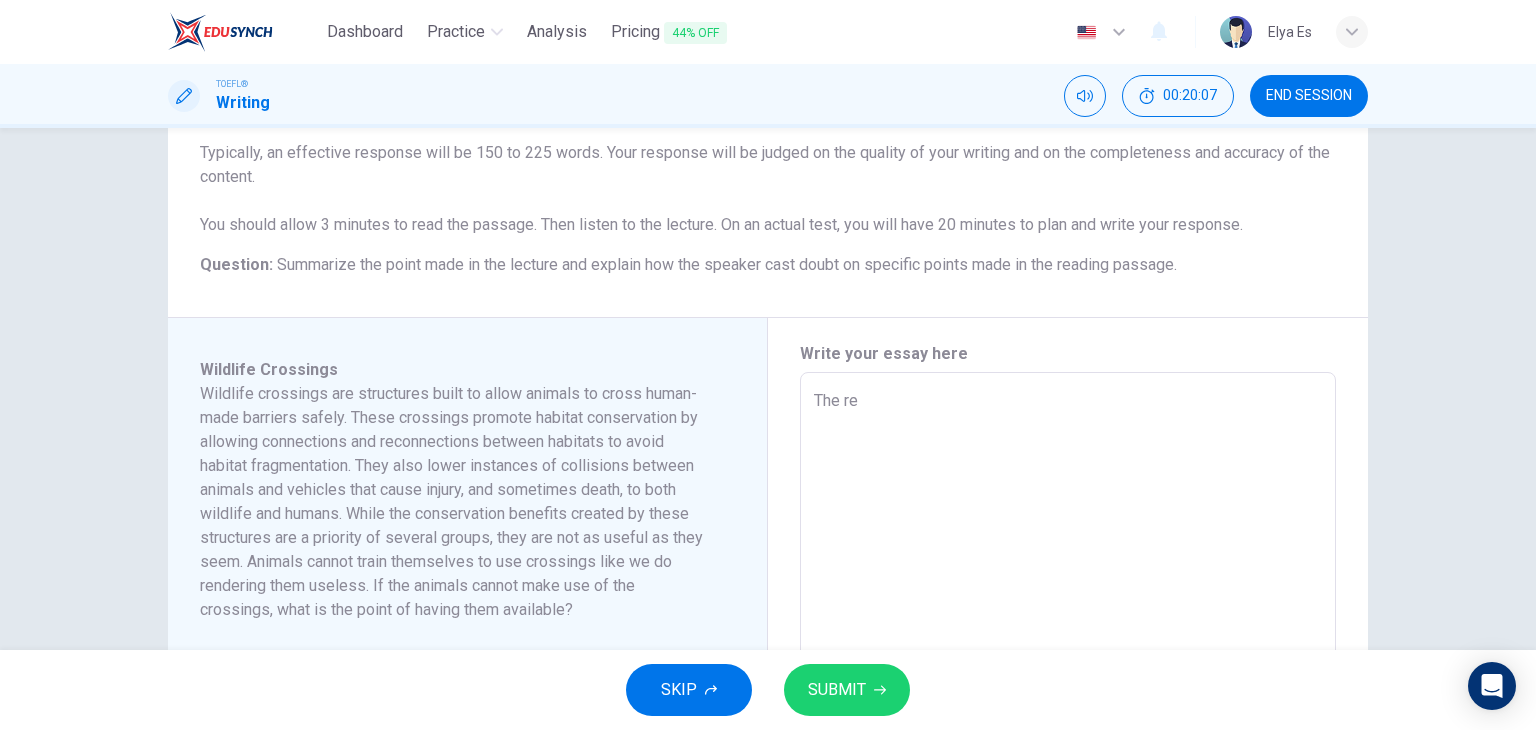 type on "x" 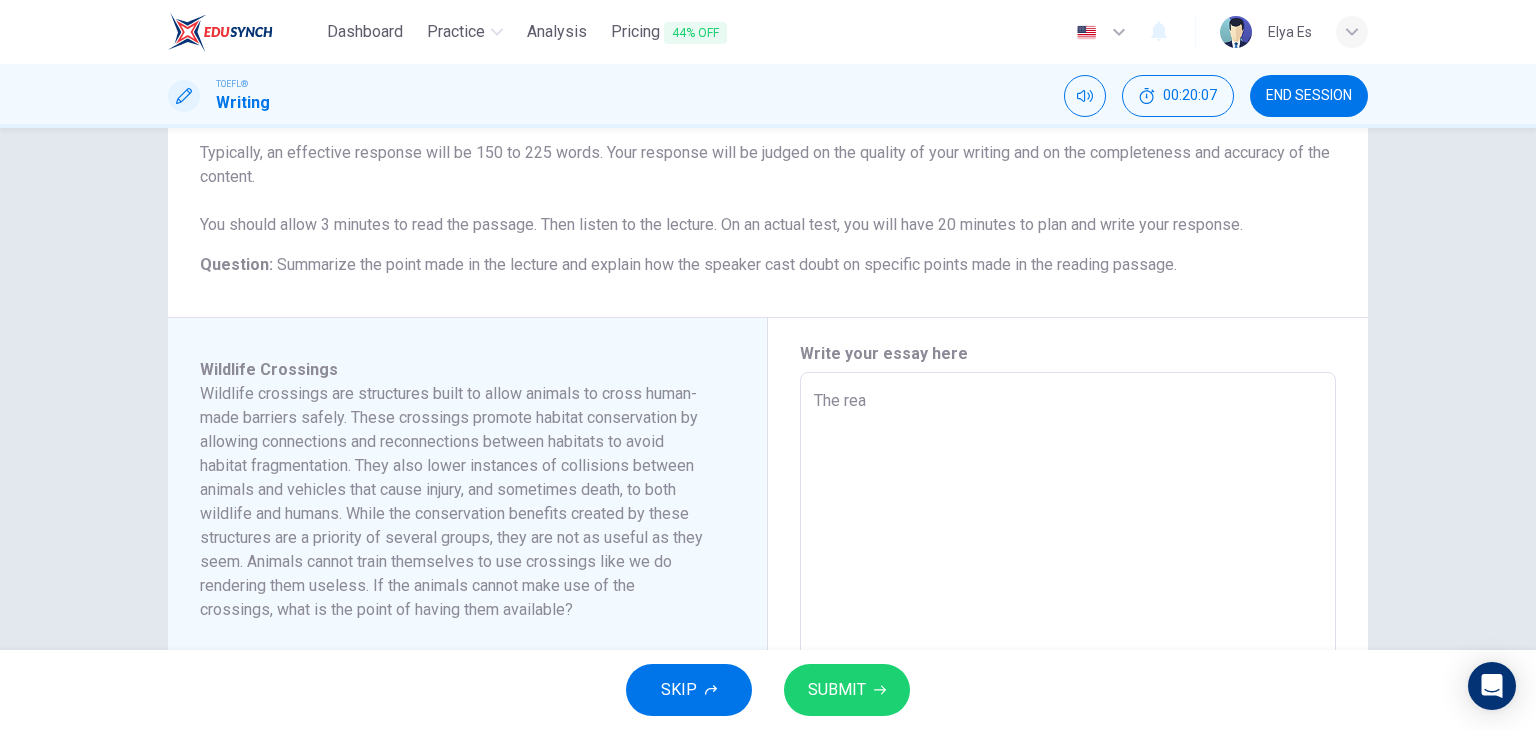 type on "x" 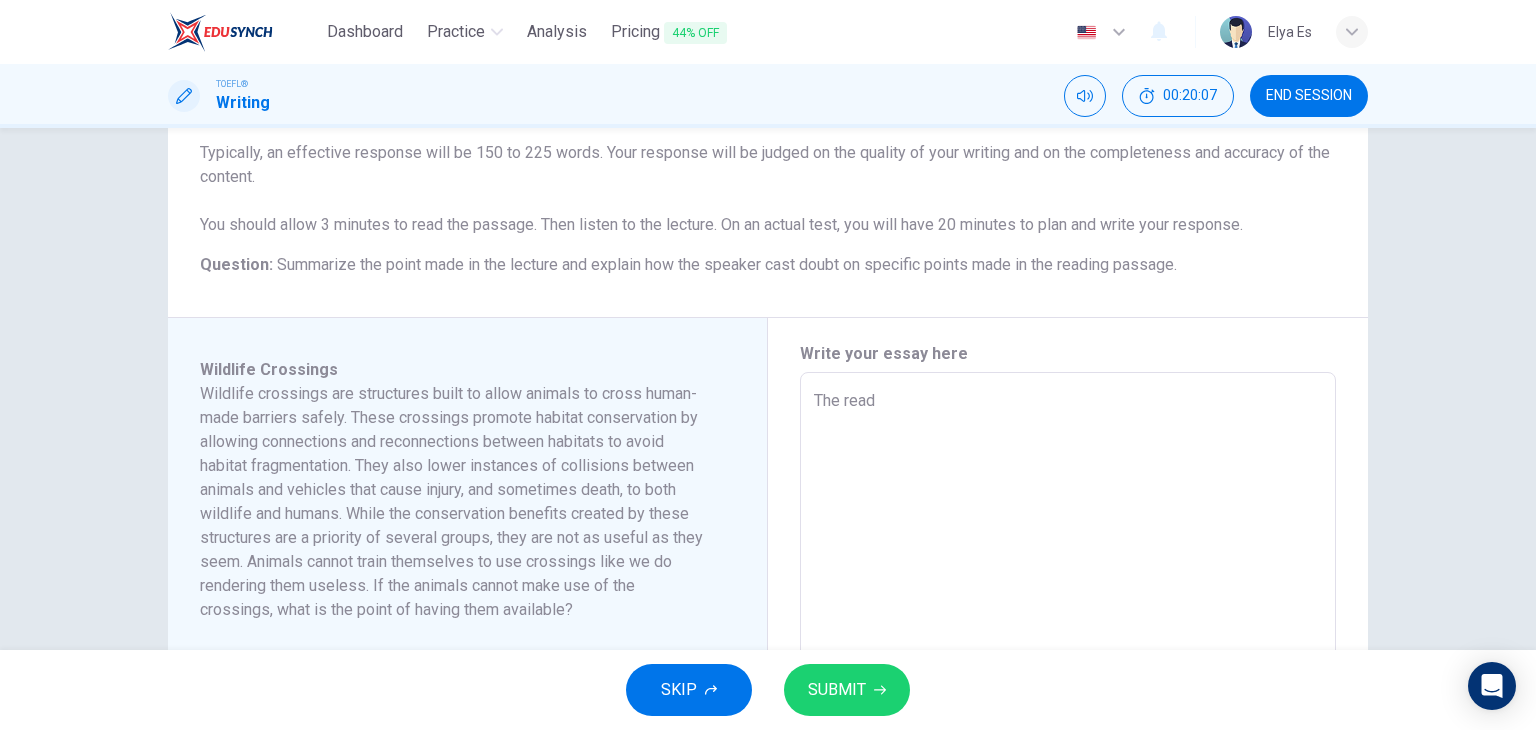 type on "x" 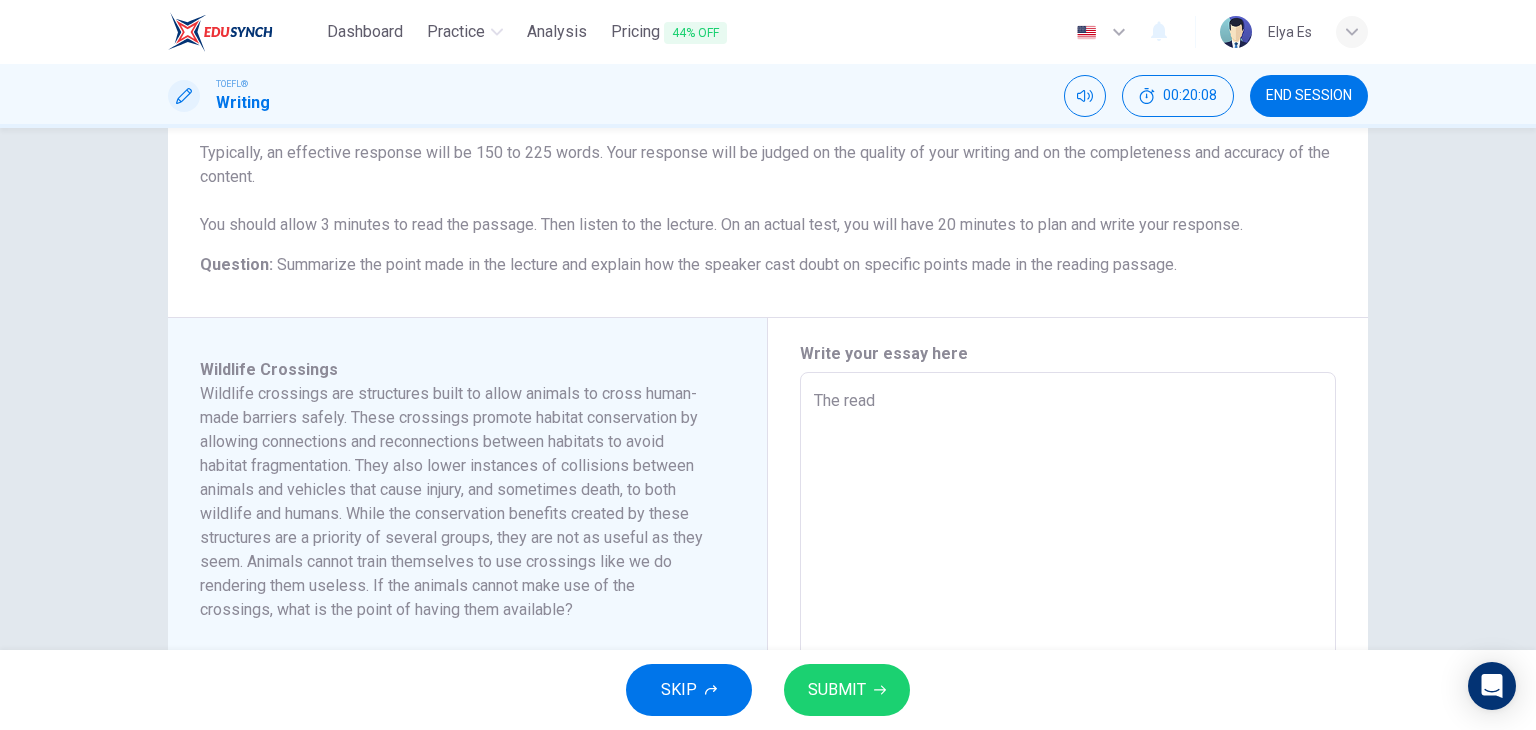 type on "The readi" 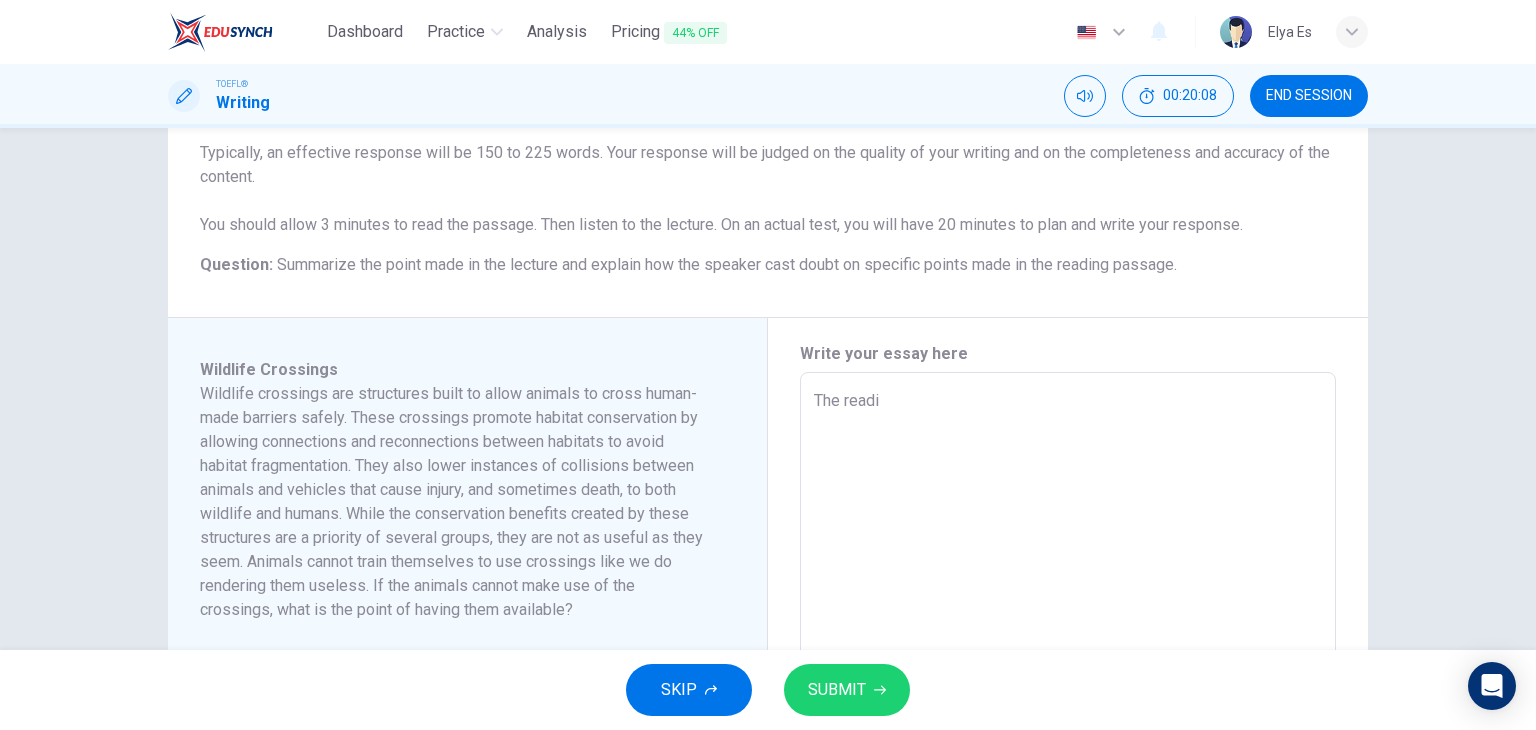 type on "The readin" 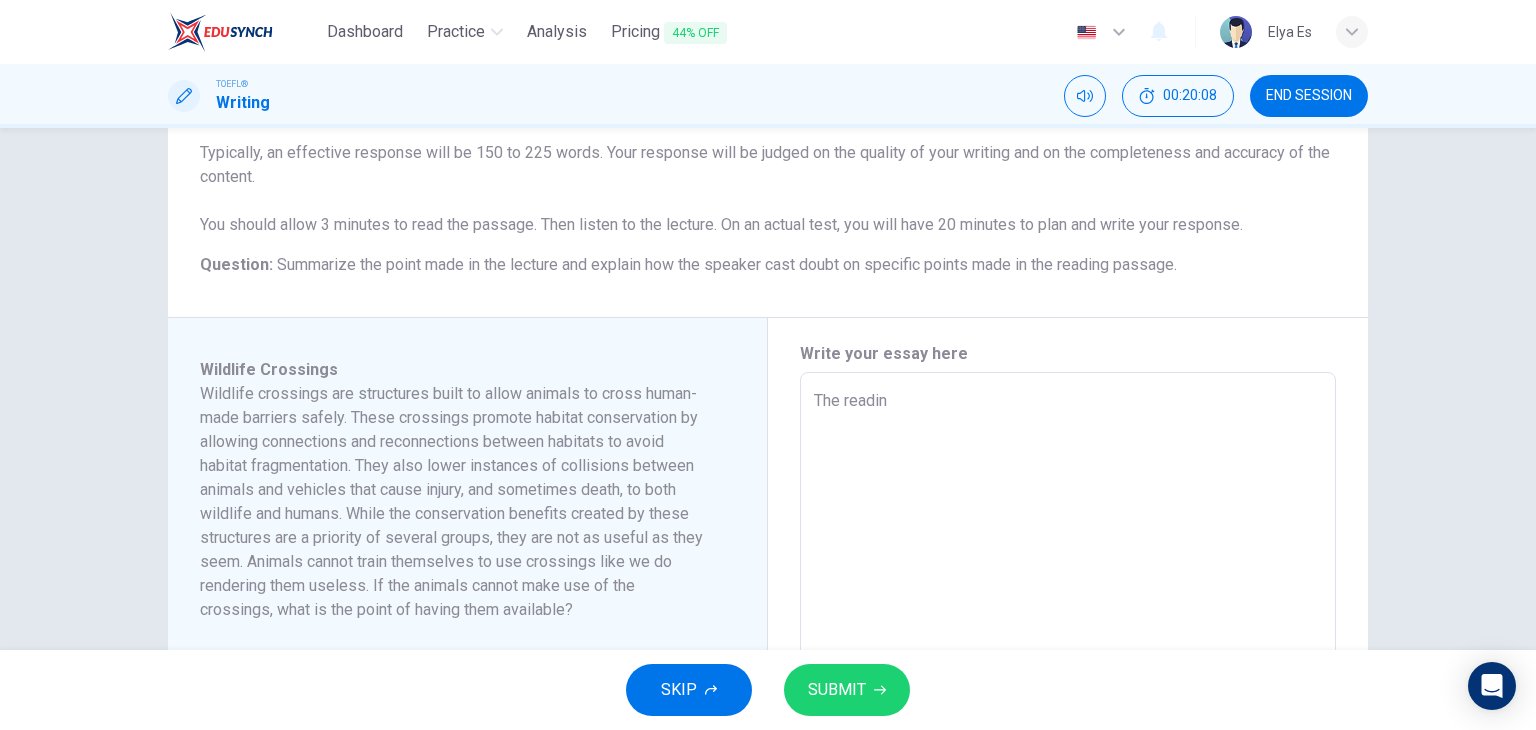 type on "x" 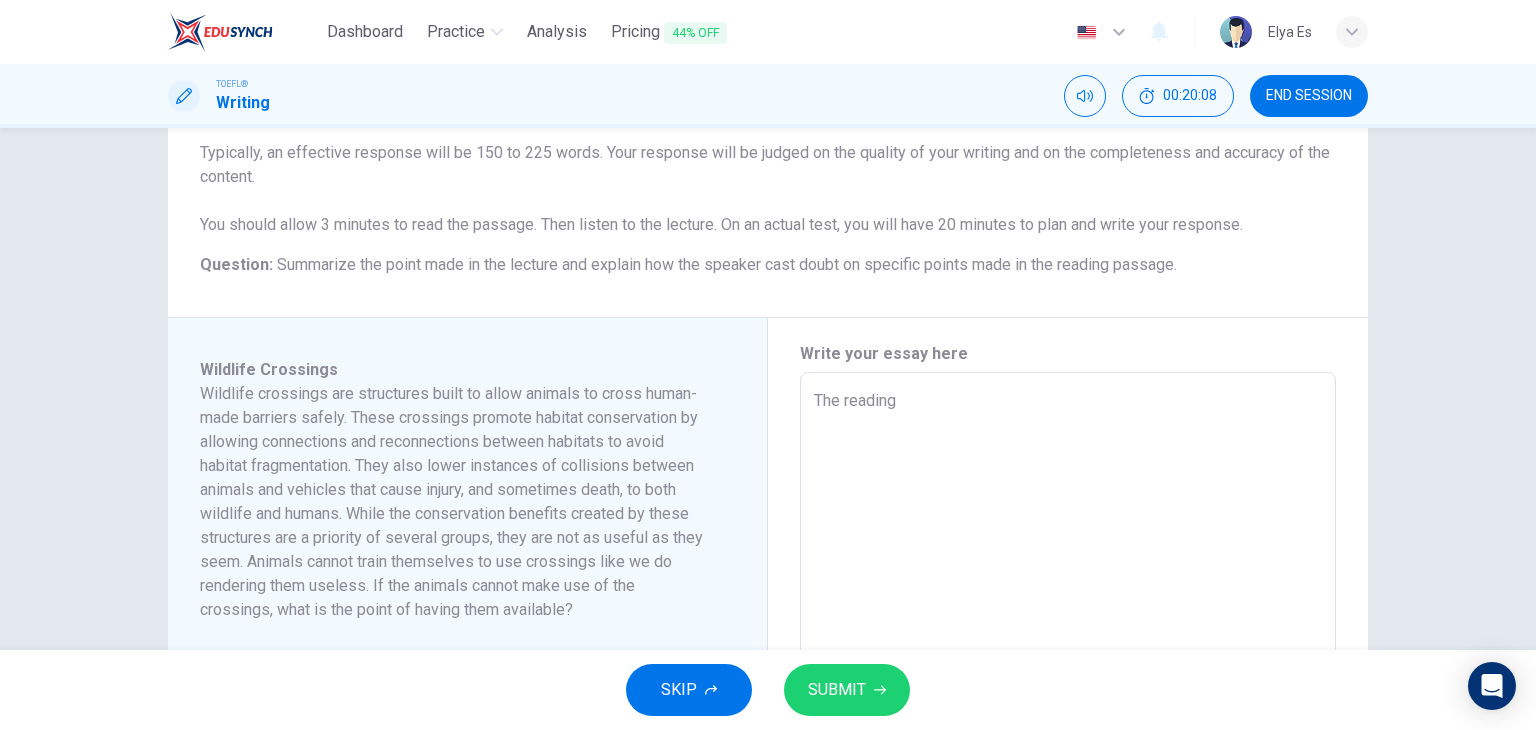 type on "x" 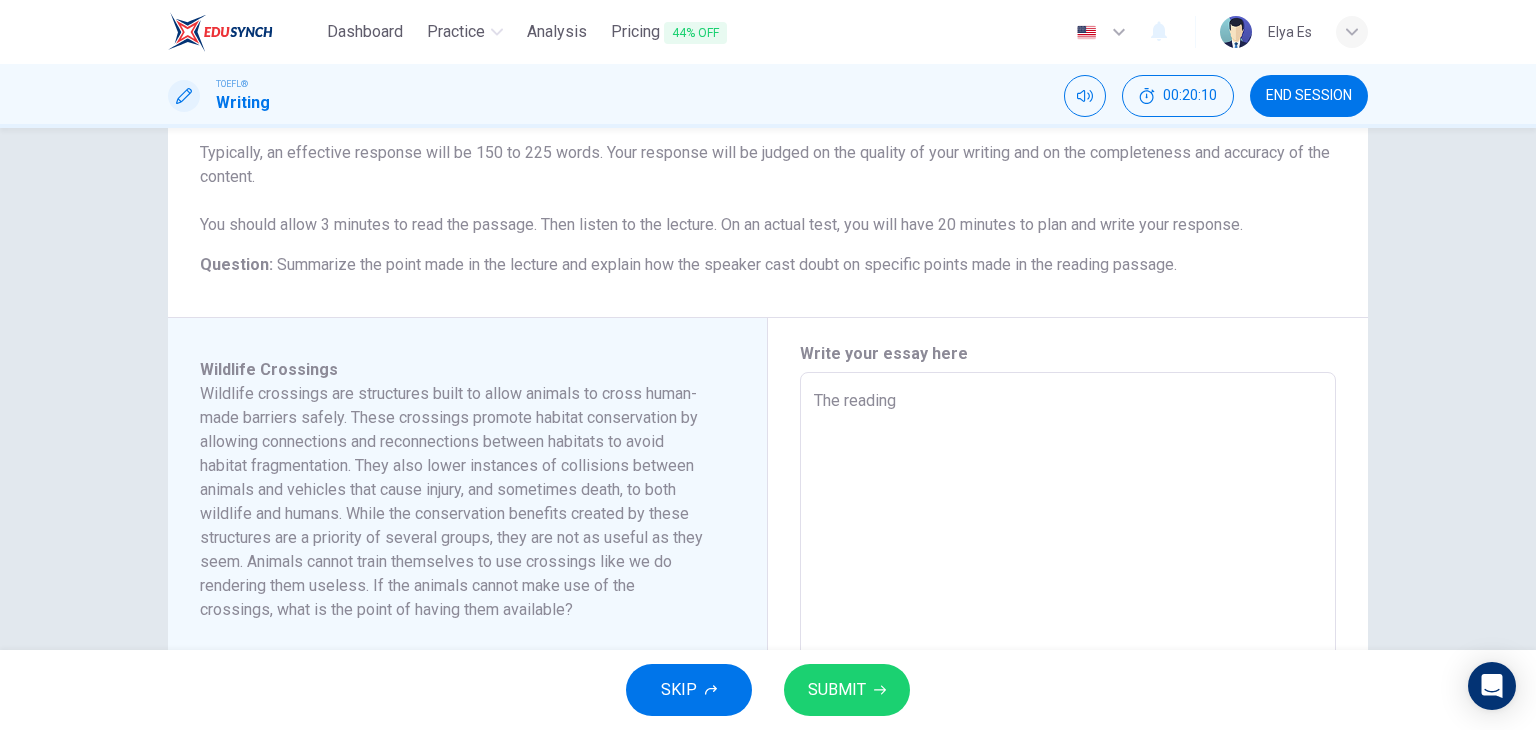 type on "The reading p" 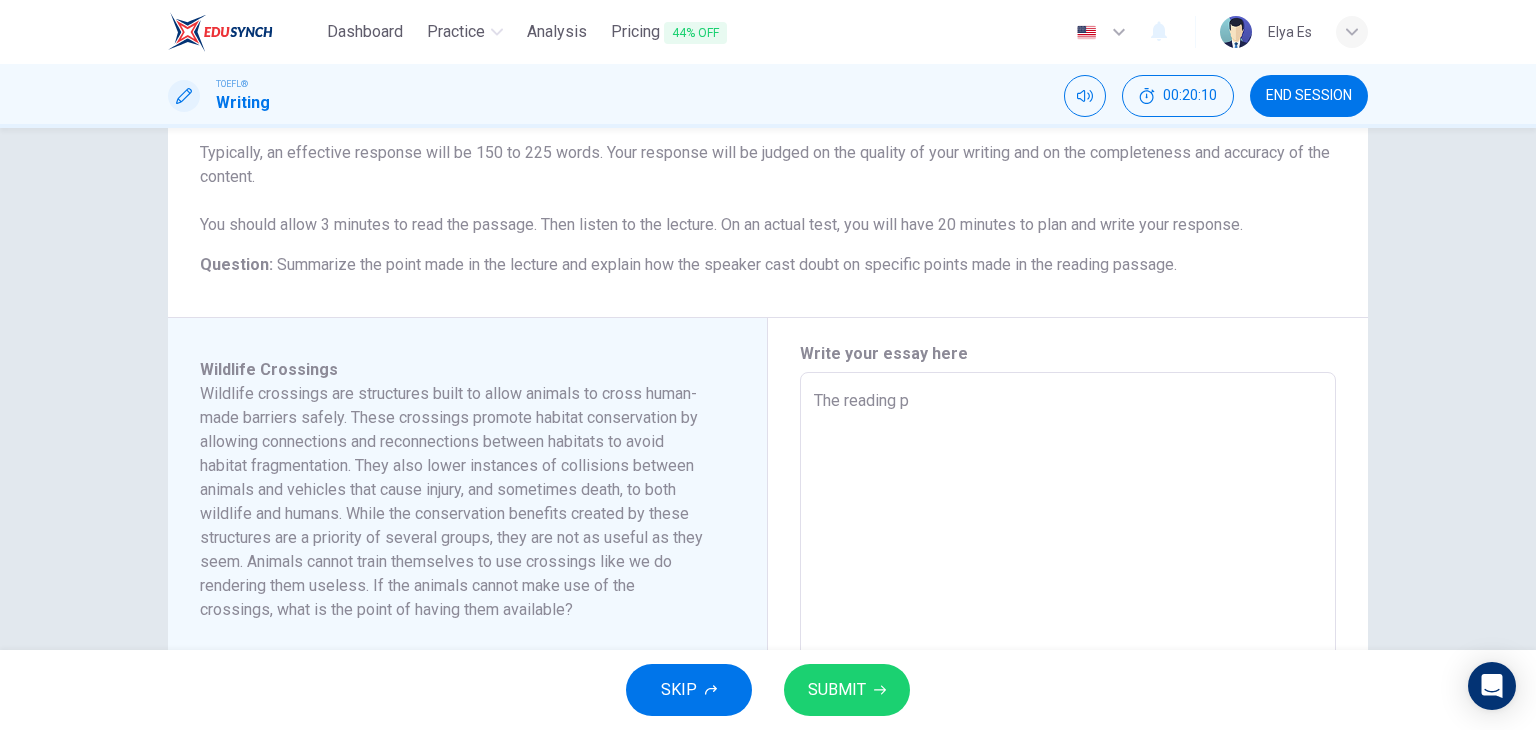 type on "The reading pa" 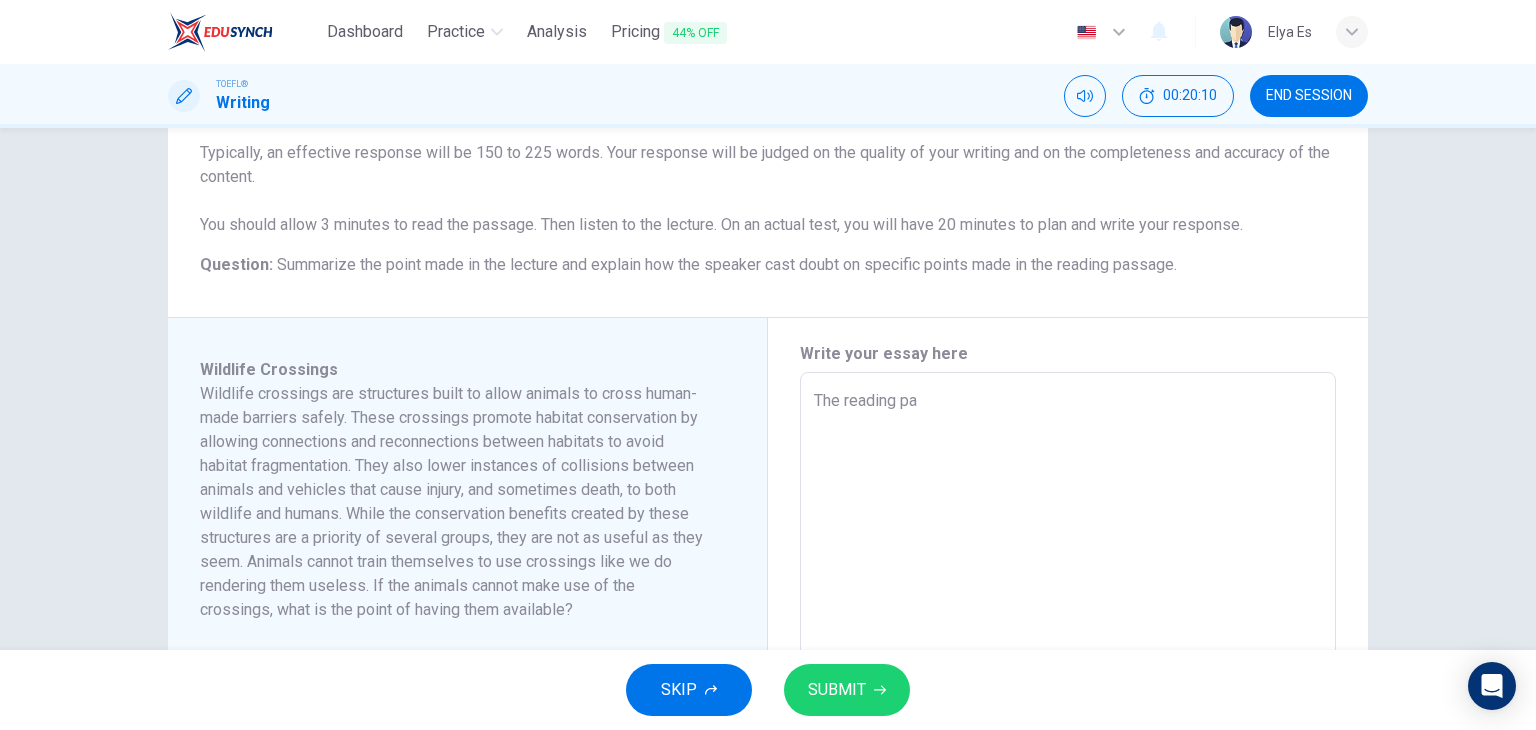 type on "x" 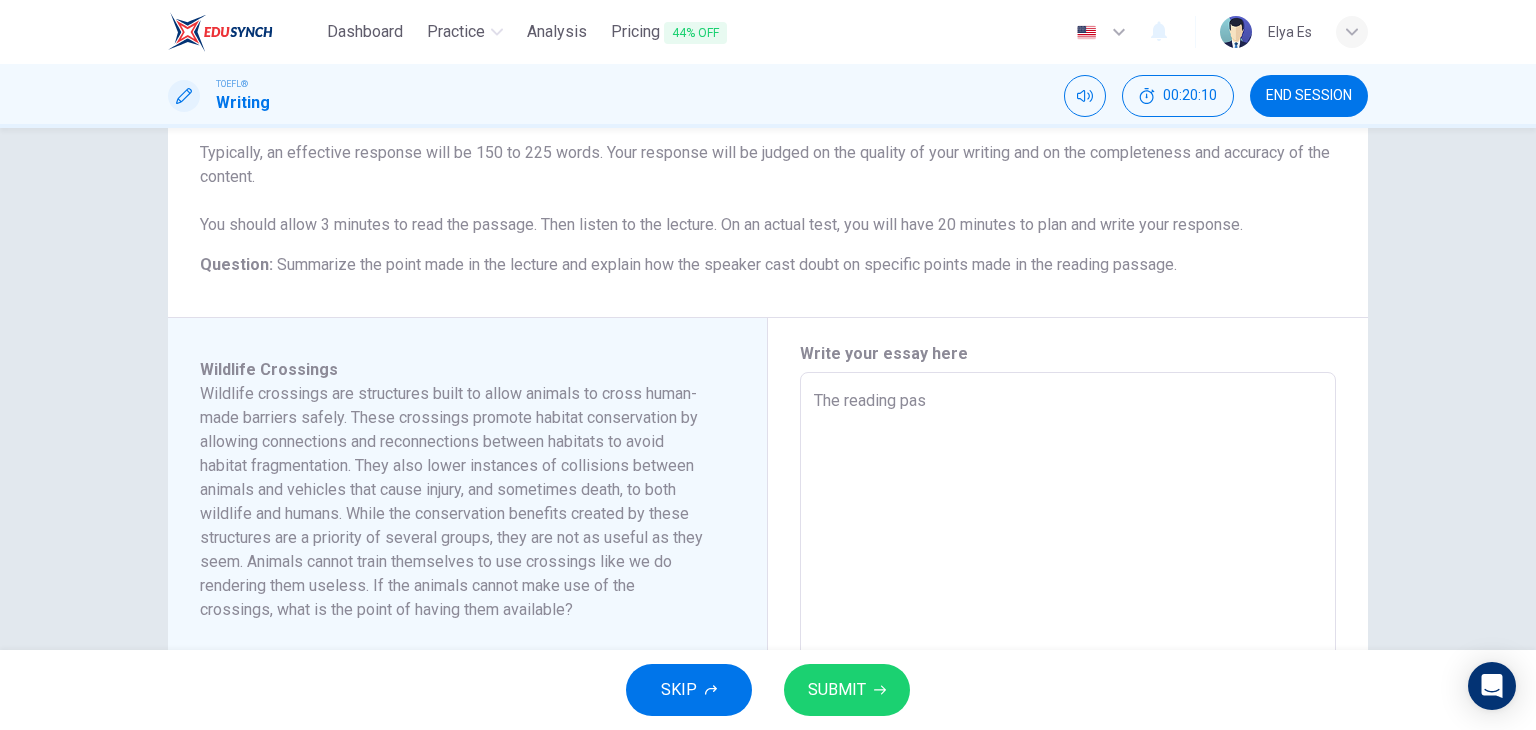type on "x" 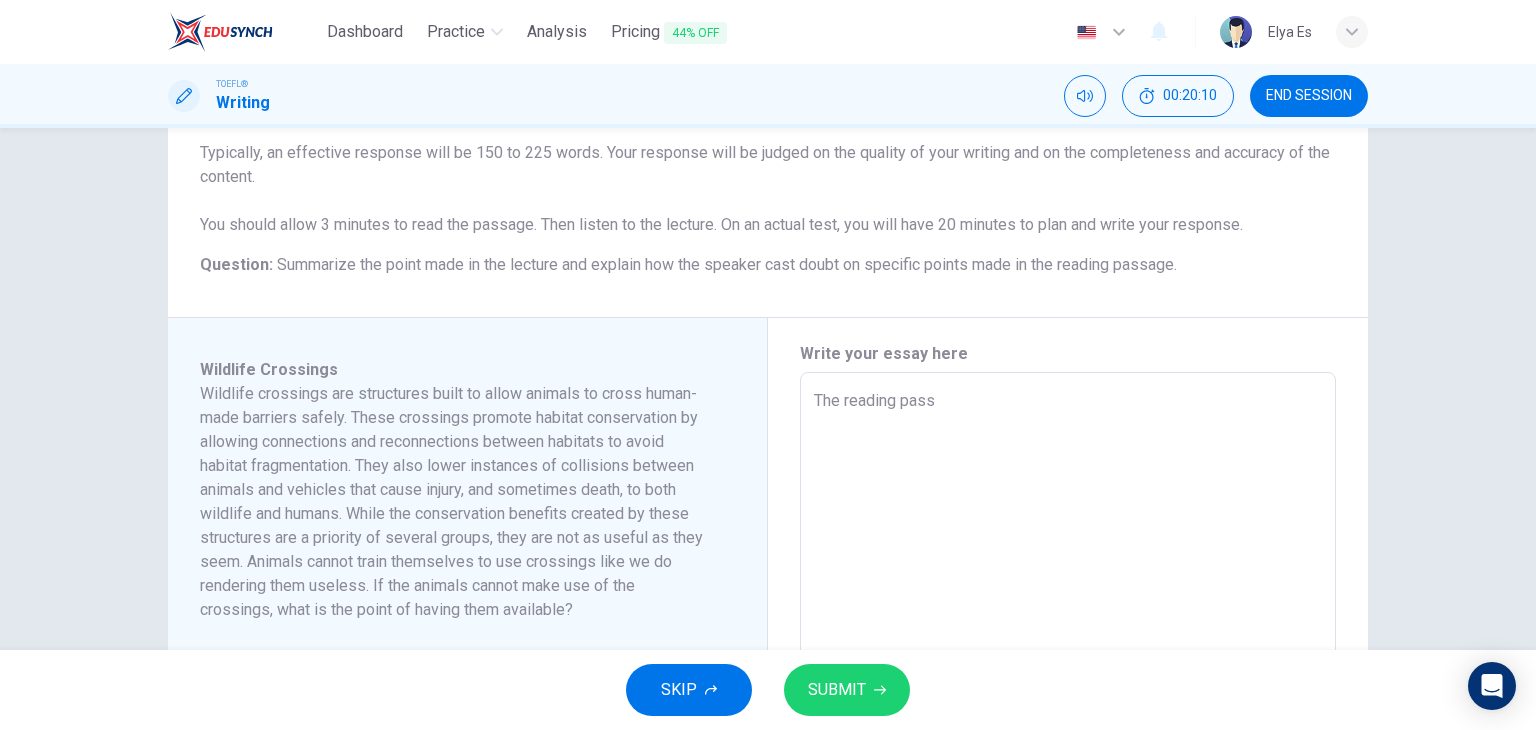 type on "x" 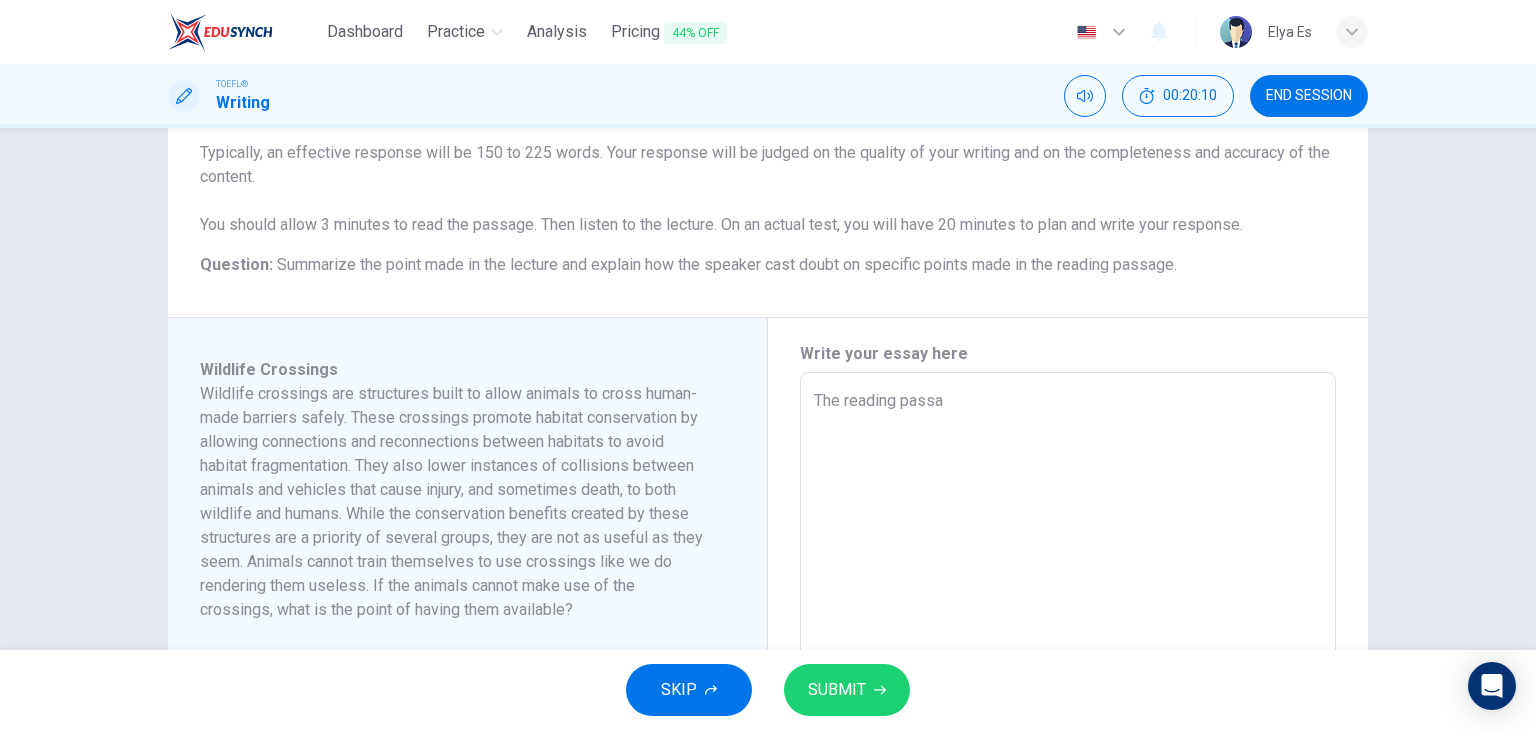 type on "x" 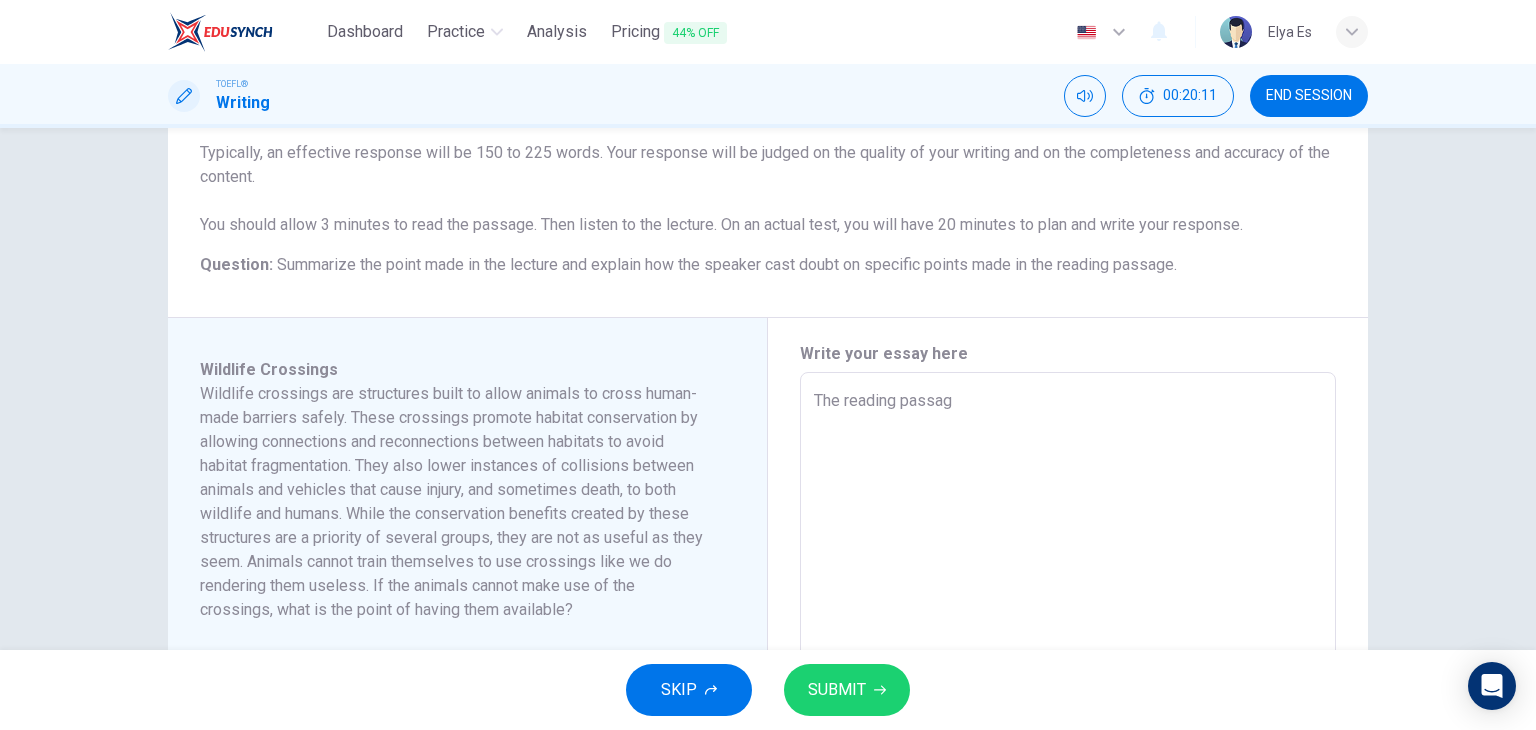 type on "The reading passage" 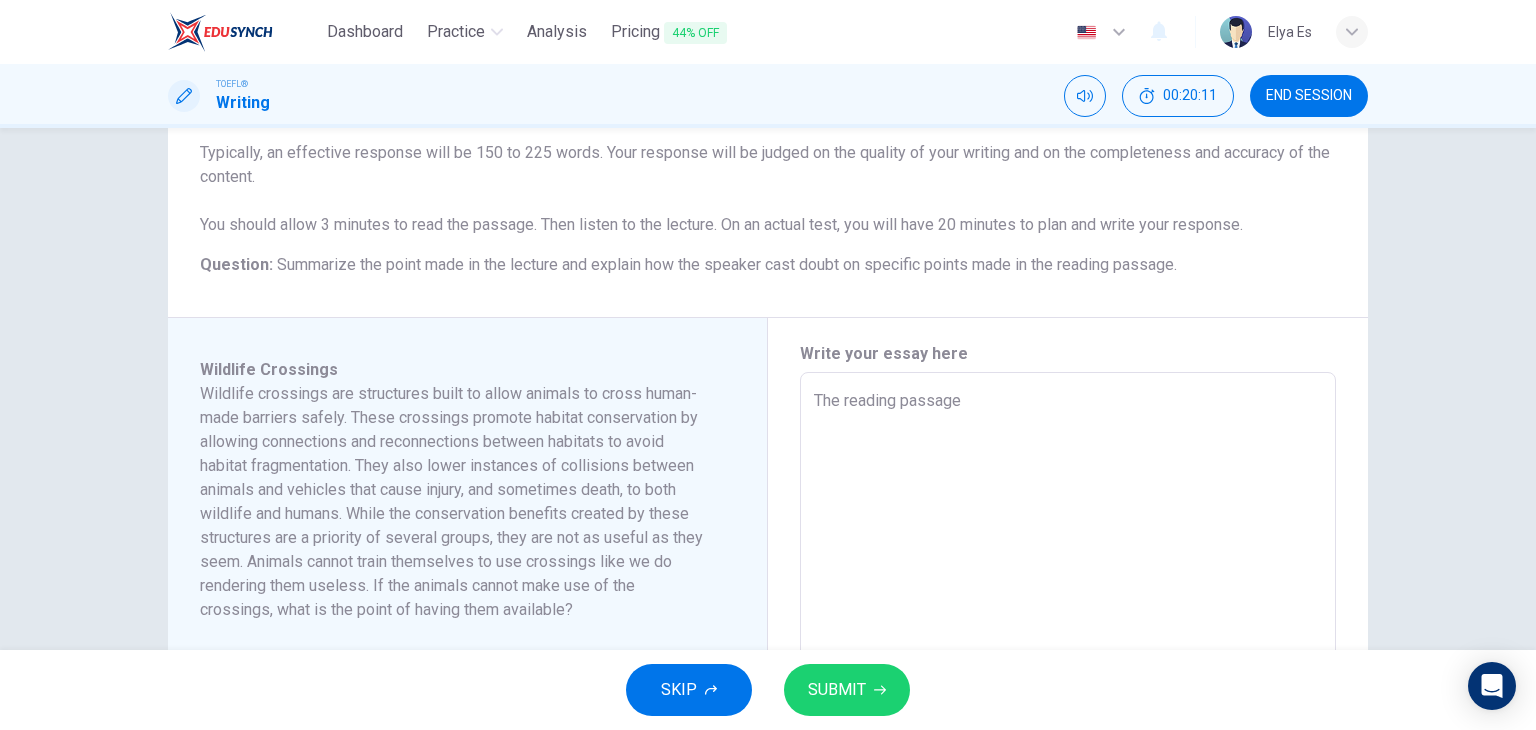 type on "x" 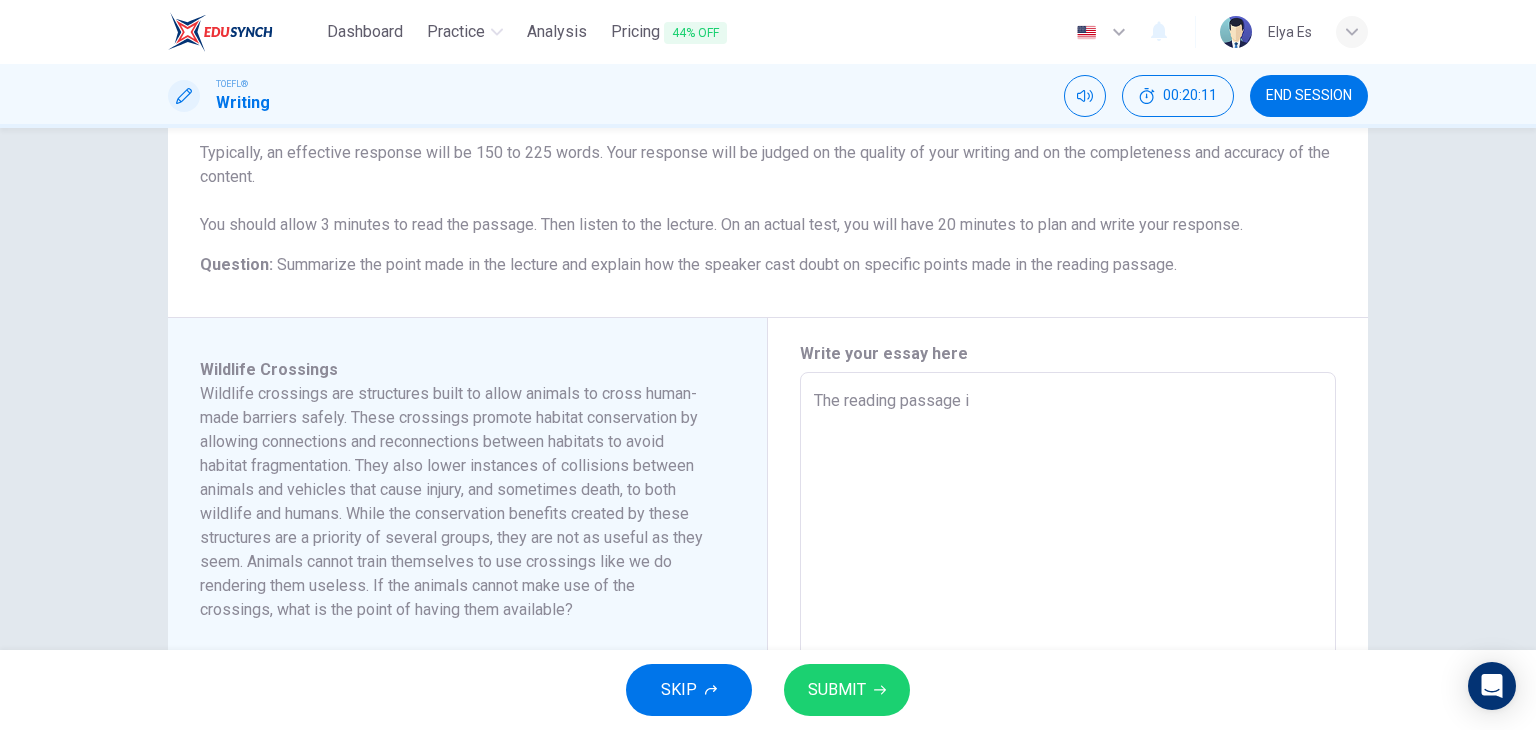 type on "x" 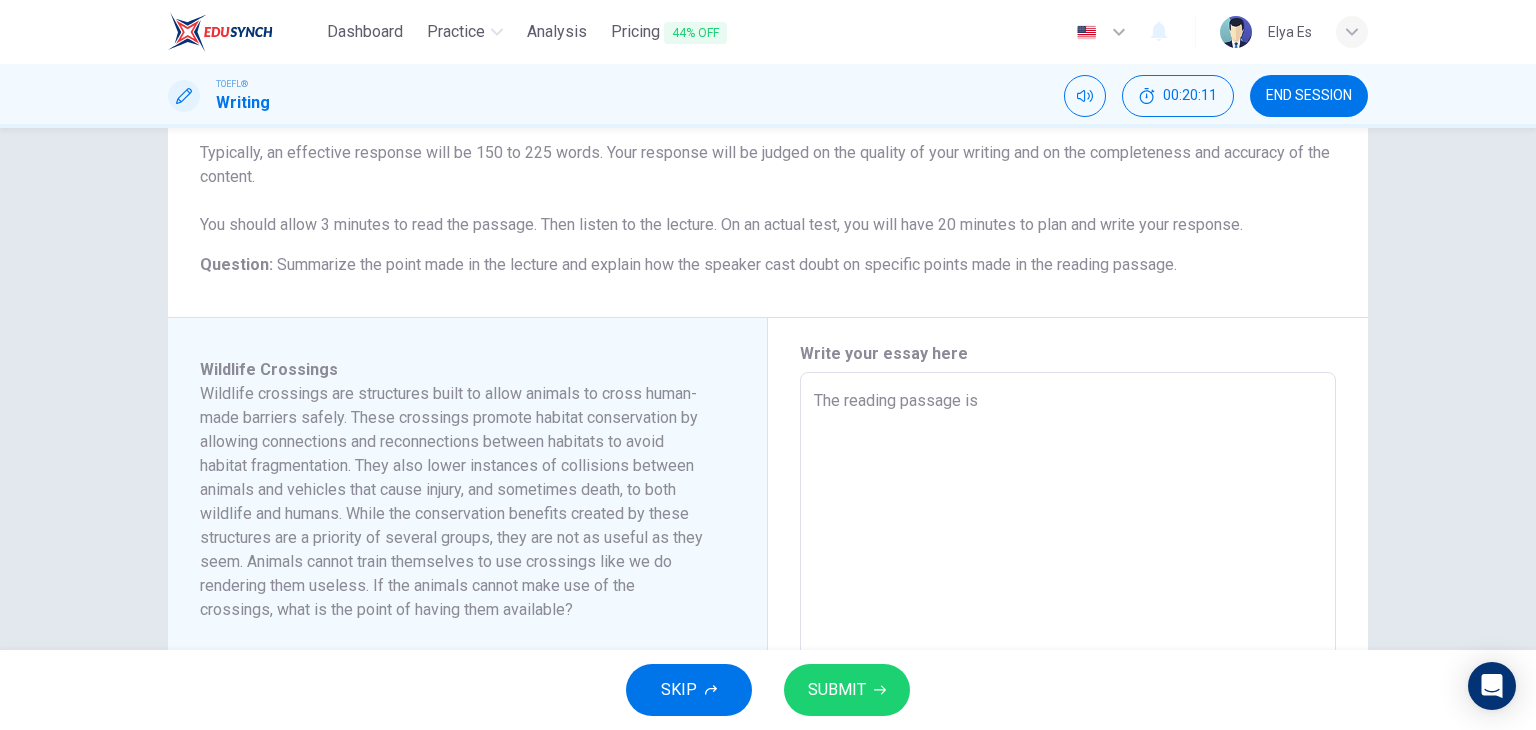 type on "x" 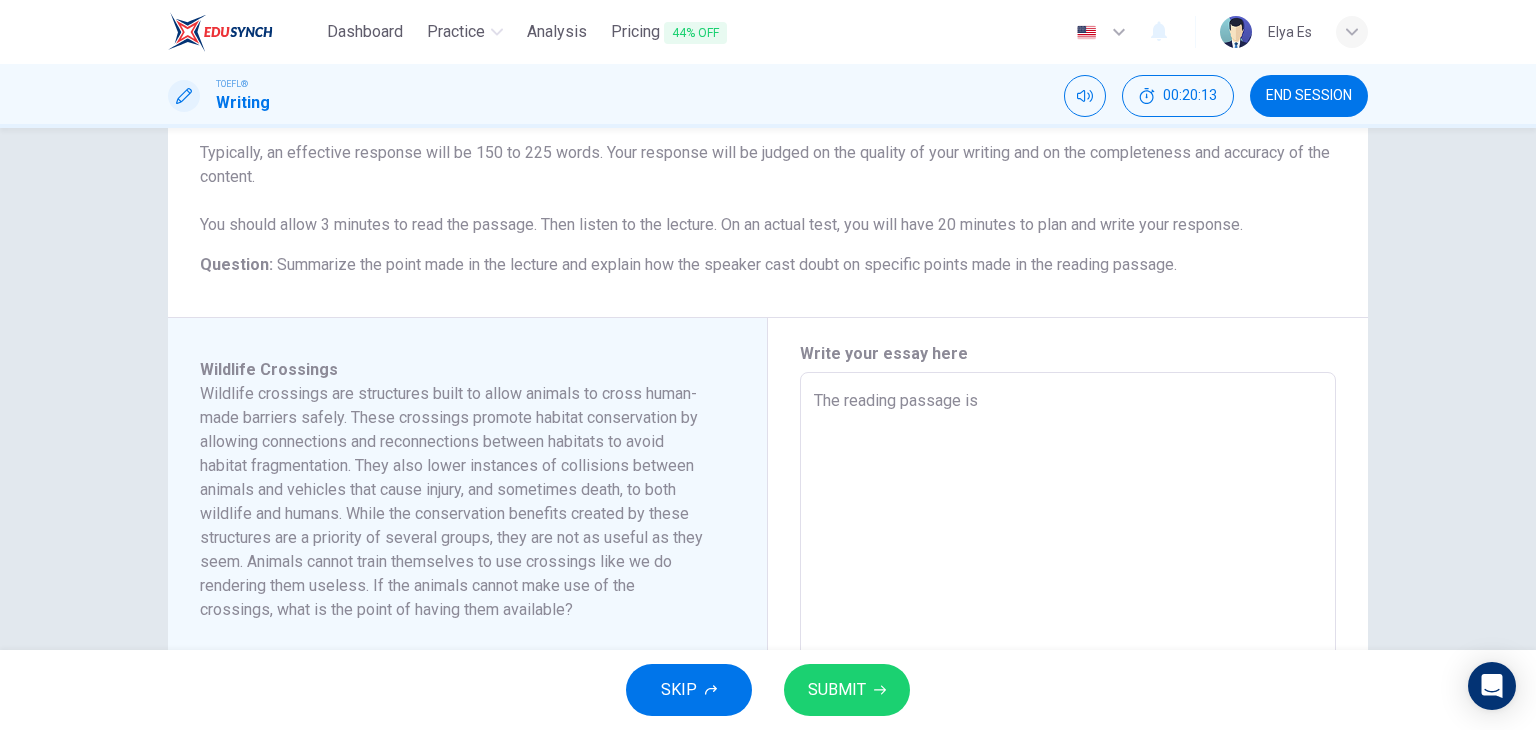 type on "The reading passage is m" 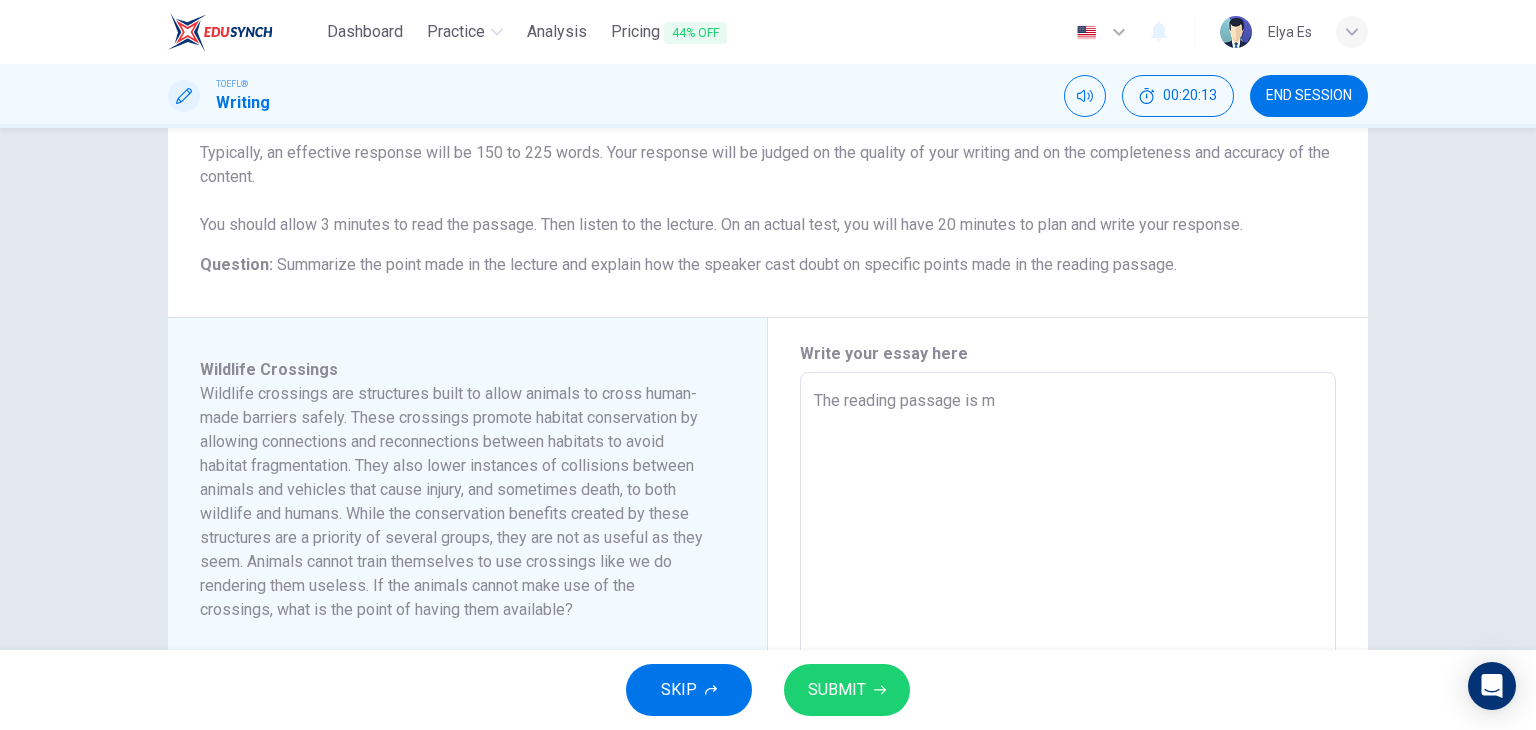 type on "x" 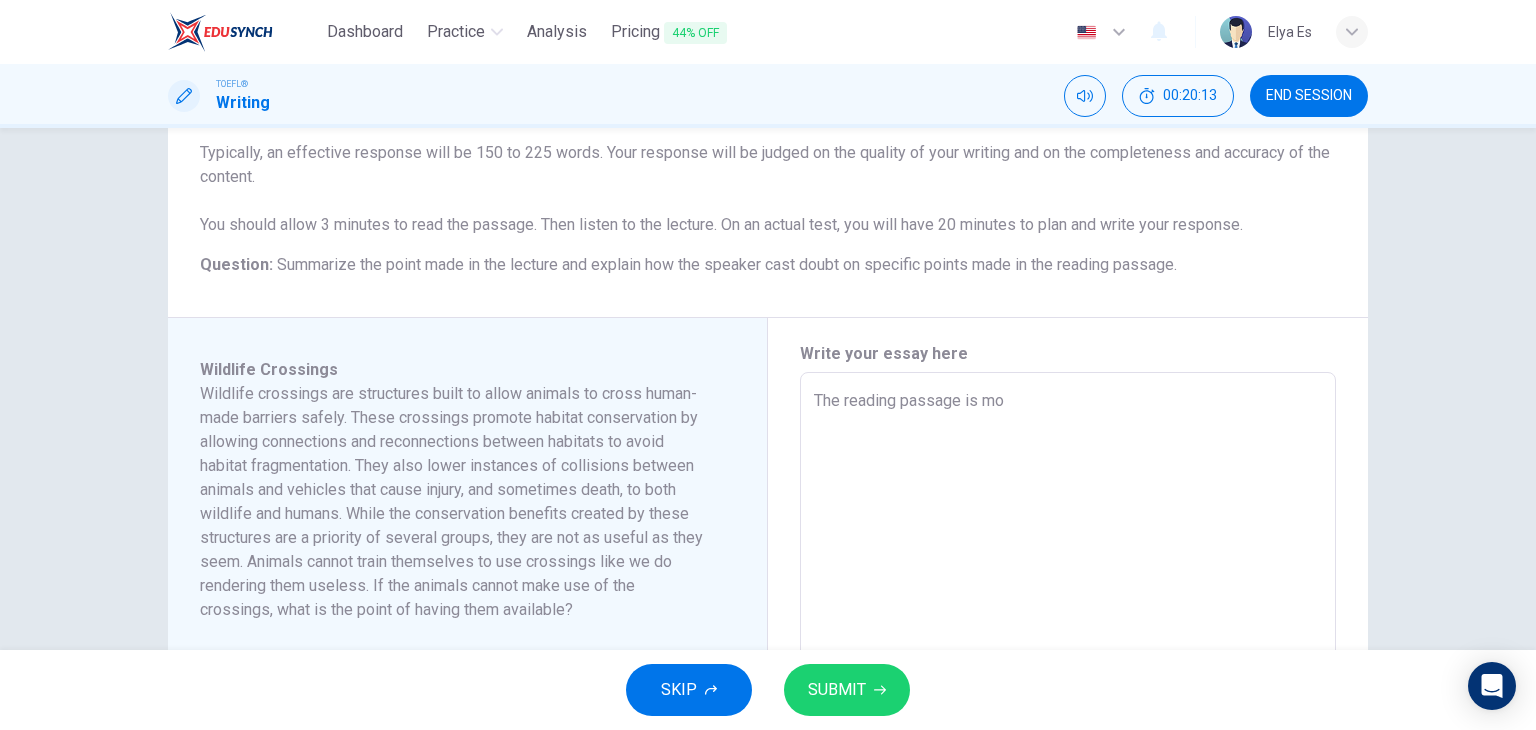 type on "x" 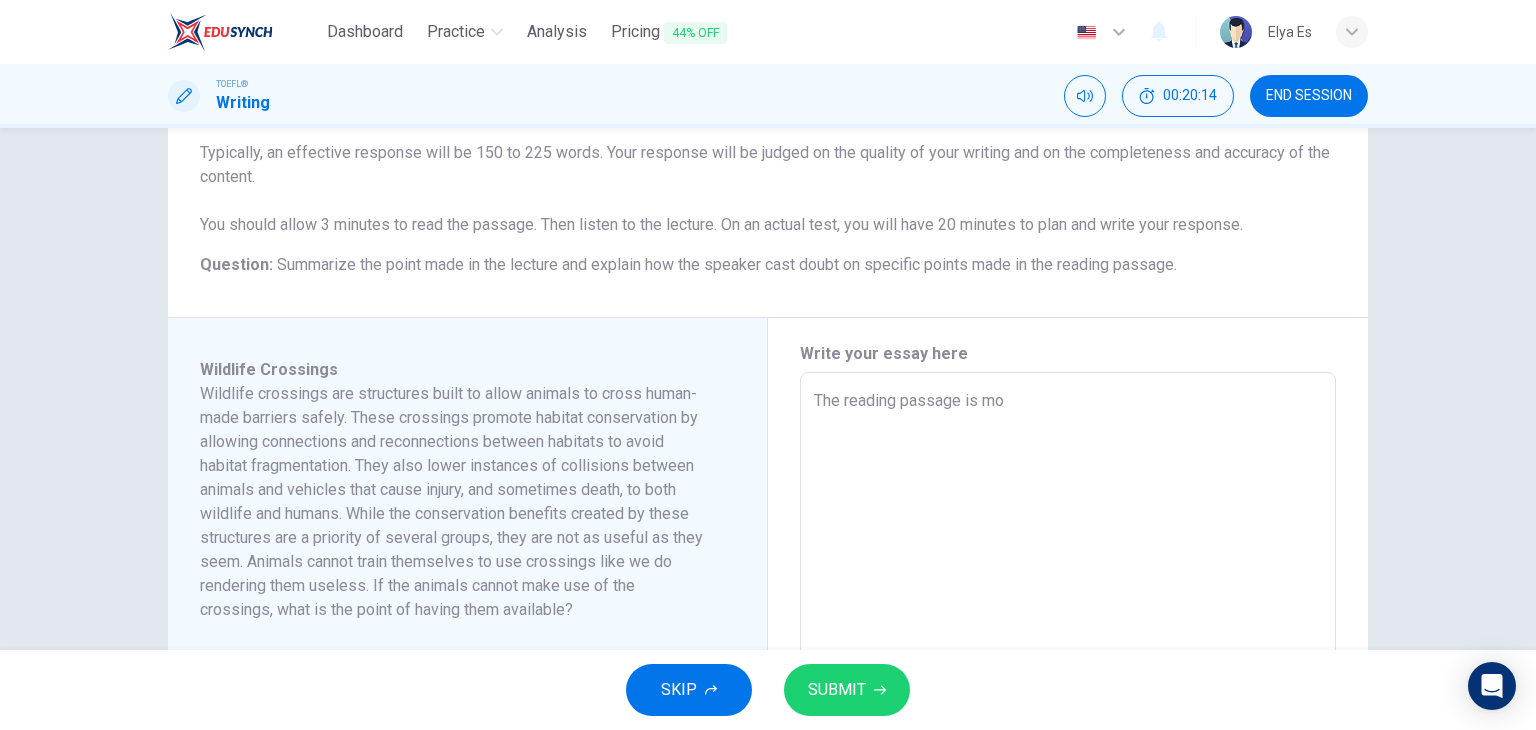 type on "The reading passage is mos" 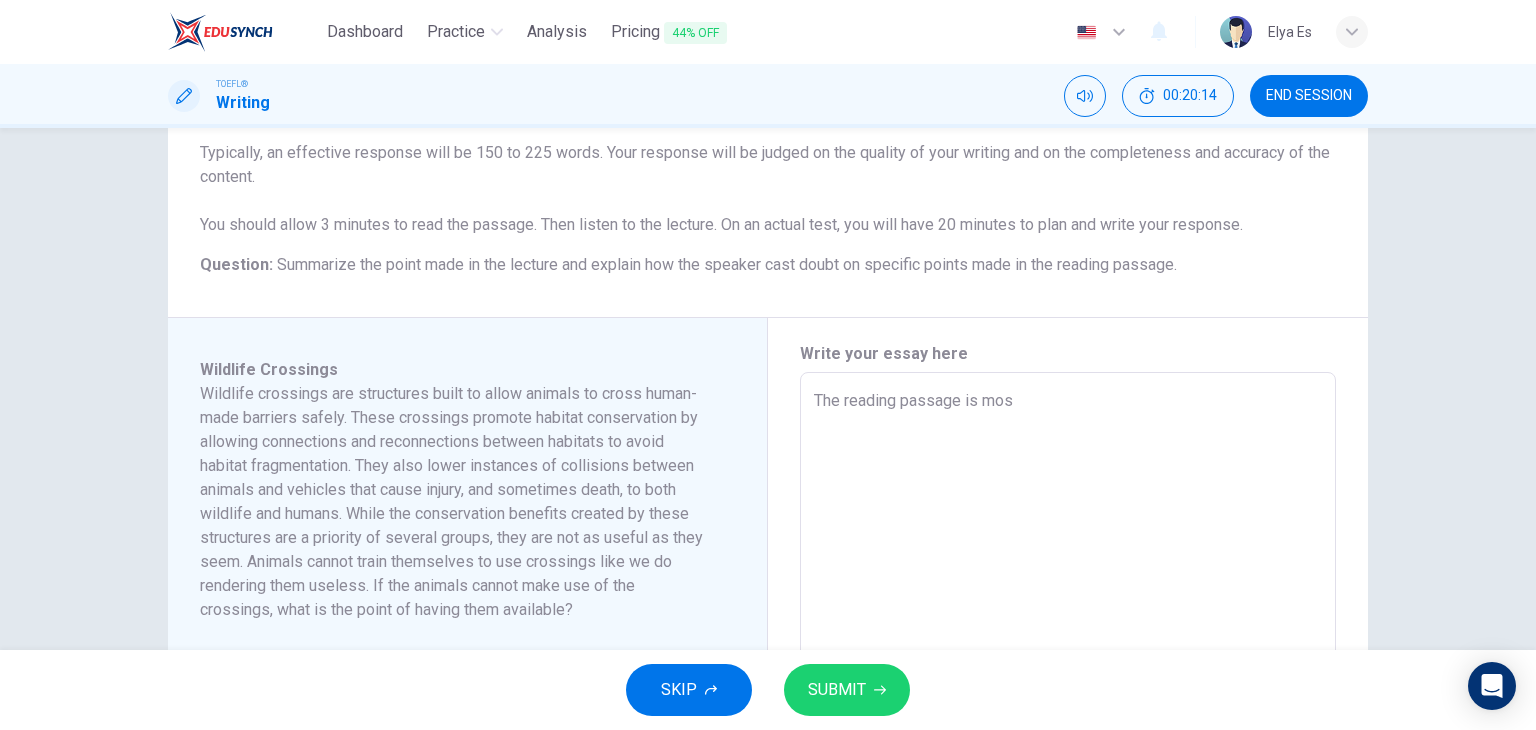 type on "The reading passage is mo" 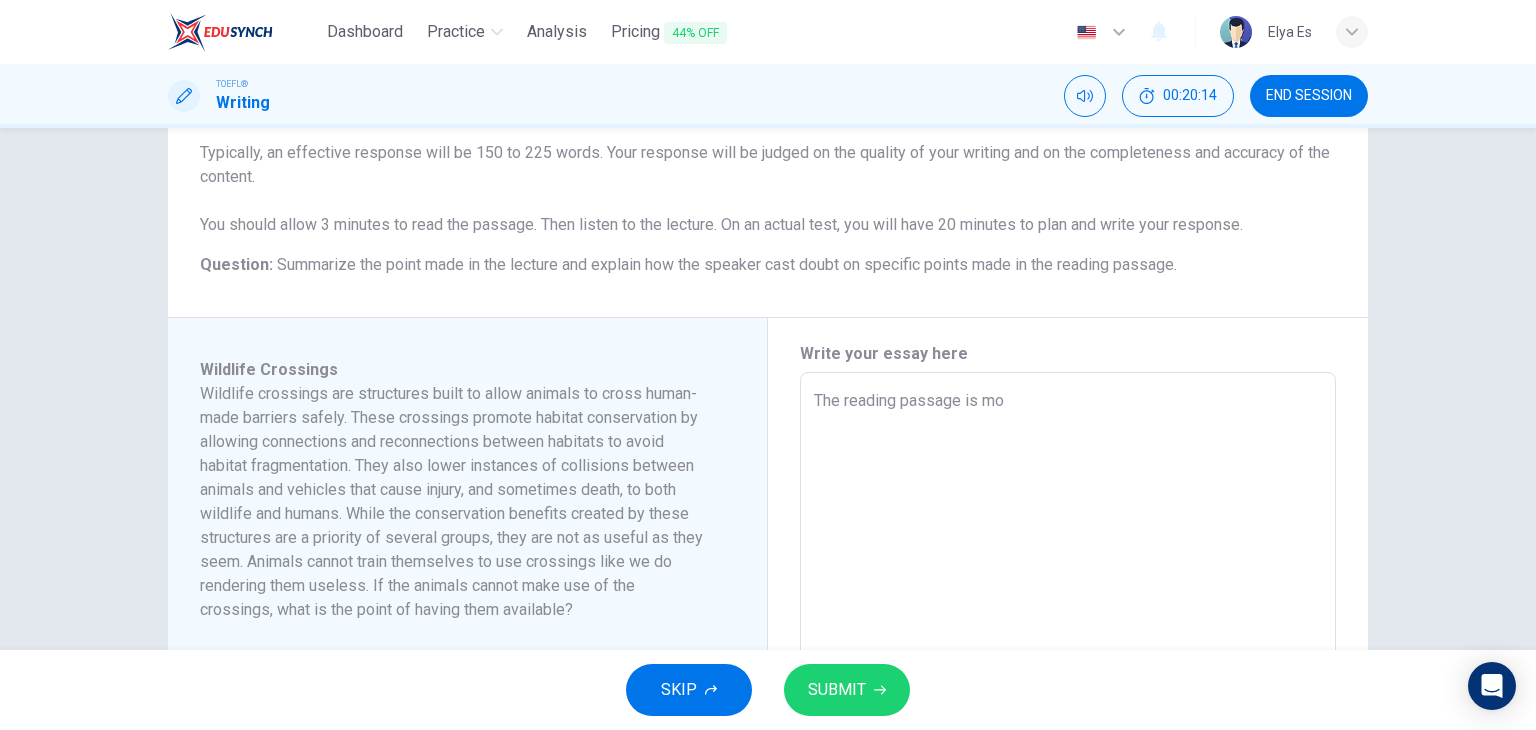 type on "x" 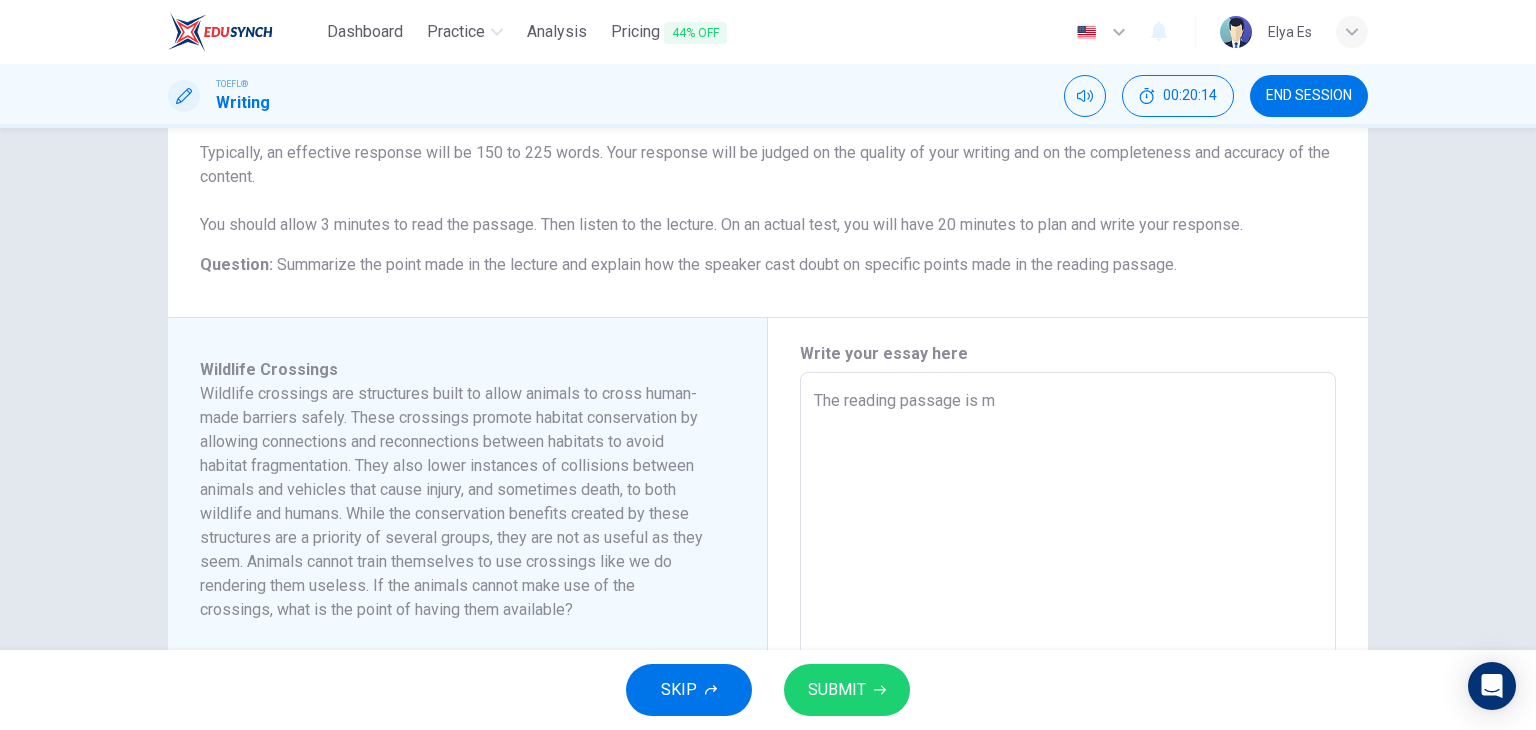 type on "x" 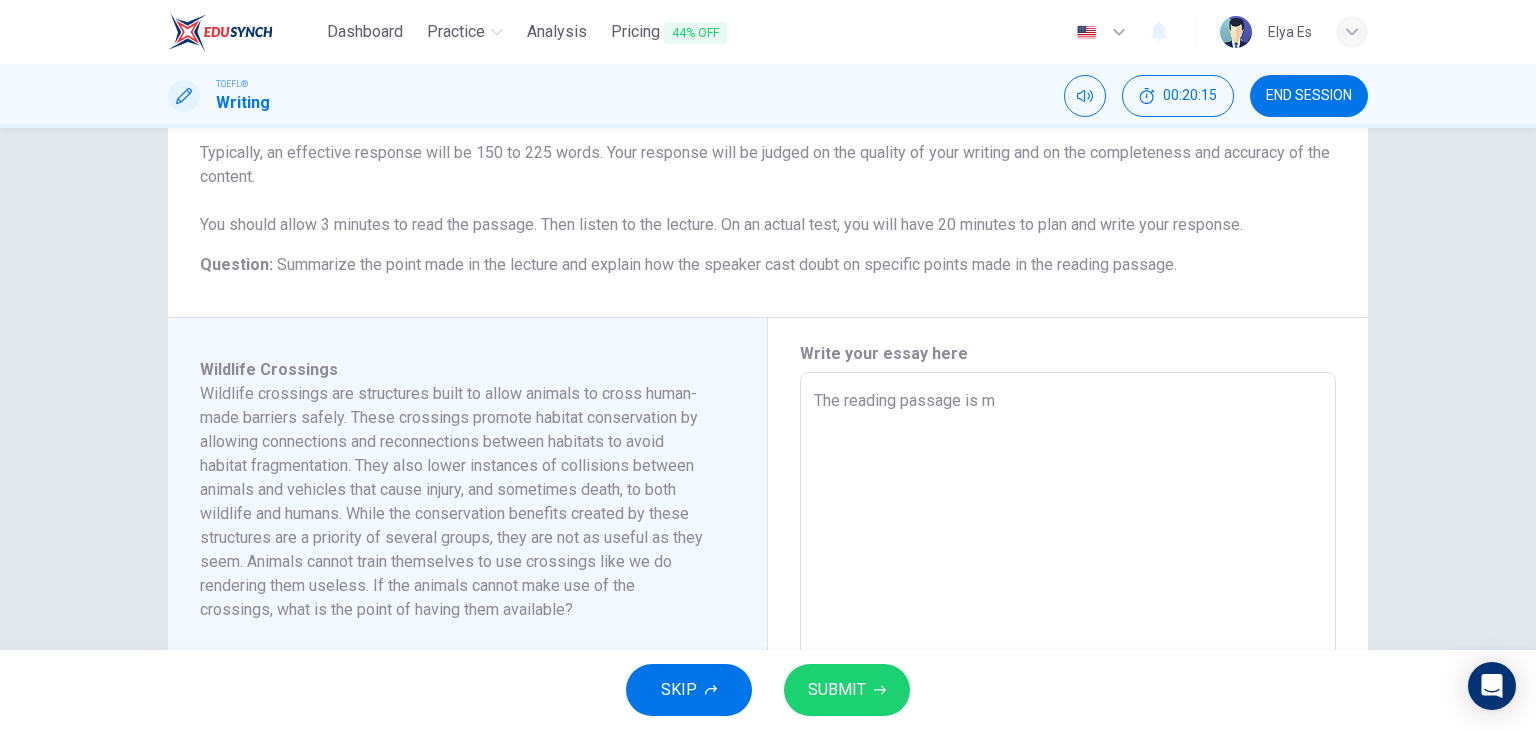 type on "The reading passage is" 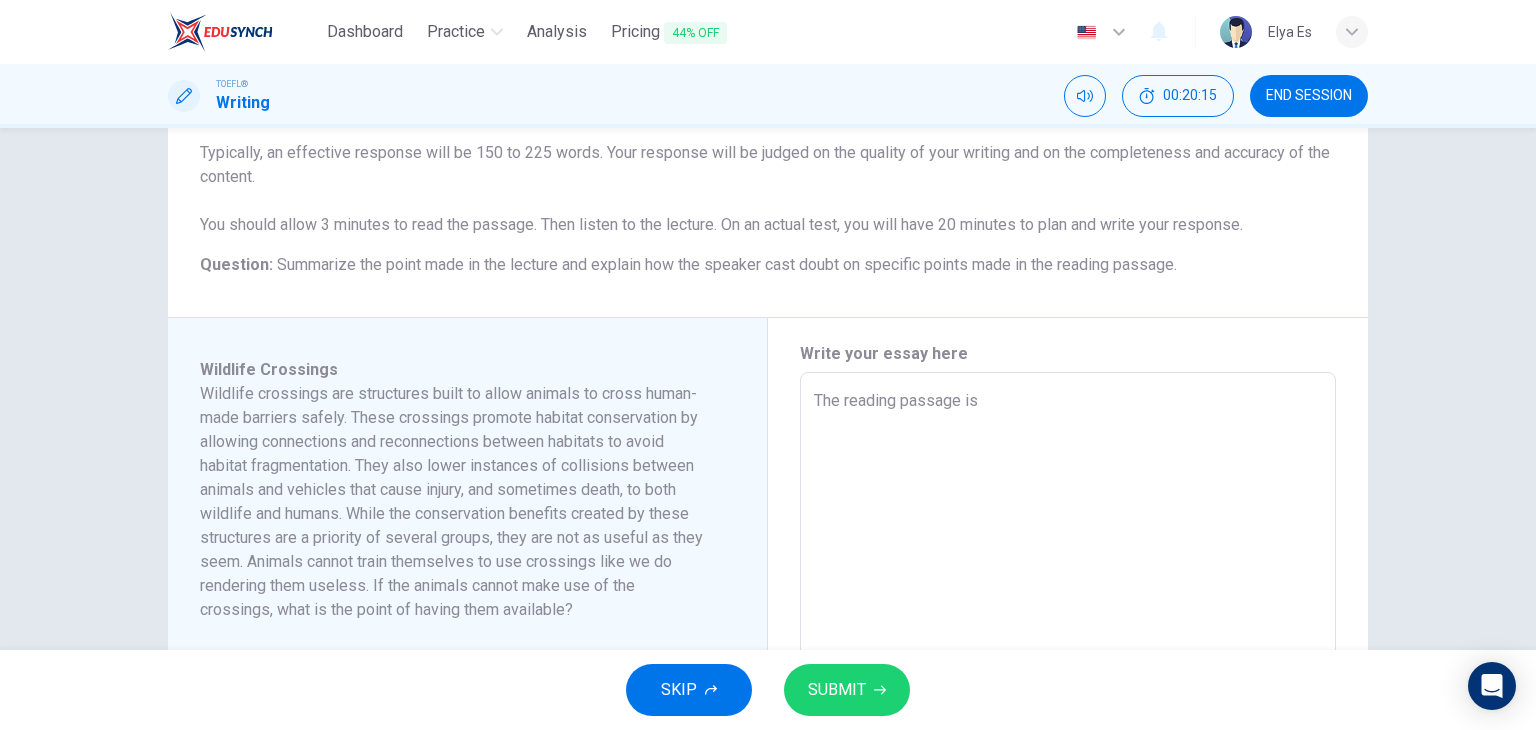 type on "x" 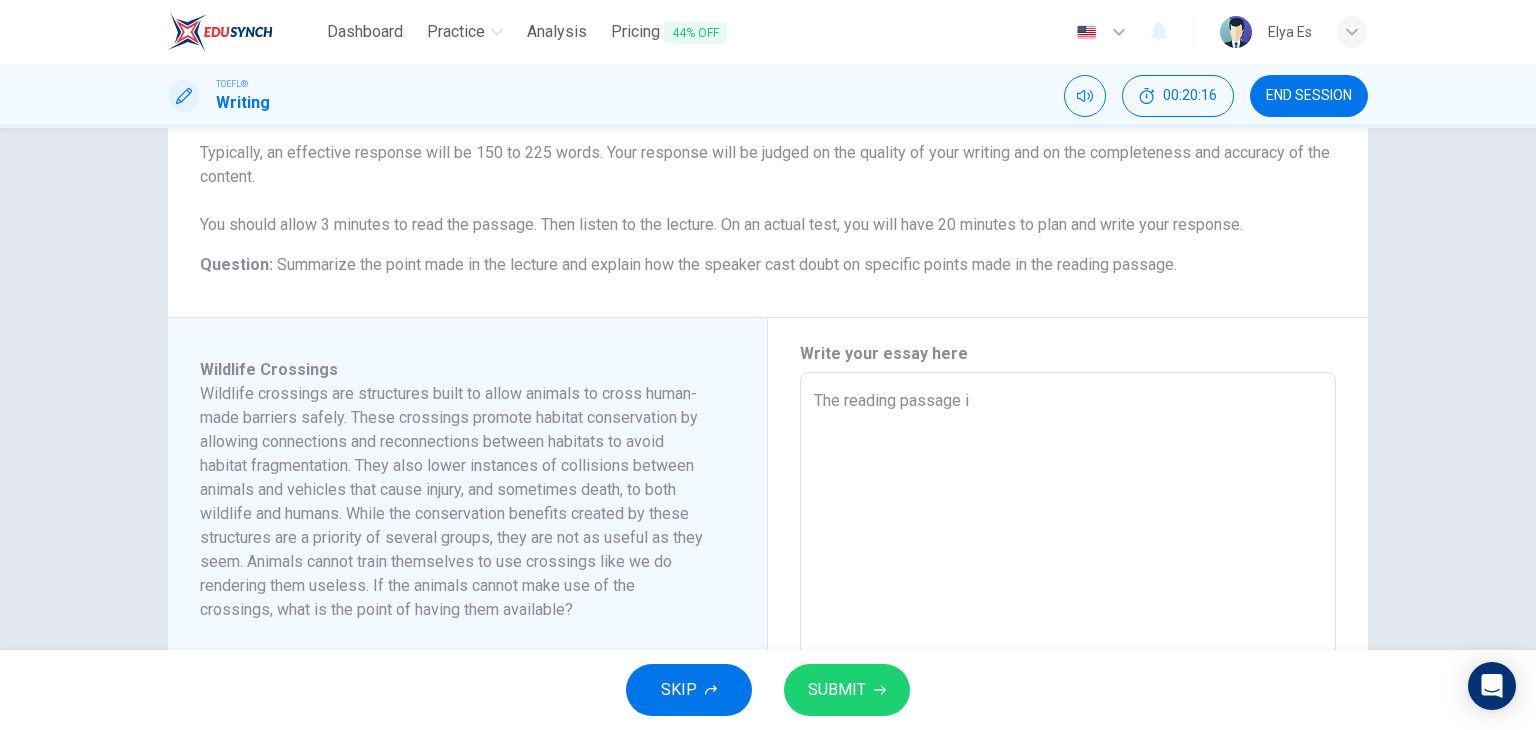 type on "The reading passage" 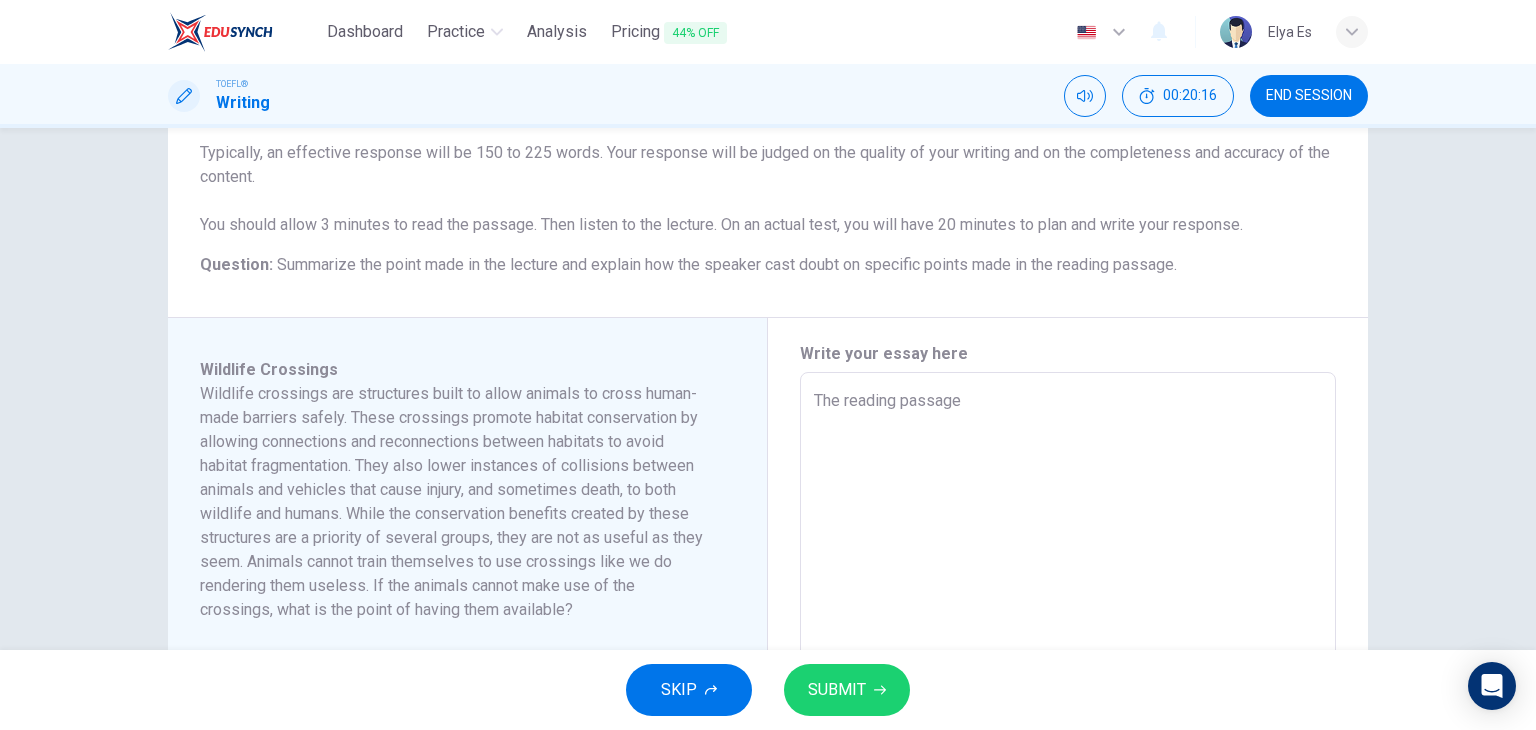 type on "x" 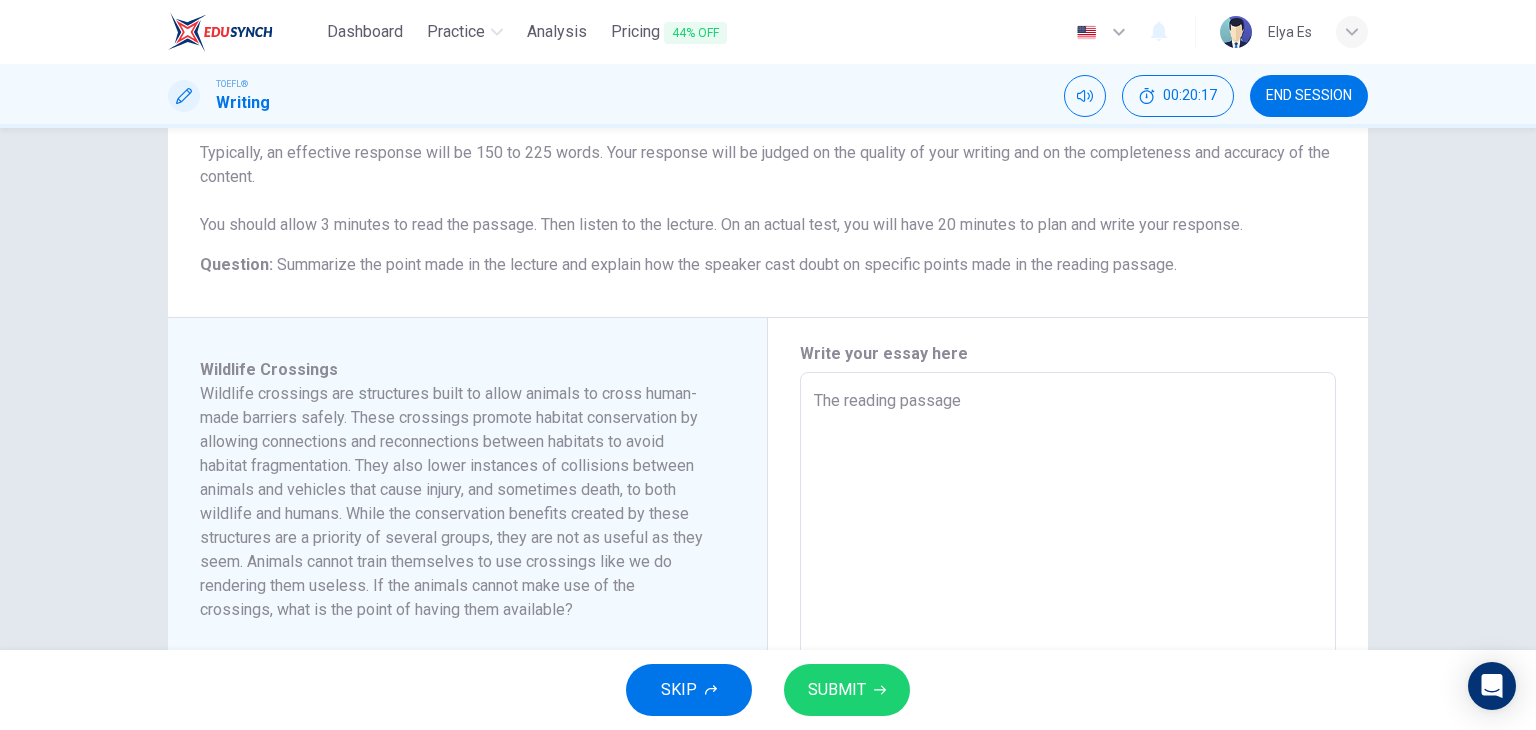 type on "The reading passage a" 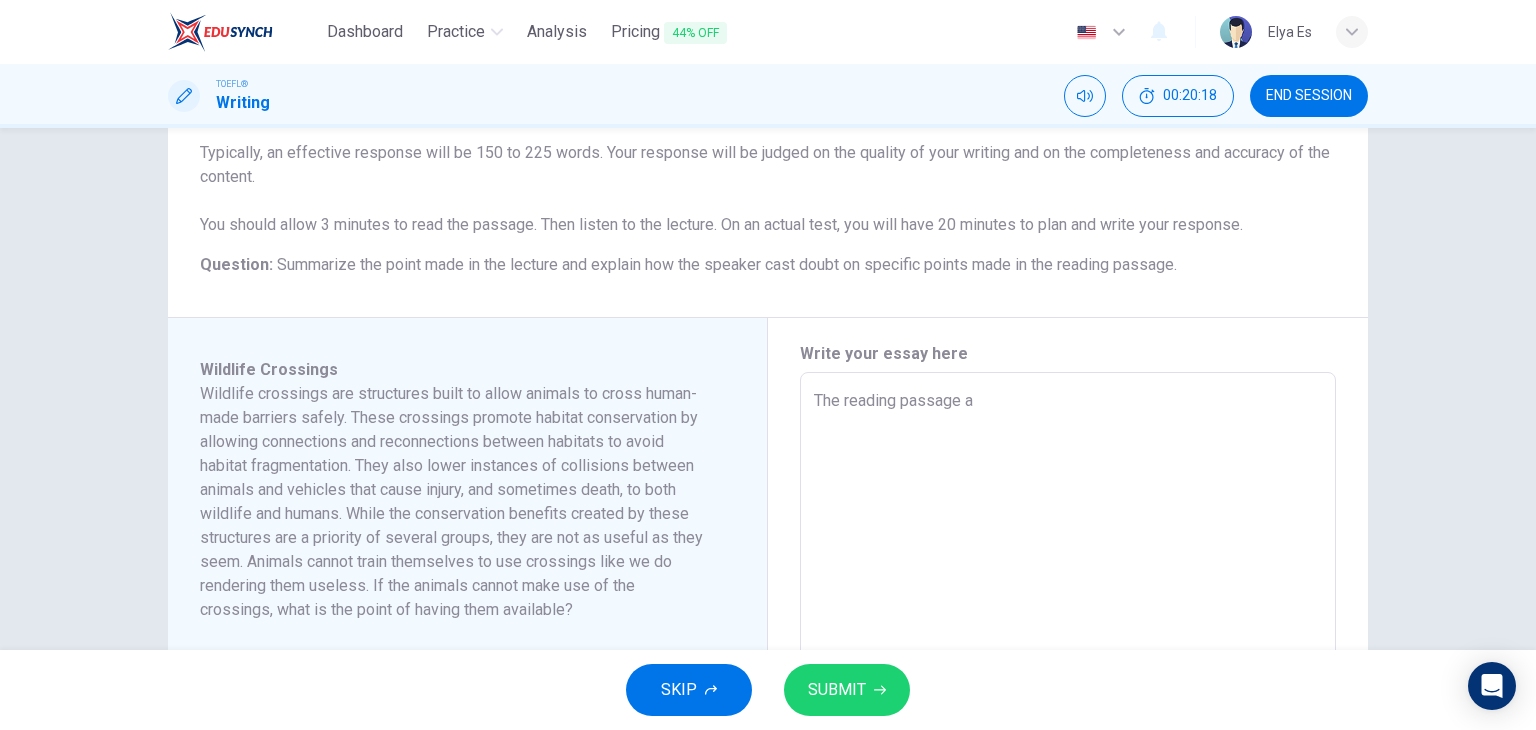 type on "The reading passage ar" 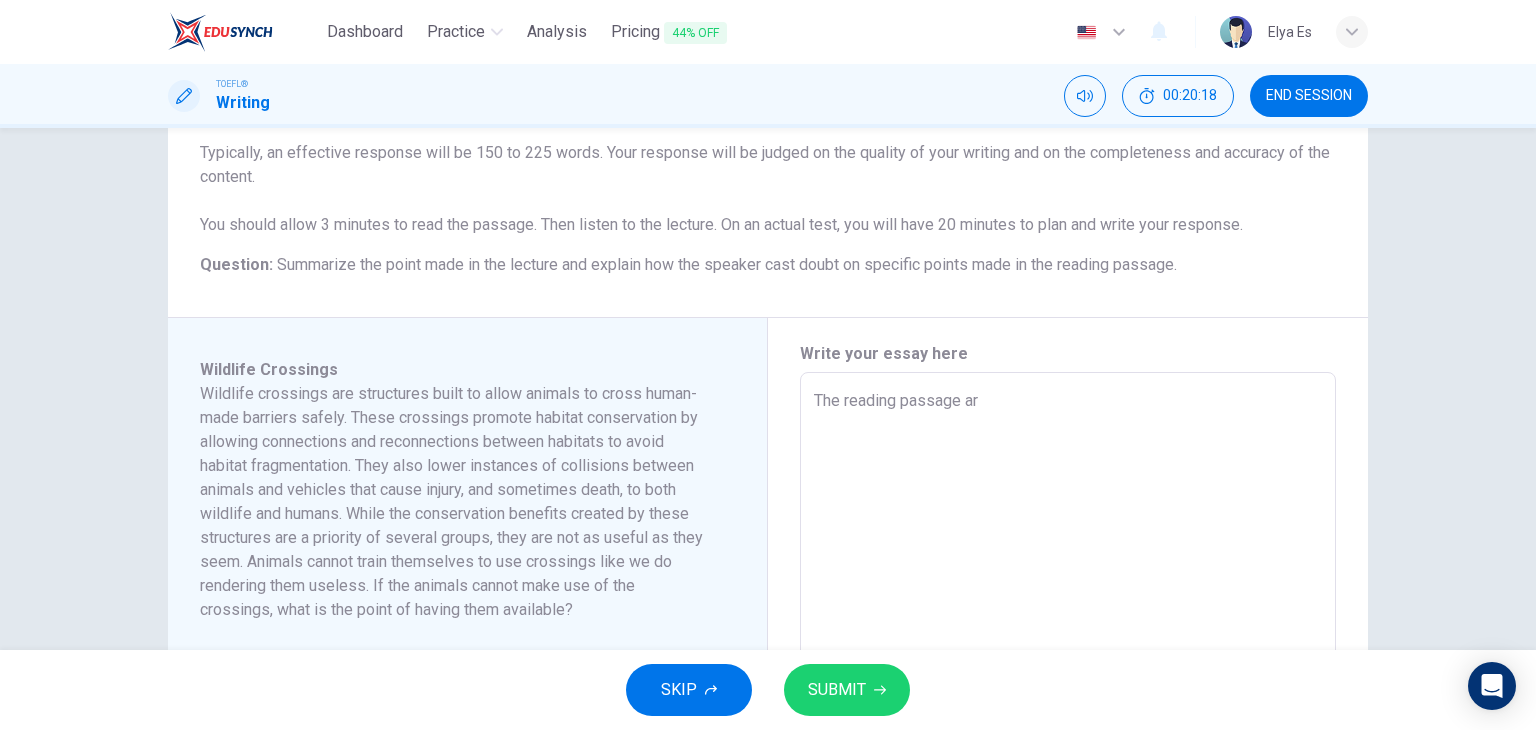 type on "x" 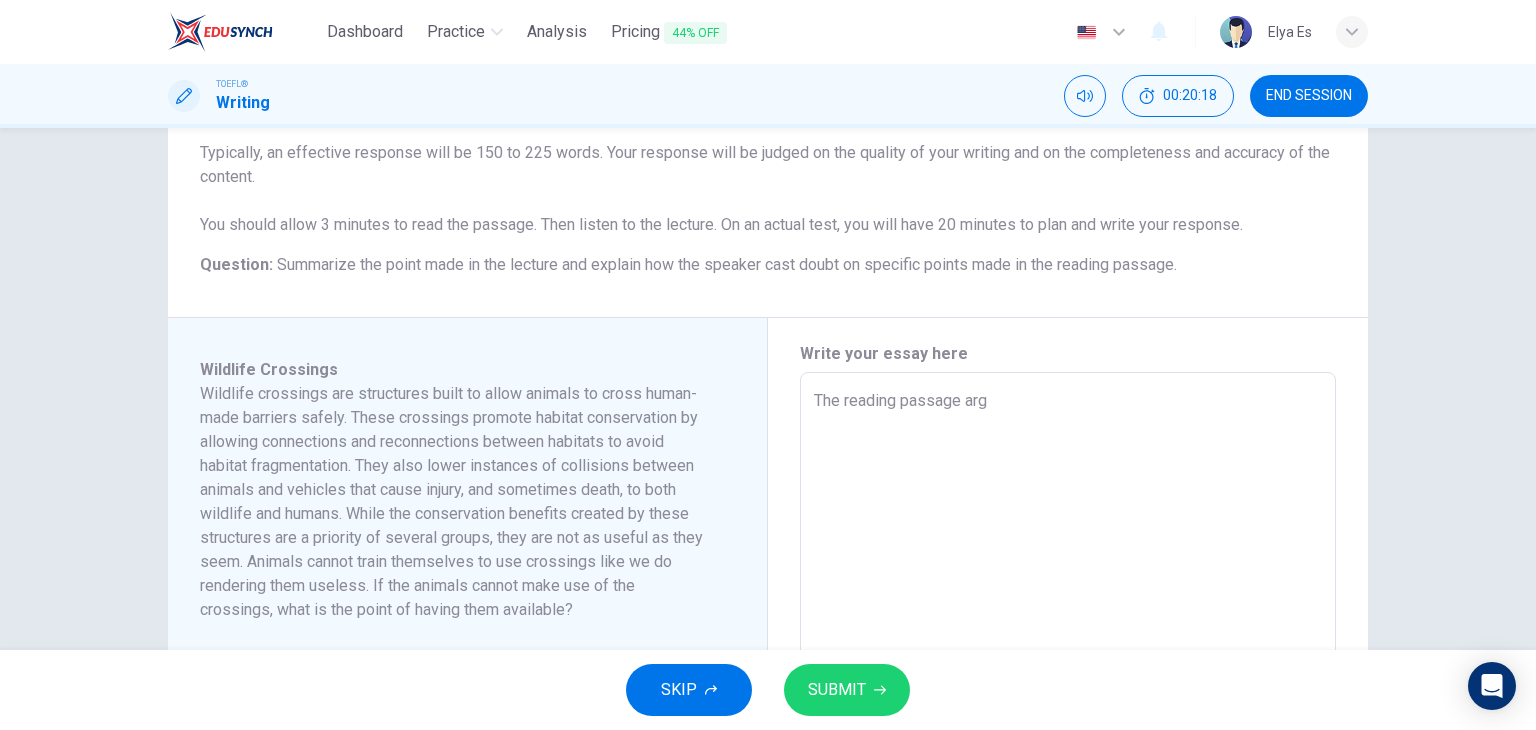 type on "x" 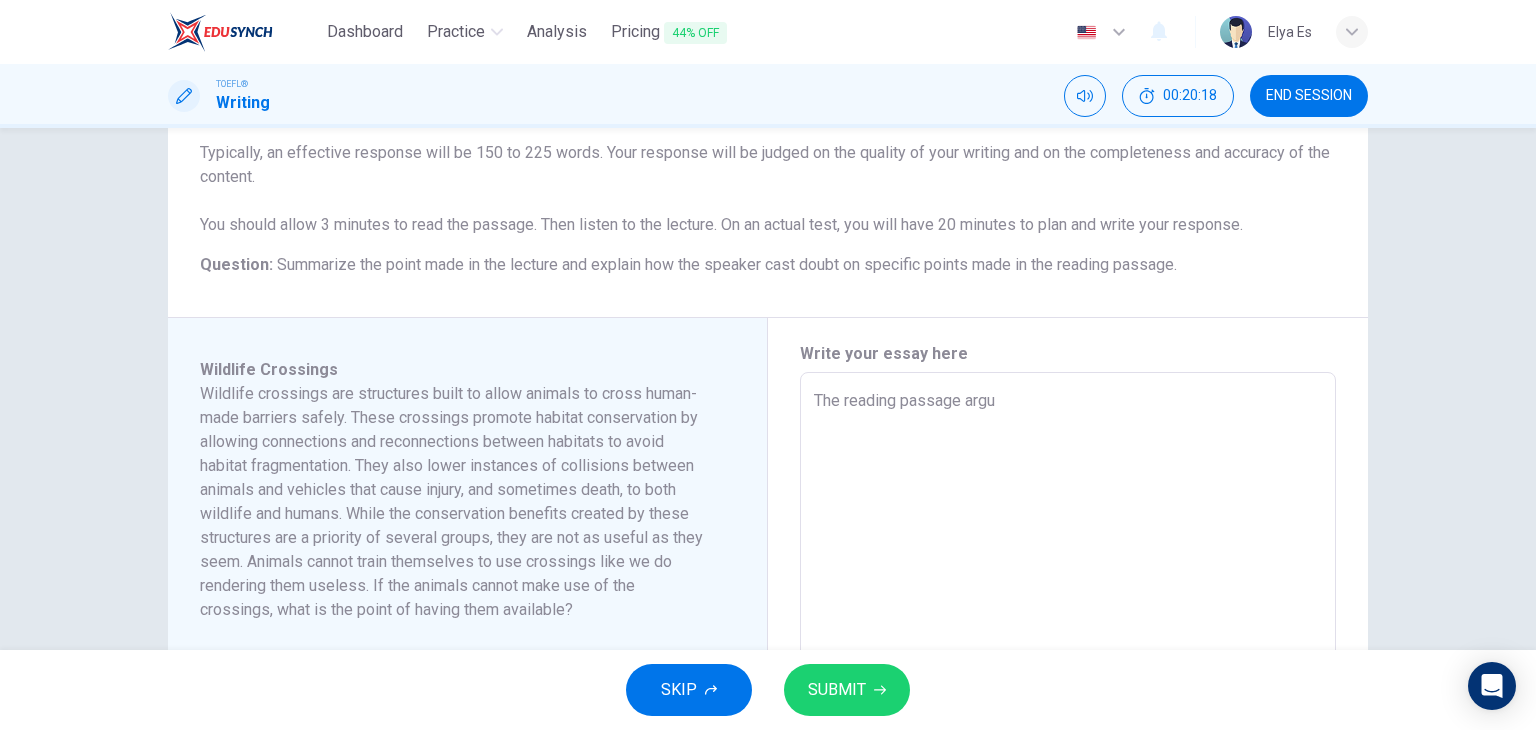type on "x" 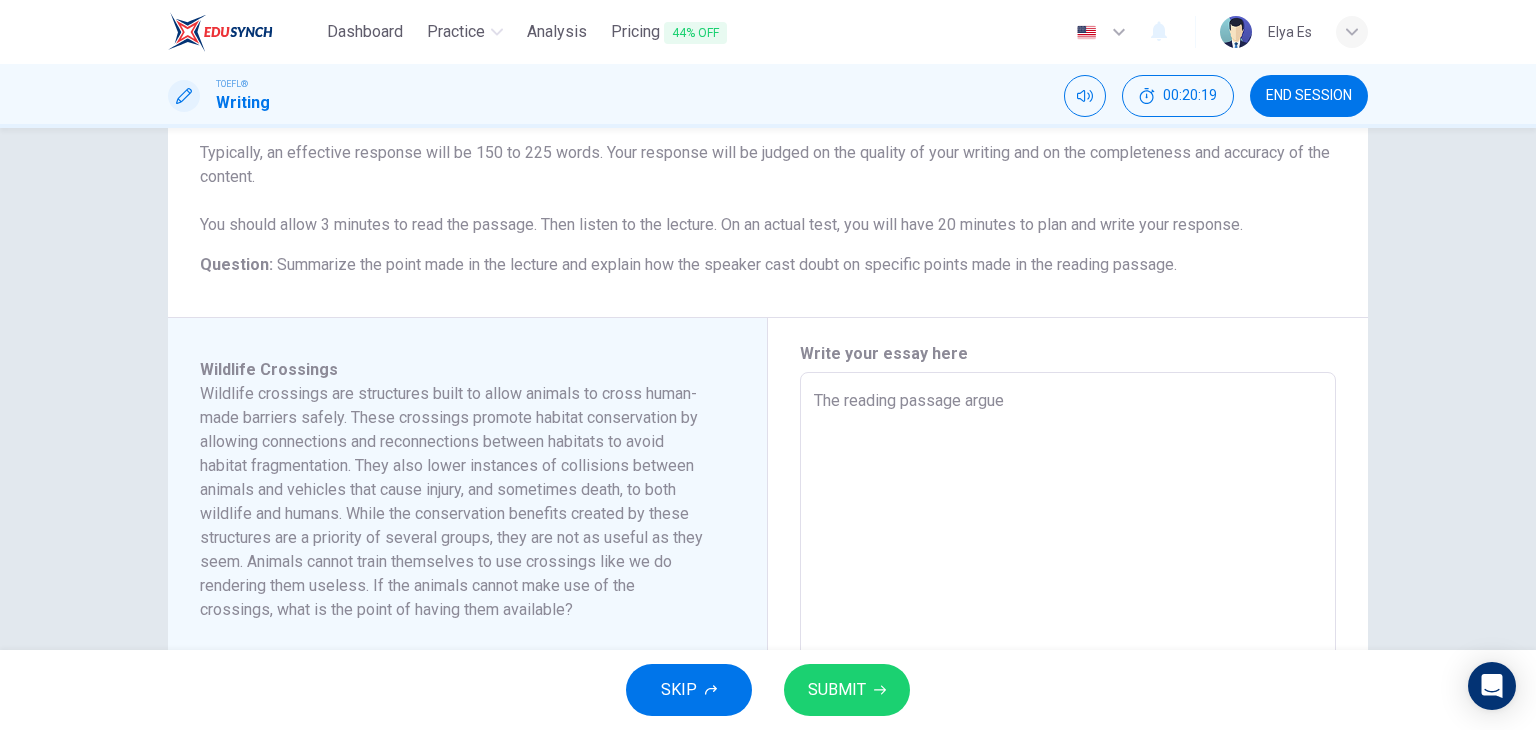 type on "The reading passage argues" 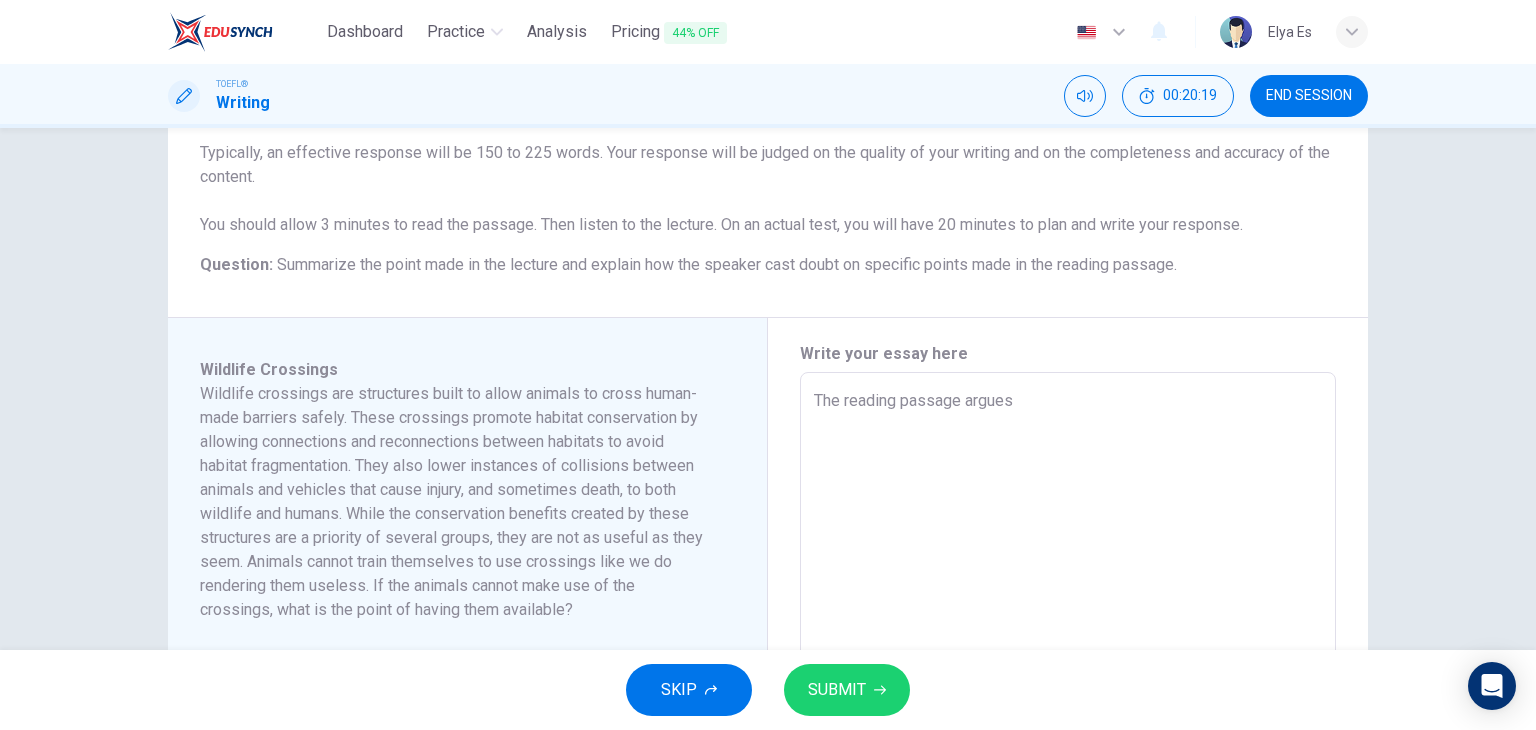 type on "x" 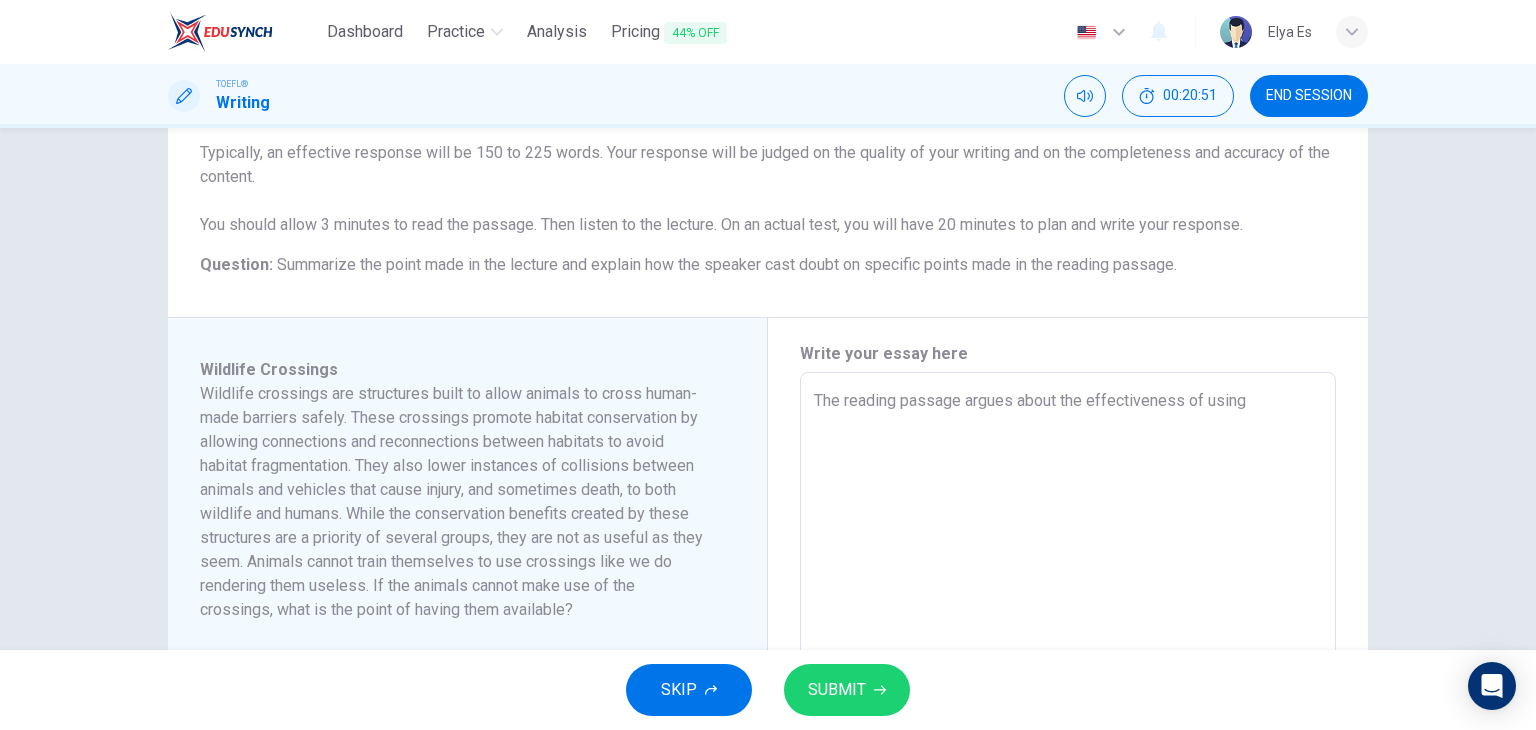 click on "The reading passage argues about the effectiveness of using" at bounding box center [1068, 657] 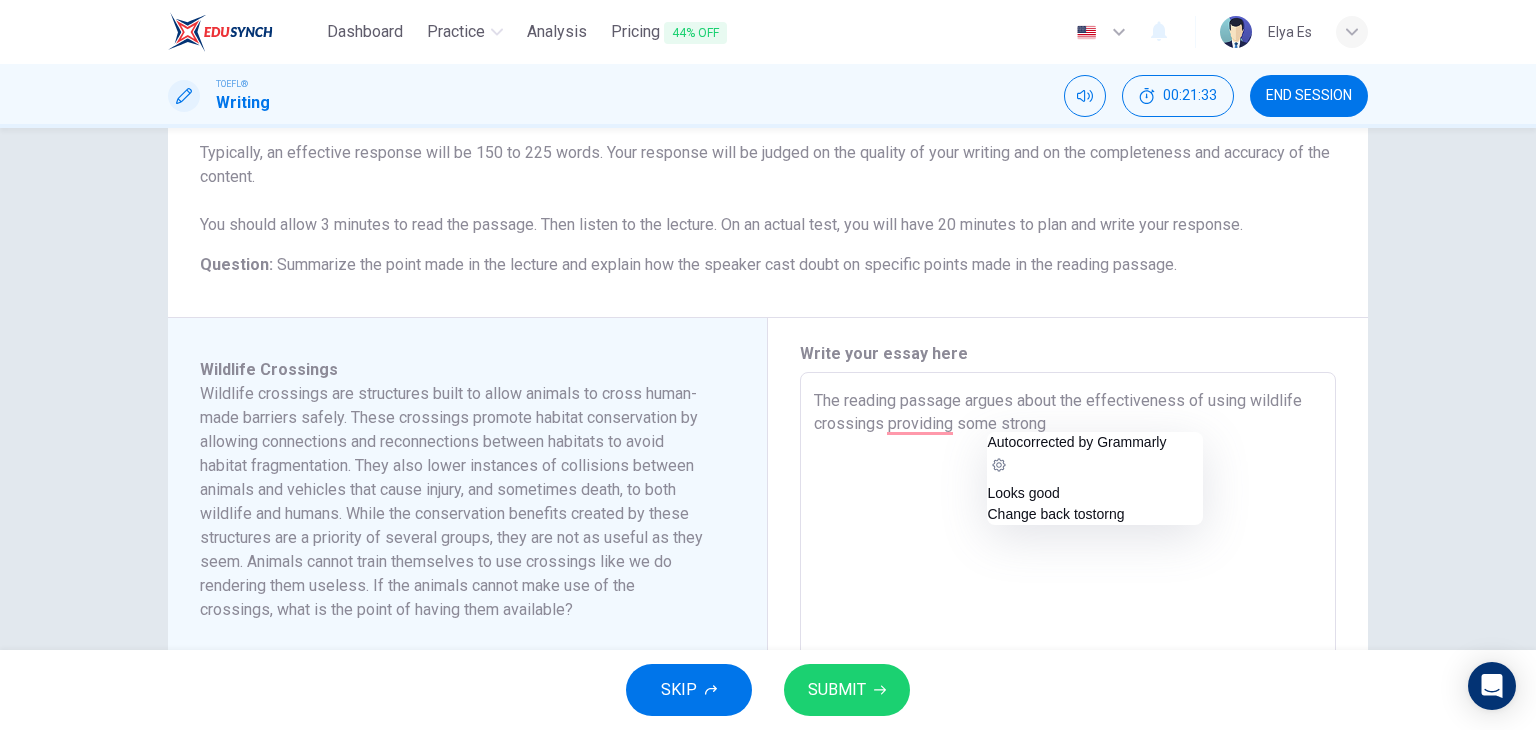 click on "The reading passage argues about the effectiveness of using wildlife crossings providing some strong" at bounding box center (1068, 657) 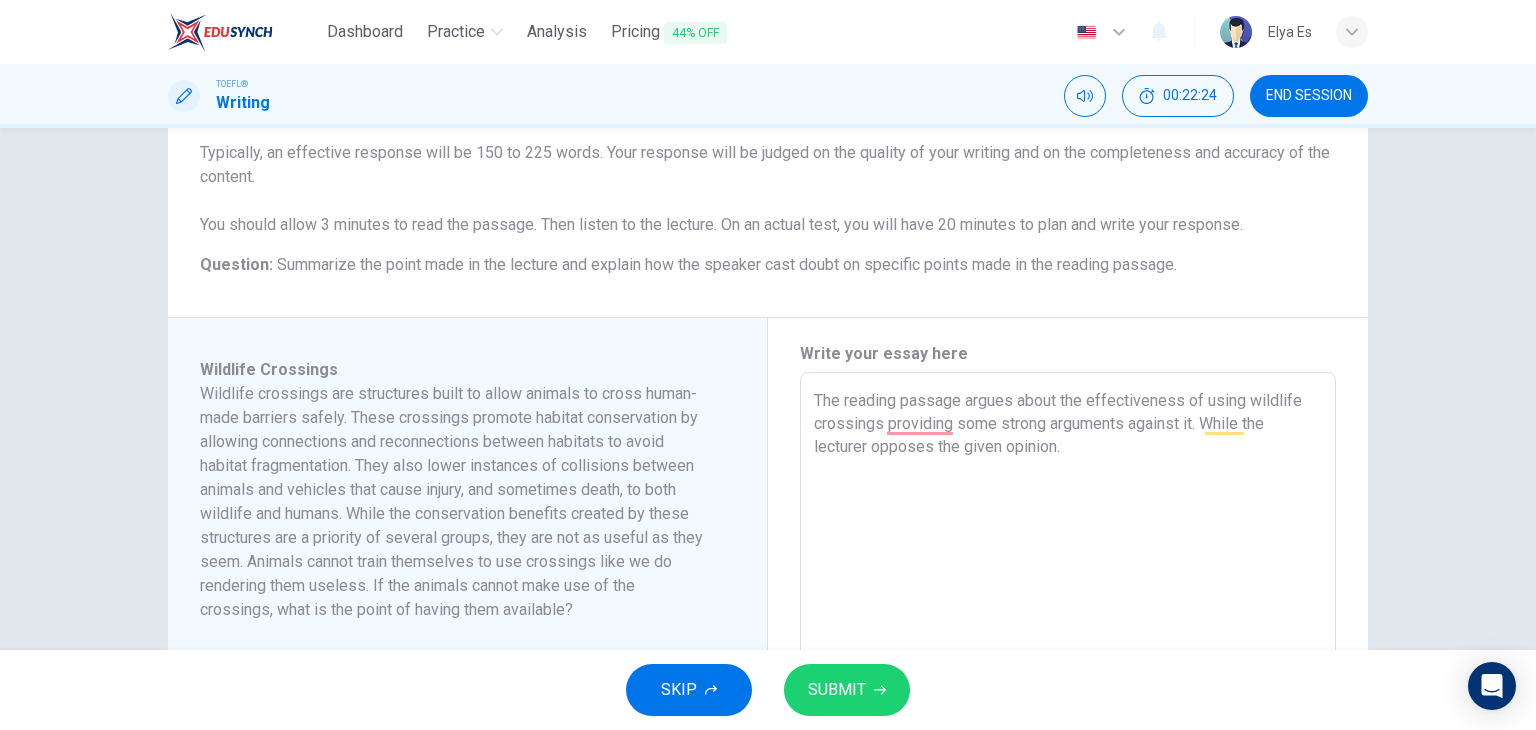 click on "The reading passage argues about the effectiveness of using wildlife crossings providing some strong arguments against it. While the lecturer opposes the given opinion." at bounding box center (1068, 657) 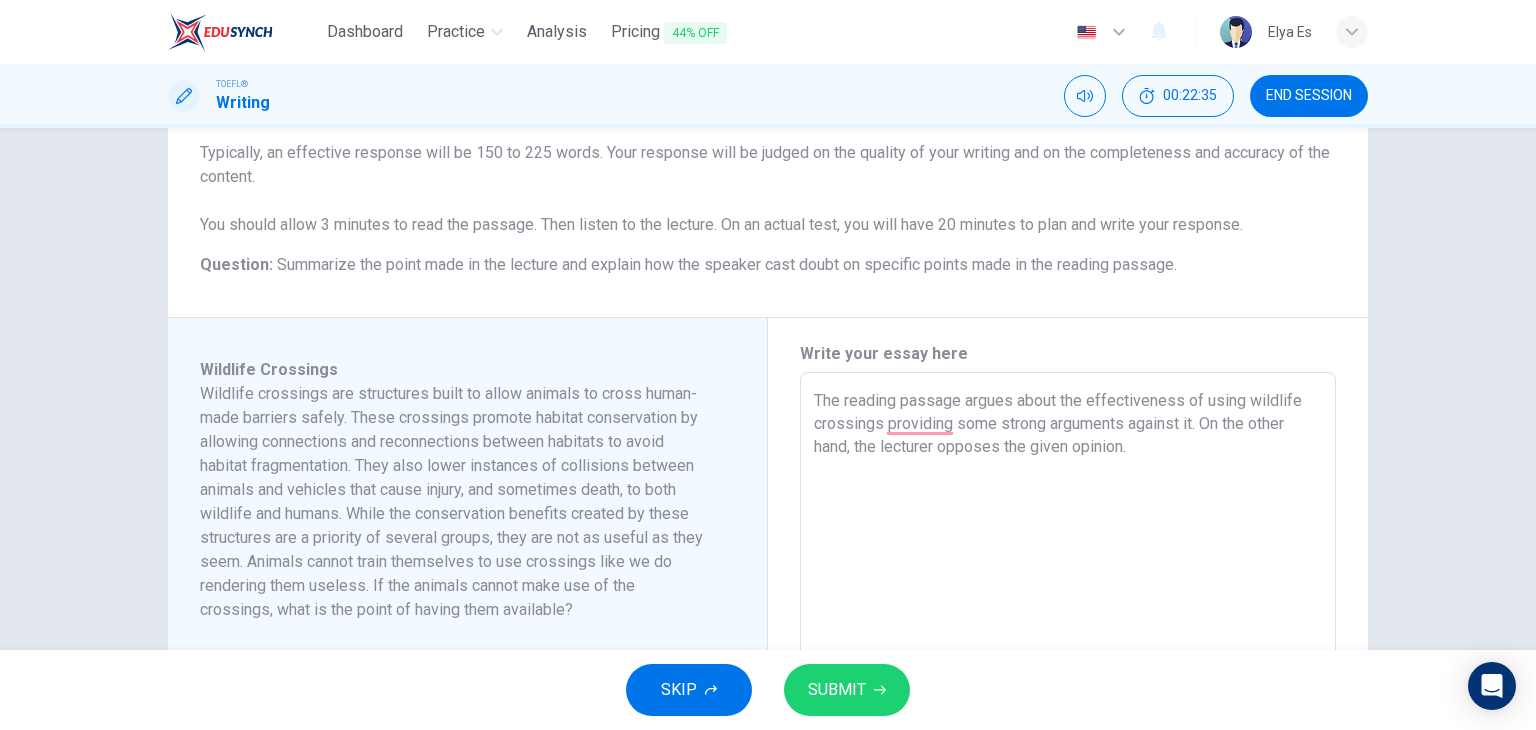 click on "The reading passage argues about the effectiveness of using wildlife crossings providing some strong arguments against it. On the other hand, the lecturer opposes the given opinion." at bounding box center [1068, 657] 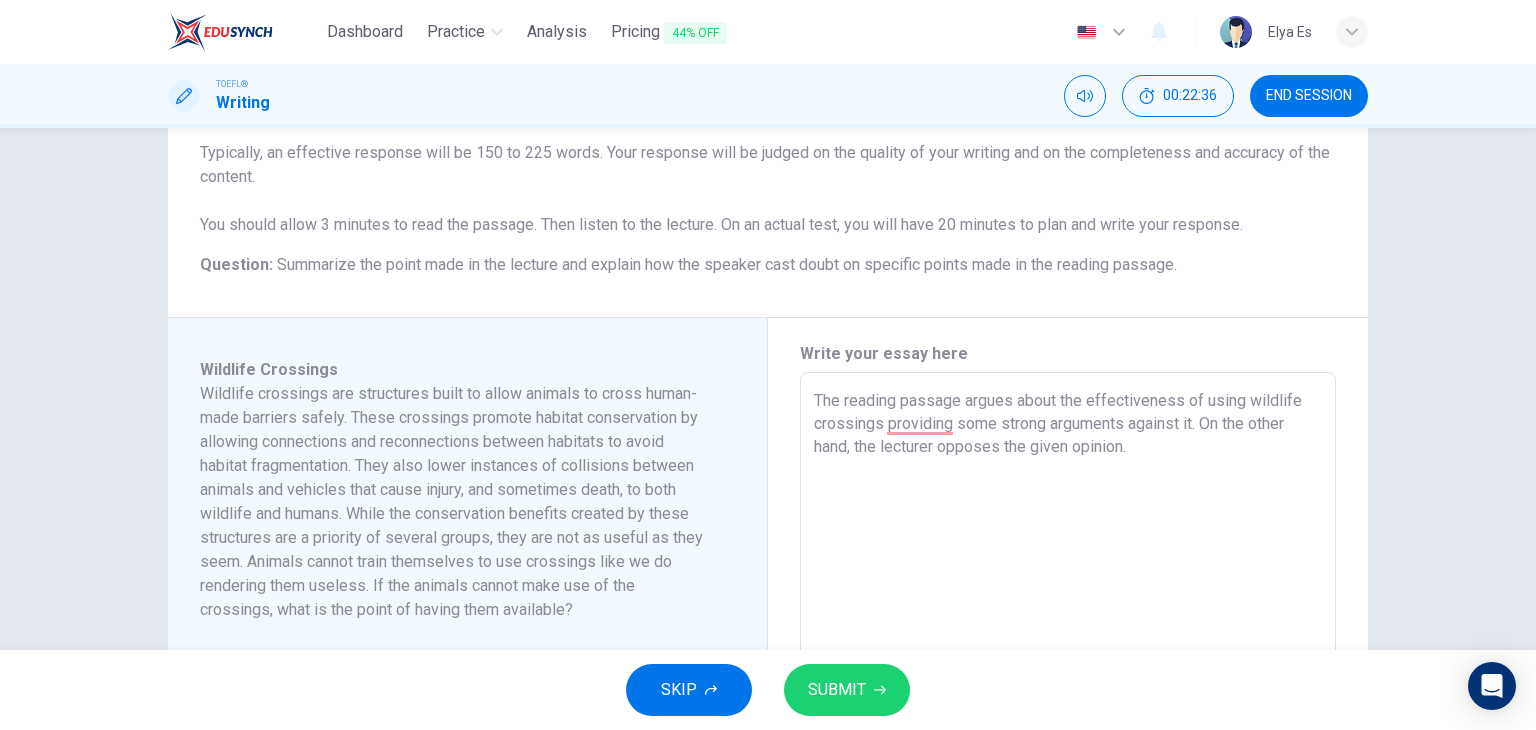 click on "The reading passage argues about the effectiveness of using wildlife crossings providing some strong arguments against it. On the other hand, the lecturer opposes the given opinion." at bounding box center (1068, 657) 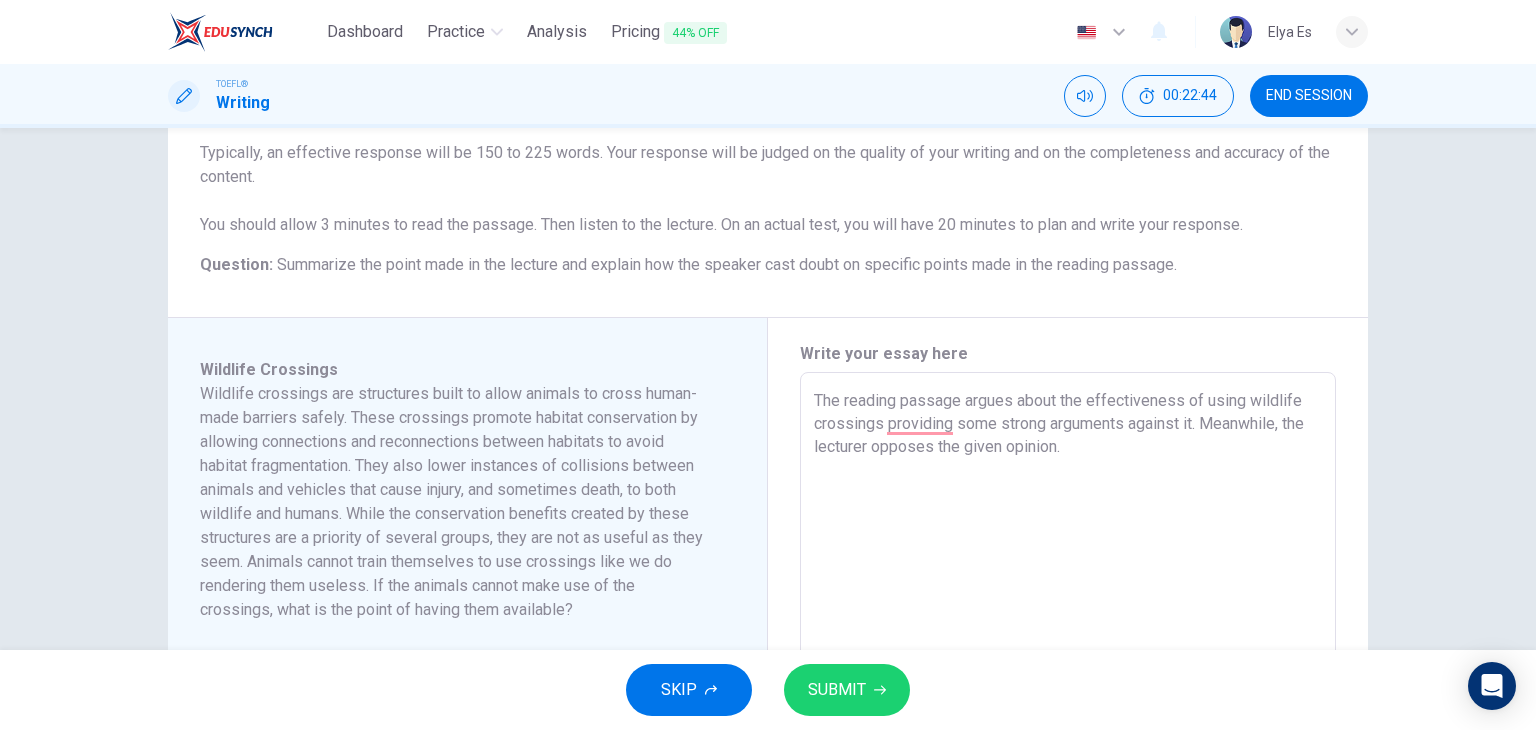 click on "The reading passage argues about the effectiveness of using wildlife crossings providing some strong arguments against it. Meanwhile, the lecturer opposes the given opinion." at bounding box center (1068, 657) 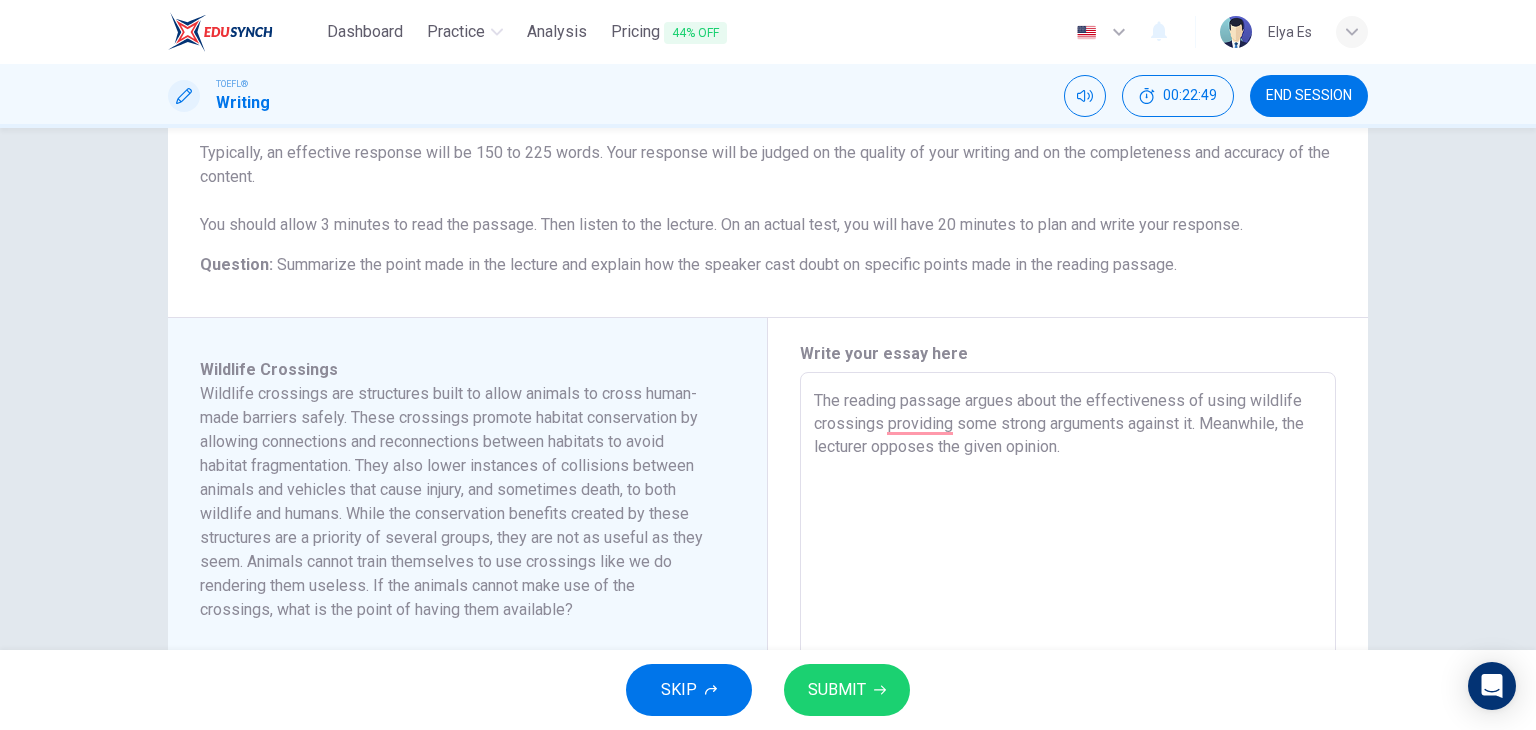 scroll, scrollTop: 379, scrollLeft: 0, axis: vertical 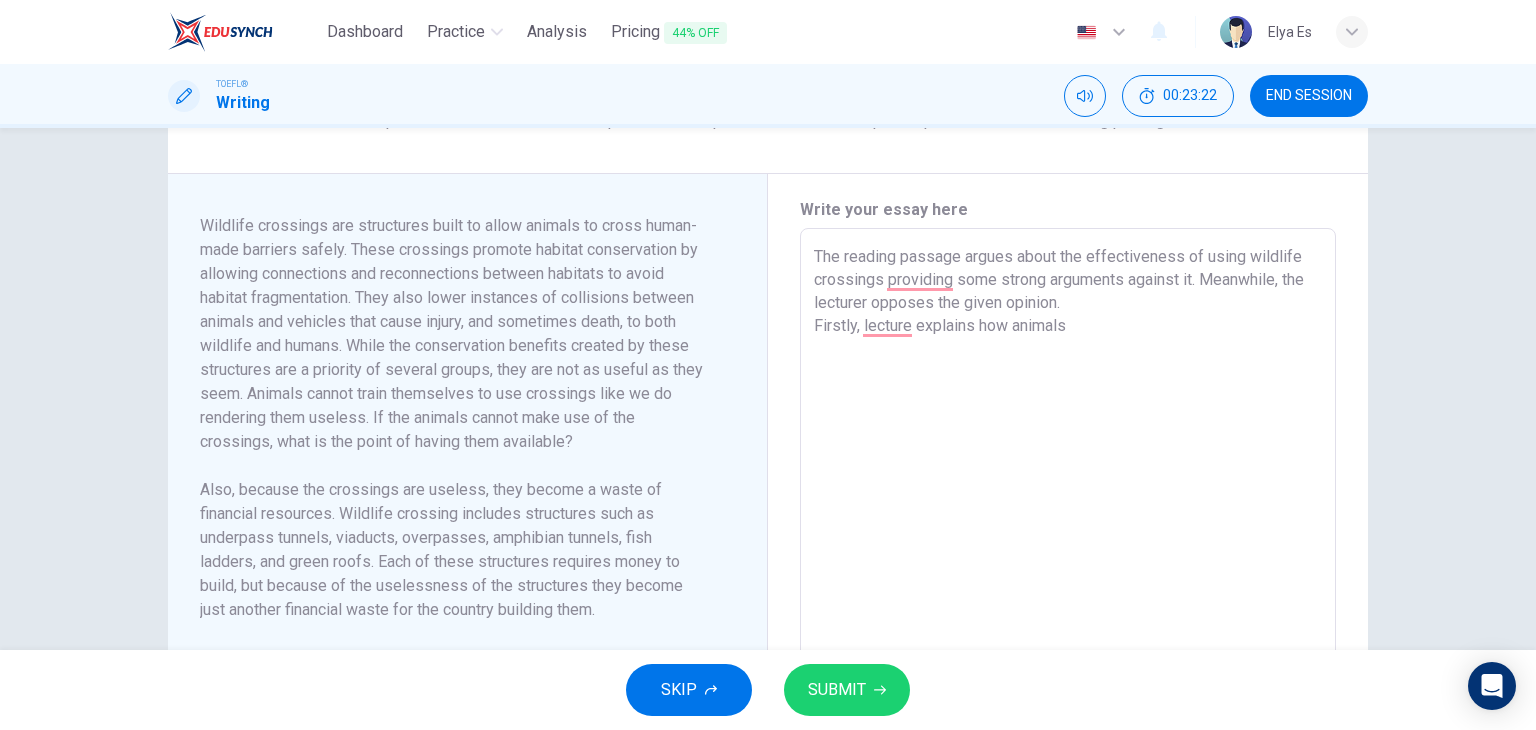click on "The reading passage argues about the effectiveness of using wildlife crossings providing some strong arguments against it. Meanwhile, the lecturer opposes the given opinion.
Firstly, lecture explains how animals" at bounding box center [1068, 513] 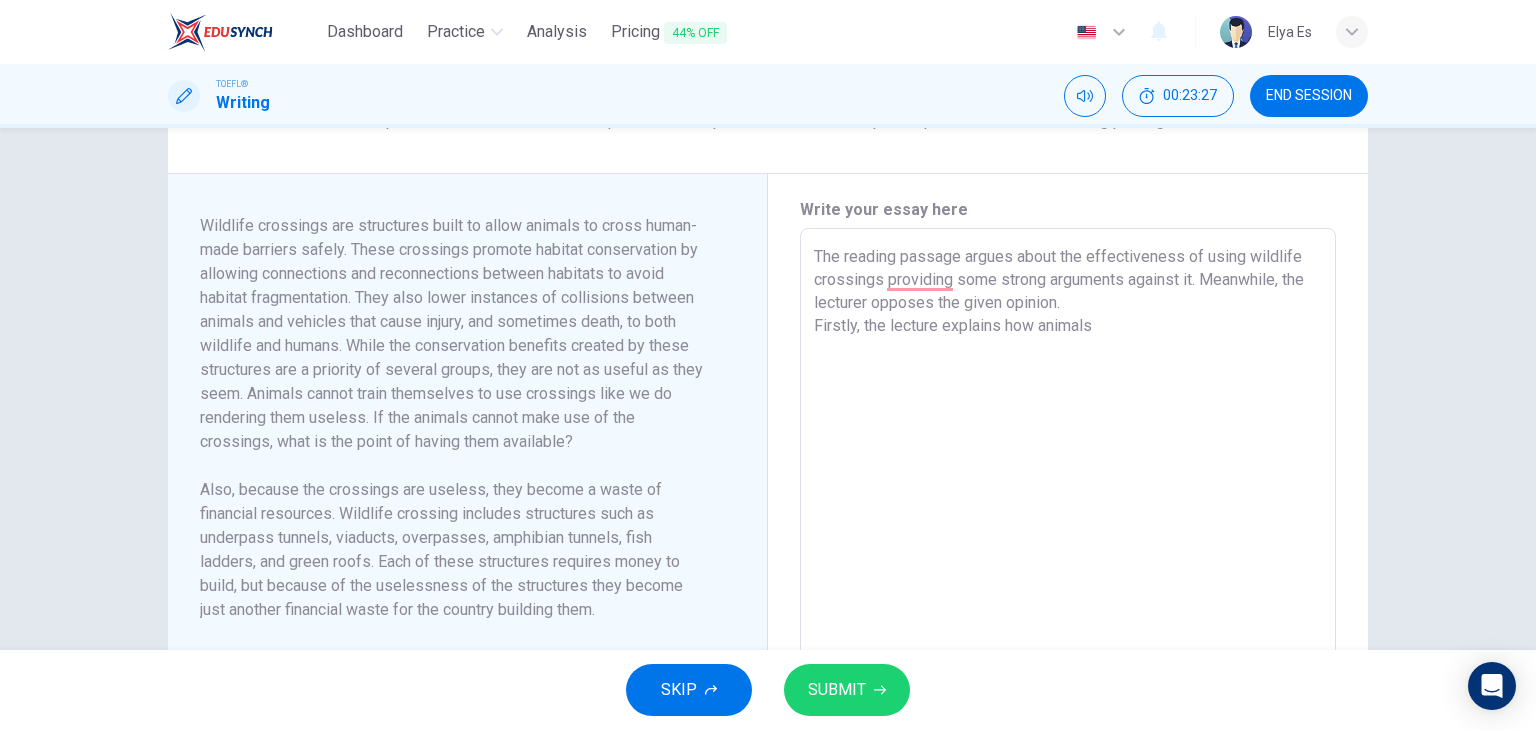 click on "The reading passage argues about the effectiveness of using wildlife crossings providing some strong arguments against it. Meanwhile, the lecturer opposes the given opinion.
Firstly, the lecture explains how animals" at bounding box center (1068, 513) 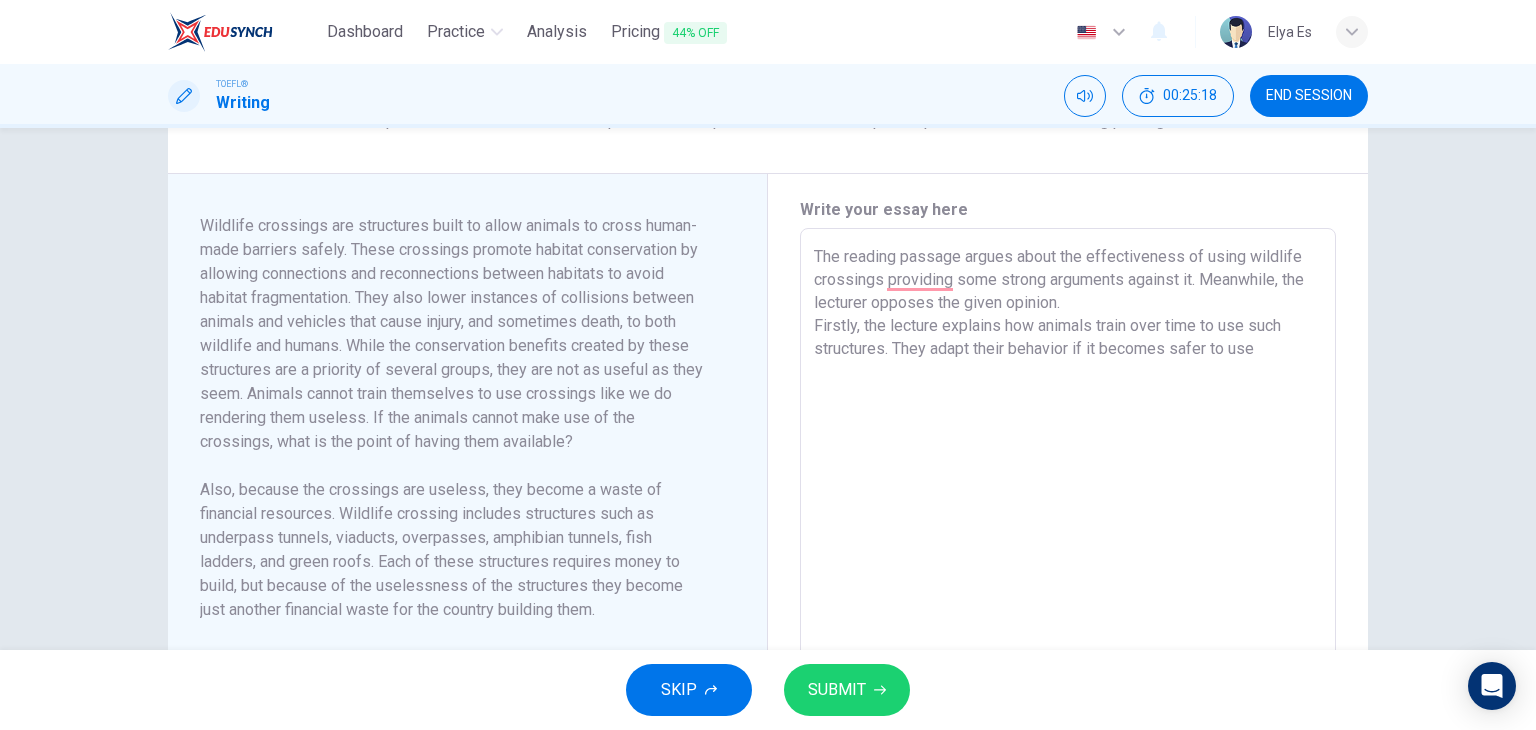 click on "The reading passage argues about the effectiveness of using wildlife crossings providing some strong arguments against it. Meanwhile, the lecturer opposes the given opinion.
Firstly, the lecture explains how animals train over time to use such structures. They adapt their behavior if it becomes safer to use" at bounding box center (1068, 513) 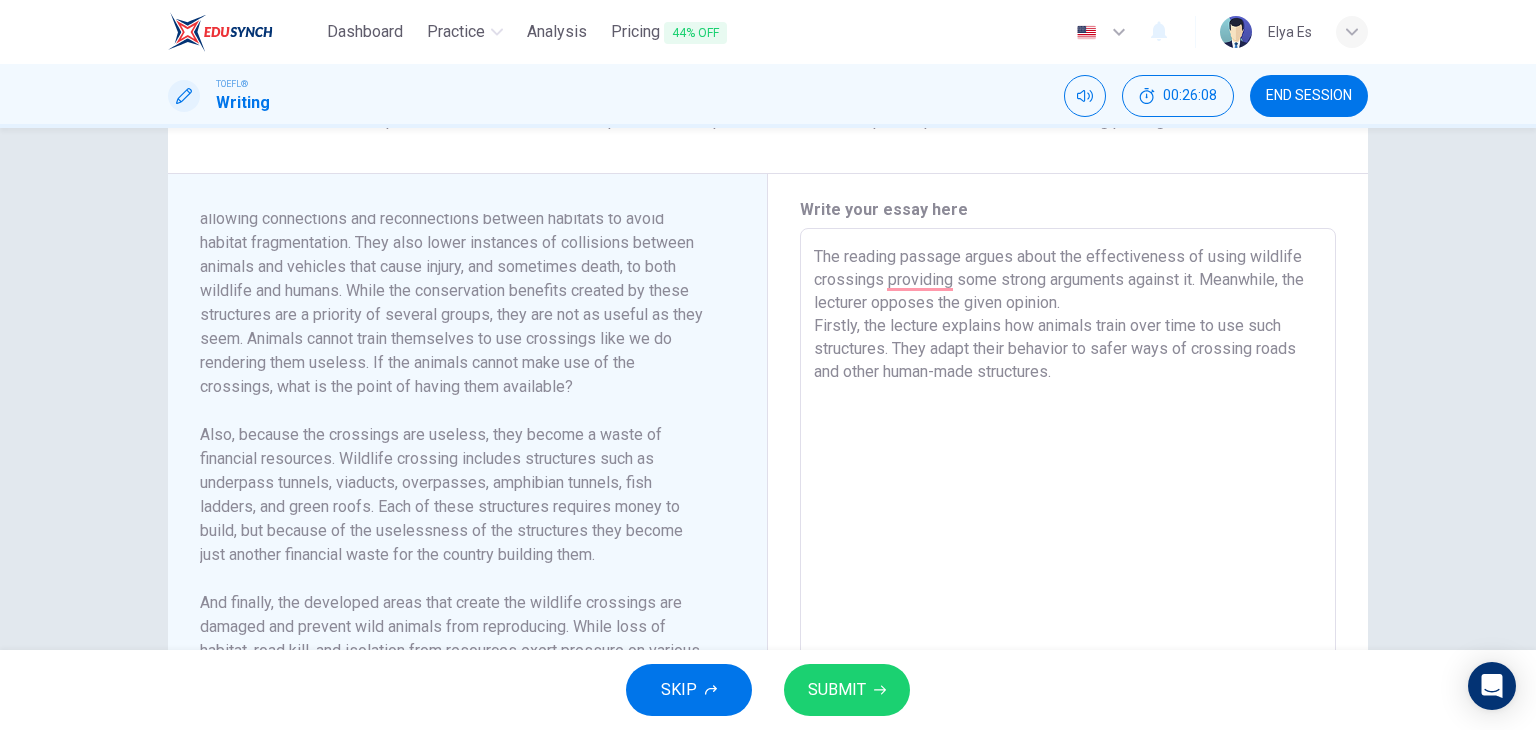 scroll, scrollTop: 48, scrollLeft: 0, axis: vertical 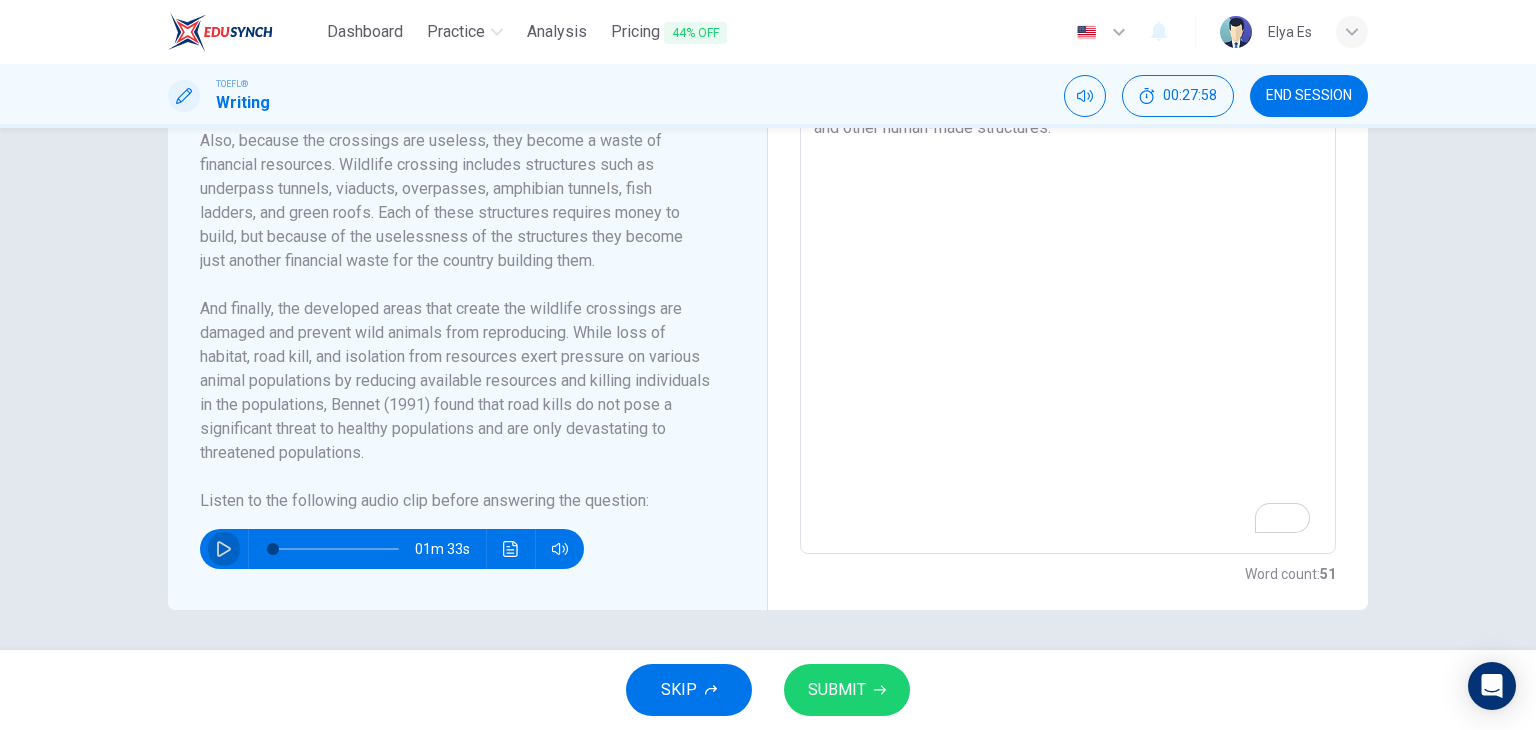 click 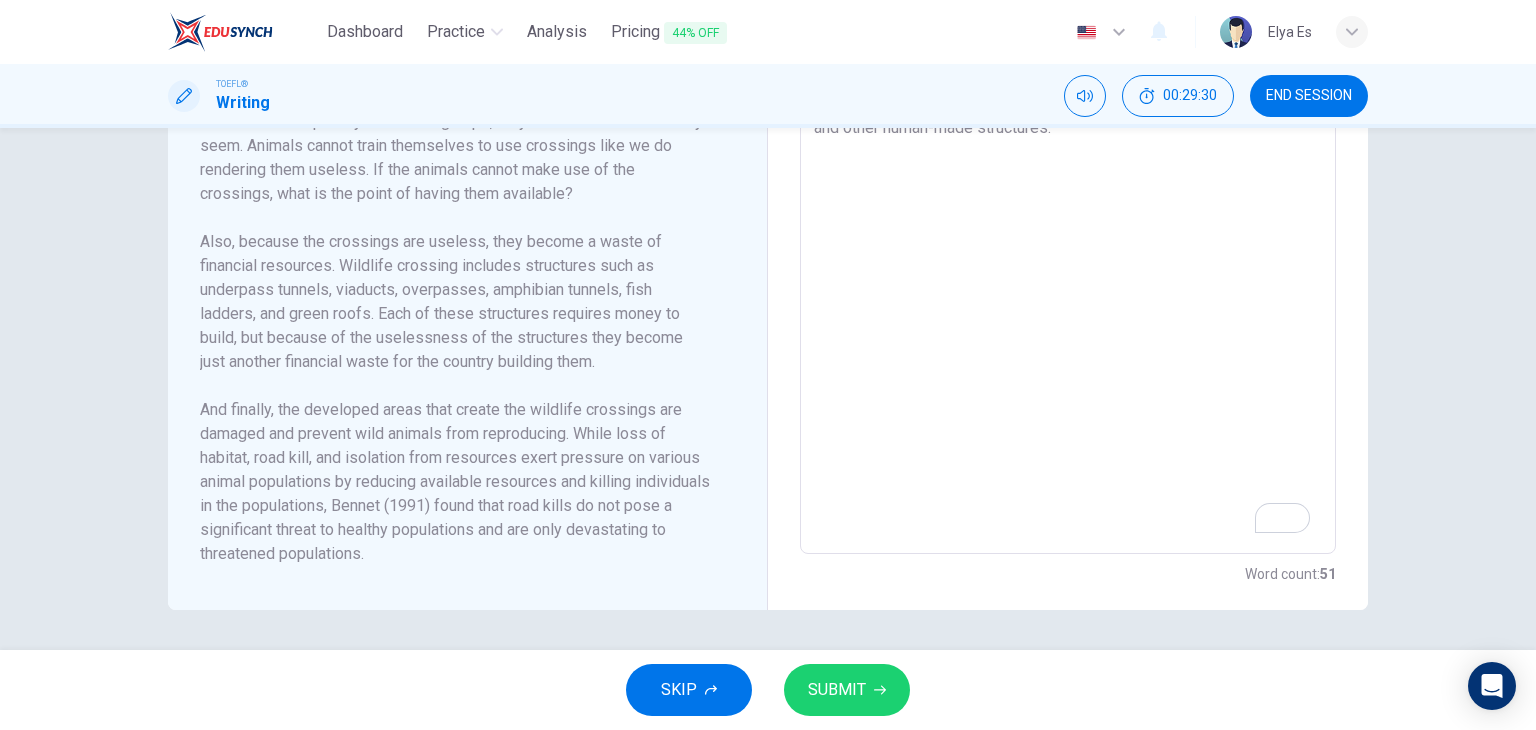 scroll, scrollTop: 0, scrollLeft: 0, axis: both 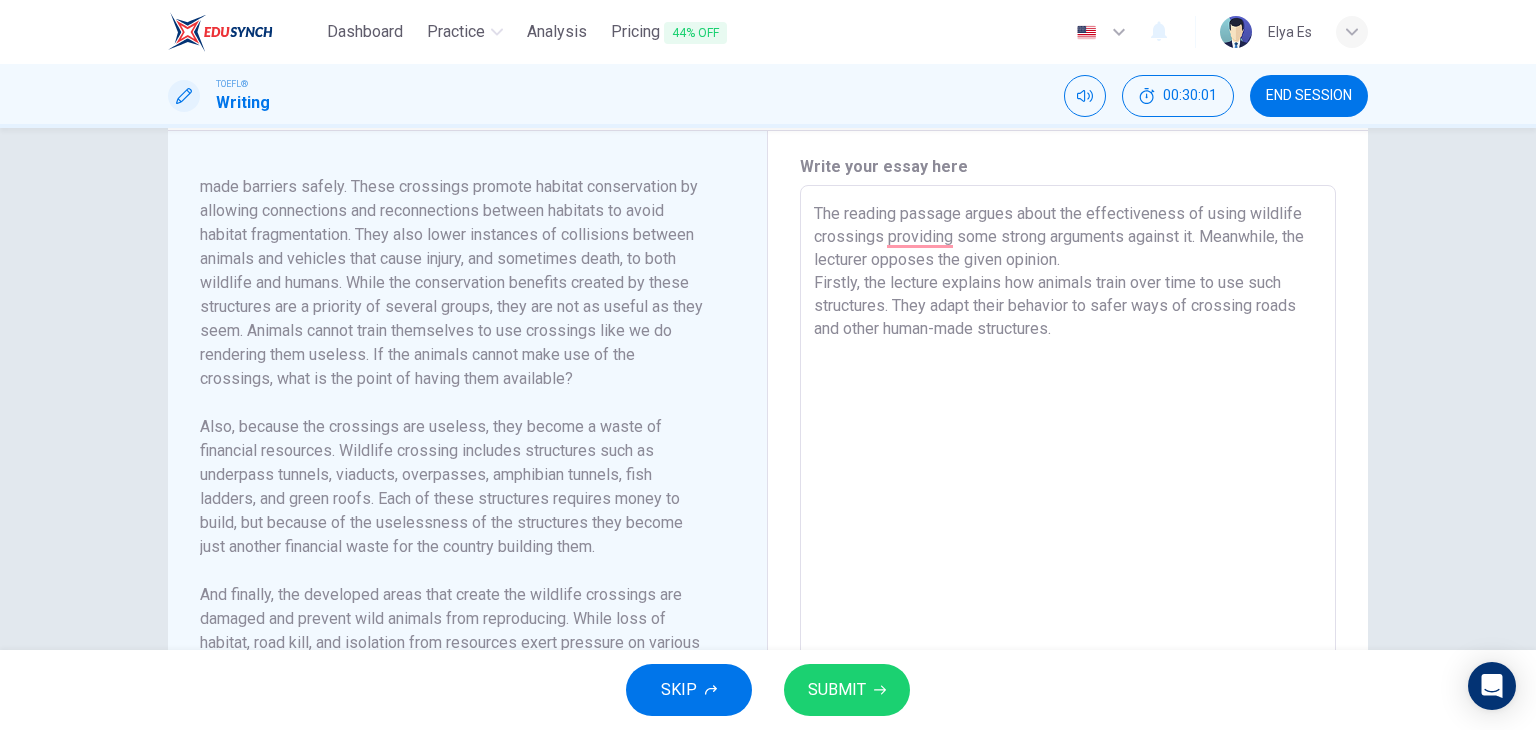 click on "The reading passage argues about the effectiveness of using wildlife crossings providing some strong arguments against it. Meanwhile, the lecturer opposes the given opinion.
Firstly, the lecture explains how animals train over time to use such structures. They adapt their behavior to safer ways of crossing roads and other human-made structures." at bounding box center (1068, 470) 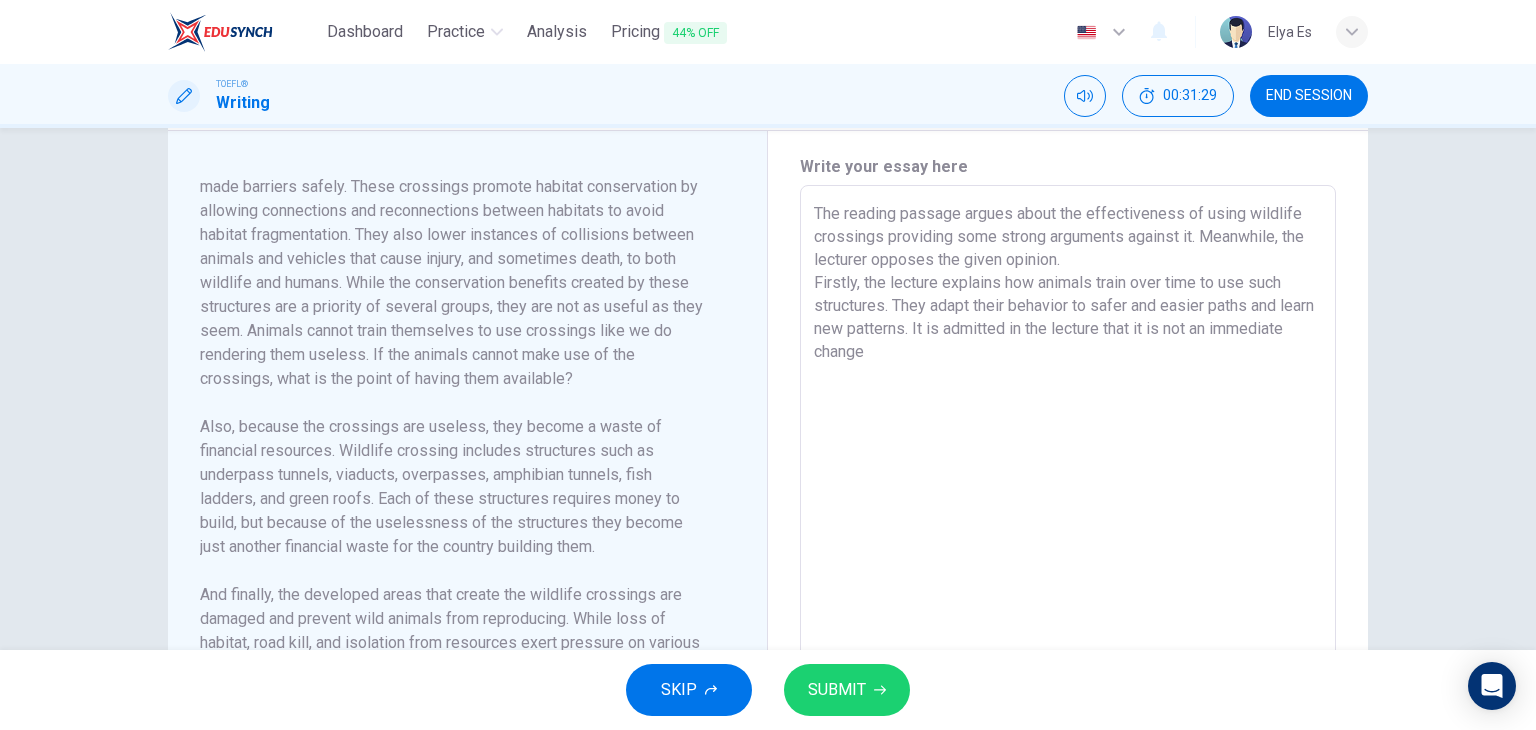 click on "The reading passage argues about the effectiveness of using wildlife crossings providing some strong arguments against it. Meanwhile, the lecturer opposes the given opinion.
Firstly, the lecture explains how animals train over time to use such structures. They adapt their behavior to safer and easier paths and learn new patterns. It is admitted in the lecture that it is not an immediate change" at bounding box center (1068, 470) 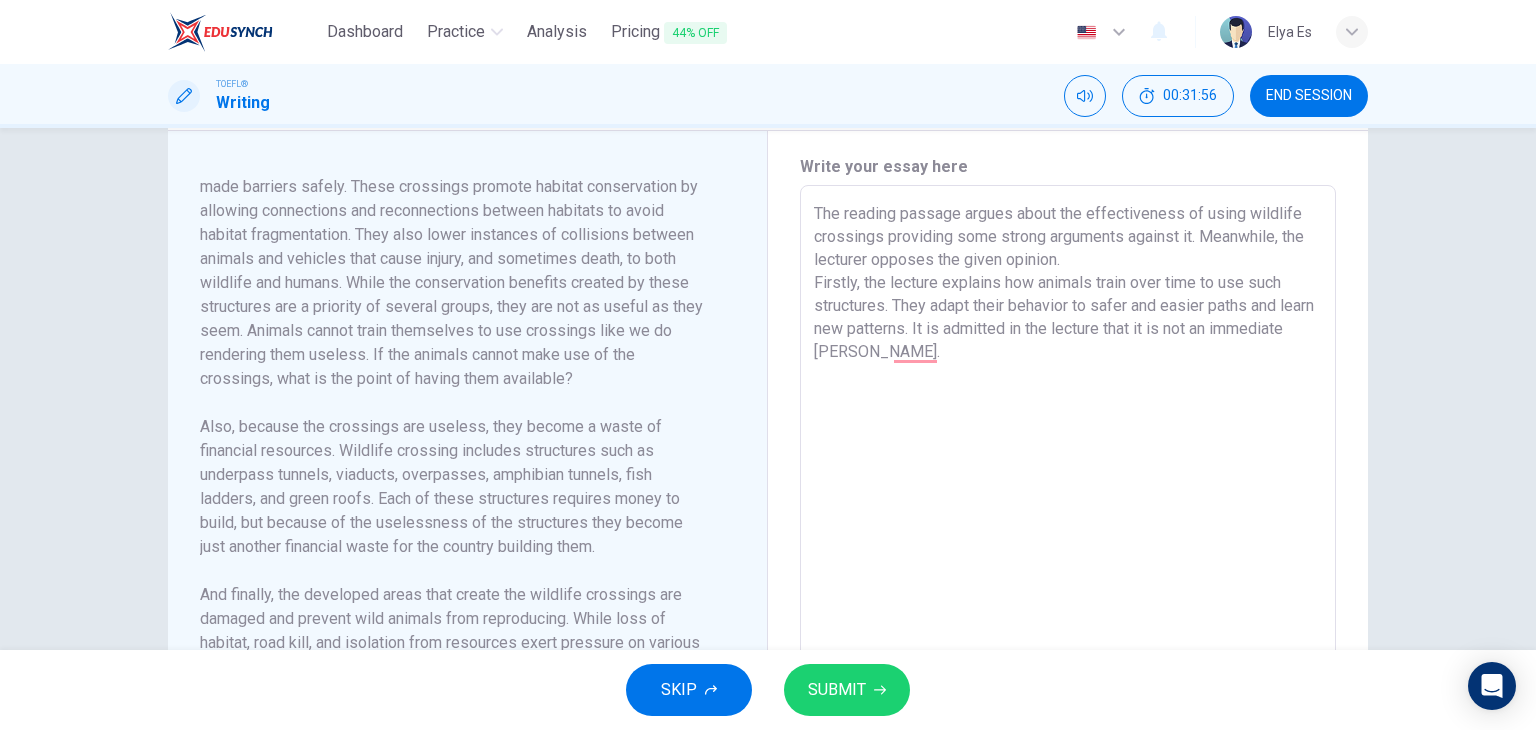 click on "The reading passage argues about the effectiveness of using wildlife crossings providing some strong arguments against it. Meanwhile, the lecturer opposes the given opinion.
Firstly, the lecture explains how animals train over time to use such structures. They adapt their behavior to safer and easier paths and learn new patterns. It is admitted in the lecture that it is not an immediate chang." at bounding box center (1068, 470) 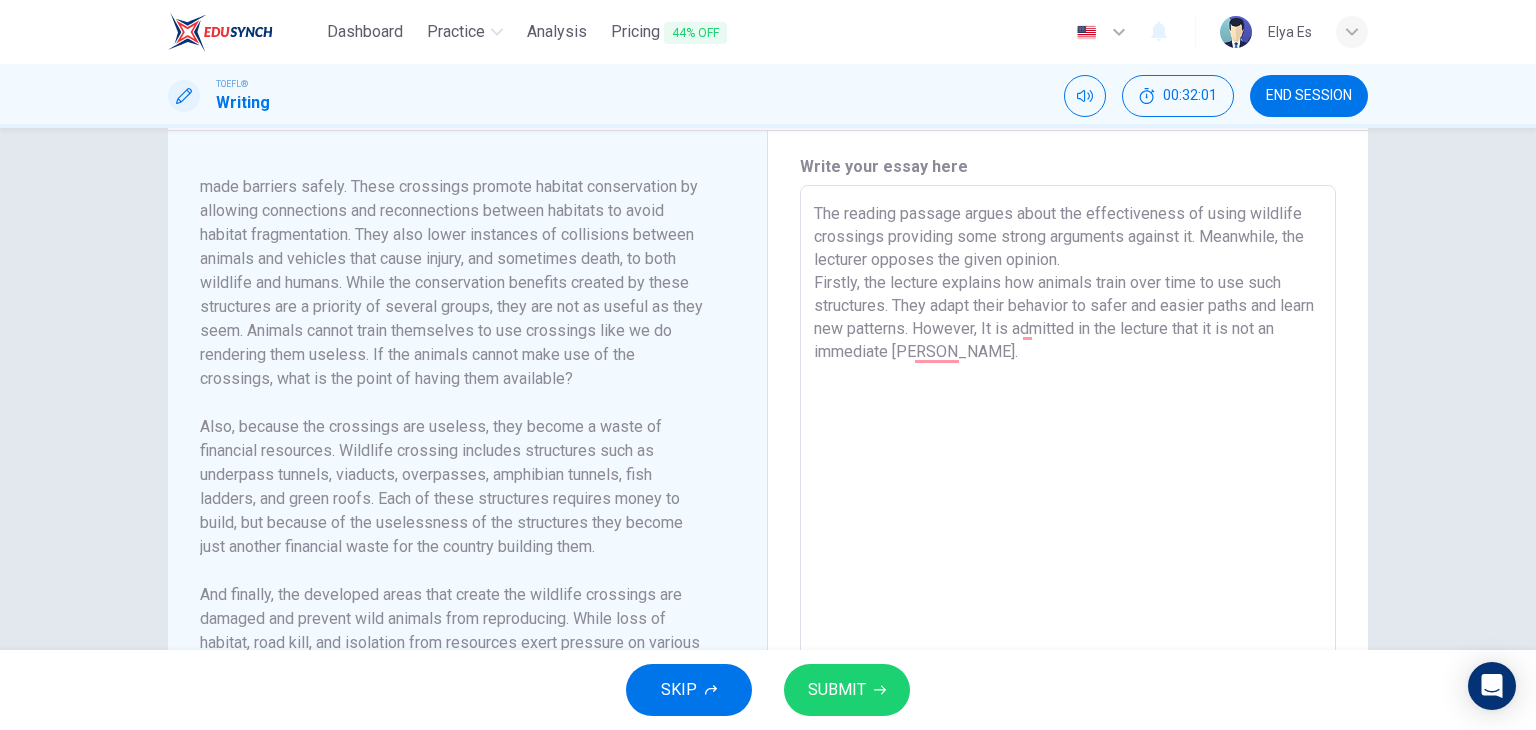 click on "The reading passage argues about the effectiveness of using wildlife crossings providing some strong arguments against it. Meanwhile, the lecturer opposes the given opinion.
Firstly, the lecture explains how animals train over time to use such structures. They adapt their behavior to safer and easier paths and learn new patterns. However, It is admitted in the lecture that it is not an immediate chang." at bounding box center (1068, 470) 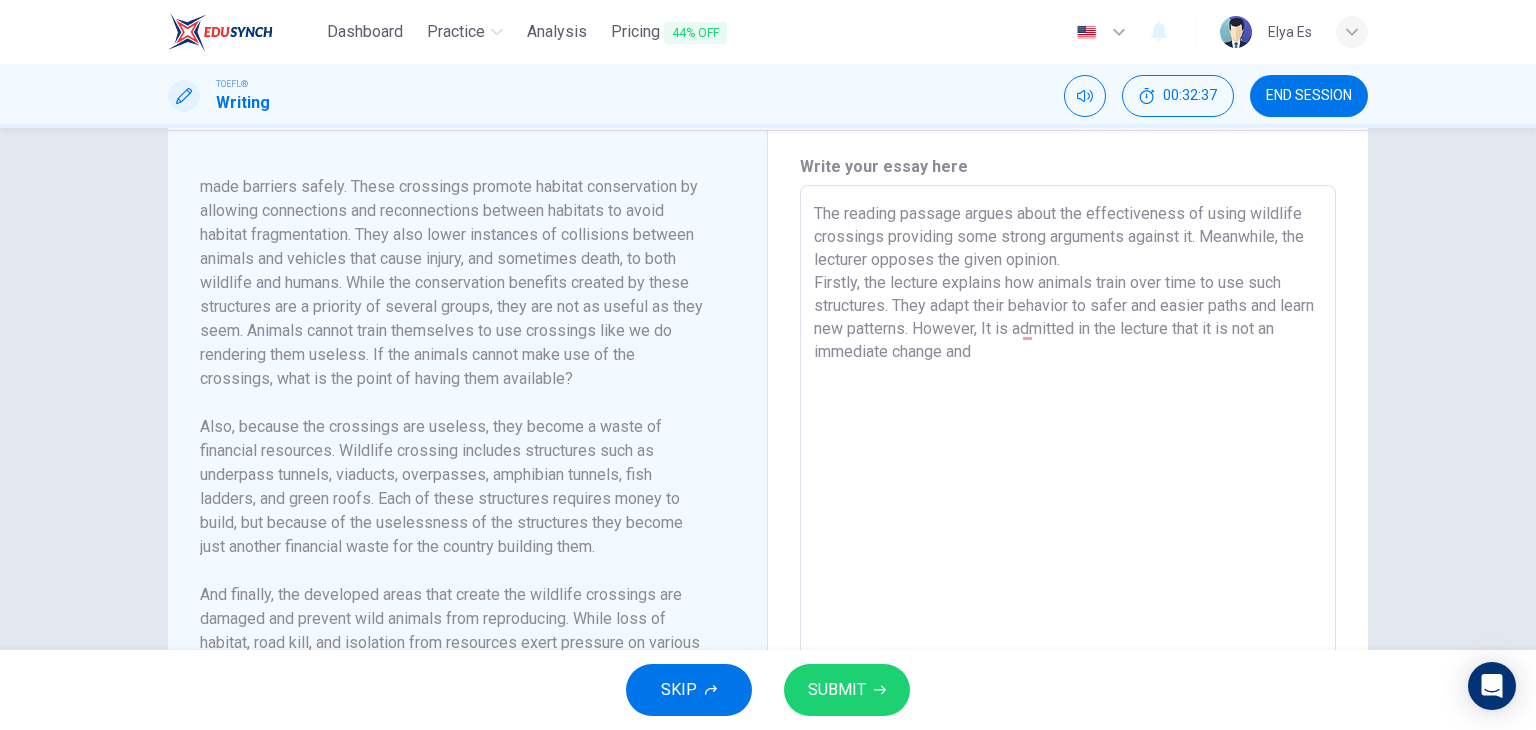 click on "The reading passage argues about the effectiveness of using wildlife crossings providing some strong arguments against it. Meanwhile, the lecturer opposes the given opinion.
Firstly, the lecture explains how animals train over time to use such structures. They adapt their behavior to safer and easier paths and learn new patterns. However, It is admitted in the lecture that it is not an immediate change and" at bounding box center (1068, 470) 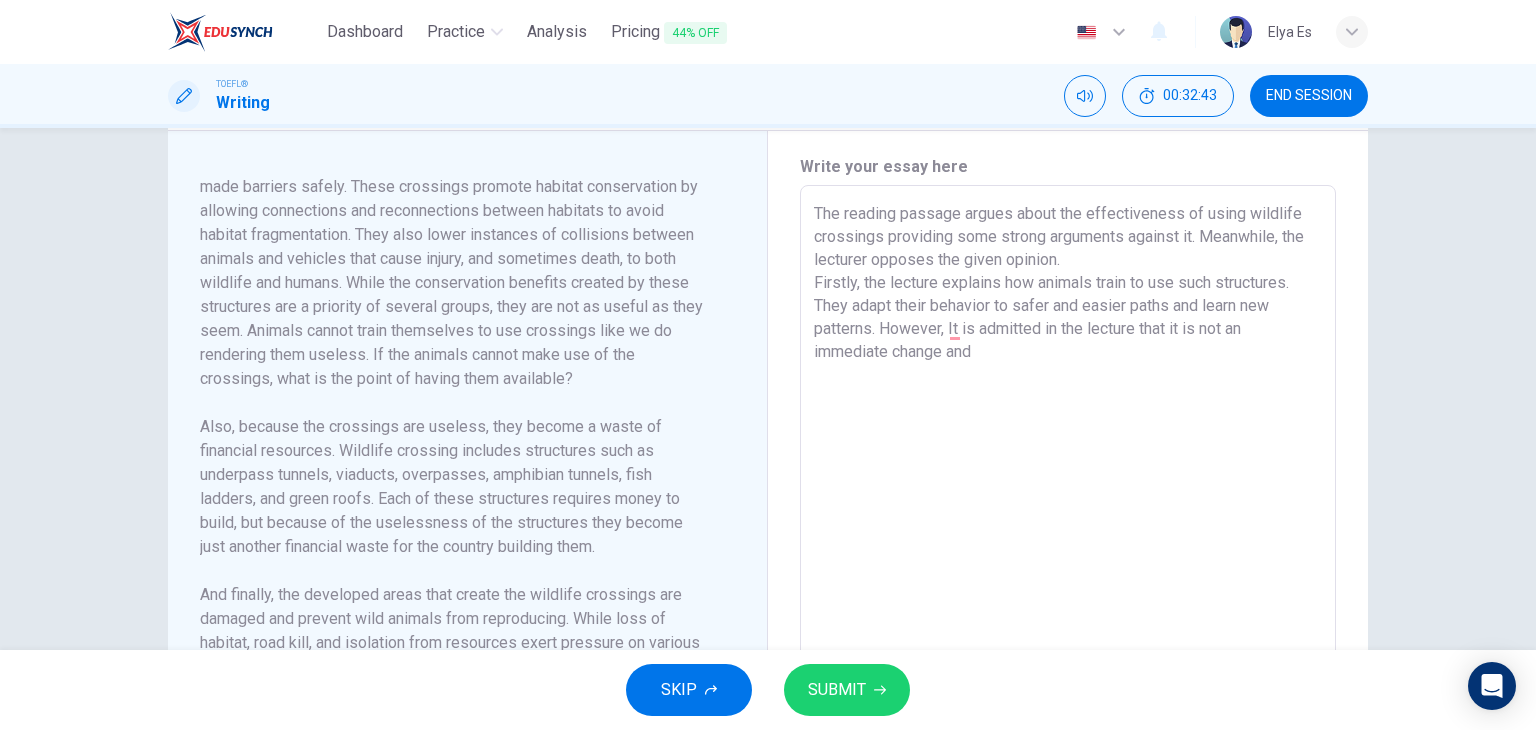 click on "The reading passage argues about the effectiveness of using wildlife crossings providing some strong arguments against it. Meanwhile, the lecturer opposes the given opinion.
Firstly, the lecture explains how animals train to use such structures. They adapt their behavior to safer and easier paths and learn new patterns. However, It is admitted in the lecture that it is not an immediate change and" at bounding box center (1068, 470) 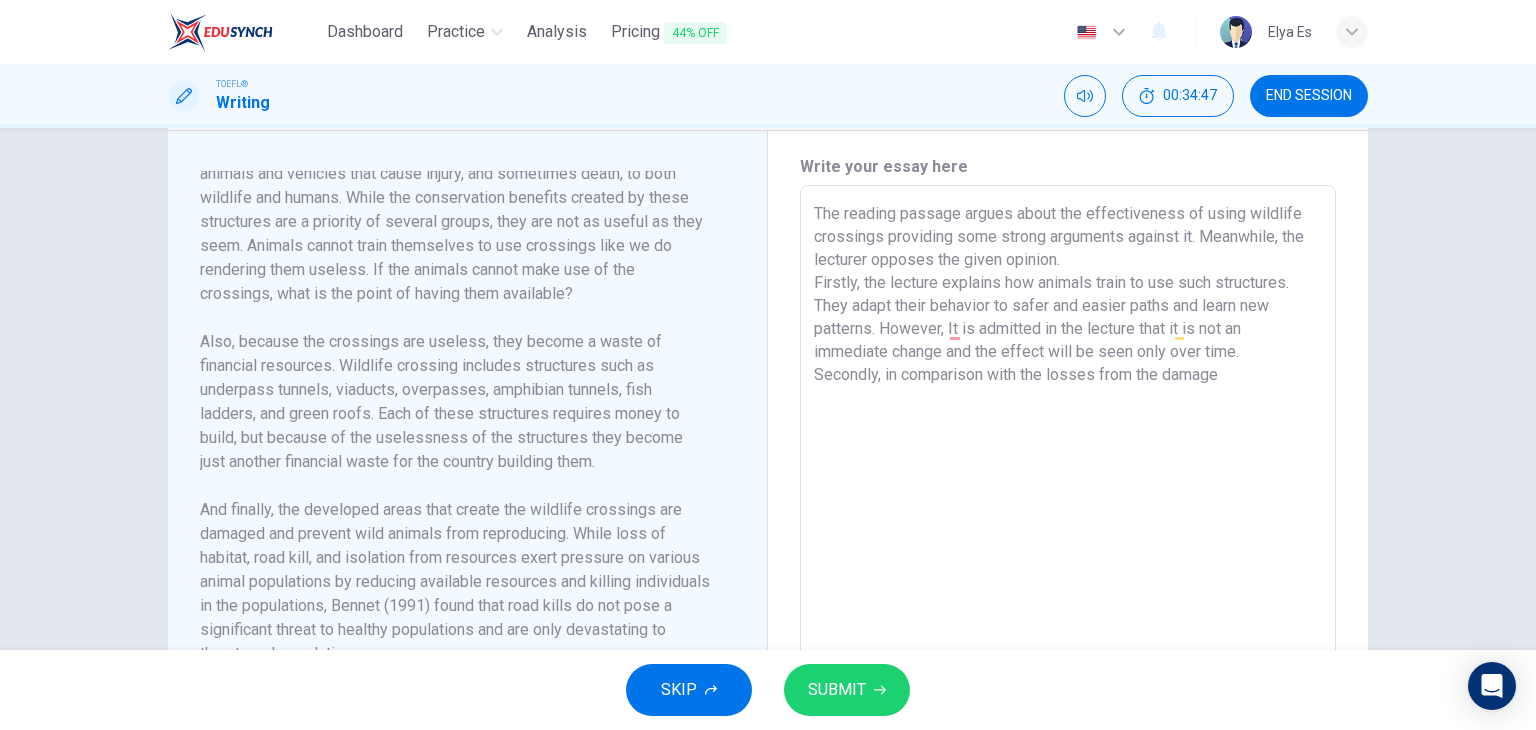 scroll, scrollTop: 152, scrollLeft: 0, axis: vertical 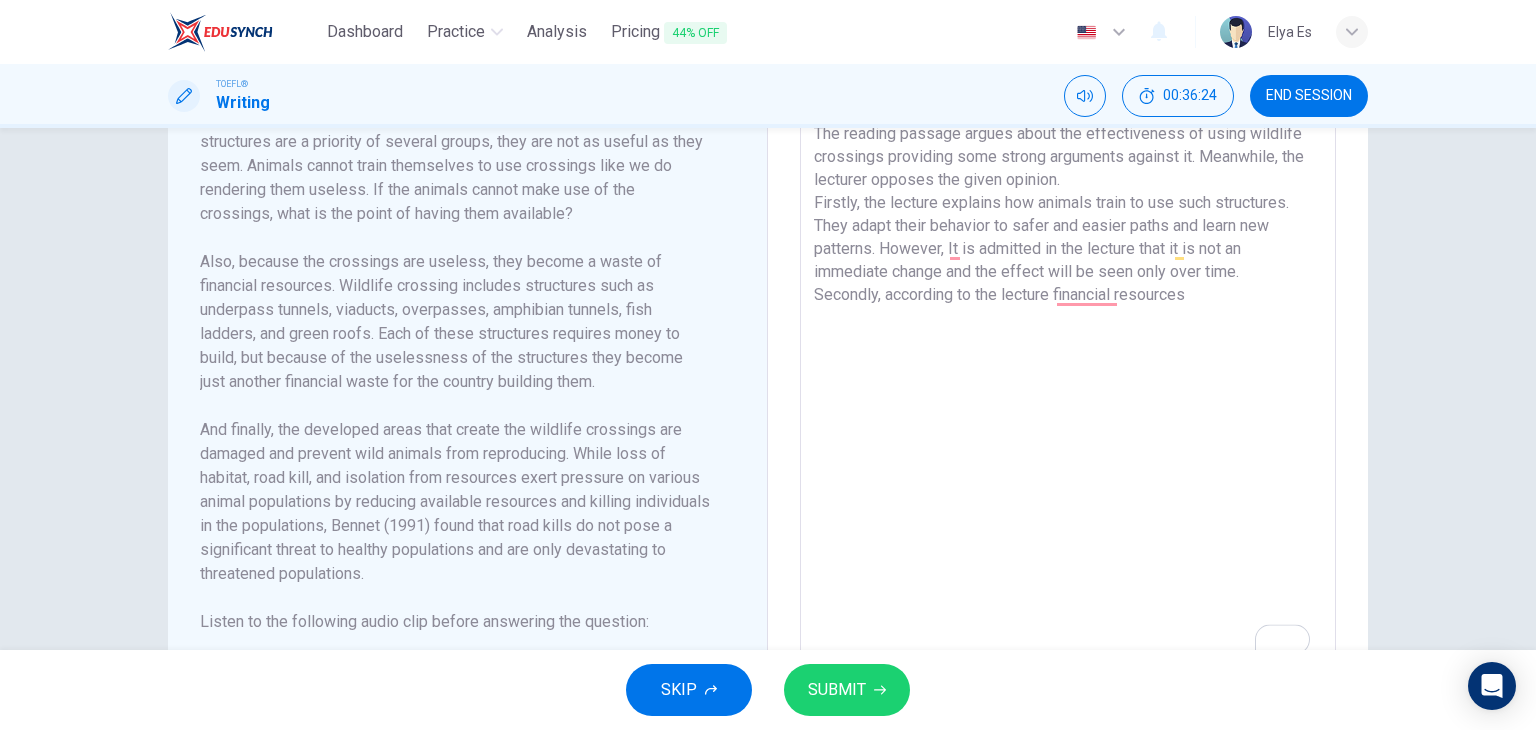 click on "The reading passage argues about the effectiveness of using wildlife crossings providing some strong arguments against it. Meanwhile, the lecturer opposes the given opinion.
Firstly, the lecture explains how animals train to use such structures. They adapt their behavior to safer and easier paths and learn new patterns. However, It is admitted in the lecture that it is not an immediate change and the effect will be seen only over time.
Secondly, according to the lecture financial resources" at bounding box center (1068, 390) 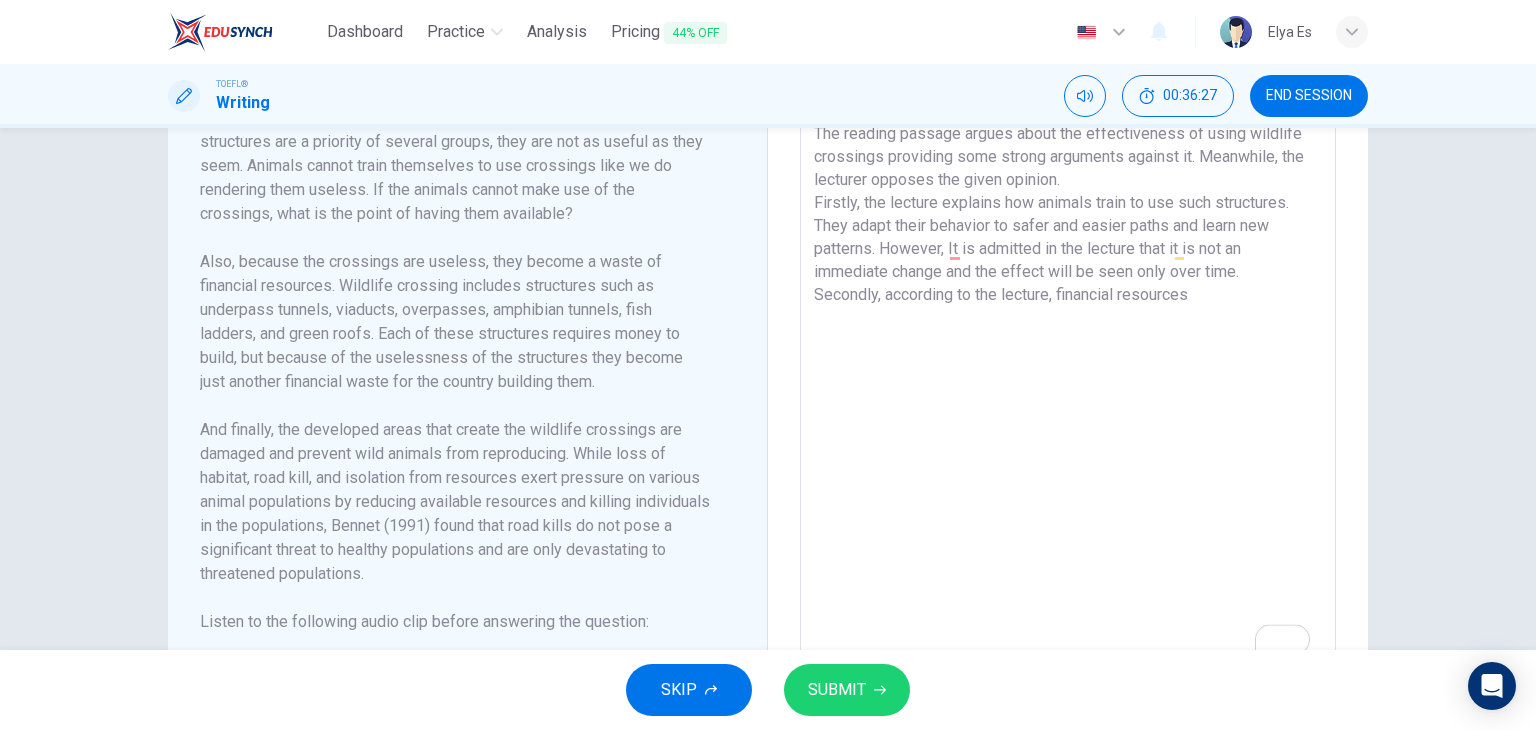 click on "The reading passage argues about the effectiveness of using wildlife crossings providing some strong arguments against it. Meanwhile, the lecturer opposes the given opinion.
Firstly, the lecture explains how animals train to use such structures. They adapt their behavior to safer and easier paths and learn new patterns. However, It is admitted in the lecture that it is not an immediate change and the effect will be seen only over time.
Secondly, according to the lecture, financial resources" at bounding box center (1068, 390) 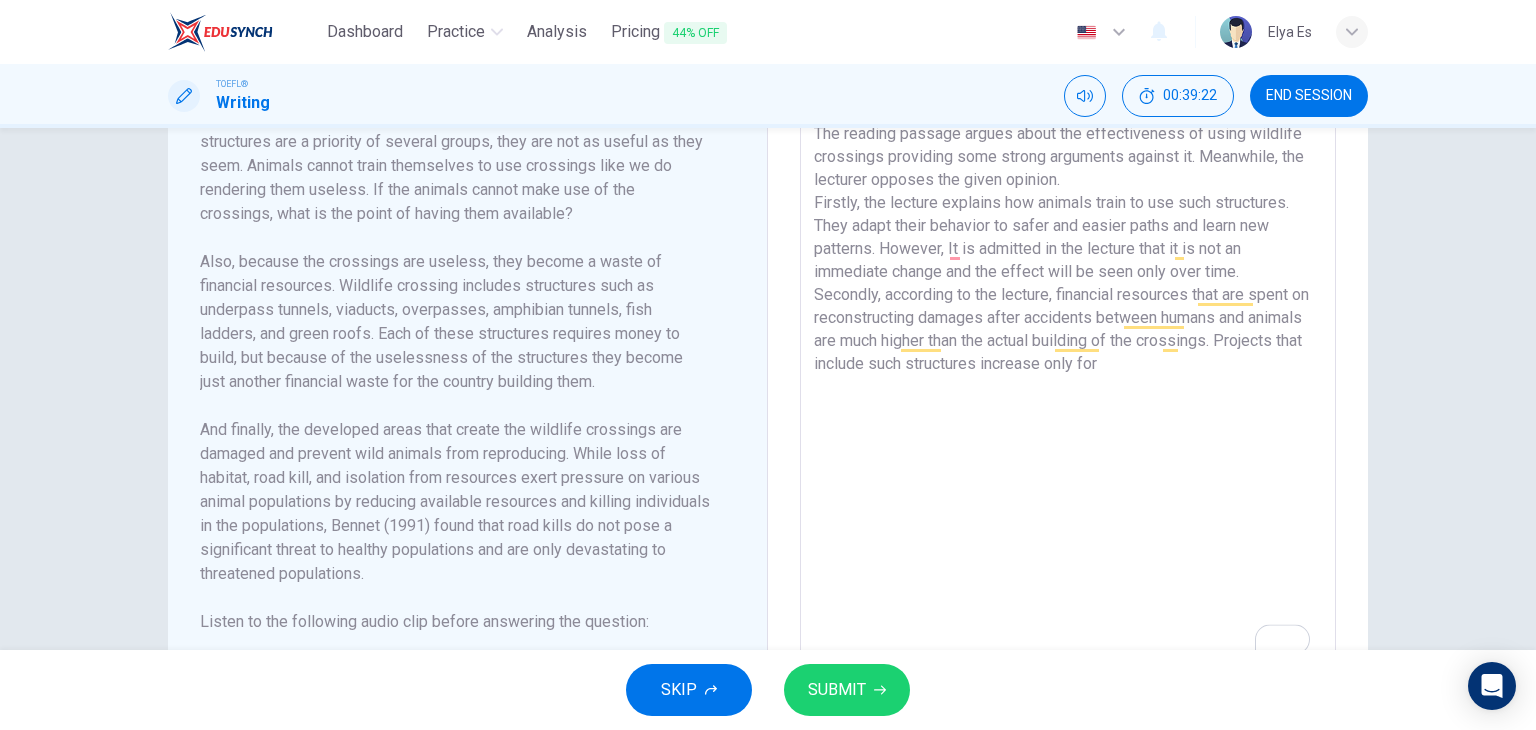click on "The reading passage argues about the effectiveness of using wildlife crossings providing some strong arguments against it. Meanwhile, the lecturer opposes the given opinion.
Firstly, the lecture explains how animals train to use such structures. They adapt their behavior to safer and easier paths and learn new patterns. However, It is admitted in the lecture that it is not an immediate change and the effect will be seen only over time.
Secondly, according to the lecture, financial resources that are spent on reconstructing damages after accidents between humans and animals are much higher than the actual building of the crossings. Projects that include such structures increase only for" at bounding box center (1068, 390) 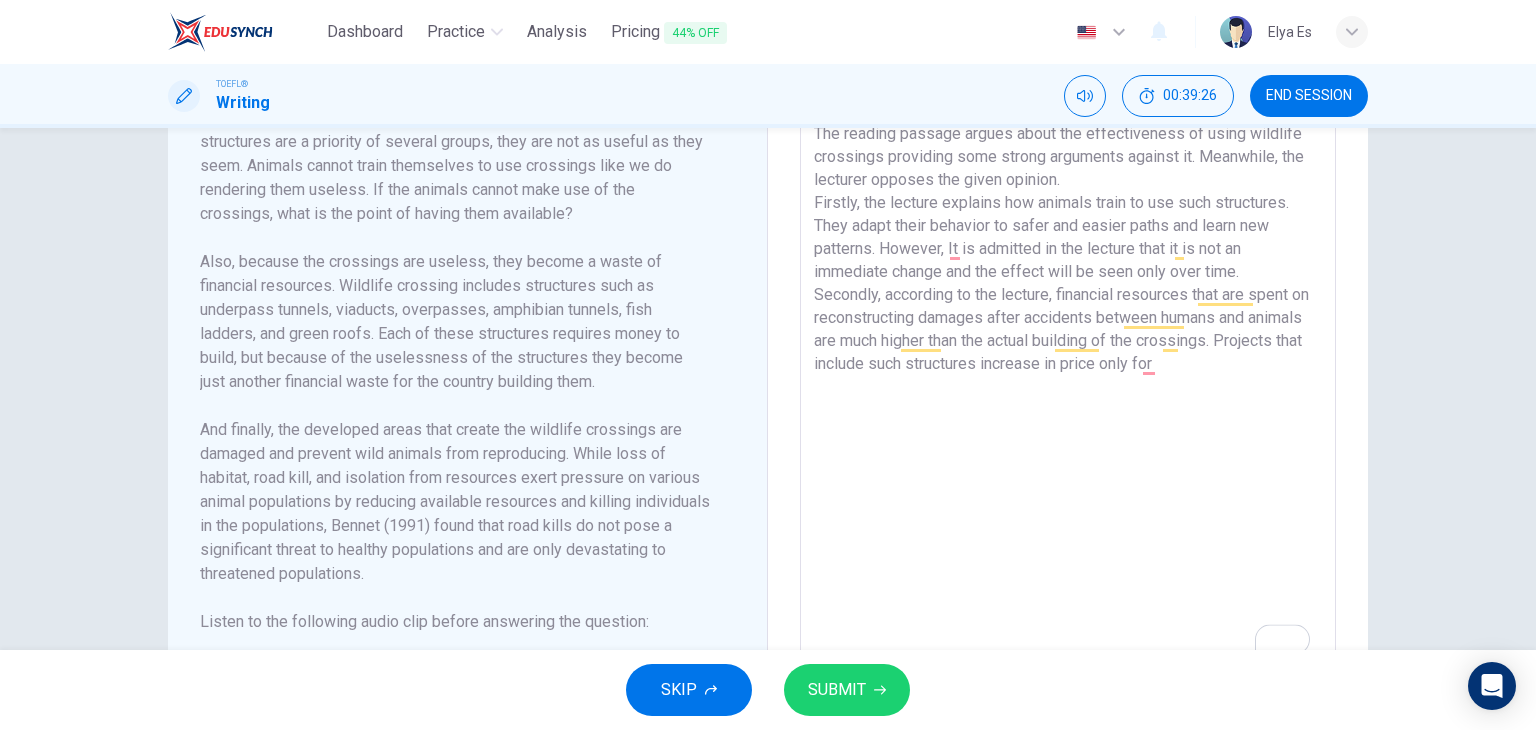 click on "The reading passage argues about the effectiveness of using wildlife crossings providing some strong arguments against it. Meanwhile, the lecturer opposes the given opinion.
Firstly, the lecture explains how animals train to use such structures. They adapt their behavior to safer and easier paths and learn new patterns. However, It is admitted in the lecture that it is not an immediate change and the effect will be seen only over time.
Secondly, according to the lecture, financial resources that are spent on reconstructing damages after accidents between humans and animals are much higher than the actual building of the crossings. Projects that include such structures increase in price only for" at bounding box center (1068, 390) 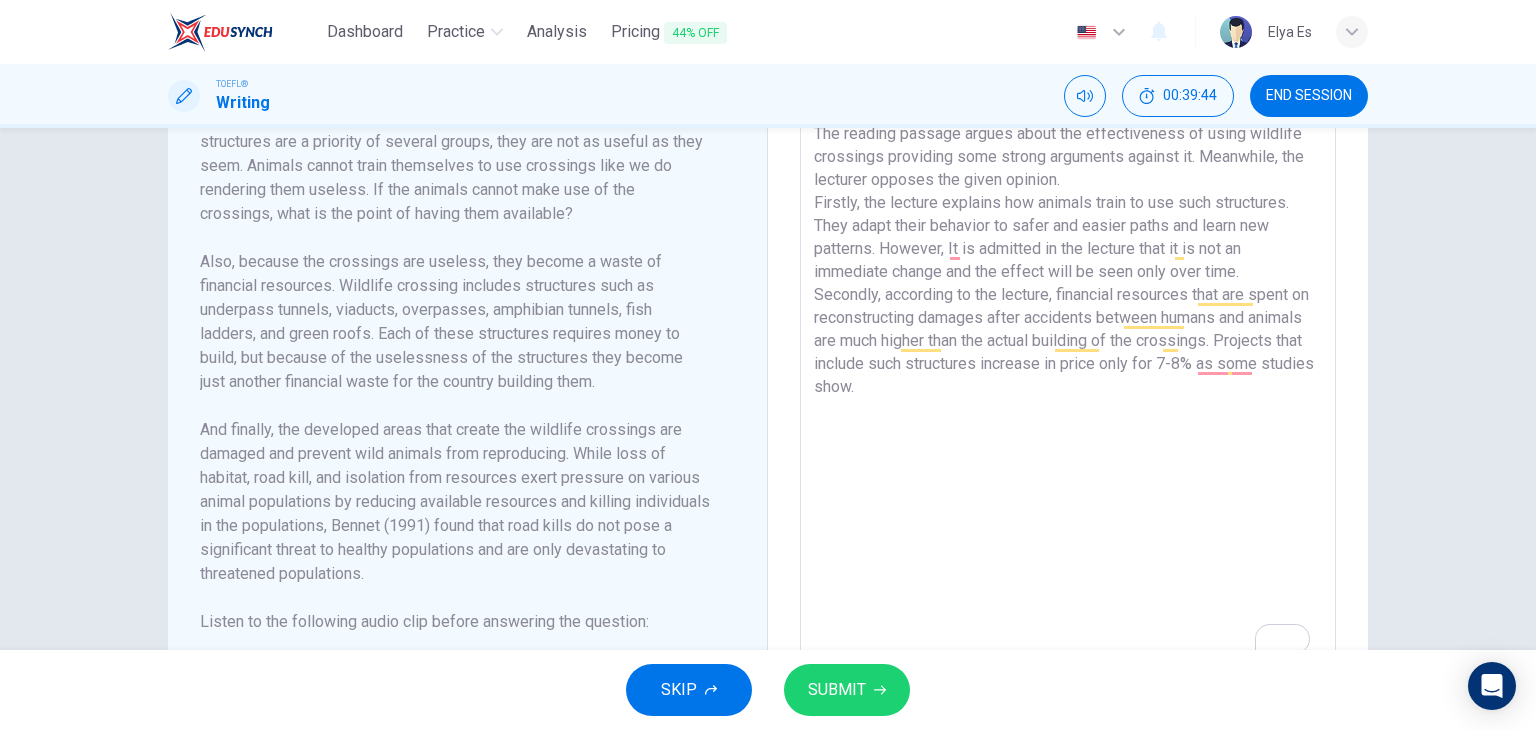 click on "The reading passage argues about the effectiveness of using wildlife crossings providing some strong arguments against it. Meanwhile, the lecturer opposes the given opinion.
Firstly, the lecture explains how animals train to use such structures. They adapt their behavior to safer and easier paths and learn new patterns. However, It is admitted in the lecture that it is not an immediate change and the effect will be seen only over time.
Secondly, according to the lecture, financial resources that are spent on reconstructing damages after accidents between humans and animals are much higher than the actual building of the crossings. Projects that include such structures increase in price only for 7-8% as some studies show." at bounding box center (1068, 390) 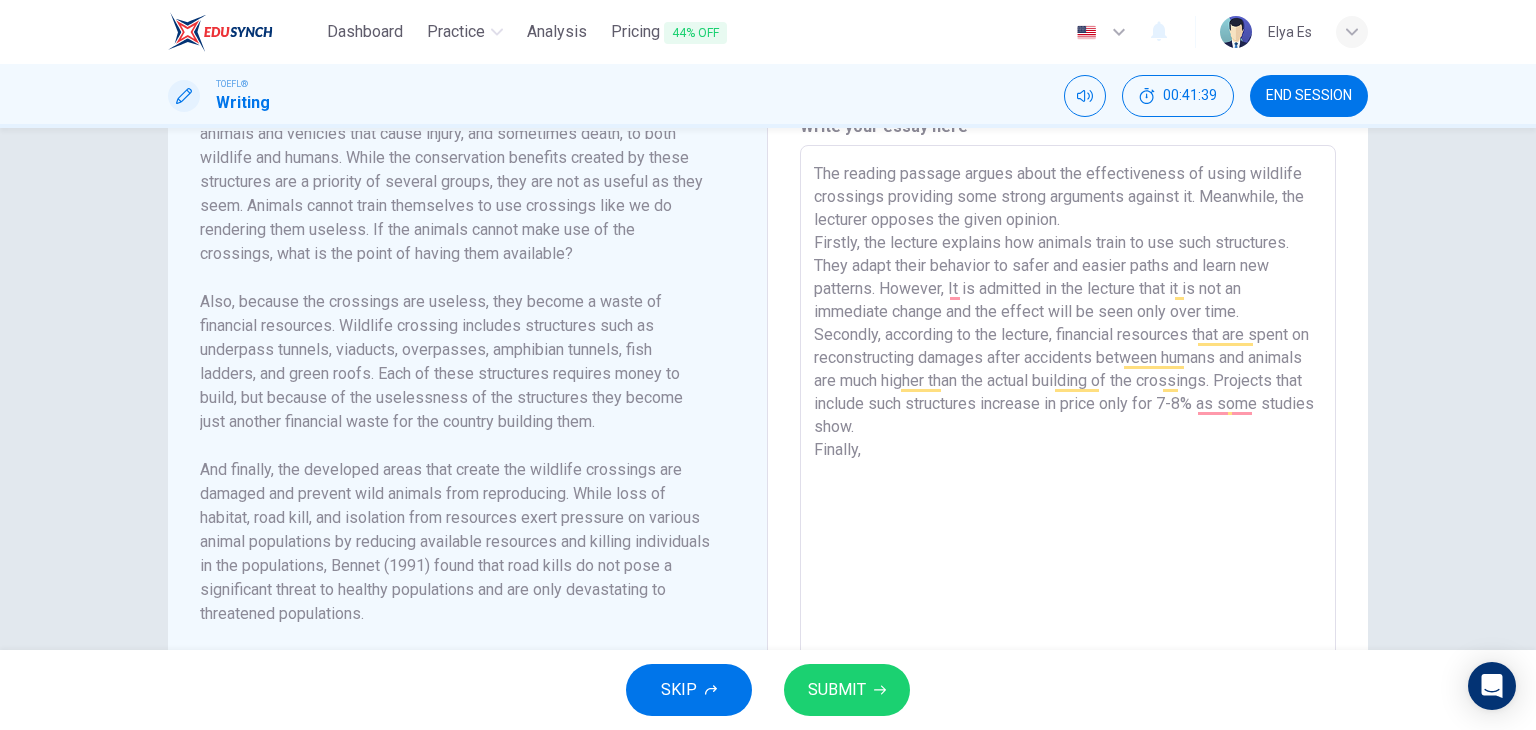 scroll, scrollTop: 469, scrollLeft: 0, axis: vertical 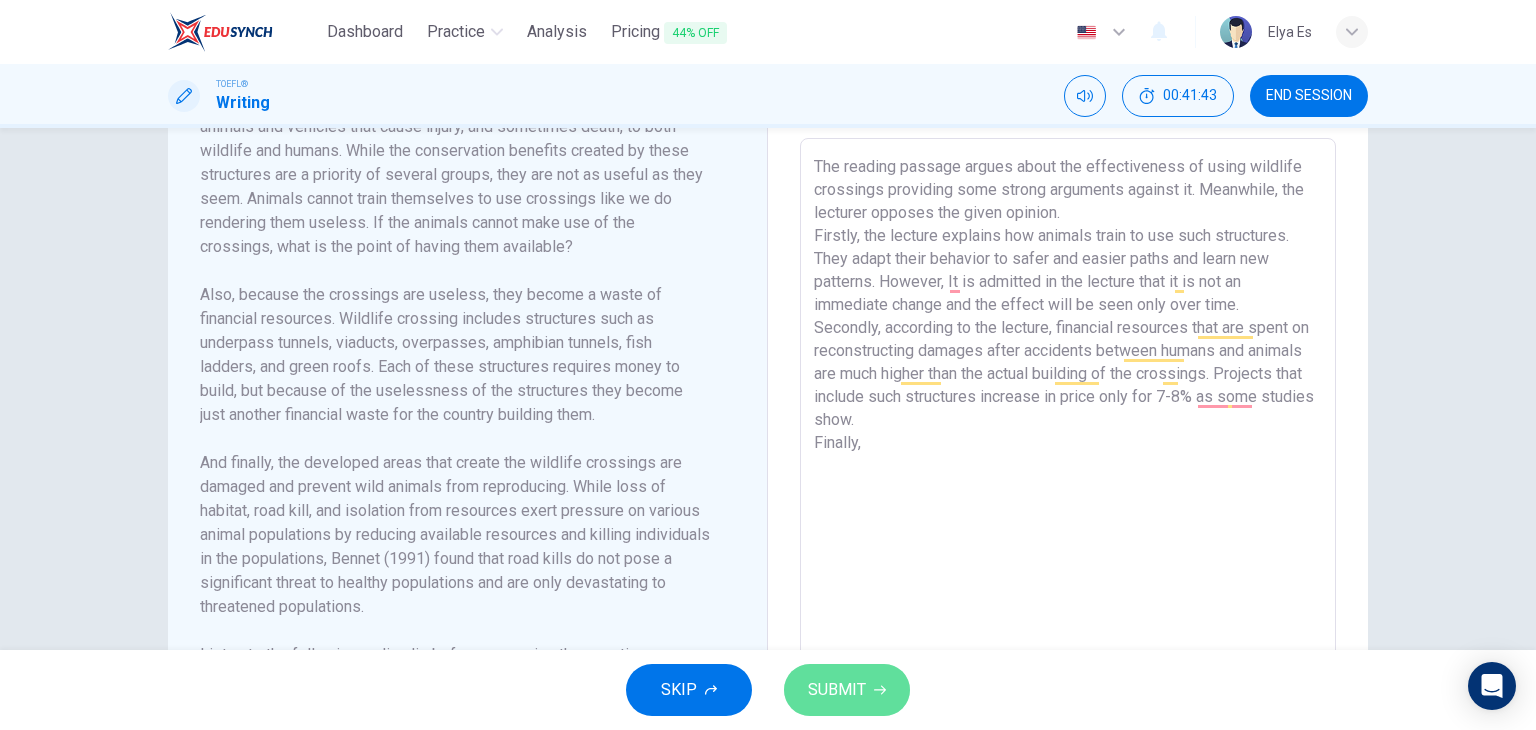 click on "SUBMIT" at bounding box center (837, 690) 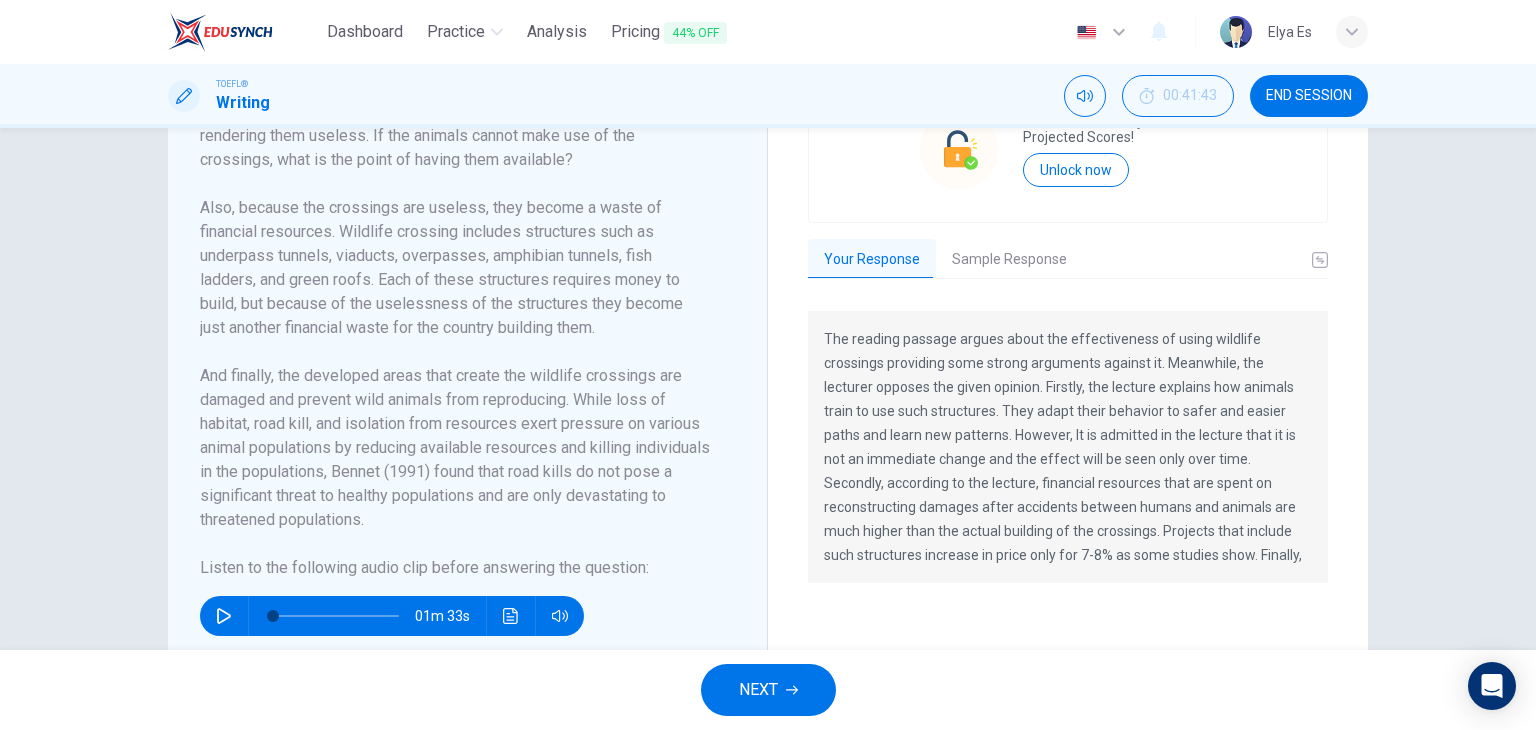 scroll, scrollTop: 555, scrollLeft: 0, axis: vertical 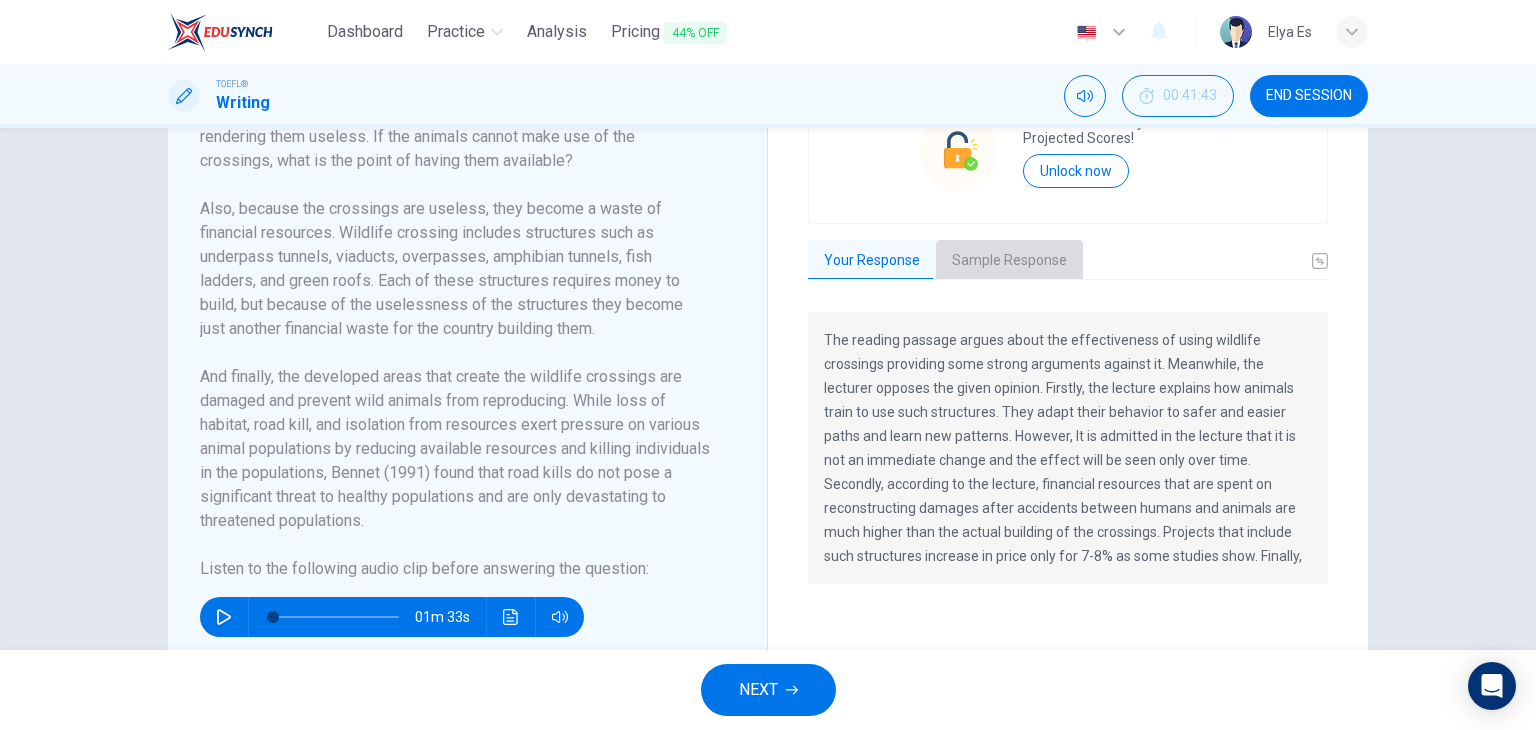 click on "Sample Response" at bounding box center (1009, 261) 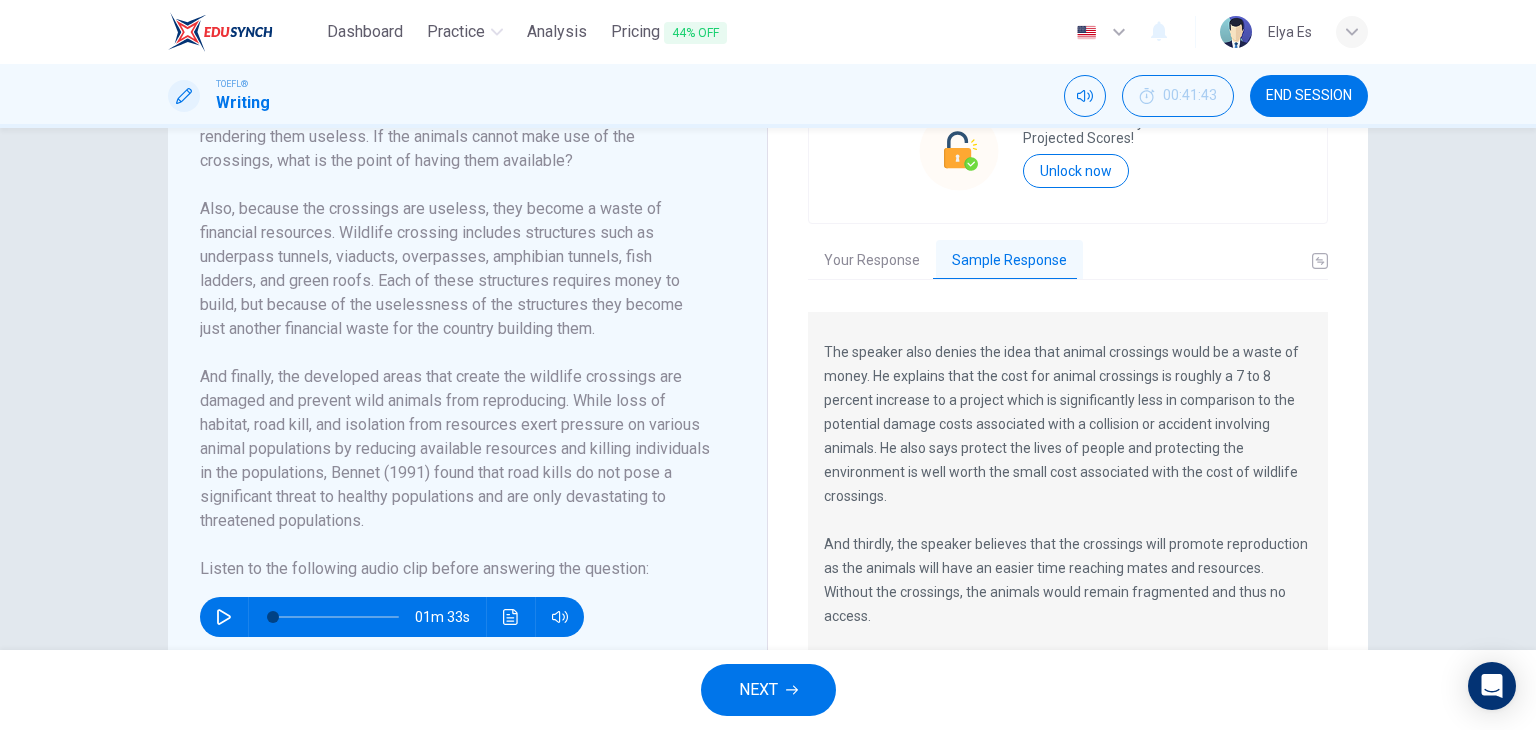 scroll, scrollTop: 280, scrollLeft: 0, axis: vertical 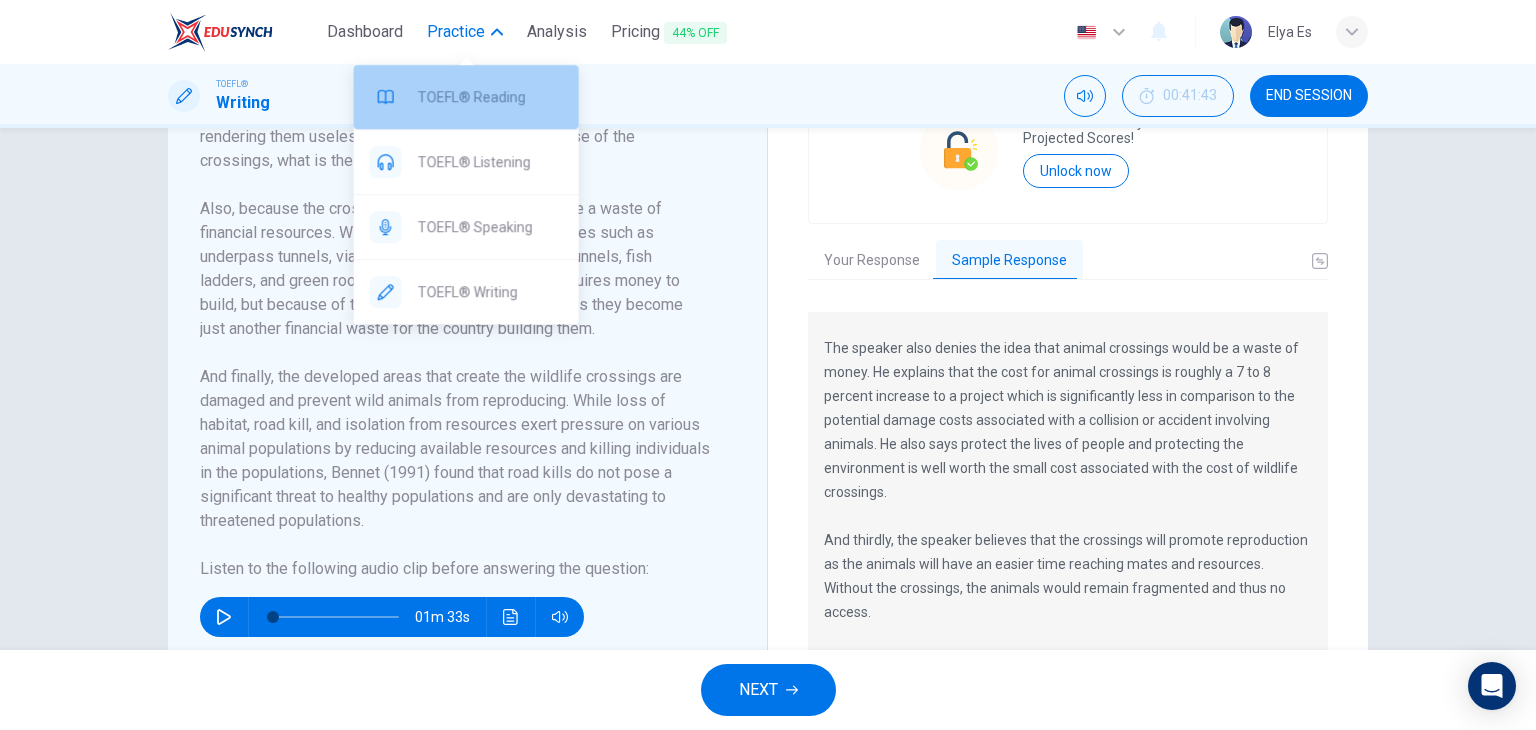 click on "TOEFL® Reading" at bounding box center (490, 97) 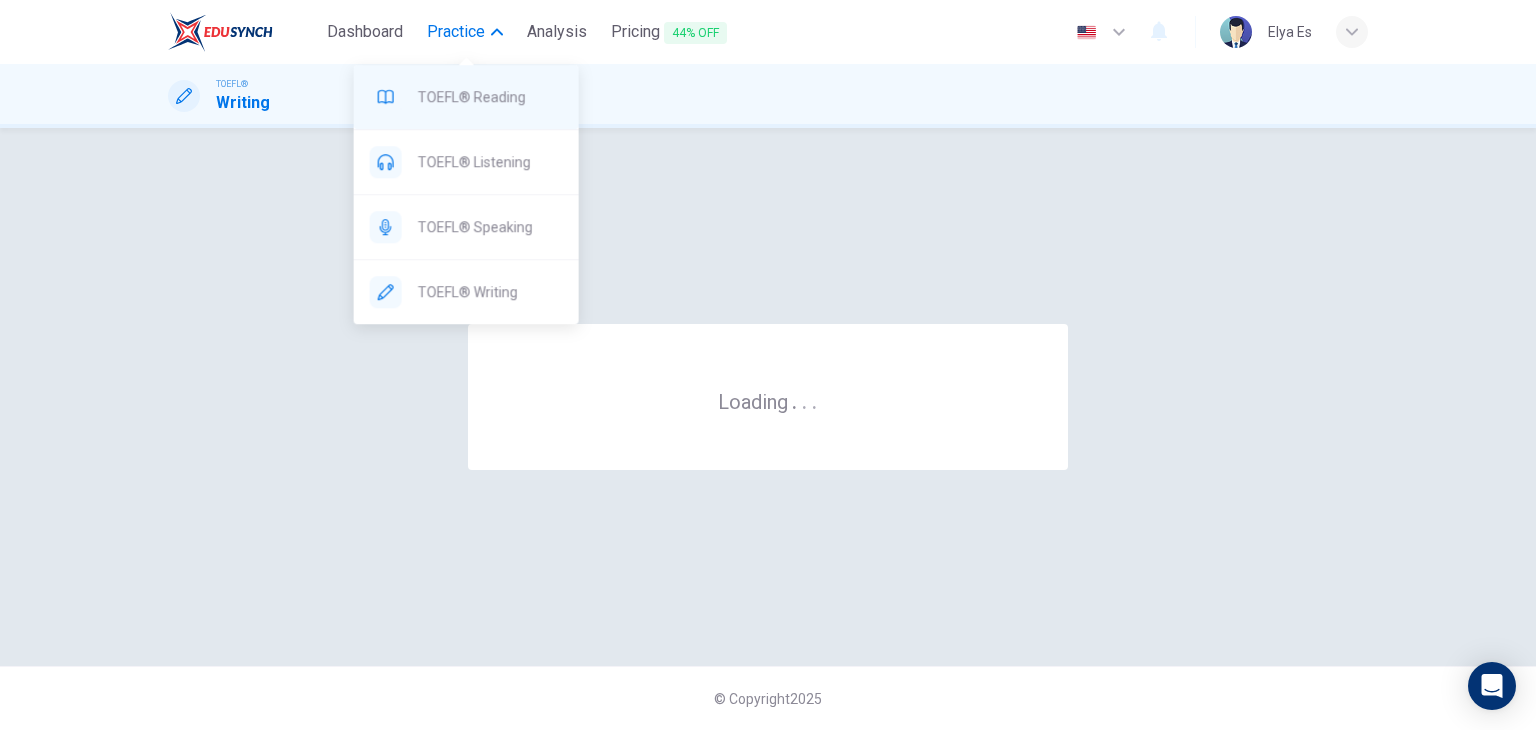 scroll, scrollTop: 0, scrollLeft: 0, axis: both 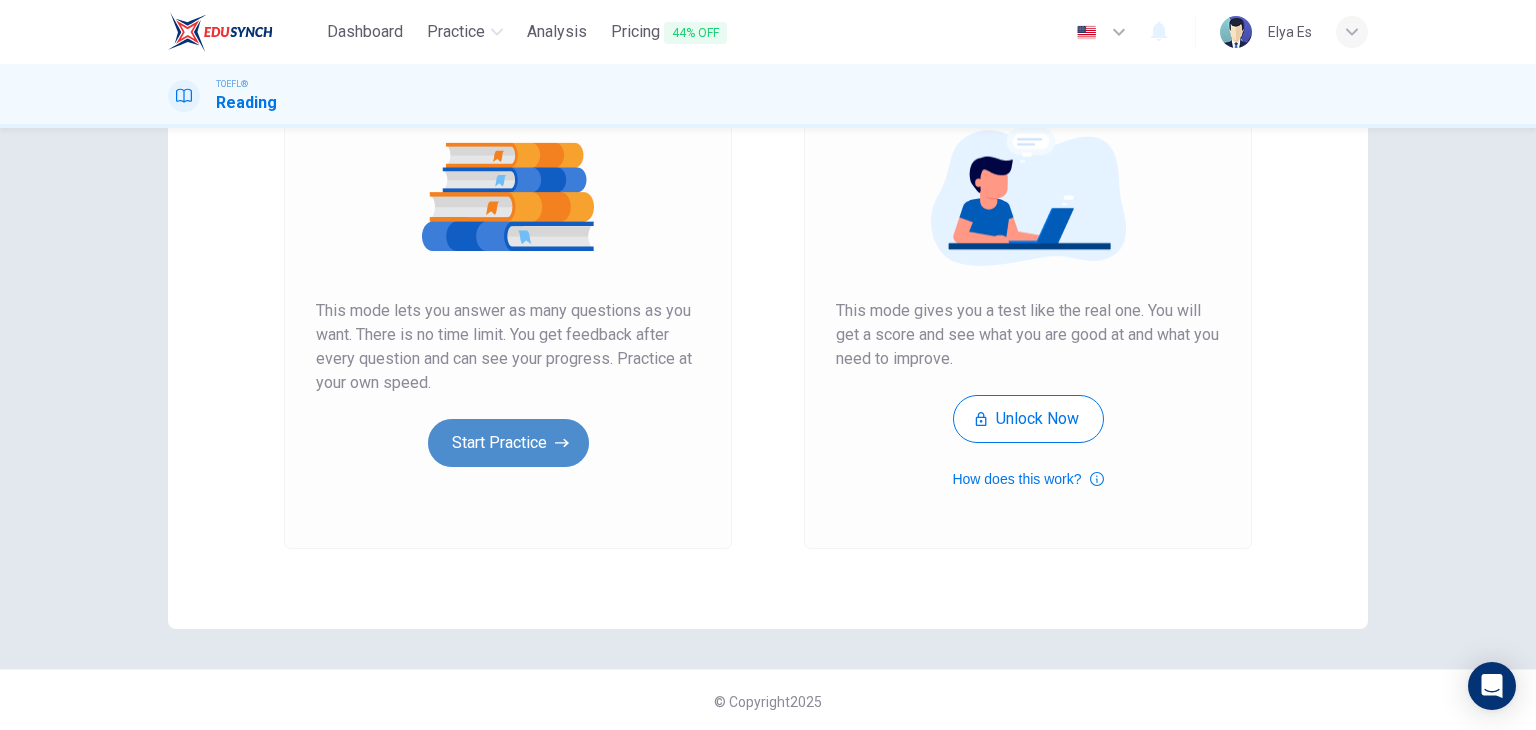 click on "Start Practice" at bounding box center (508, 443) 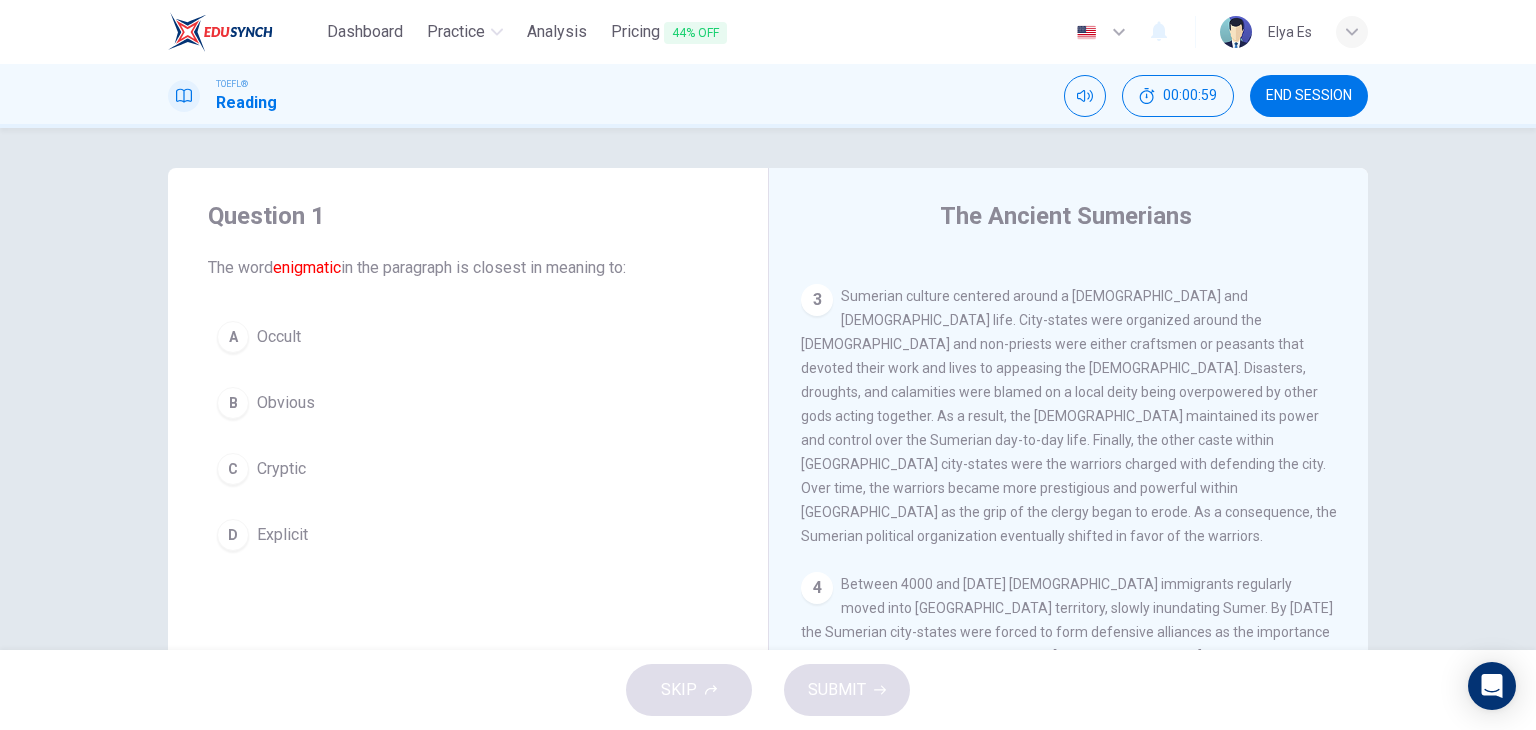 scroll, scrollTop: 718, scrollLeft: 0, axis: vertical 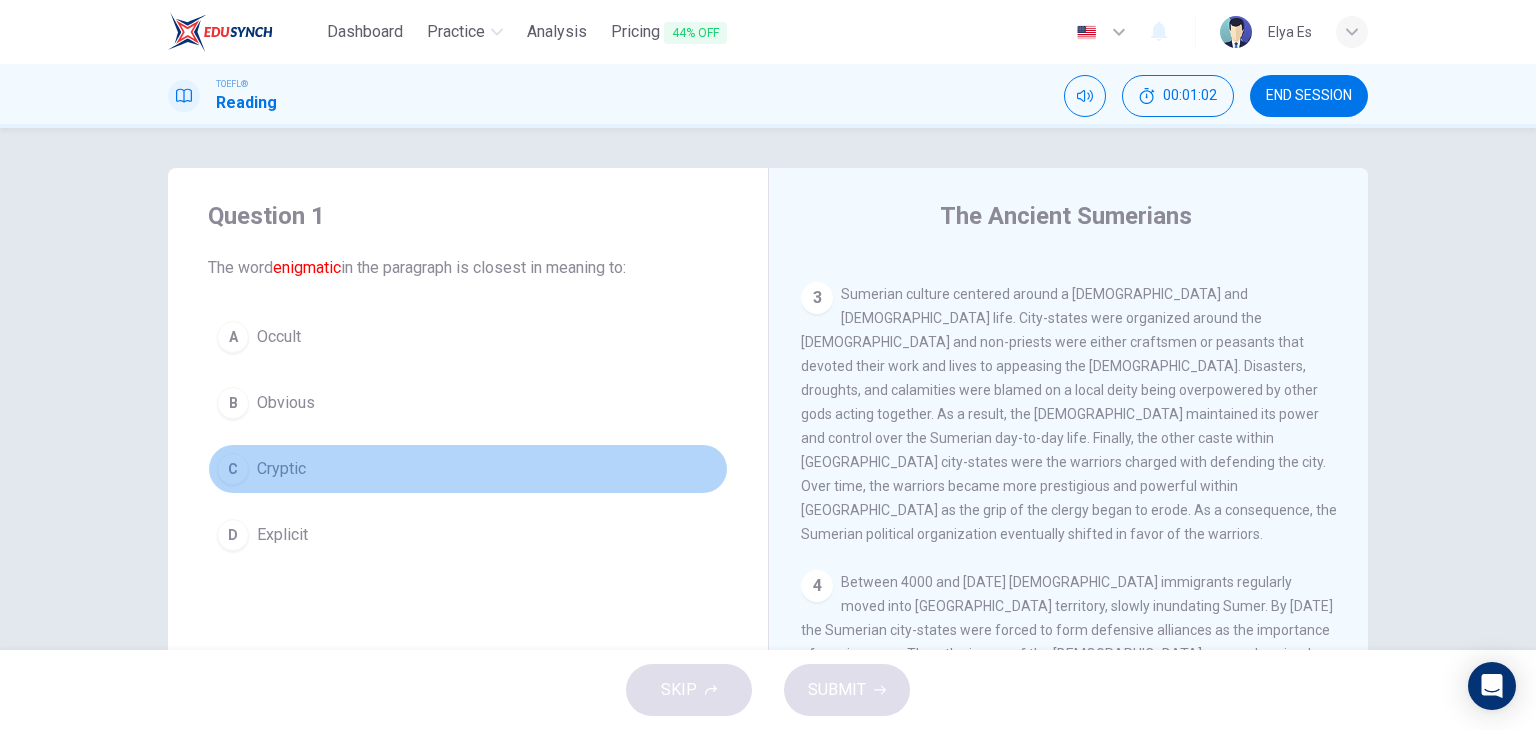 click on "C" at bounding box center (233, 469) 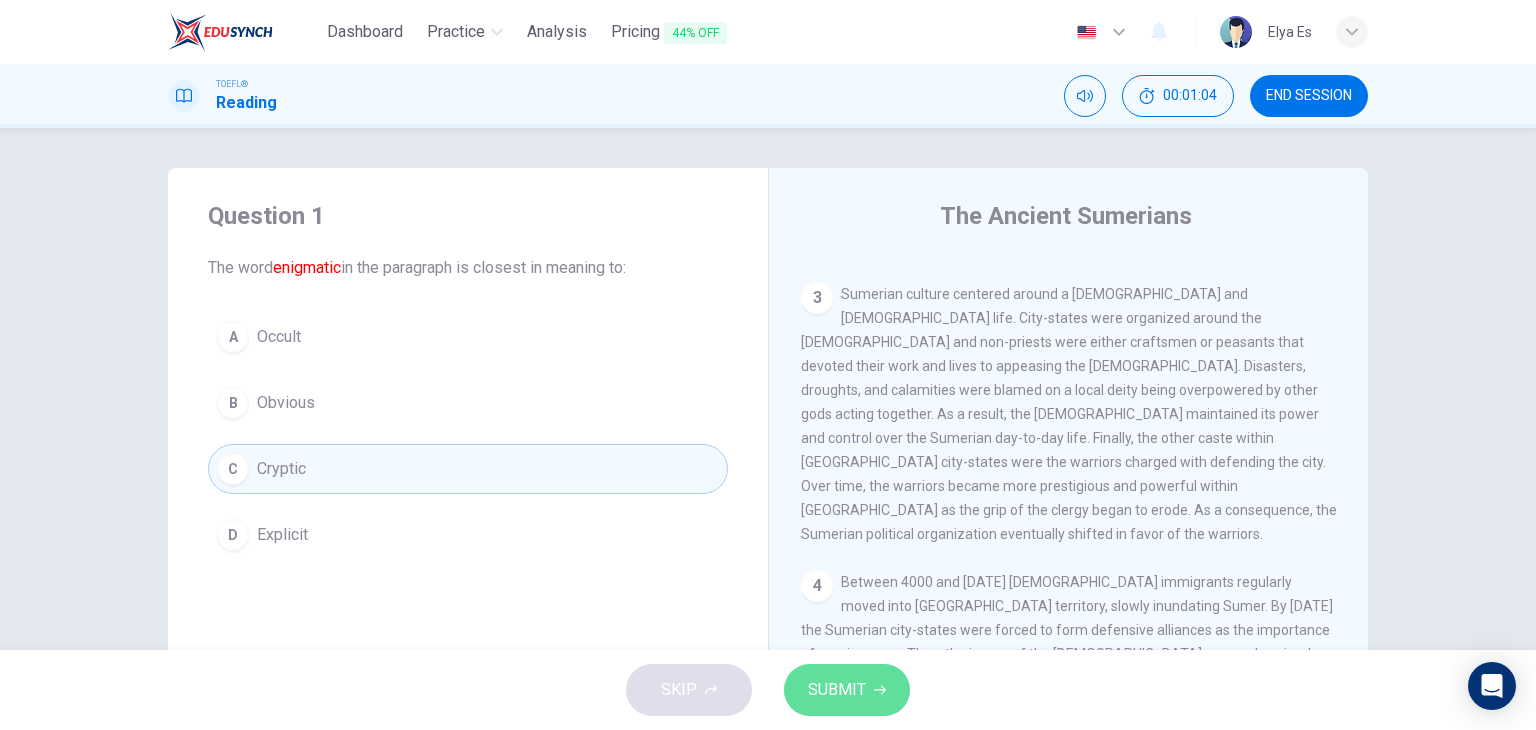 click on "SUBMIT" at bounding box center (837, 690) 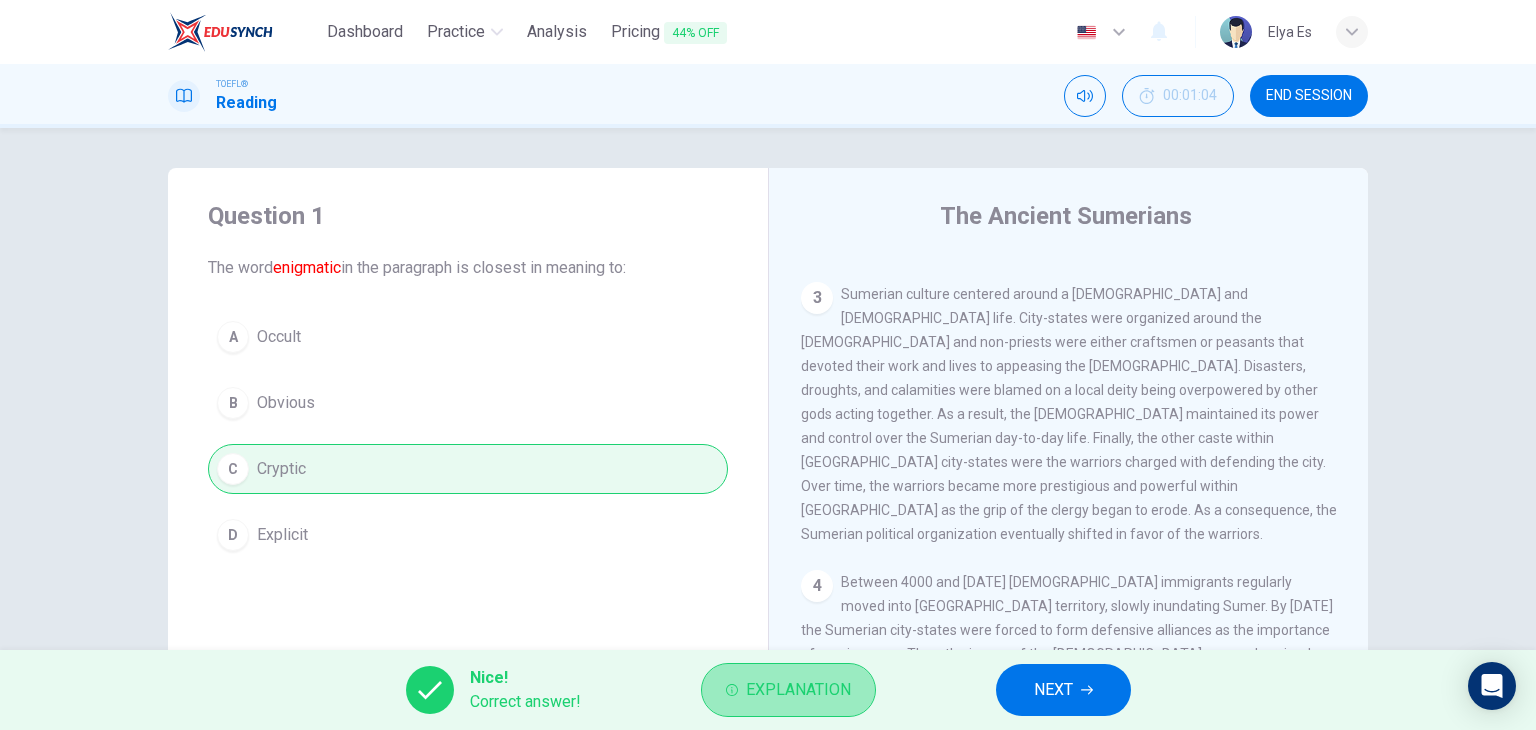 click on "Explanation" at bounding box center [798, 690] 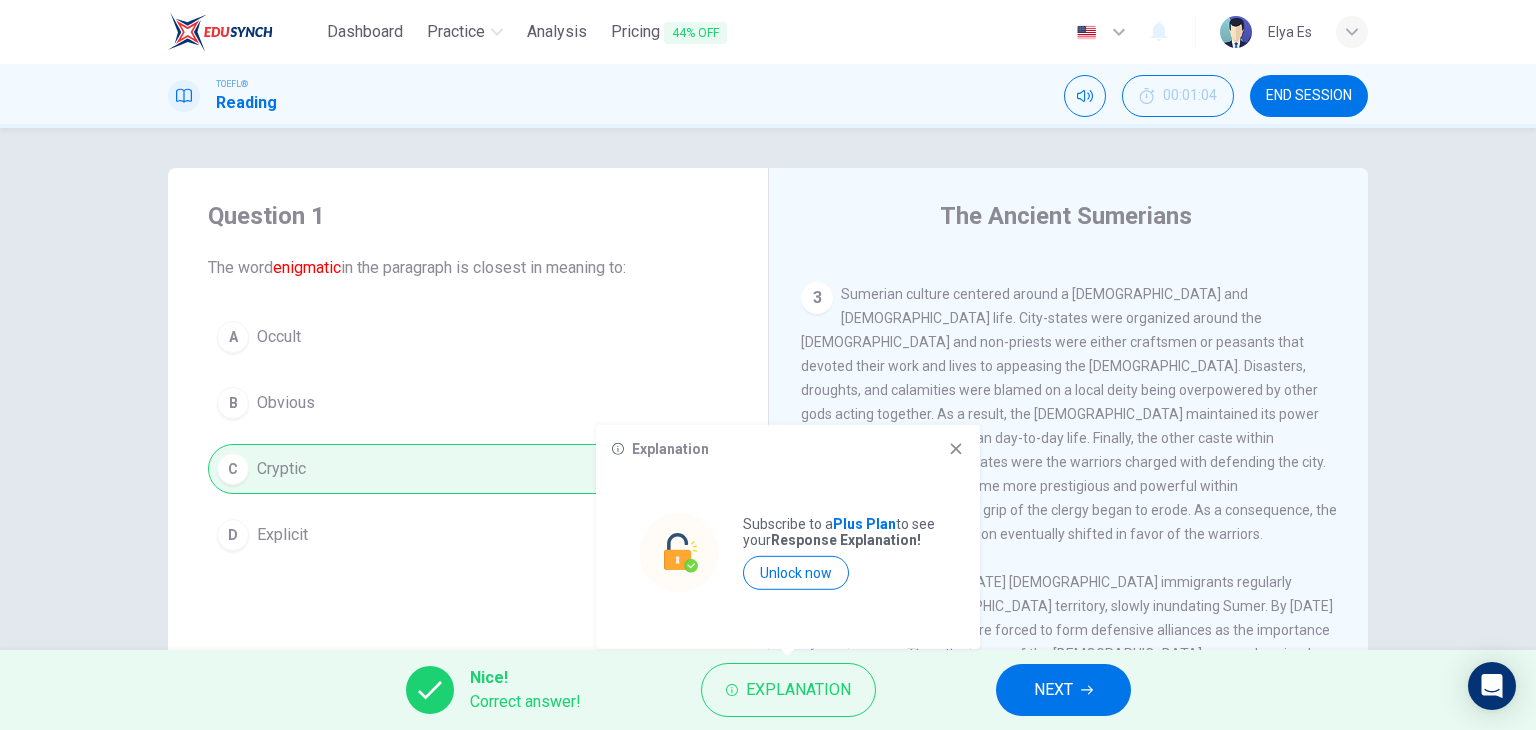 click 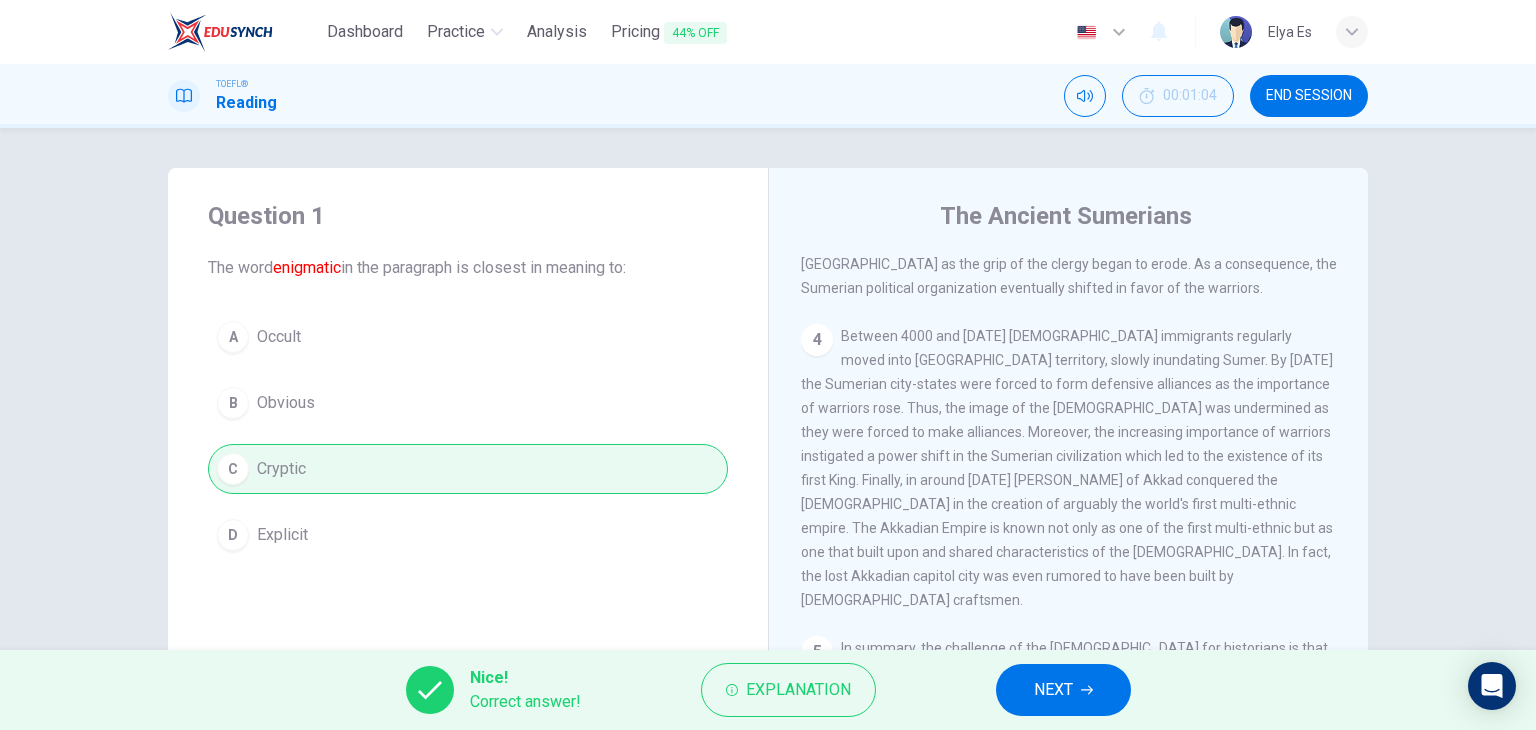 scroll, scrollTop: 983, scrollLeft: 0, axis: vertical 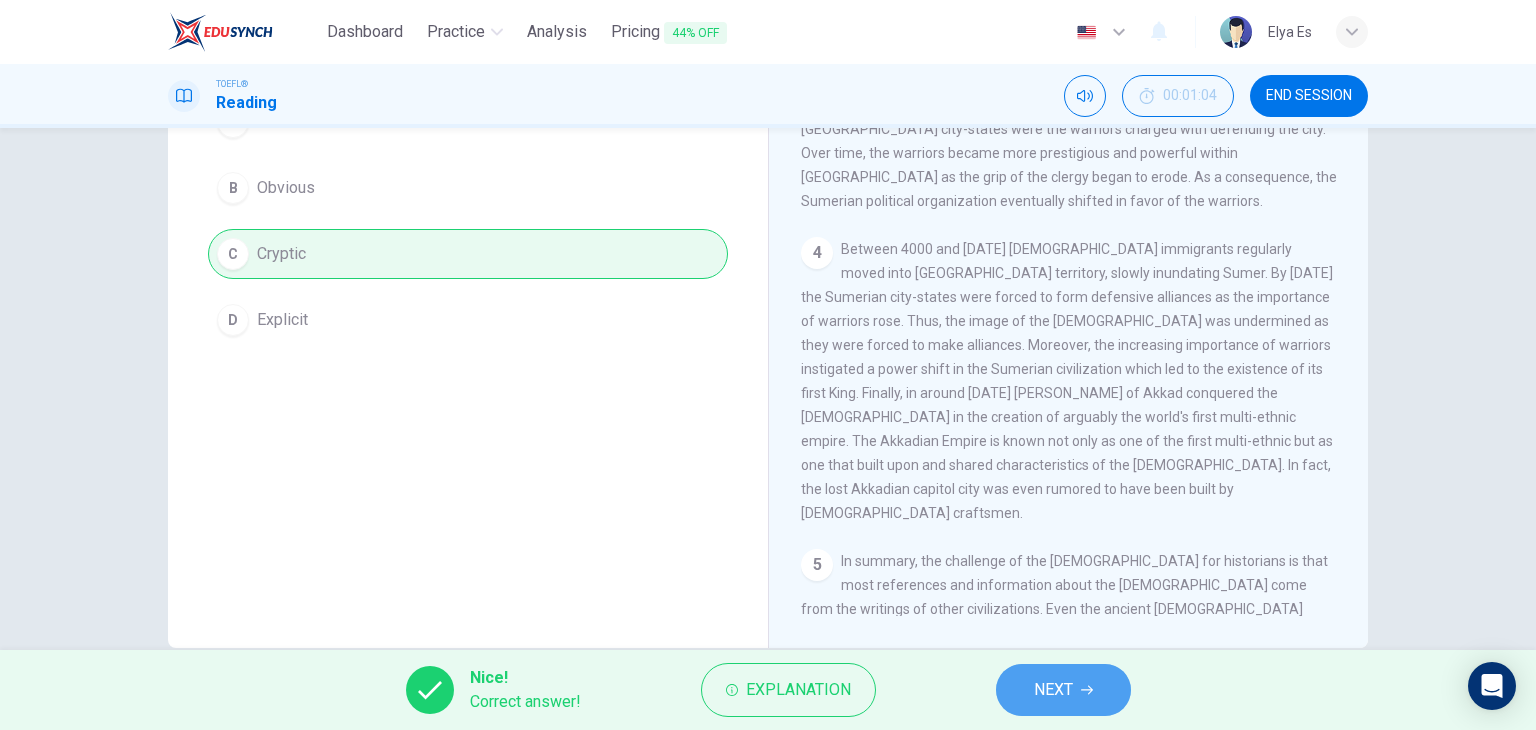 click 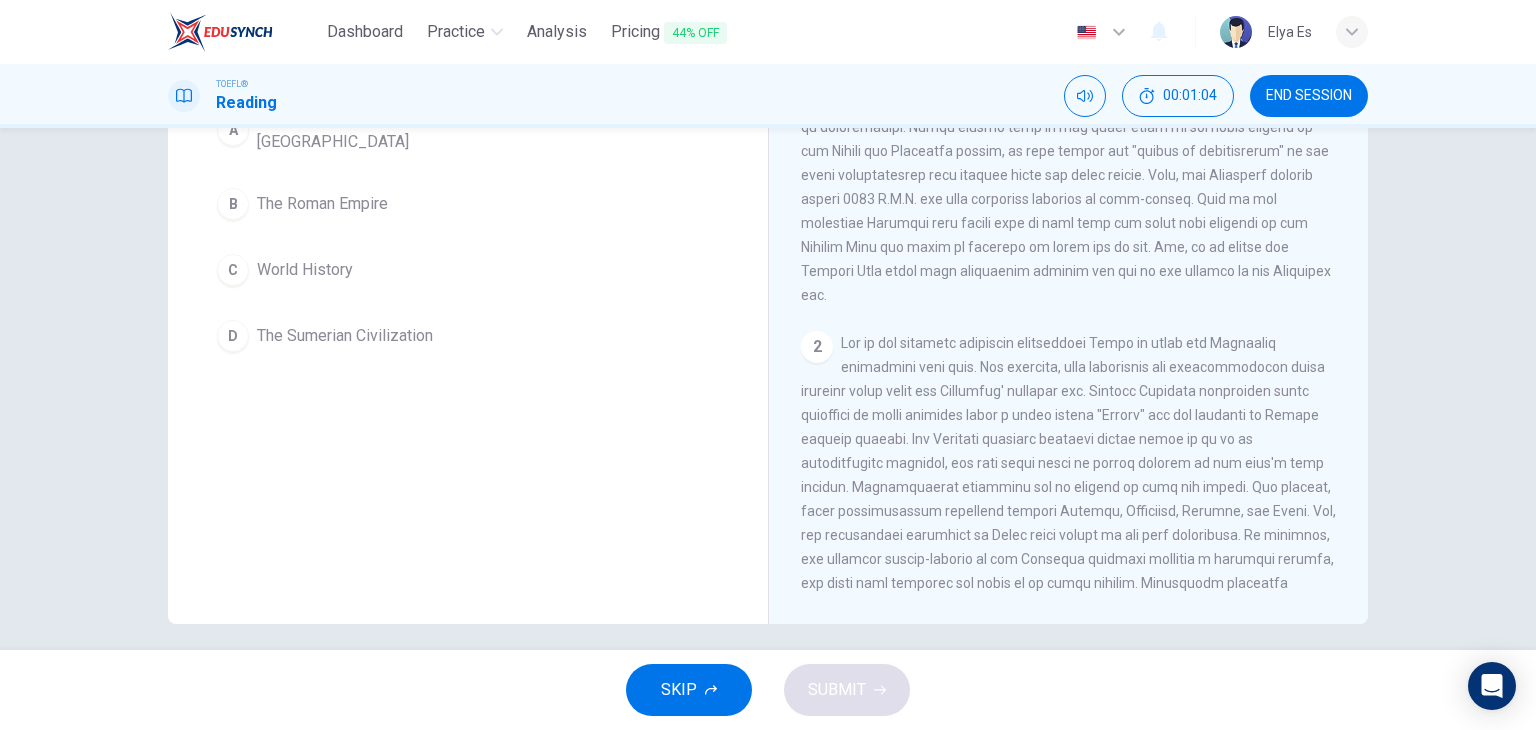 scroll, scrollTop: 0, scrollLeft: 0, axis: both 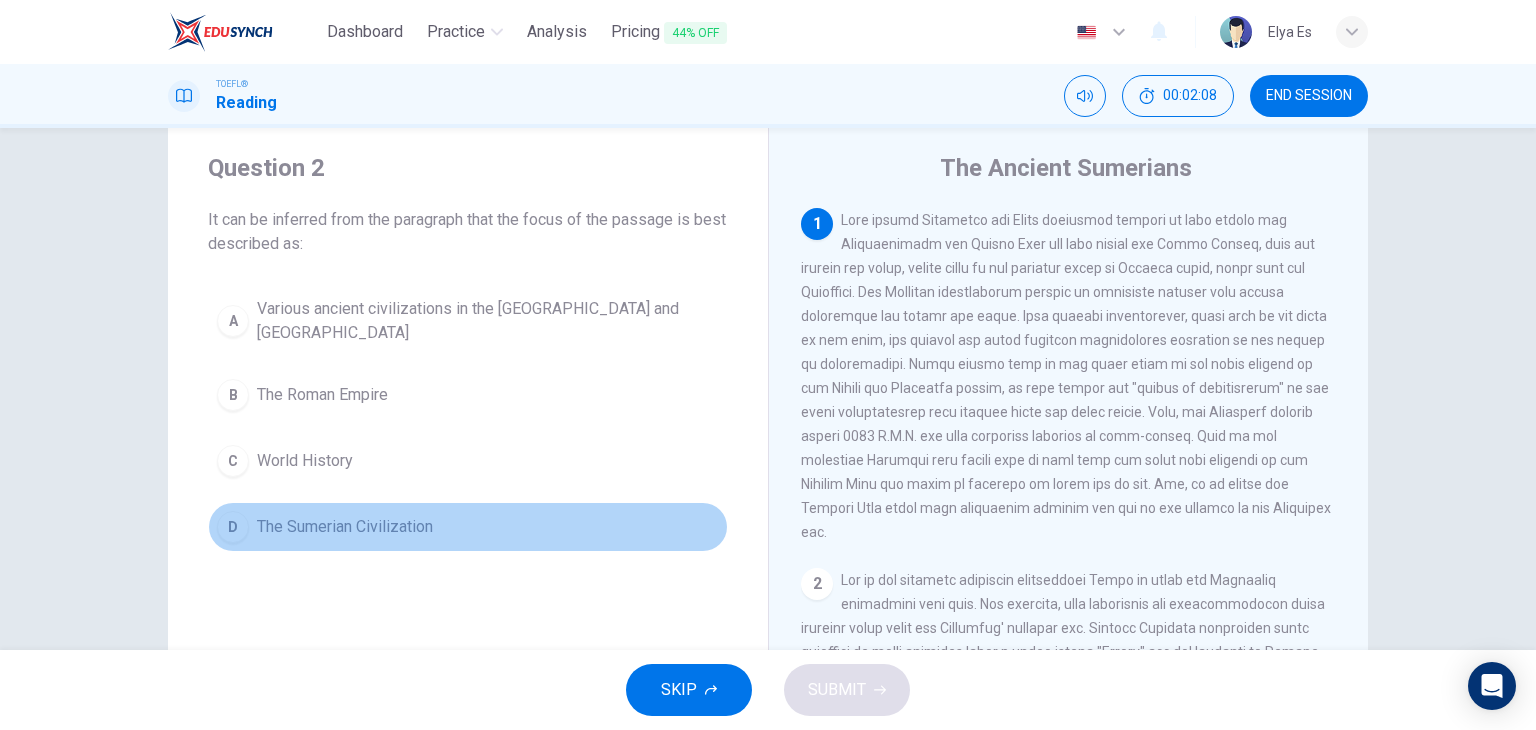 click on "D" at bounding box center [233, 527] 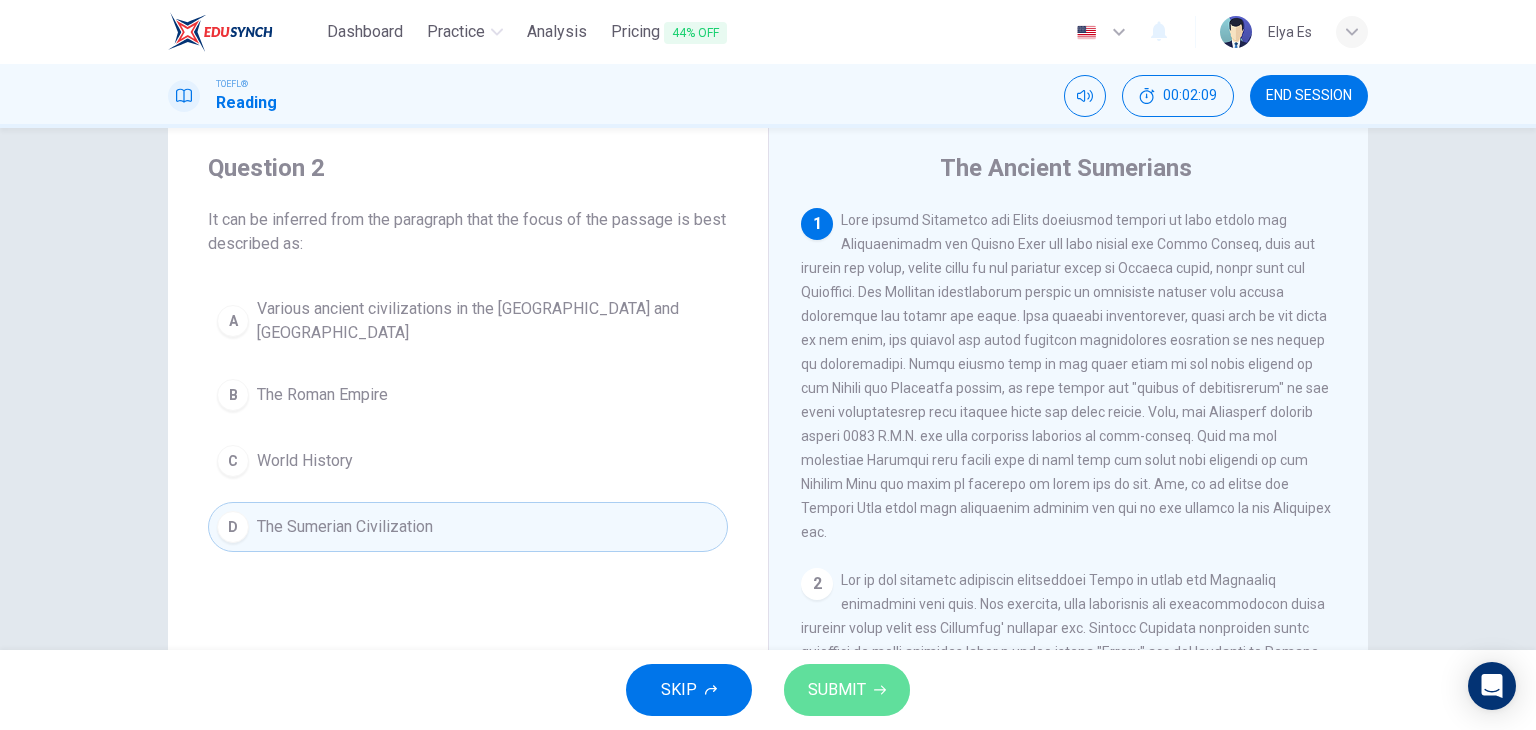 click on "SUBMIT" at bounding box center [837, 690] 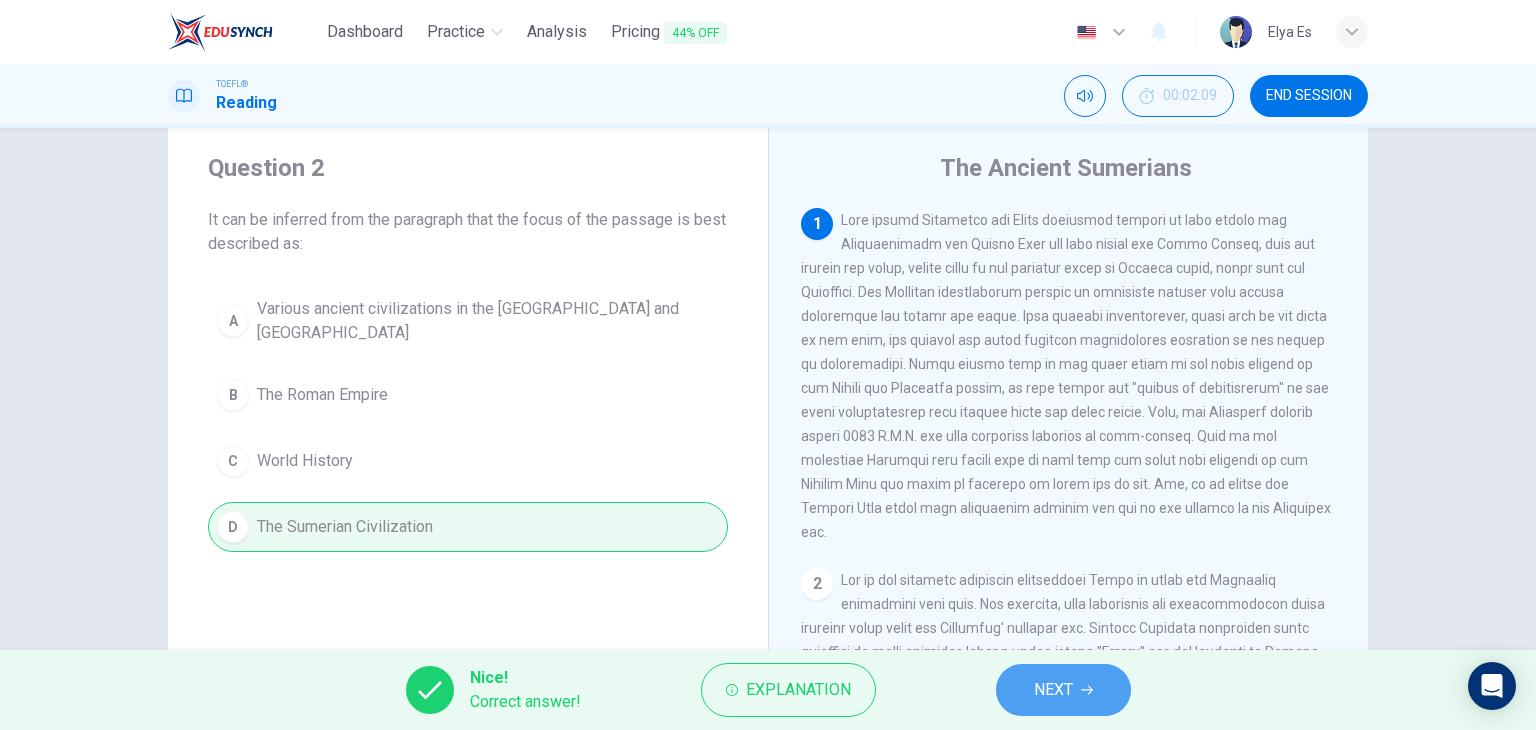 click on "NEXT" at bounding box center (1053, 690) 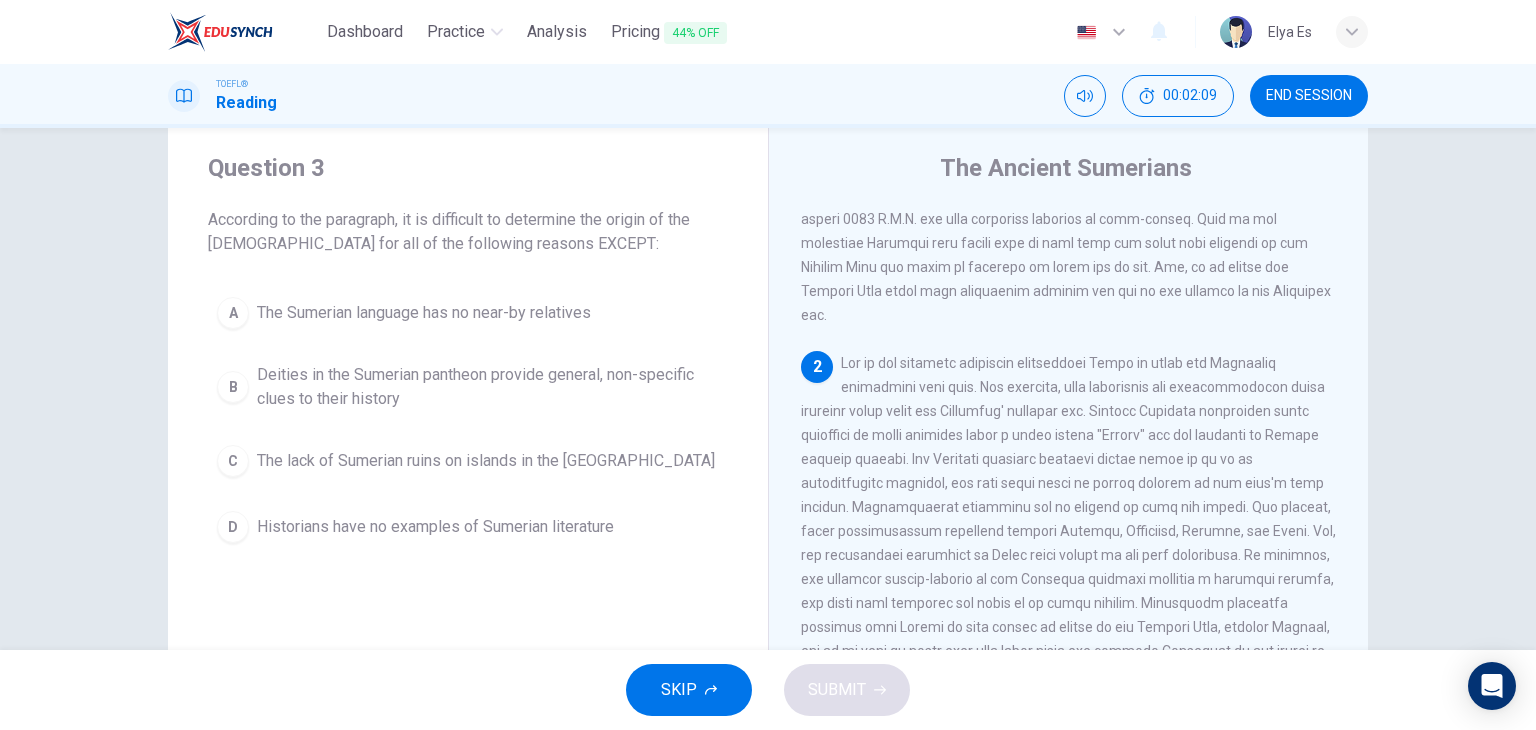 scroll, scrollTop: 343, scrollLeft: 0, axis: vertical 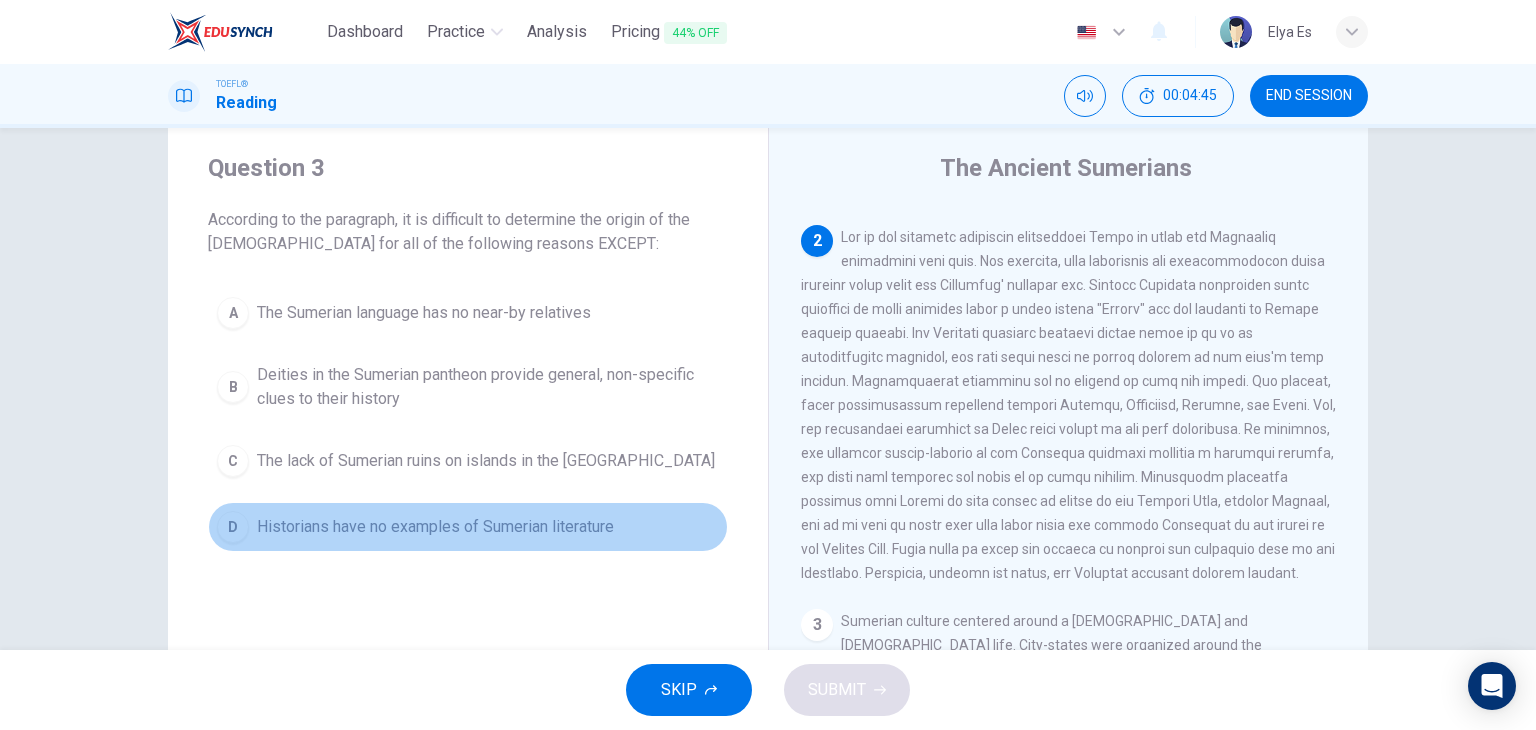 click on "D" at bounding box center (233, 527) 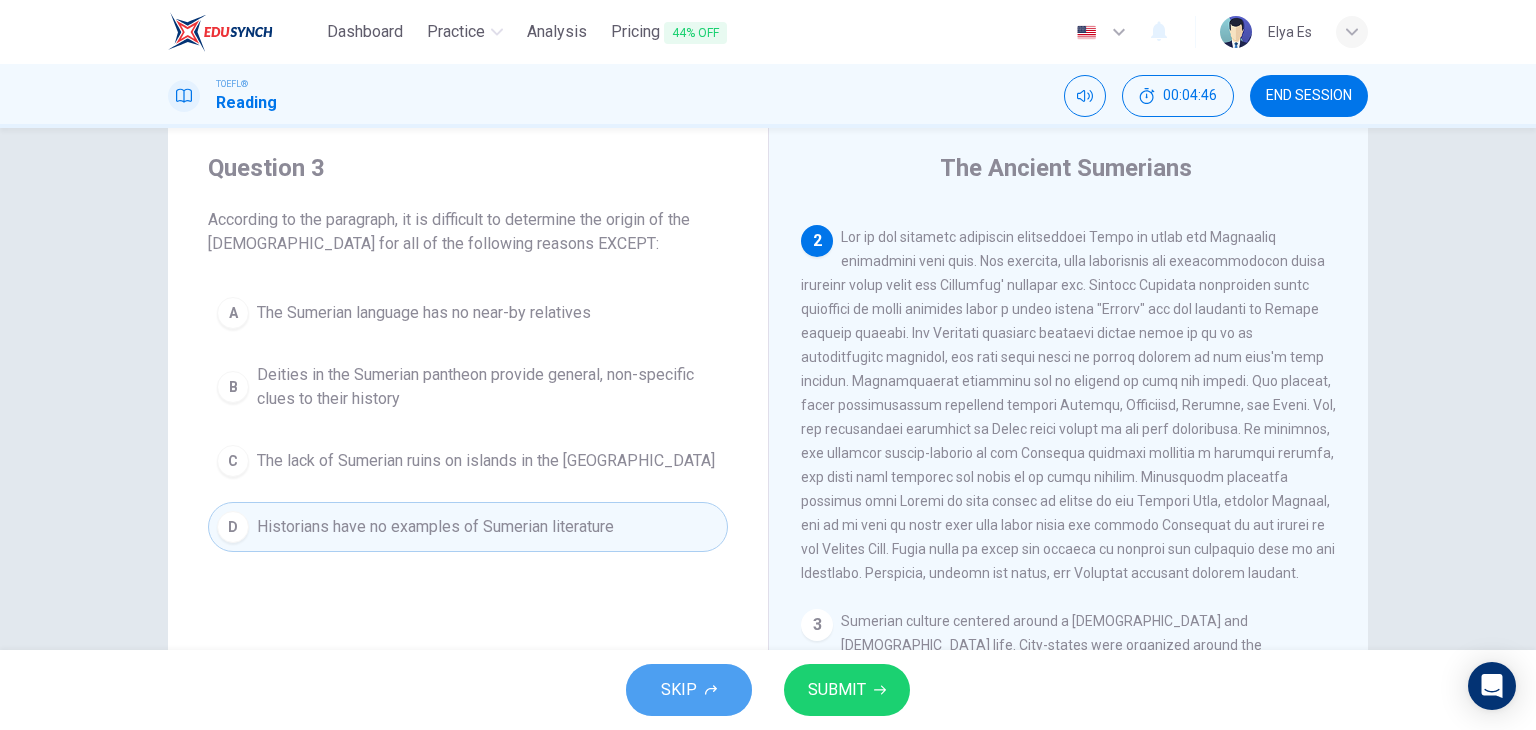 click on "SKIP" at bounding box center (689, 690) 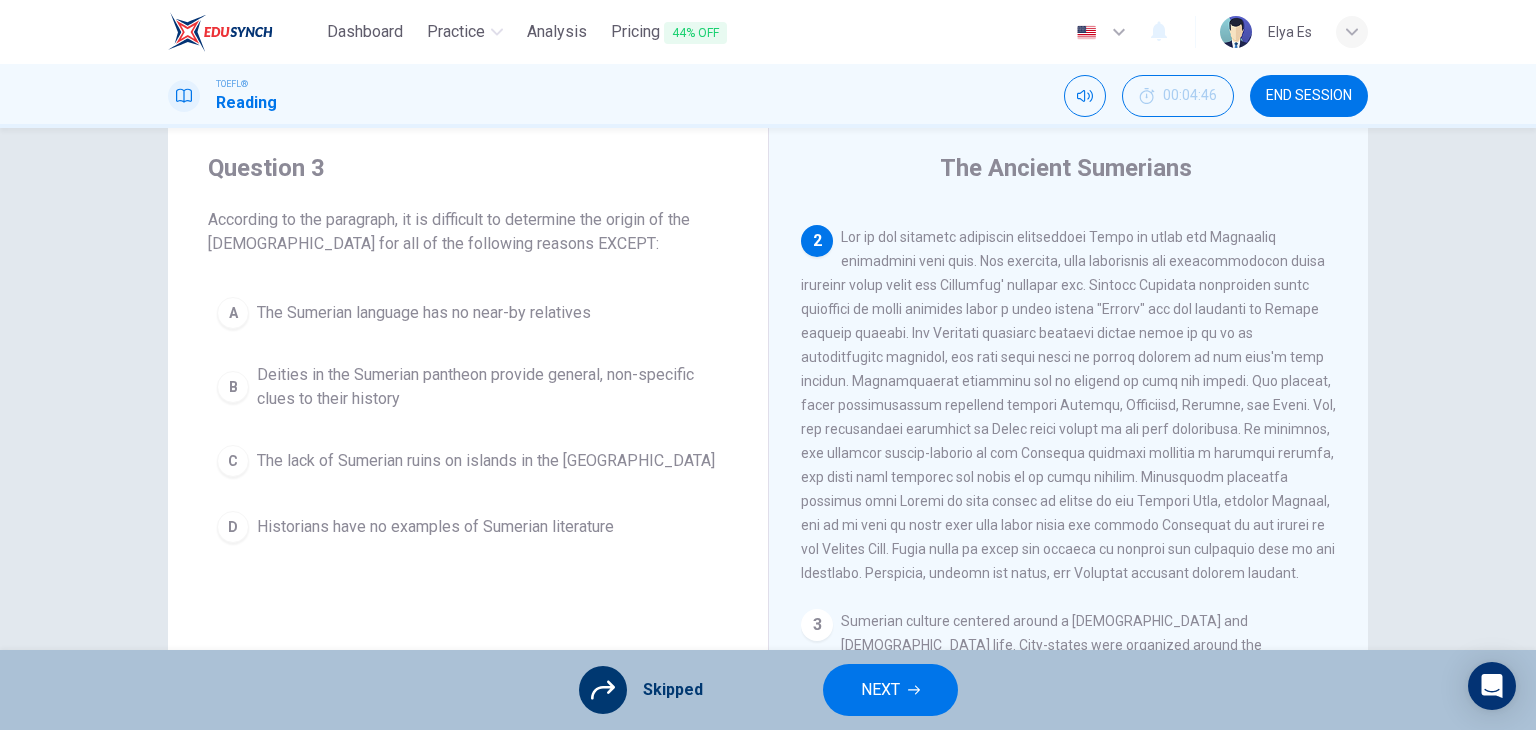 click on "A The Sumerian language has no near-by relatives B Deities in the Sumerian pantheon provide general, non-specific clues to their history C The lack of Sumerian ruins on islands in the Persian Gulf D Historians have no examples of Sumerian literature" at bounding box center [468, 420] 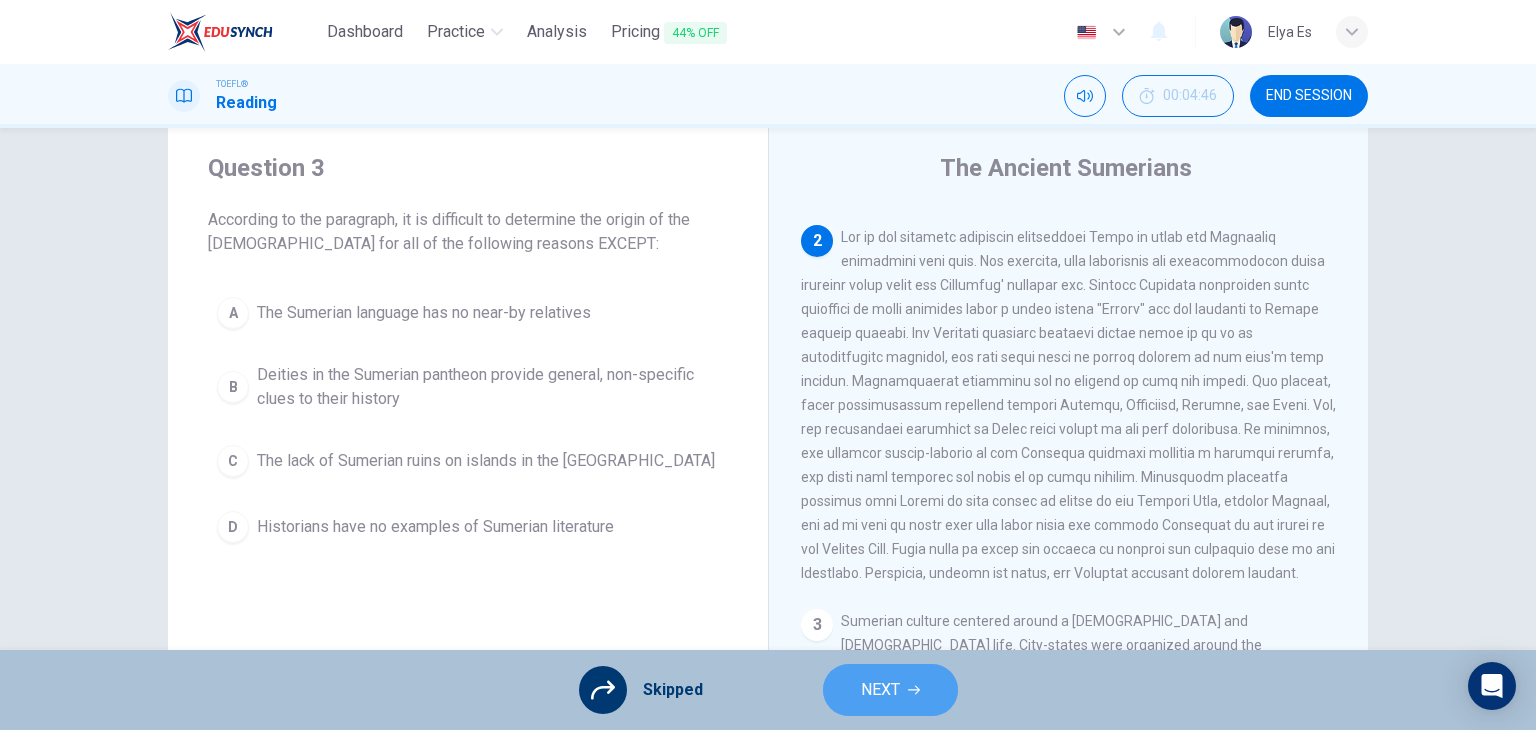 click on "NEXT" at bounding box center [880, 690] 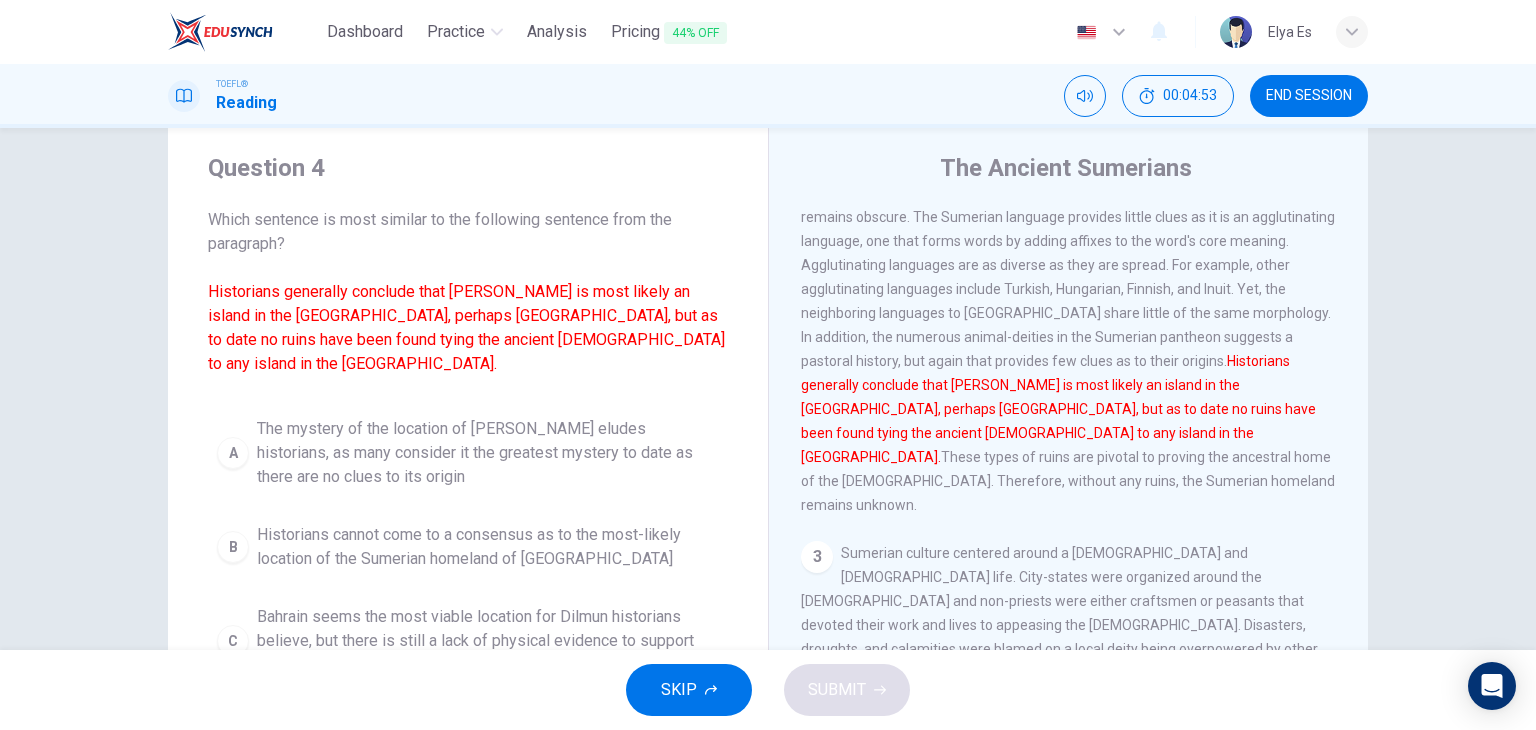 scroll, scrollTop: 485, scrollLeft: 0, axis: vertical 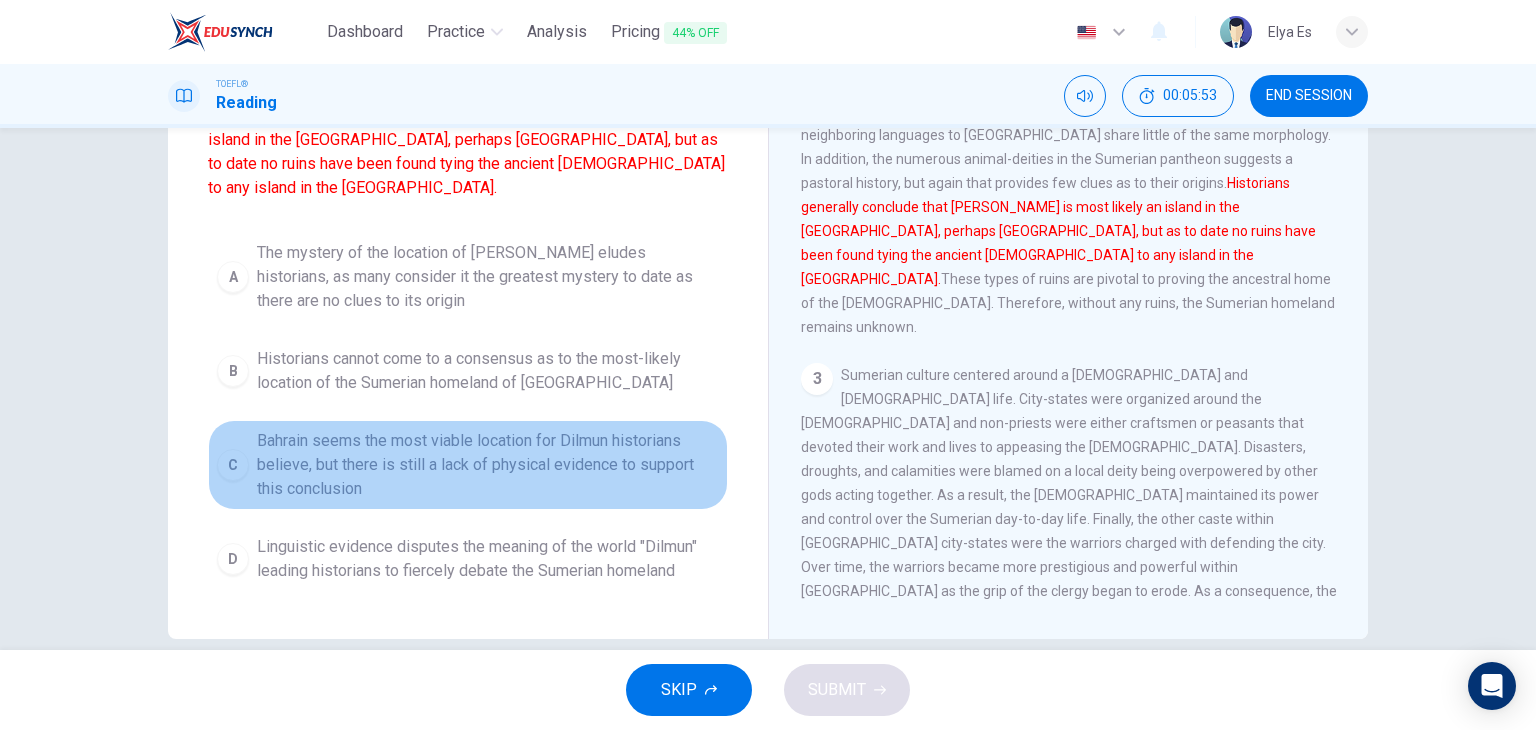click on "C Bahrain seems the most viable location for Dilmun historians believe, but there is still a lack of physical evidence to support this conclusion" at bounding box center (468, 465) 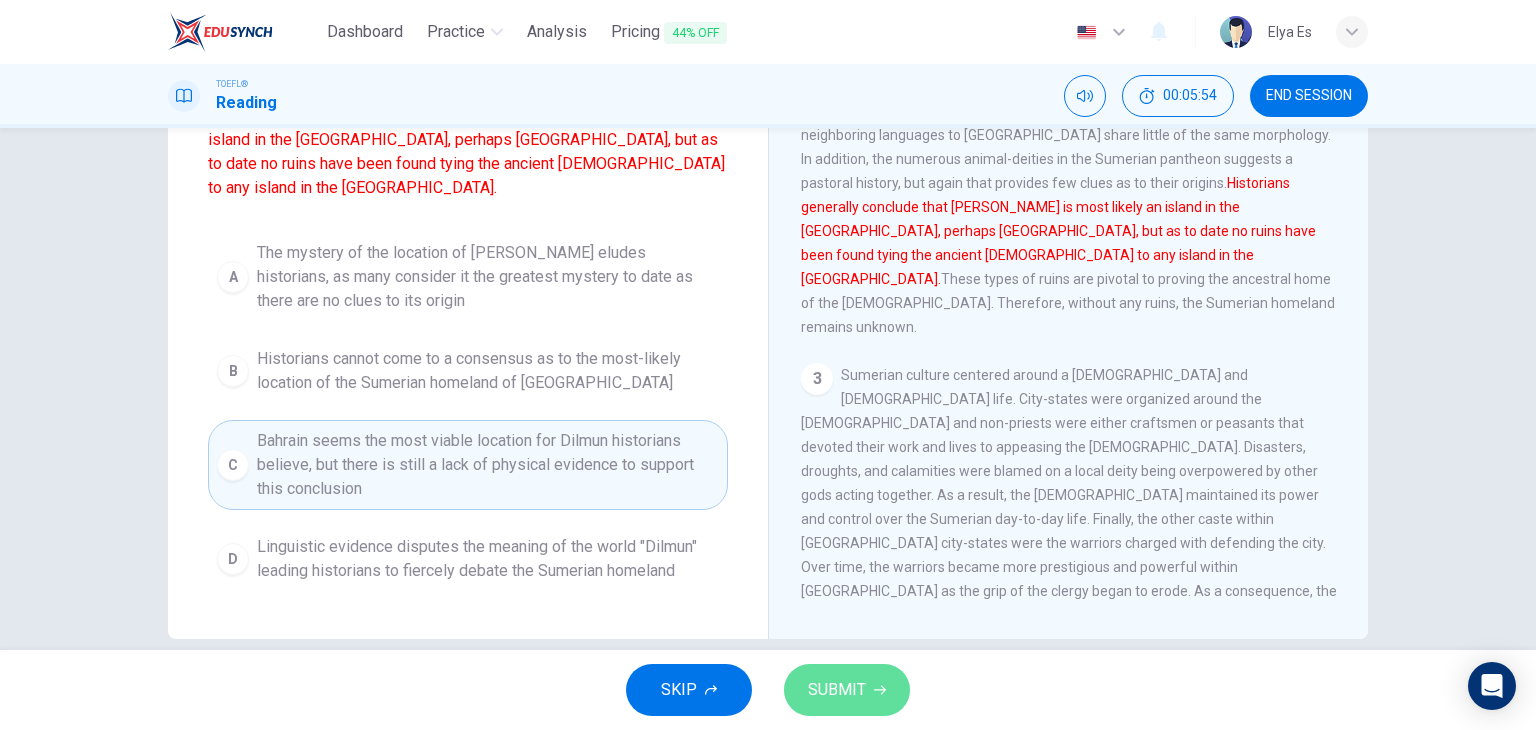 click on "SUBMIT" at bounding box center [837, 690] 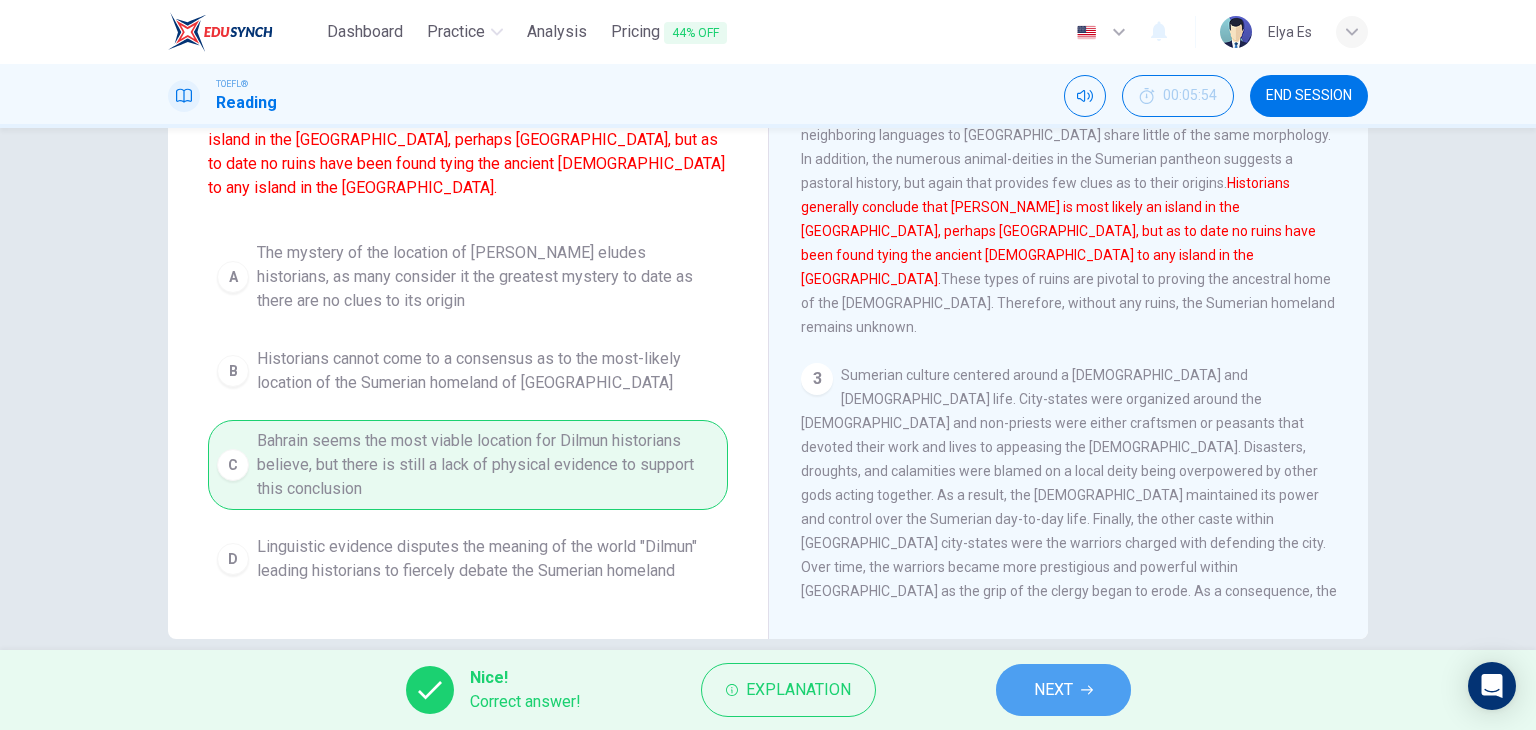 click on "NEXT" at bounding box center (1063, 690) 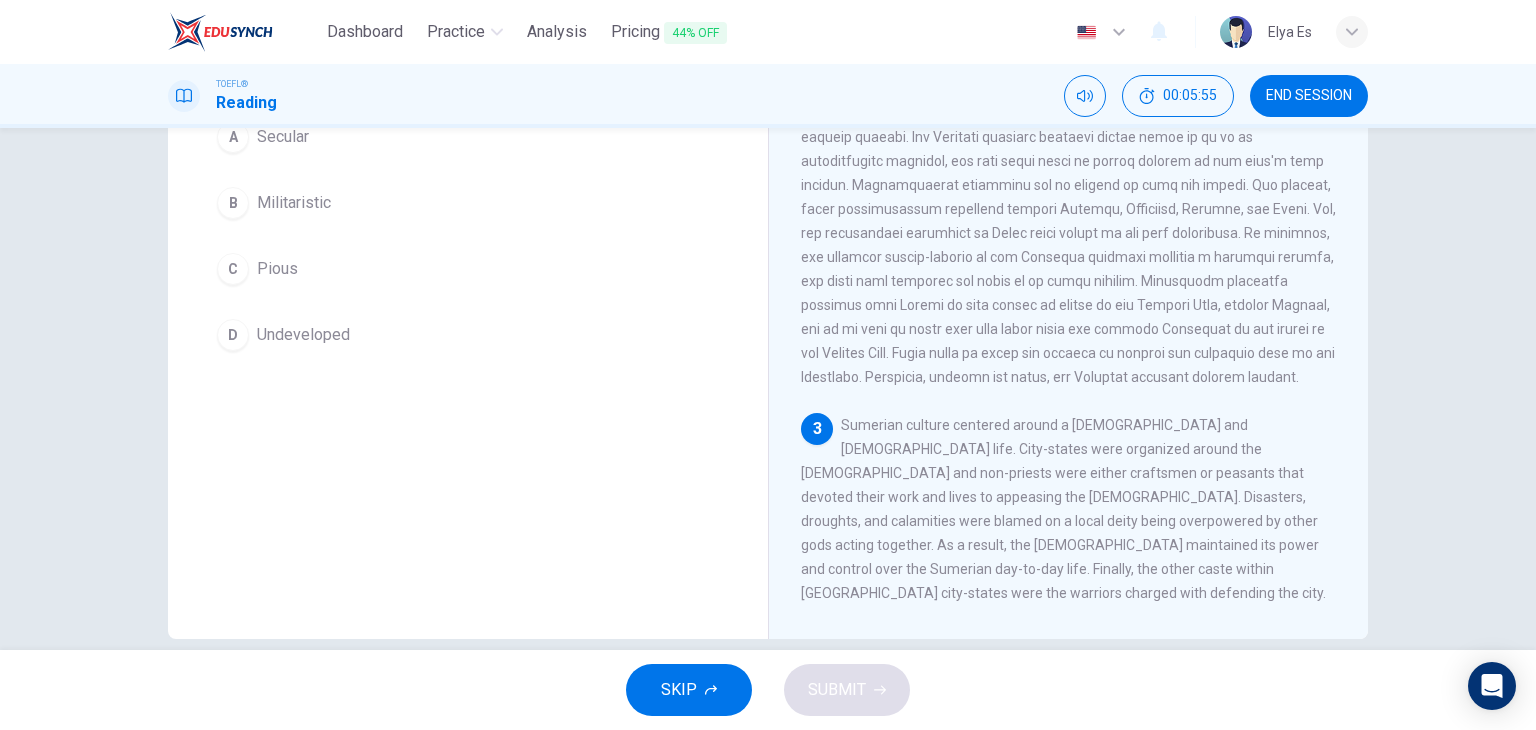 scroll, scrollTop: 357, scrollLeft: 0, axis: vertical 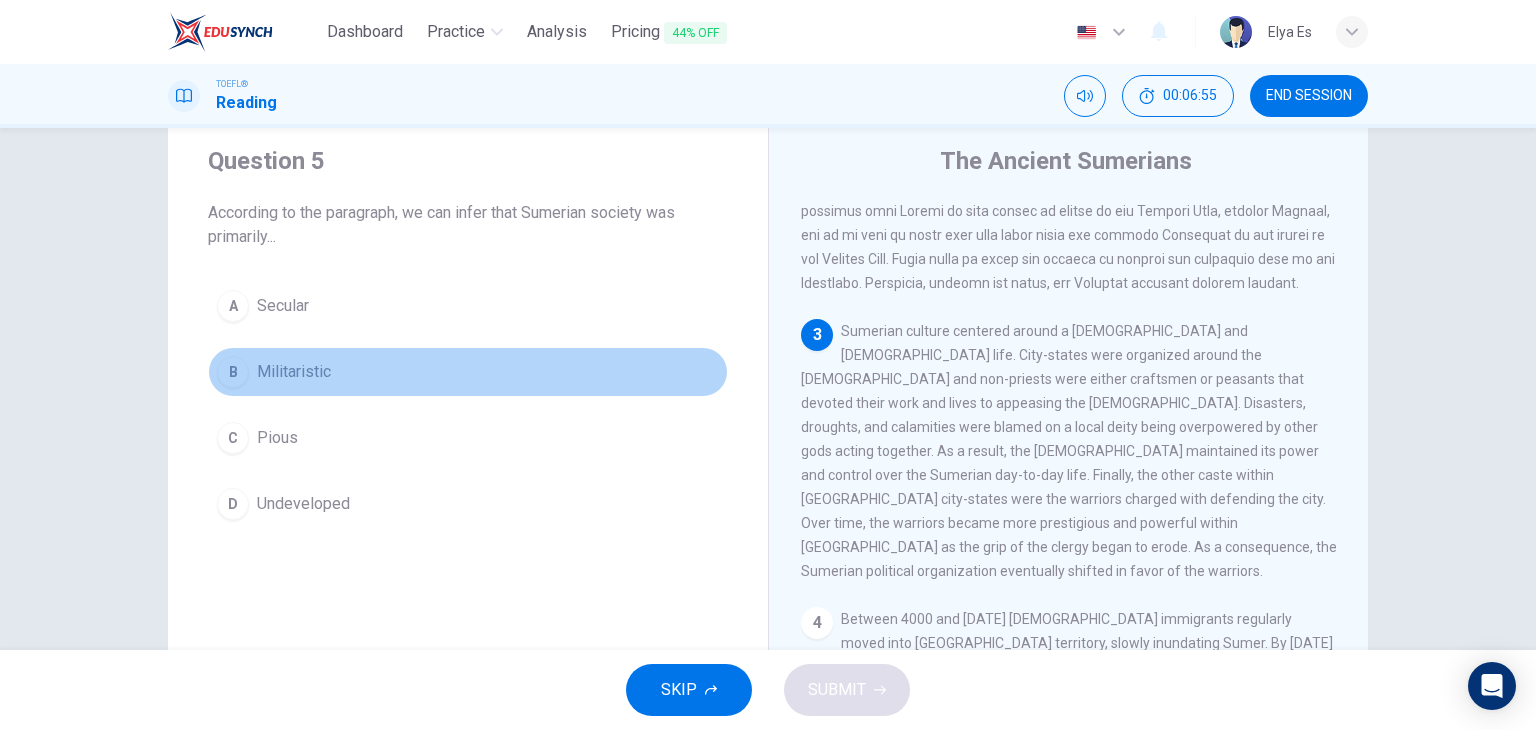 click on "Militaristic" at bounding box center (294, 372) 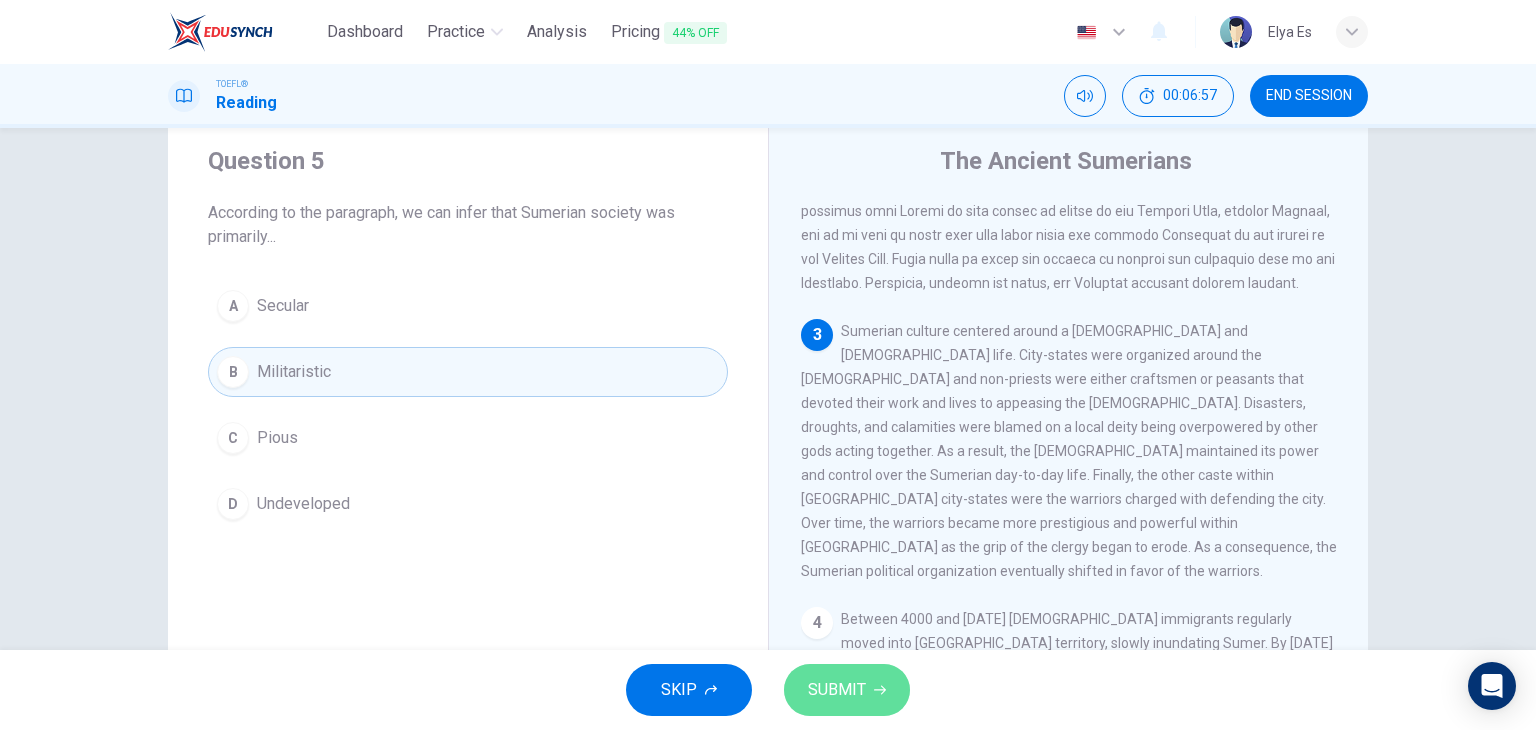 click 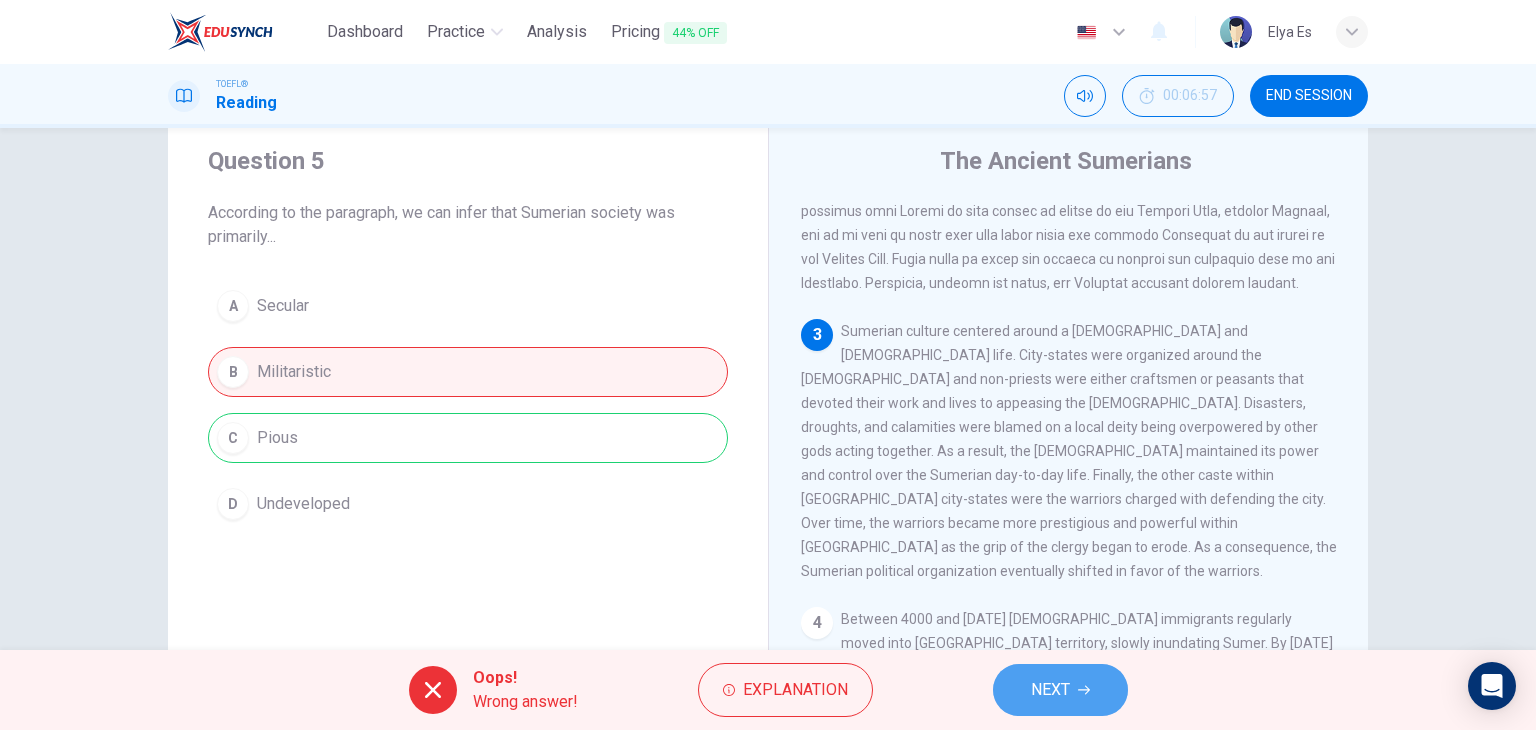 click on "NEXT" at bounding box center [1050, 690] 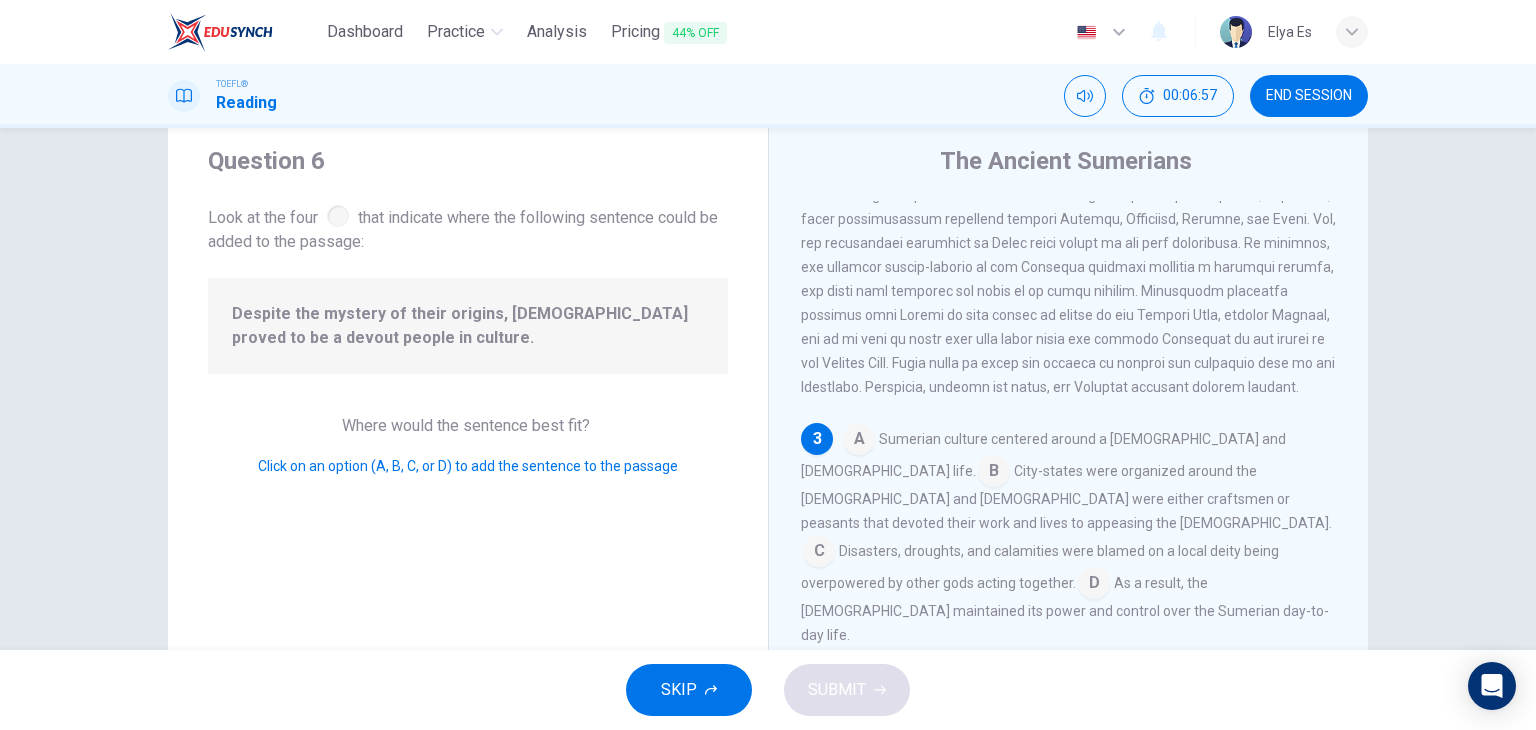 scroll, scrollTop: 535, scrollLeft: 0, axis: vertical 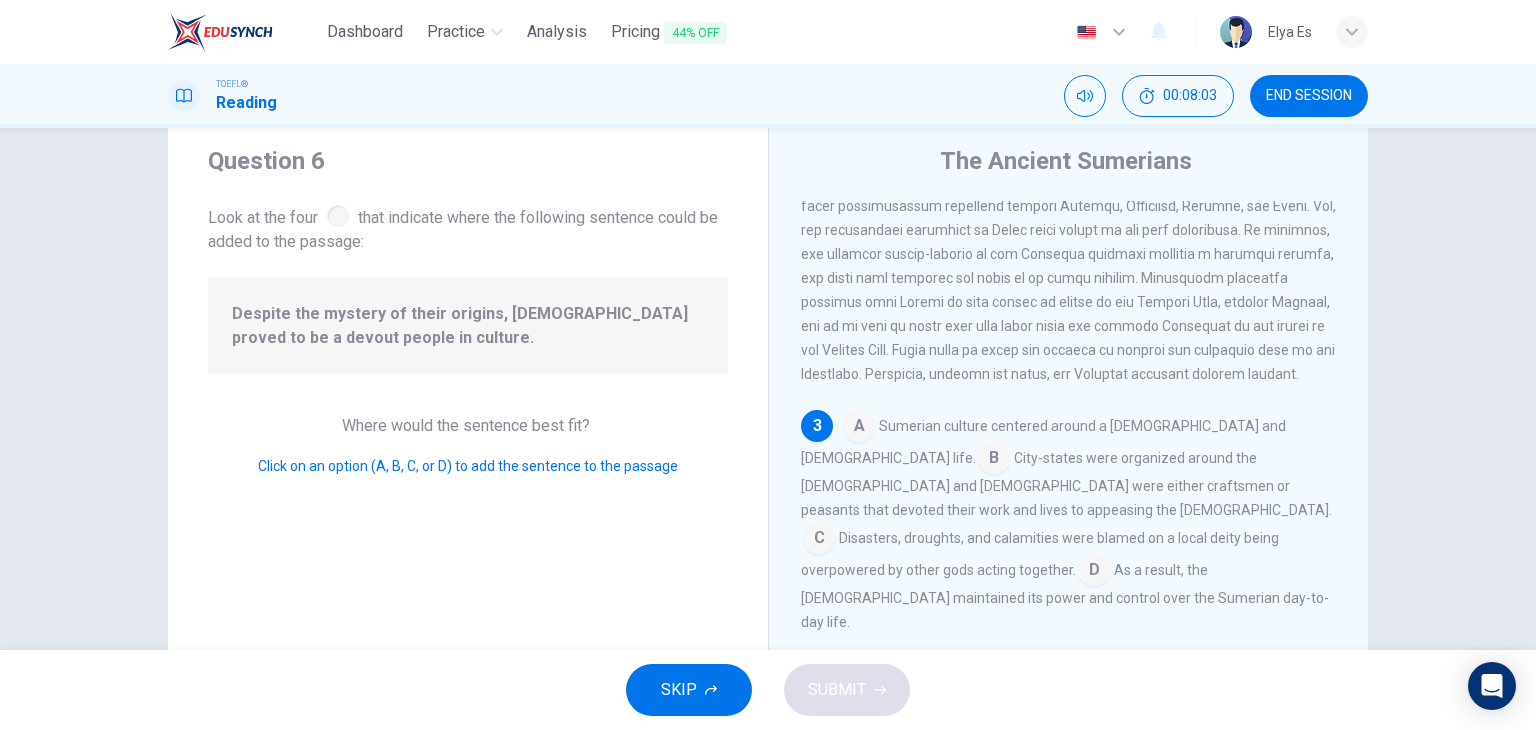 click at bounding box center [859, 428] 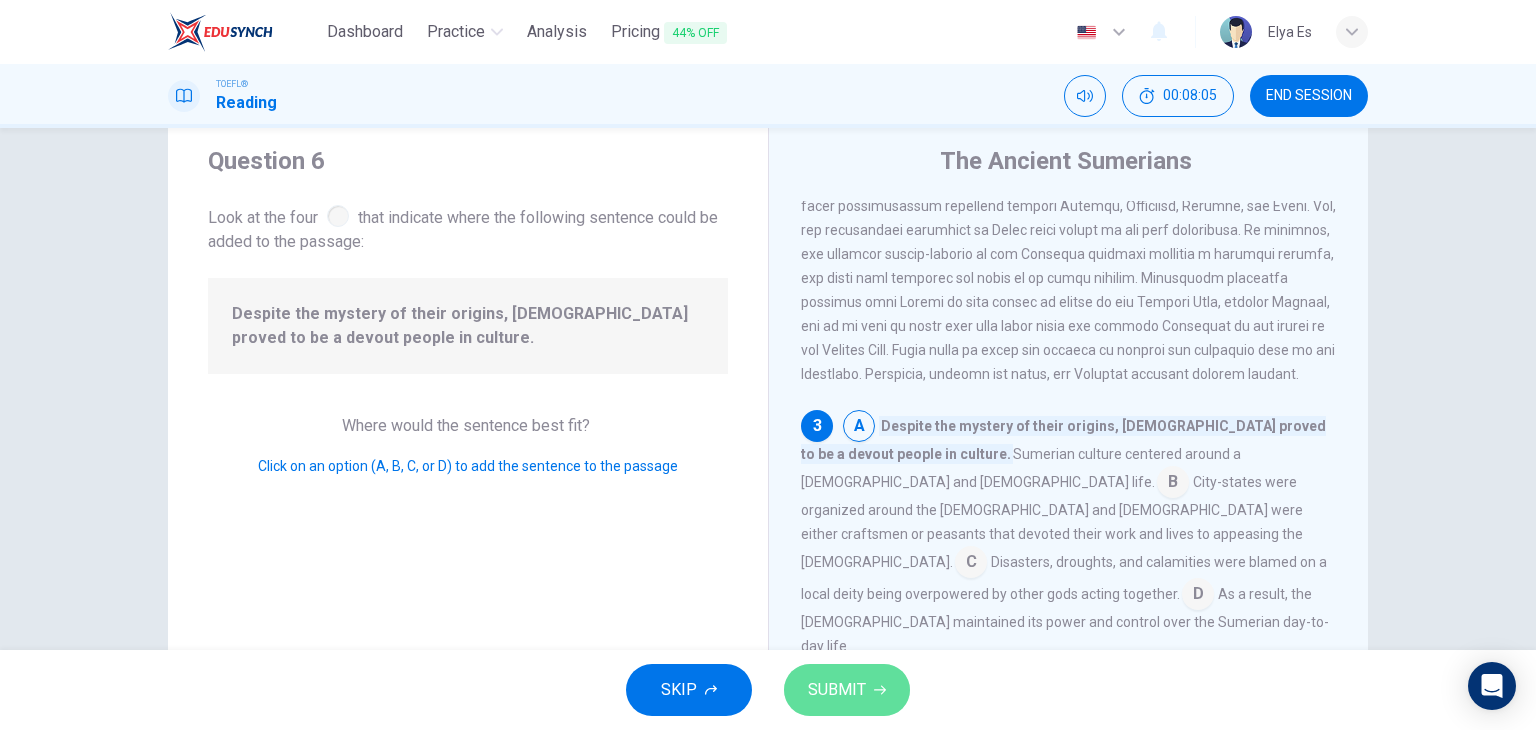 click 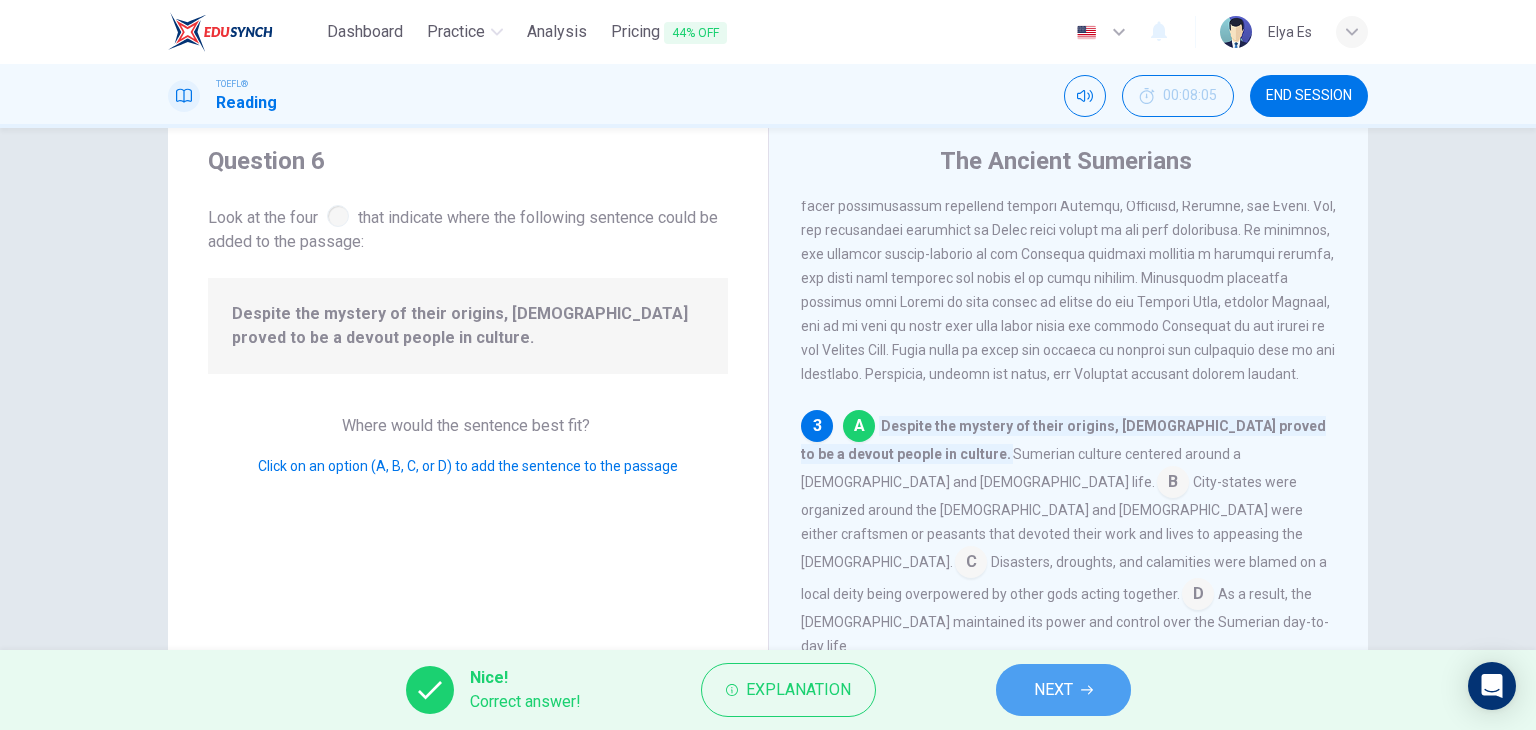 click on "NEXT" at bounding box center [1053, 690] 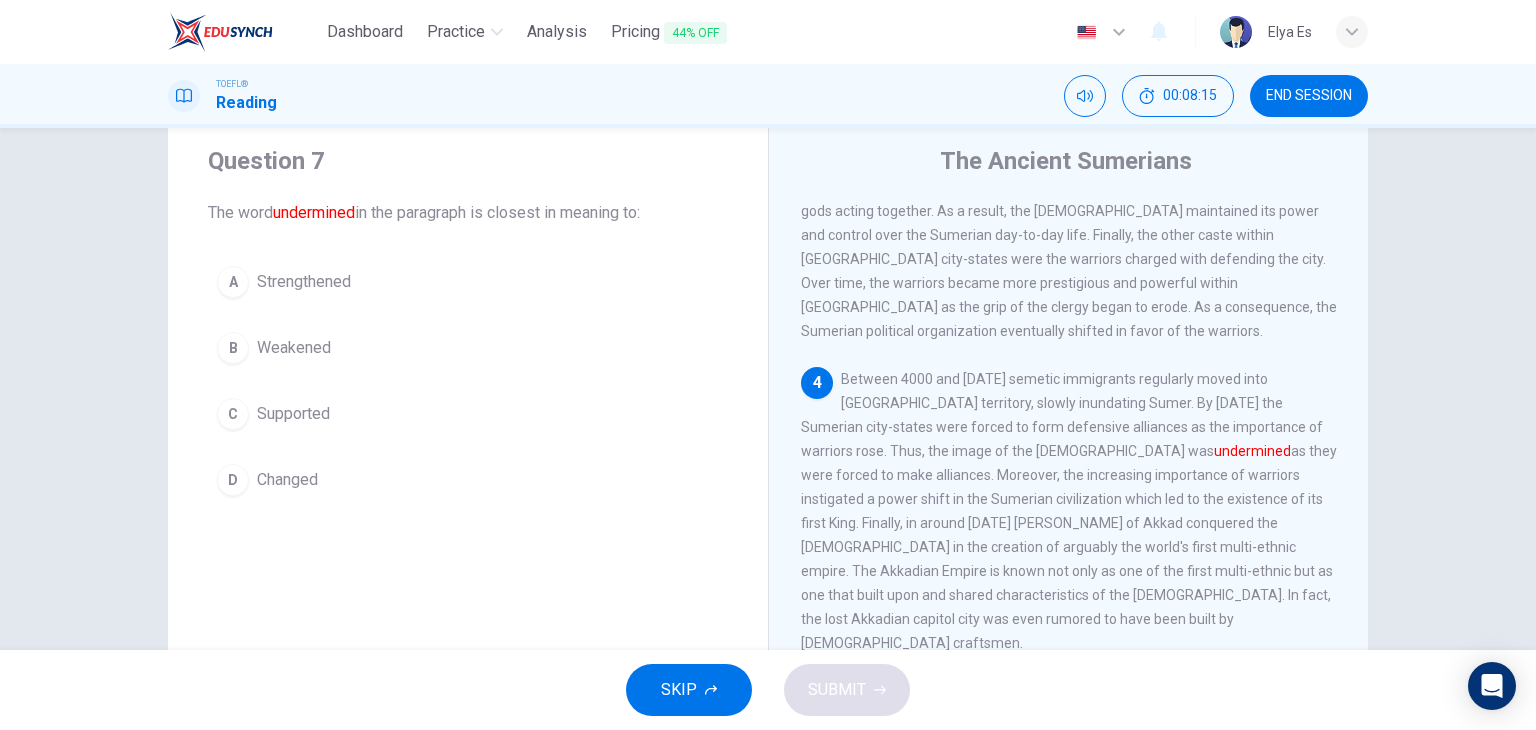 scroll, scrollTop: 876, scrollLeft: 0, axis: vertical 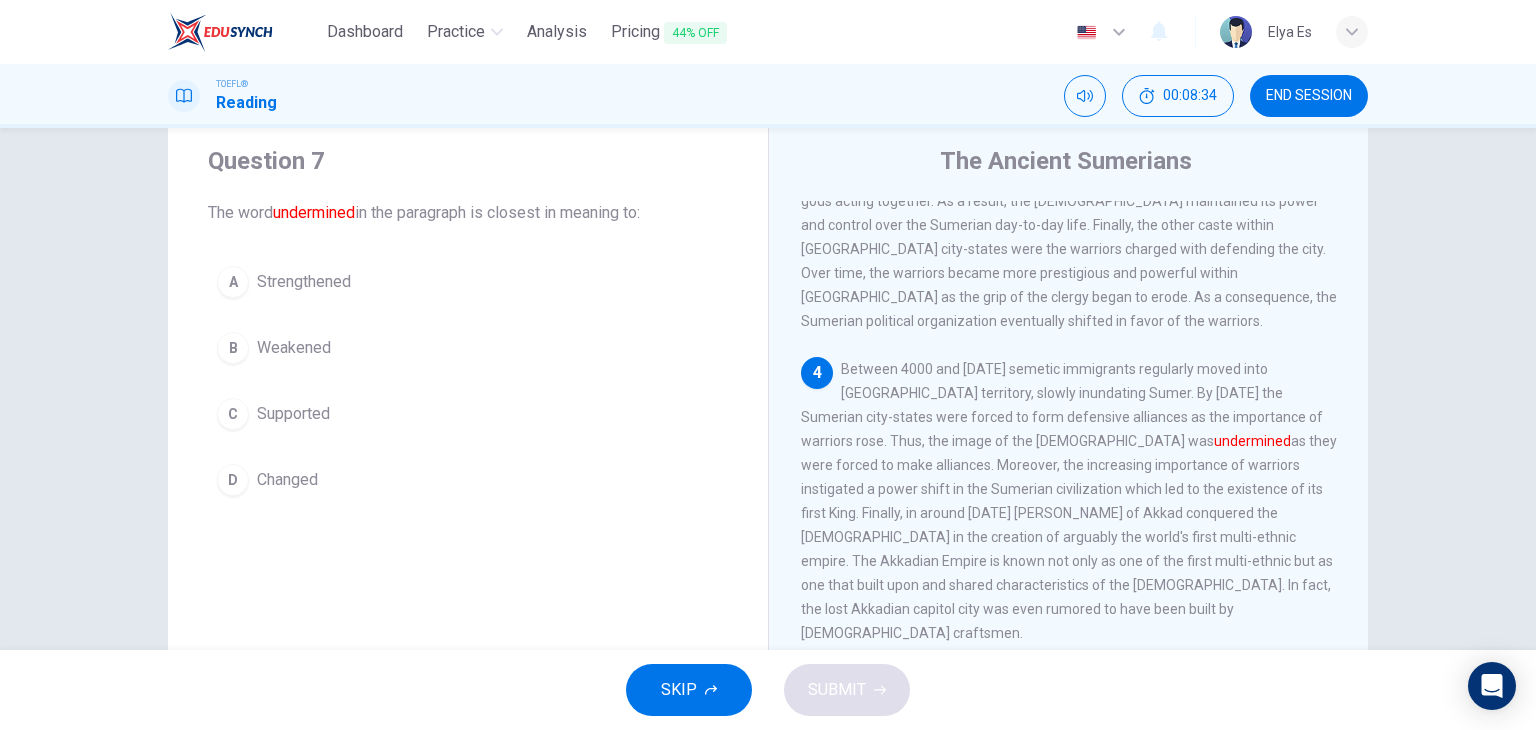 click on "Changed" at bounding box center [287, 480] 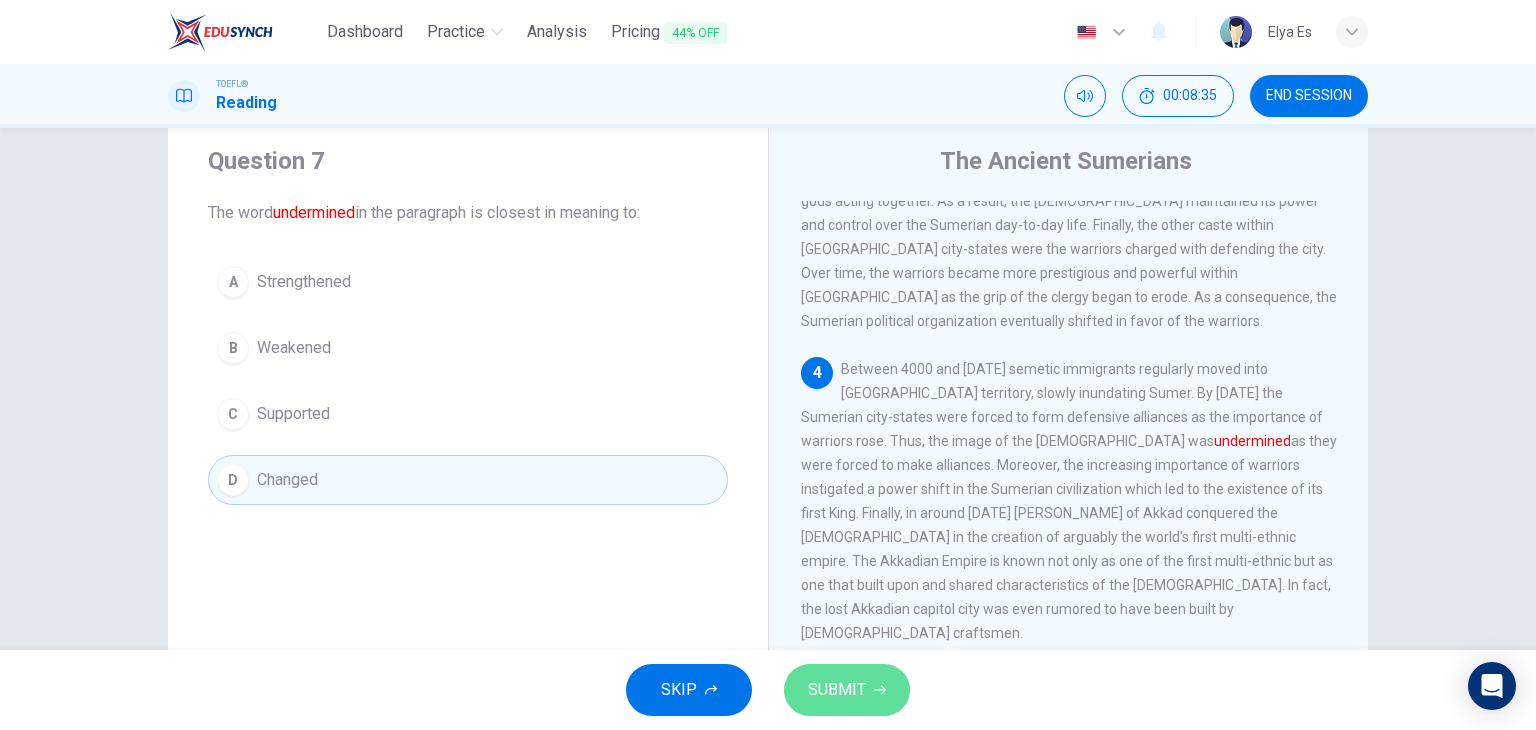 click on "SUBMIT" at bounding box center (837, 690) 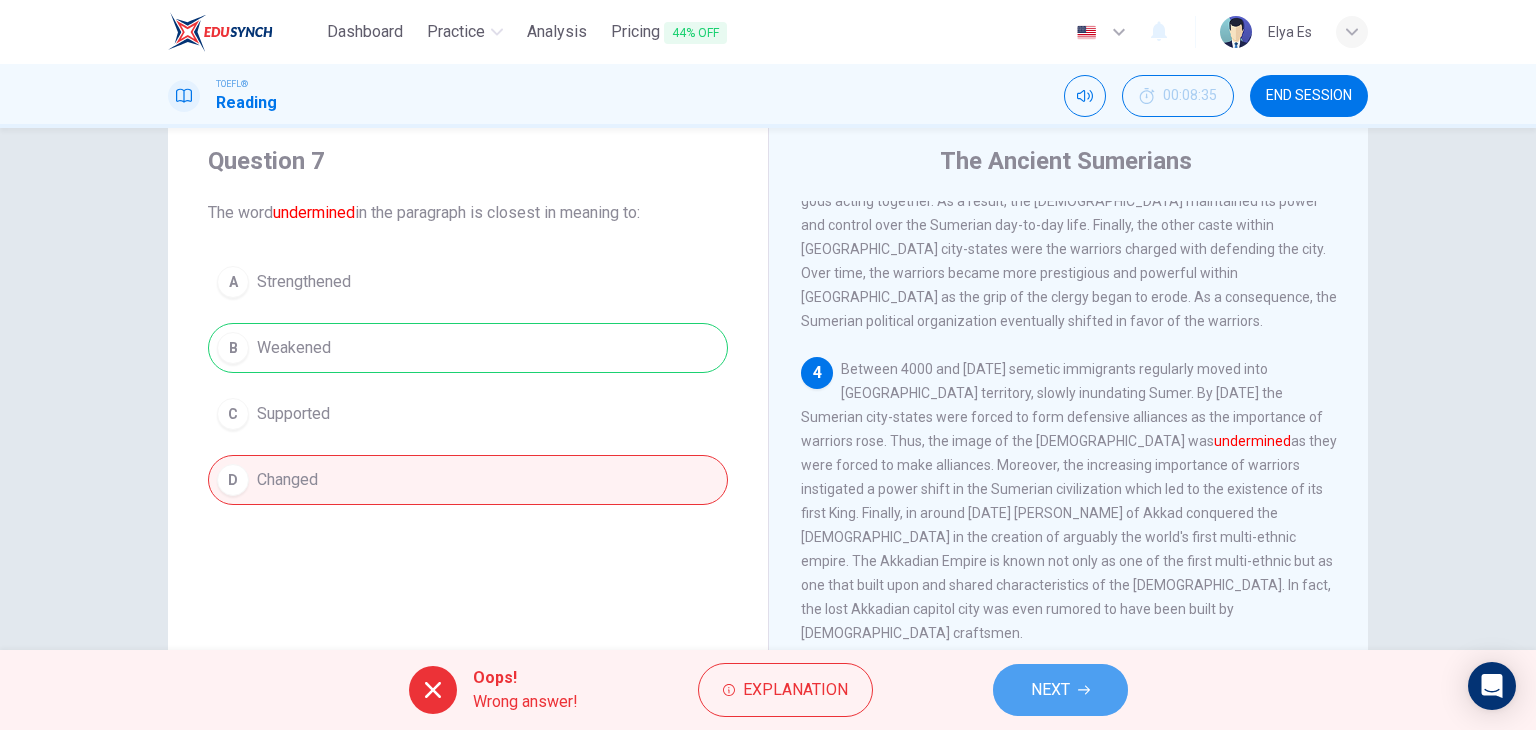 click on "NEXT" at bounding box center (1050, 690) 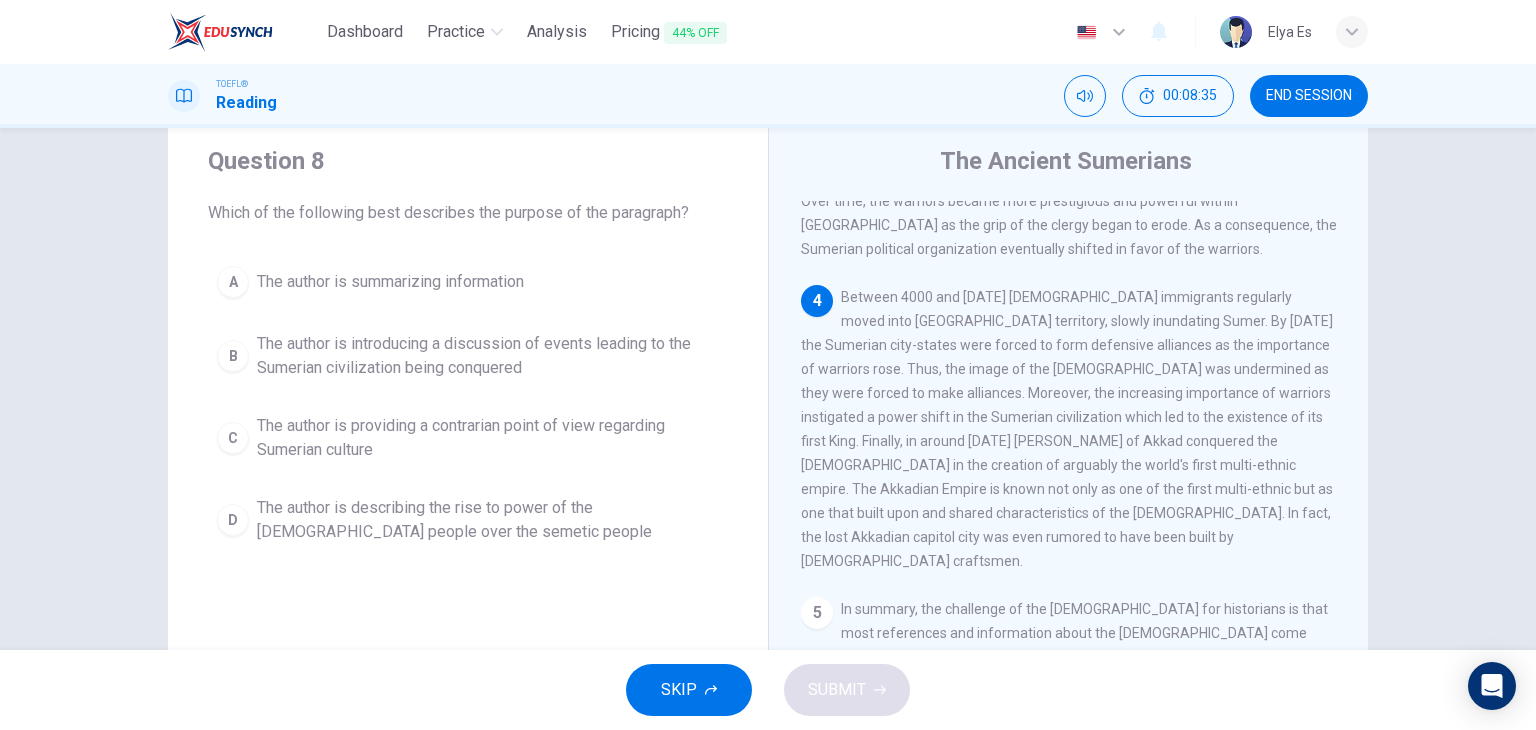 scroll, scrollTop: 983, scrollLeft: 0, axis: vertical 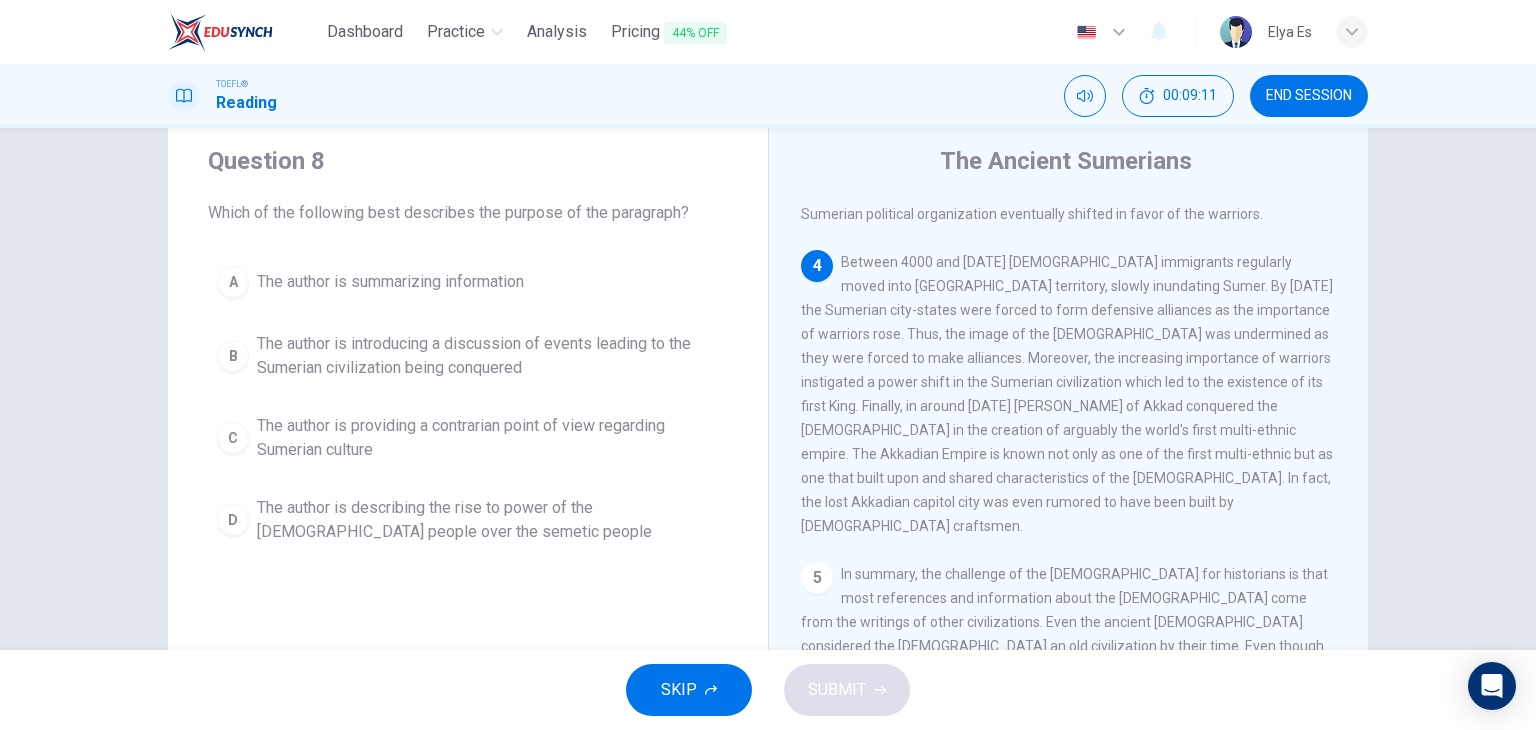 click on "C The author is providing a contrarian point of view regarding Sumerian culture" at bounding box center [468, 438] 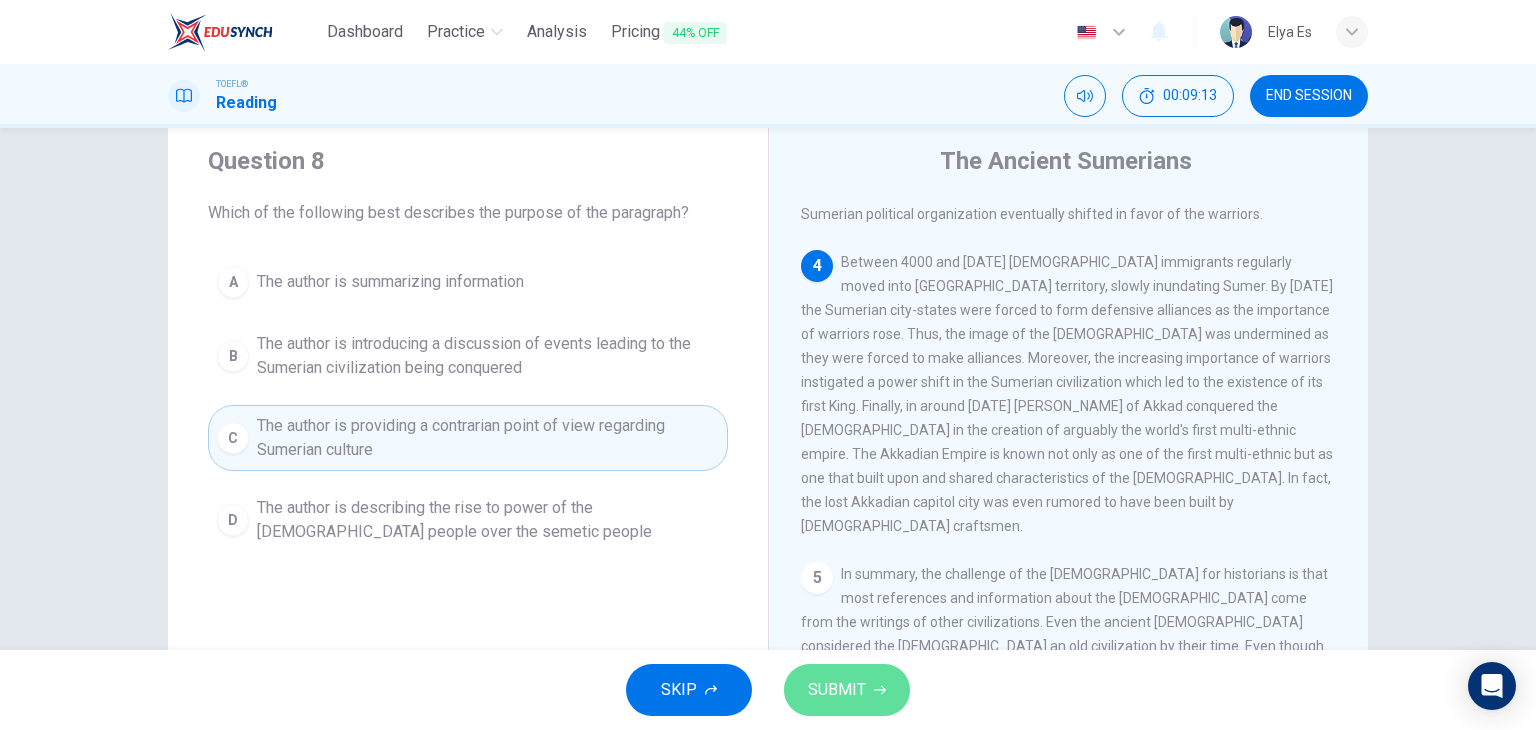click 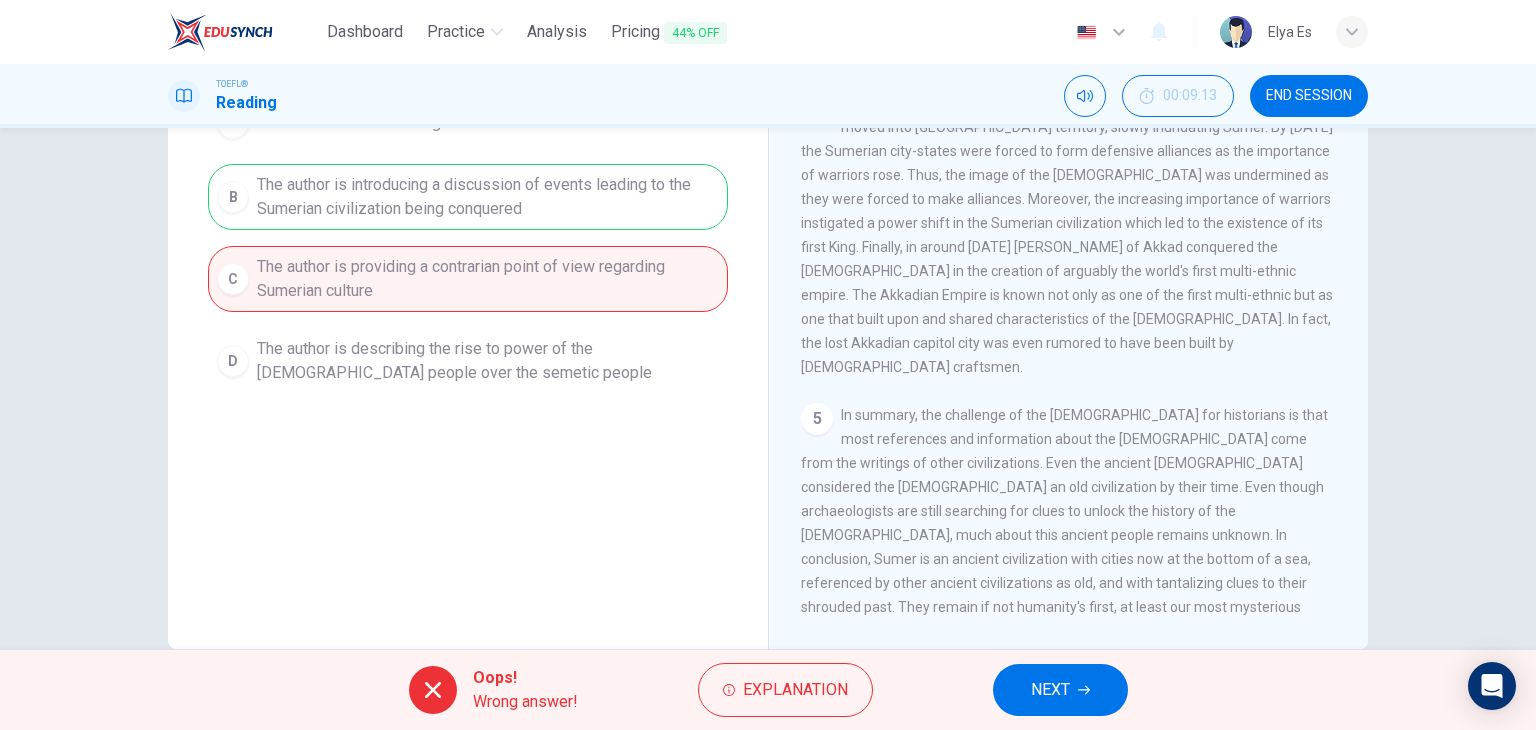 scroll, scrollTop: 215, scrollLeft: 0, axis: vertical 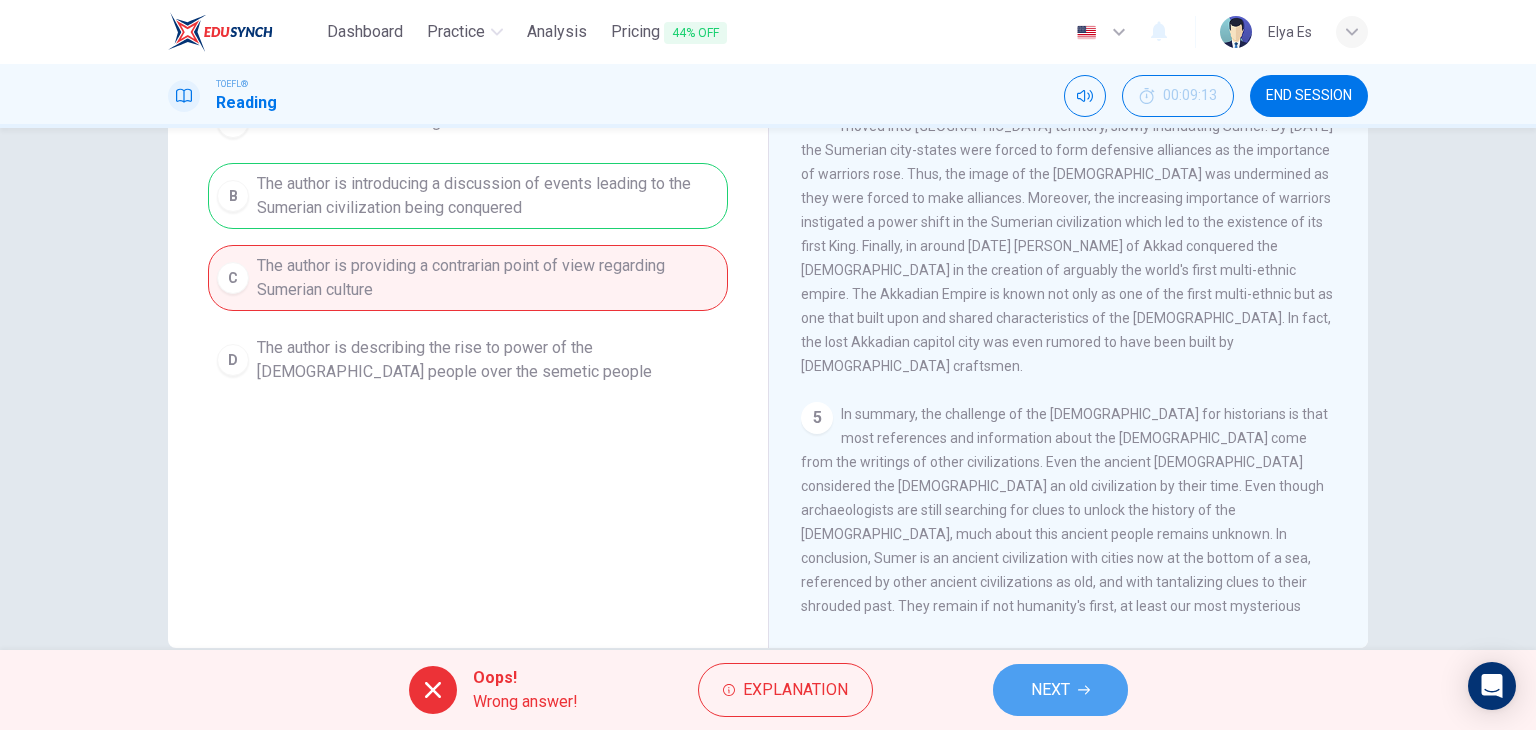 click on "NEXT" at bounding box center [1050, 690] 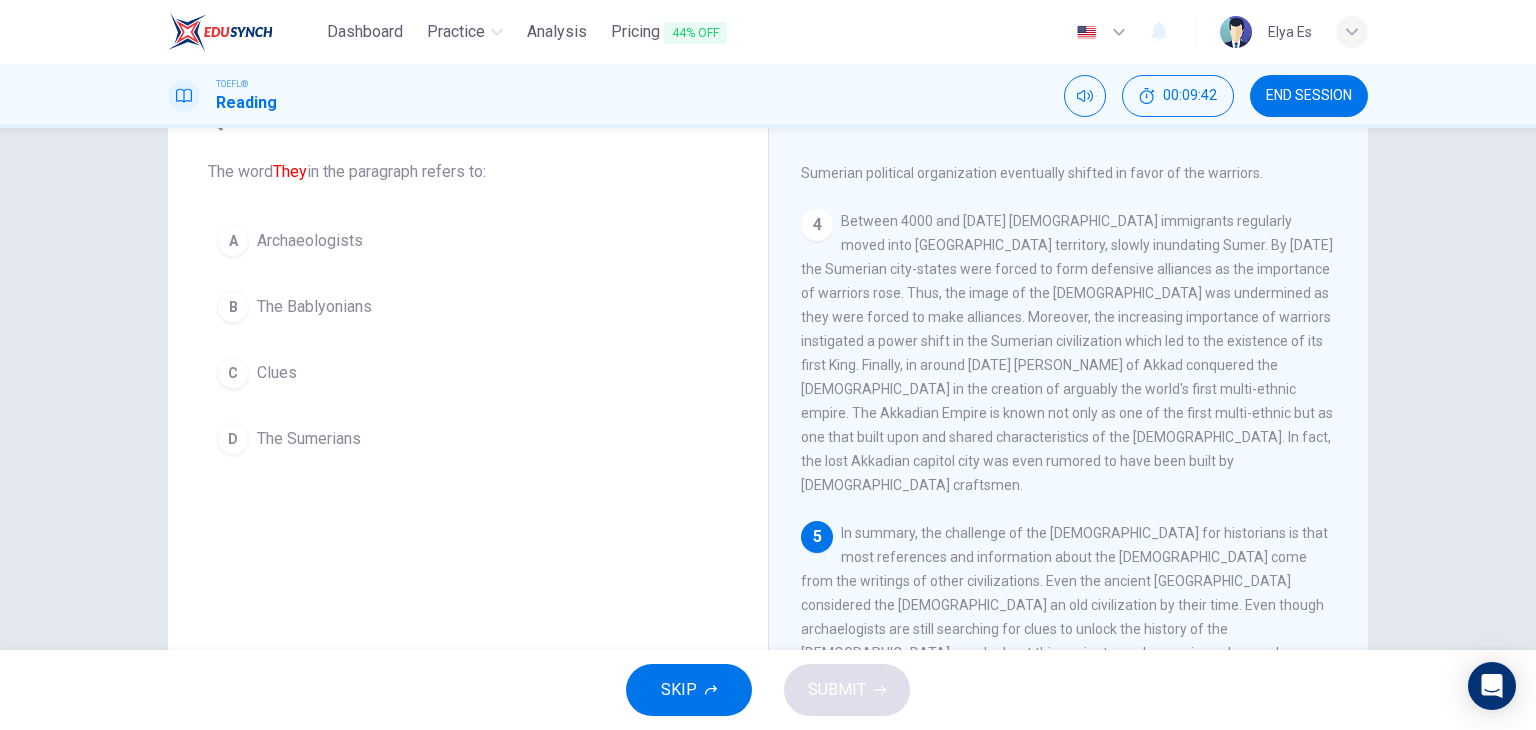 scroll, scrollTop: 96, scrollLeft: 0, axis: vertical 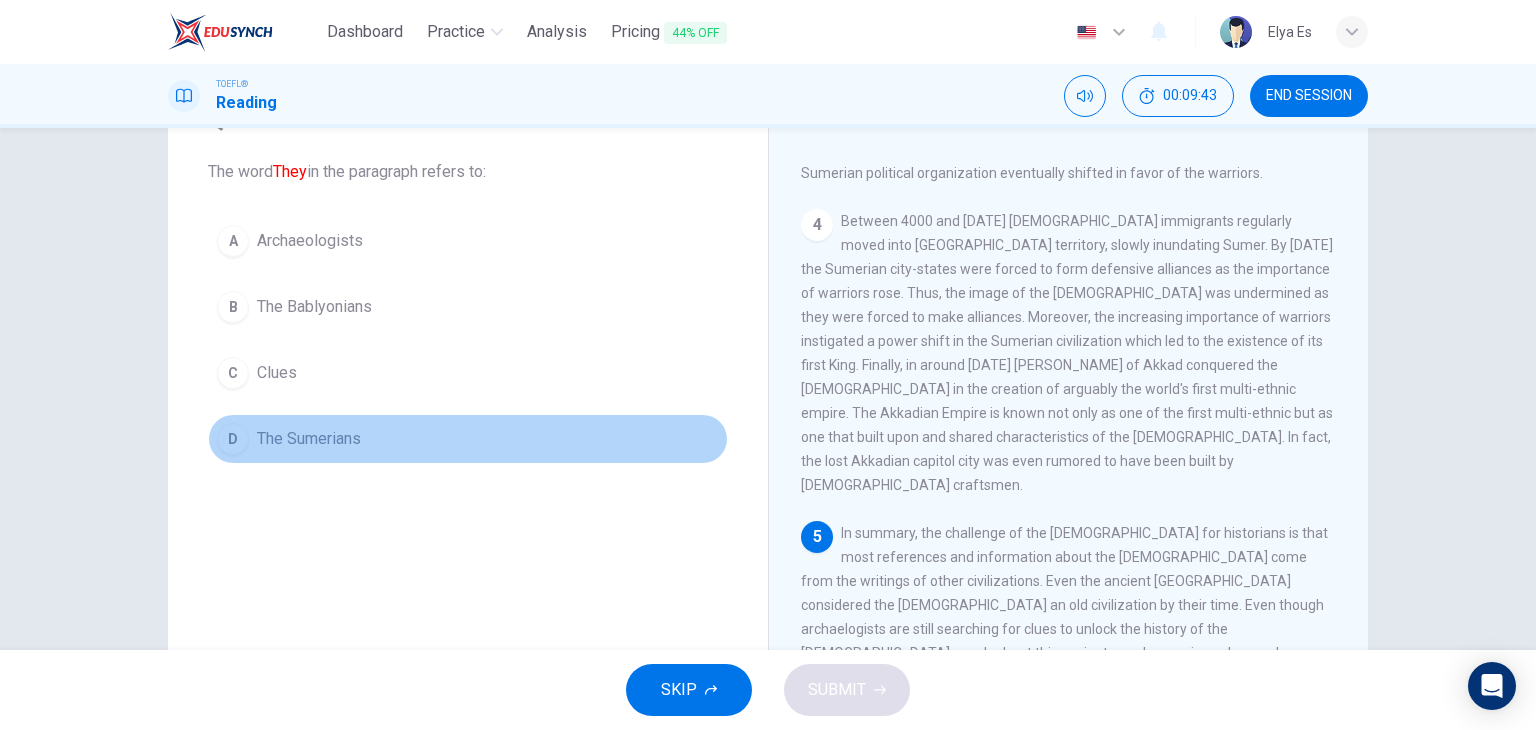 click on "The Sumerians" at bounding box center [309, 439] 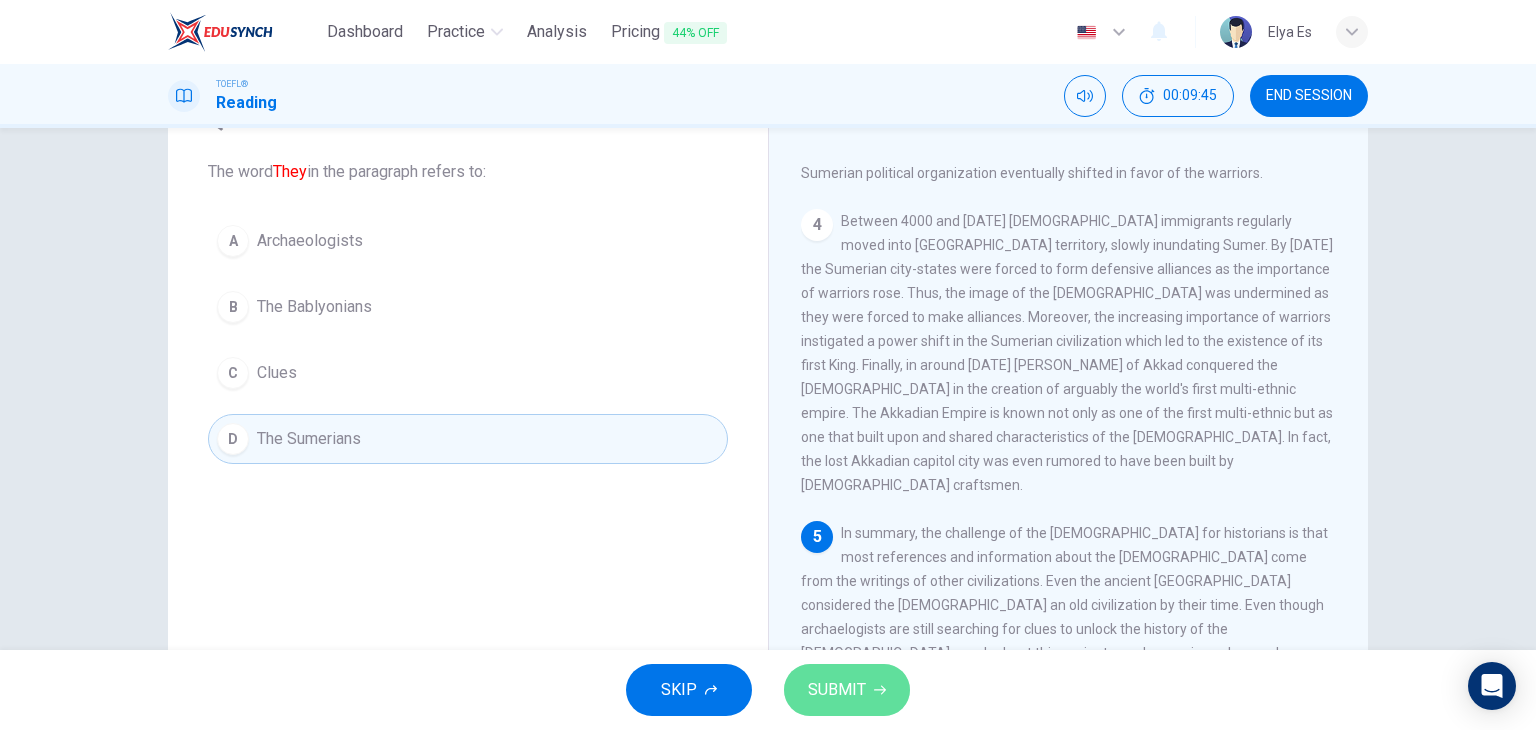 click on "SUBMIT" at bounding box center [847, 690] 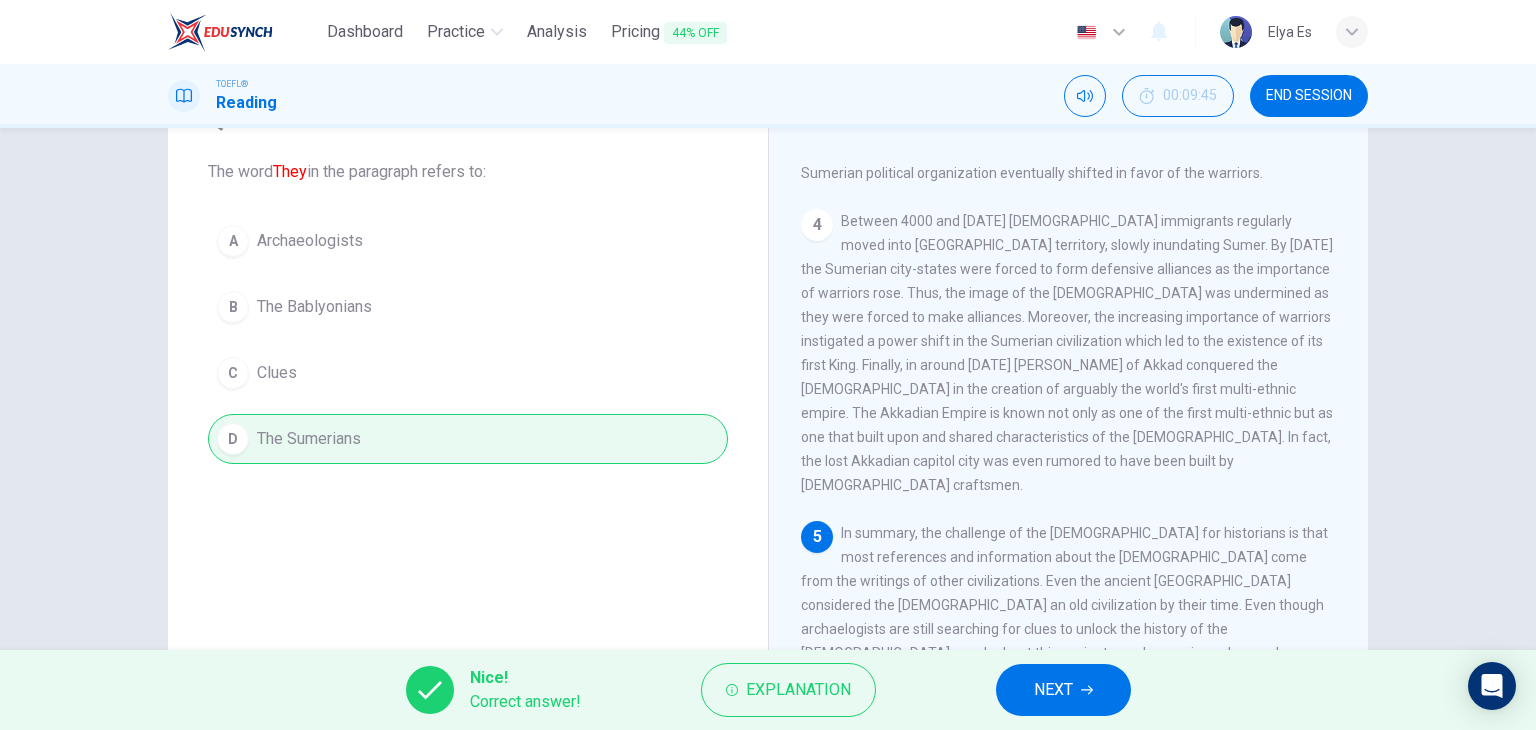 click on "NEXT" at bounding box center (1063, 690) 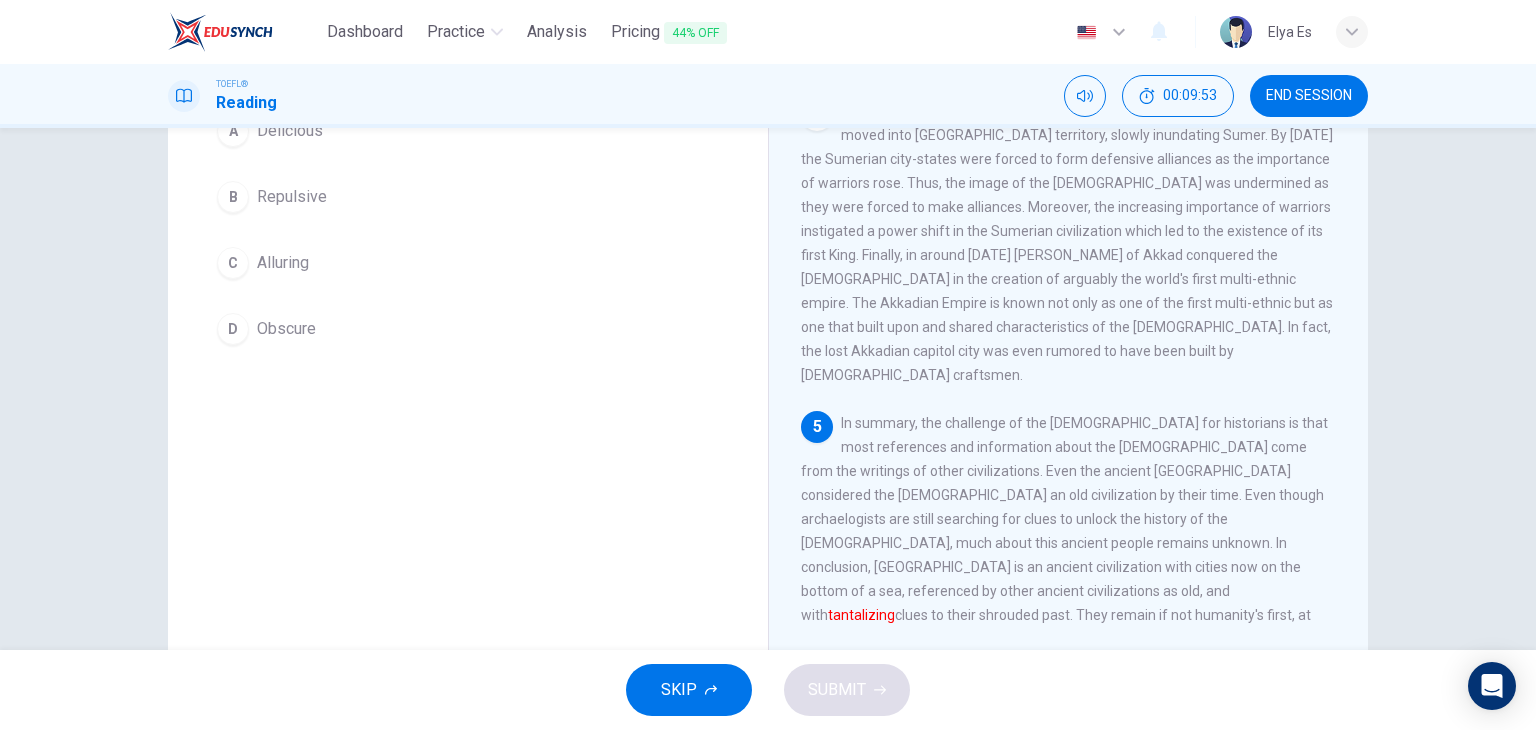 scroll, scrollTop: 207, scrollLeft: 0, axis: vertical 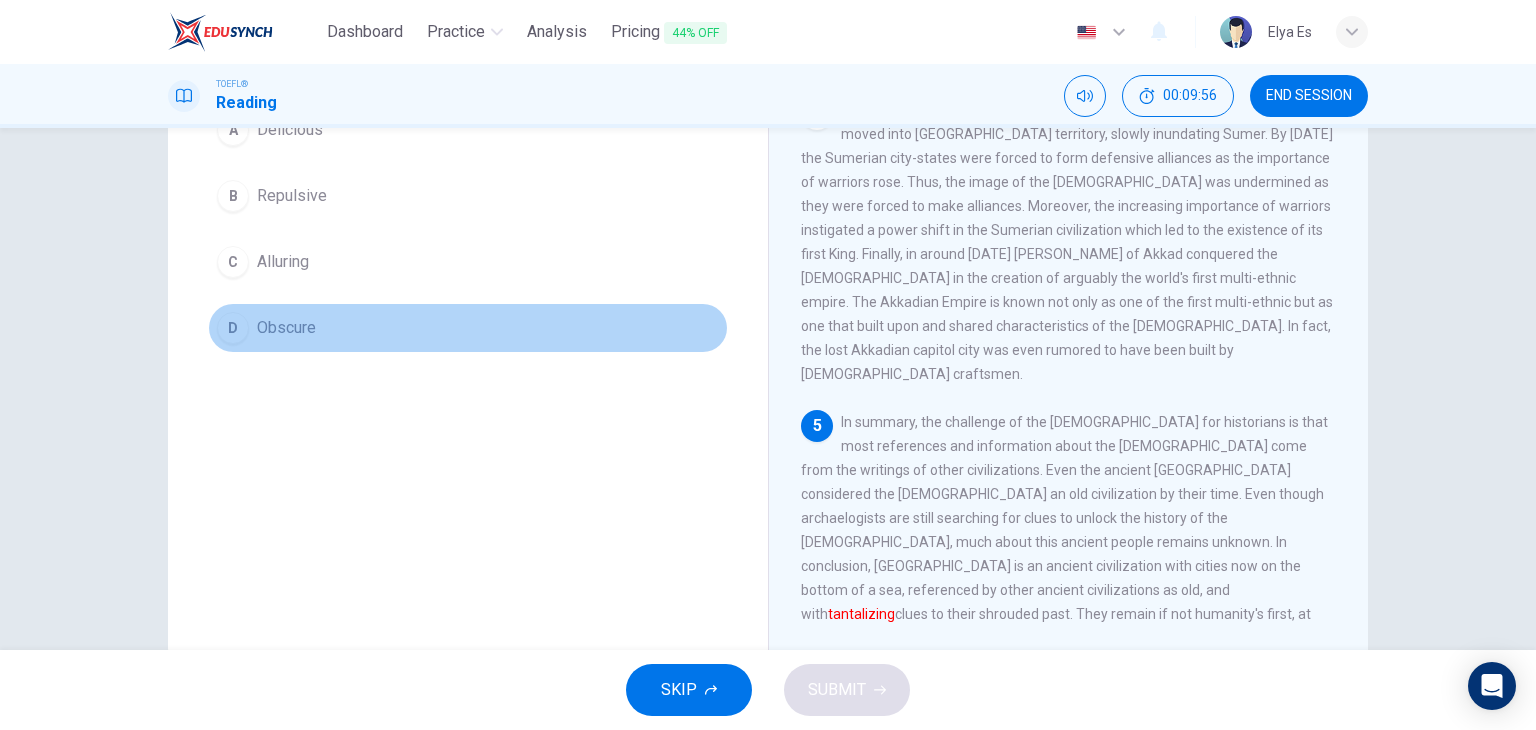 click on "Obscure" at bounding box center [286, 328] 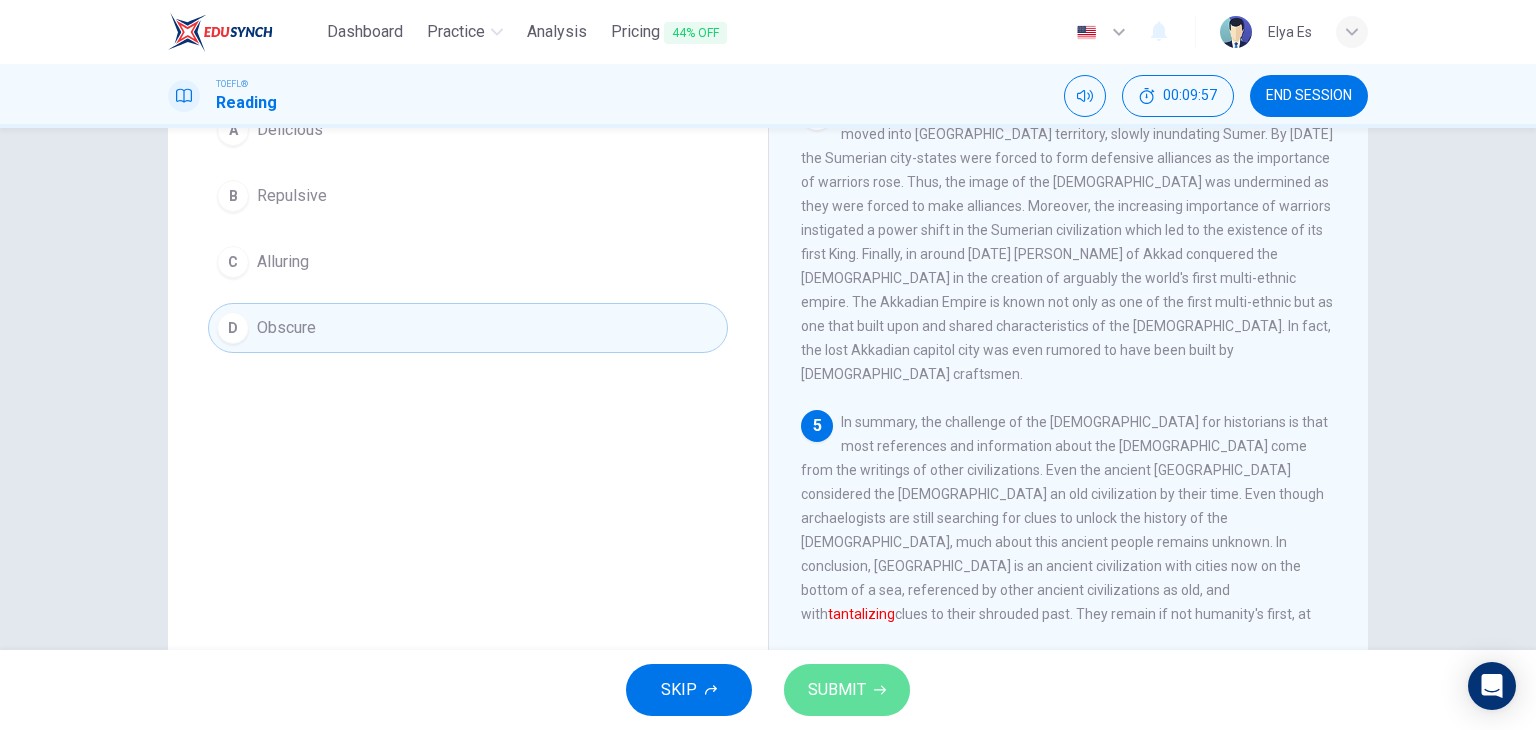 click on "SUBMIT" at bounding box center [847, 690] 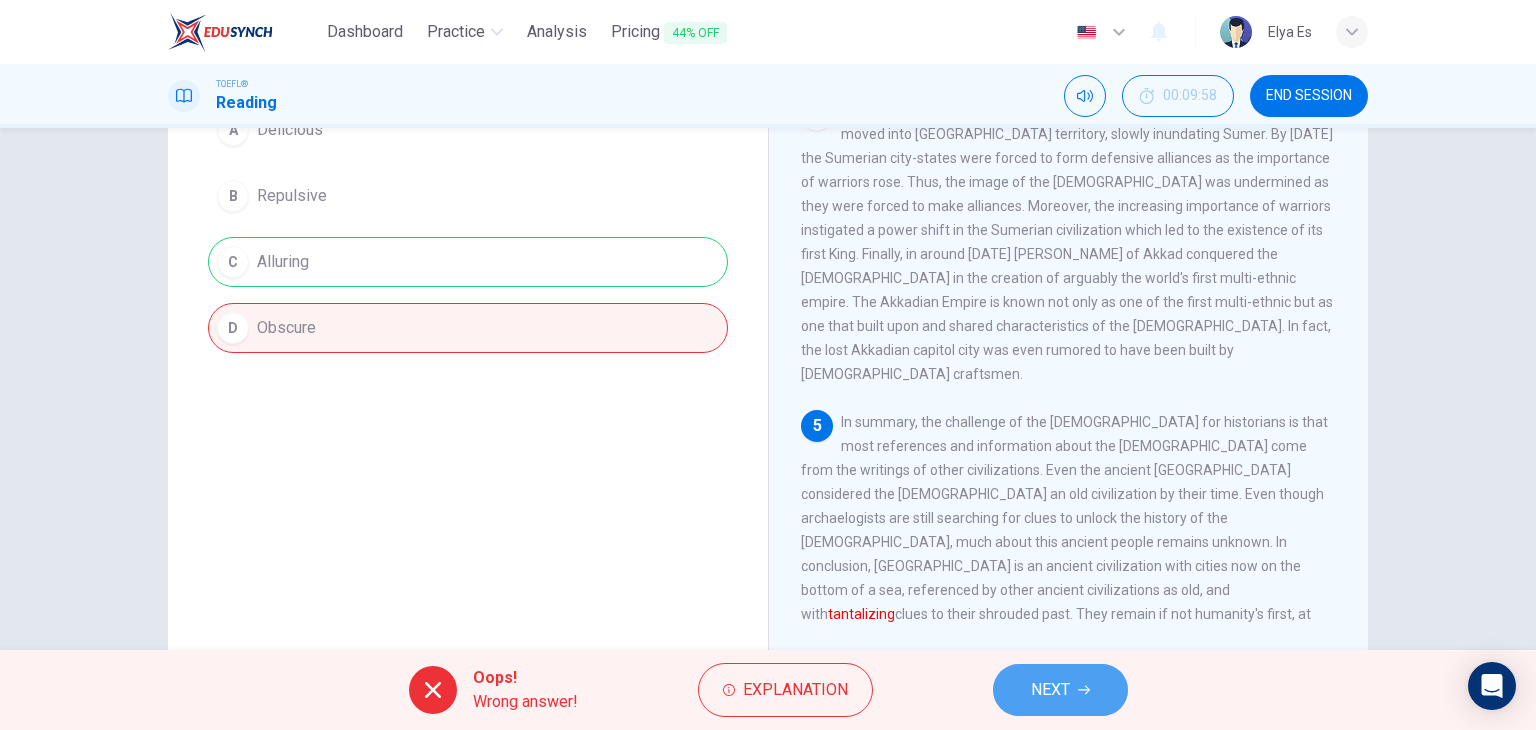 click on "NEXT" at bounding box center (1050, 690) 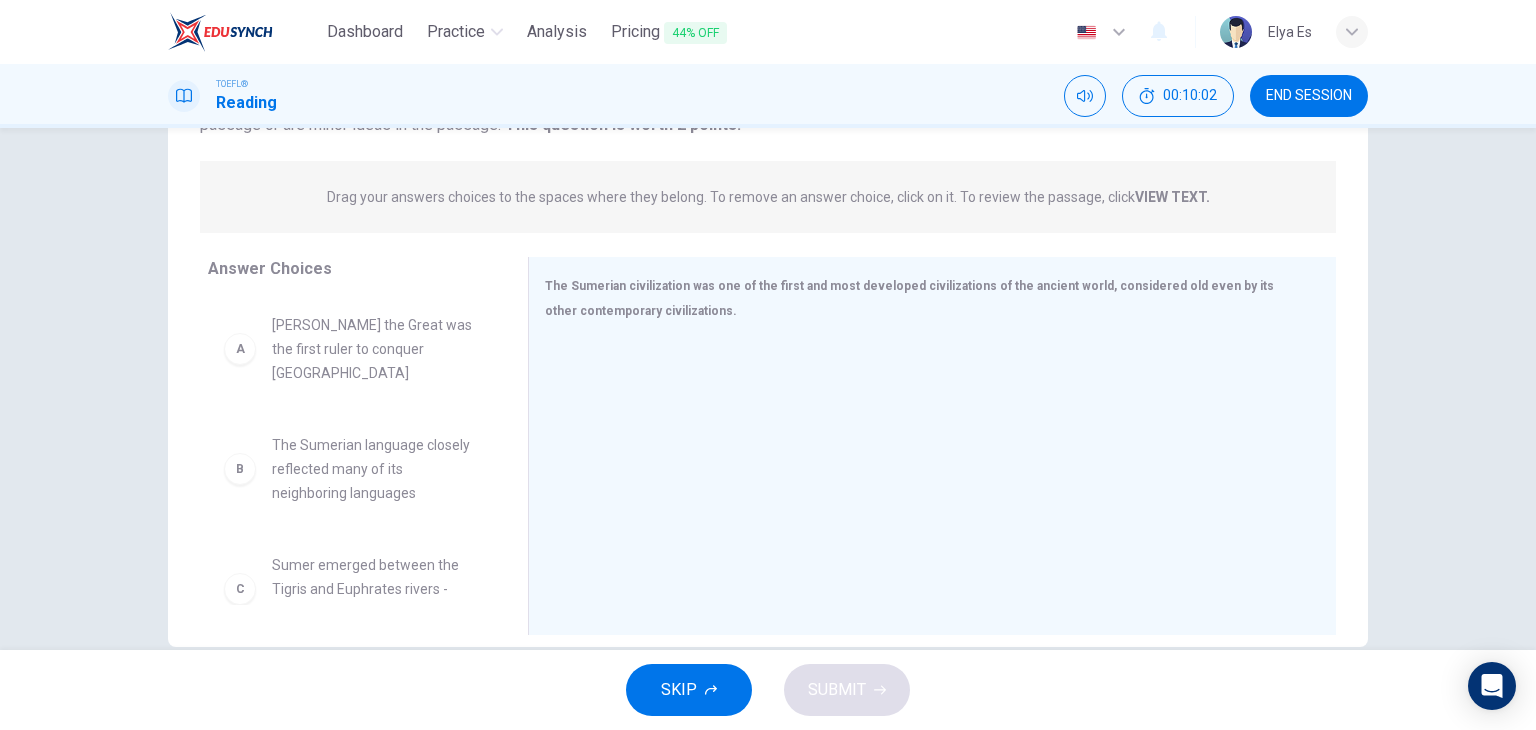 scroll, scrollTop: 218, scrollLeft: 0, axis: vertical 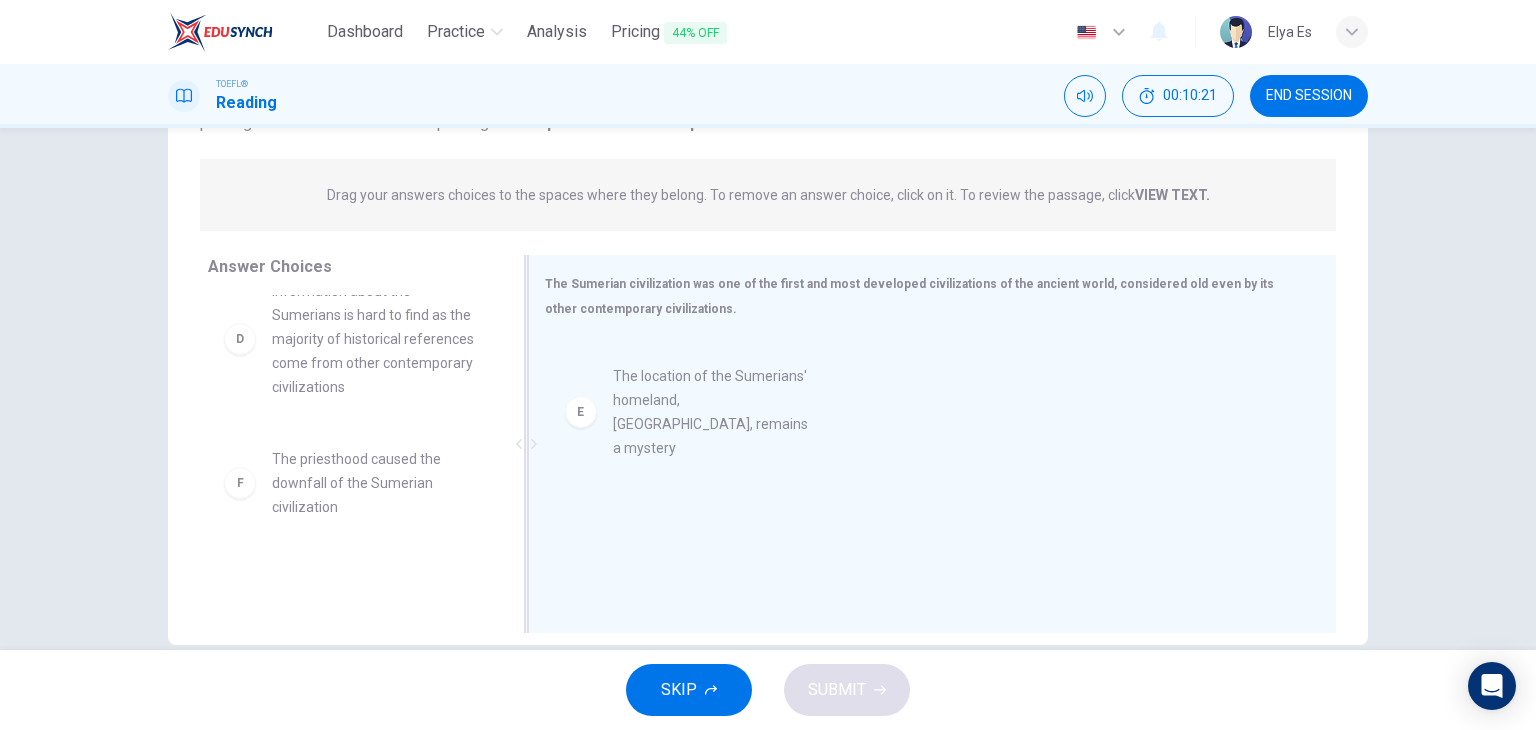 drag, startPoint x: 324, startPoint y: 455, endPoint x: 689, endPoint y: 393, distance: 370.2283 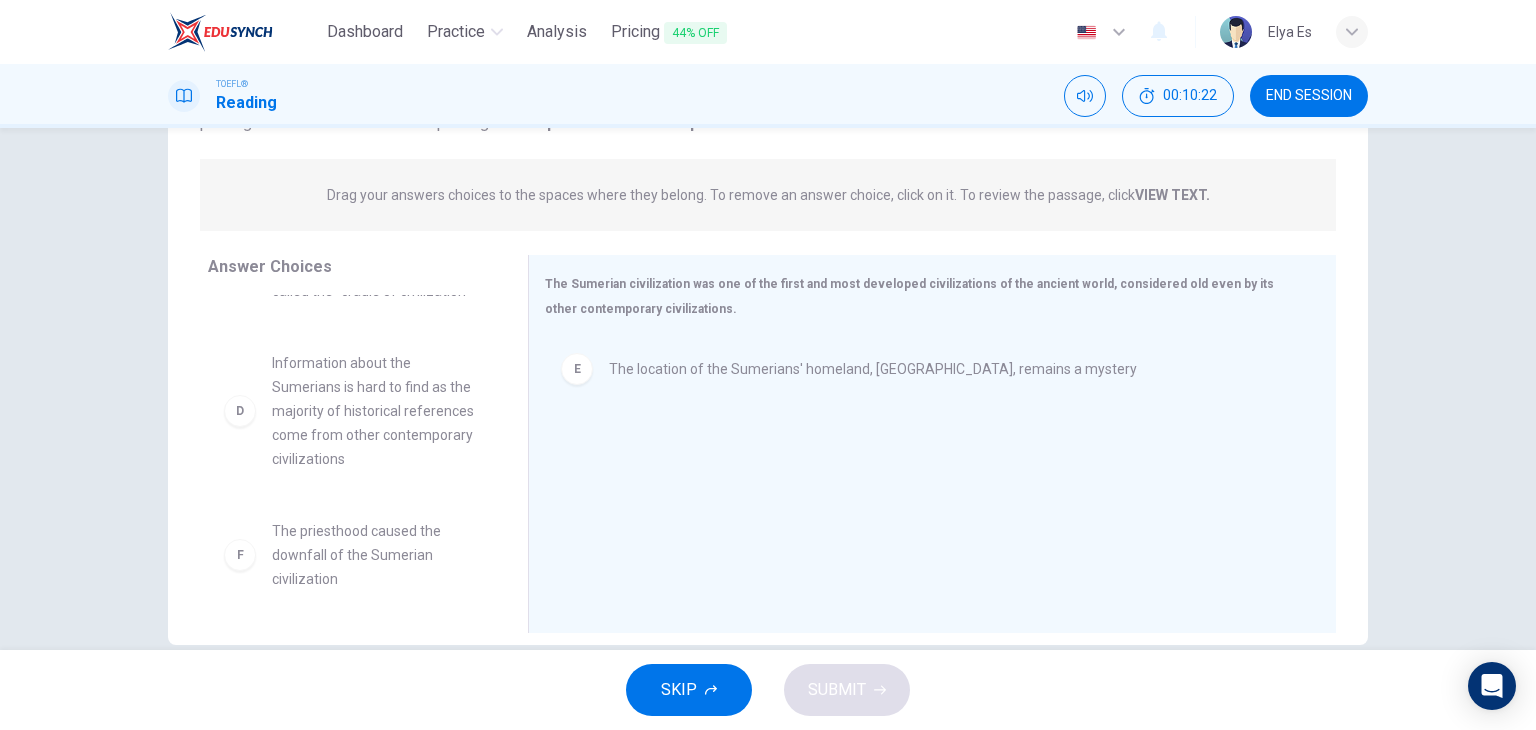 scroll, scrollTop: 300, scrollLeft: 0, axis: vertical 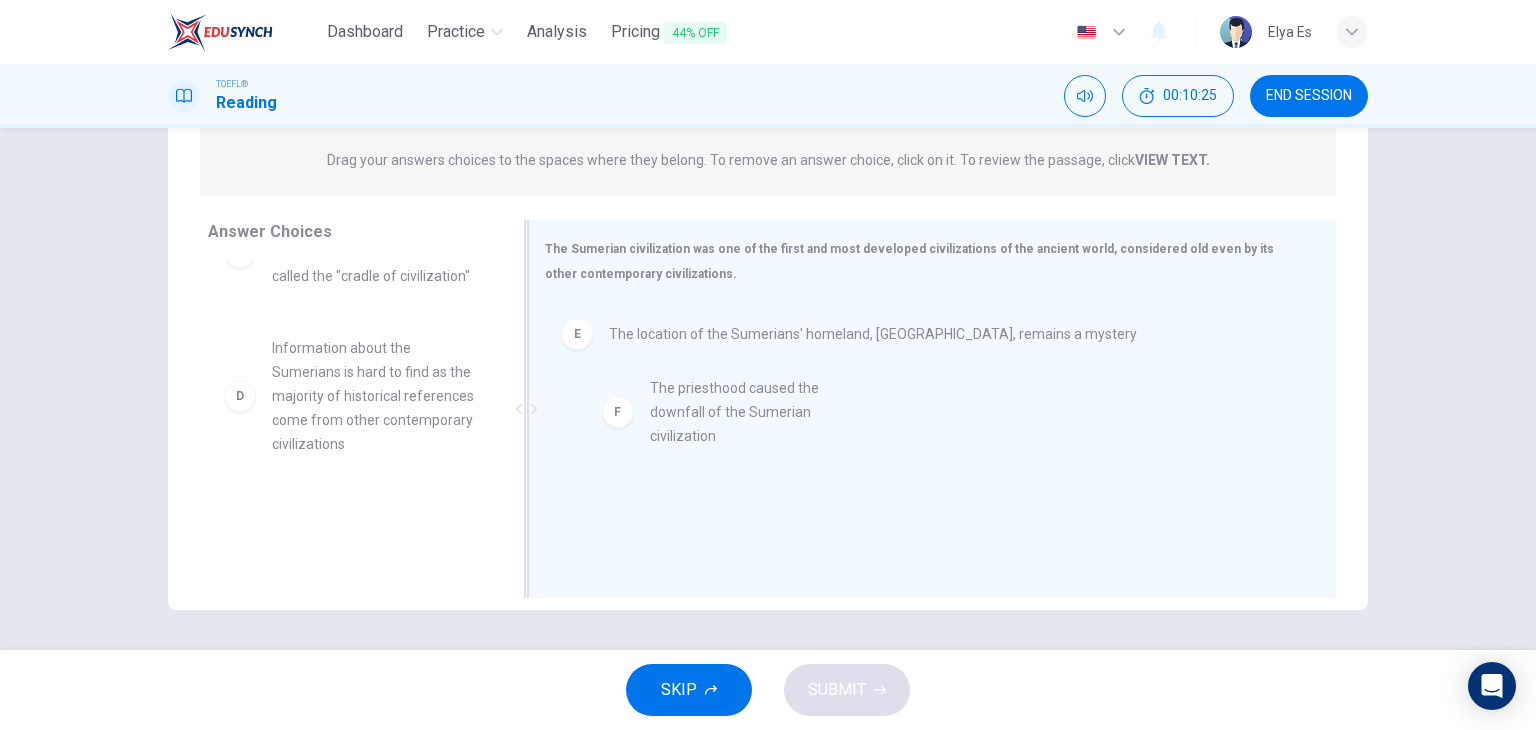 drag, startPoint x: 341, startPoint y: 513, endPoint x: 743, endPoint y: 405, distance: 416.25473 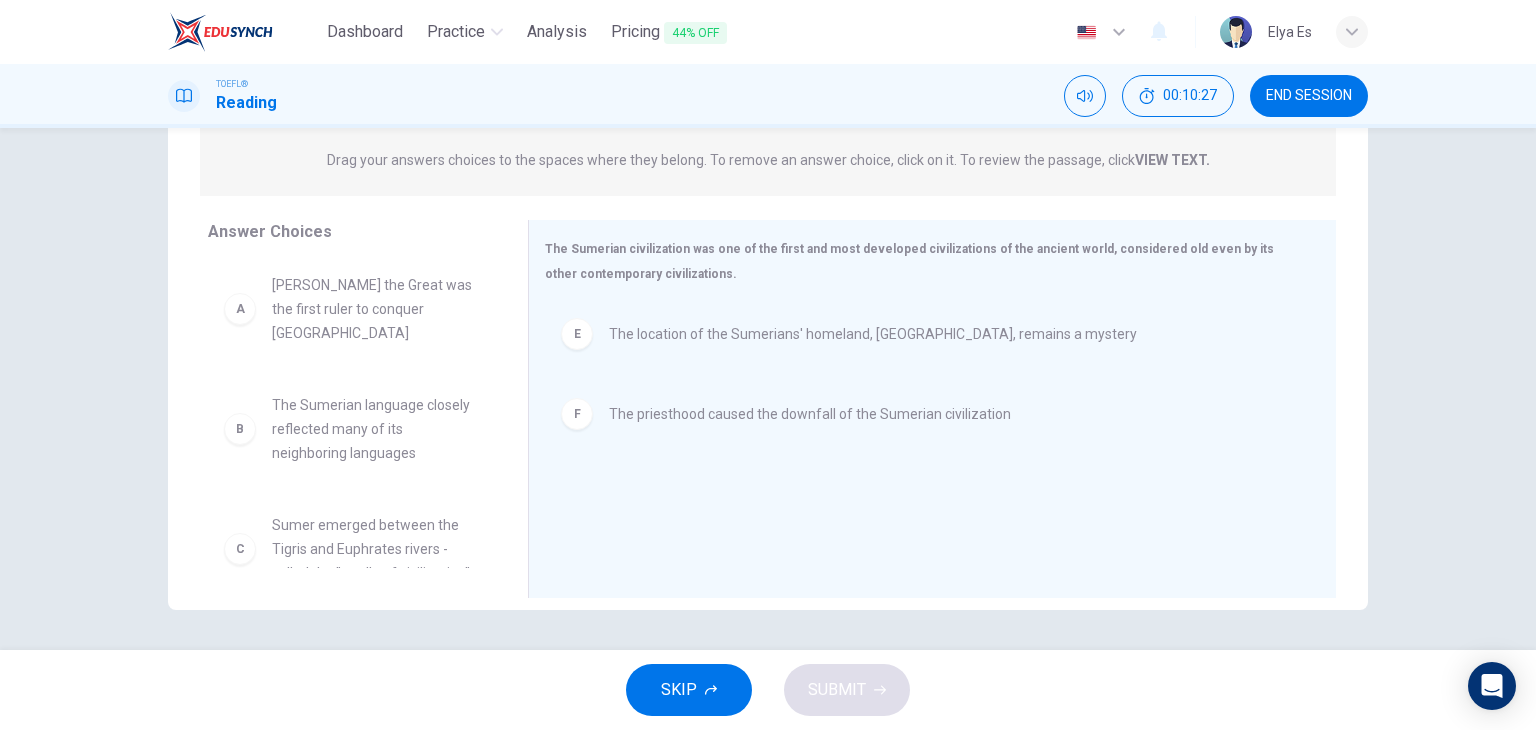 scroll, scrollTop: 0, scrollLeft: 0, axis: both 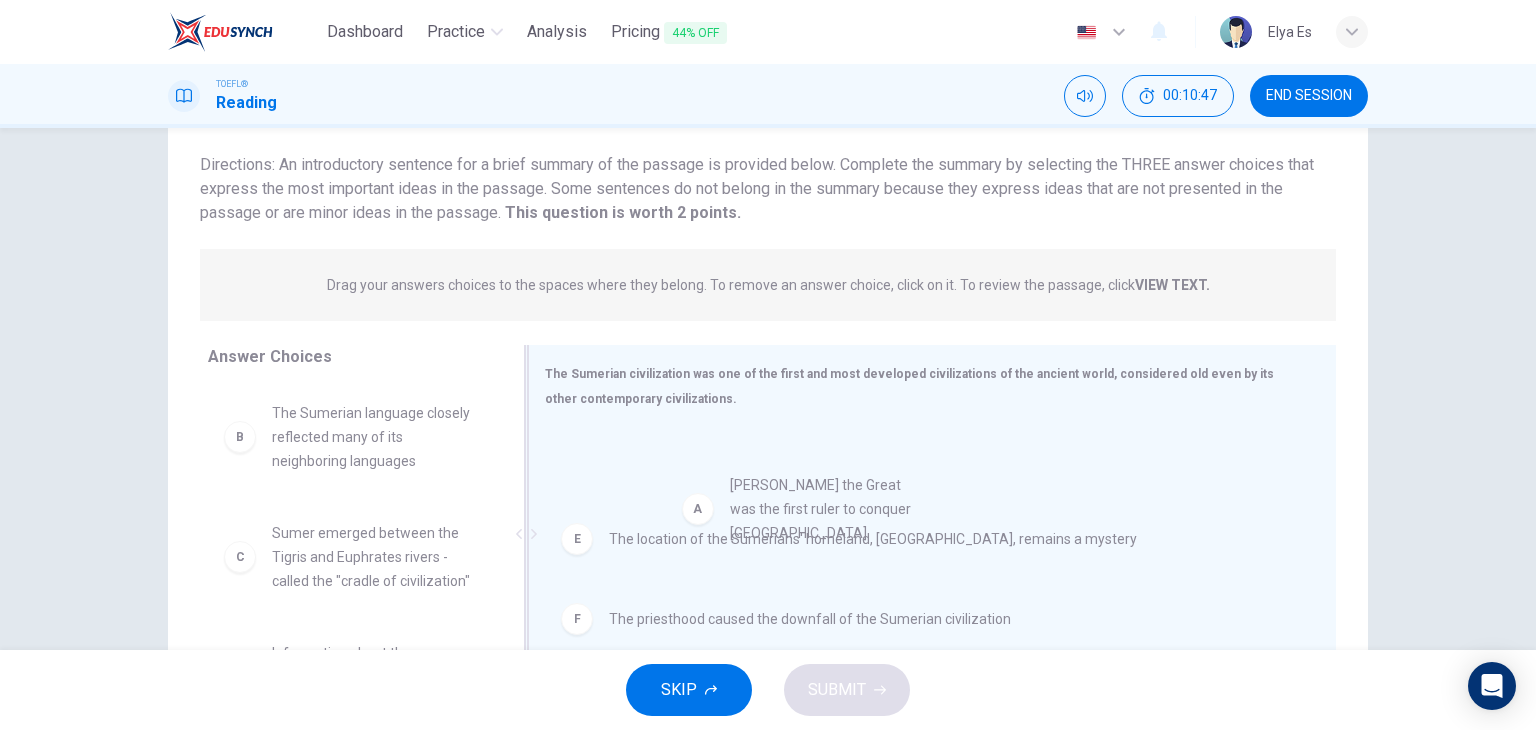 drag, startPoint x: 354, startPoint y: 420, endPoint x: 827, endPoint y: 489, distance: 478.0063 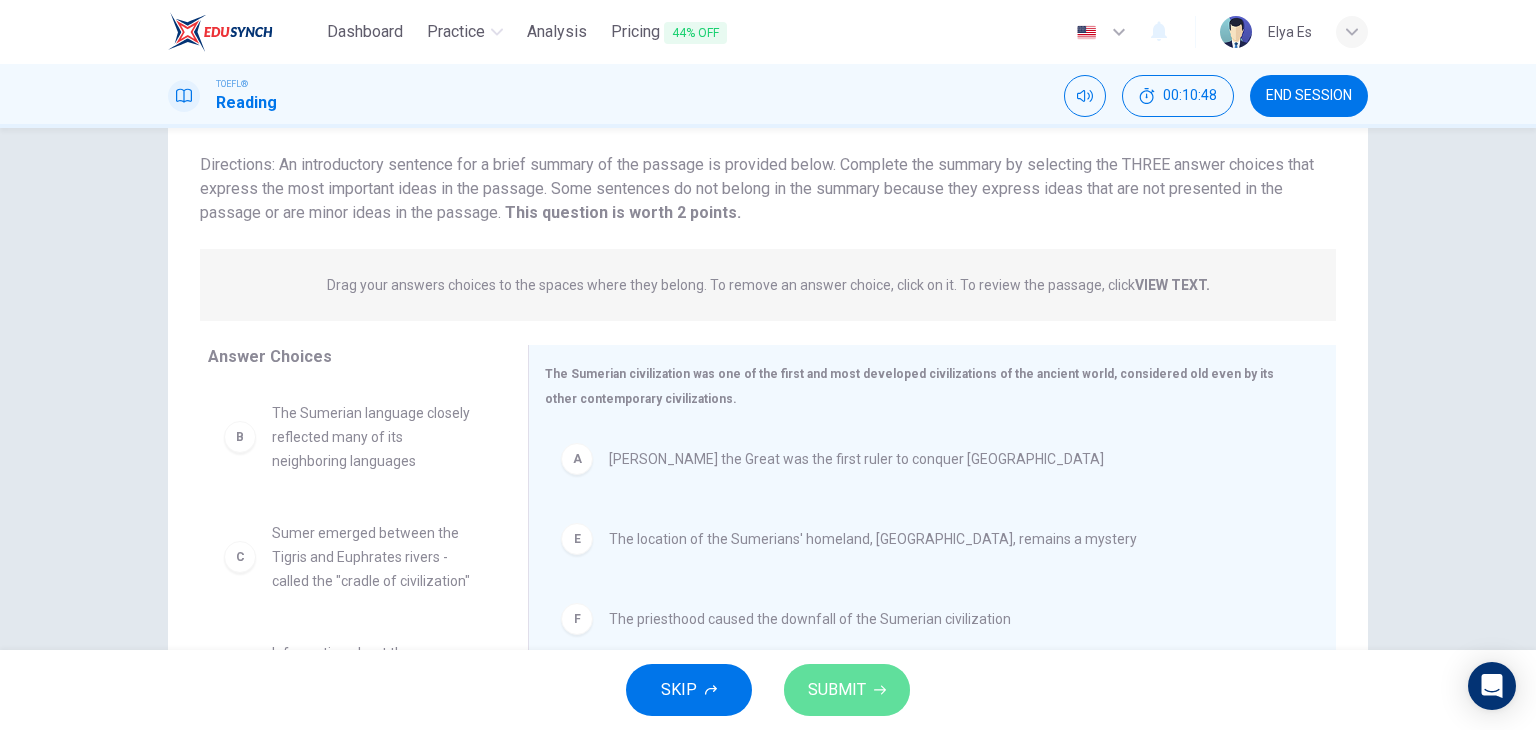 click 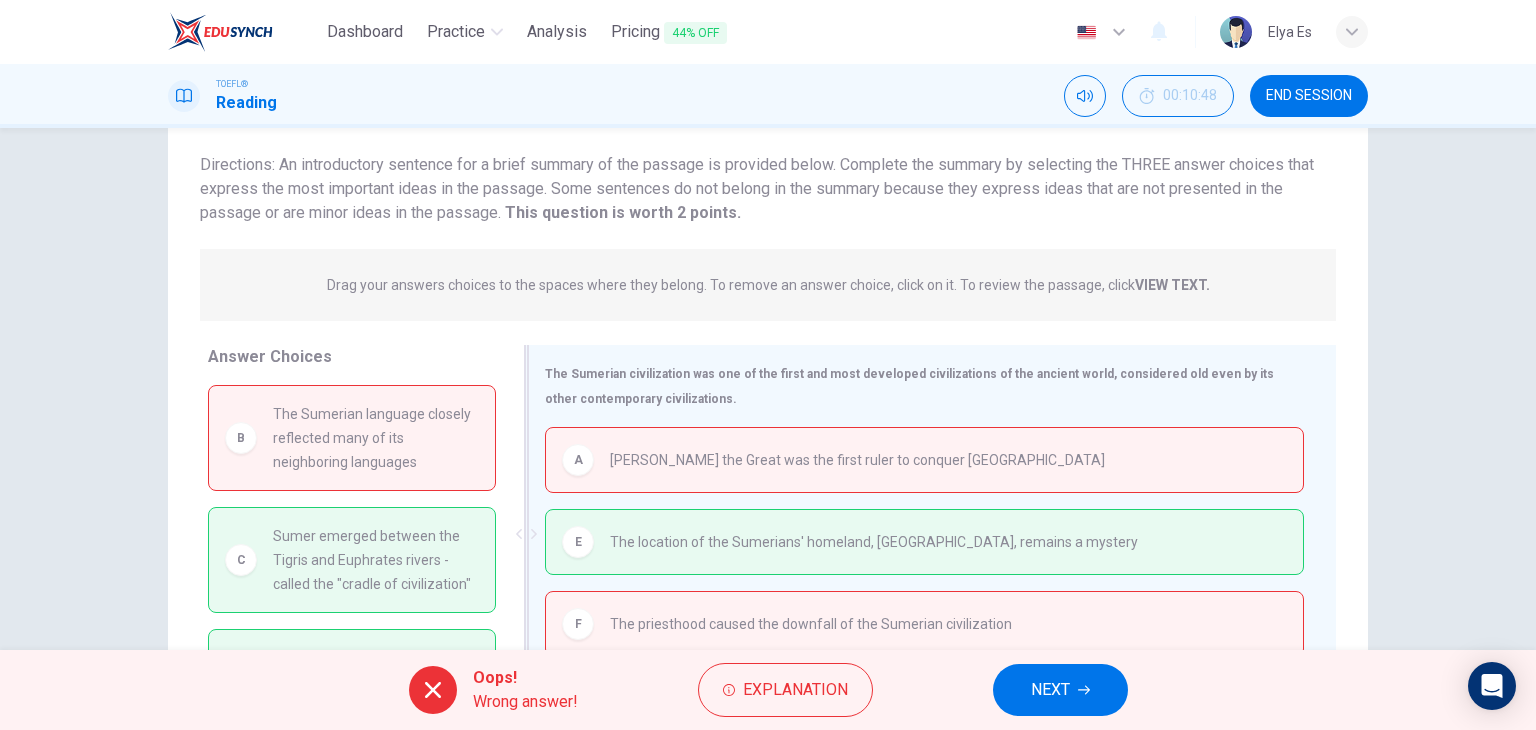 scroll, scrollTop: 253, scrollLeft: 0, axis: vertical 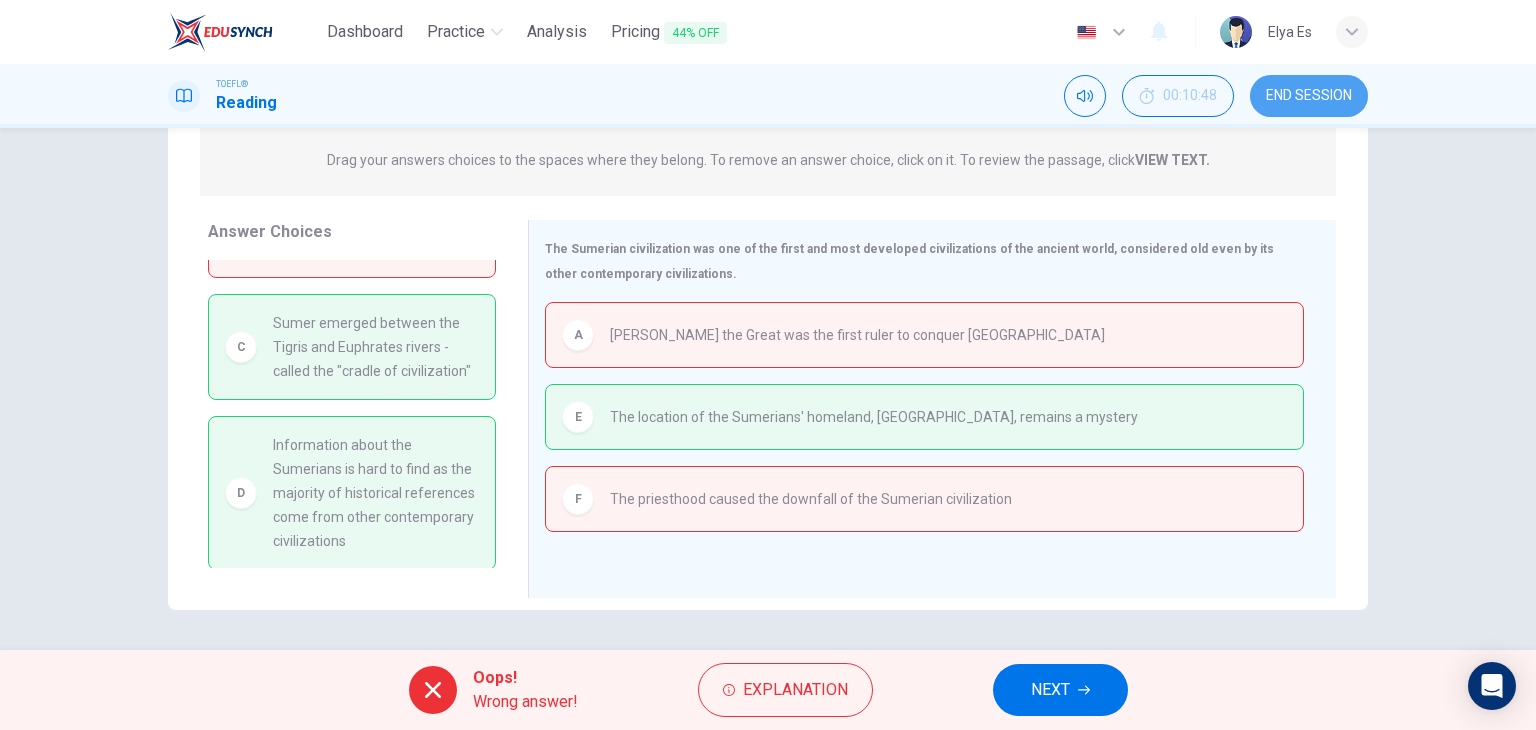 click on "END SESSION" at bounding box center [1309, 96] 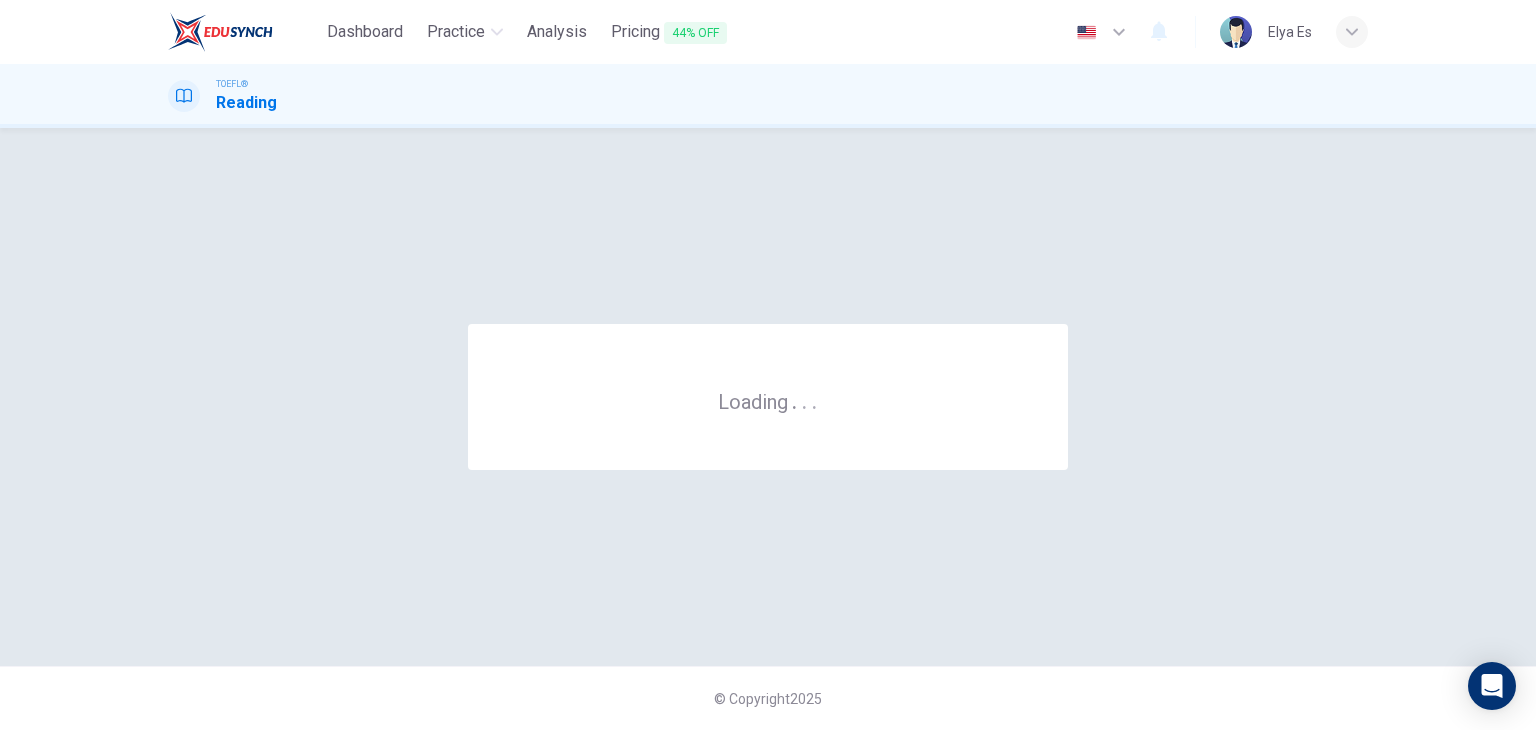 scroll, scrollTop: 0, scrollLeft: 0, axis: both 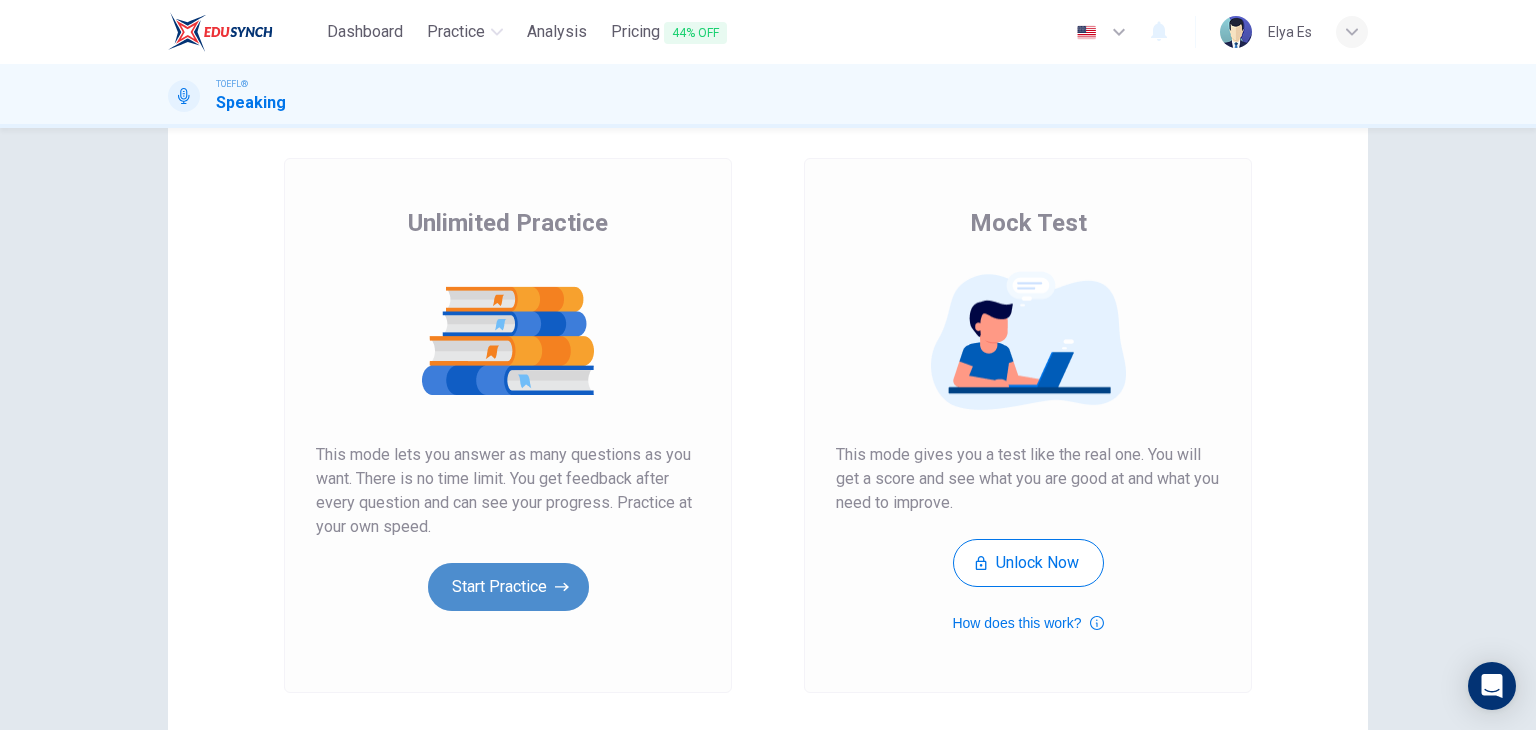 click on "Start Practice" at bounding box center (508, 587) 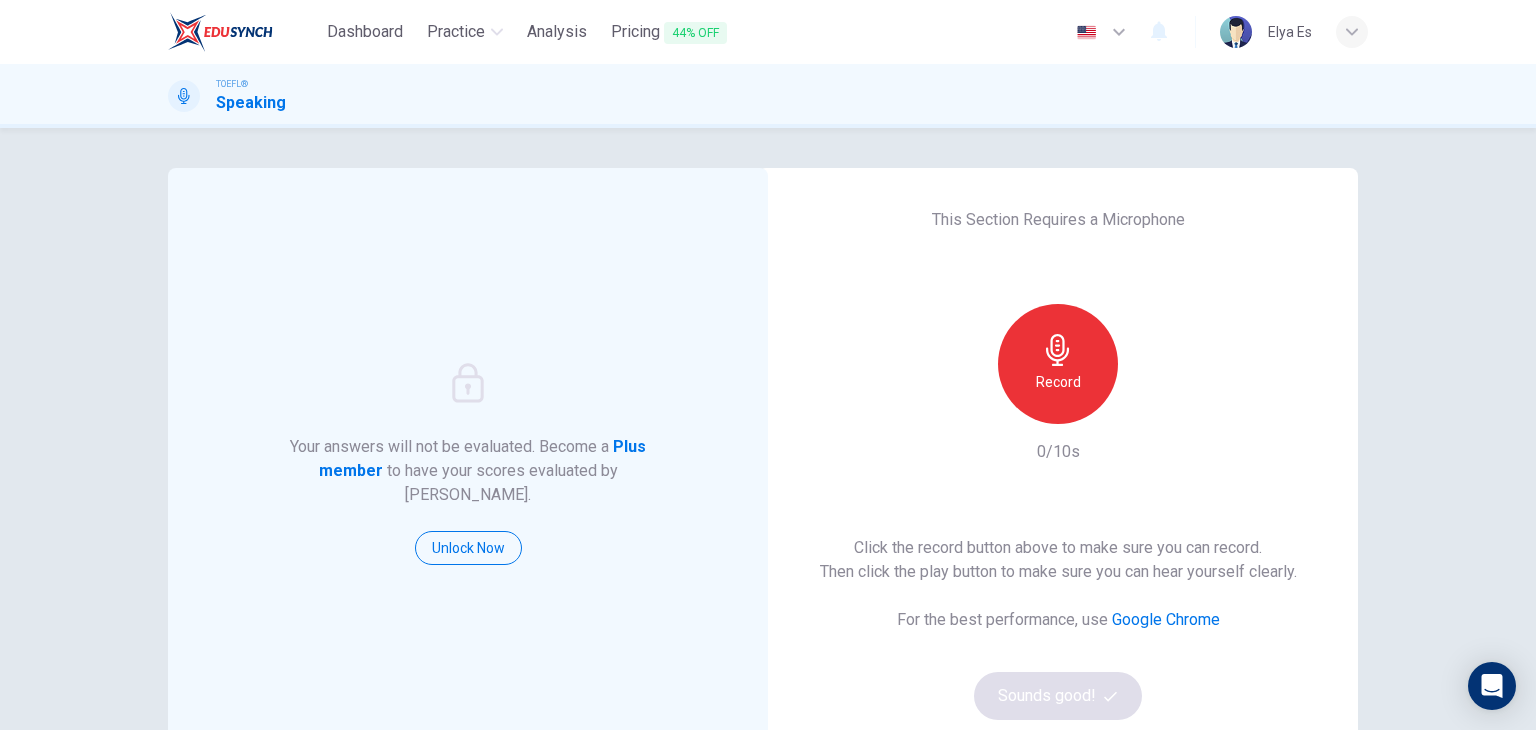 scroll, scrollTop: 0, scrollLeft: 0, axis: both 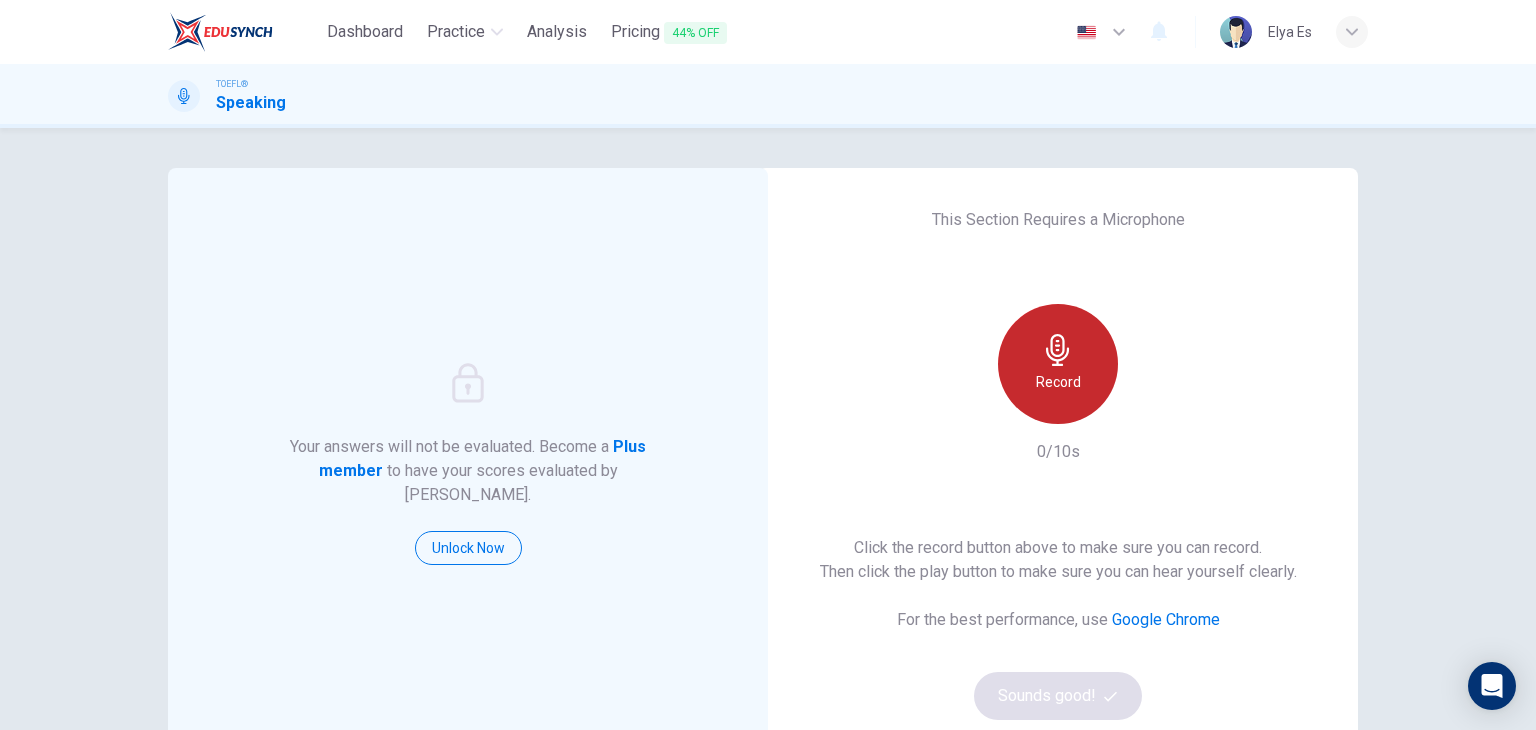 click on "Record" at bounding box center (1058, 364) 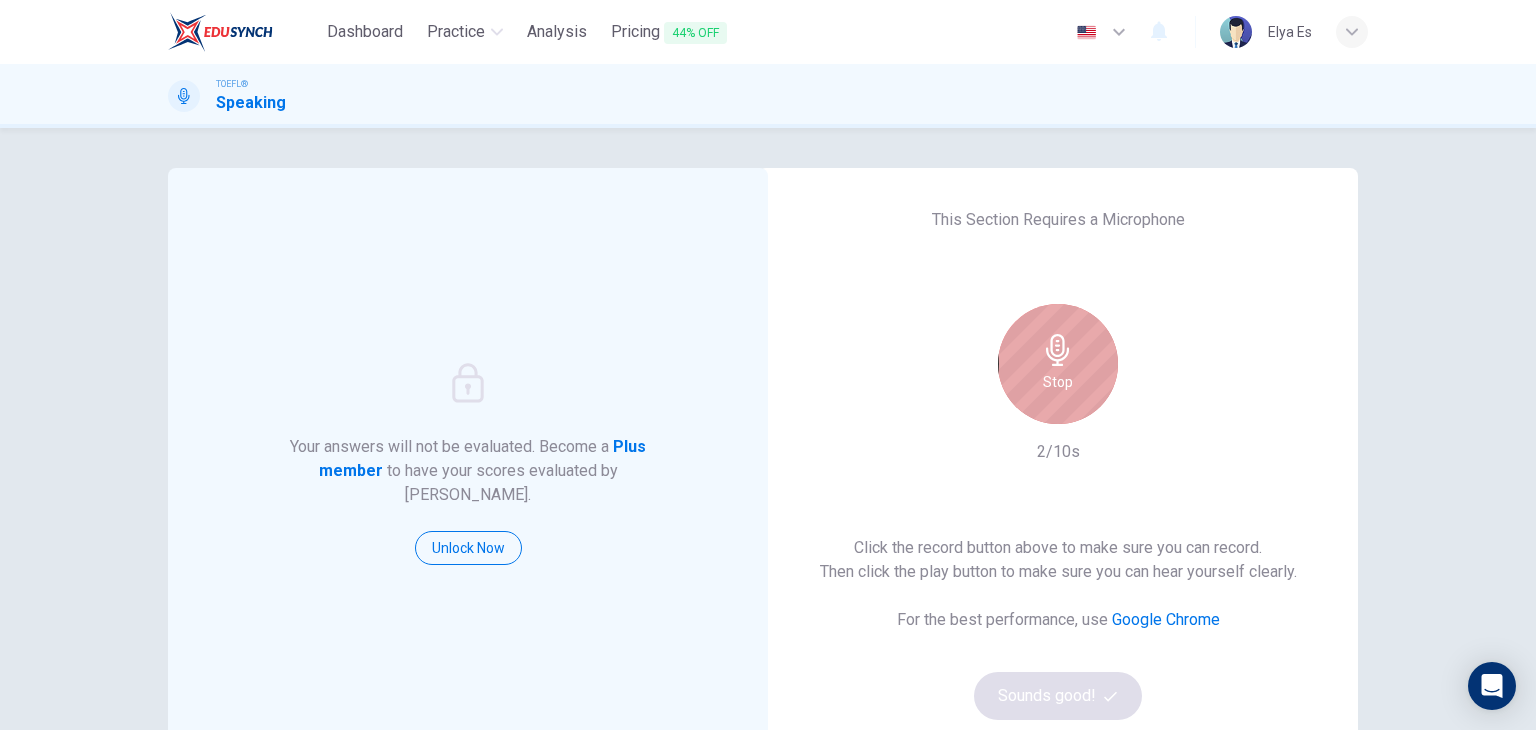 click on "Stop" at bounding box center [1058, 364] 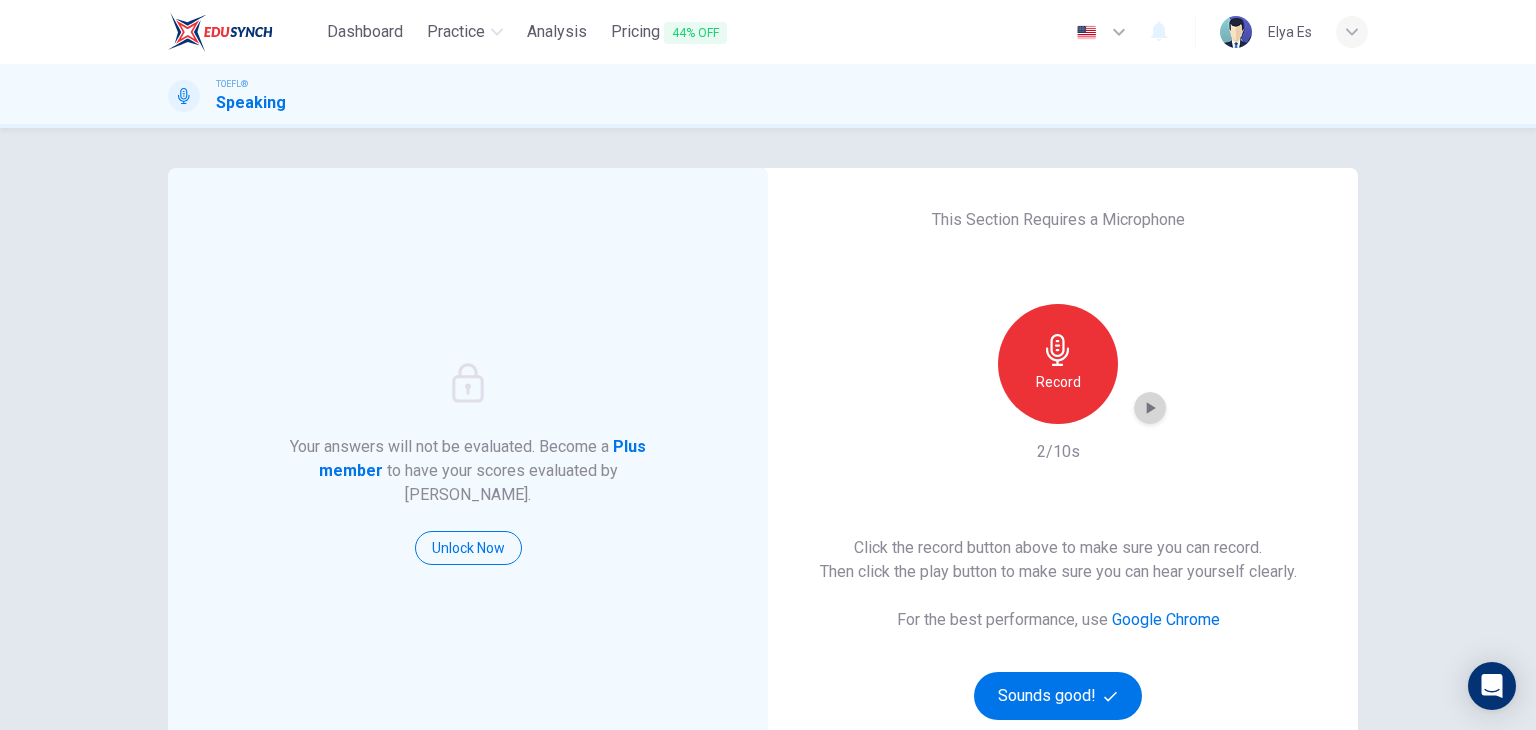 click 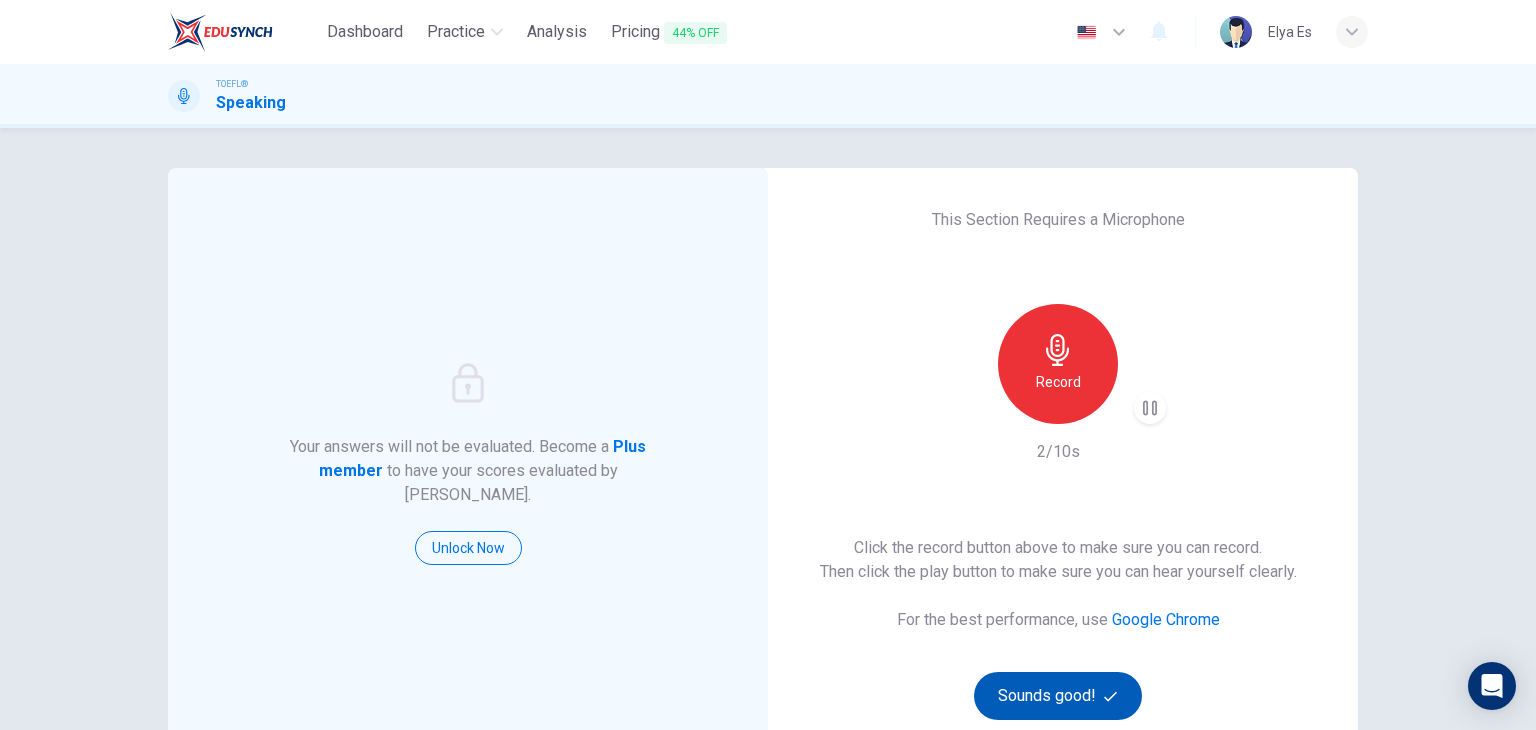click on "Sounds good!" at bounding box center (1058, 696) 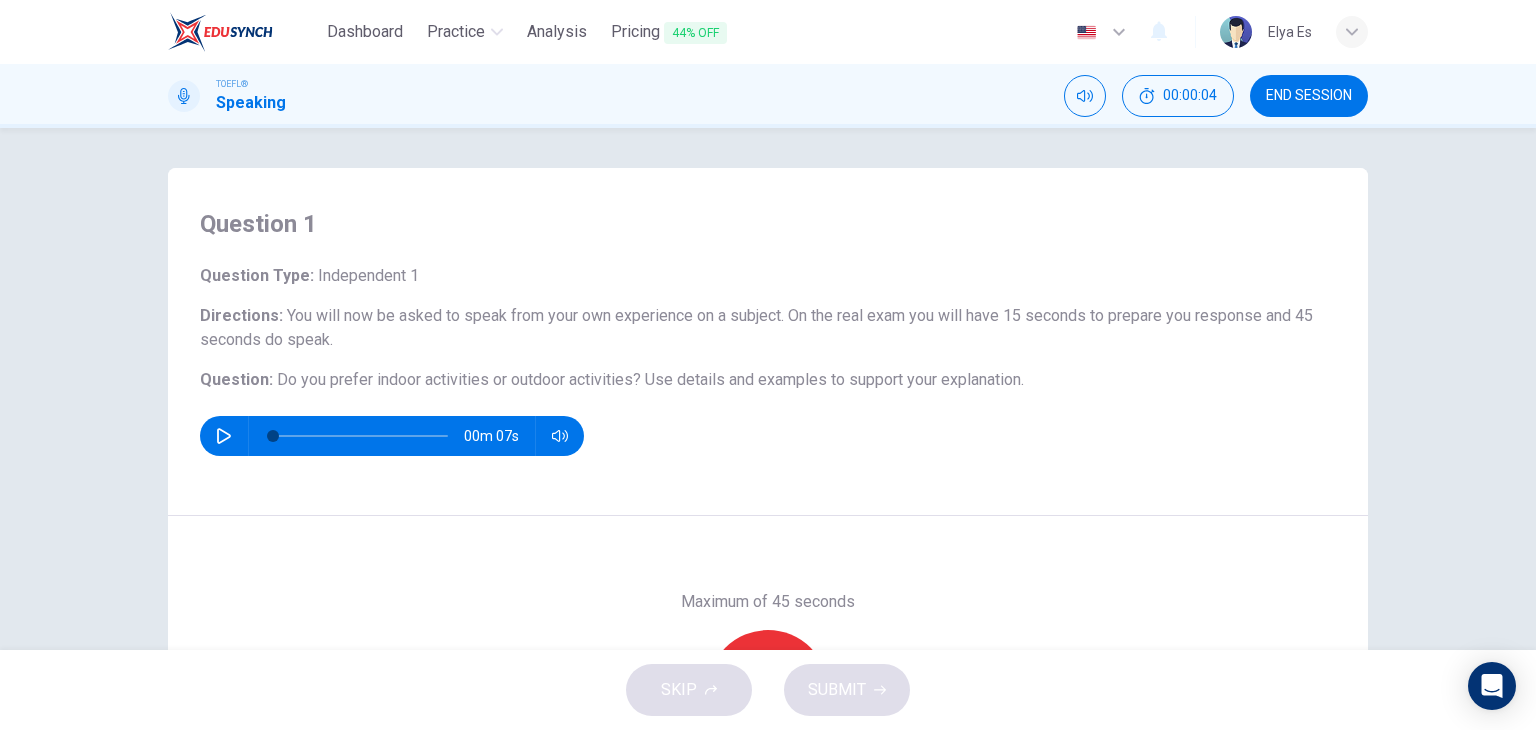 scroll, scrollTop: 140, scrollLeft: 0, axis: vertical 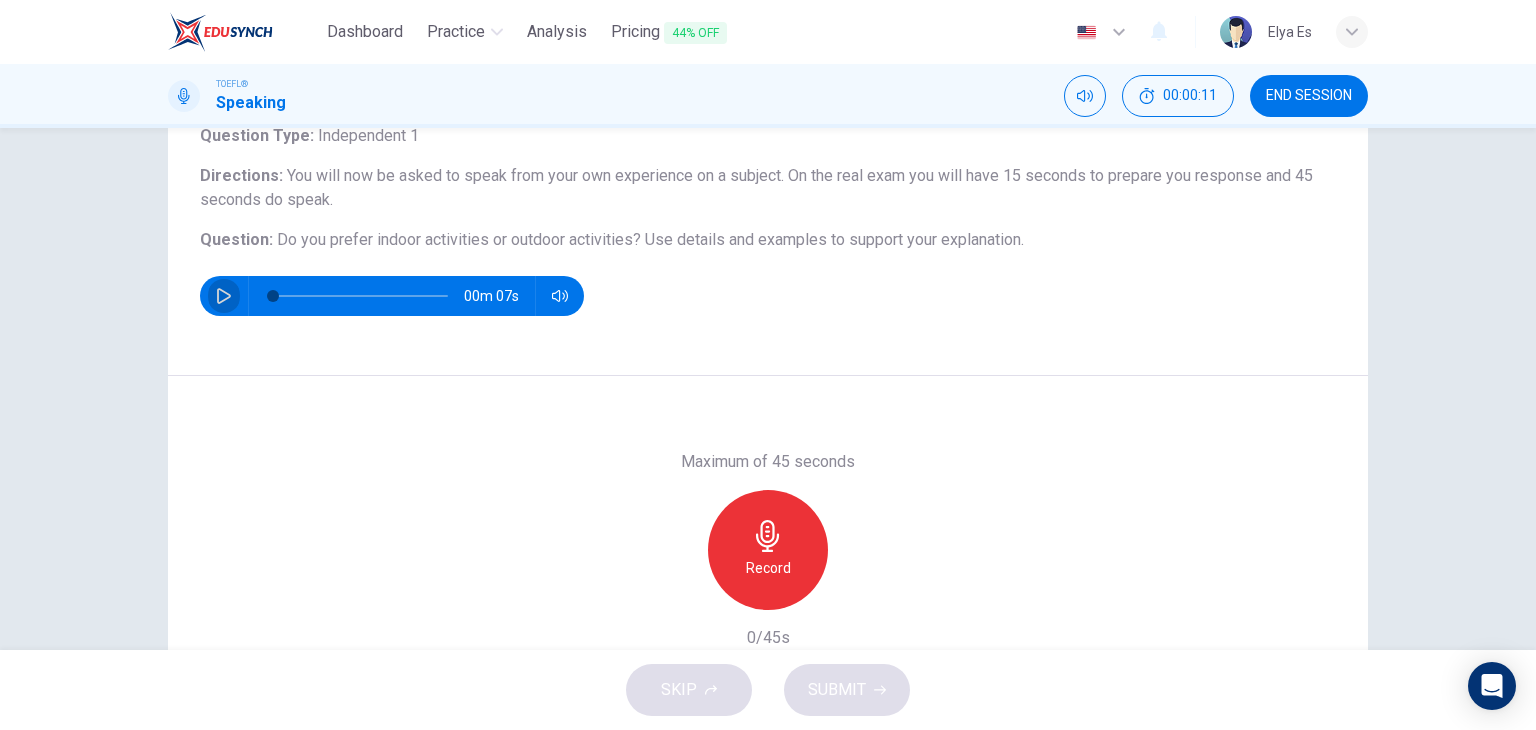 click 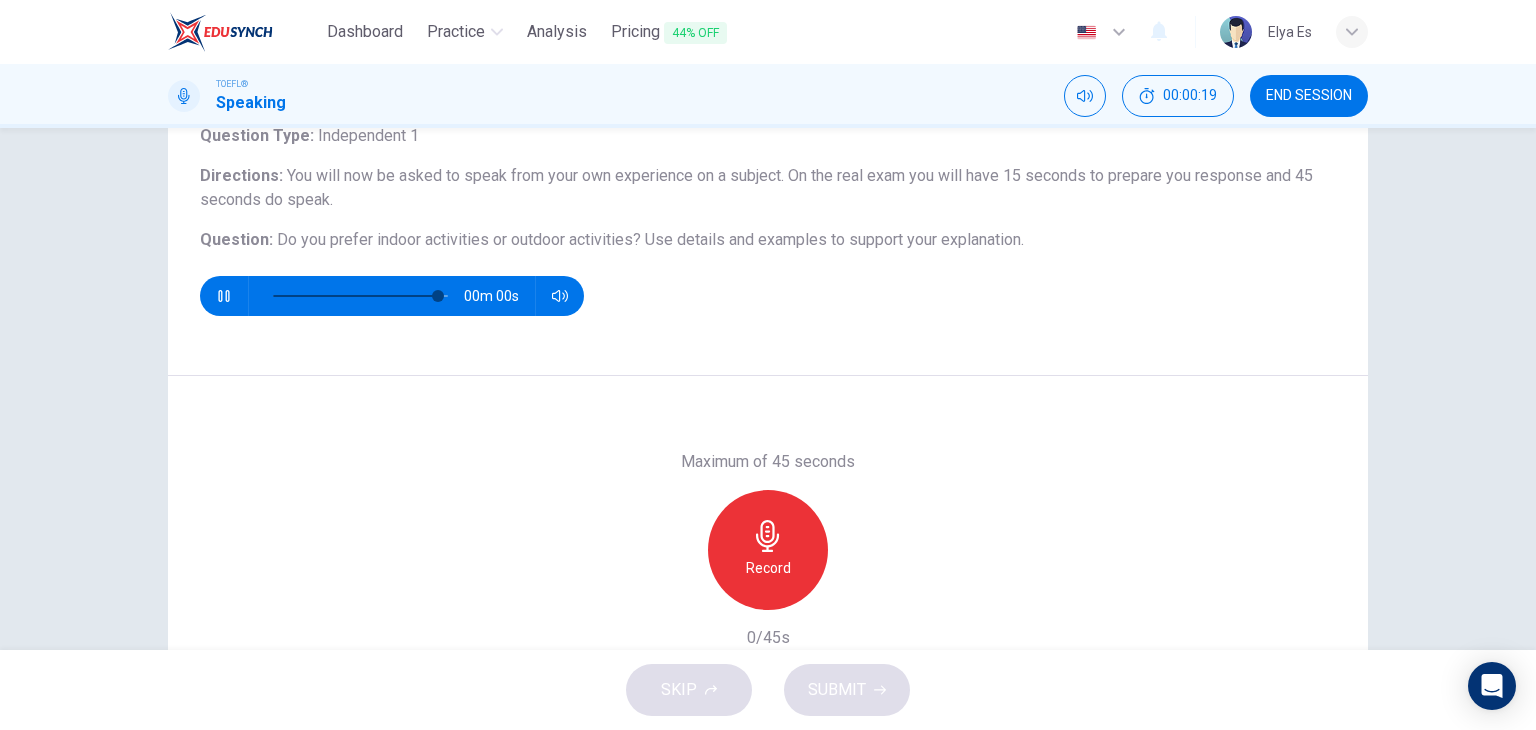 type on "0" 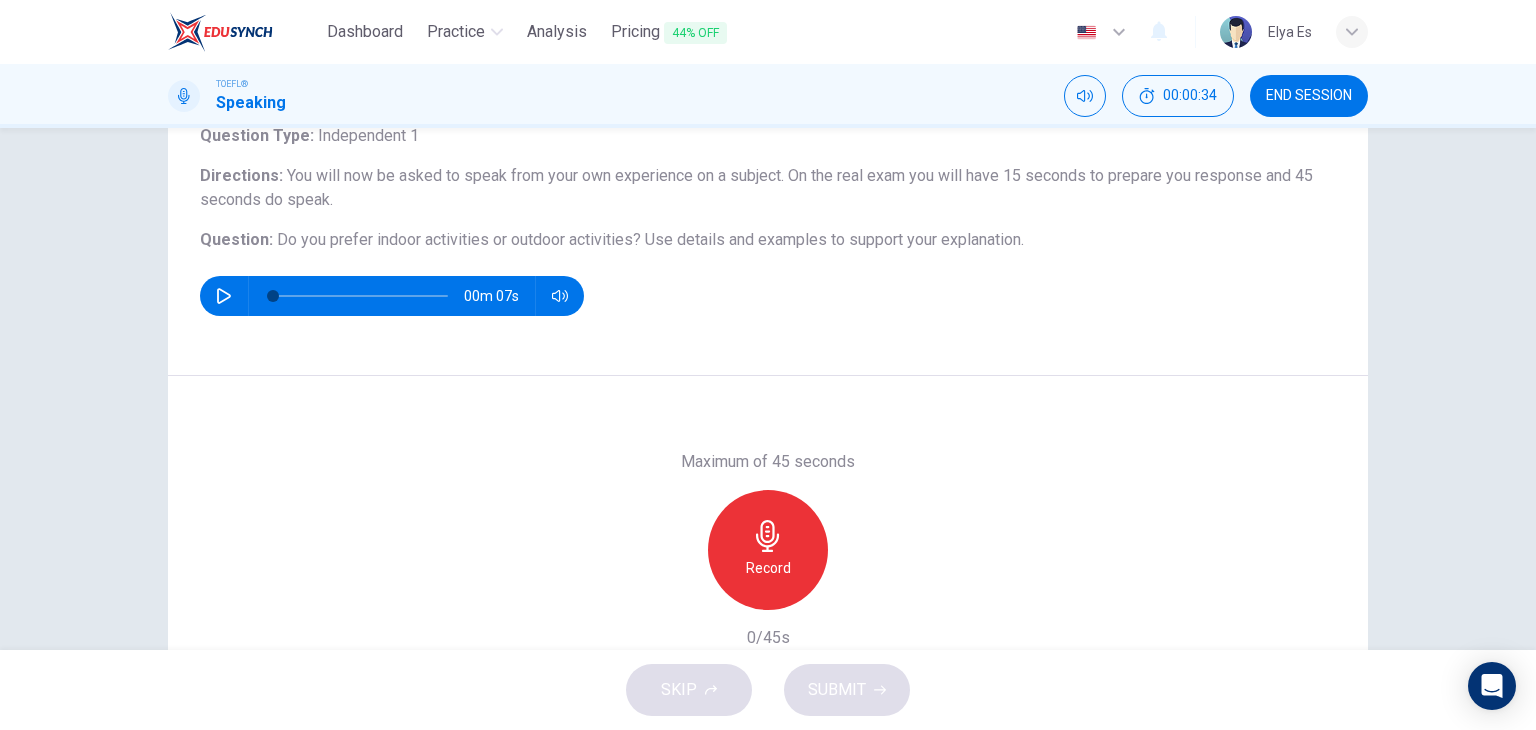 scroll, scrollTop: 253, scrollLeft: 0, axis: vertical 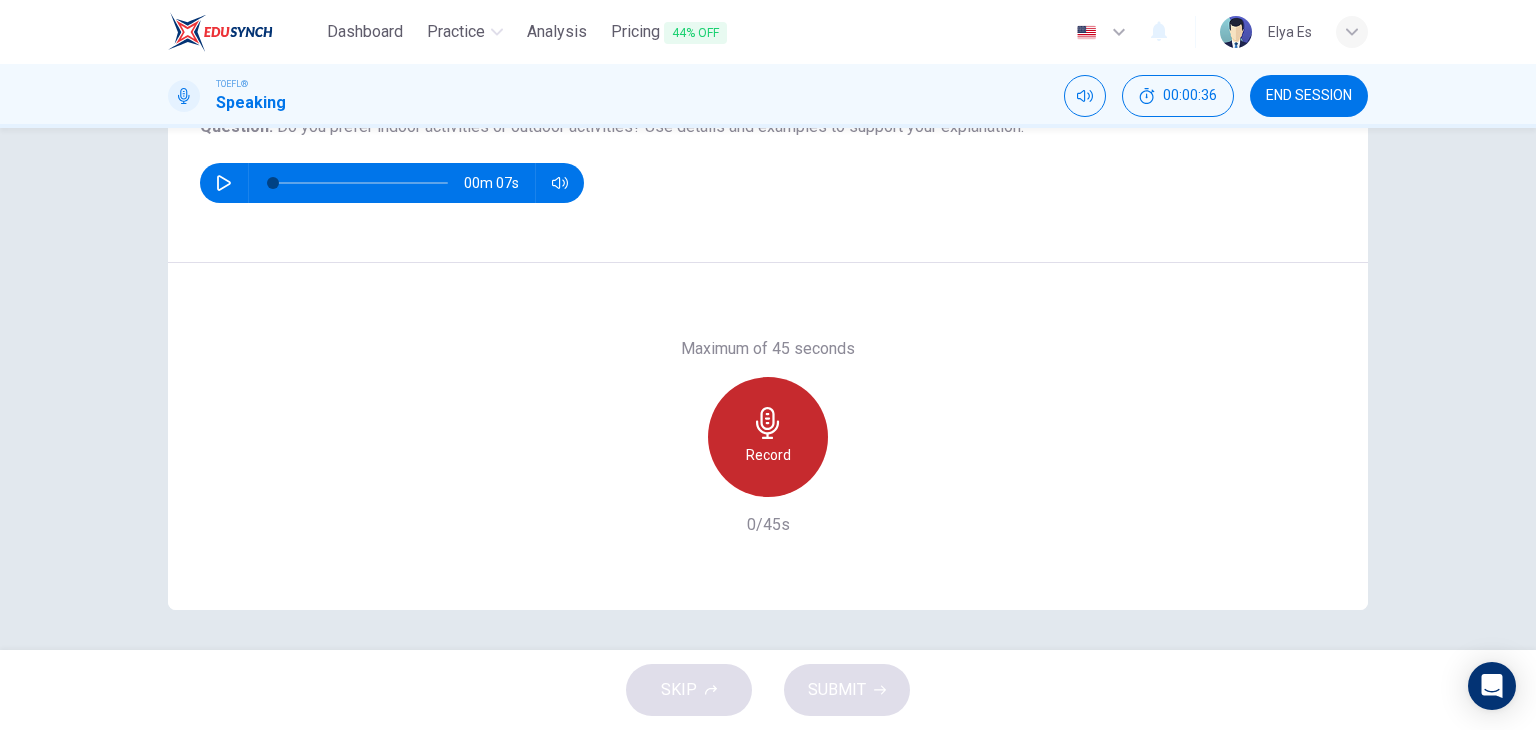 click 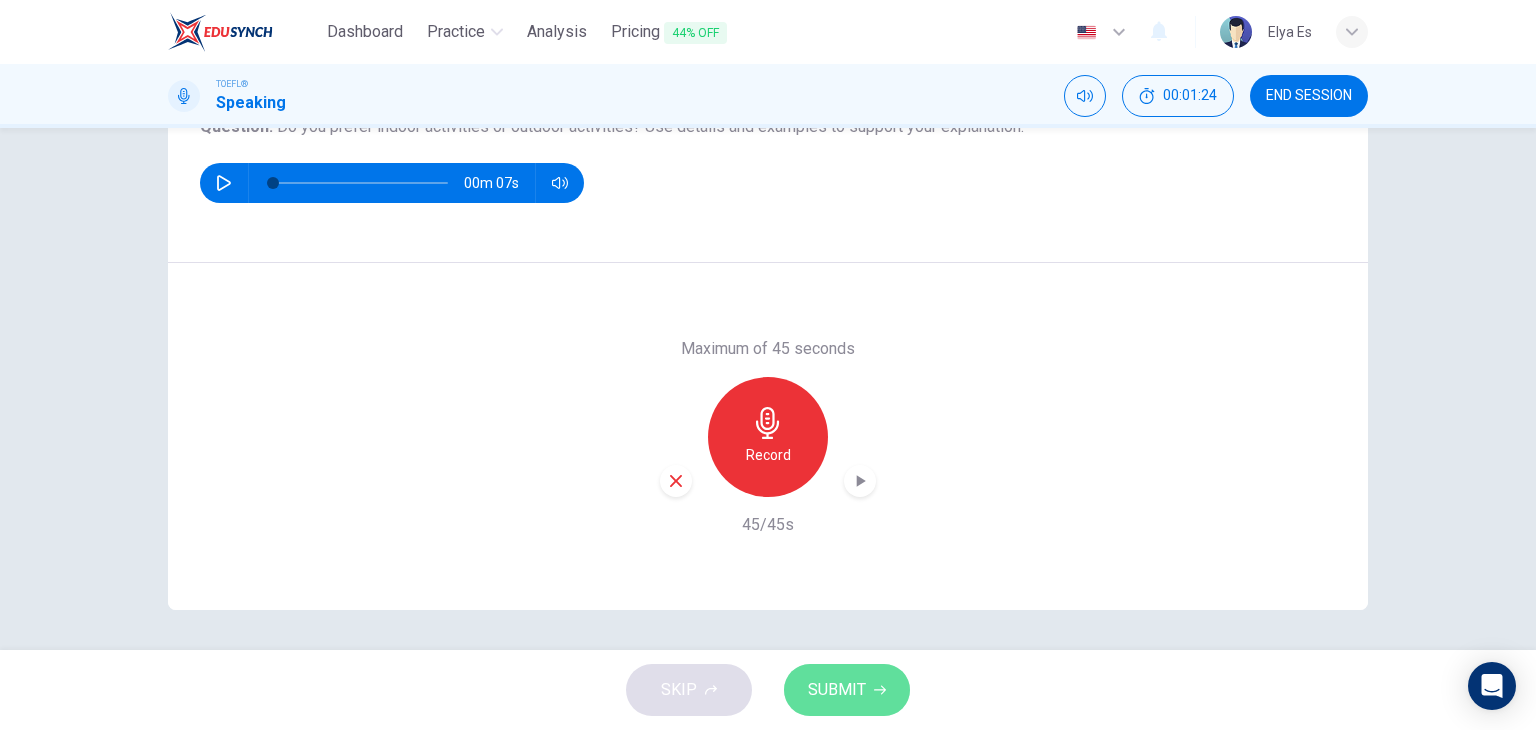 click on "SUBMIT" at bounding box center (837, 690) 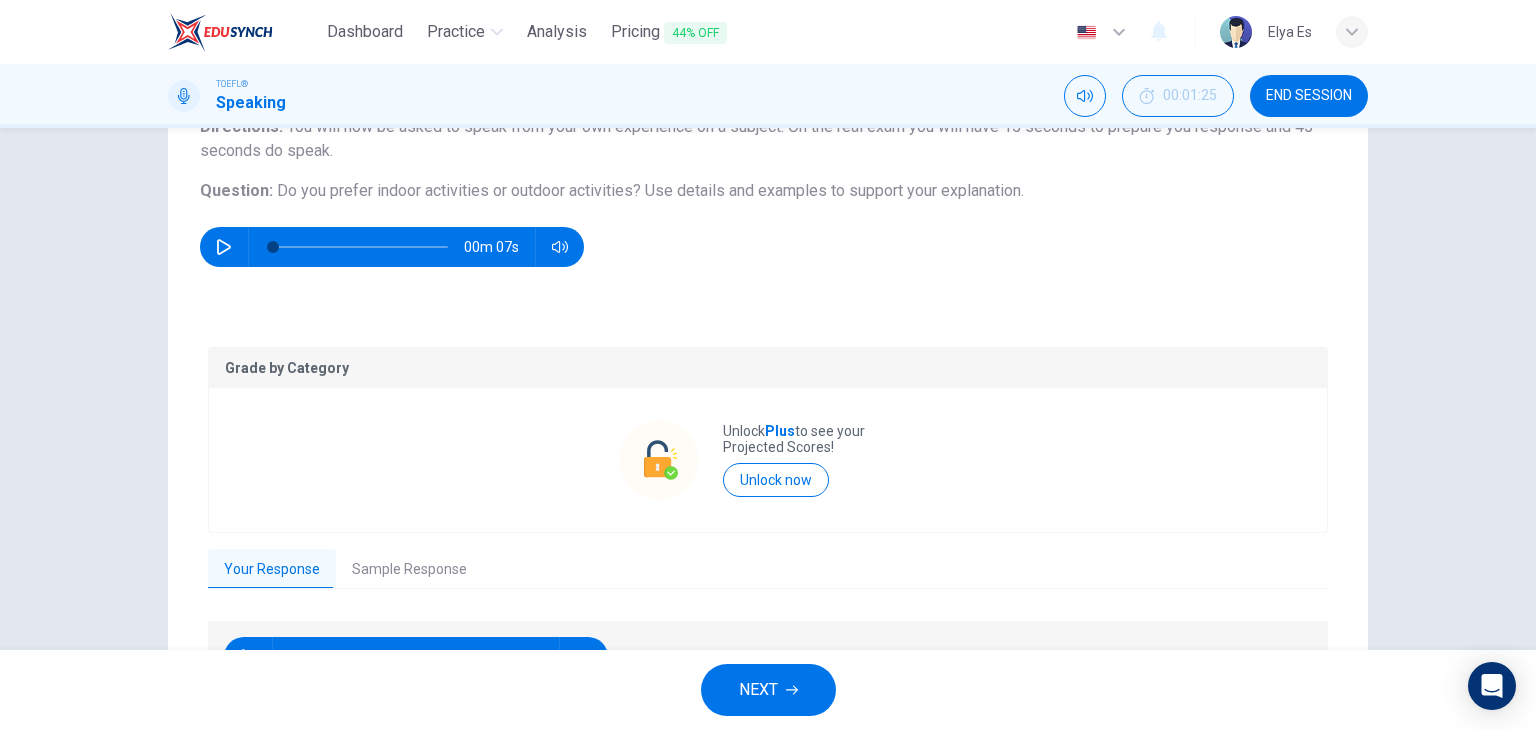 scroll, scrollTop: 314, scrollLeft: 0, axis: vertical 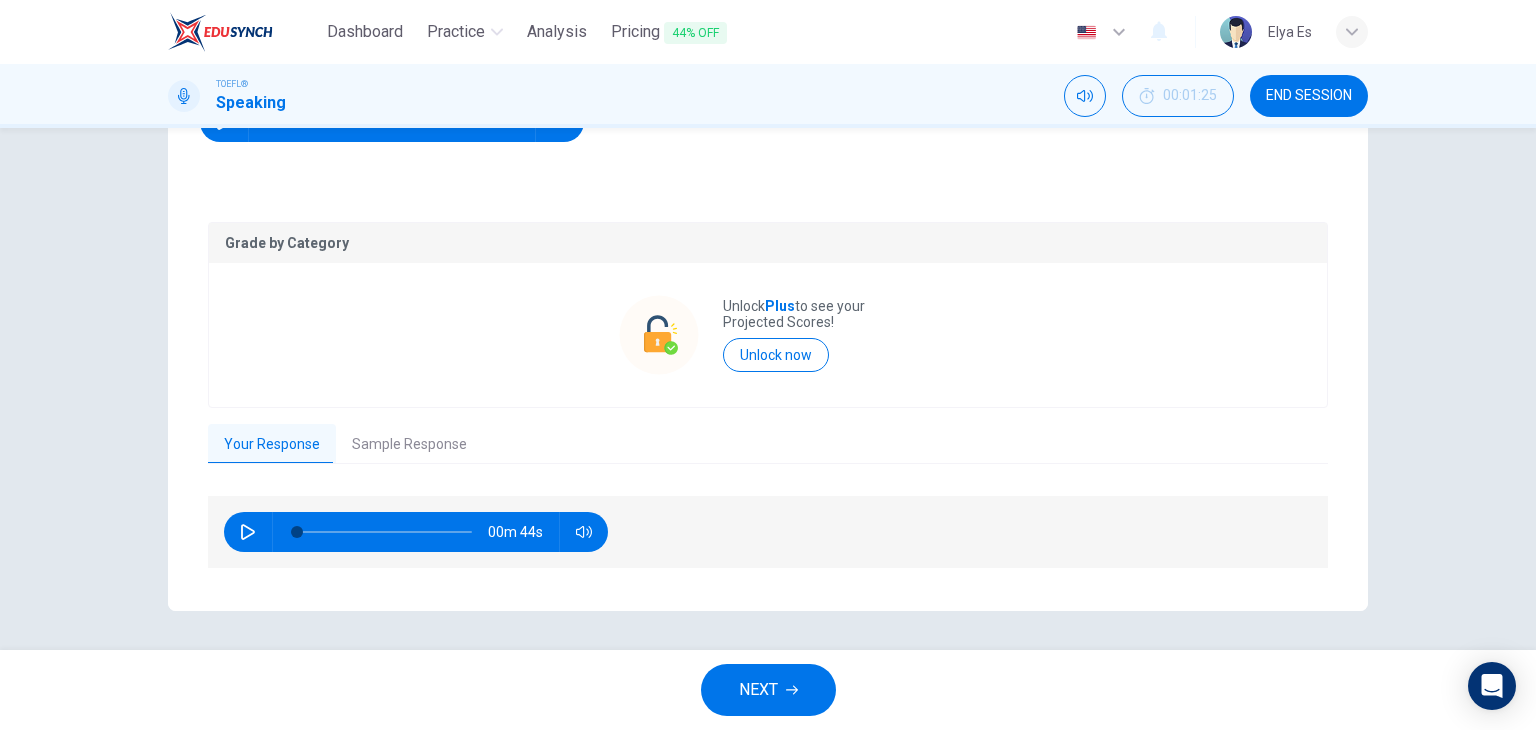 click on "Sample Response" at bounding box center [409, 445] 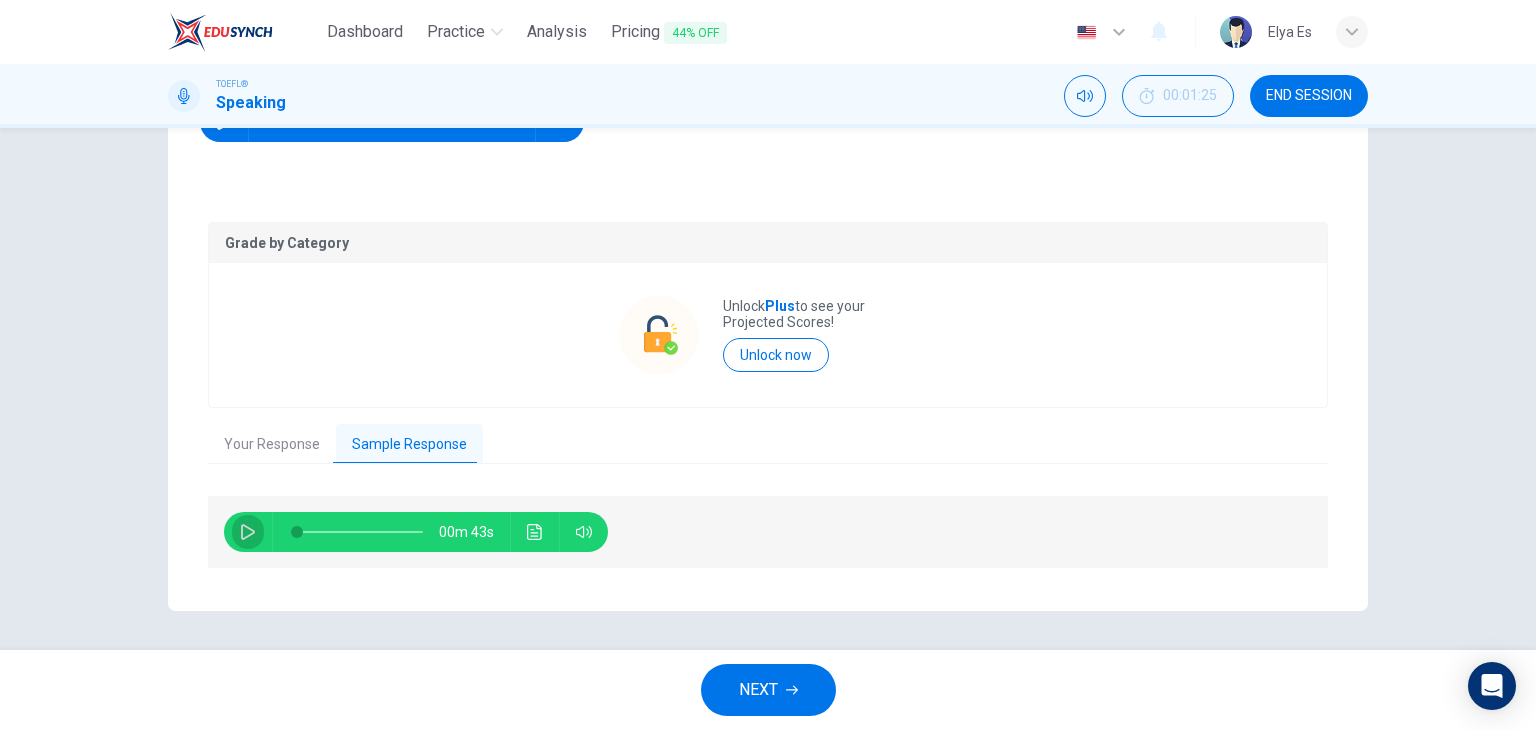 click 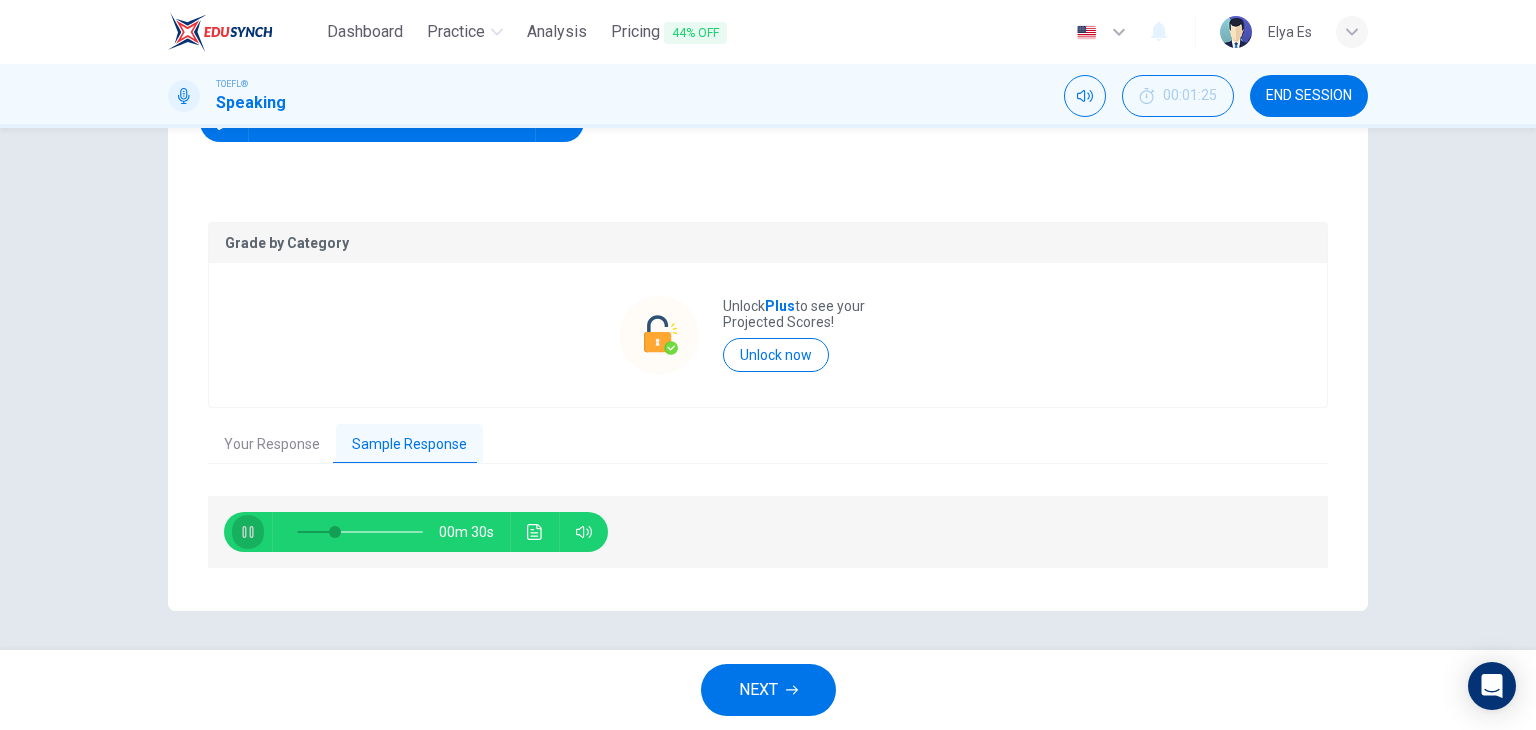 click 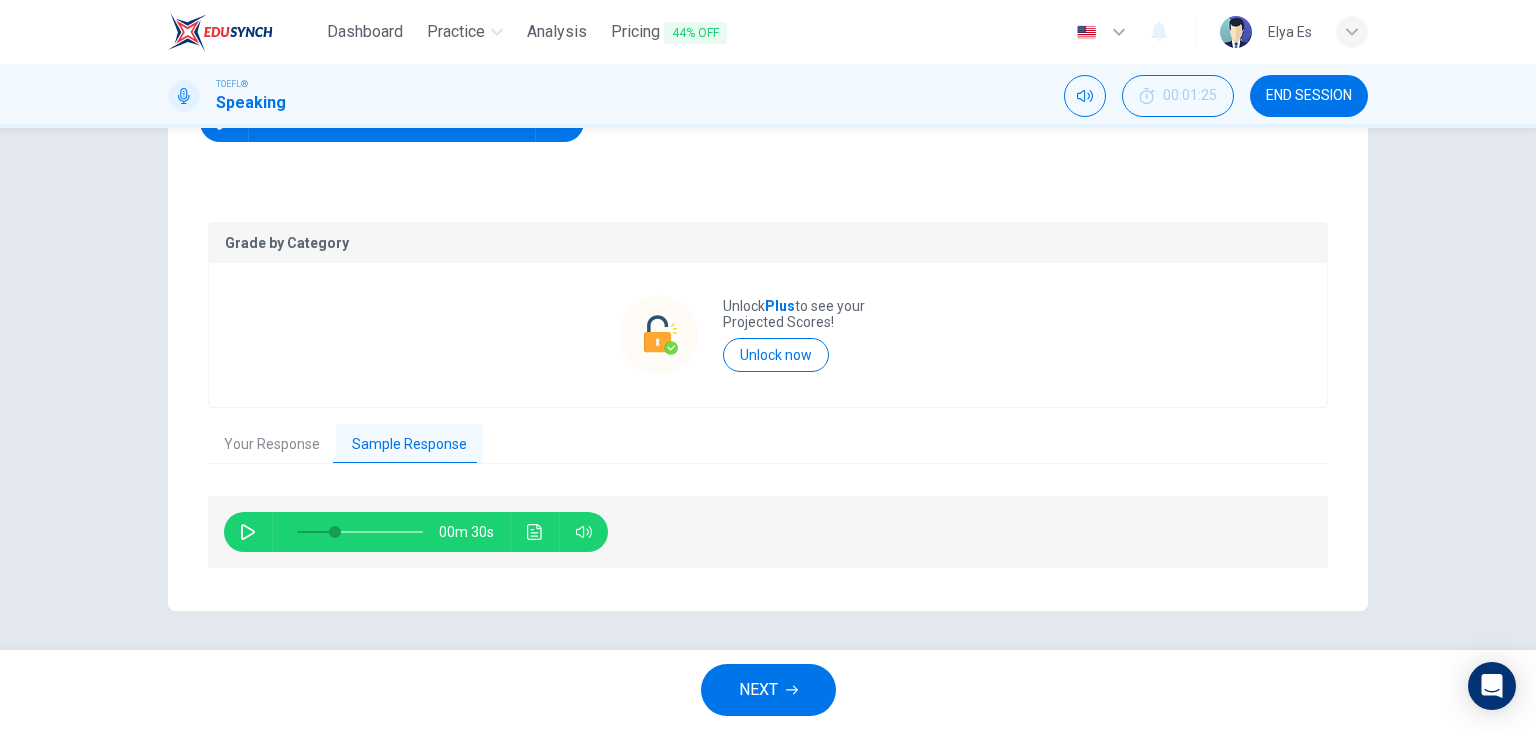 type on "30" 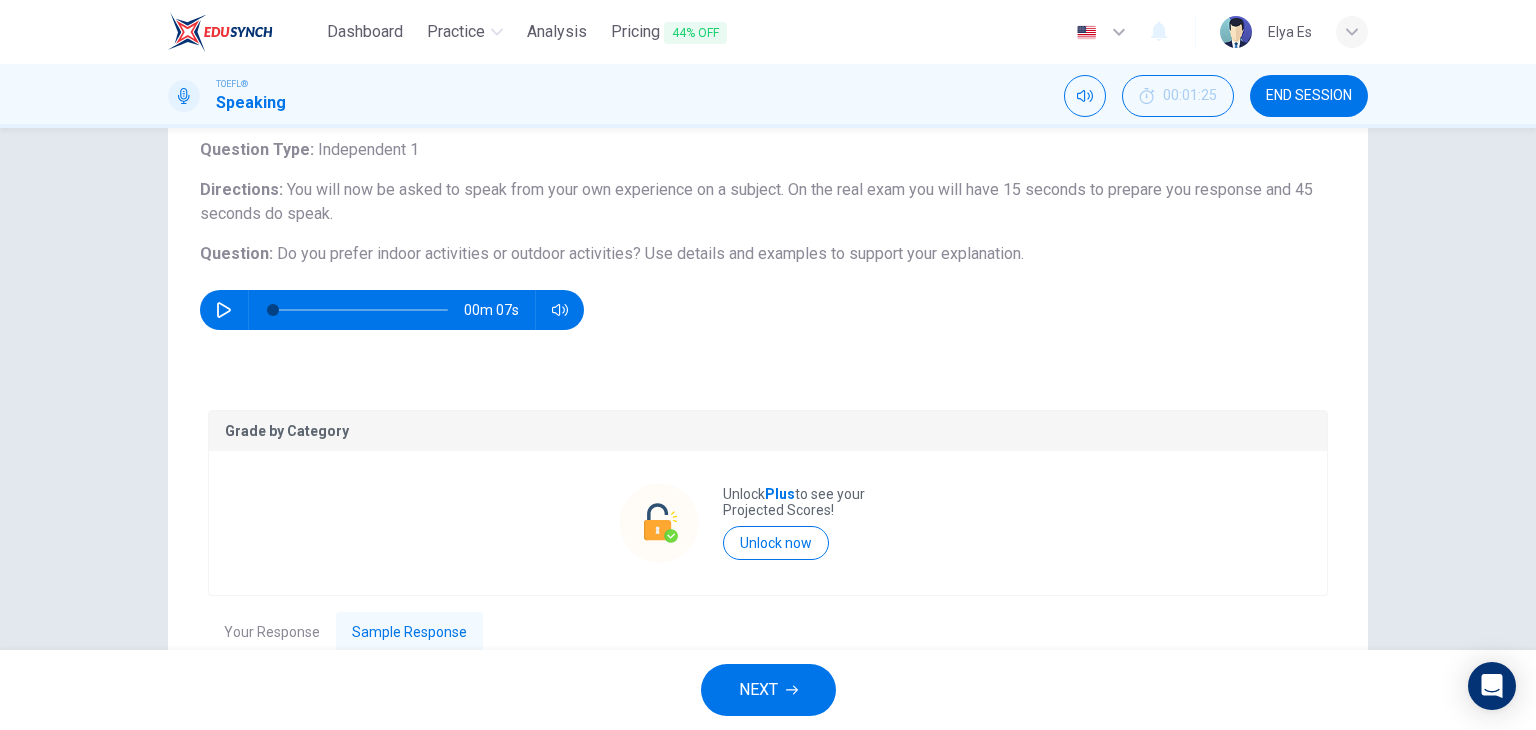 scroll, scrollTop: 288, scrollLeft: 0, axis: vertical 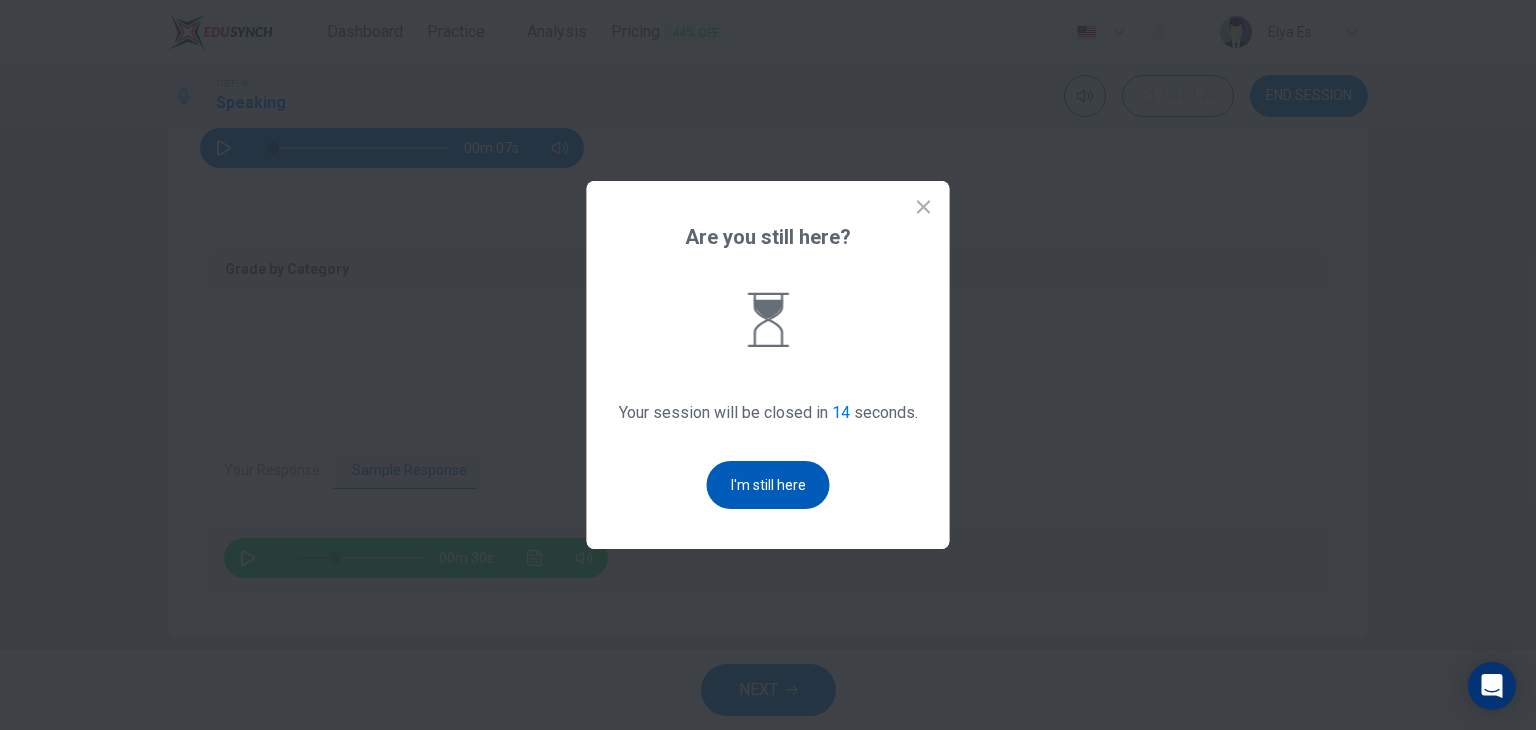 click on "I'm still here" at bounding box center (768, 485) 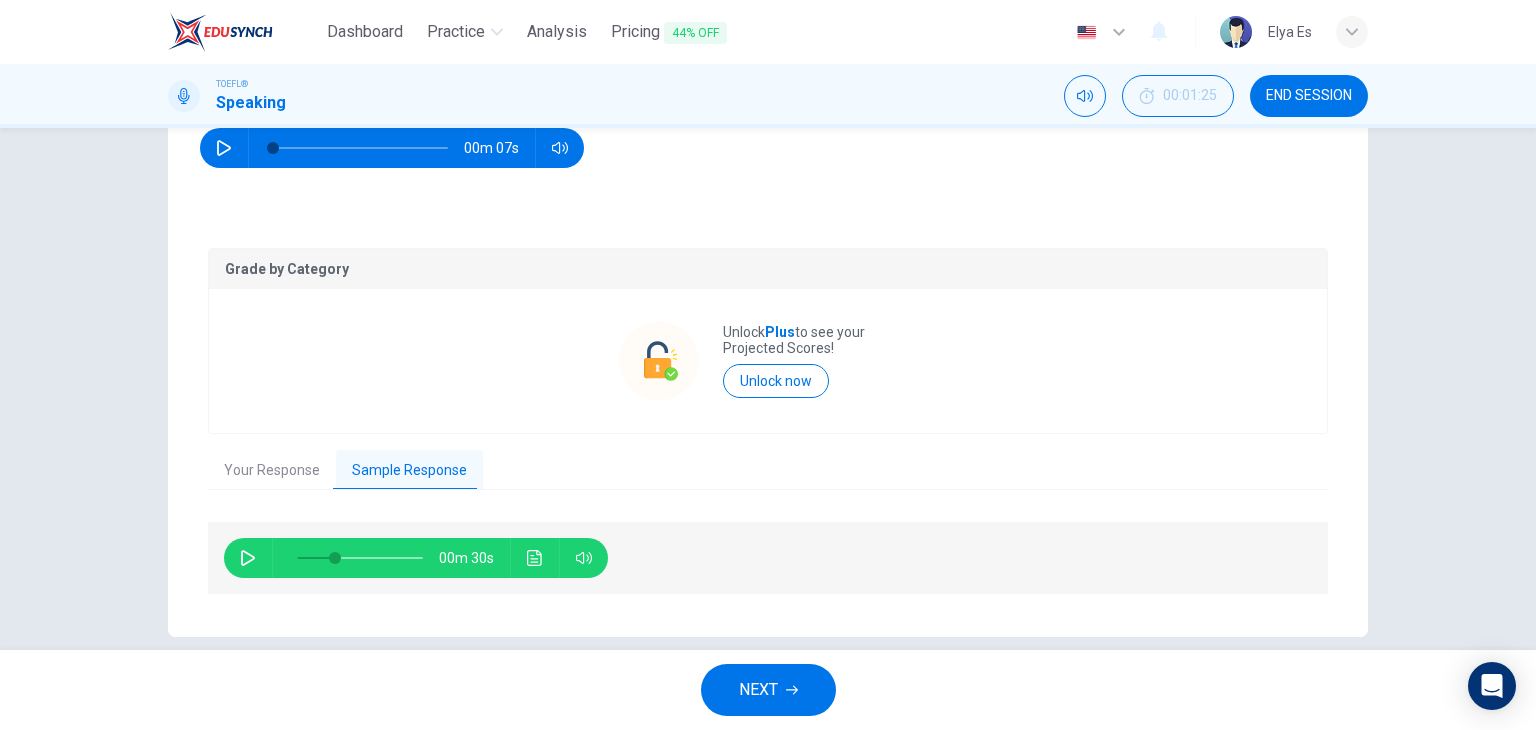 click on "NEXT" at bounding box center [758, 690] 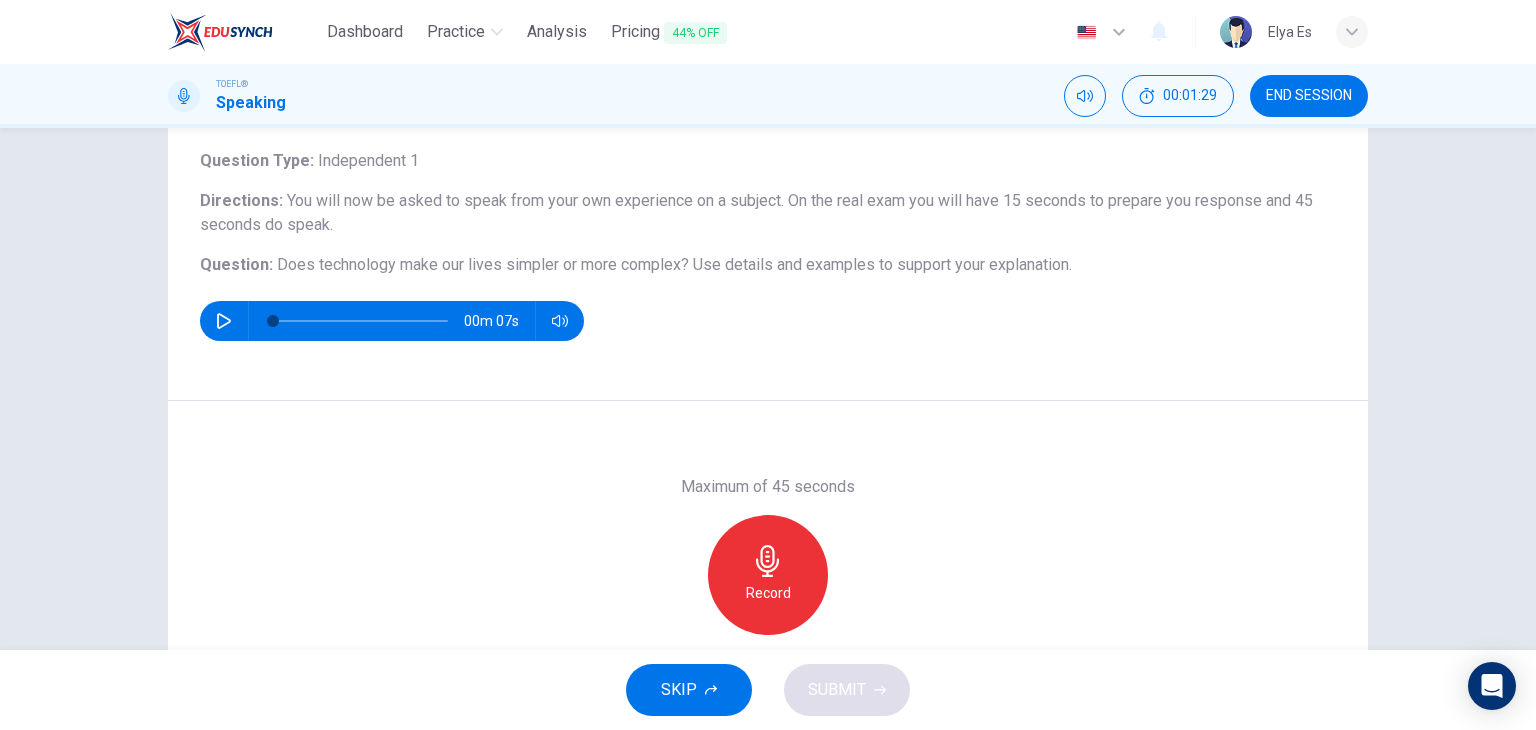scroll, scrollTop: 110, scrollLeft: 0, axis: vertical 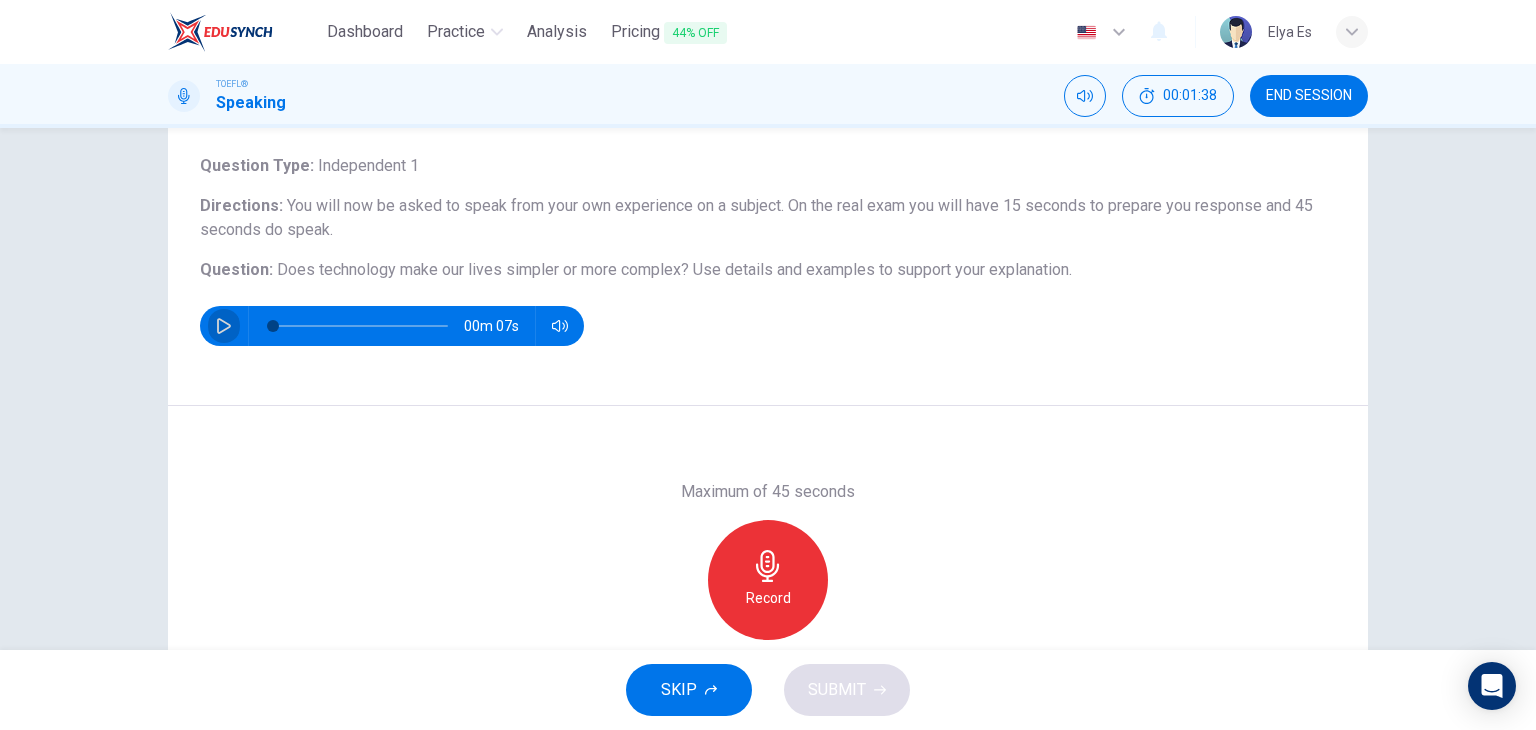 click 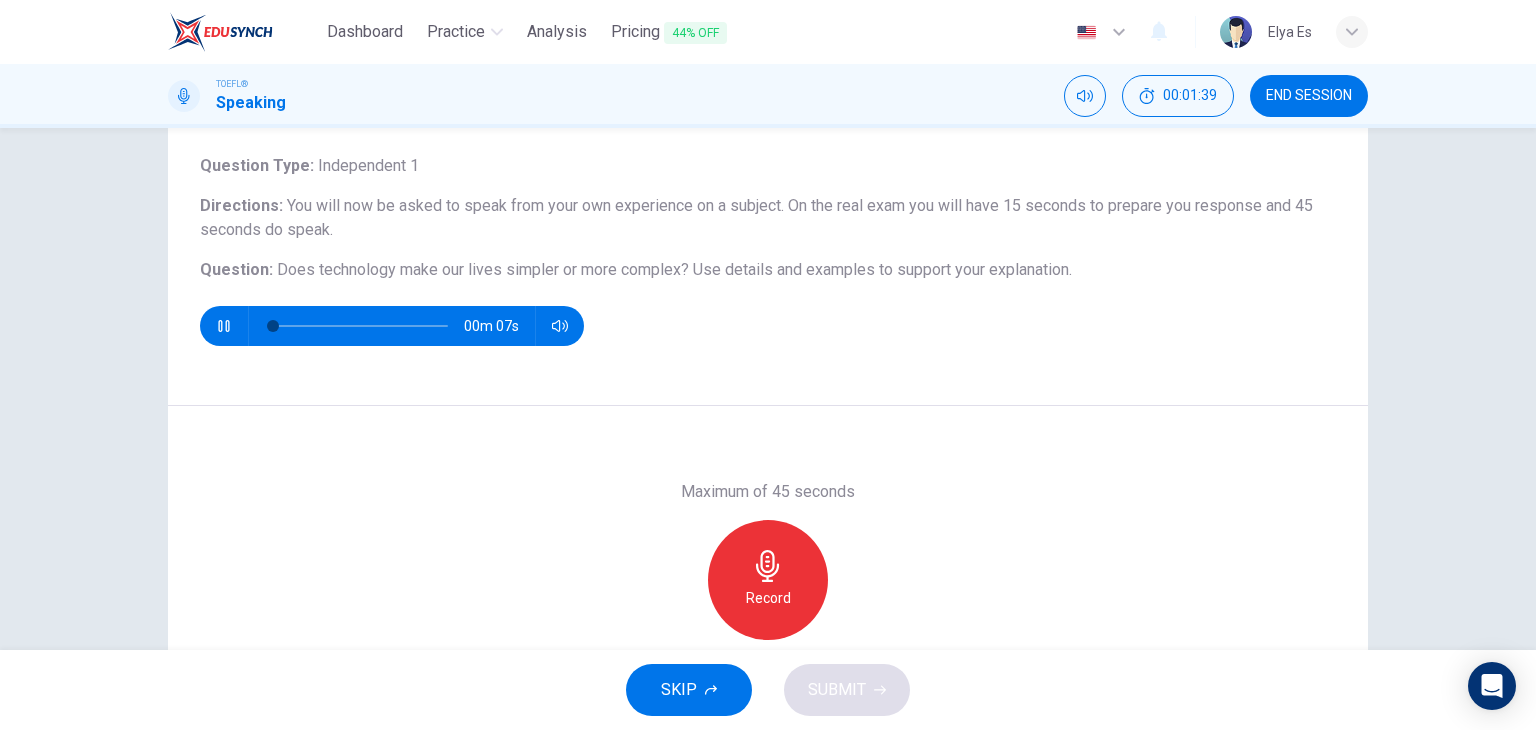 scroll, scrollTop: 190, scrollLeft: 0, axis: vertical 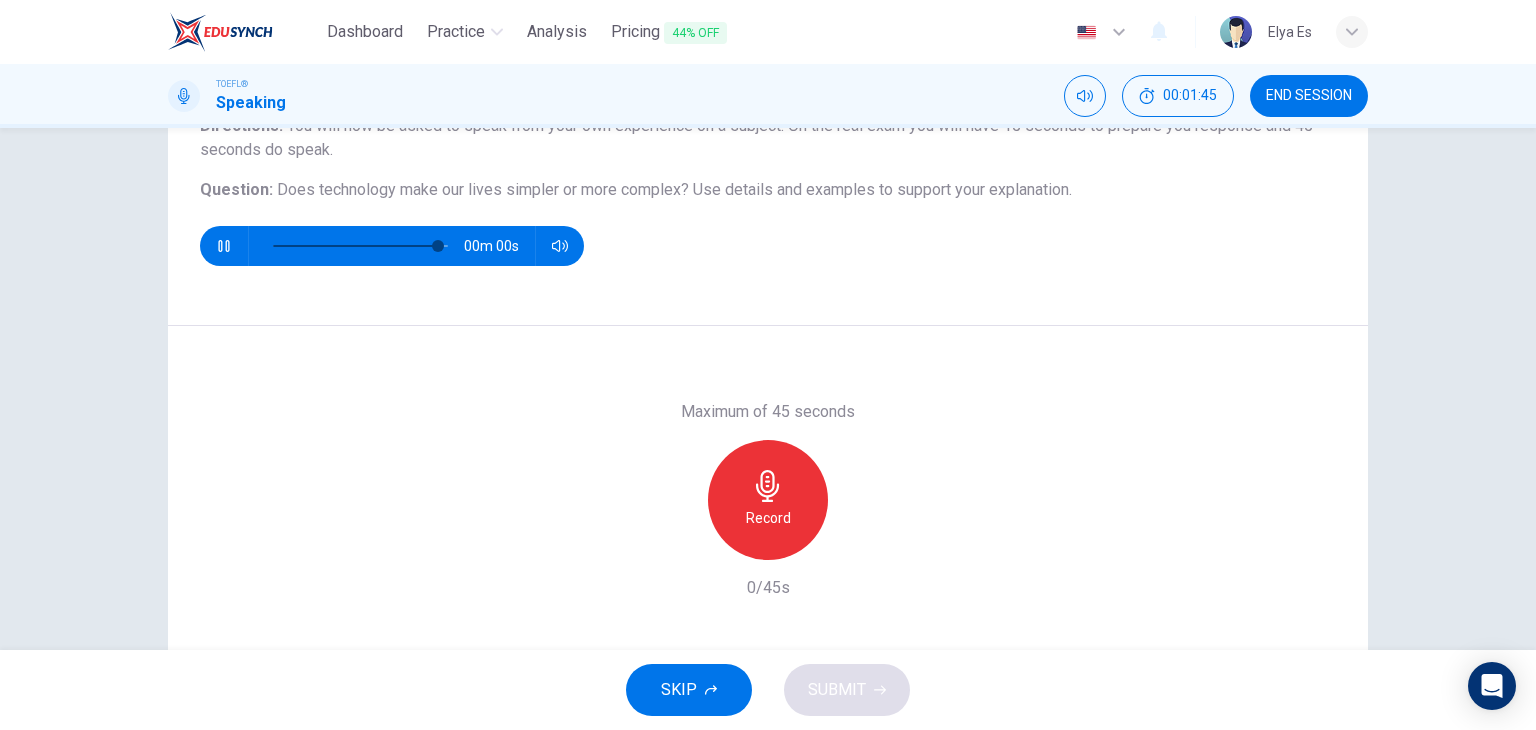 type on "0" 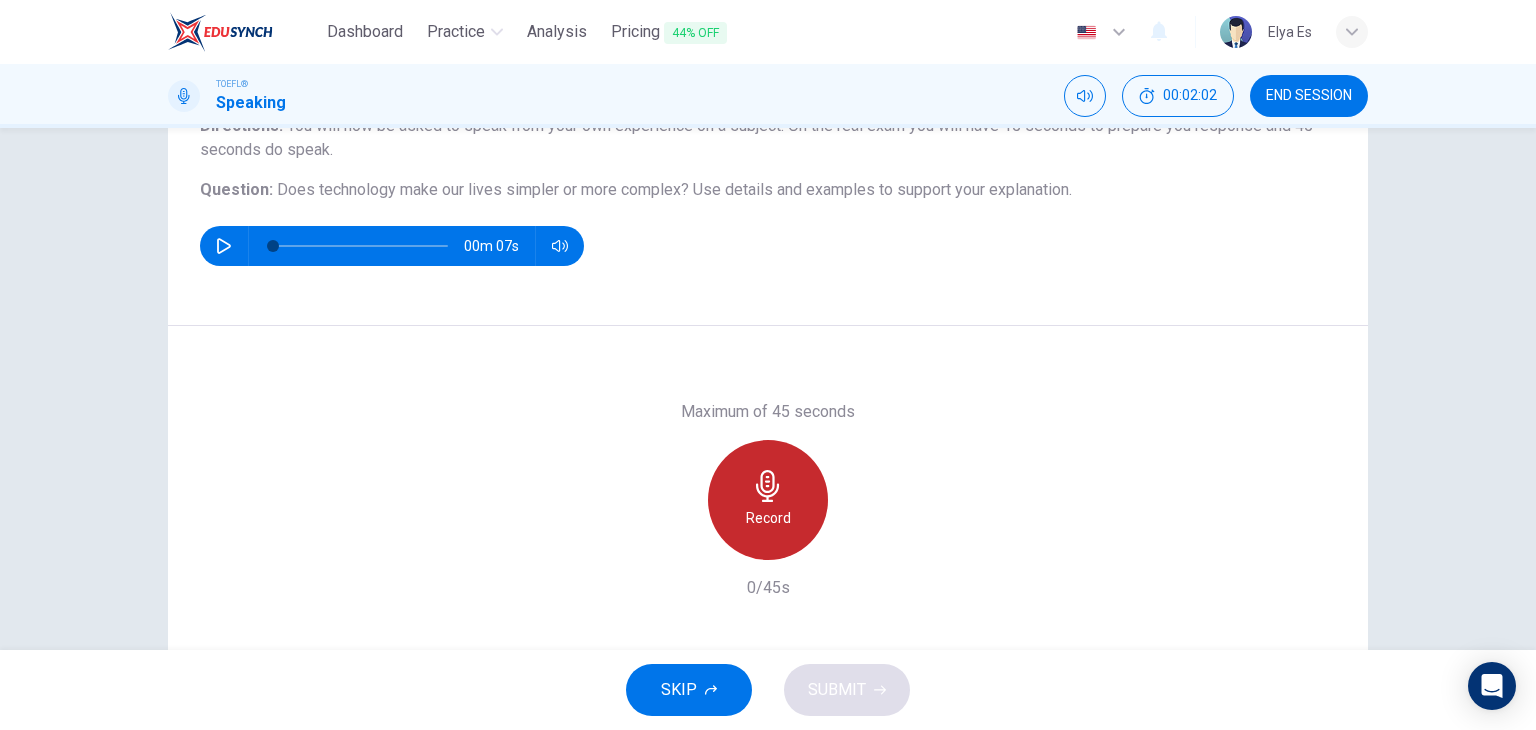 click on "Record" at bounding box center (768, 500) 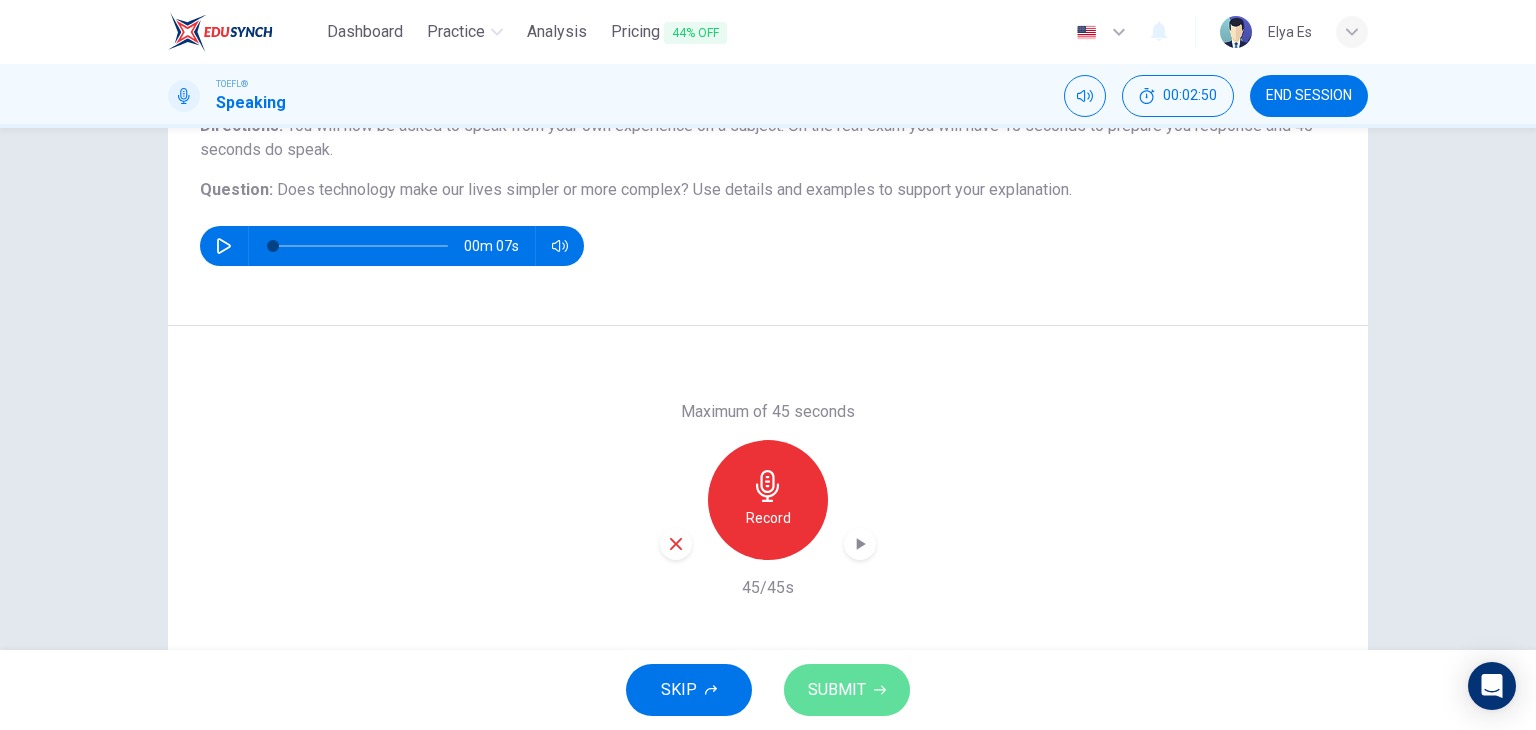 click on "SUBMIT" at bounding box center (837, 690) 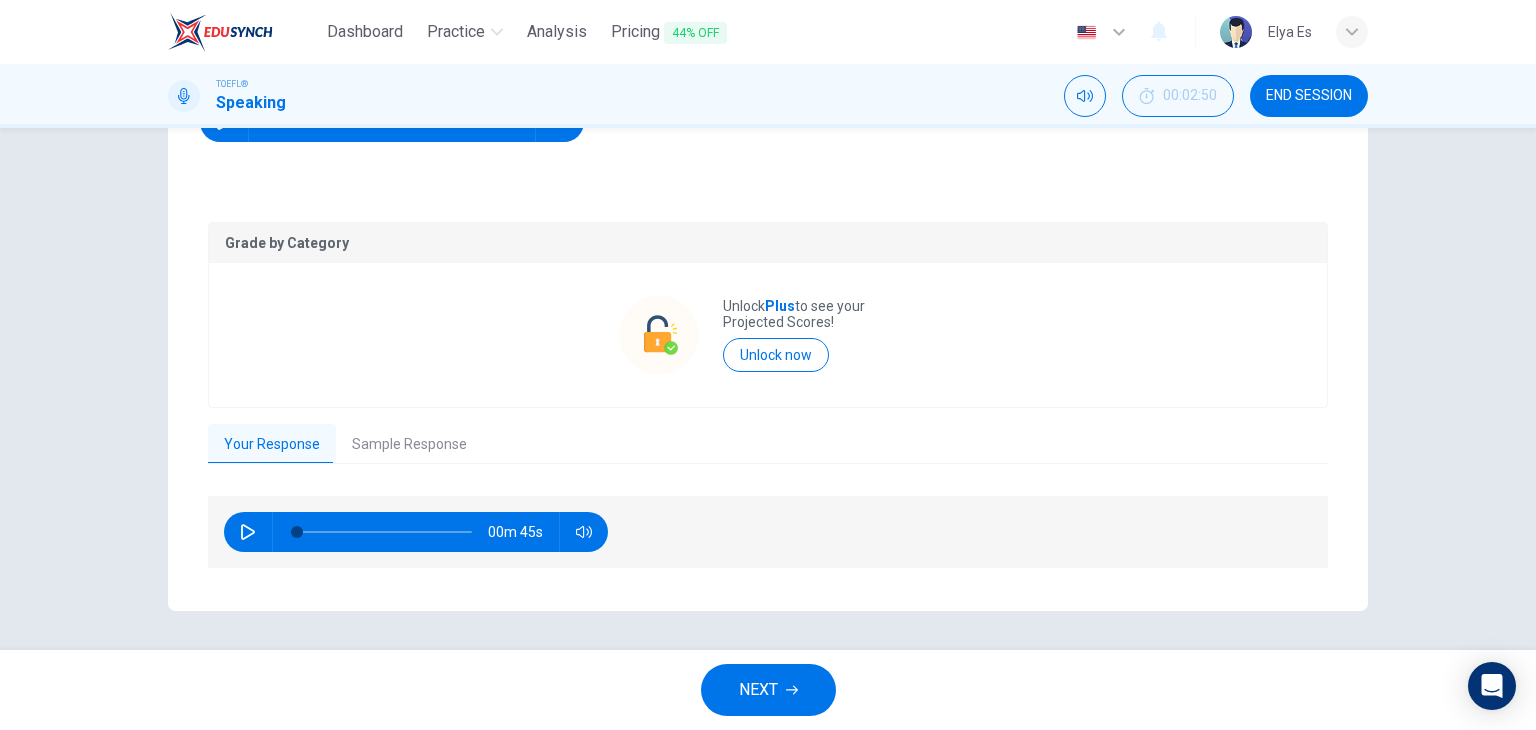 scroll, scrollTop: 311, scrollLeft: 0, axis: vertical 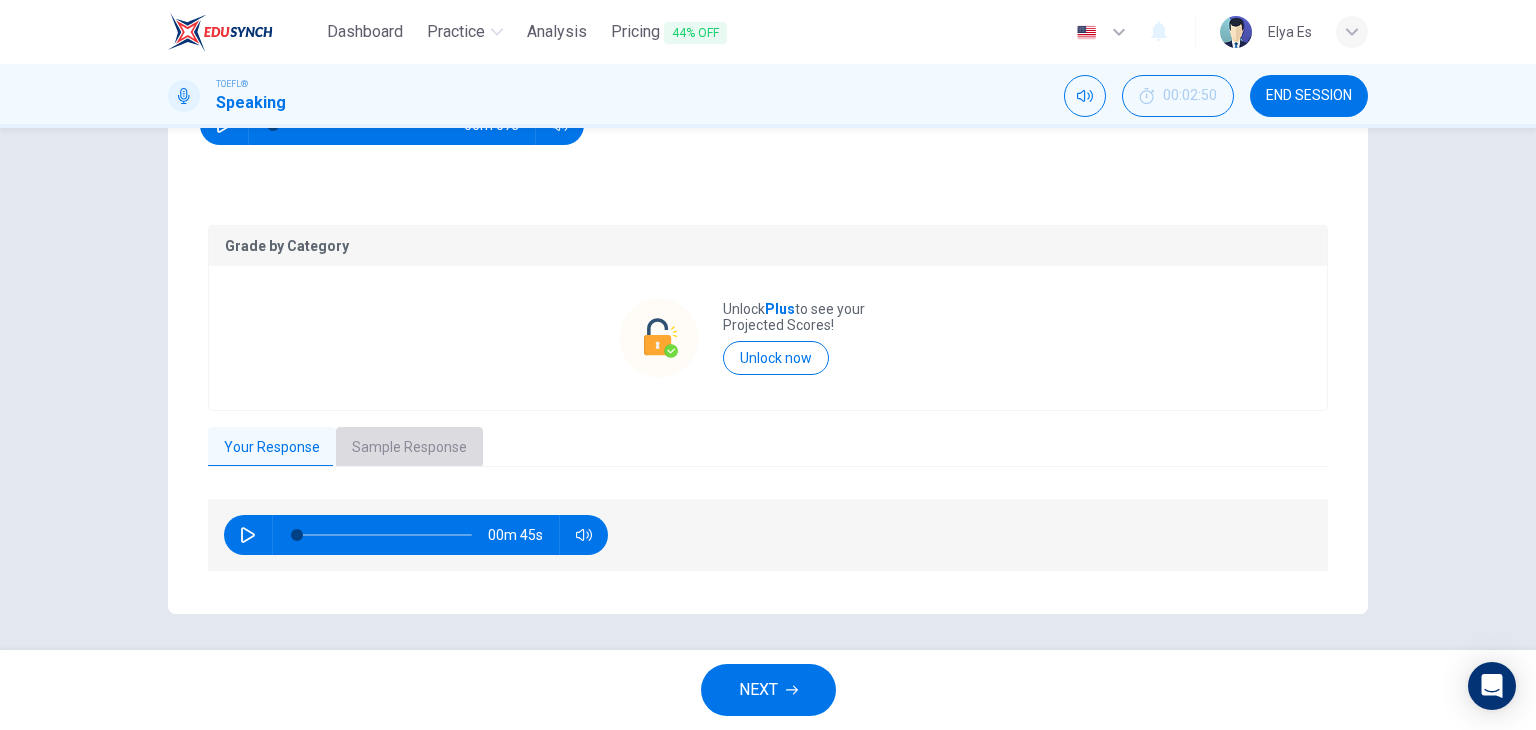click on "Sample Response" at bounding box center (409, 448) 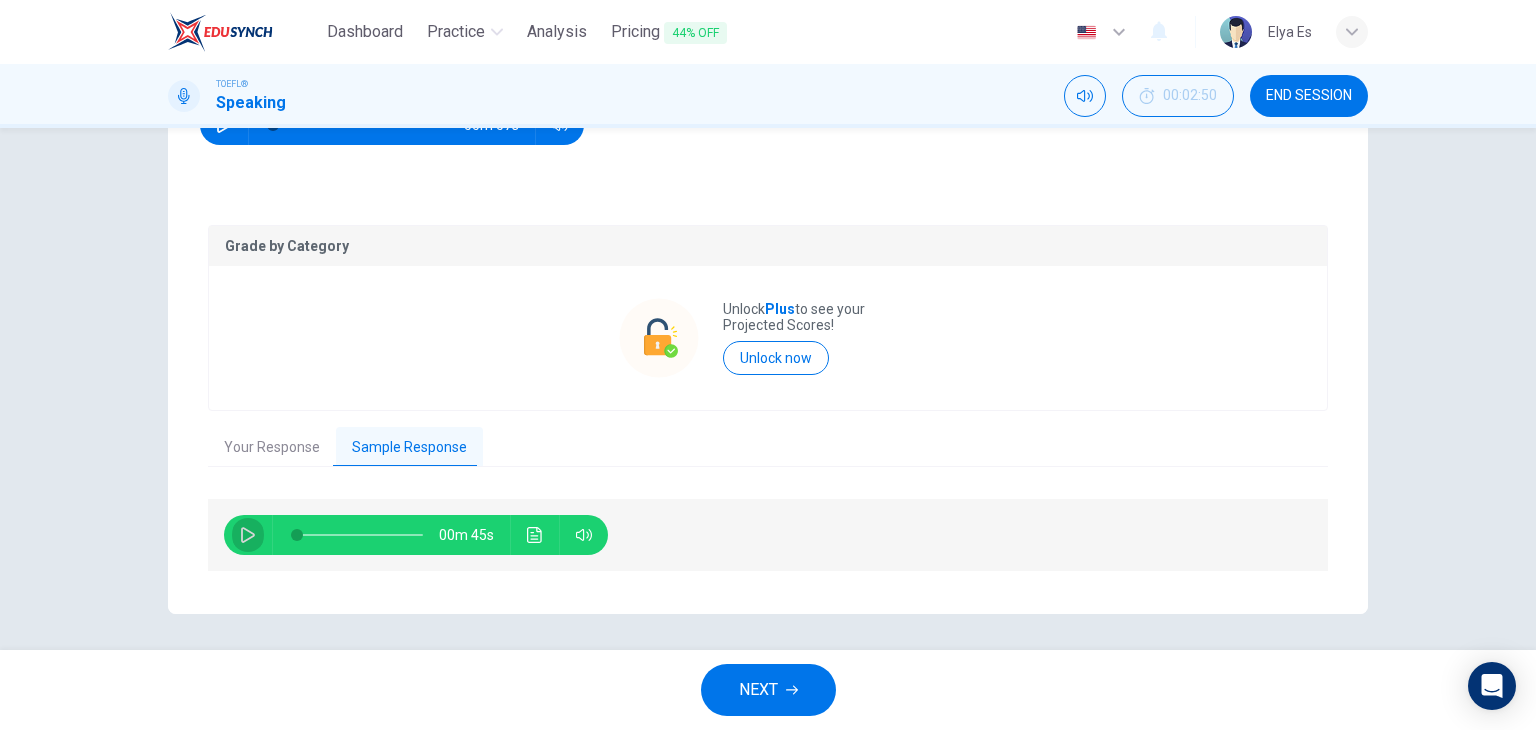 click at bounding box center (248, 535) 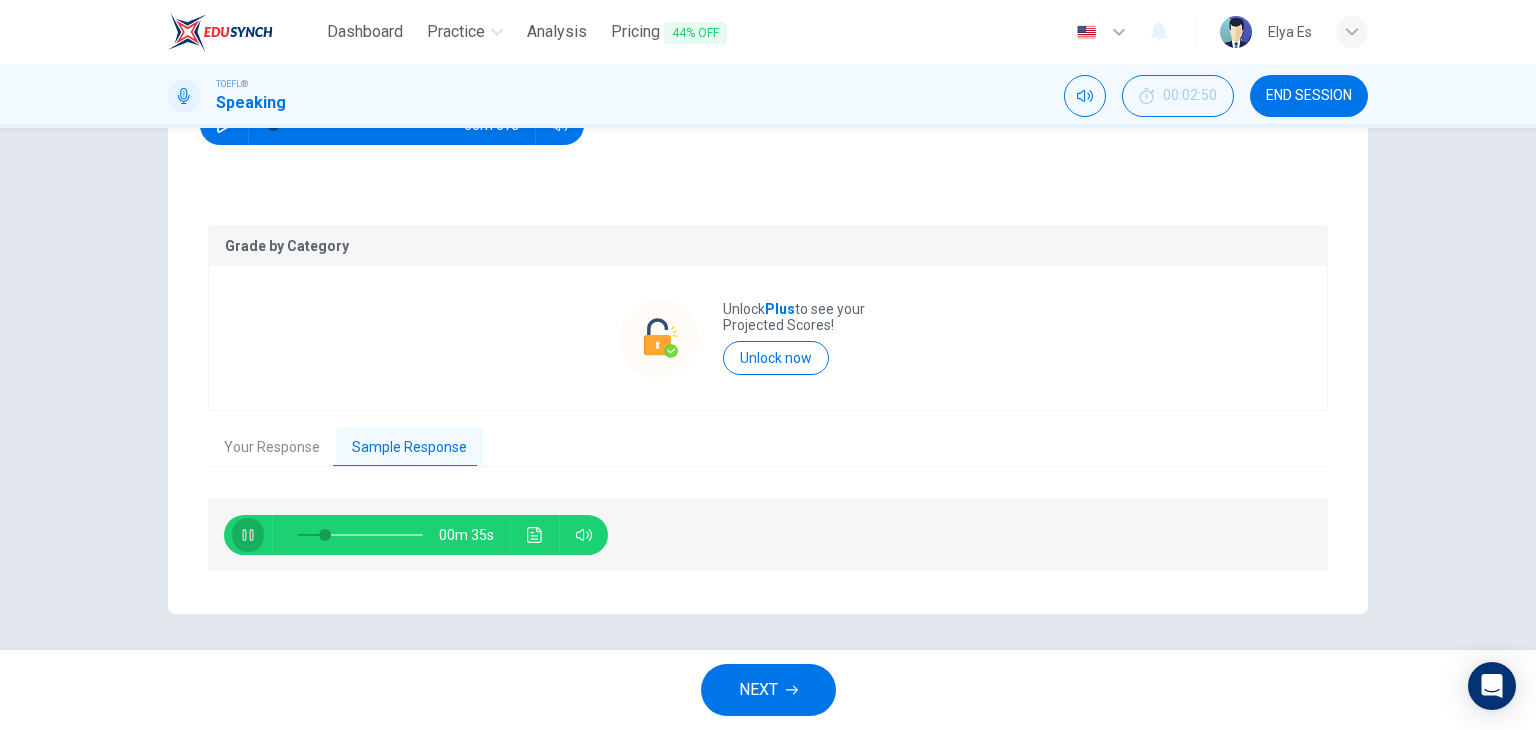 click 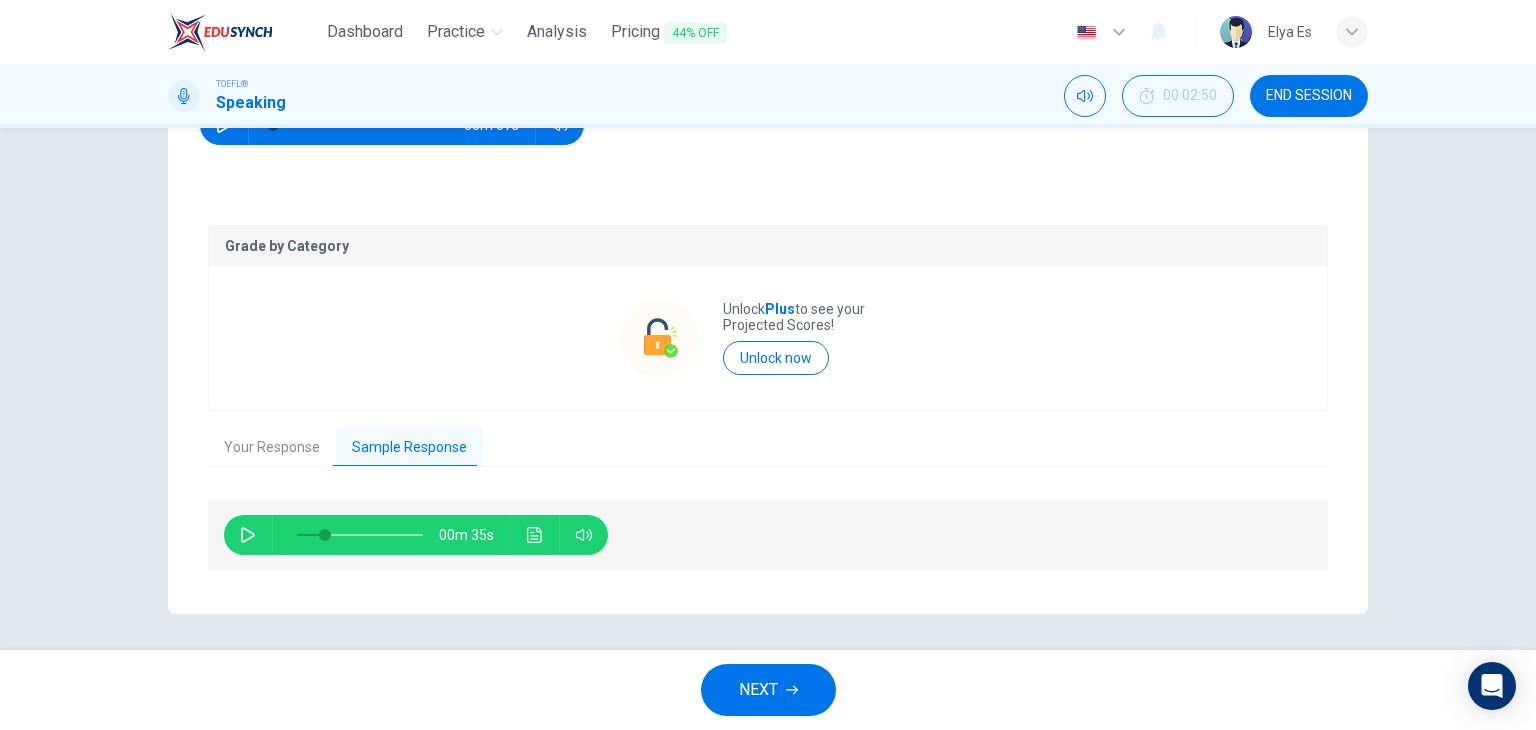 type on "22" 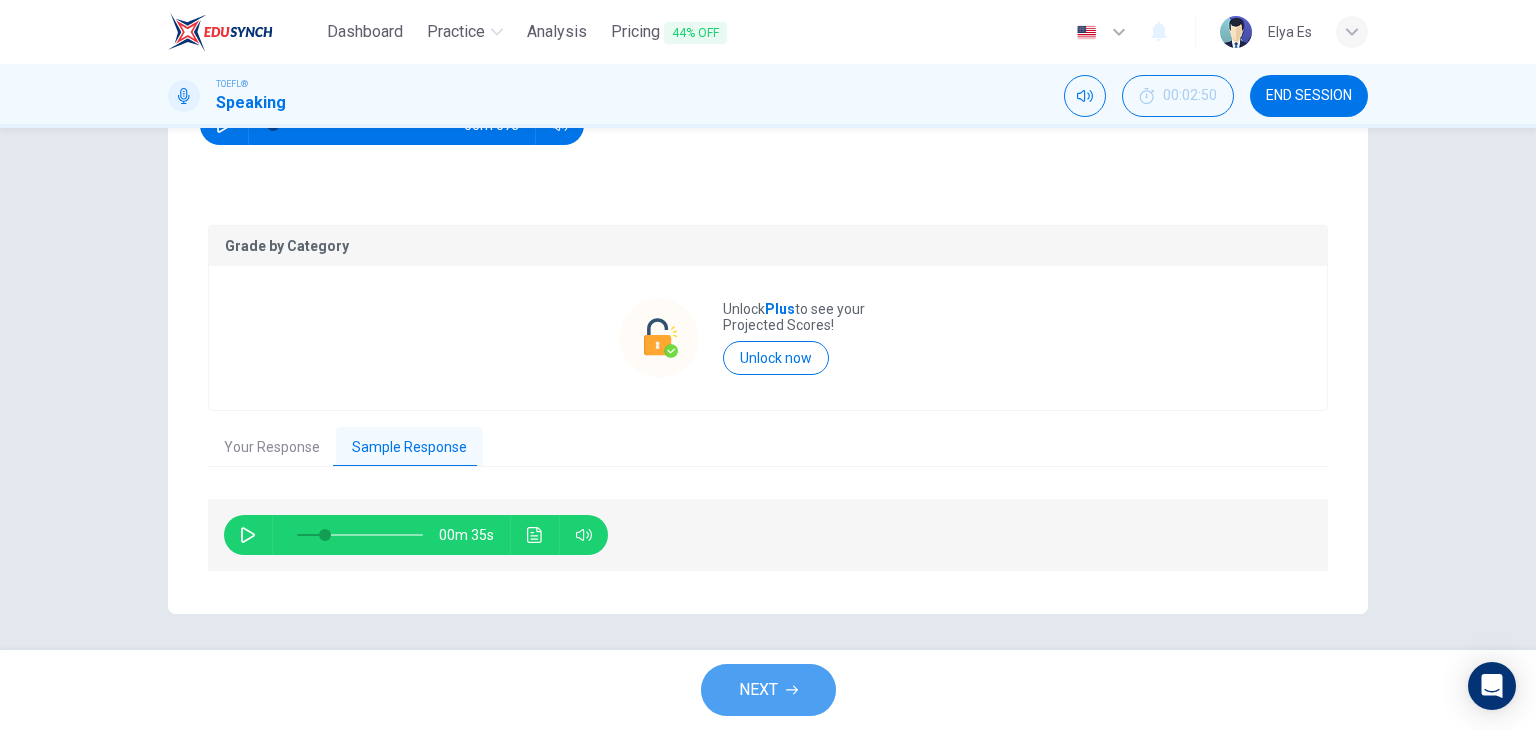 click 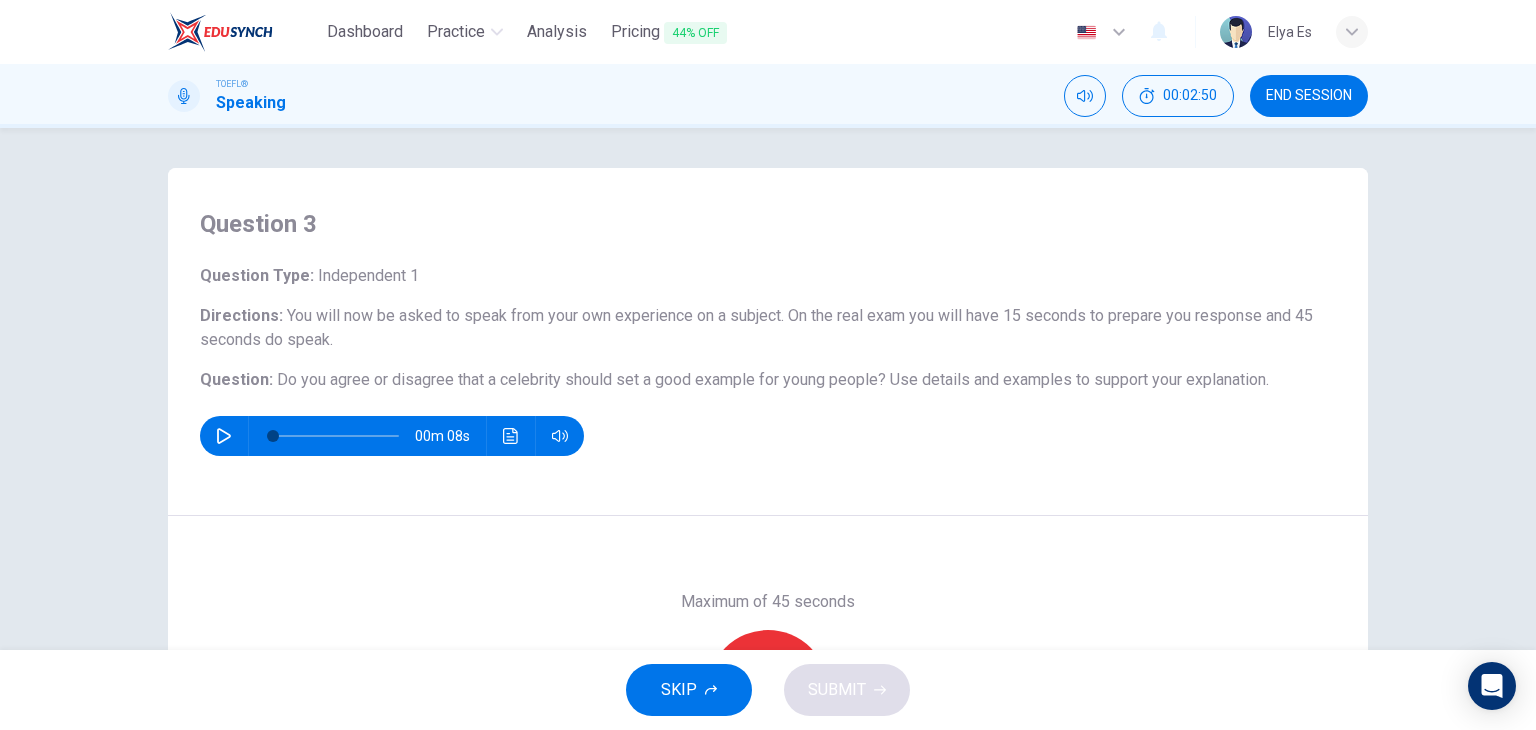 scroll, scrollTop: 144, scrollLeft: 0, axis: vertical 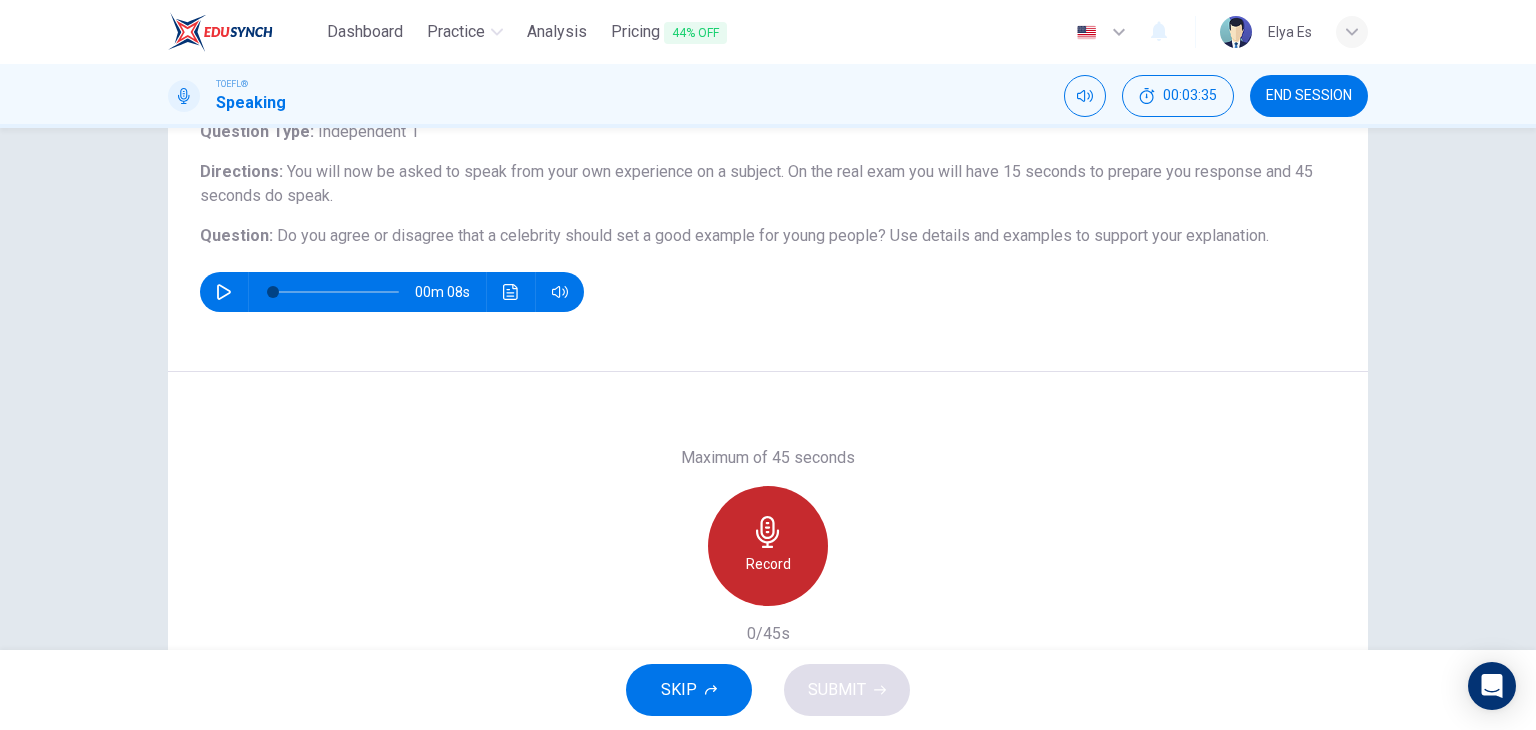 click 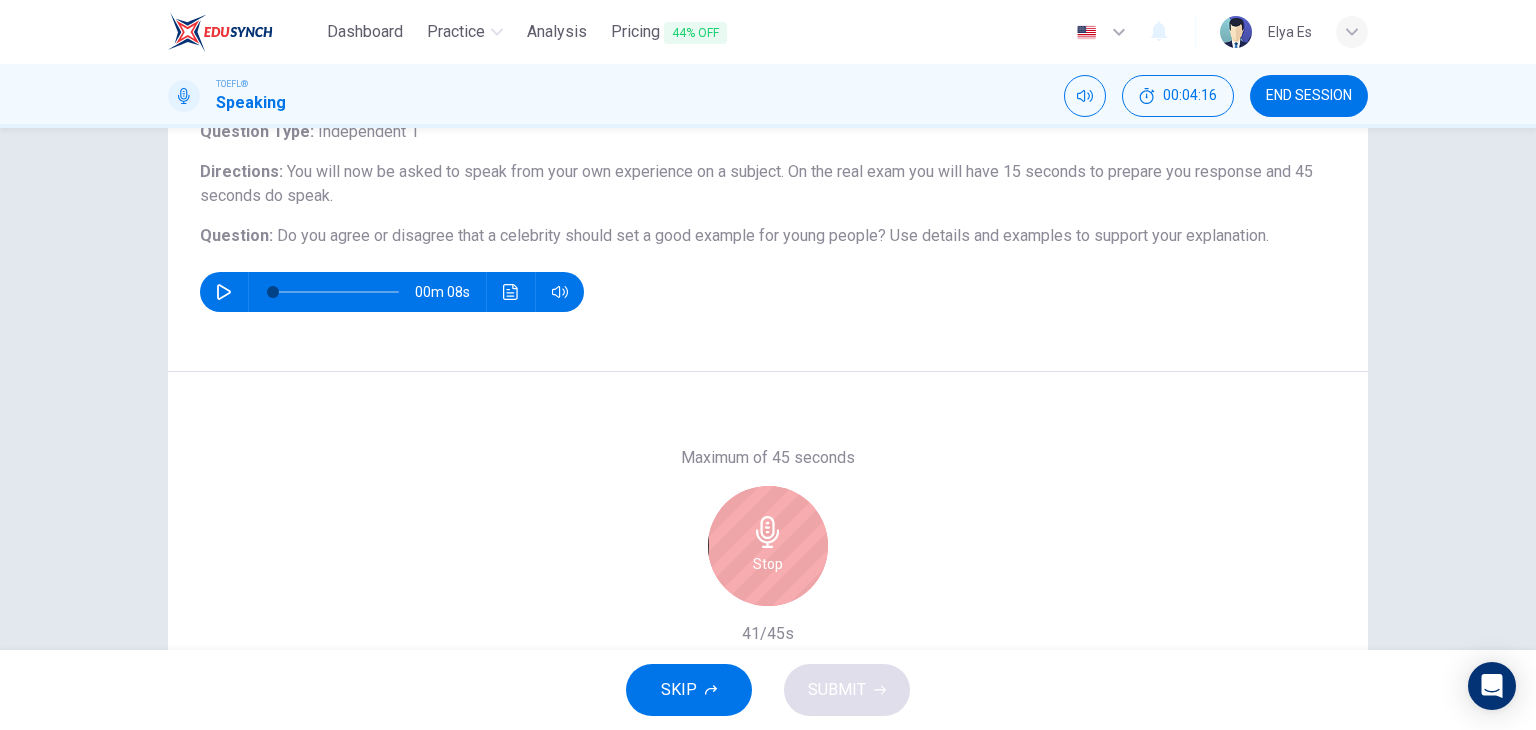 click 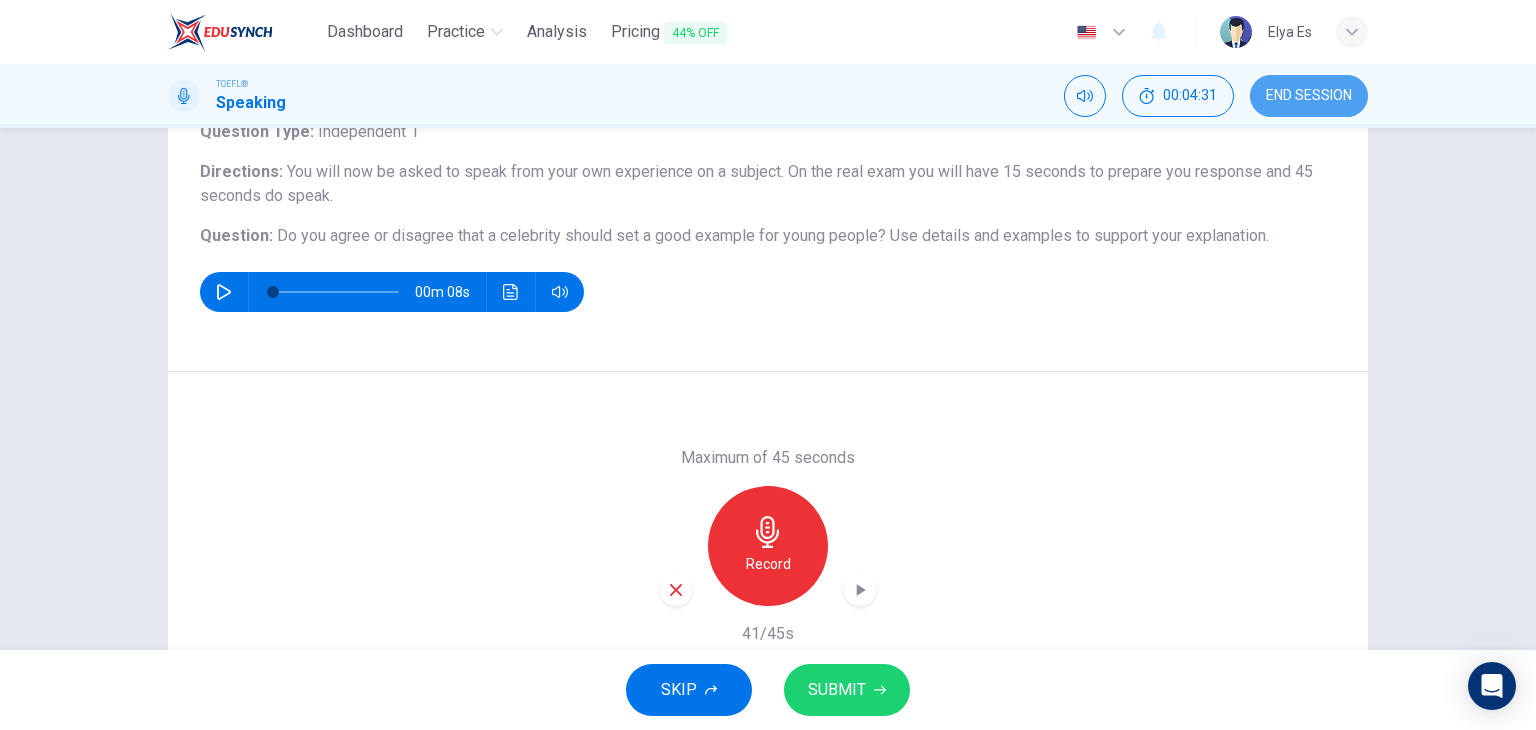 click on "END SESSION" at bounding box center (1309, 96) 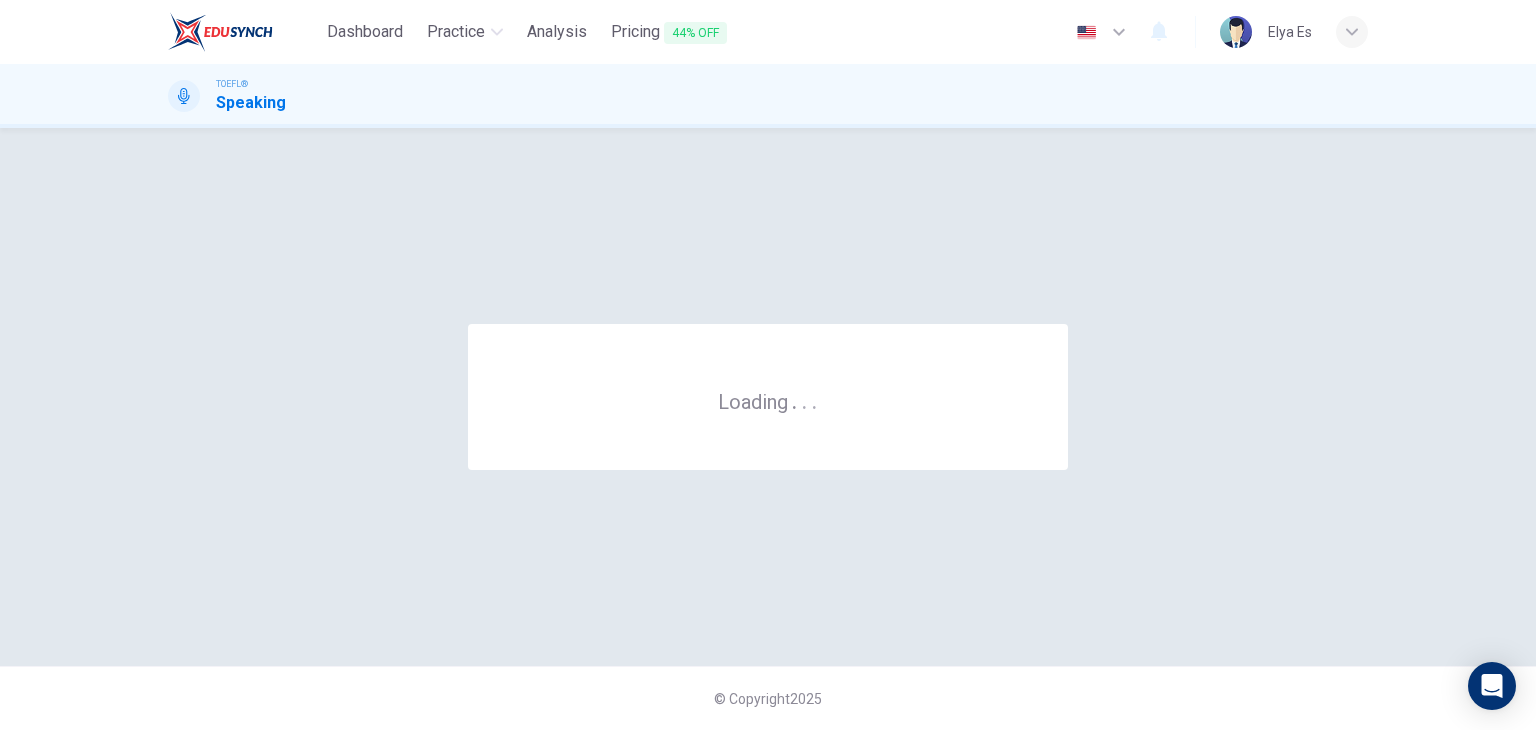 scroll, scrollTop: 0, scrollLeft: 0, axis: both 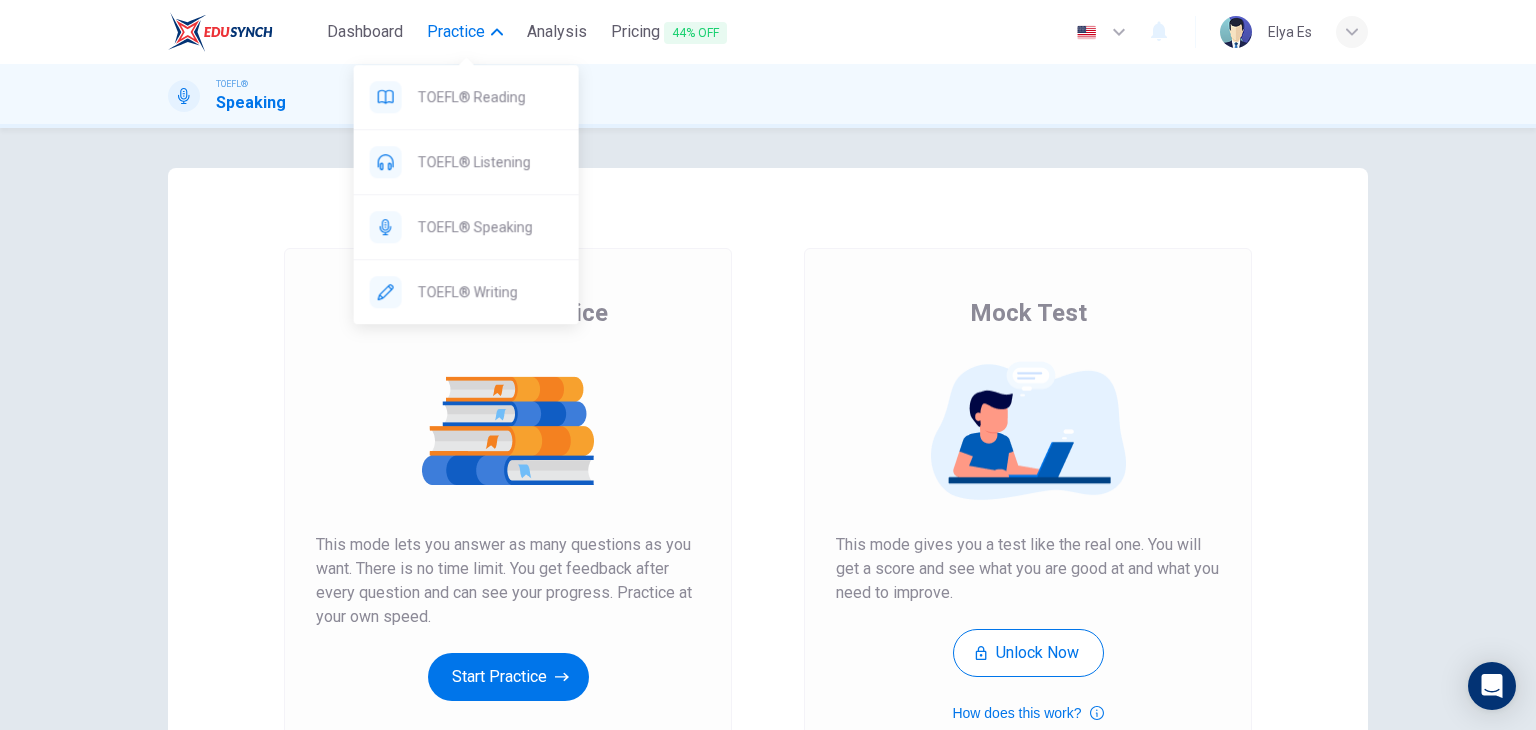 click on "Practice" at bounding box center (456, 32) 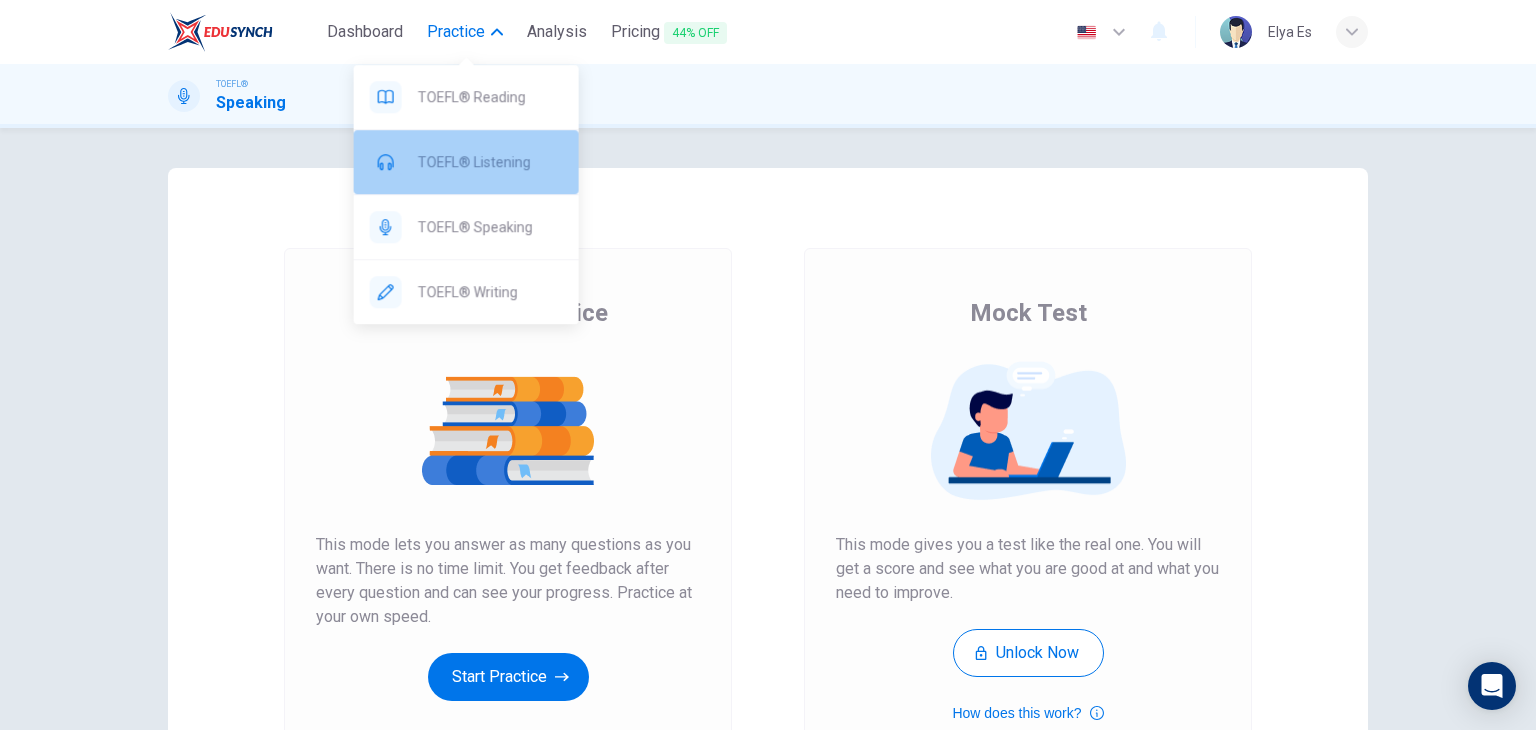 click on "TOEFL® Listening" at bounding box center (490, 162) 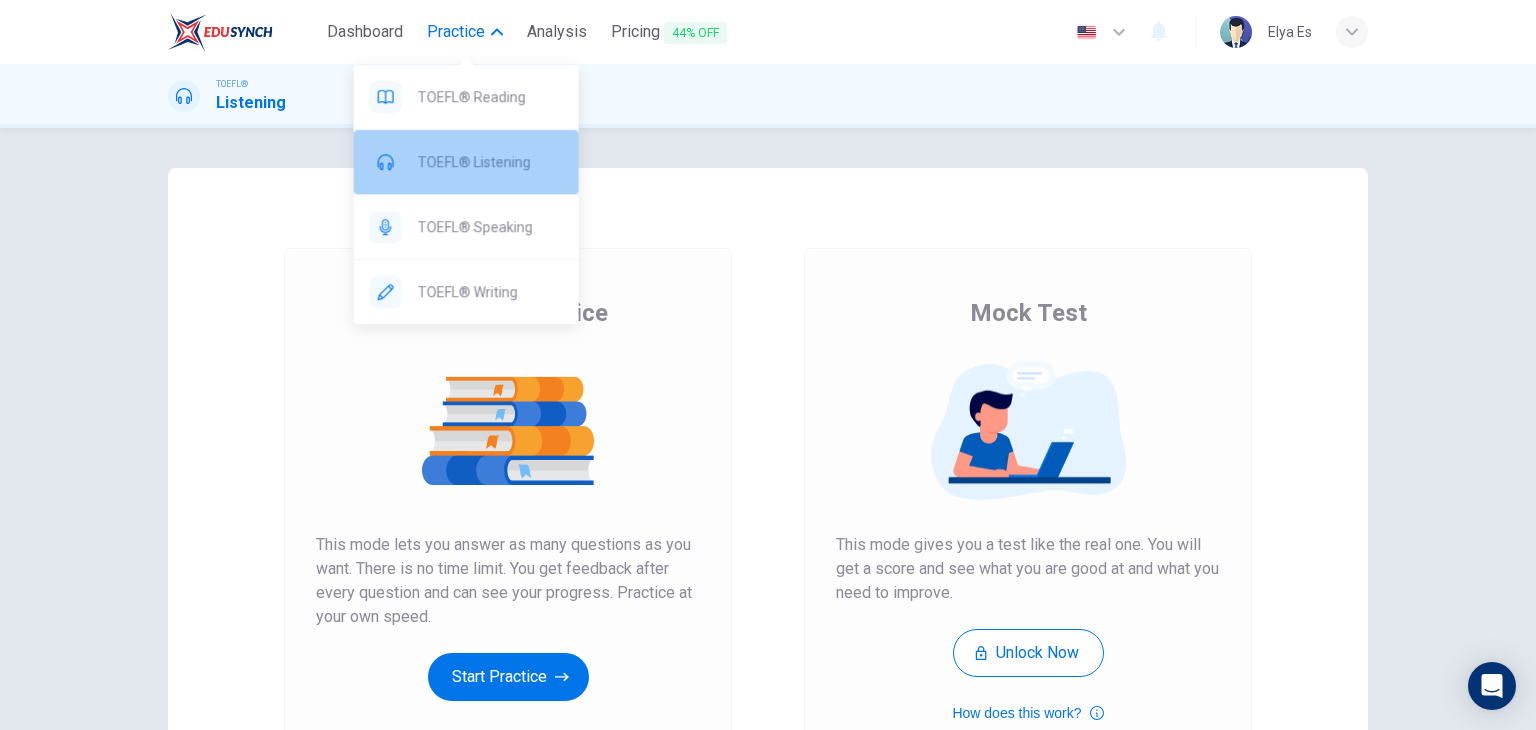 click on "TOEFL® Listening" at bounding box center (466, 162) 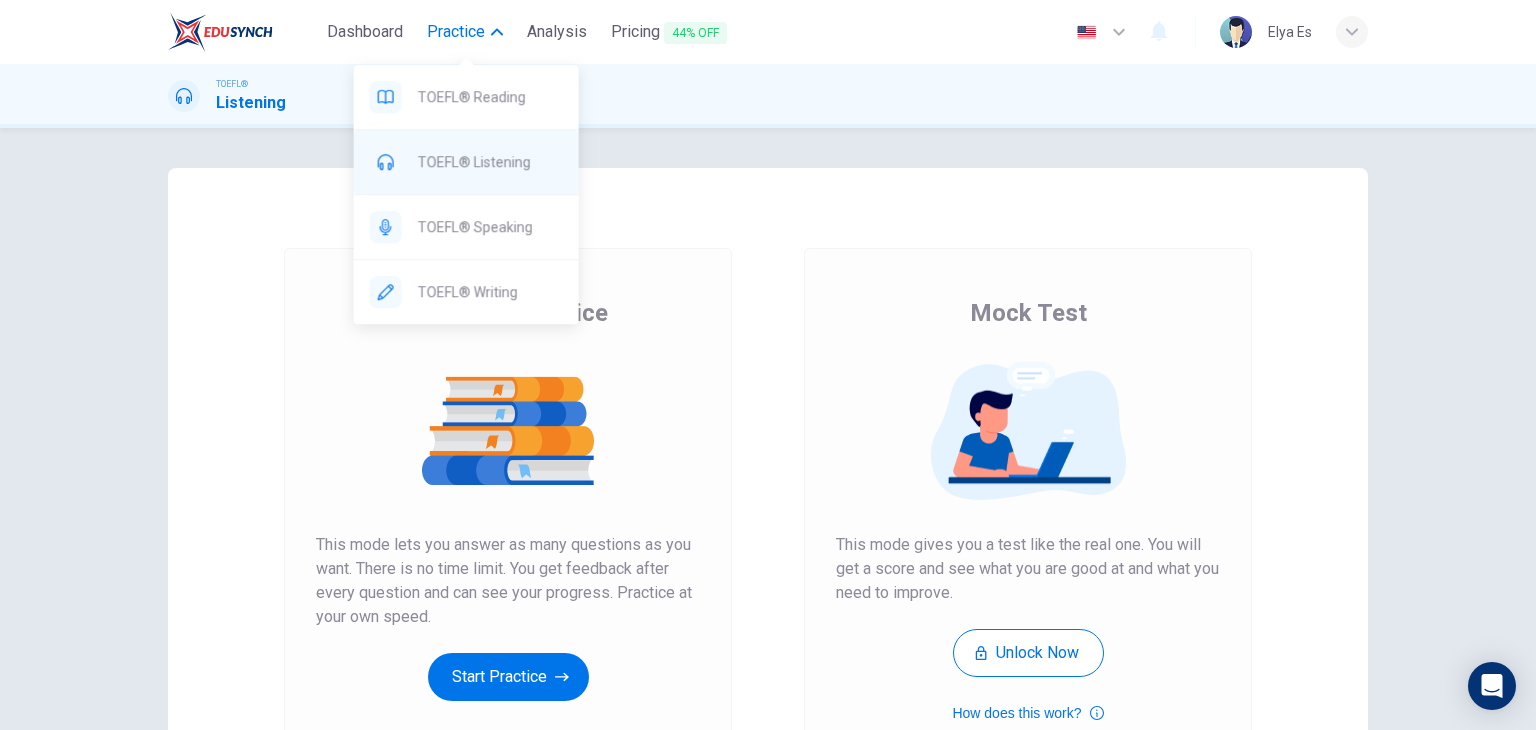 click on "TOEFL® Listening" at bounding box center [490, 162] 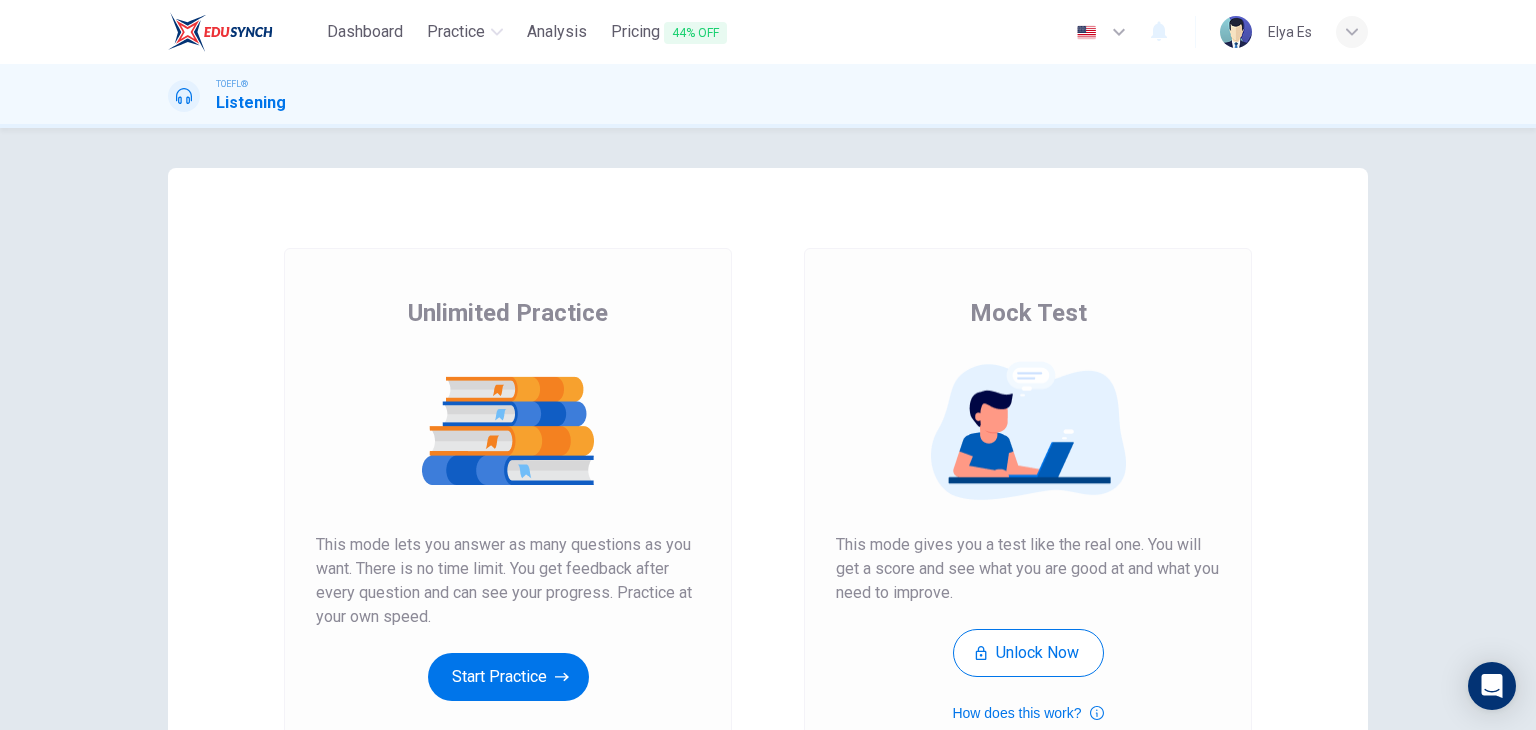 click on "Unlimited Practice This mode lets you answer as many questions as you want. There is no time limit. You get feedback after every question and can see your progress. Practice at your own speed. Start Practice" at bounding box center (508, 515) 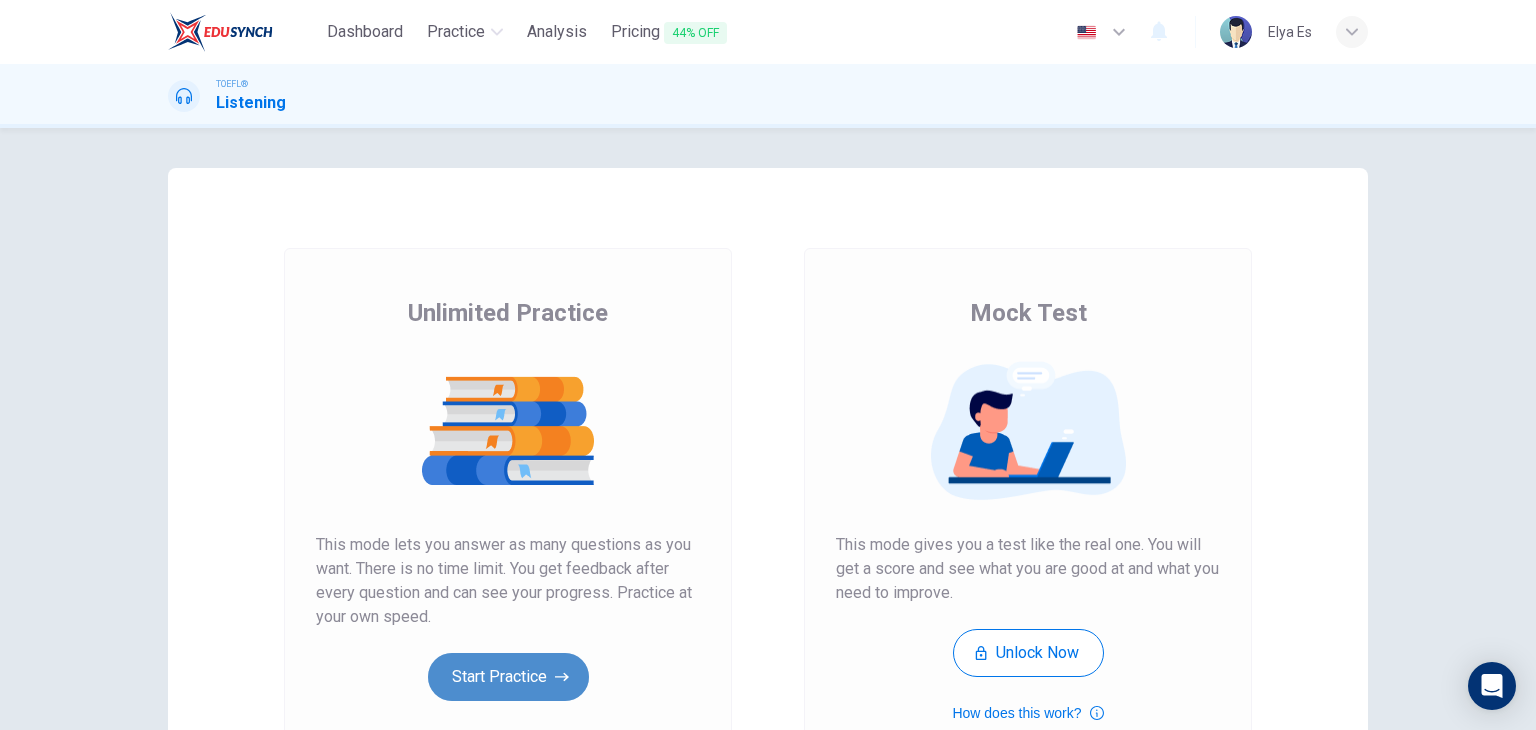 click 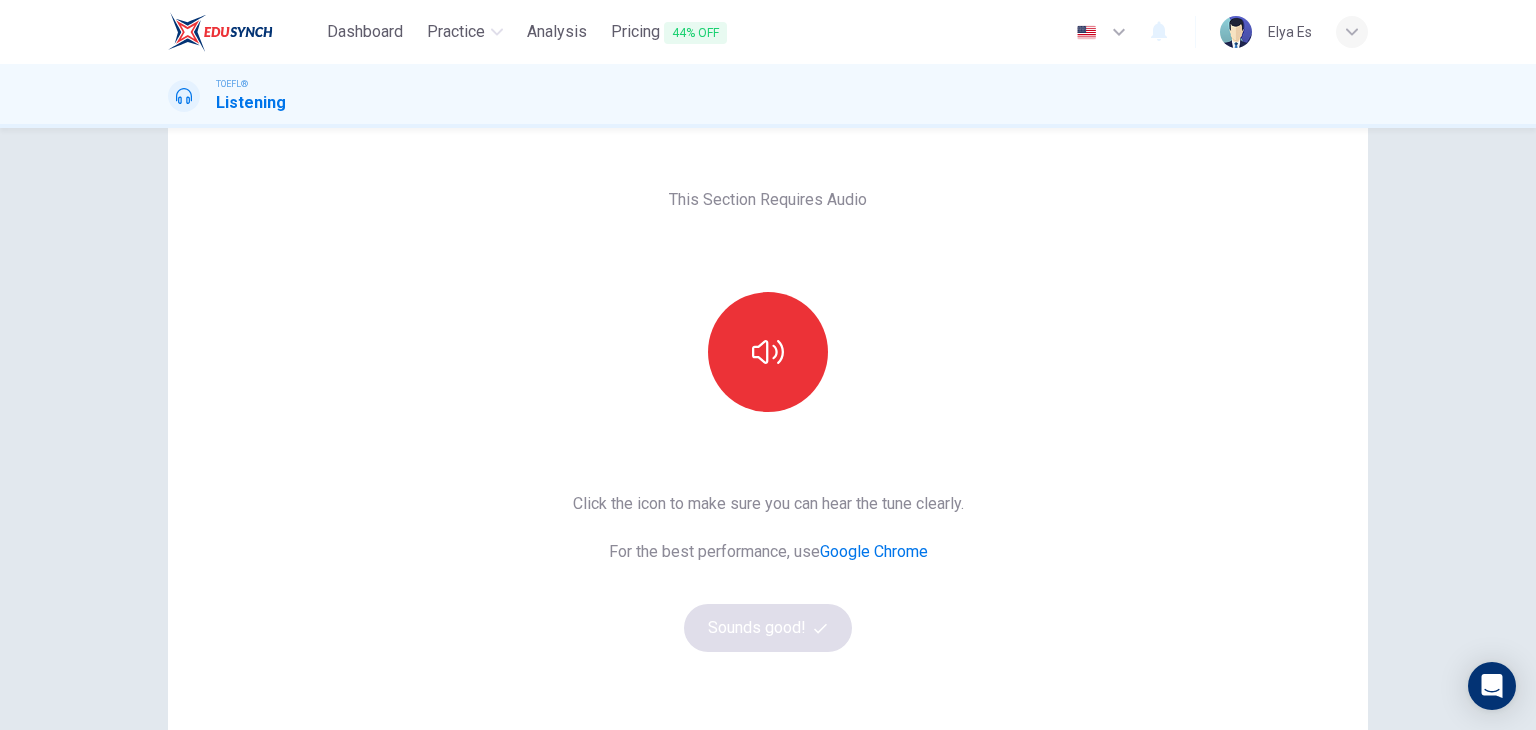 scroll, scrollTop: 91, scrollLeft: 0, axis: vertical 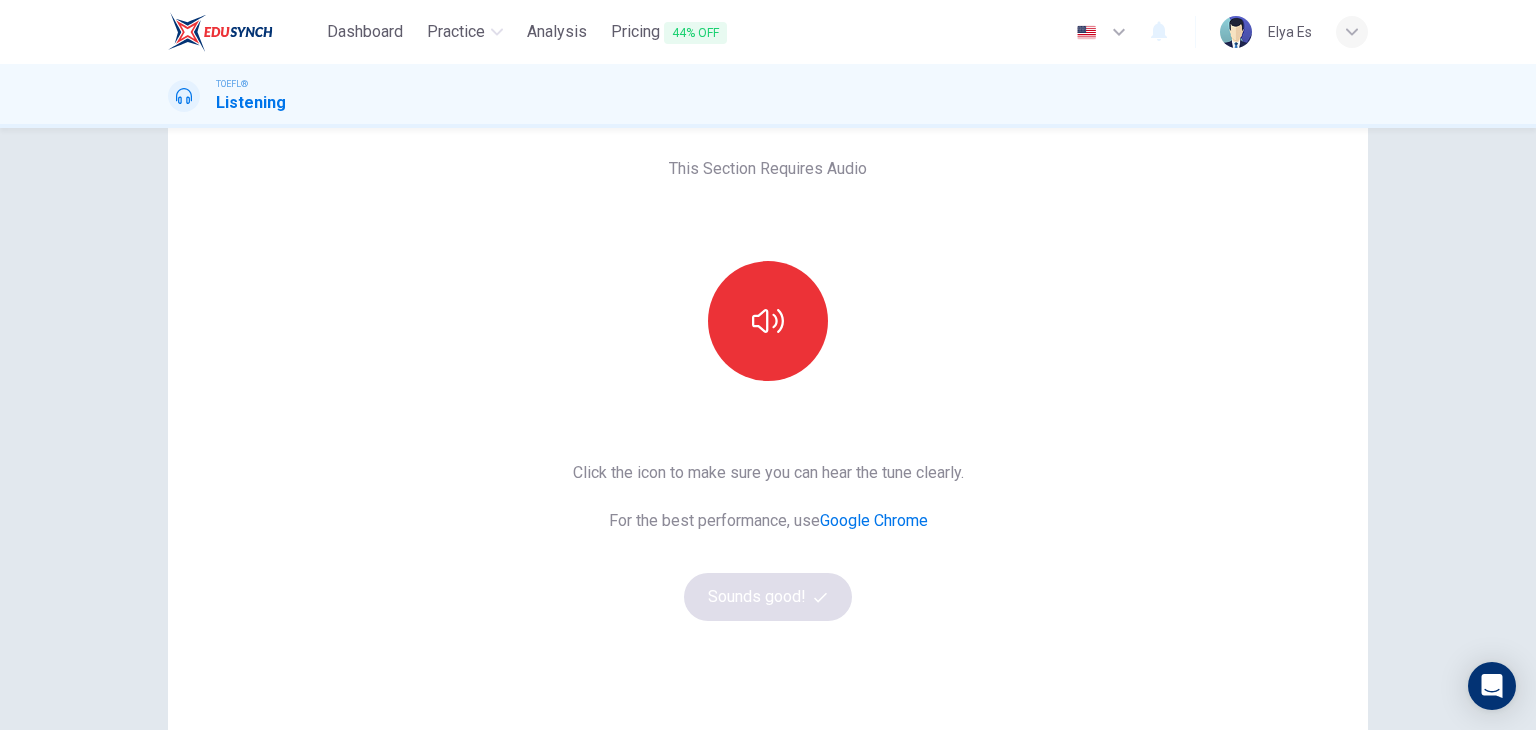click on "This Section Requires Audio Click the icon to make sure you can hear the tune clearly. For the best performance, use  Google Chrome Sounds good!" at bounding box center (768, 424) 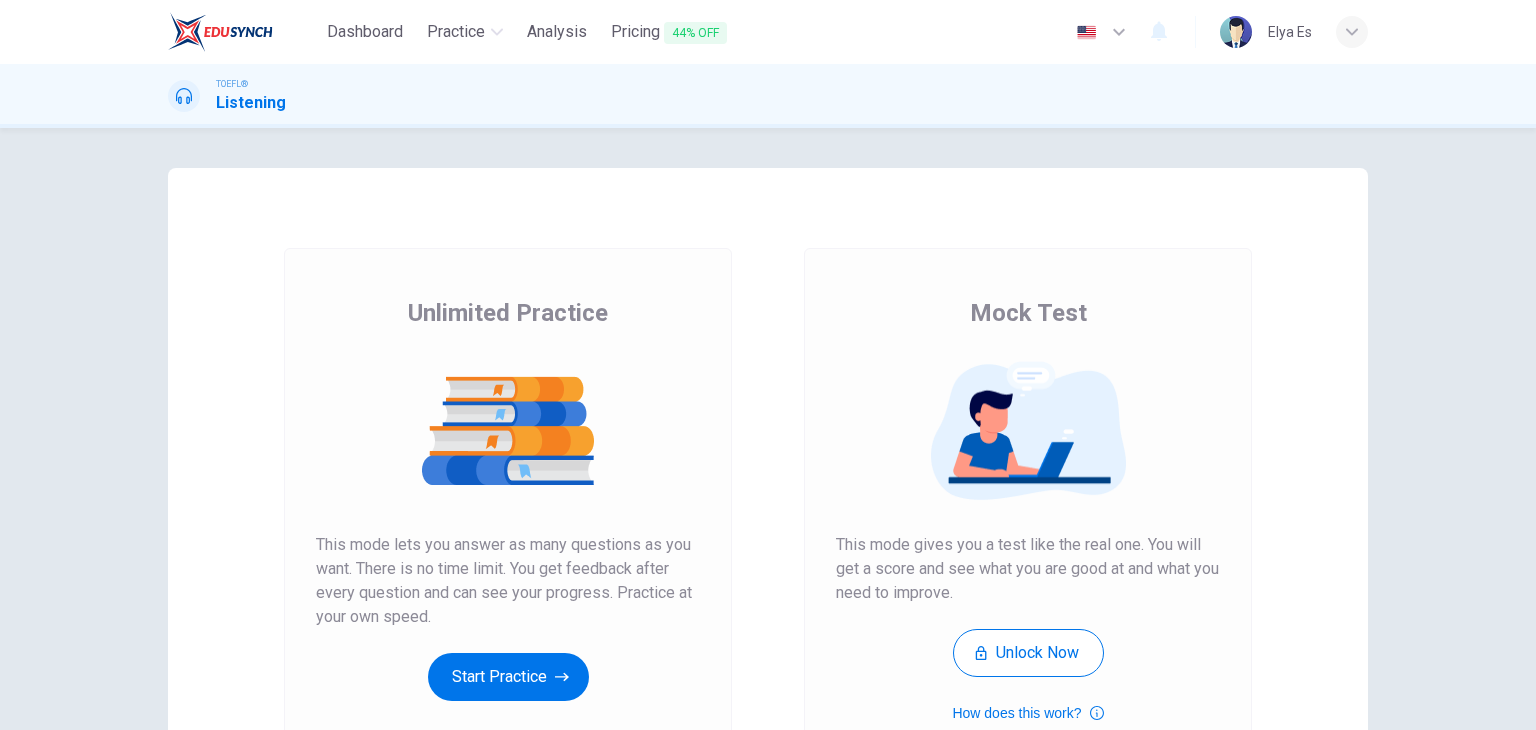 scroll, scrollTop: 0, scrollLeft: 0, axis: both 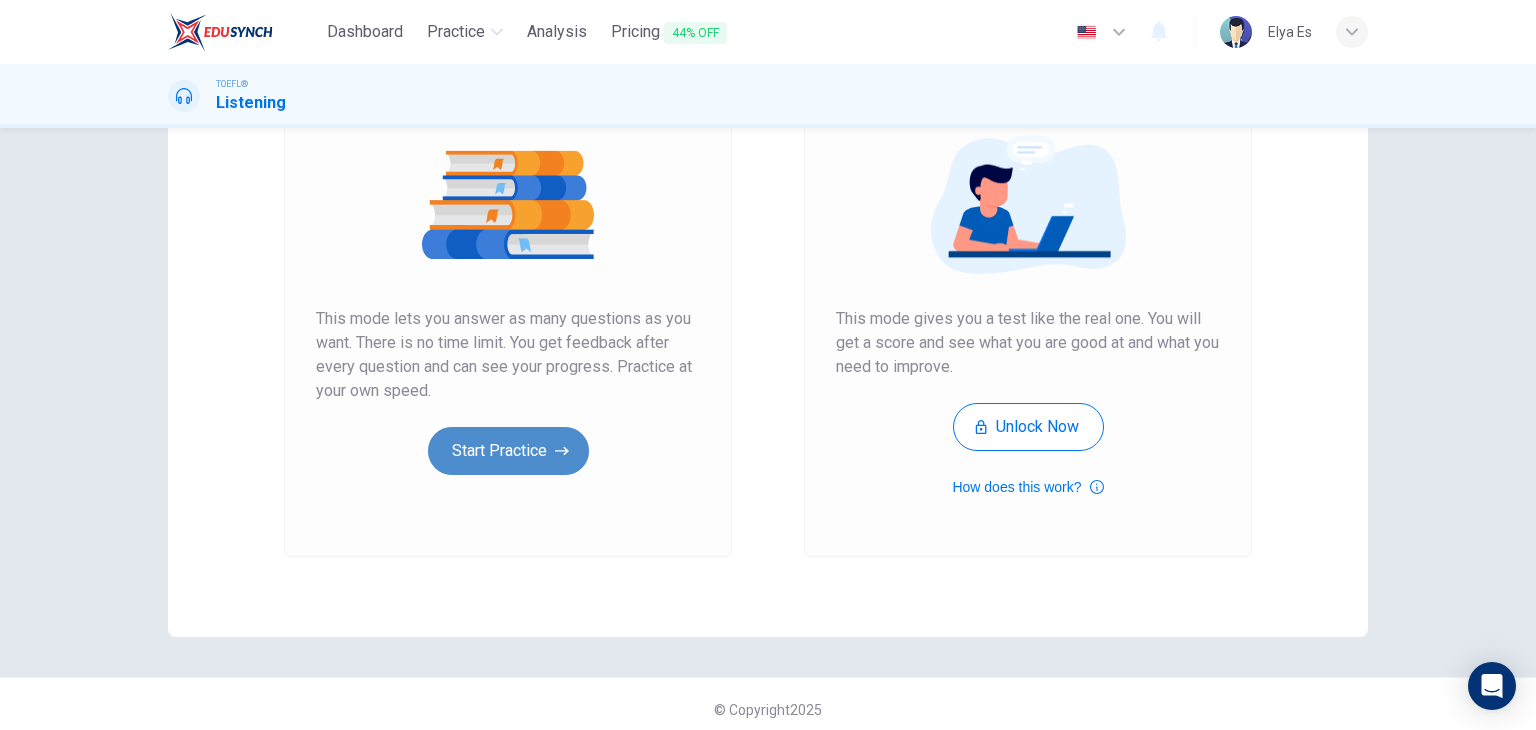 click on "Start Practice" at bounding box center [508, 451] 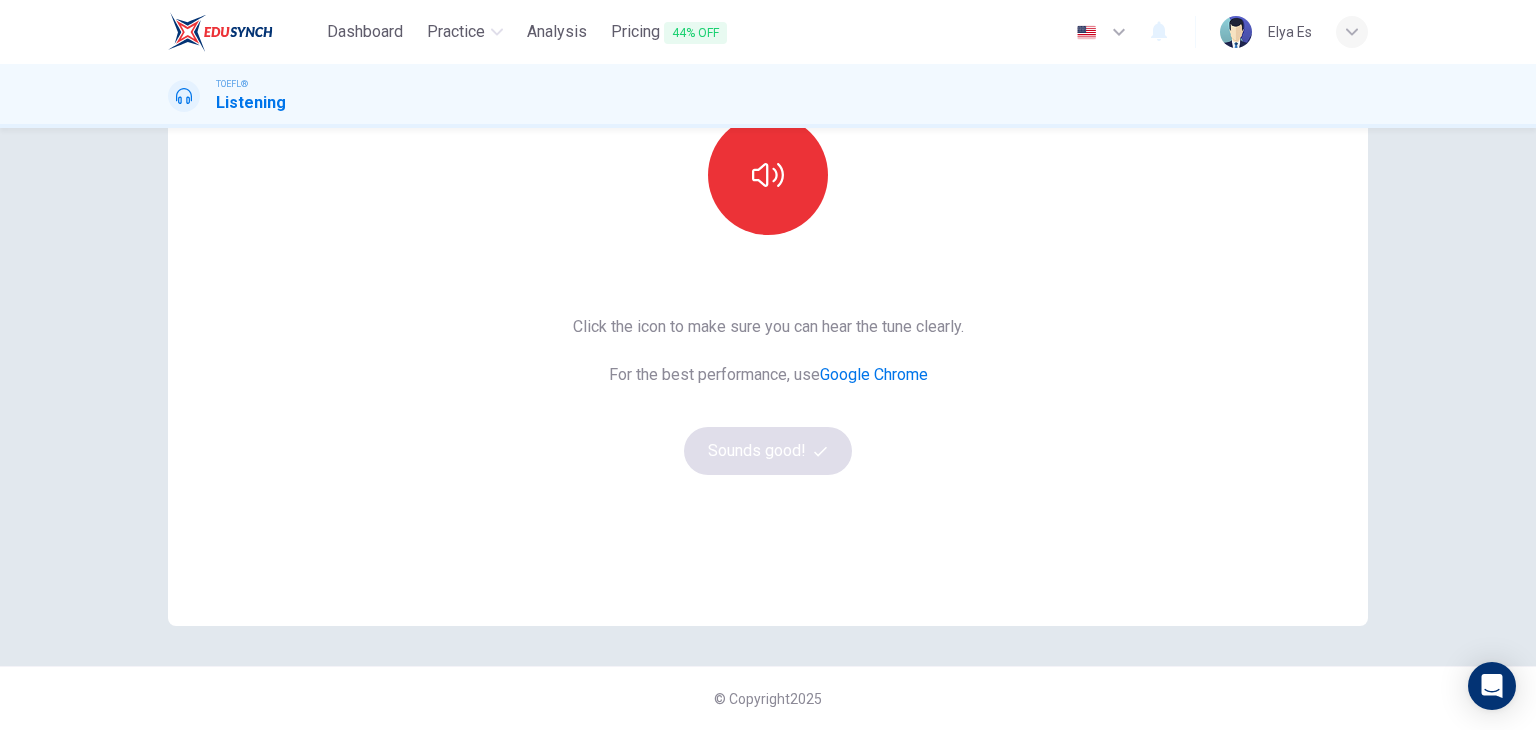 scroll, scrollTop: 0, scrollLeft: 0, axis: both 